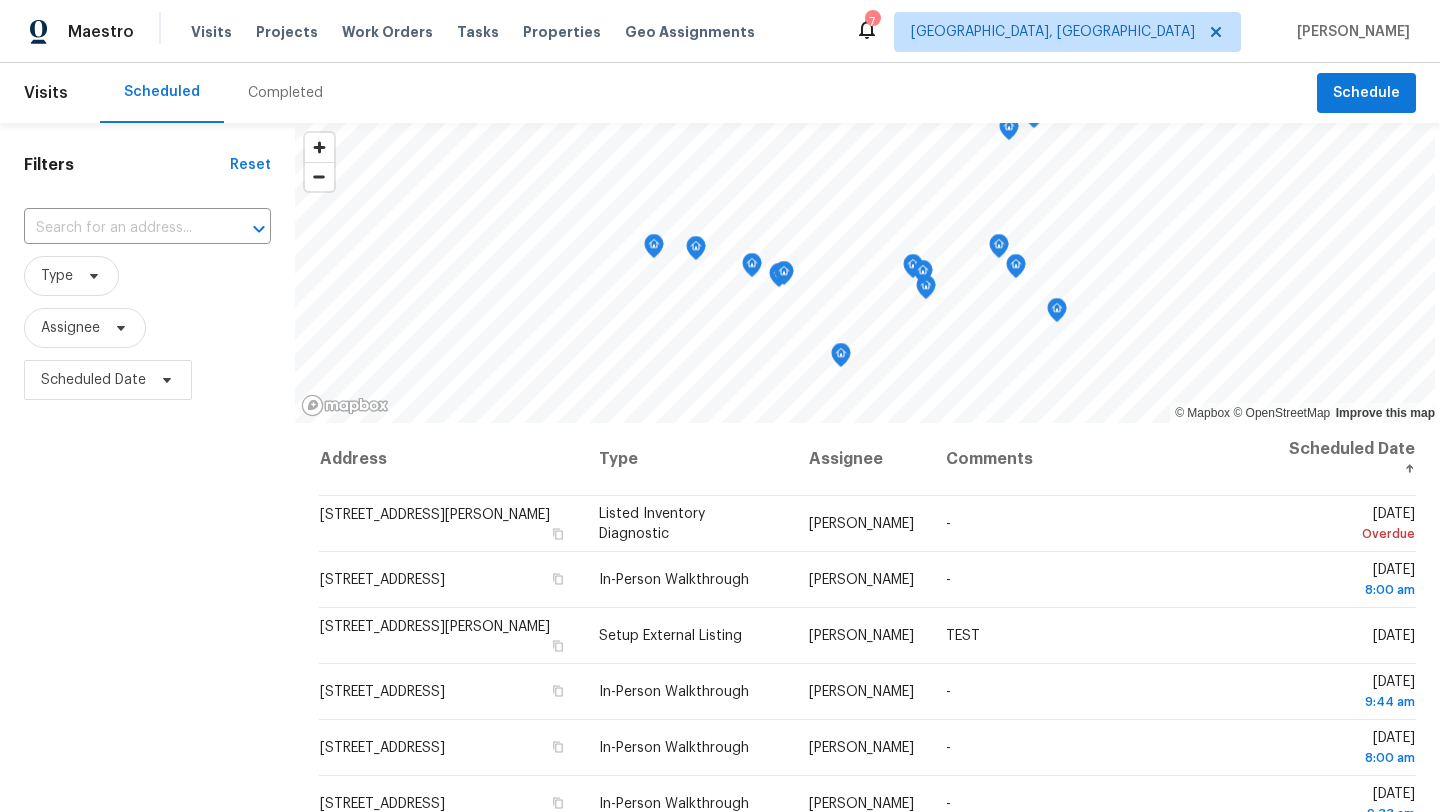 scroll, scrollTop: 0, scrollLeft: 0, axis: both 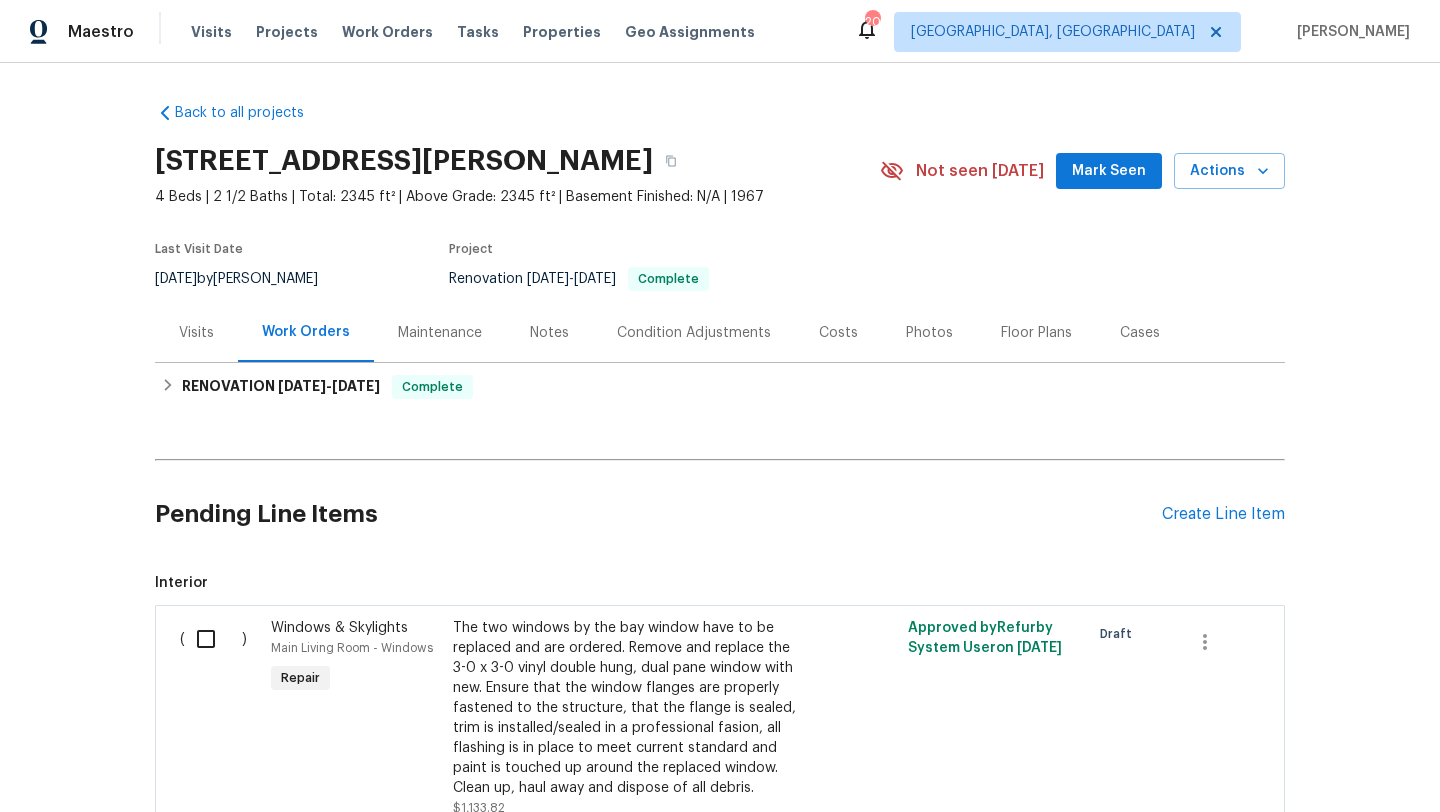 click on "Notes" at bounding box center [549, 333] 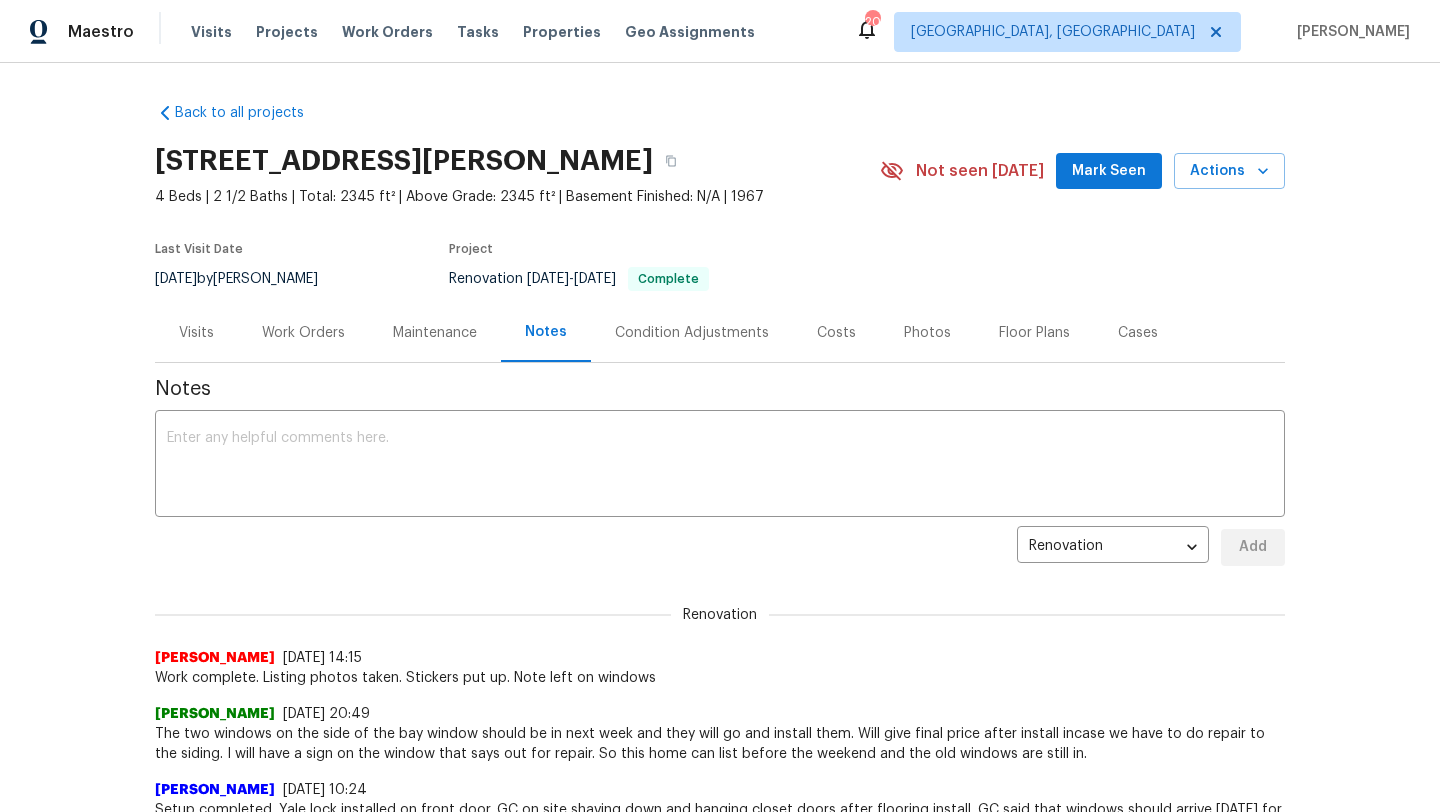 click on "Photos" at bounding box center (927, 333) 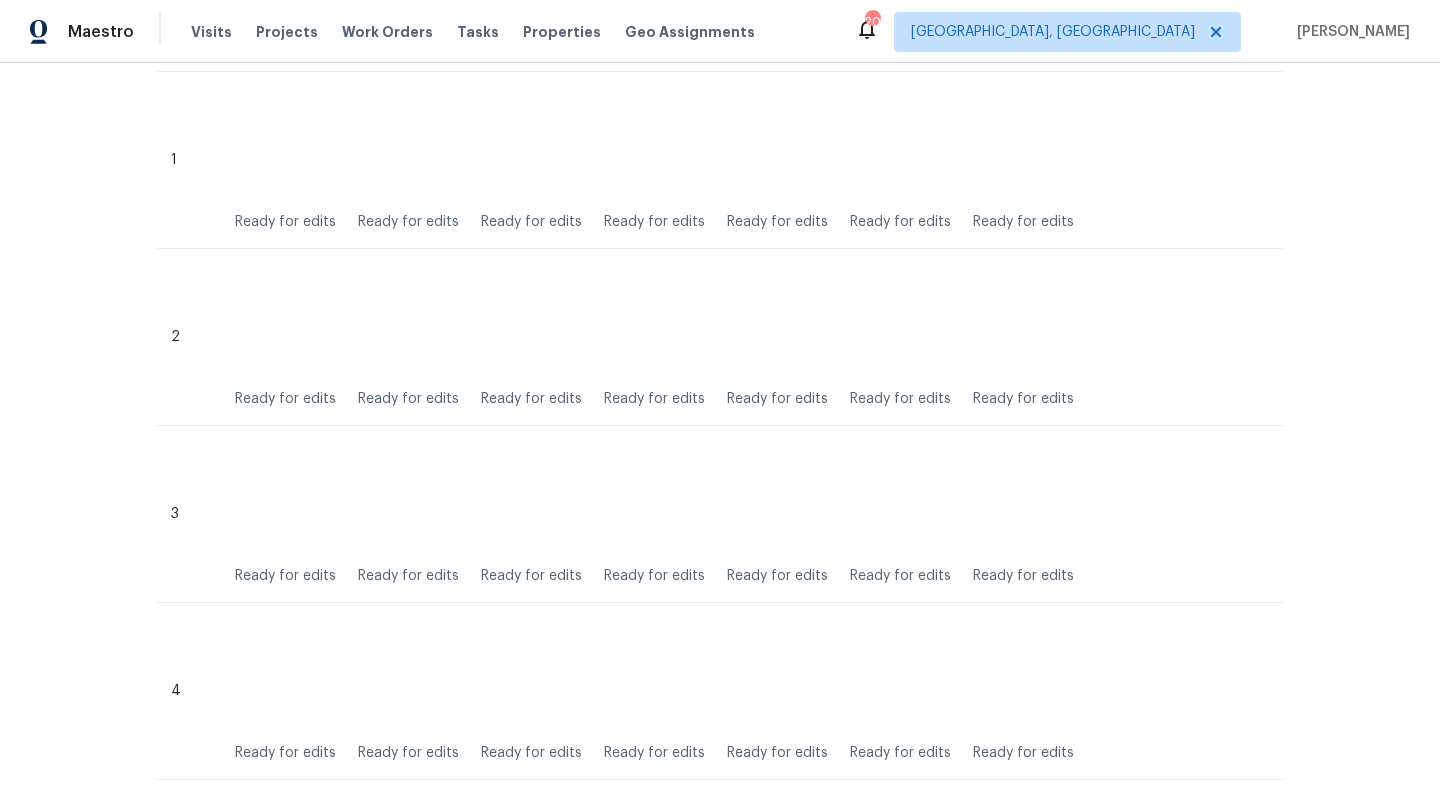 scroll, scrollTop: 0, scrollLeft: 0, axis: both 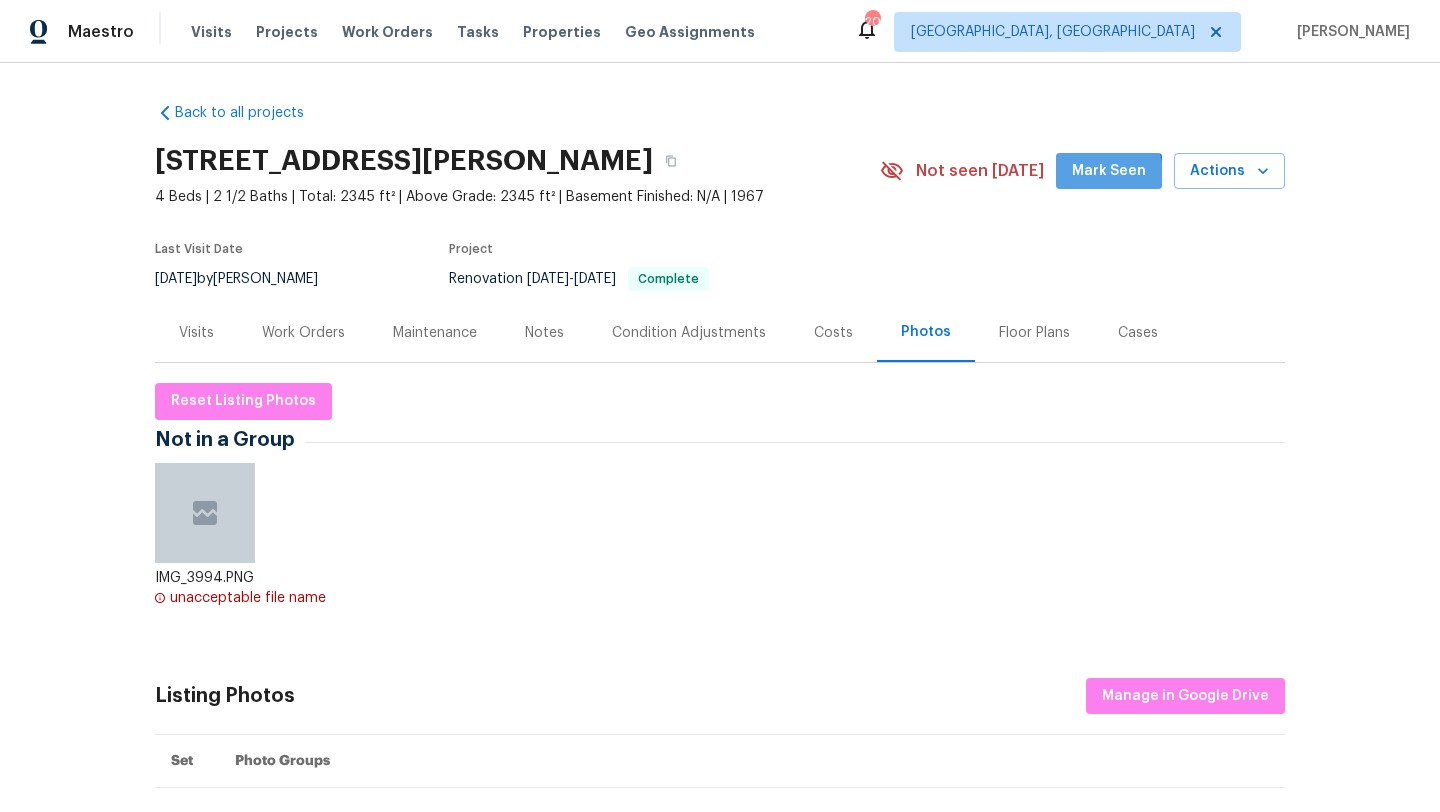 click on "Mark Seen" at bounding box center (1109, 171) 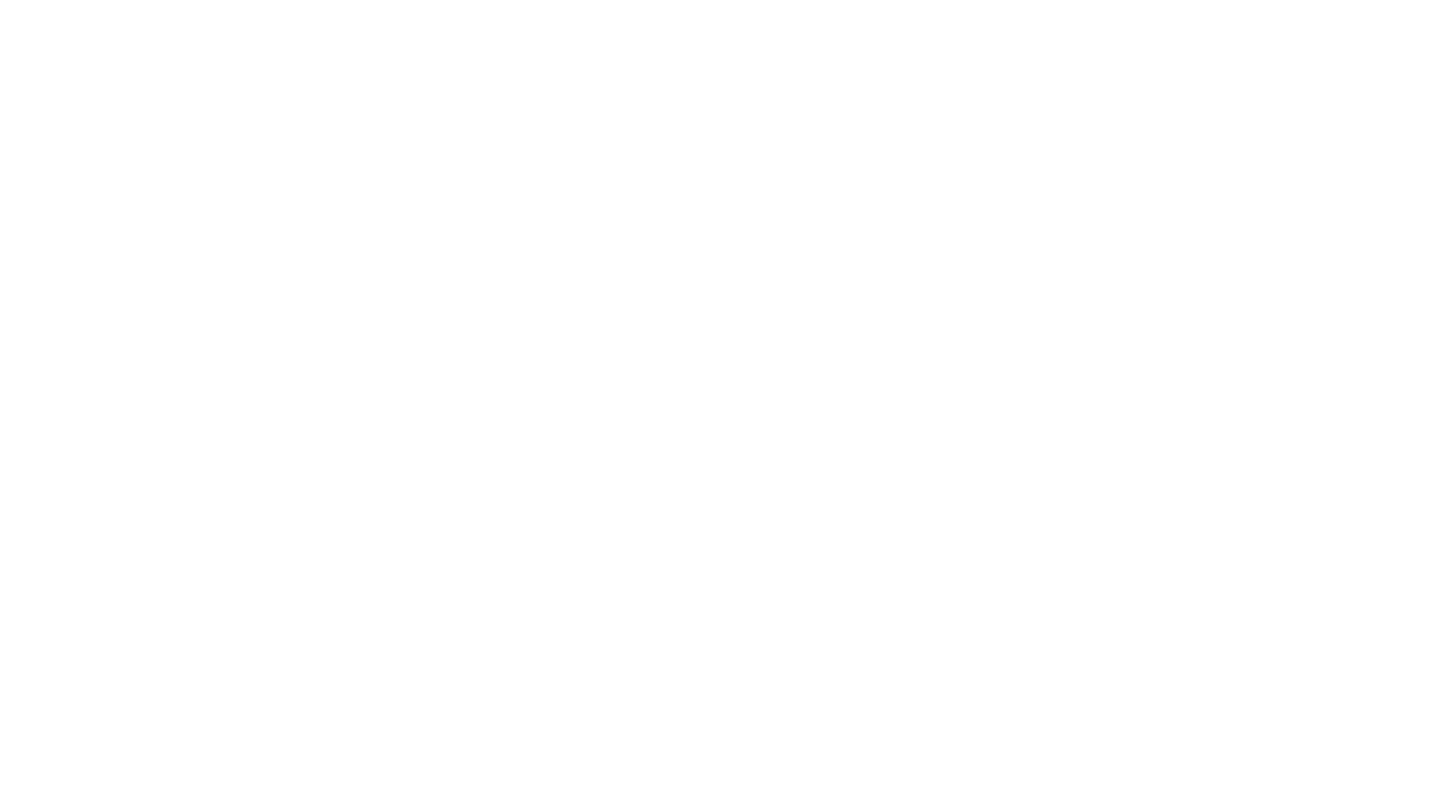 scroll, scrollTop: 0, scrollLeft: 0, axis: both 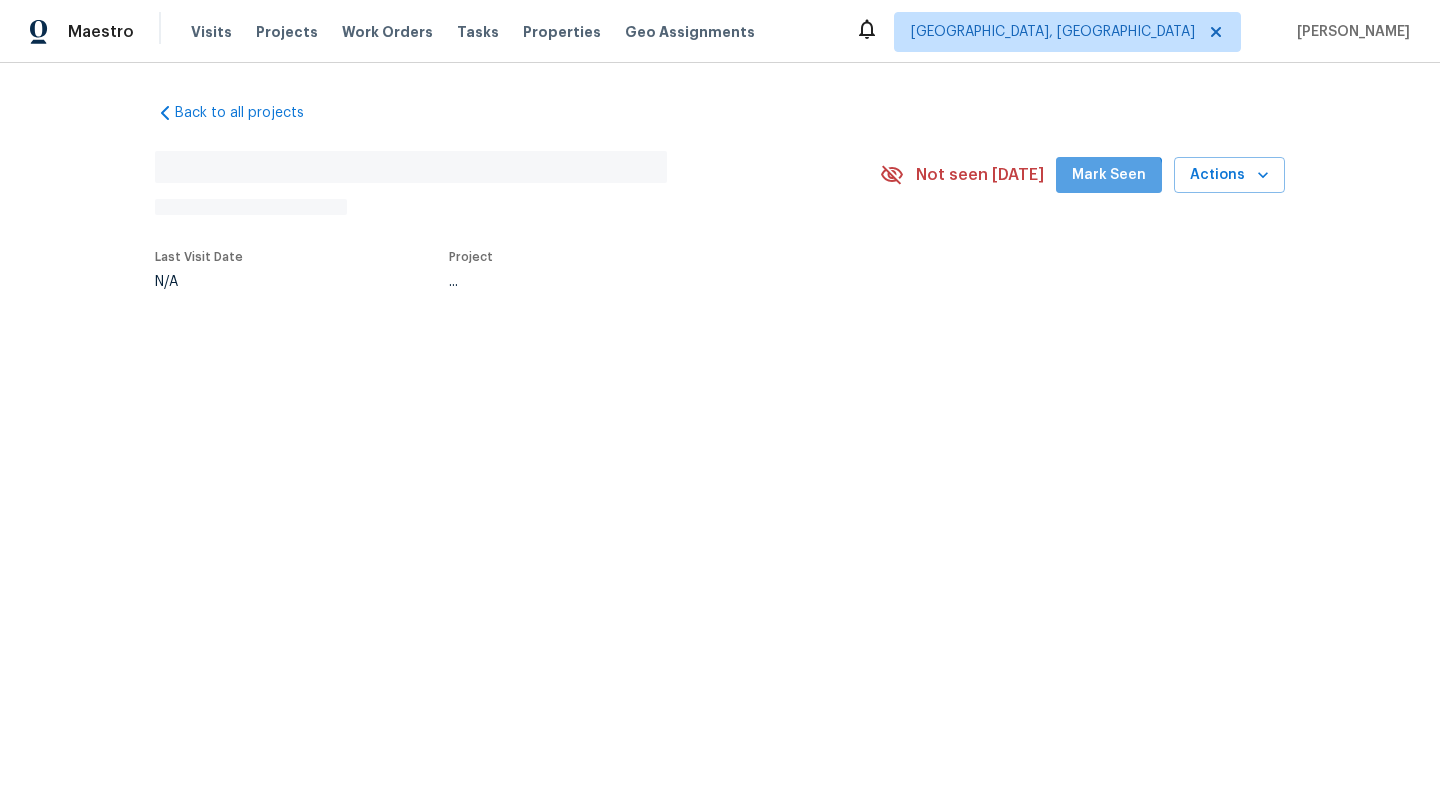 click on "Mark Seen" at bounding box center (1109, 175) 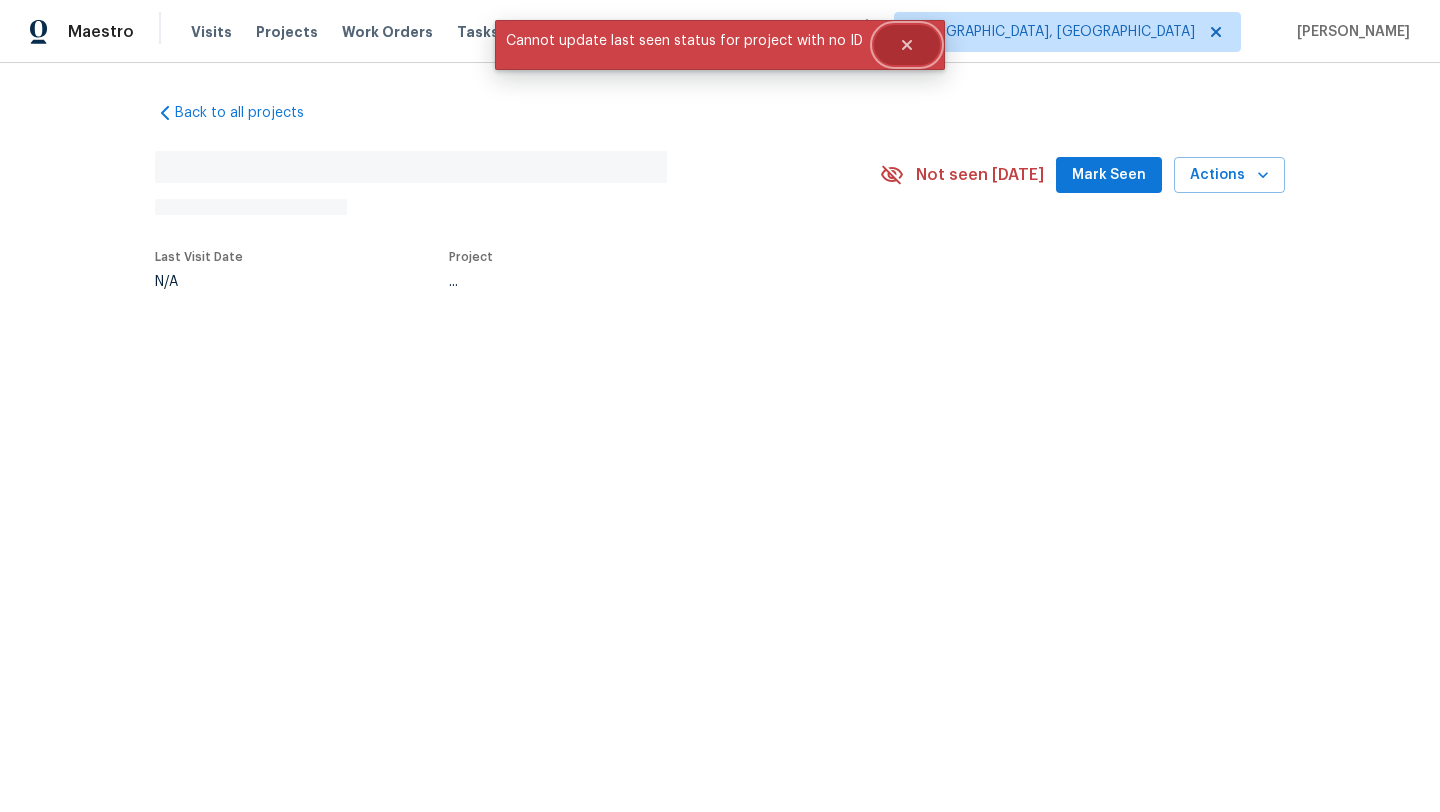 click 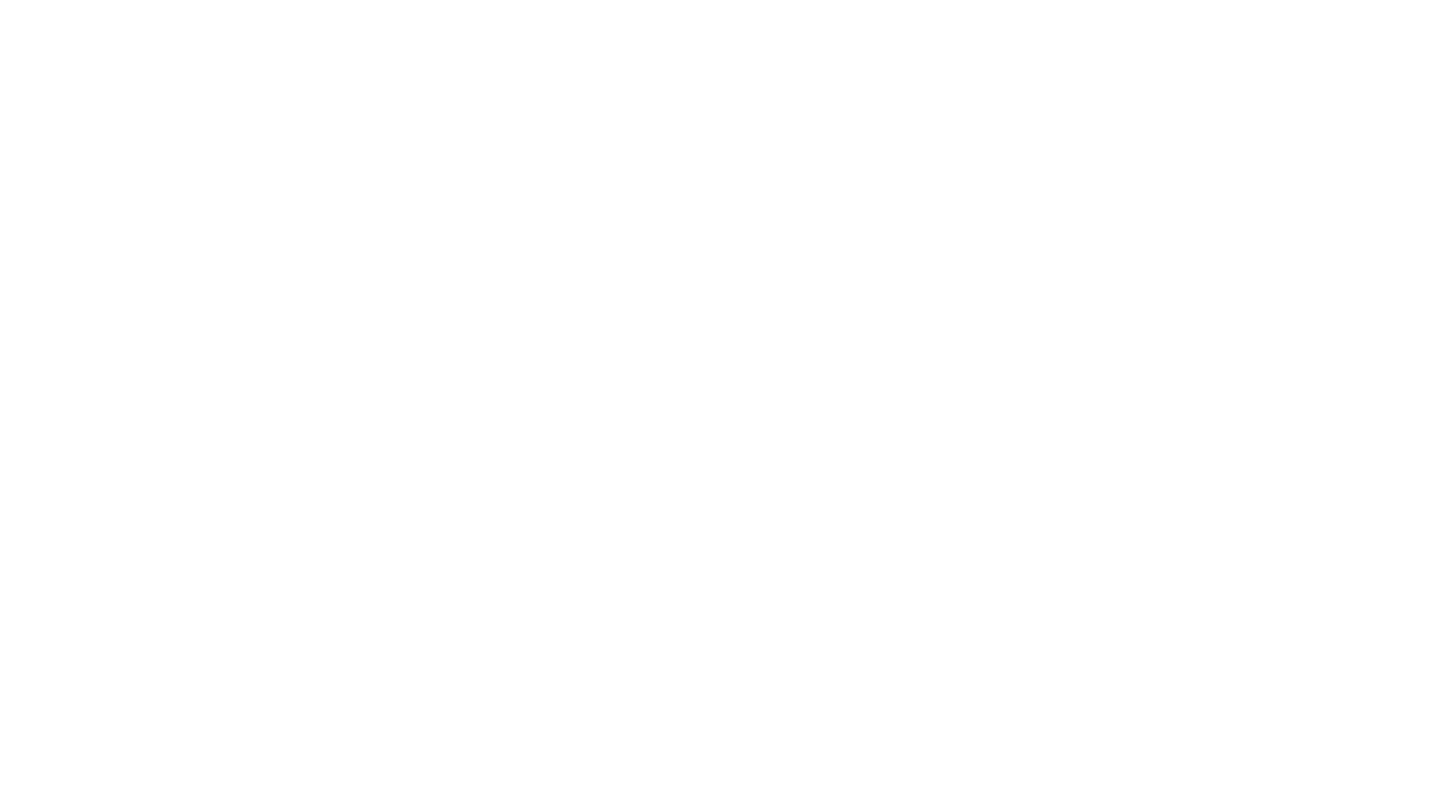 scroll, scrollTop: 0, scrollLeft: 0, axis: both 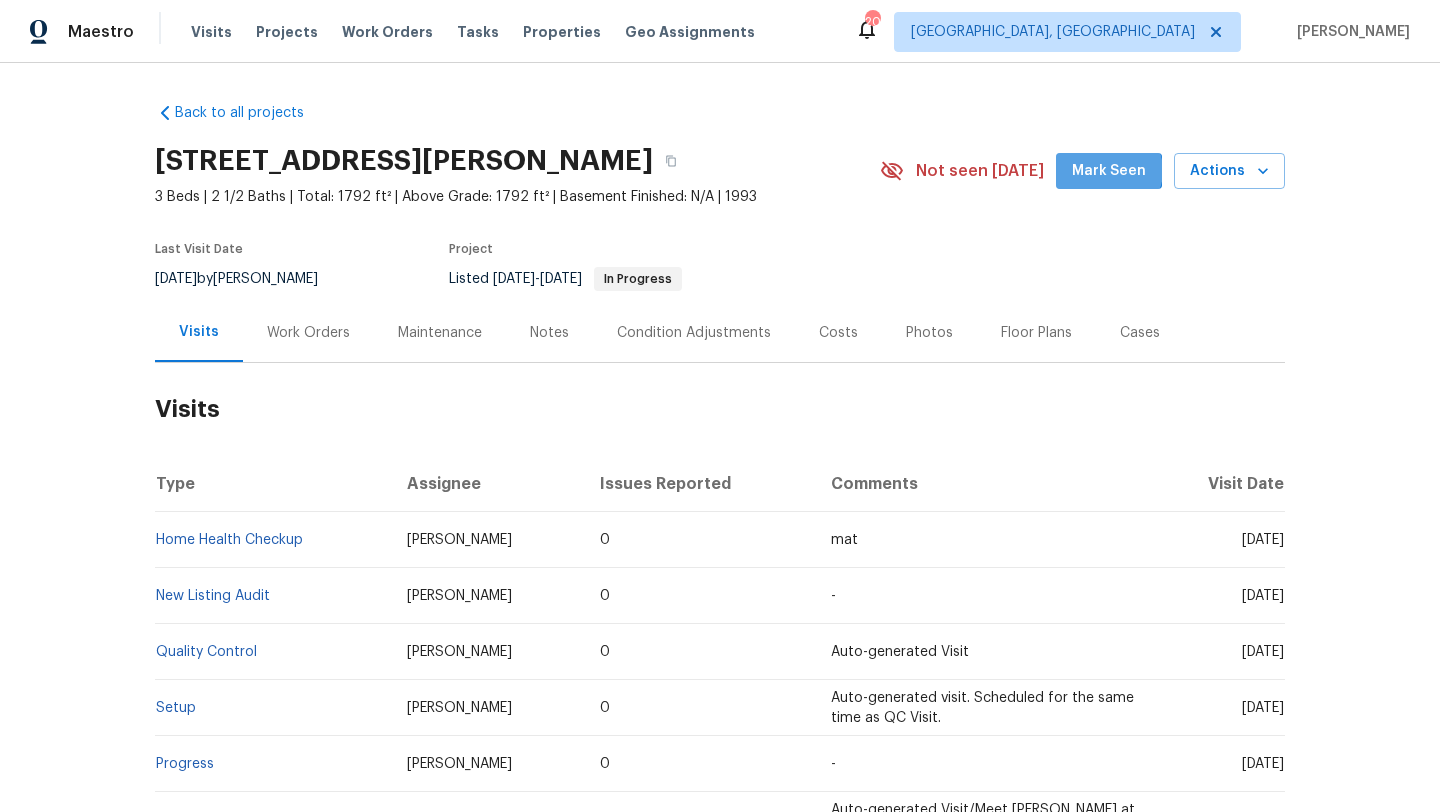 click on "Mark Seen" at bounding box center (1109, 171) 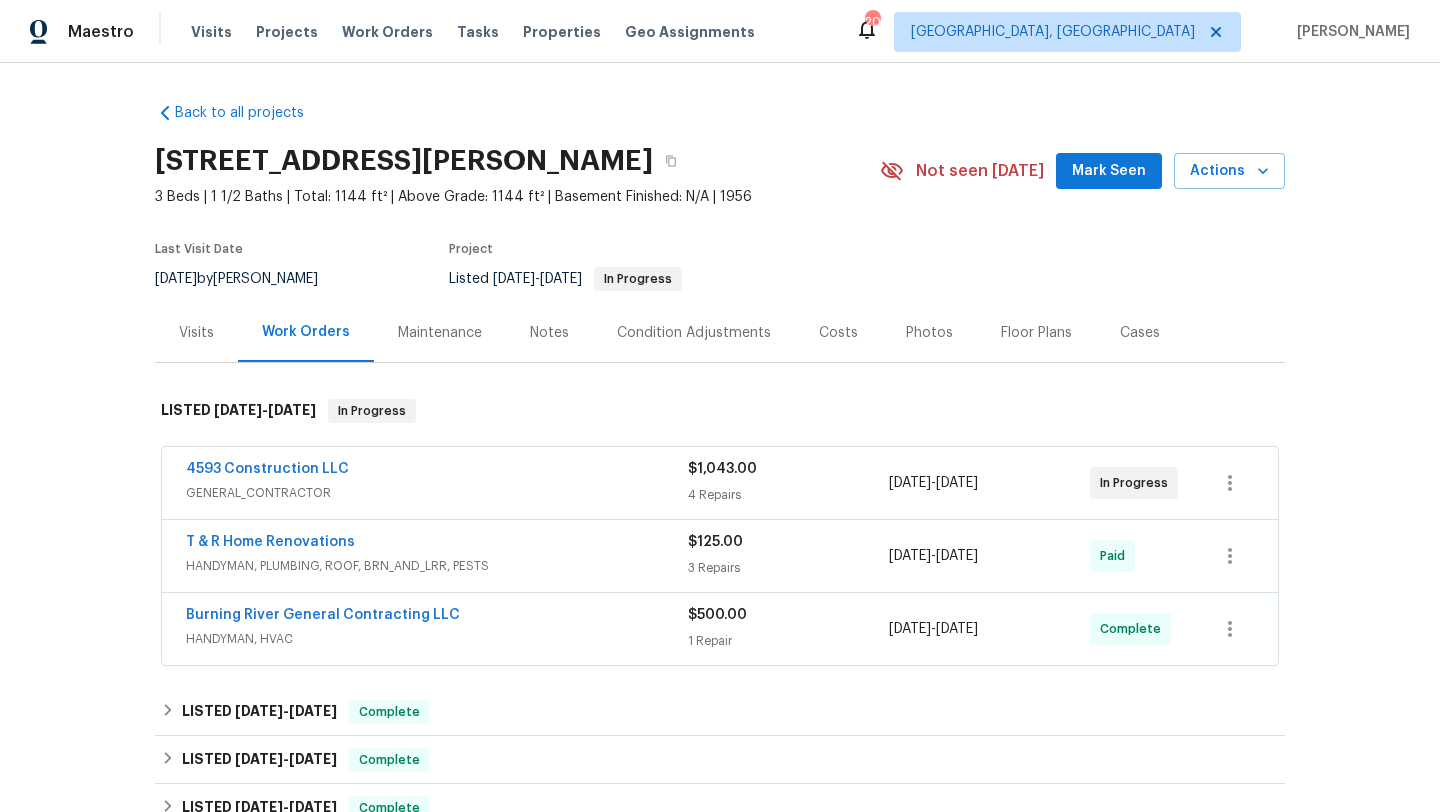 scroll, scrollTop: 0, scrollLeft: 0, axis: both 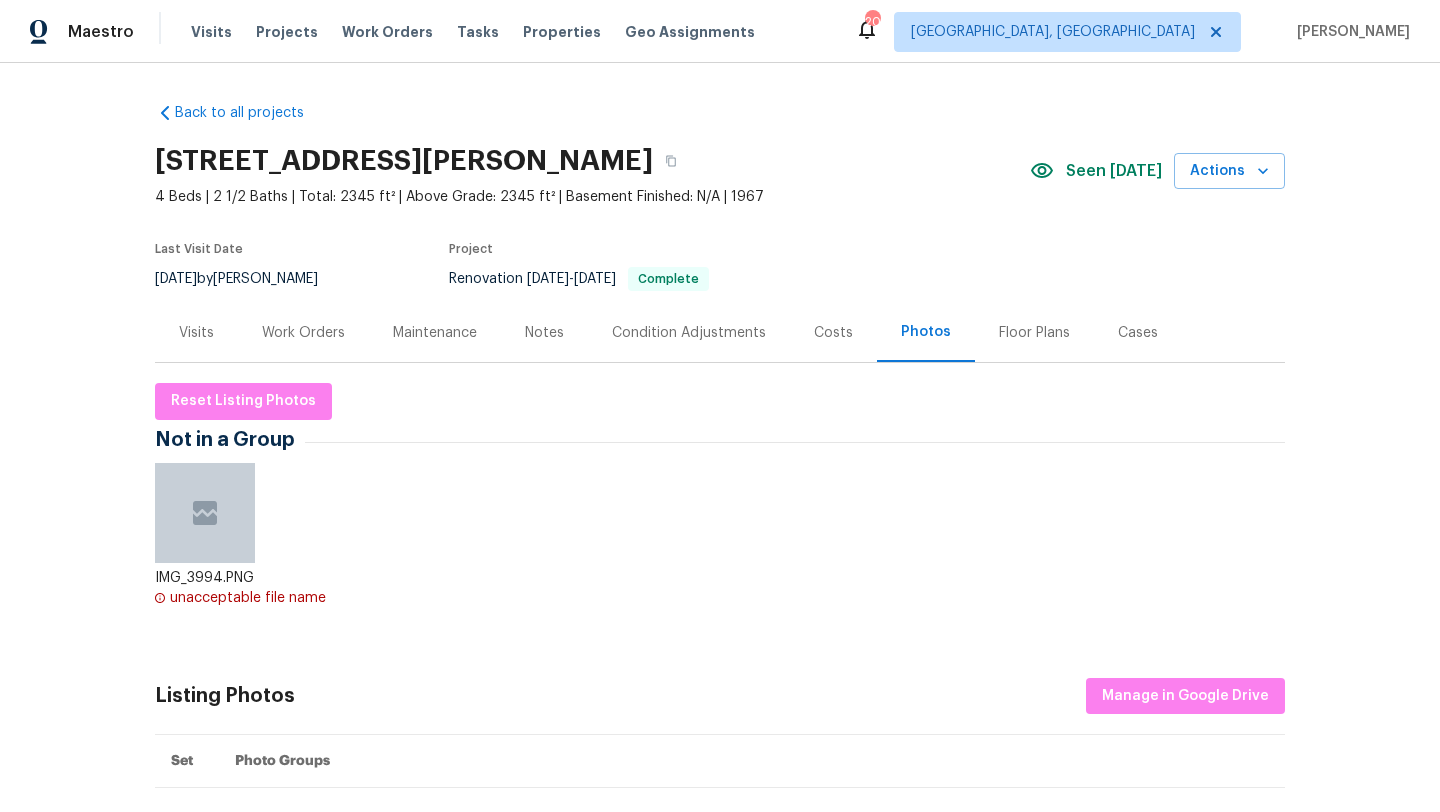 click on "Visits" at bounding box center [196, 333] 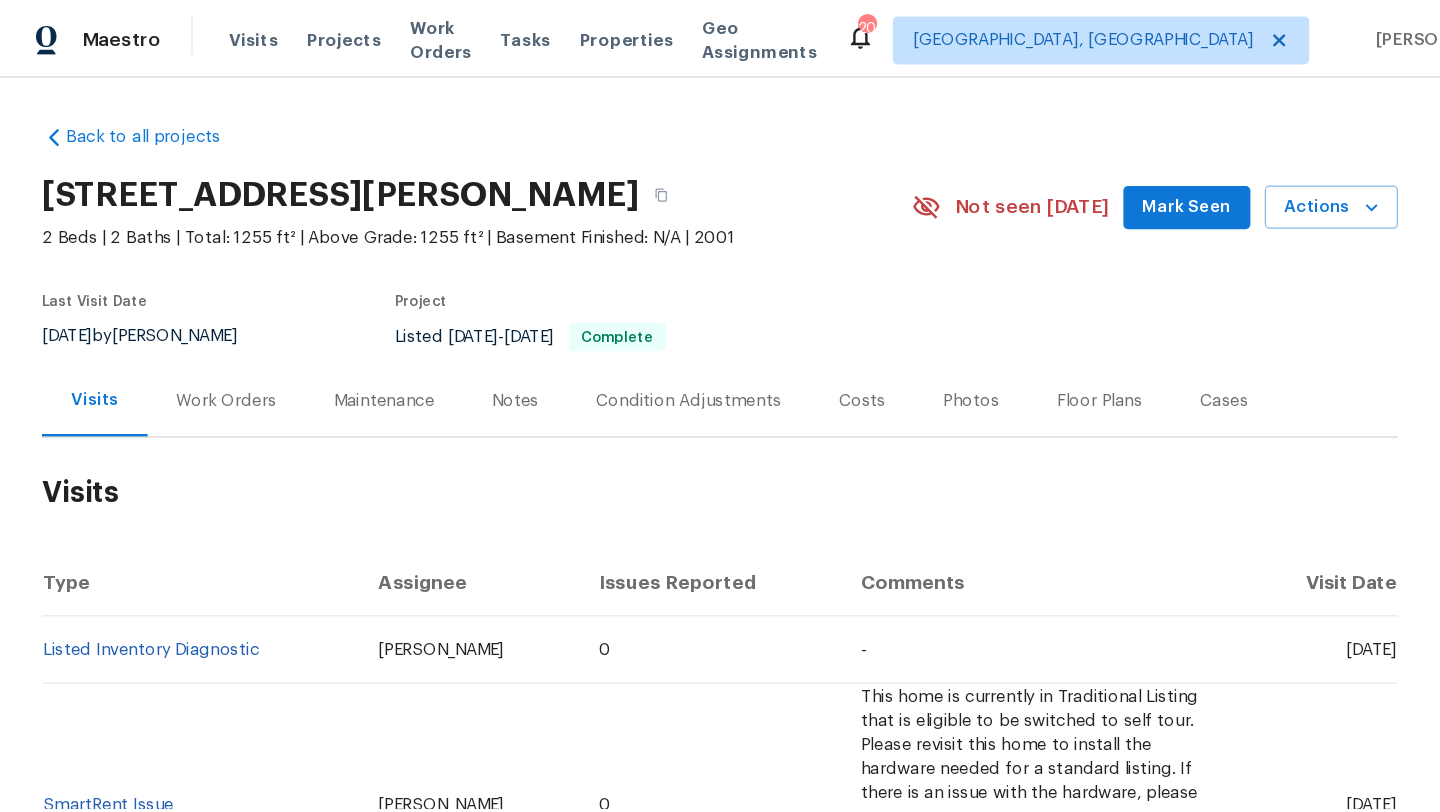 scroll, scrollTop: 0, scrollLeft: 0, axis: both 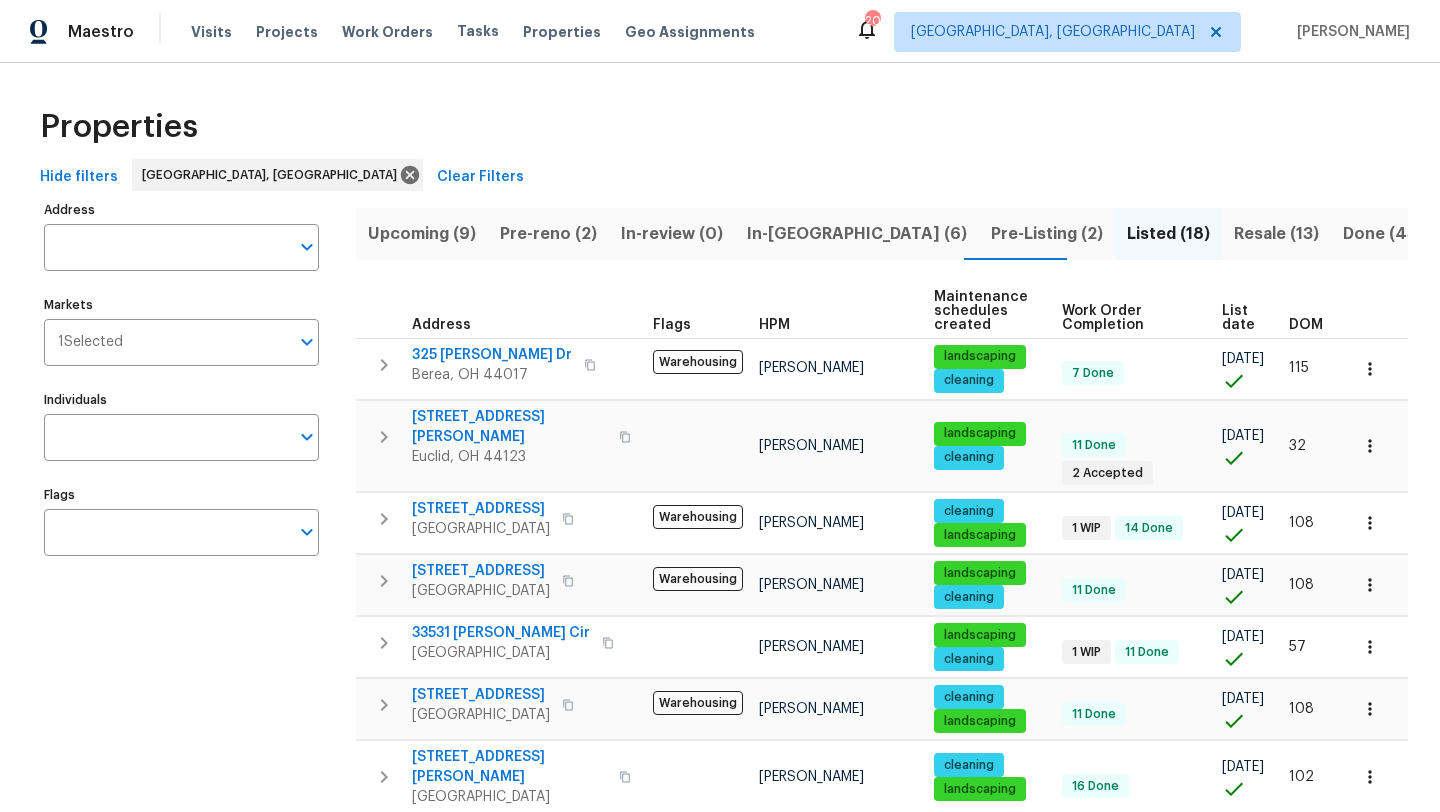 click on "In-reno (6)" at bounding box center (857, 234) 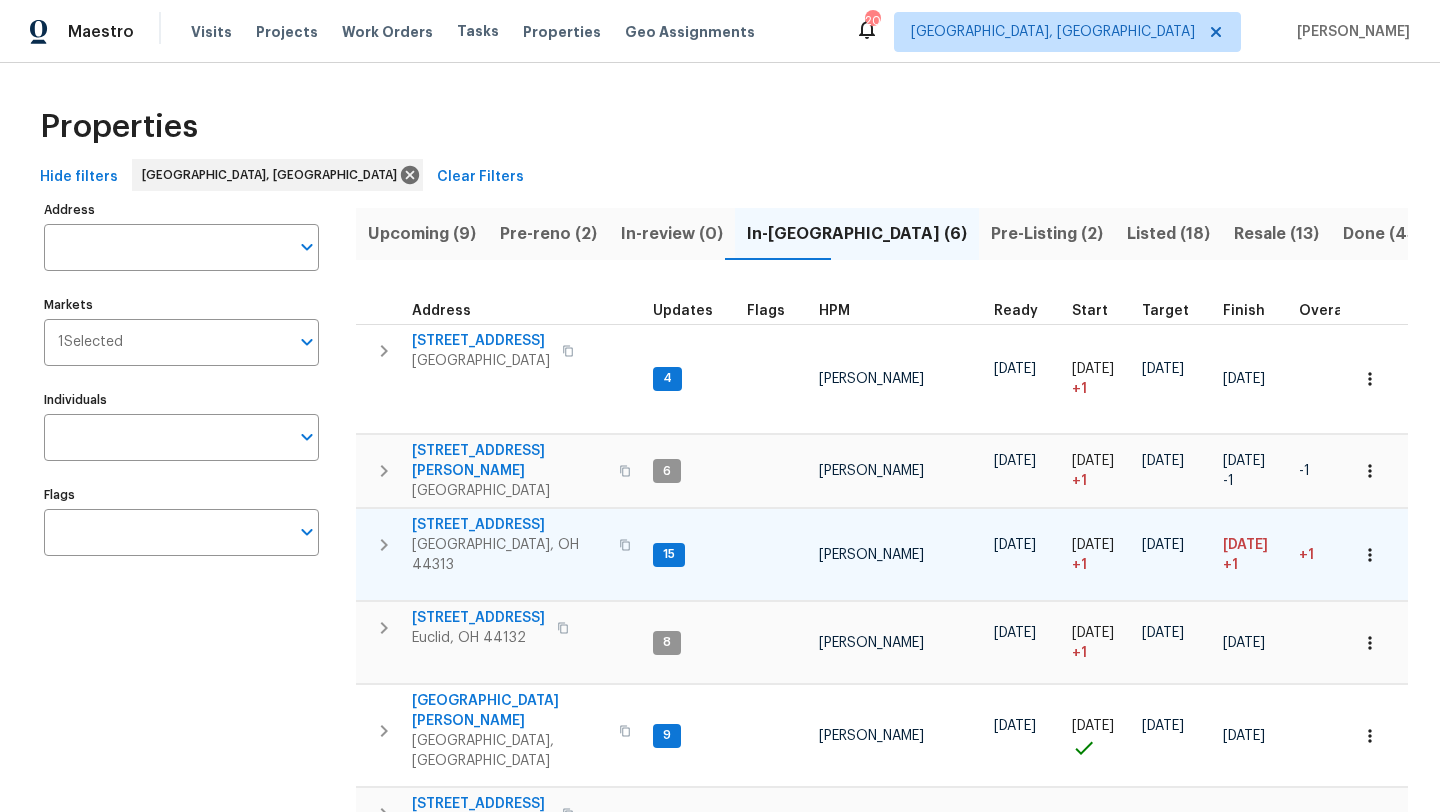 click on "1085 Winhurst Dr" at bounding box center (509, 525) 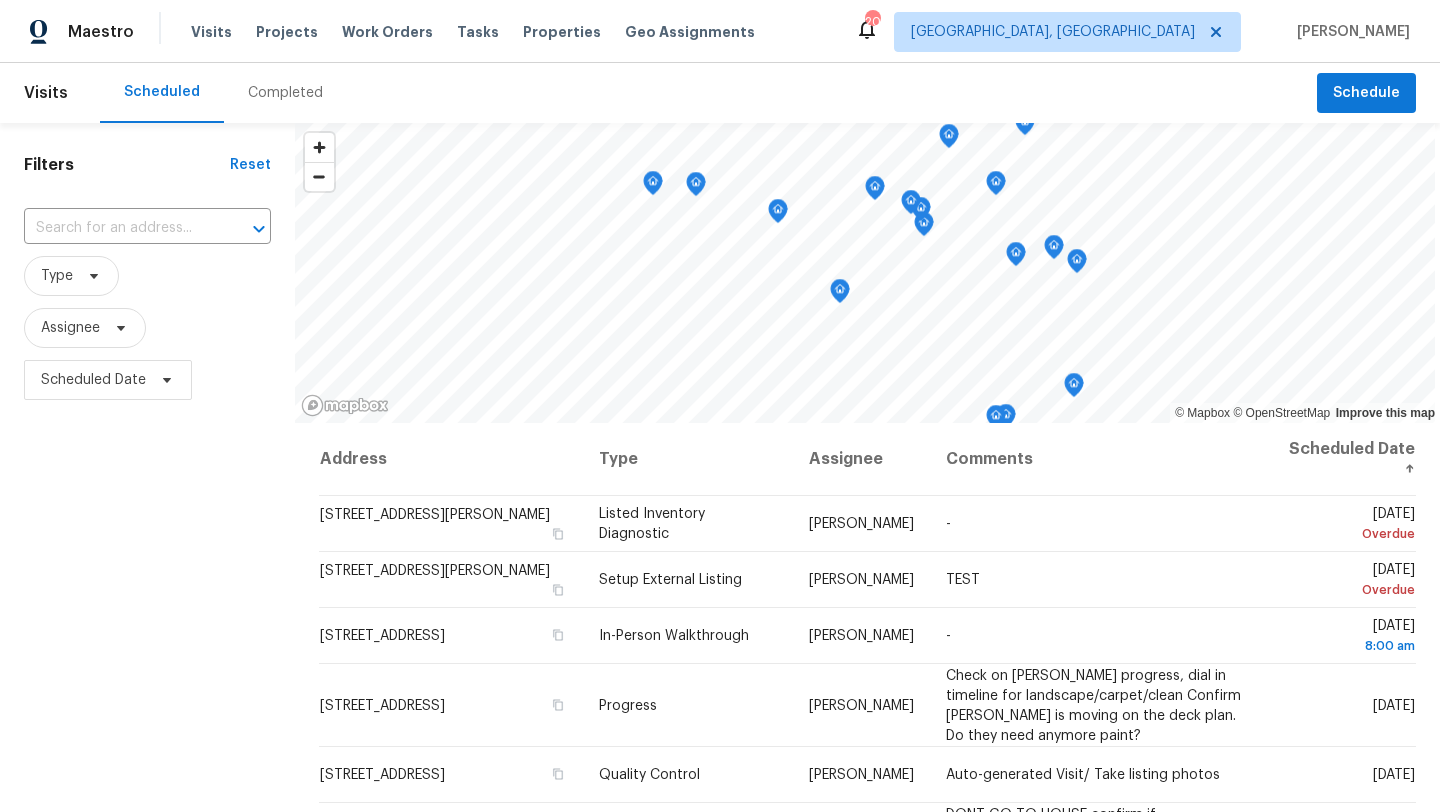scroll, scrollTop: 0, scrollLeft: 0, axis: both 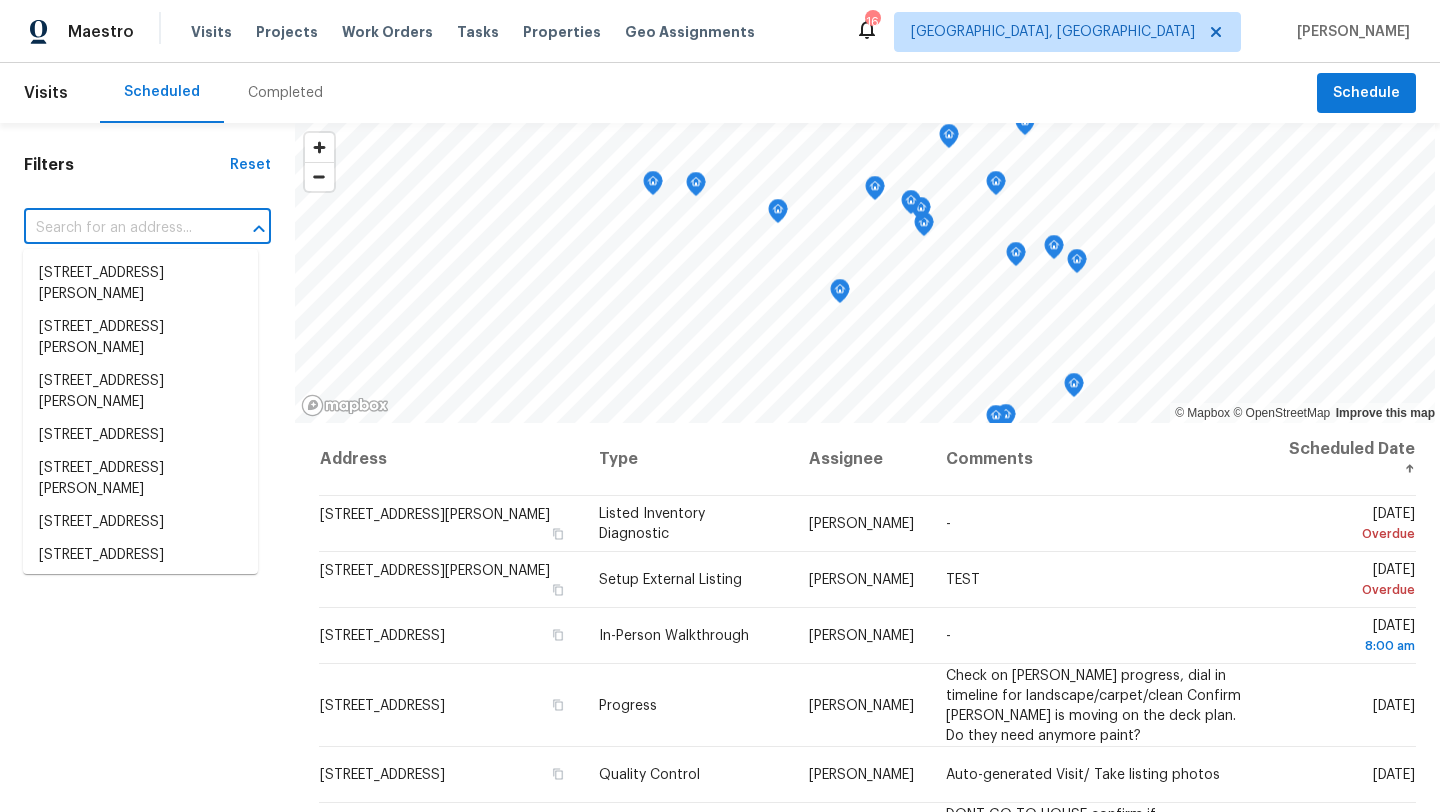 click at bounding box center (119, 228) 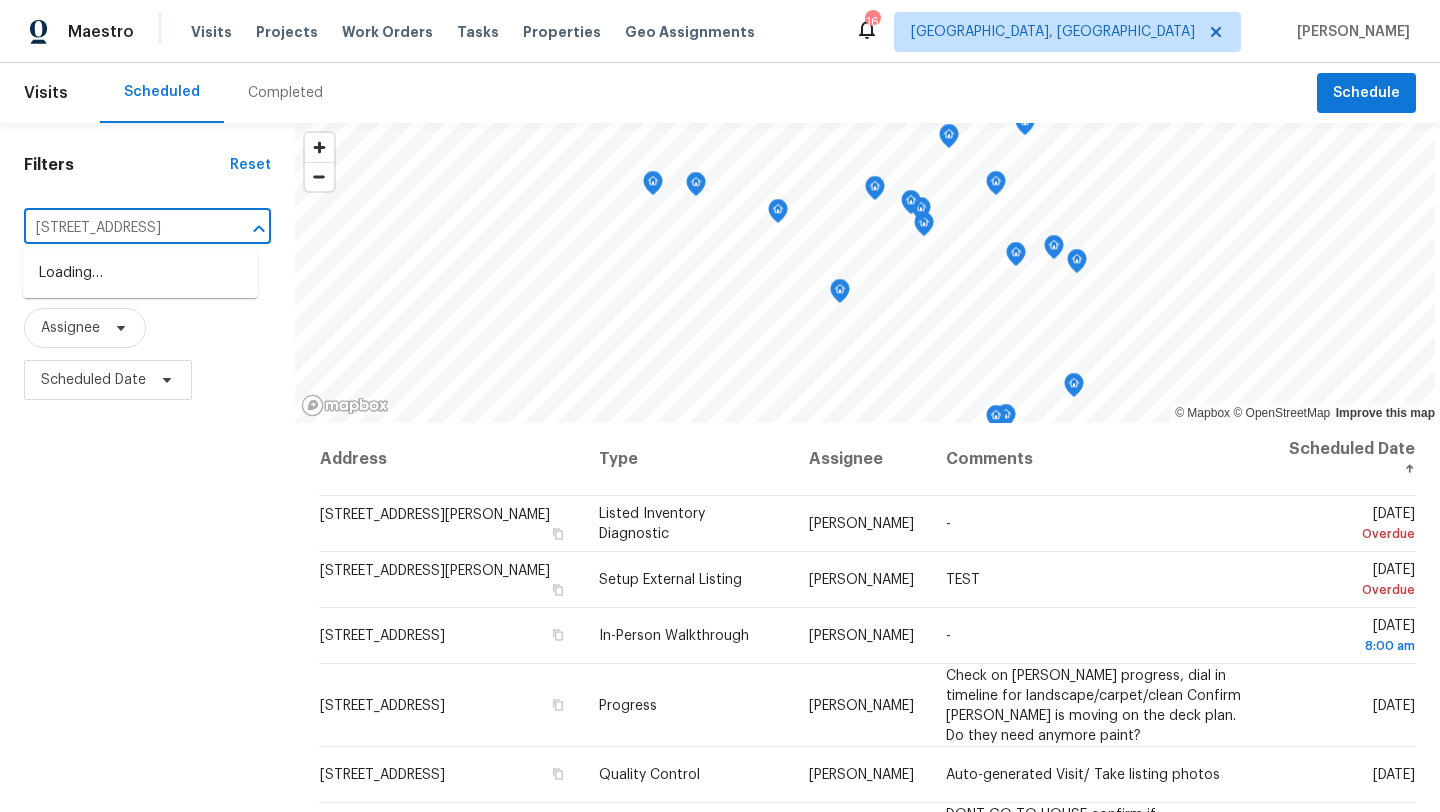 scroll, scrollTop: 0, scrollLeft: 63, axis: horizontal 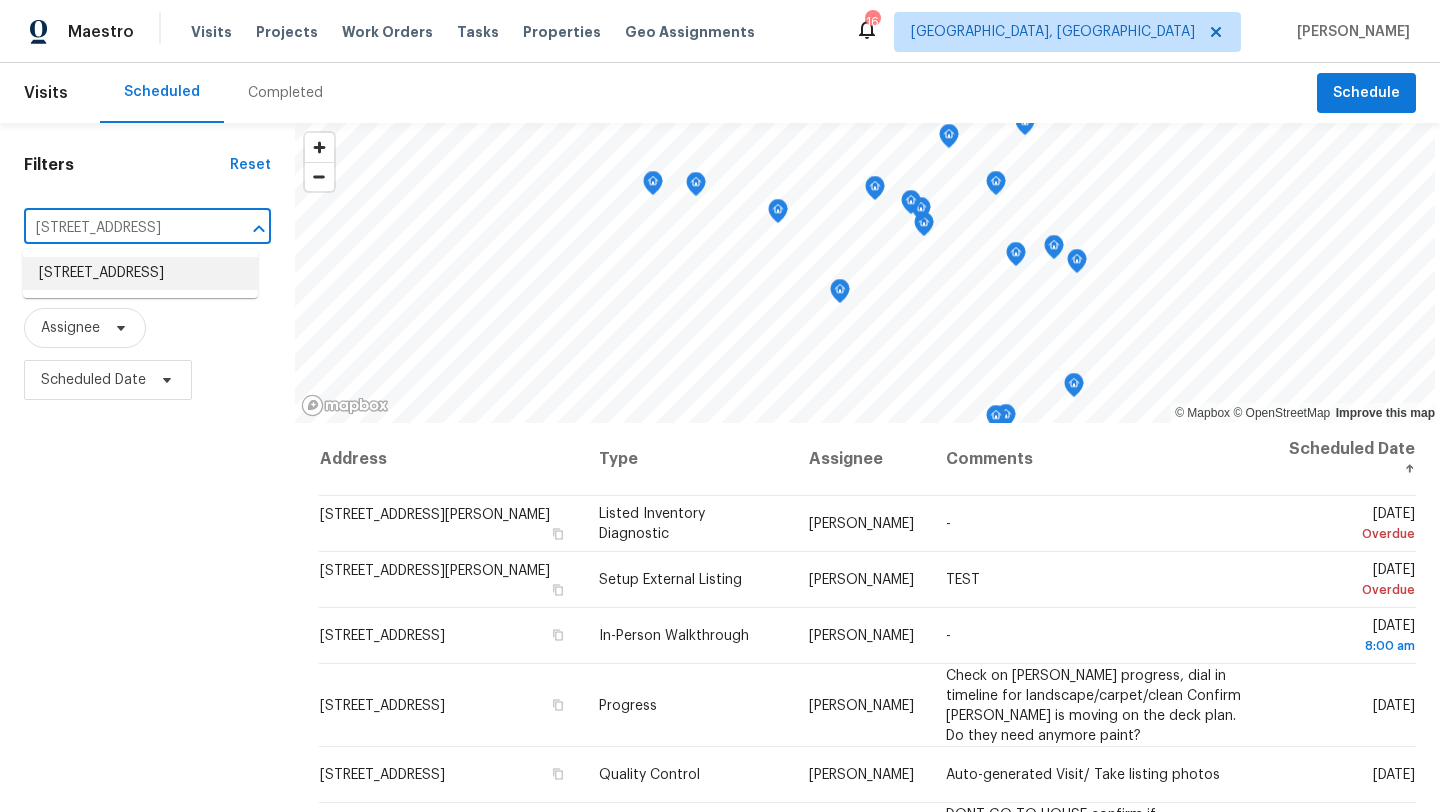 click on "1085 Winhurst Dr, Akron, OH 44313" at bounding box center [140, 273] 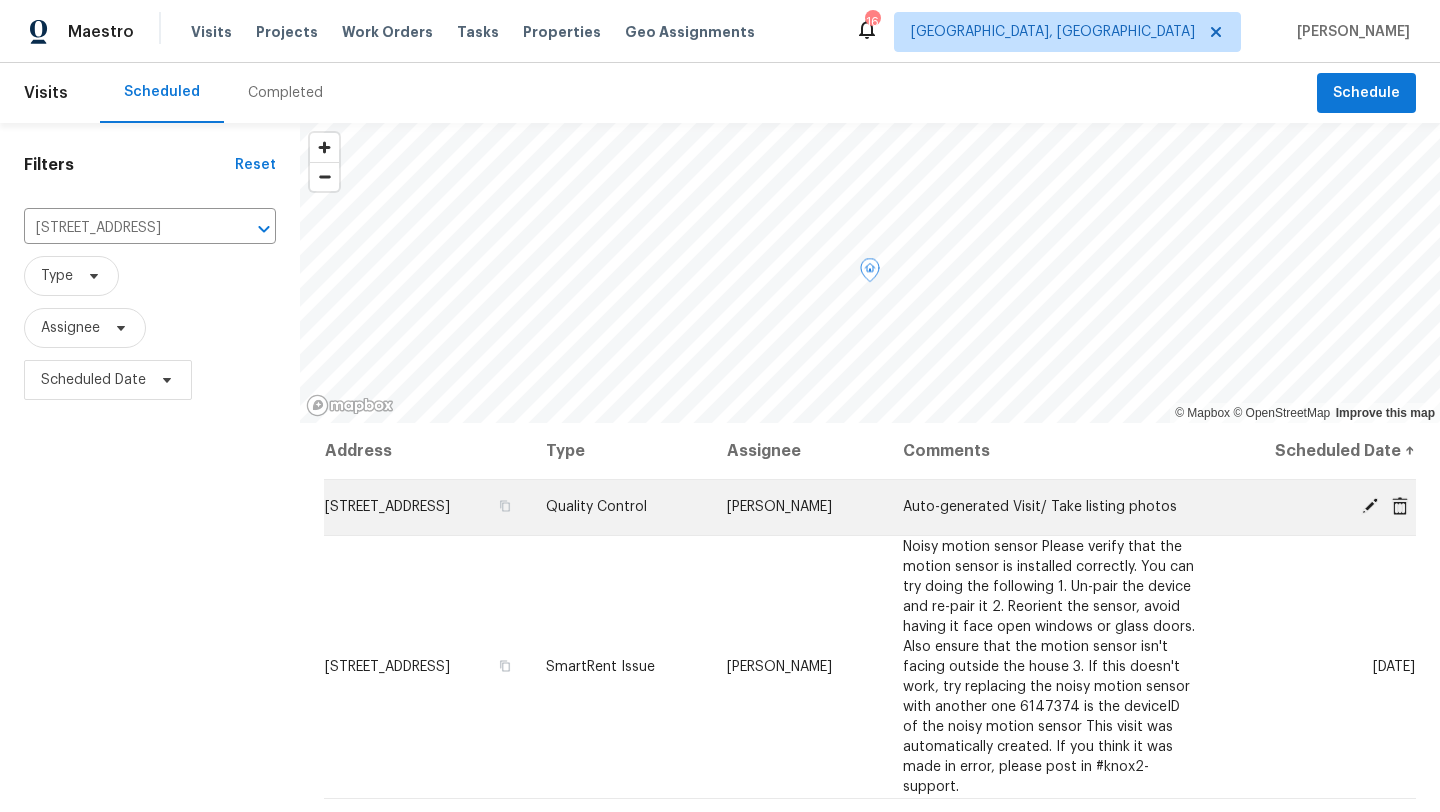 click 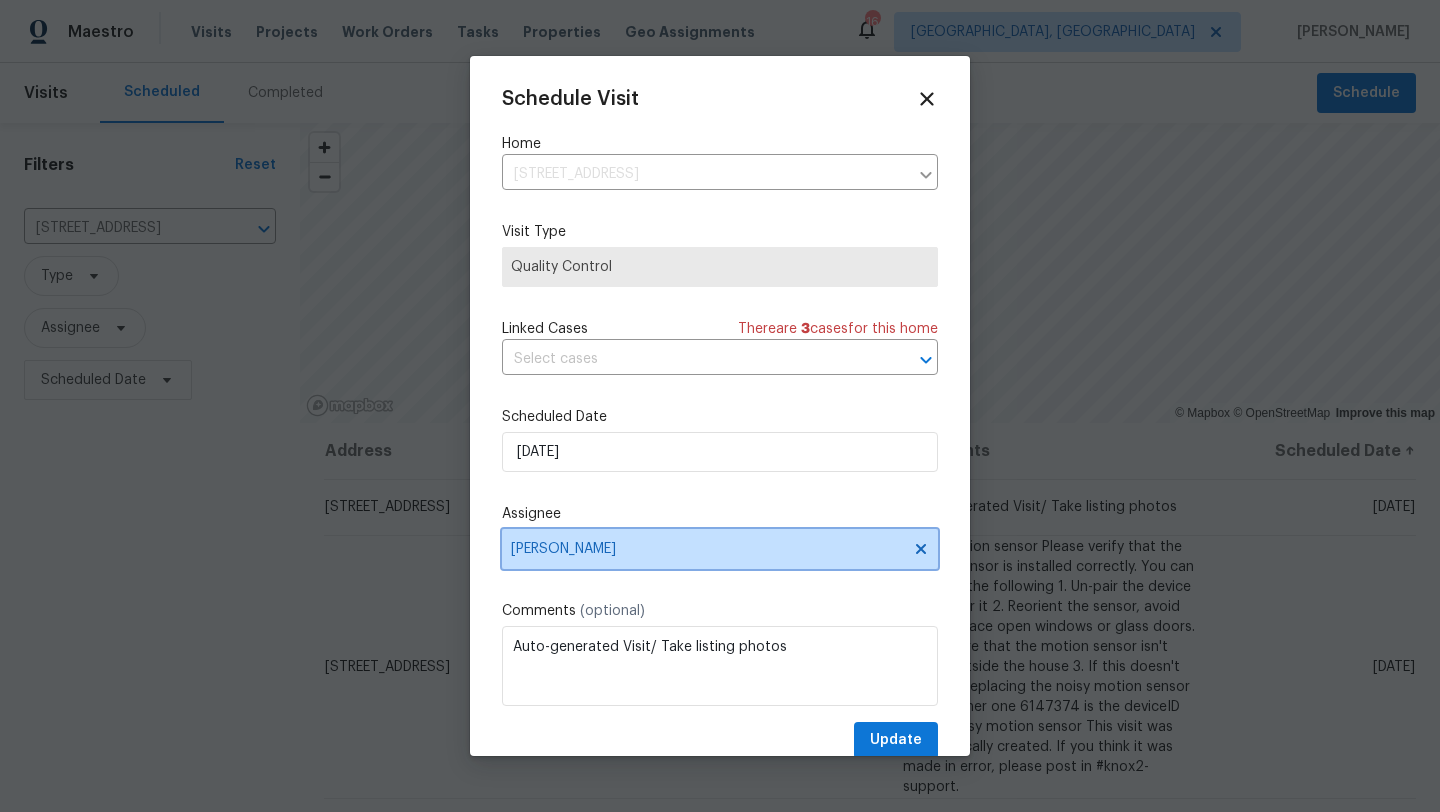 click on "Alison Brice" at bounding box center [720, 549] 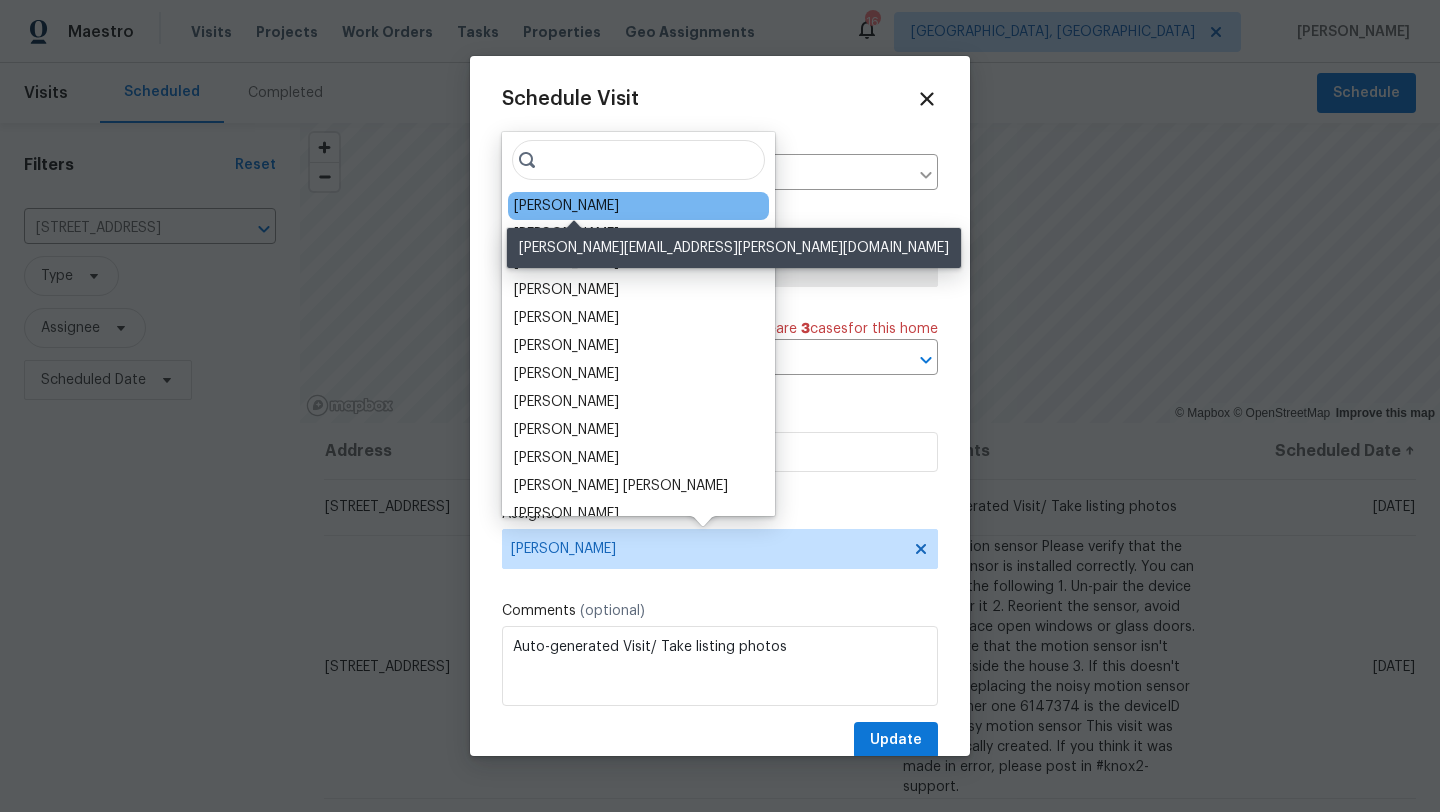 click on "[PERSON_NAME]" at bounding box center [566, 206] 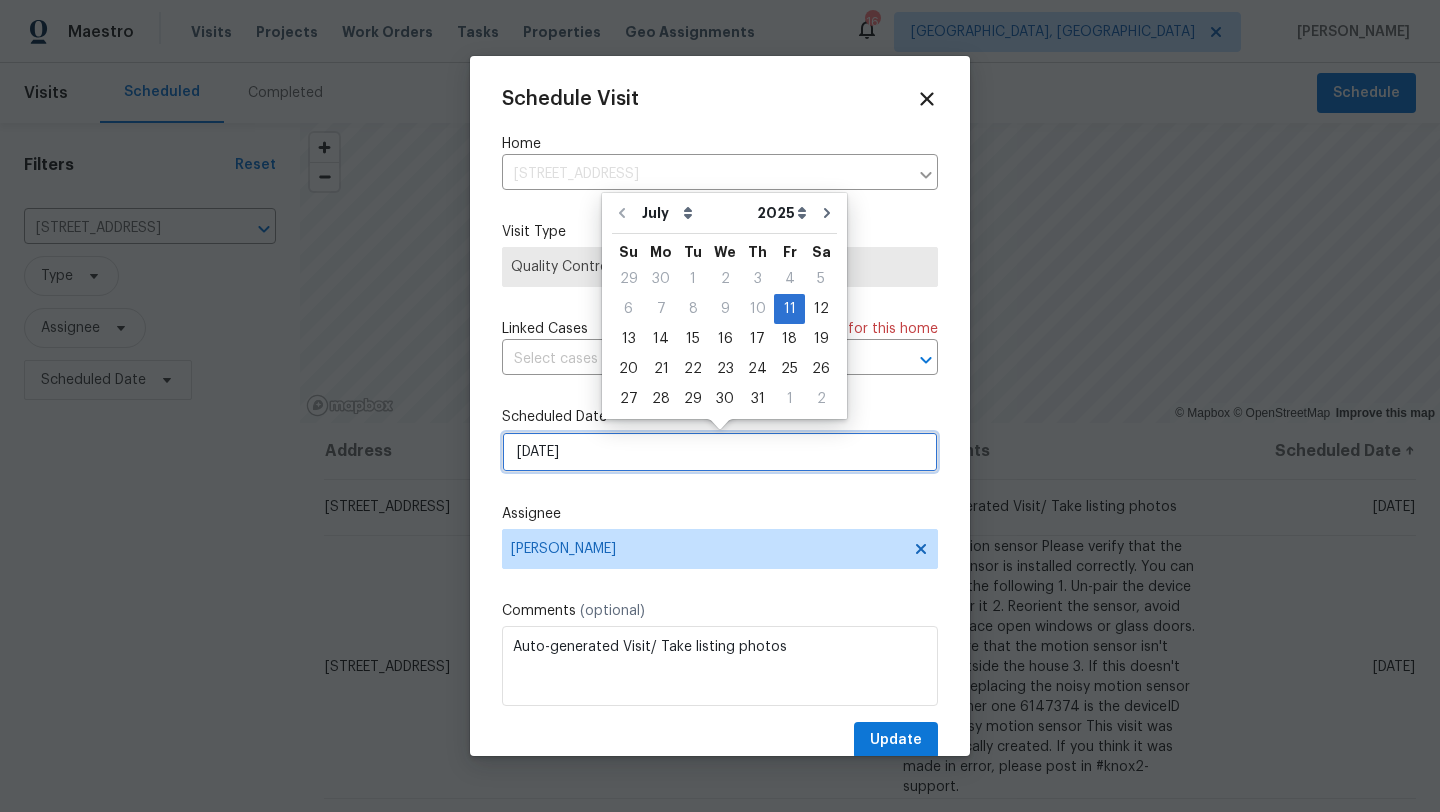 click on "7/11/2025" at bounding box center (720, 452) 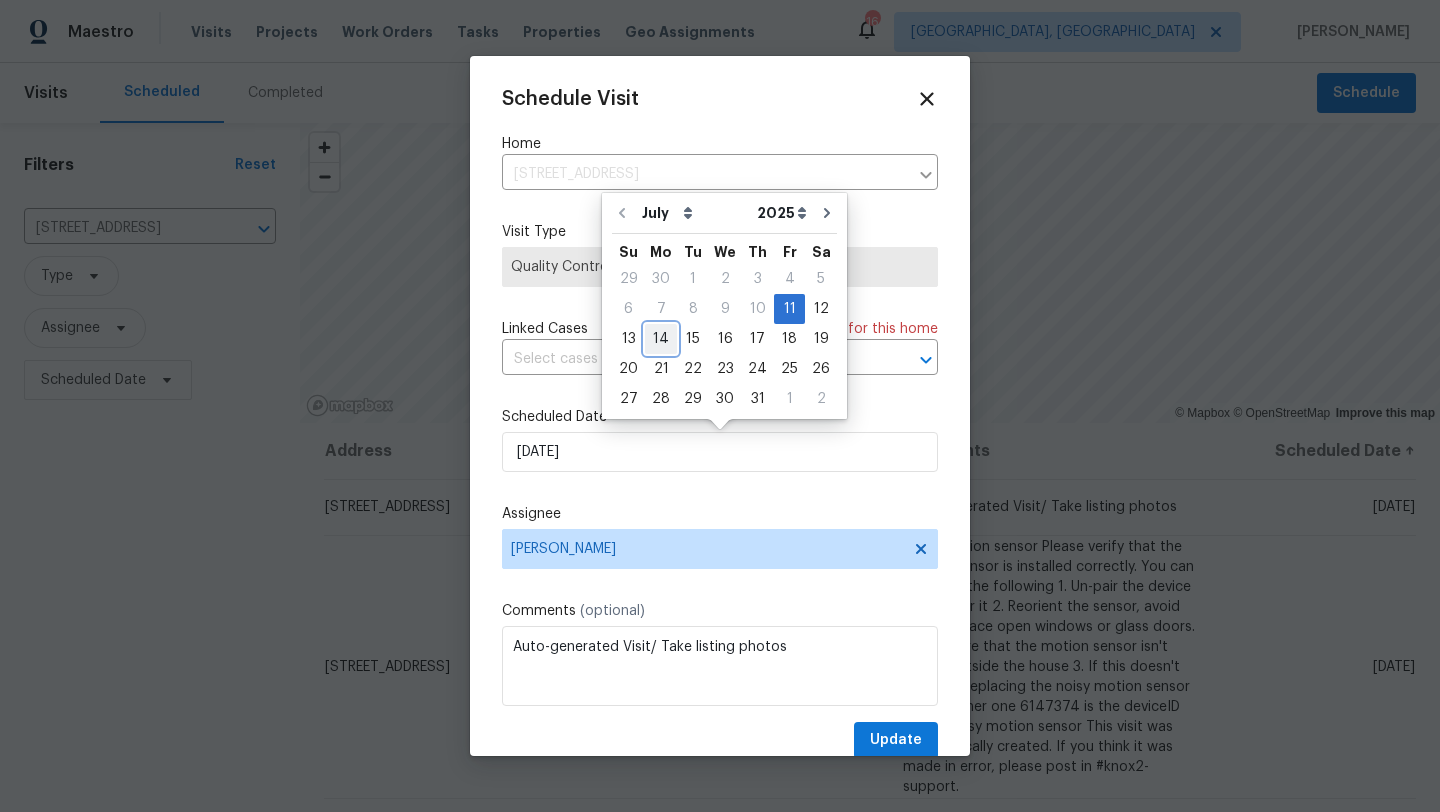 click on "14" at bounding box center [661, 339] 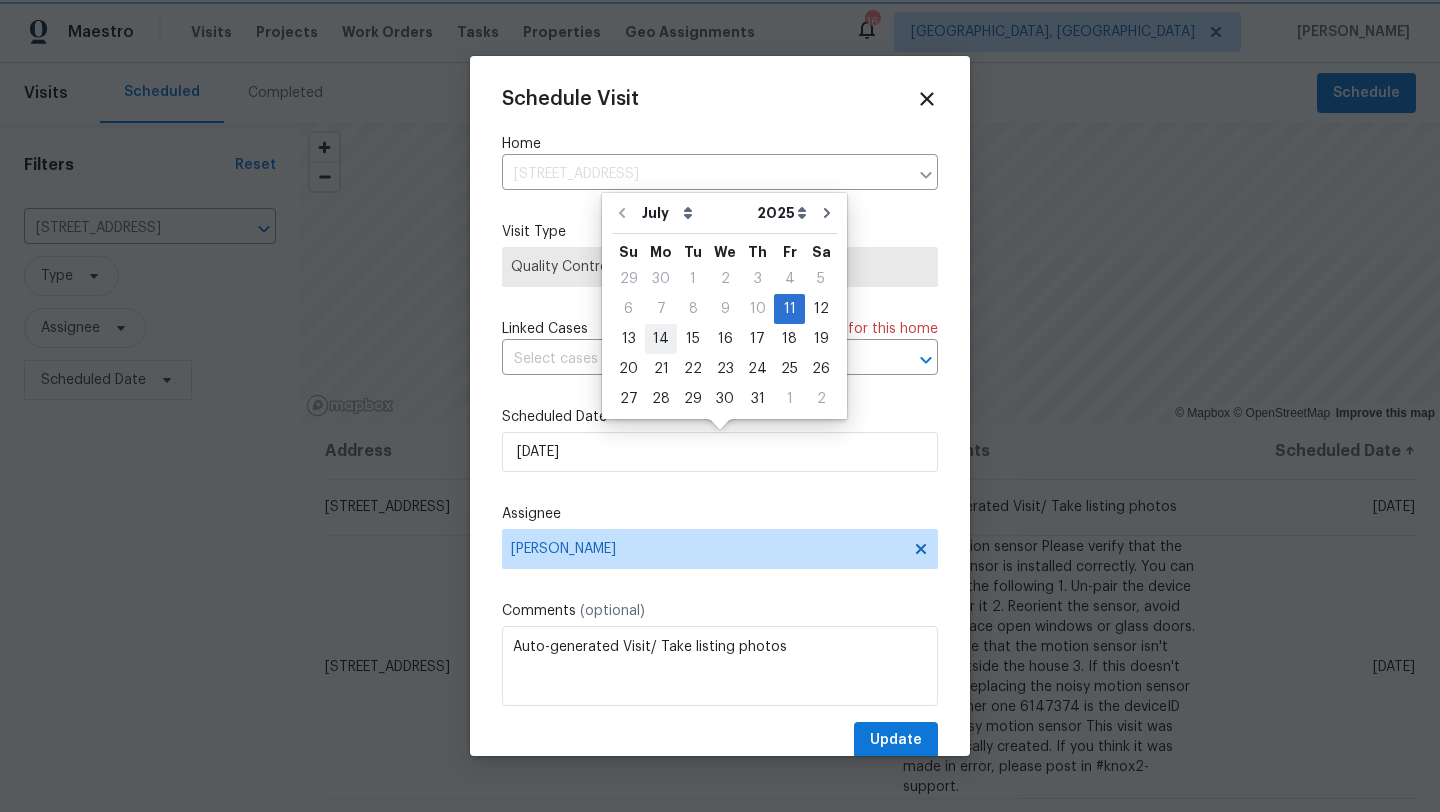 type on "7/14/2025" 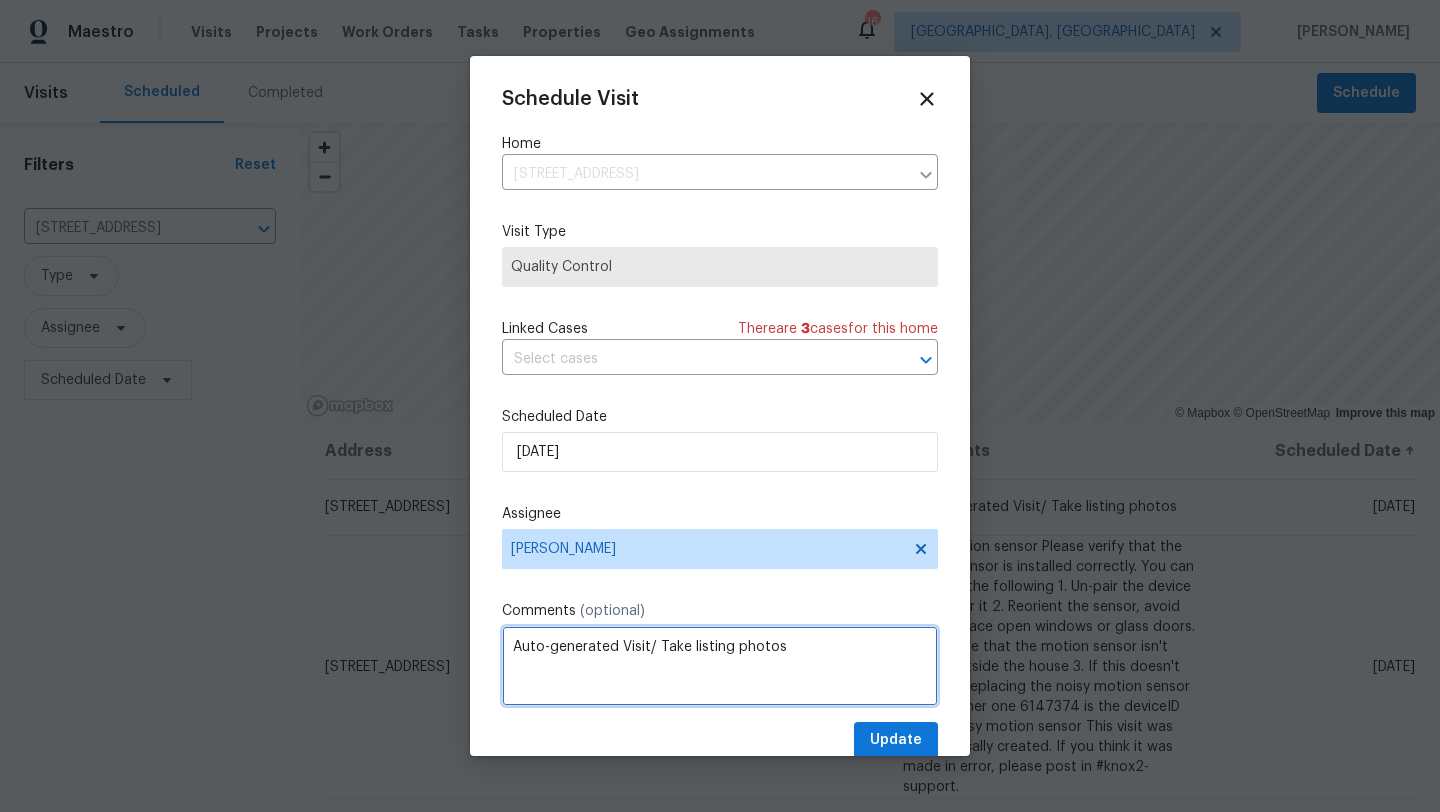 click on "Auto-generated Visit/ Take listing photos" at bounding box center (720, 666) 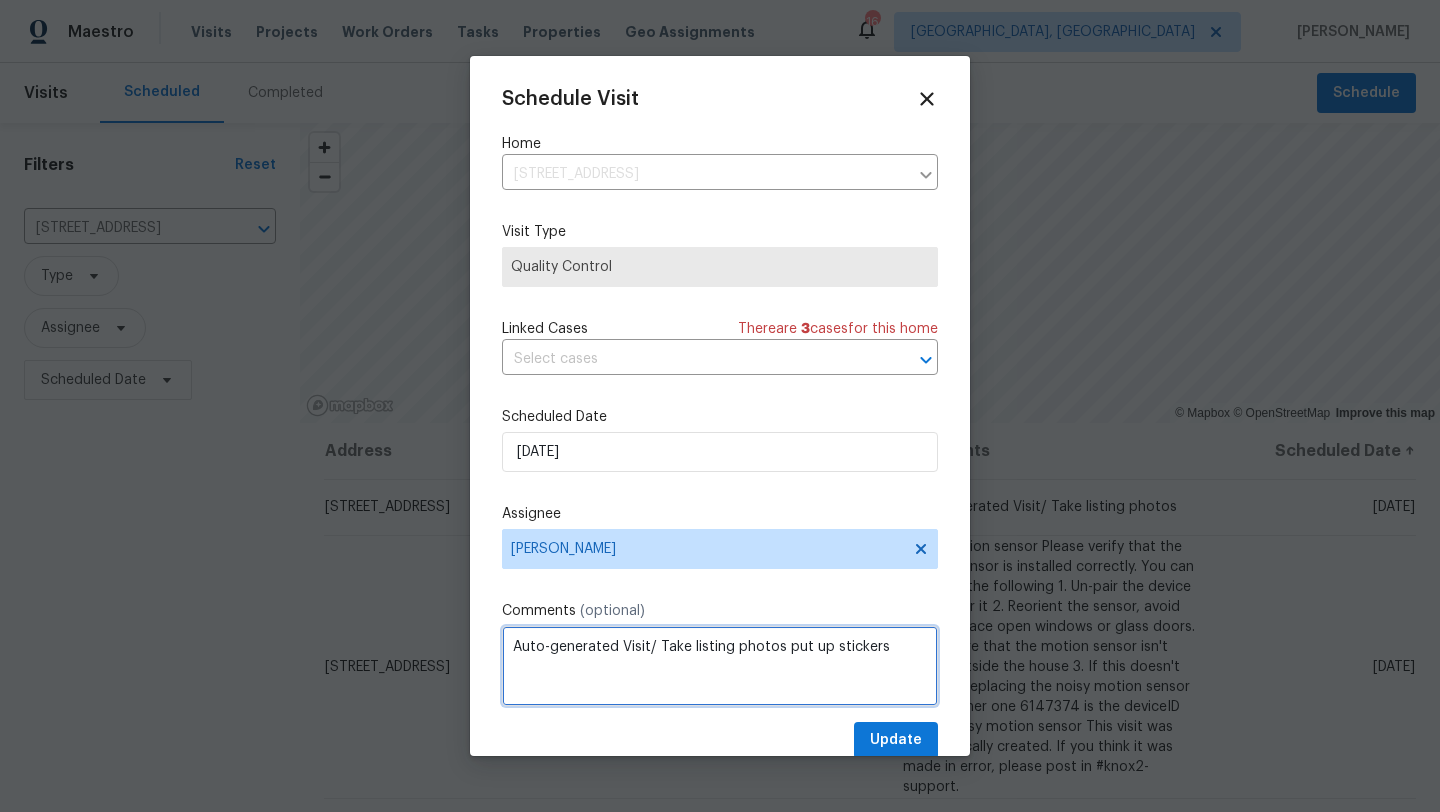 type on "Auto-generated Visit/ Take listing photos put up stickers" 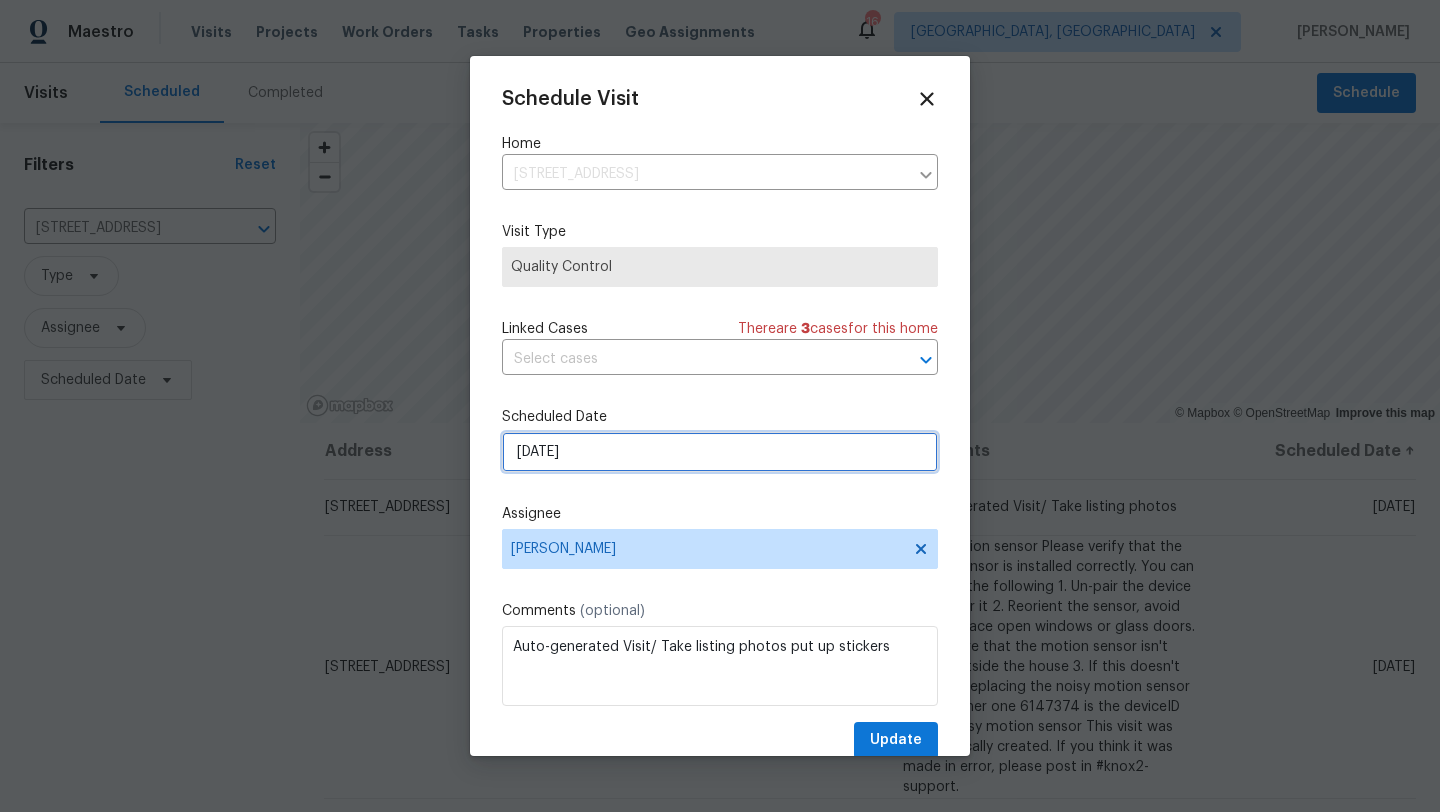 click on "7/14/2025" at bounding box center (720, 452) 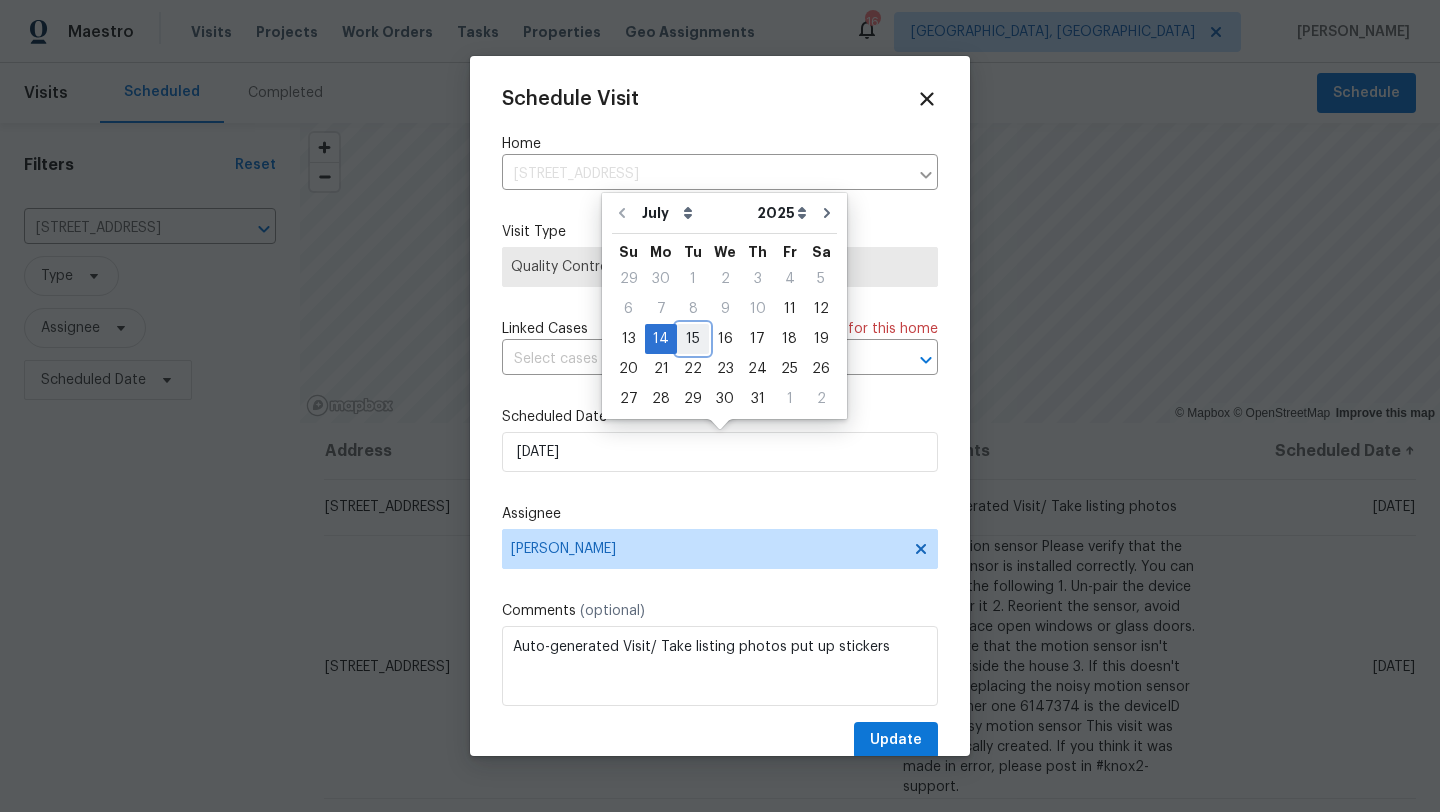 click on "15" at bounding box center [693, 339] 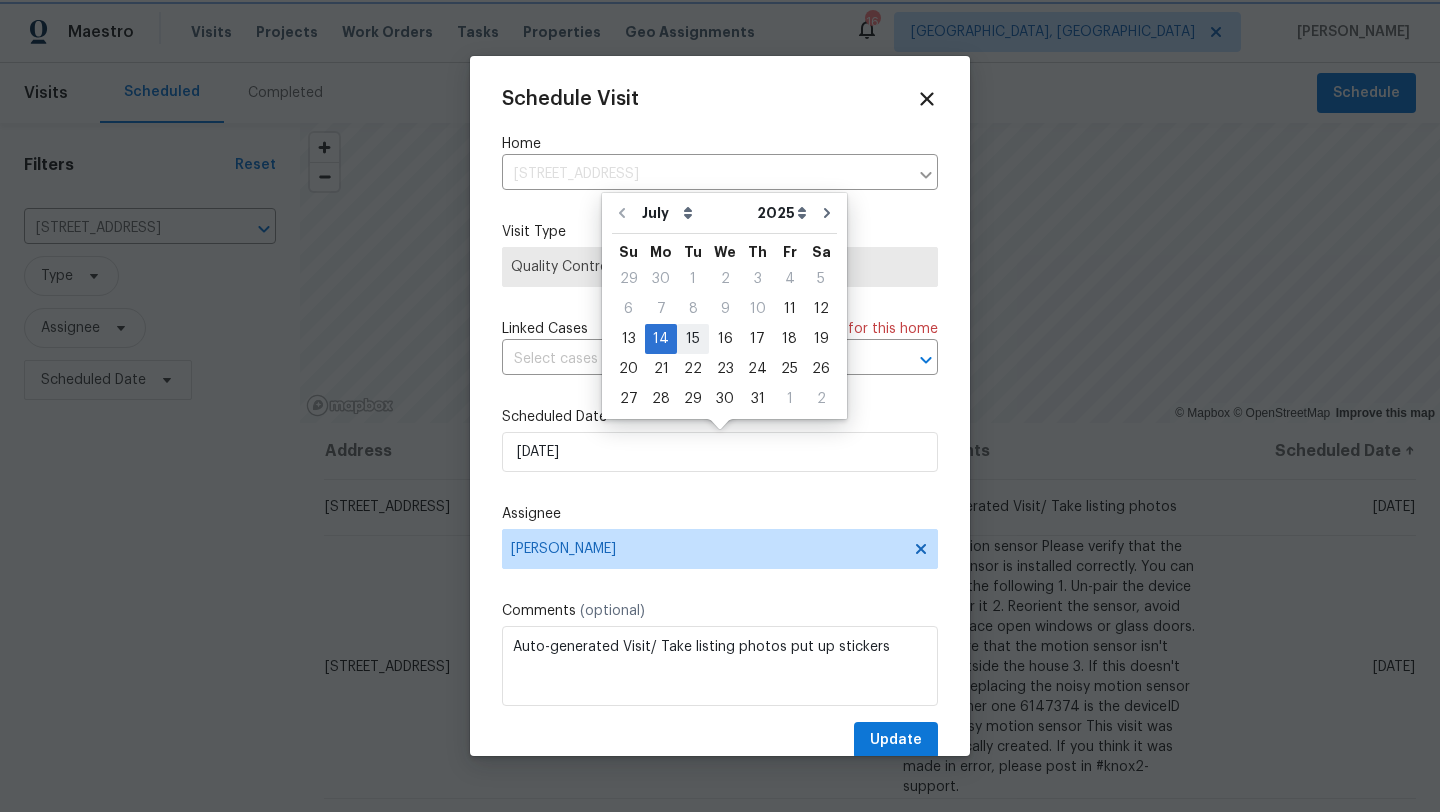 type on "7/15/2025" 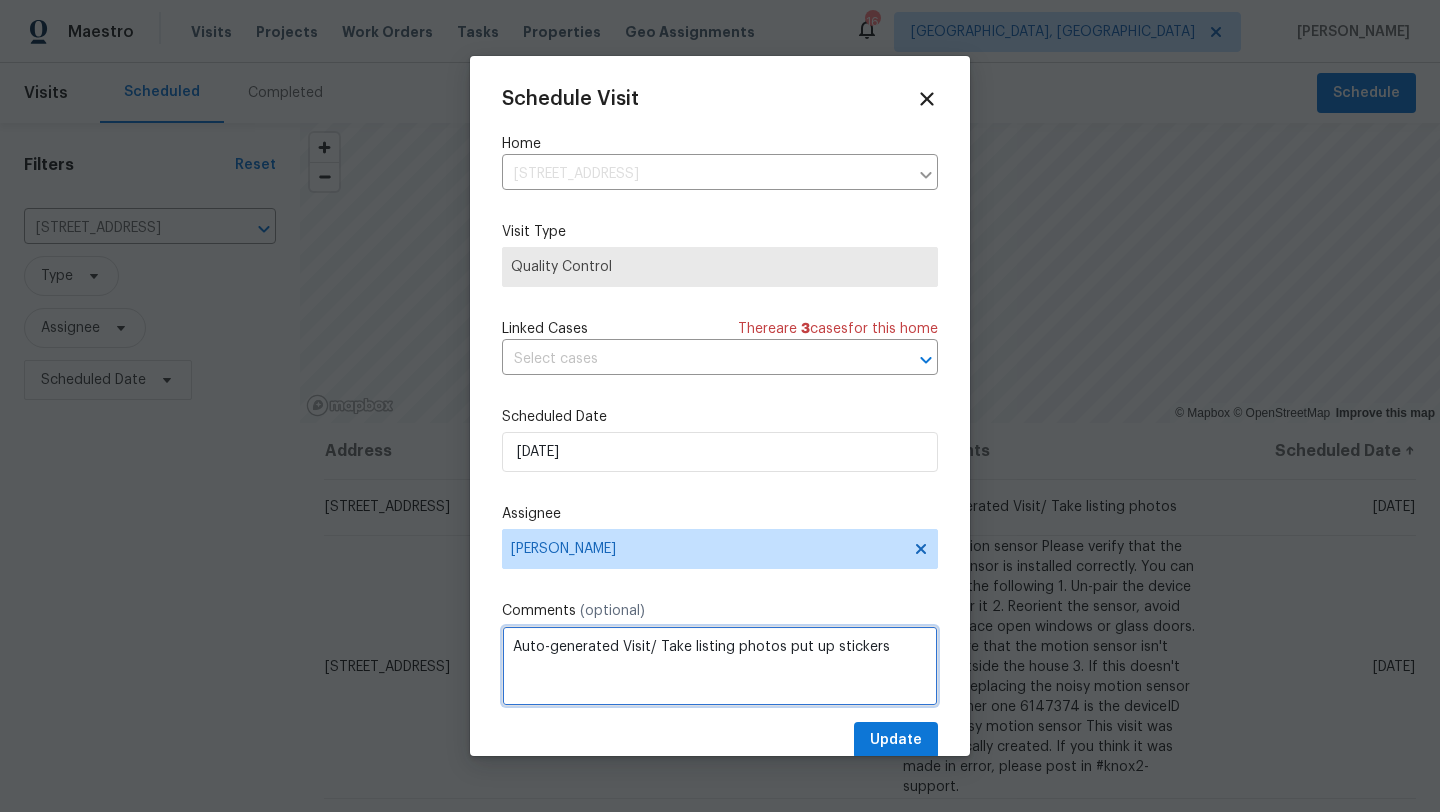 drag, startPoint x: 779, startPoint y: 651, endPoint x: 659, endPoint y: 649, distance: 120.01666 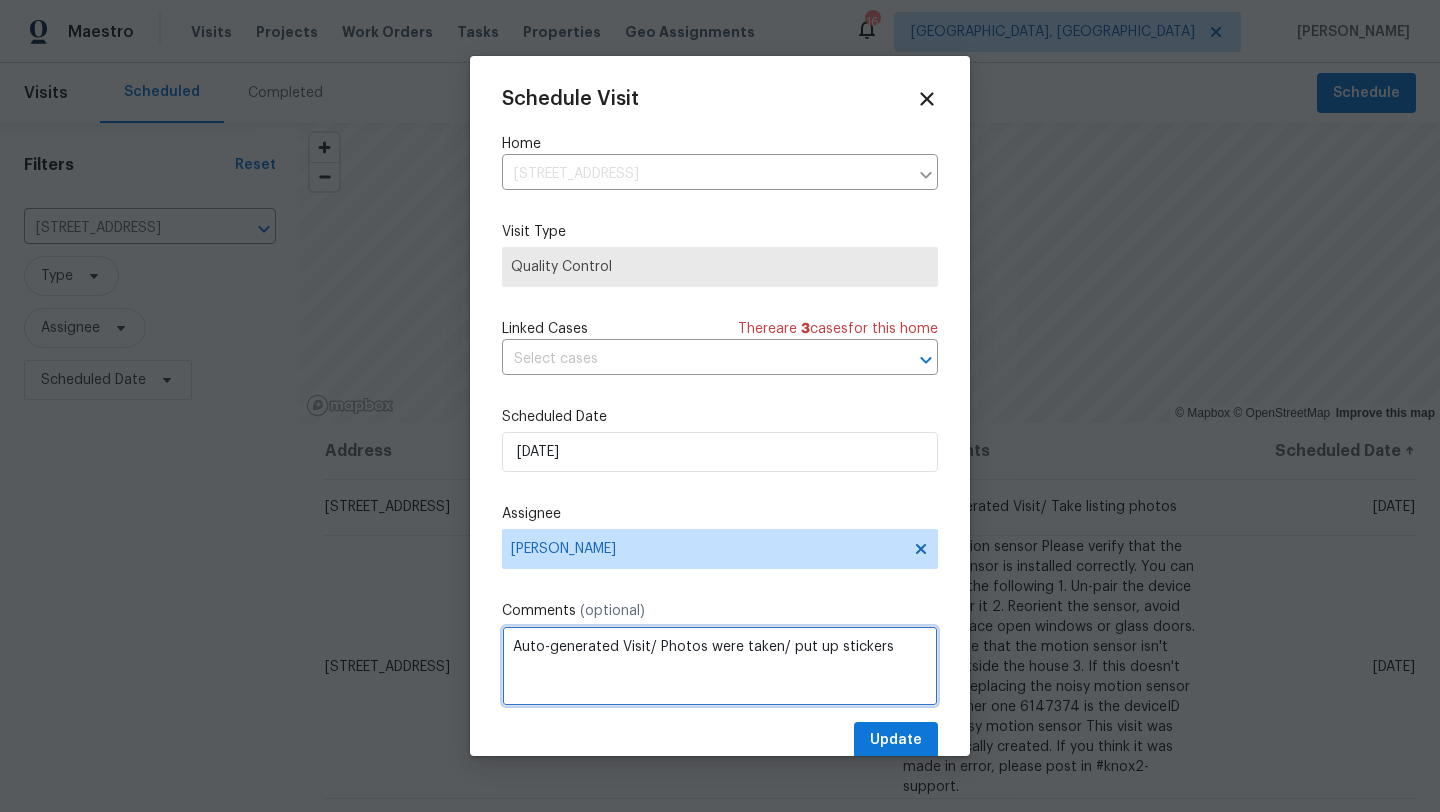 type on "Auto-generated Visit/ Photos were taken/ put up stickers" 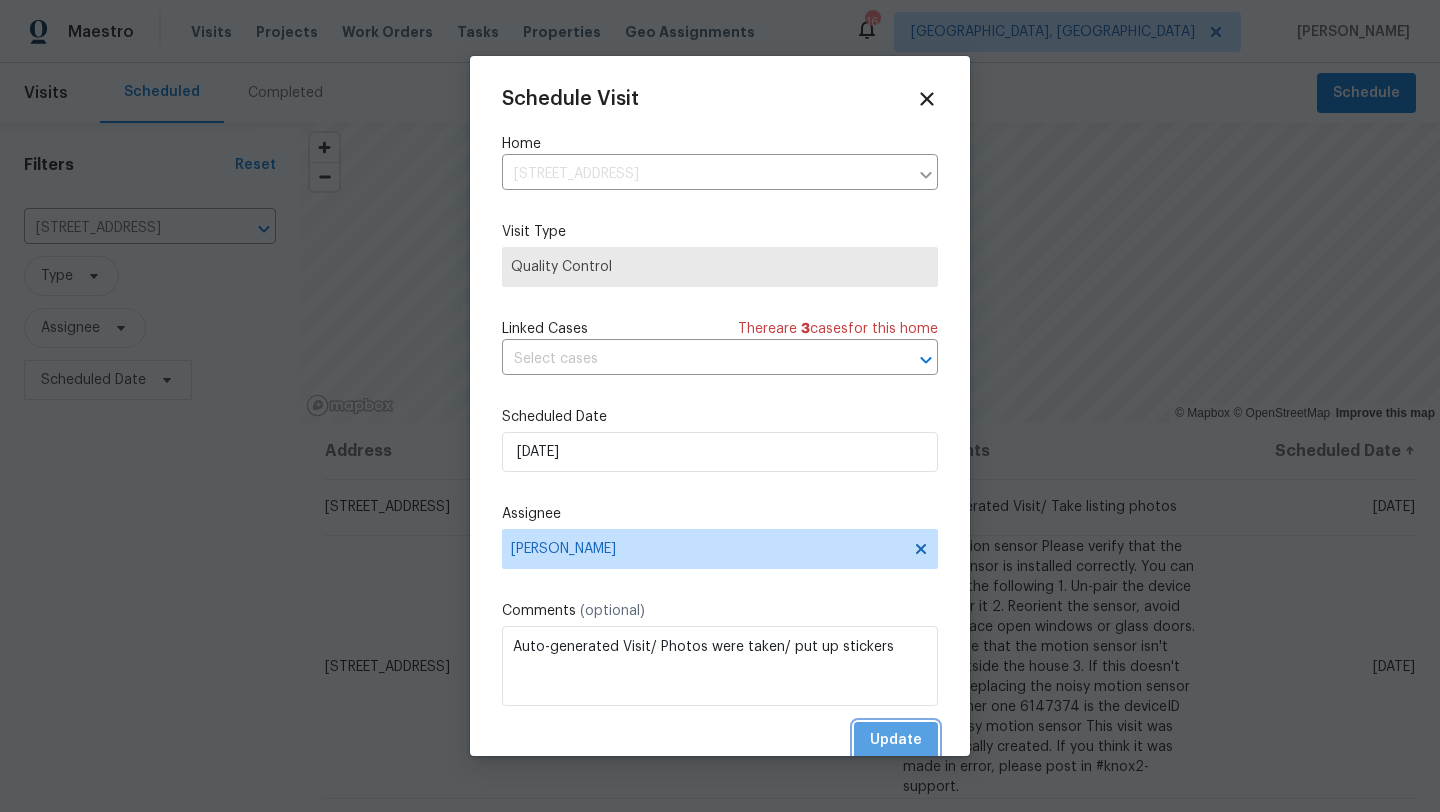 click on "Update" at bounding box center [896, 740] 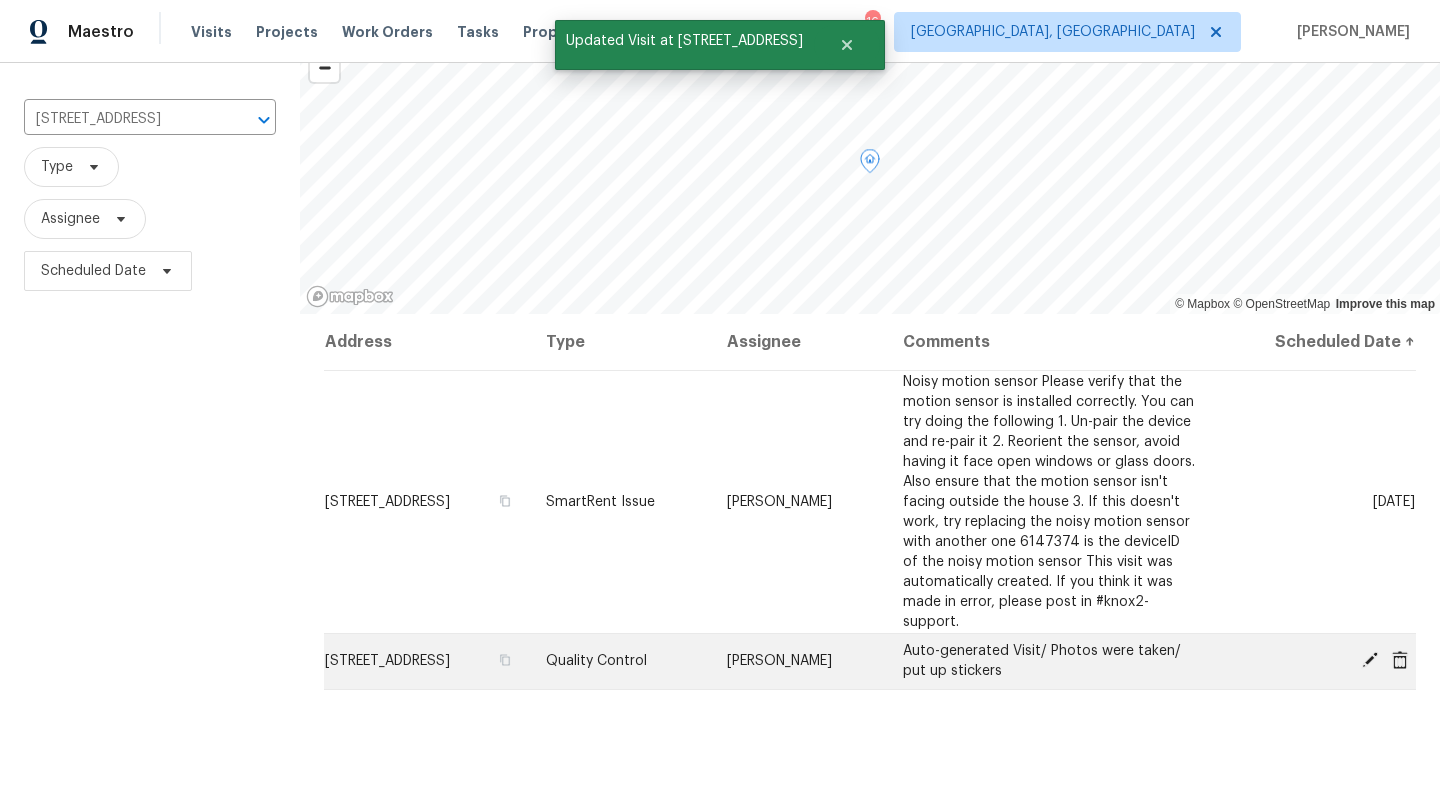 scroll, scrollTop: 127, scrollLeft: 0, axis: vertical 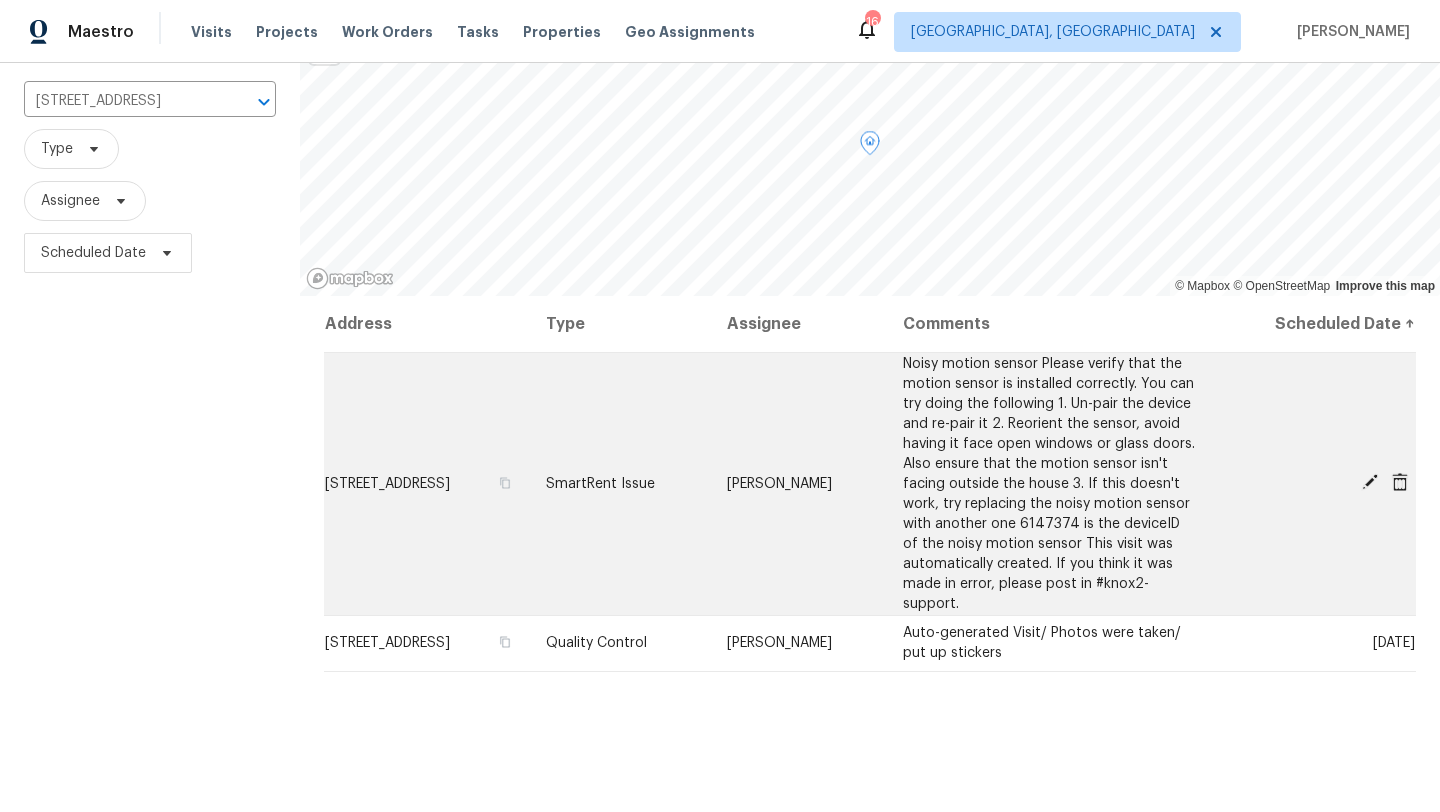 click 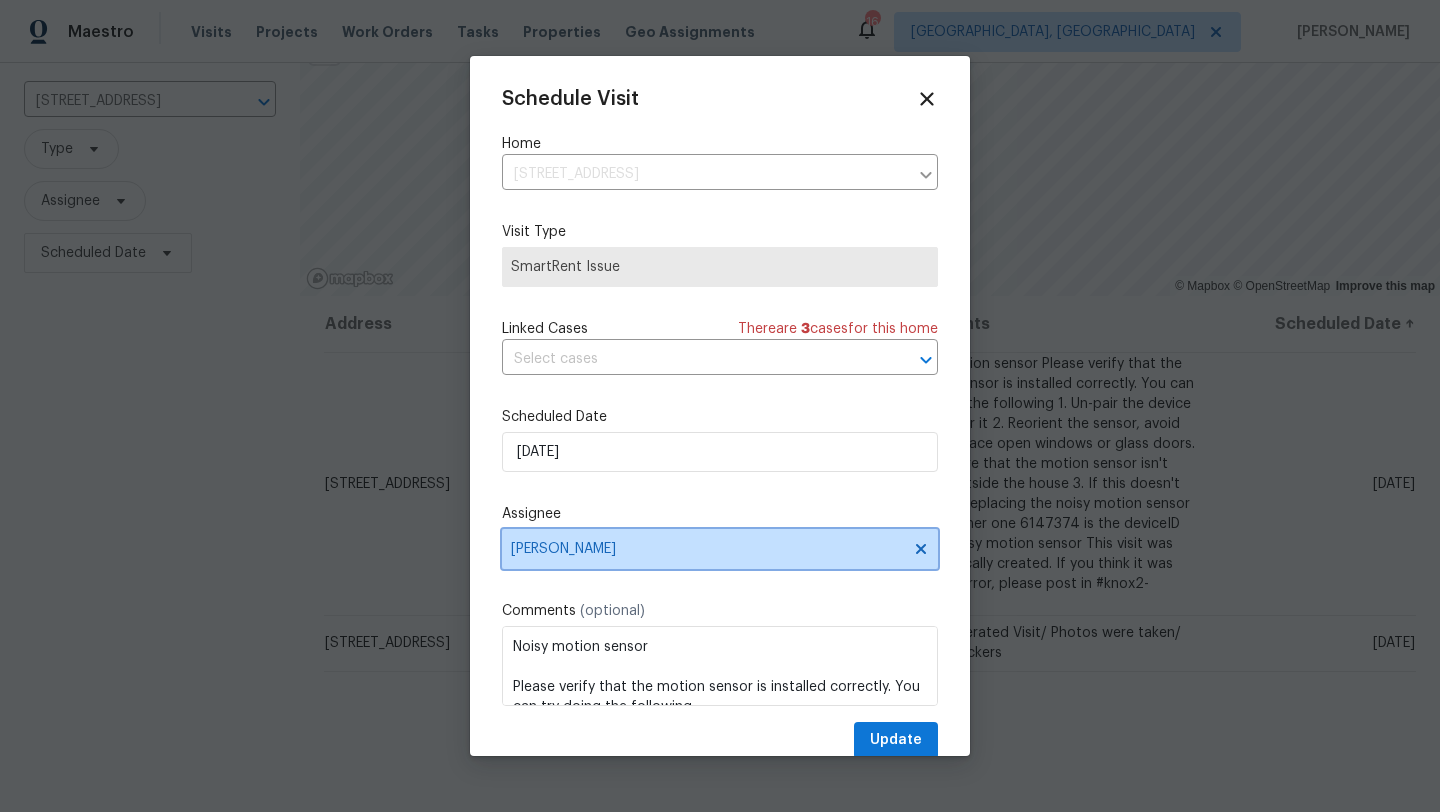 click on "[PERSON_NAME]" at bounding box center (707, 549) 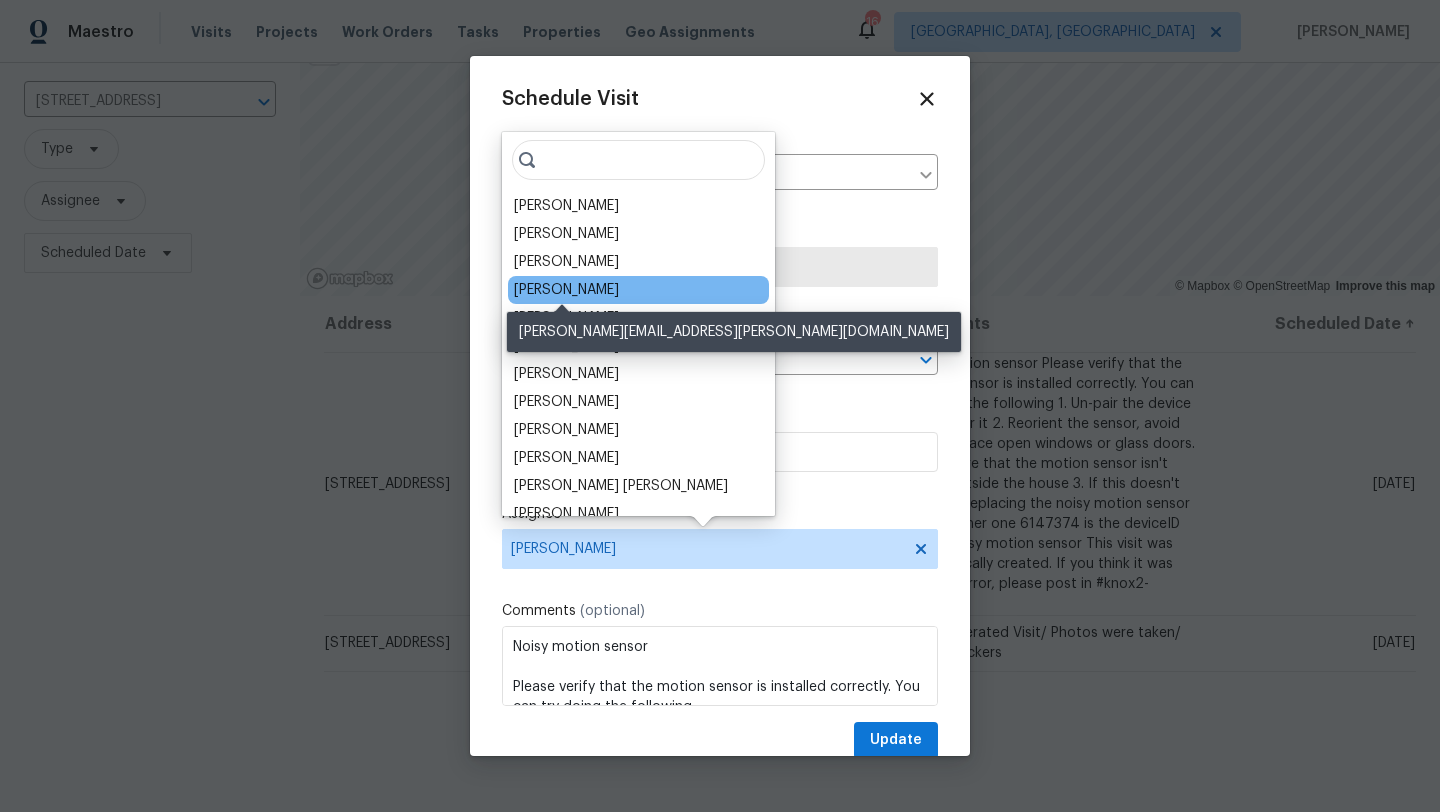 click on "[PERSON_NAME]" at bounding box center (566, 290) 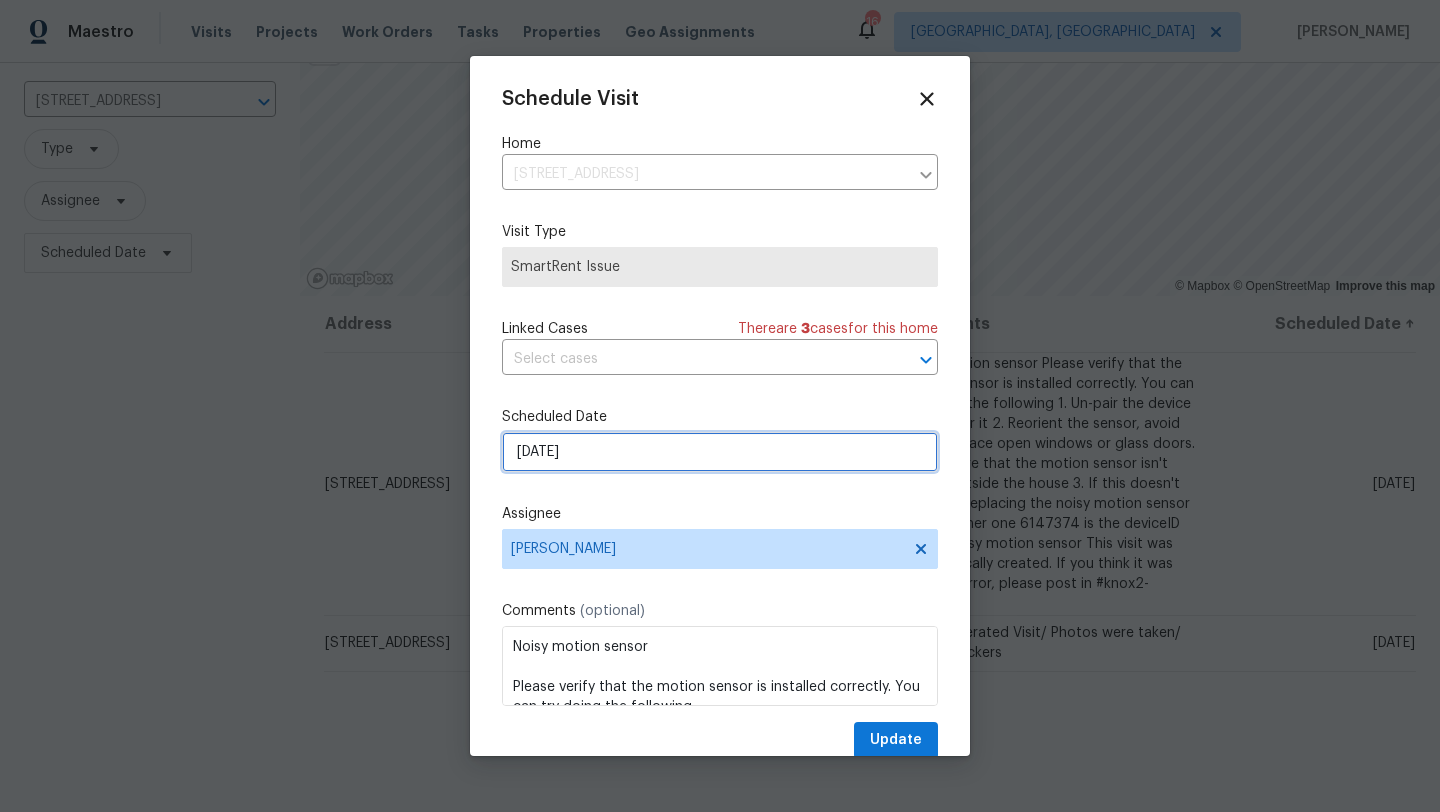 click on "7/12/2025" at bounding box center (720, 452) 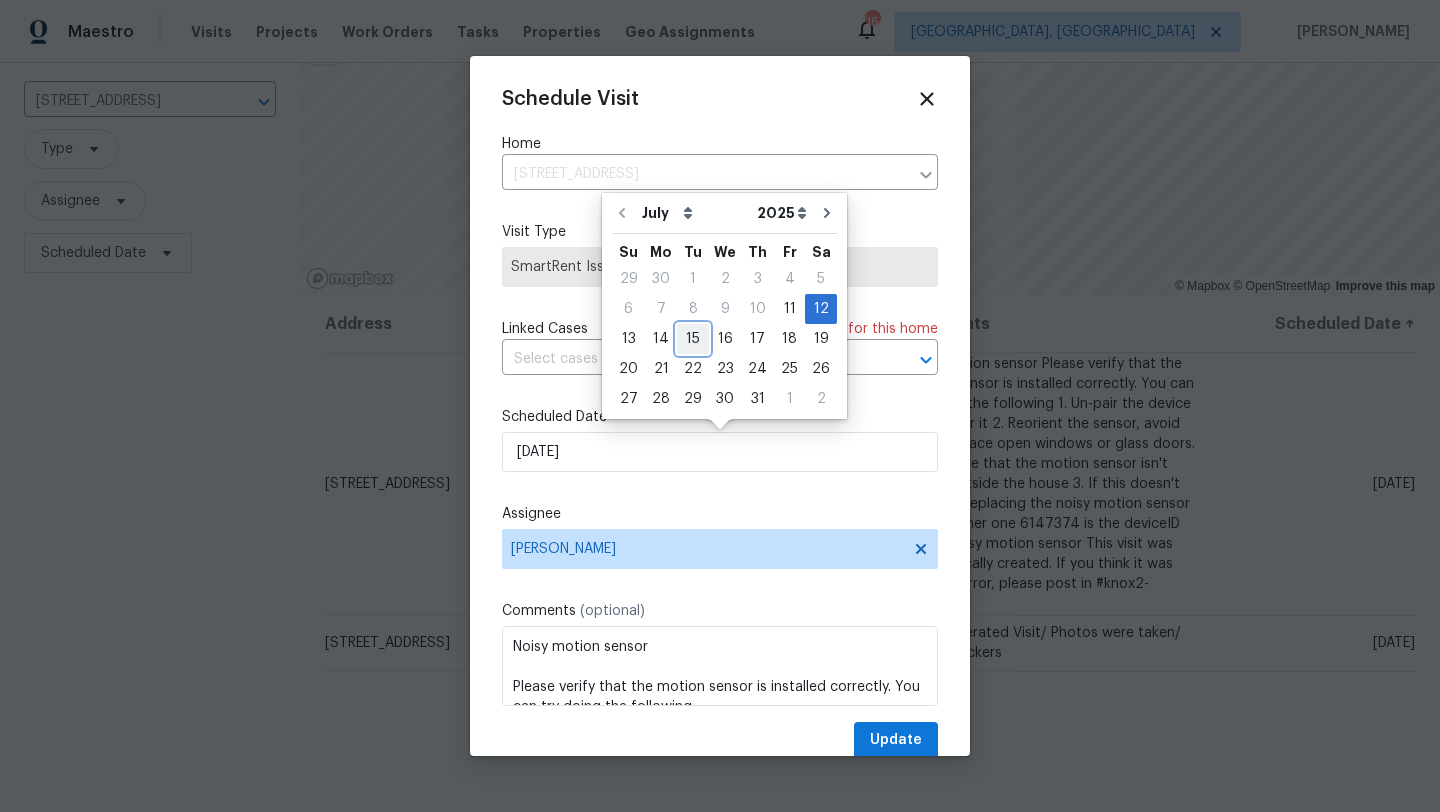 click on "15" at bounding box center [693, 339] 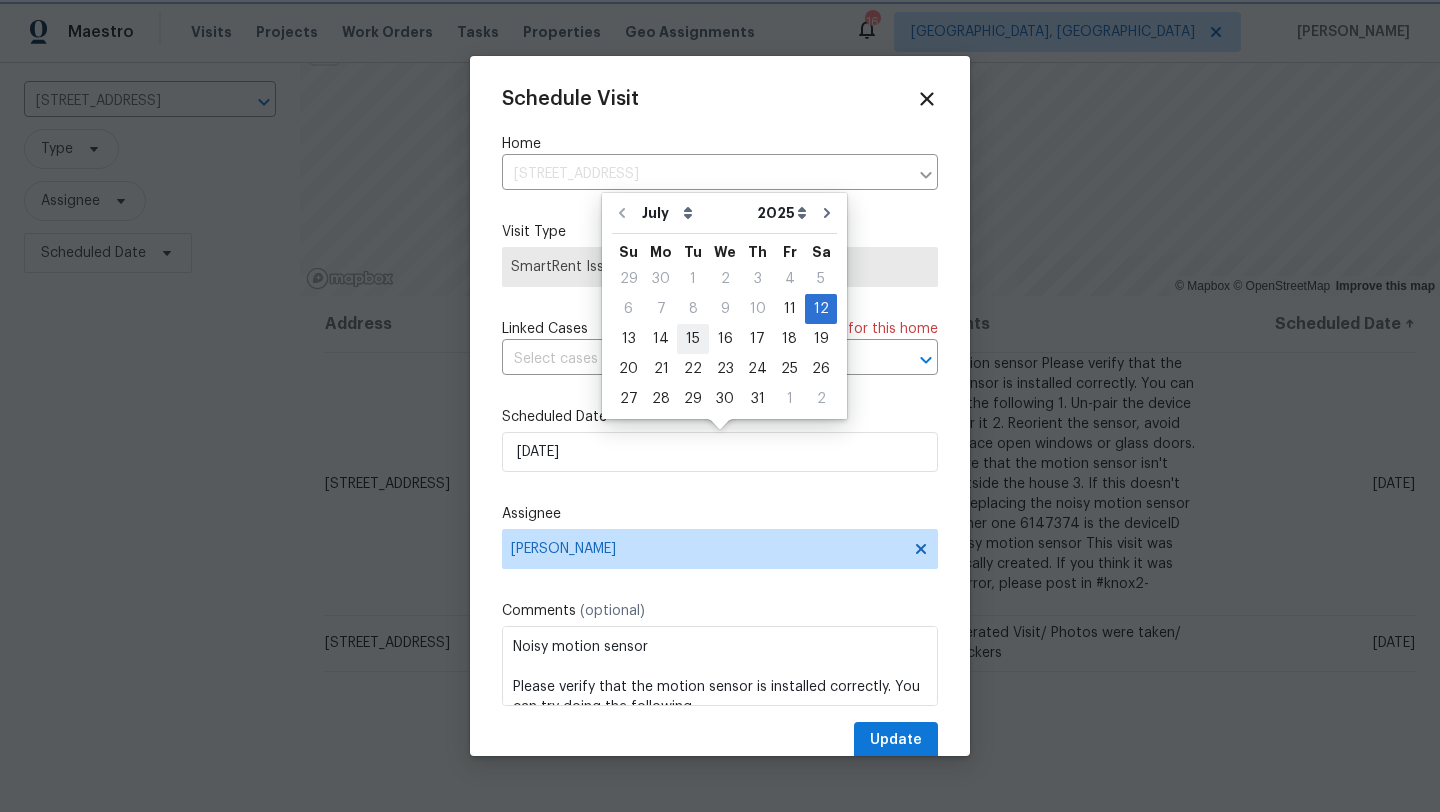 type on "7/15/2025" 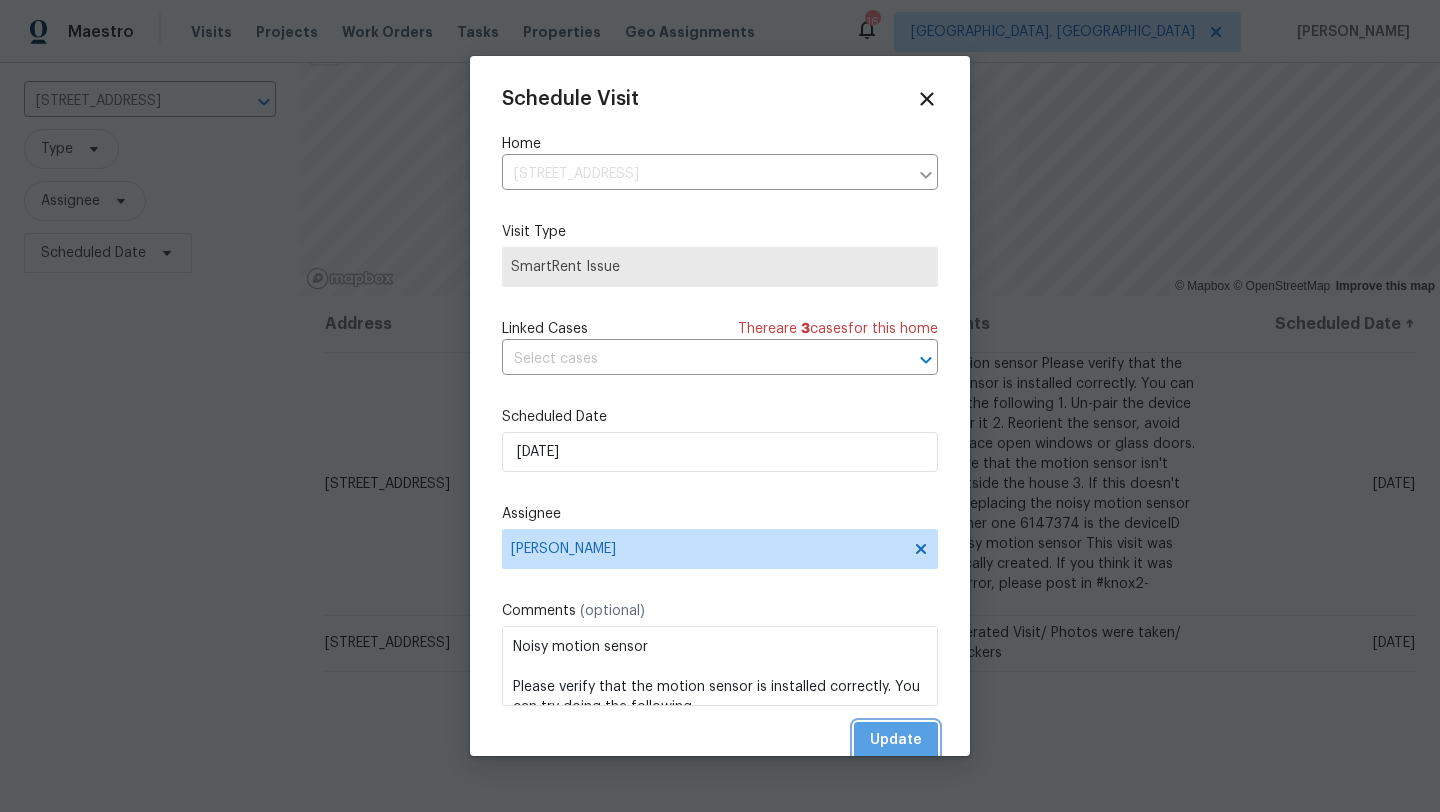 click on "Update" at bounding box center (896, 740) 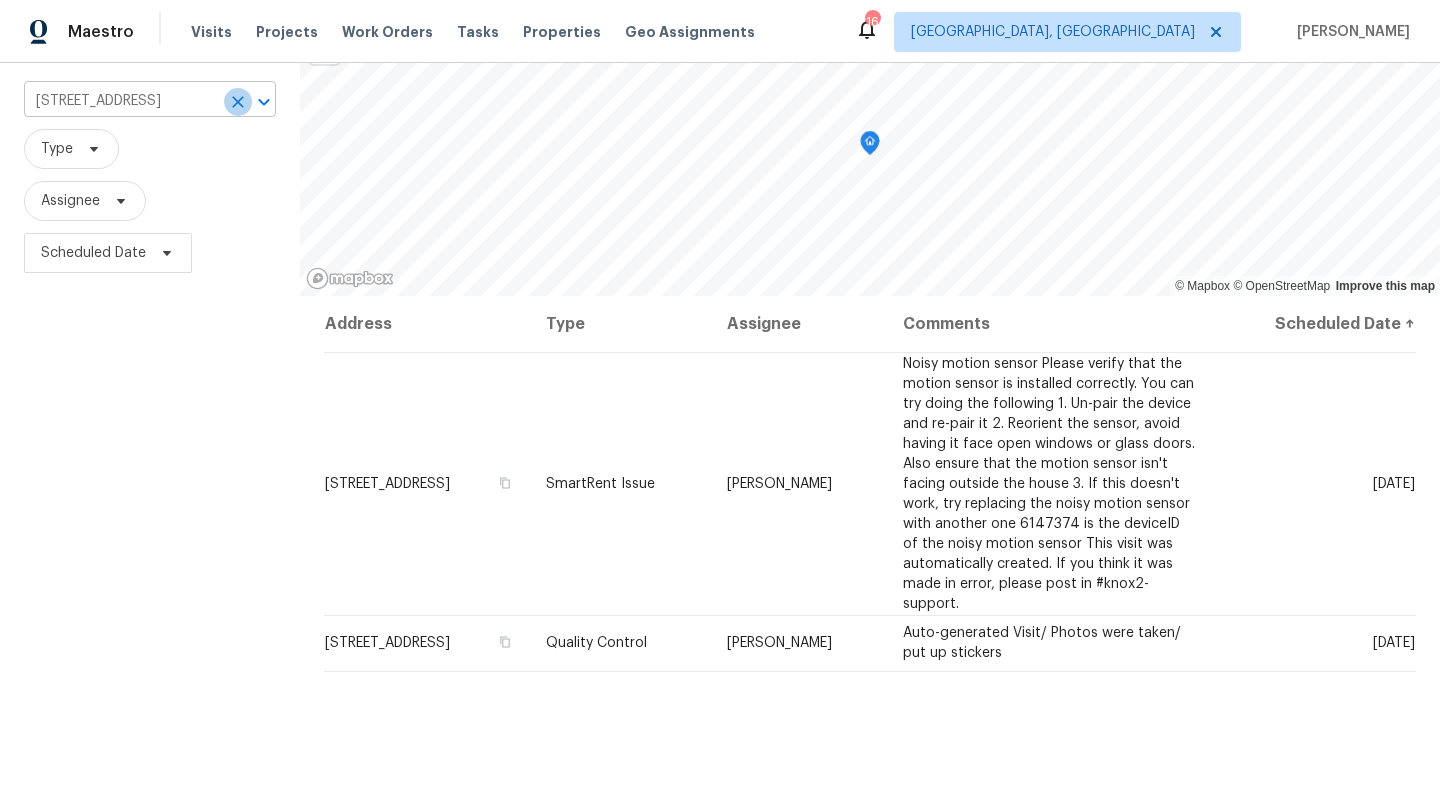 click 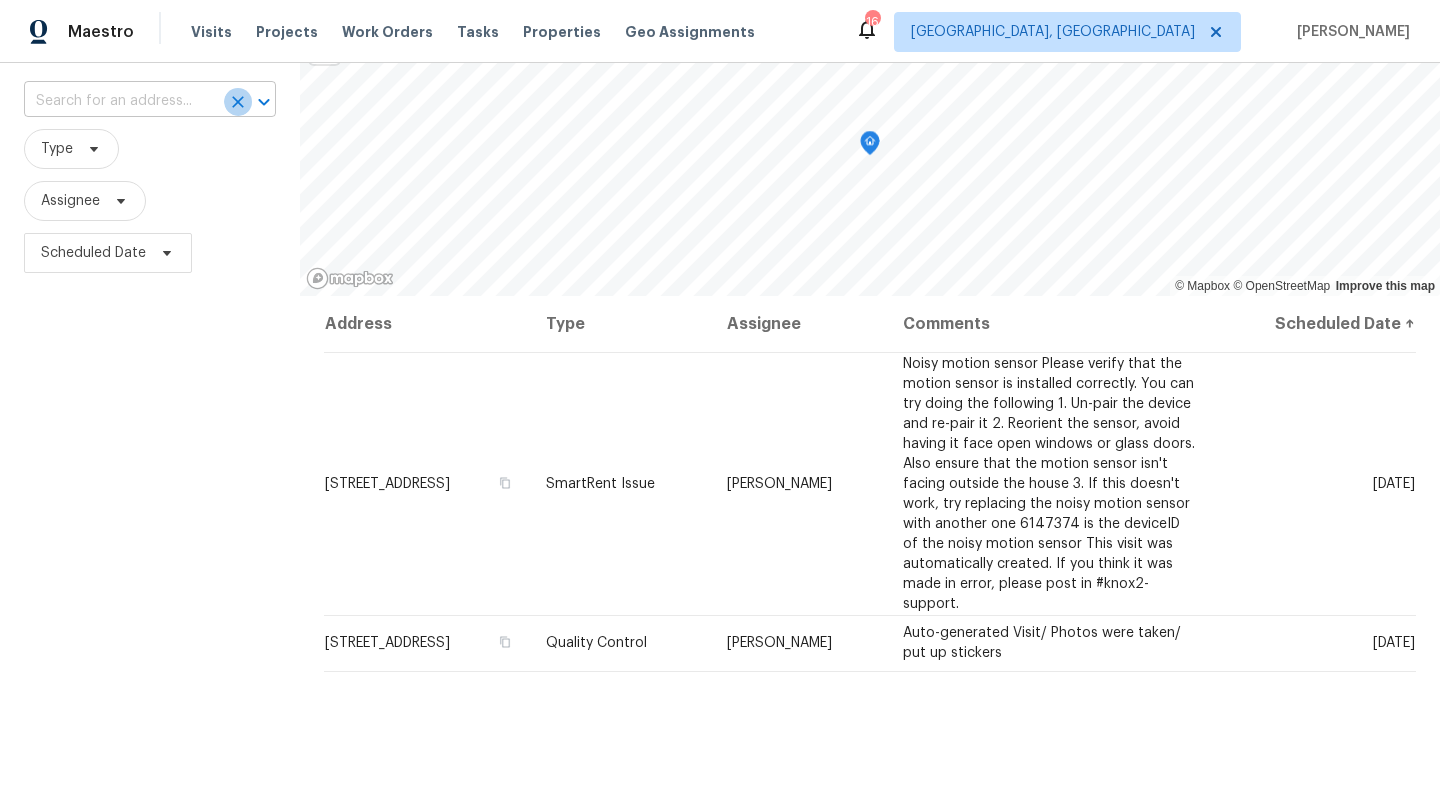 scroll, scrollTop: 0, scrollLeft: 0, axis: both 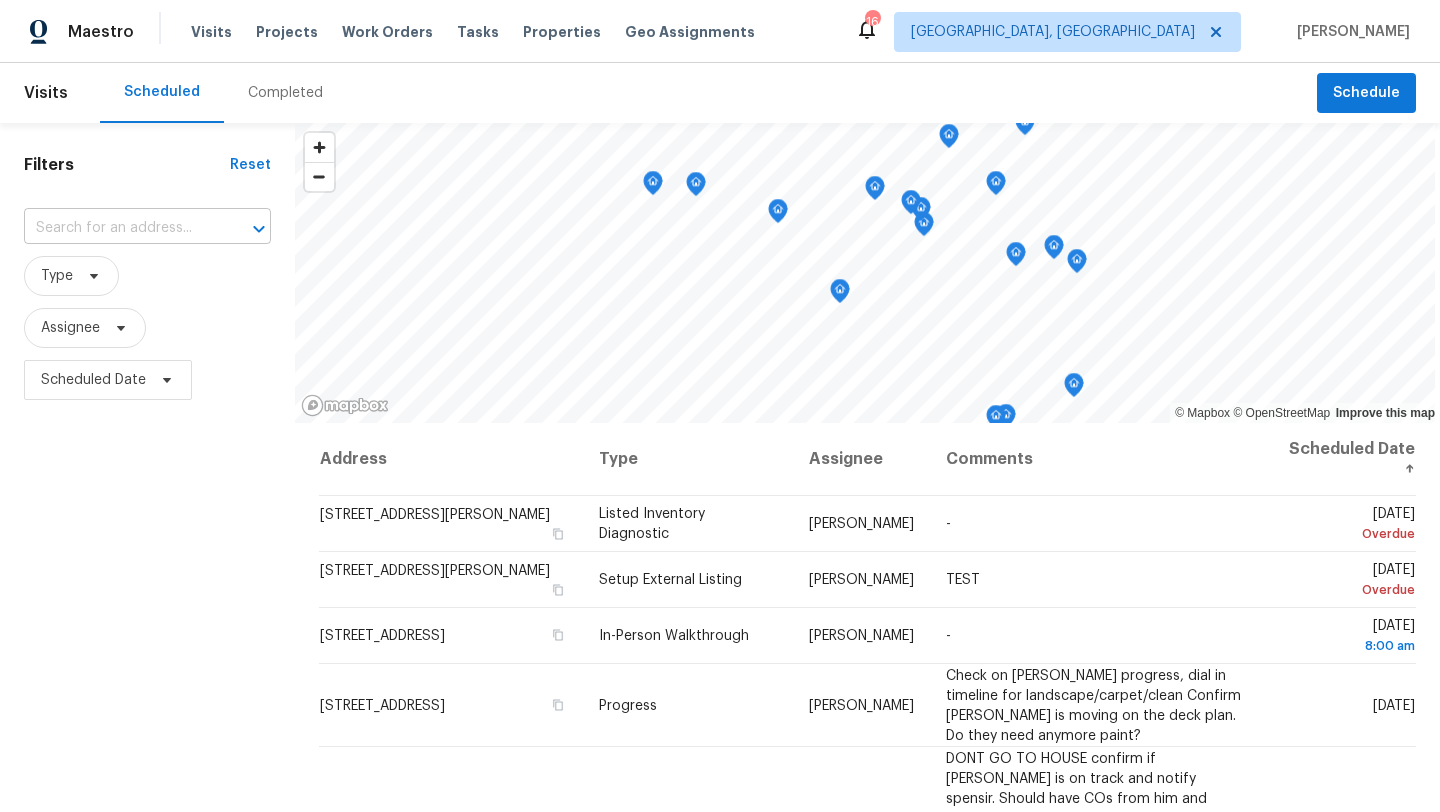 click at bounding box center (119, 228) 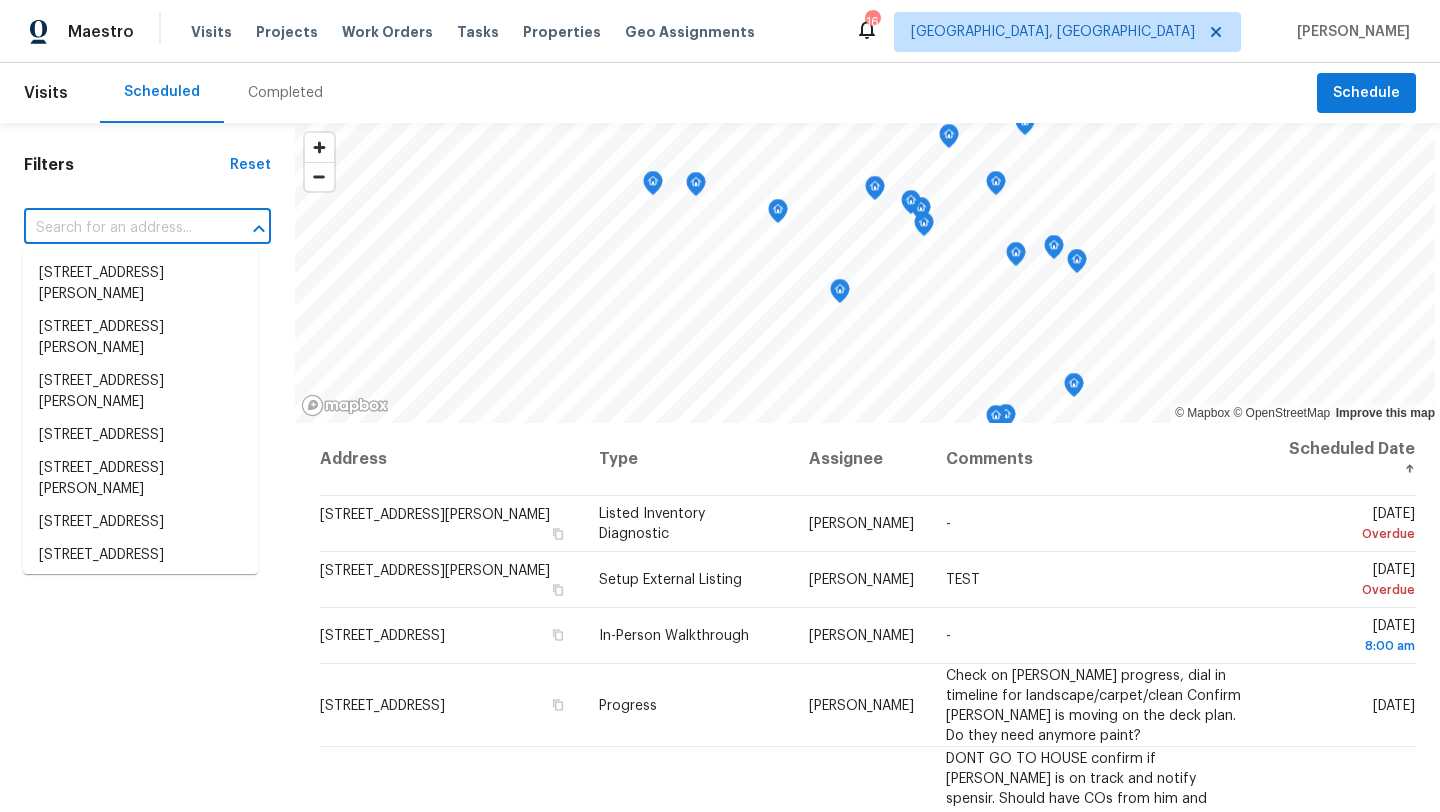 paste on "9740 Burton Dr, Twinsburg, OH 44087" 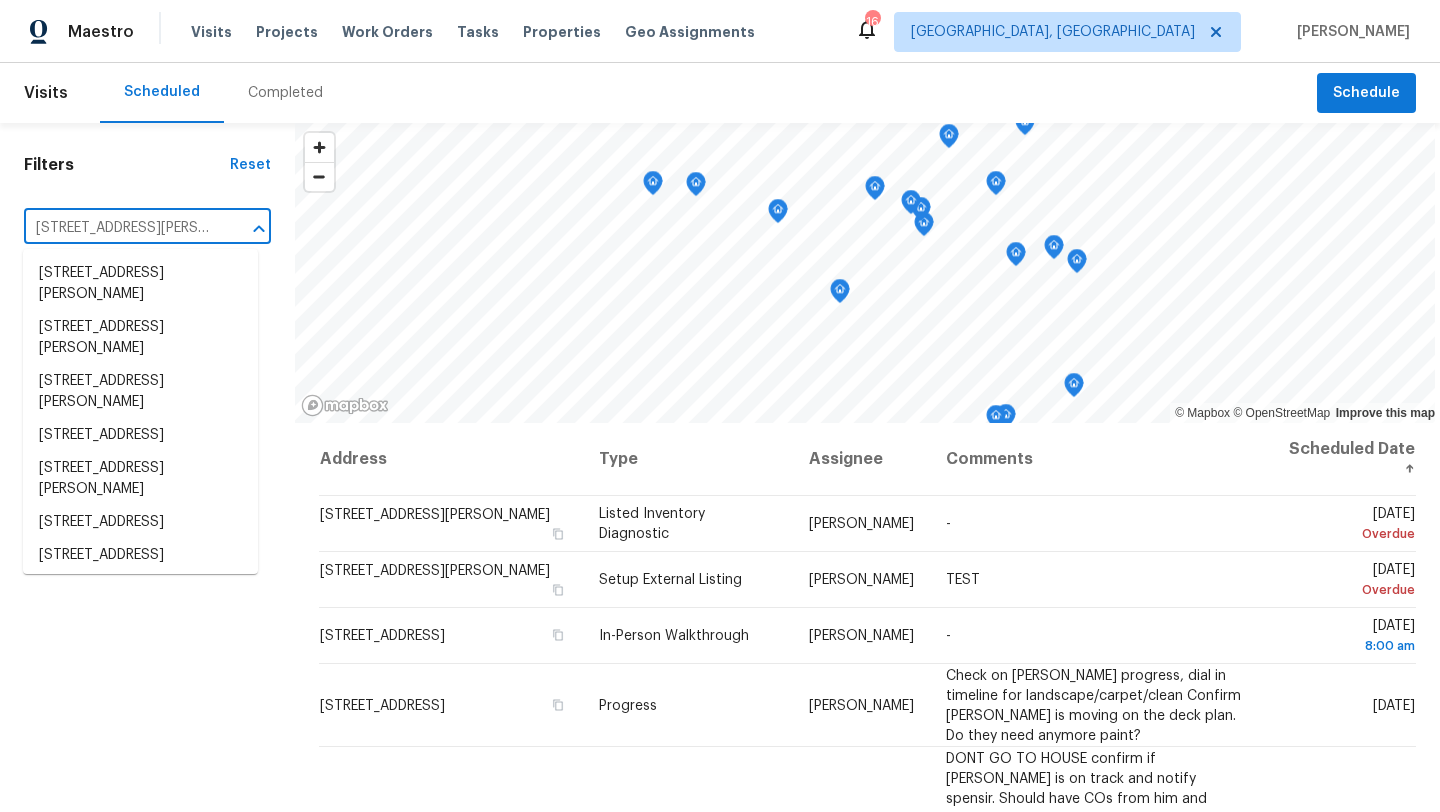 scroll, scrollTop: 0, scrollLeft: 81, axis: horizontal 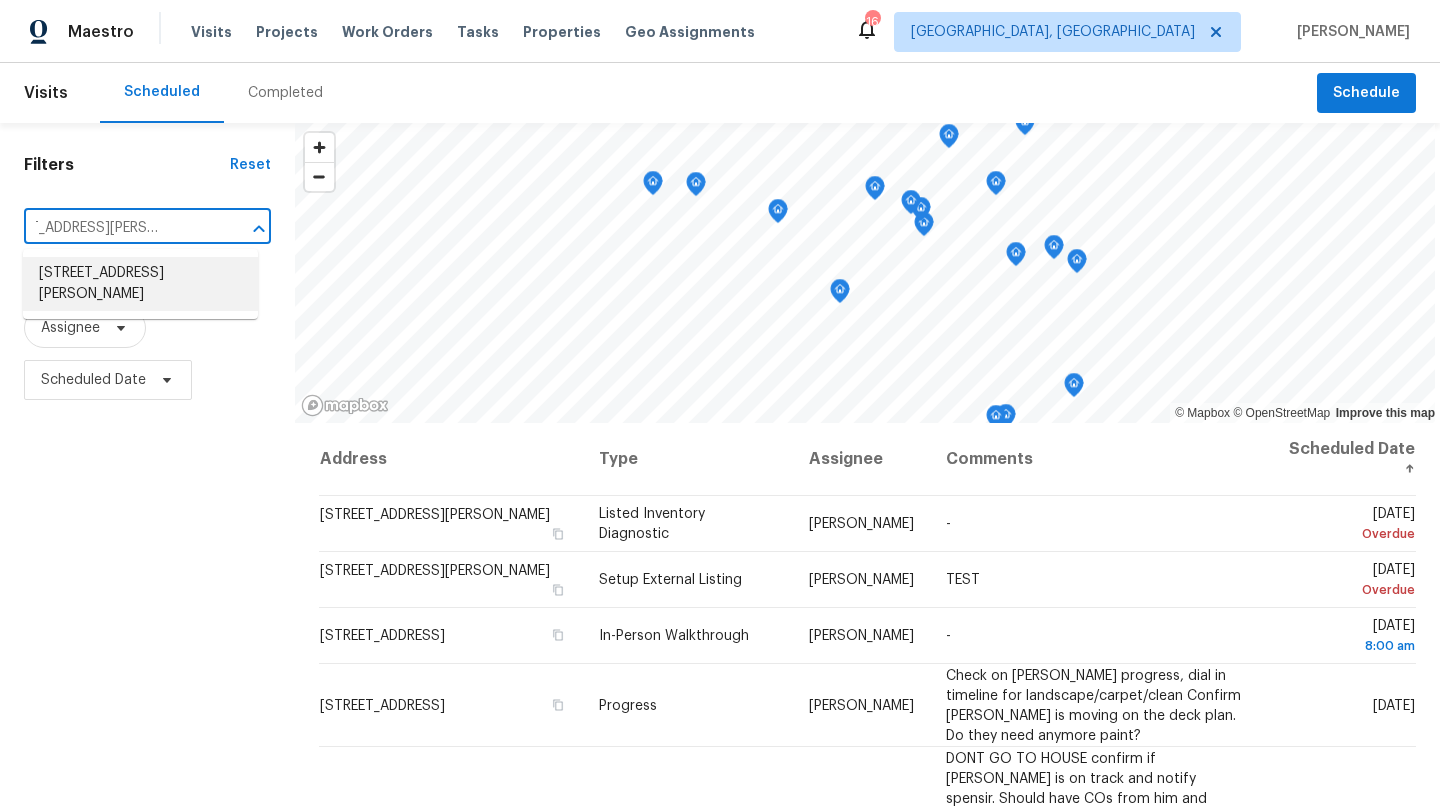 click on "9740 Burton Dr, Twinsburg, OH 44087" at bounding box center [140, 284] 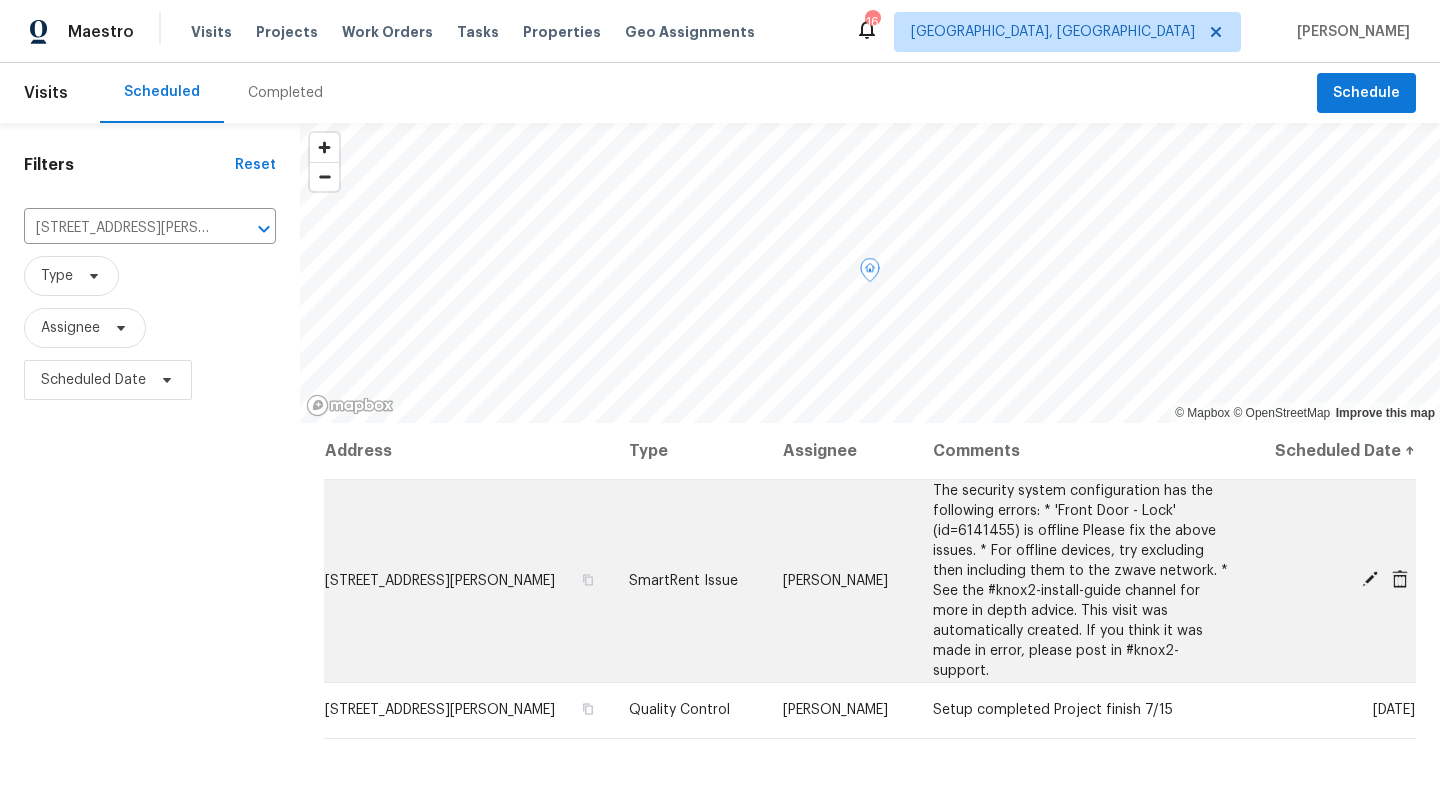 click 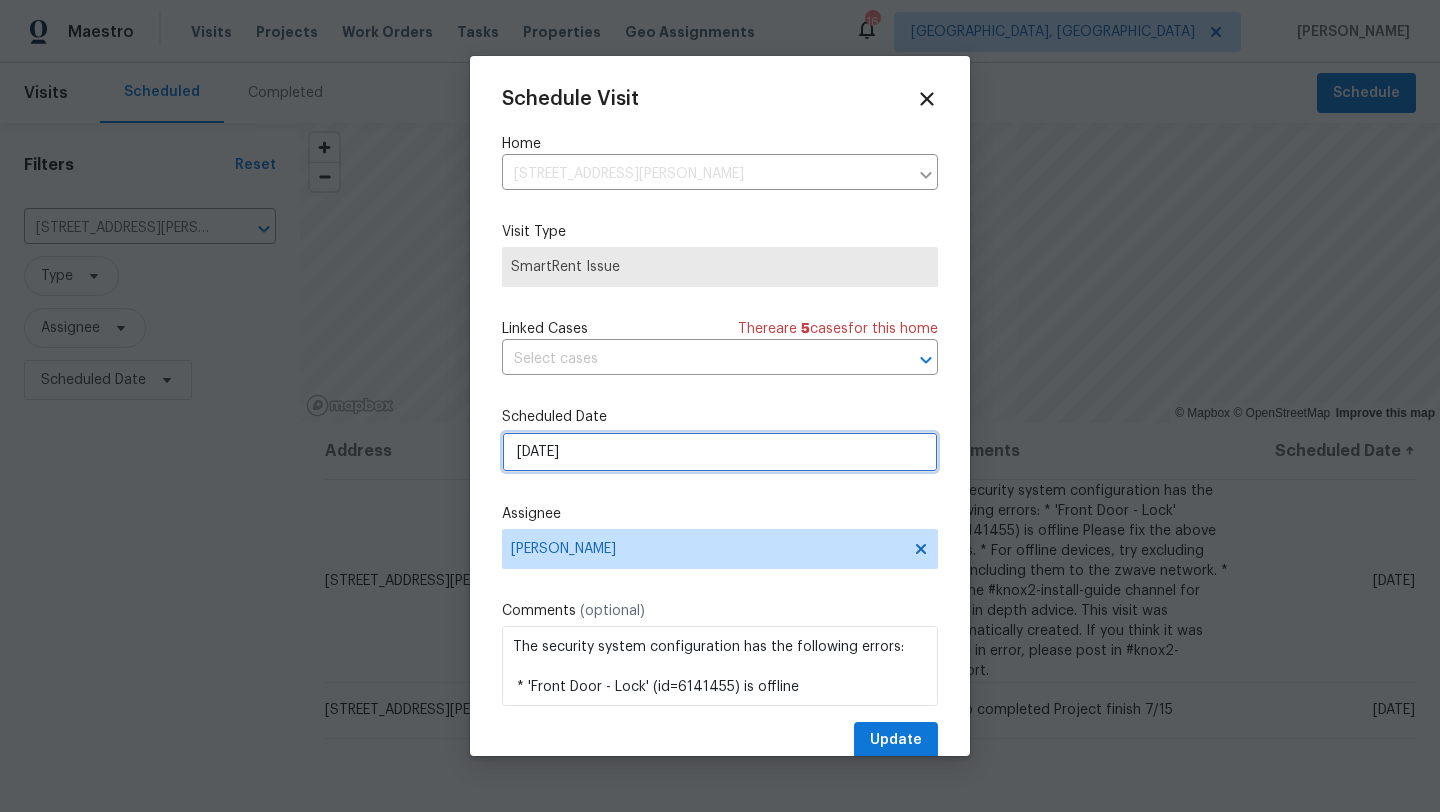 click on "7/12/2025" at bounding box center [720, 452] 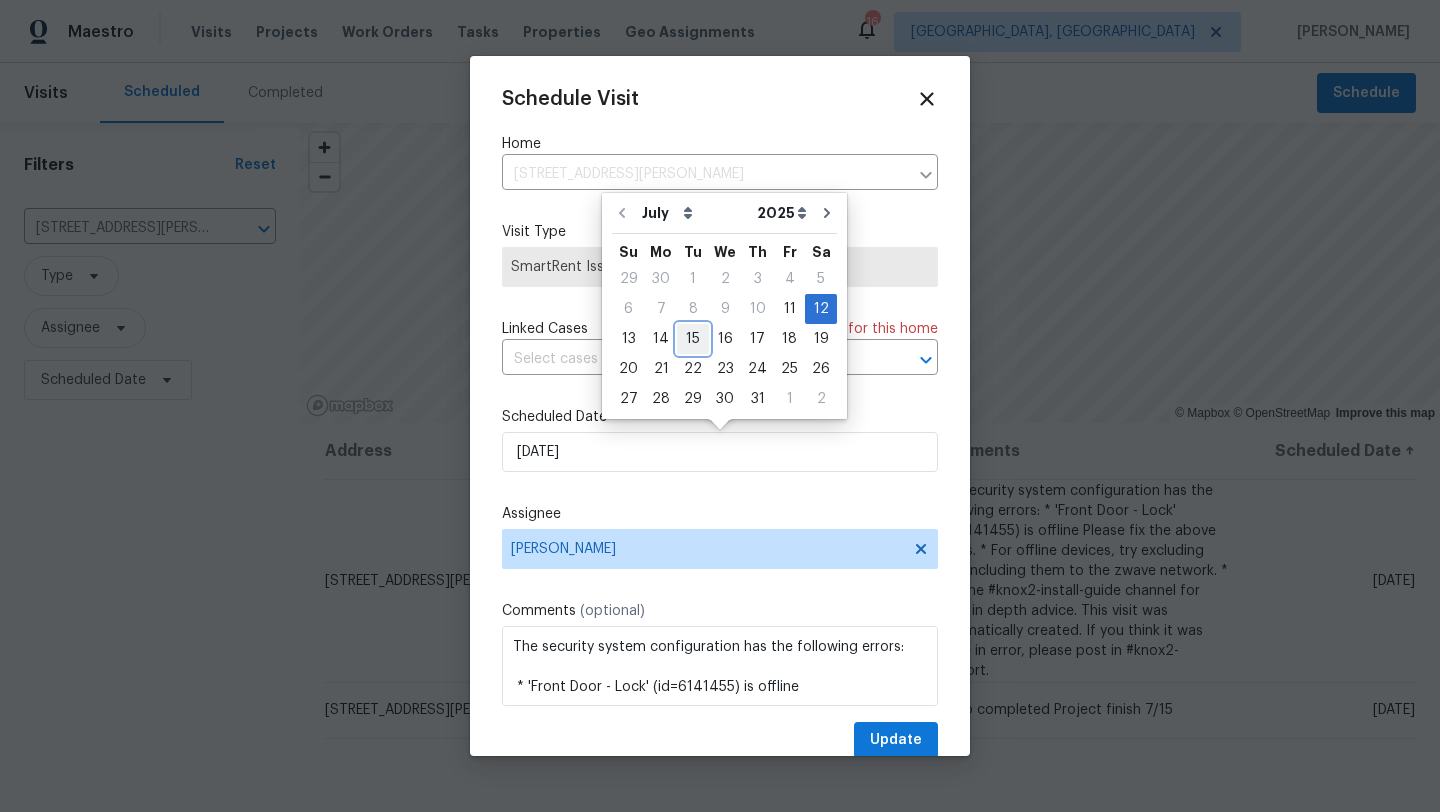 click on "15" at bounding box center [693, 339] 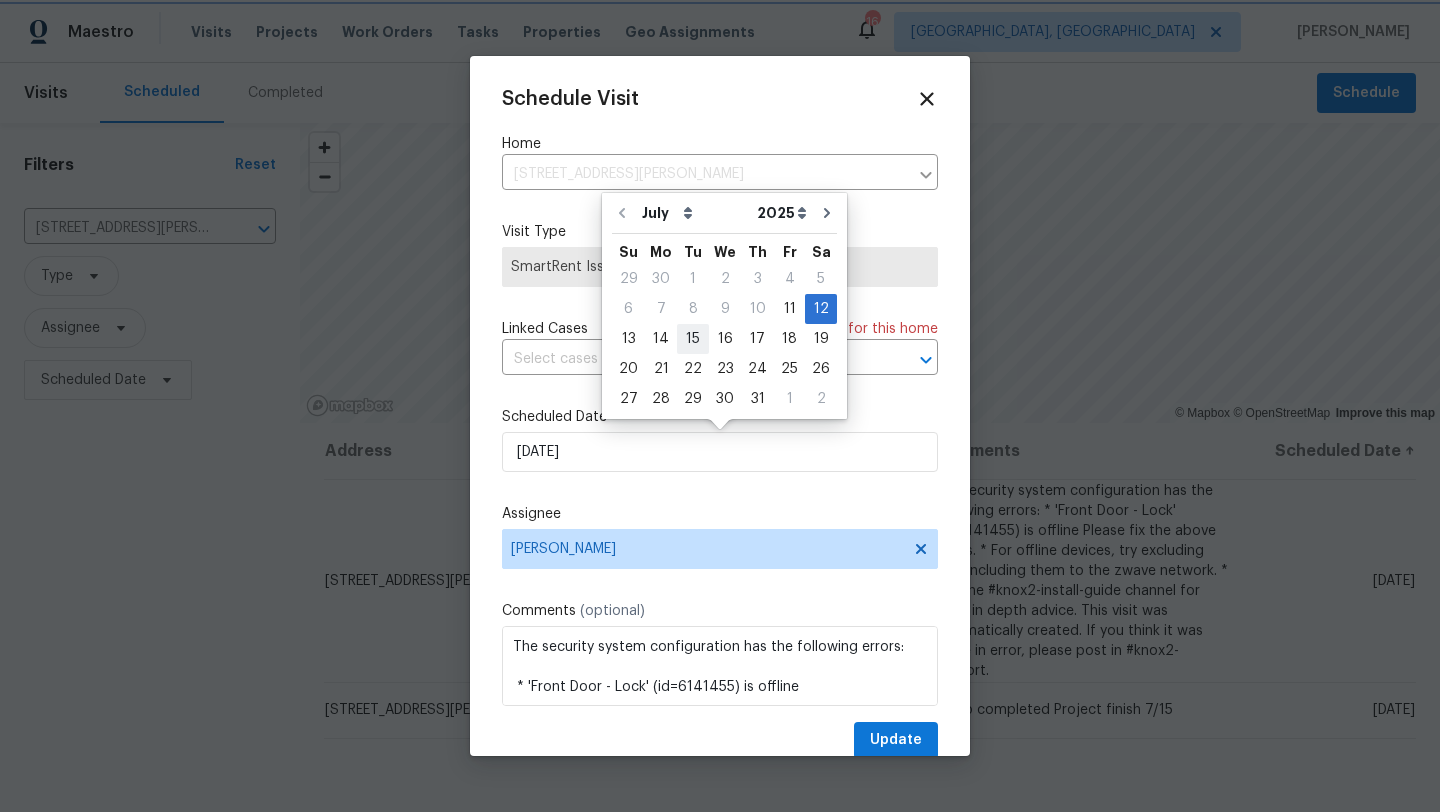 type on "7/15/2025" 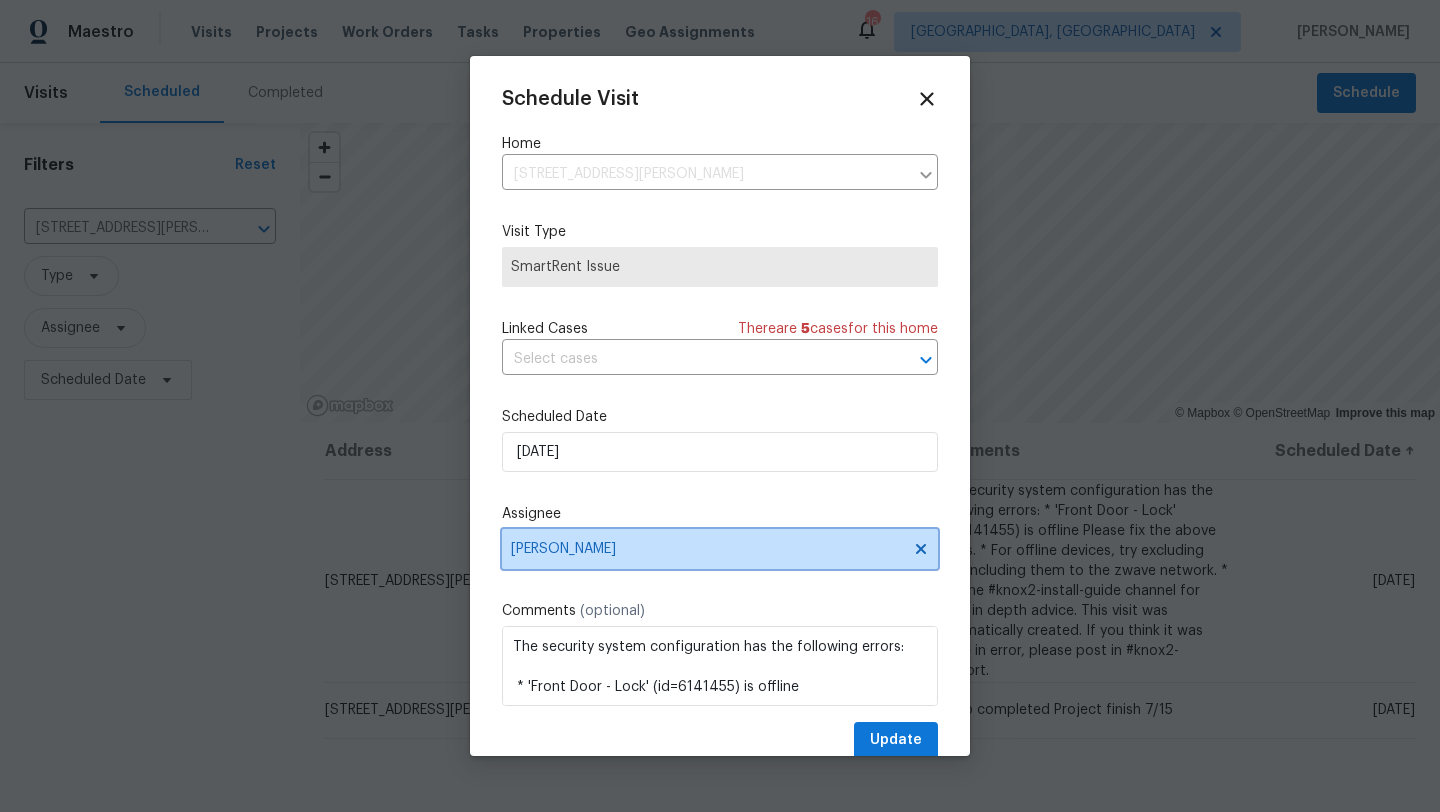 click on "[PERSON_NAME]" at bounding box center (707, 549) 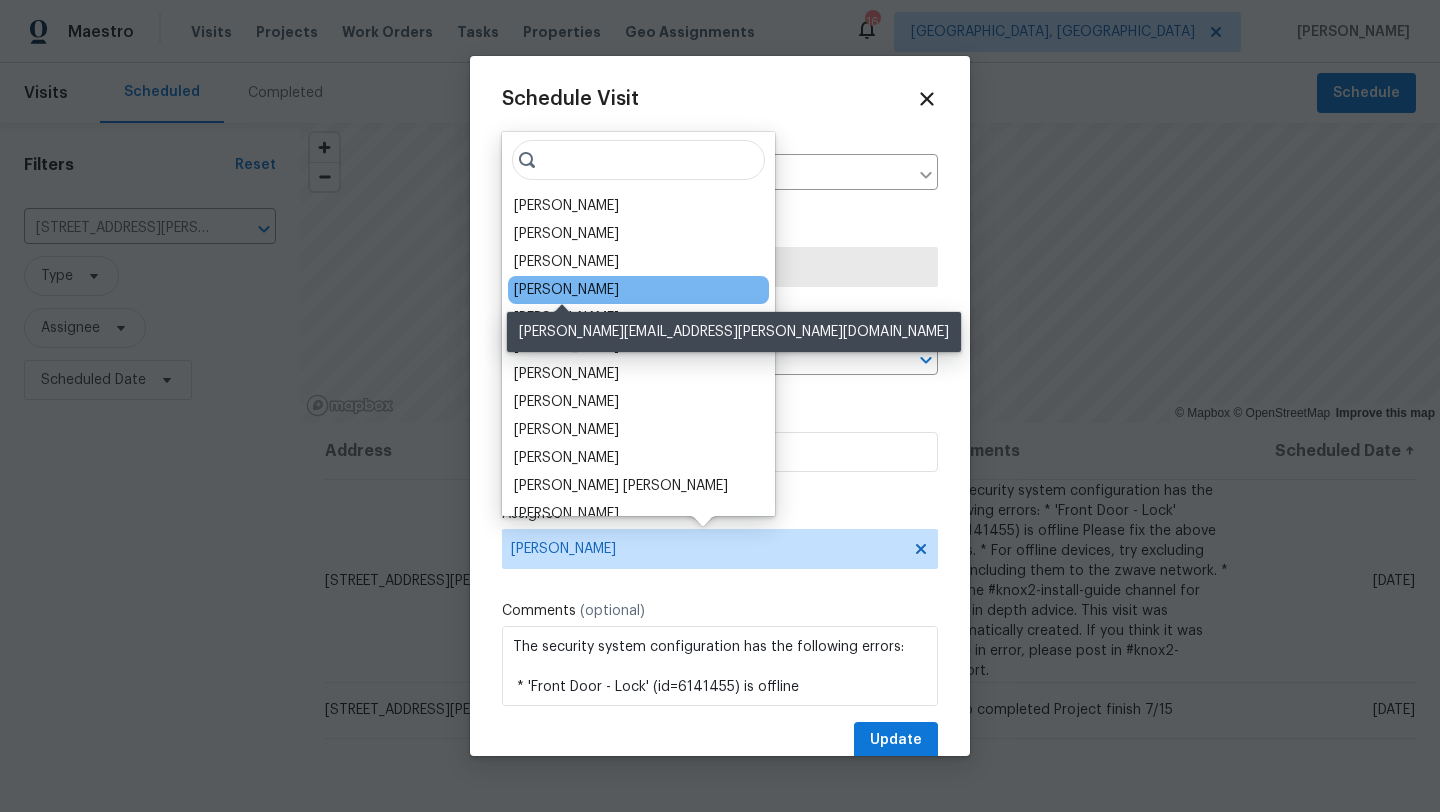 click on "[PERSON_NAME]" at bounding box center (566, 290) 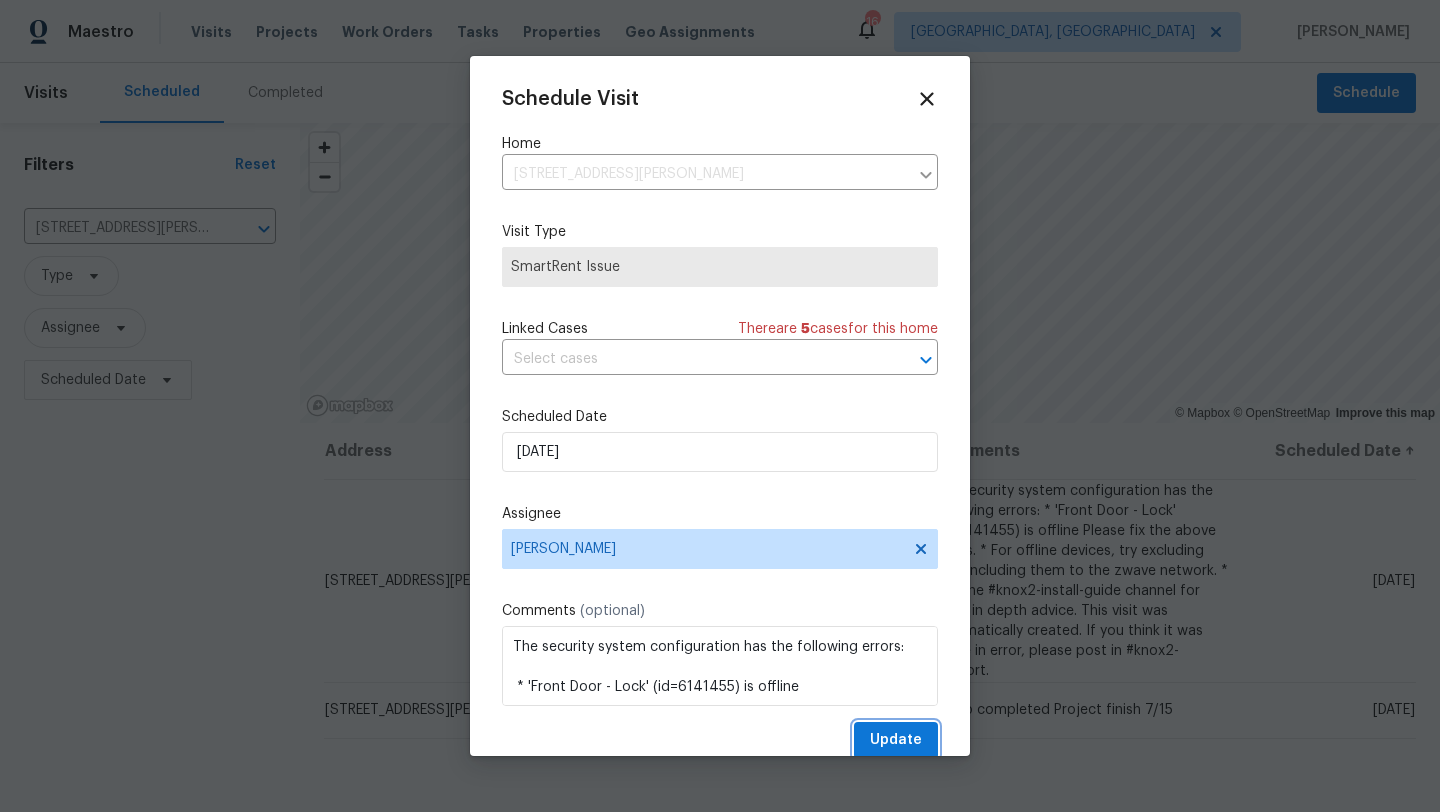 click on "Update" at bounding box center [896, 740] 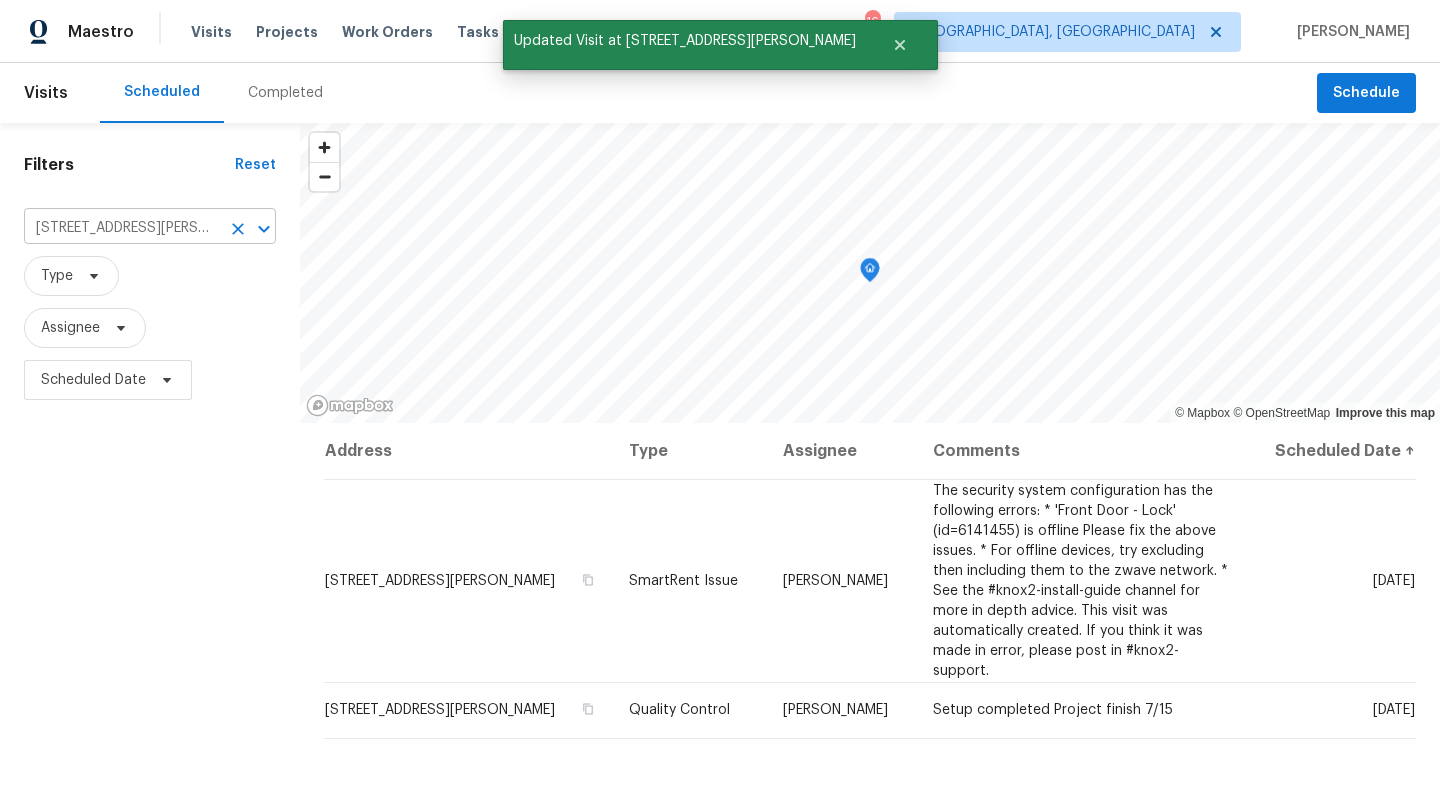 click 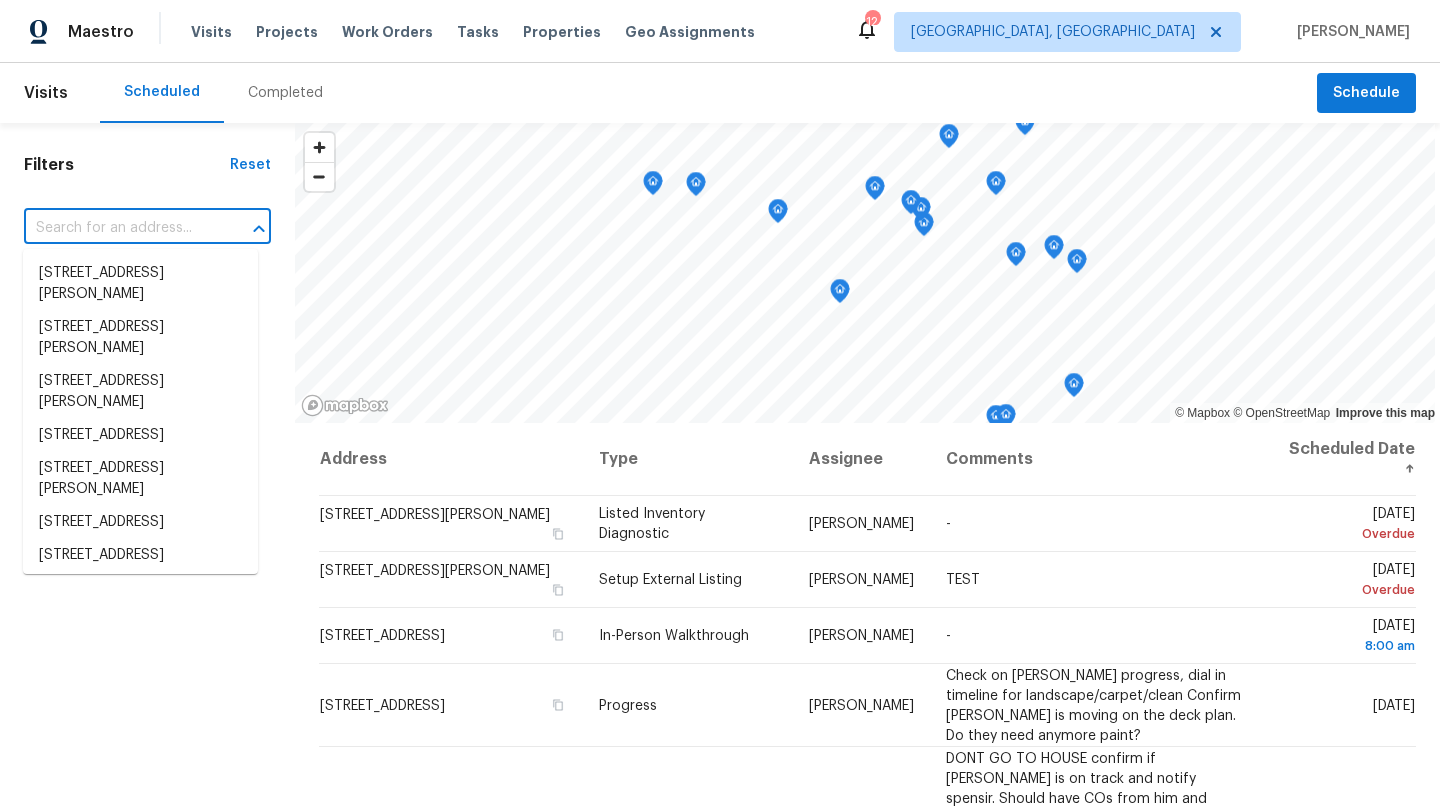 click at bounding box center (119, 228) 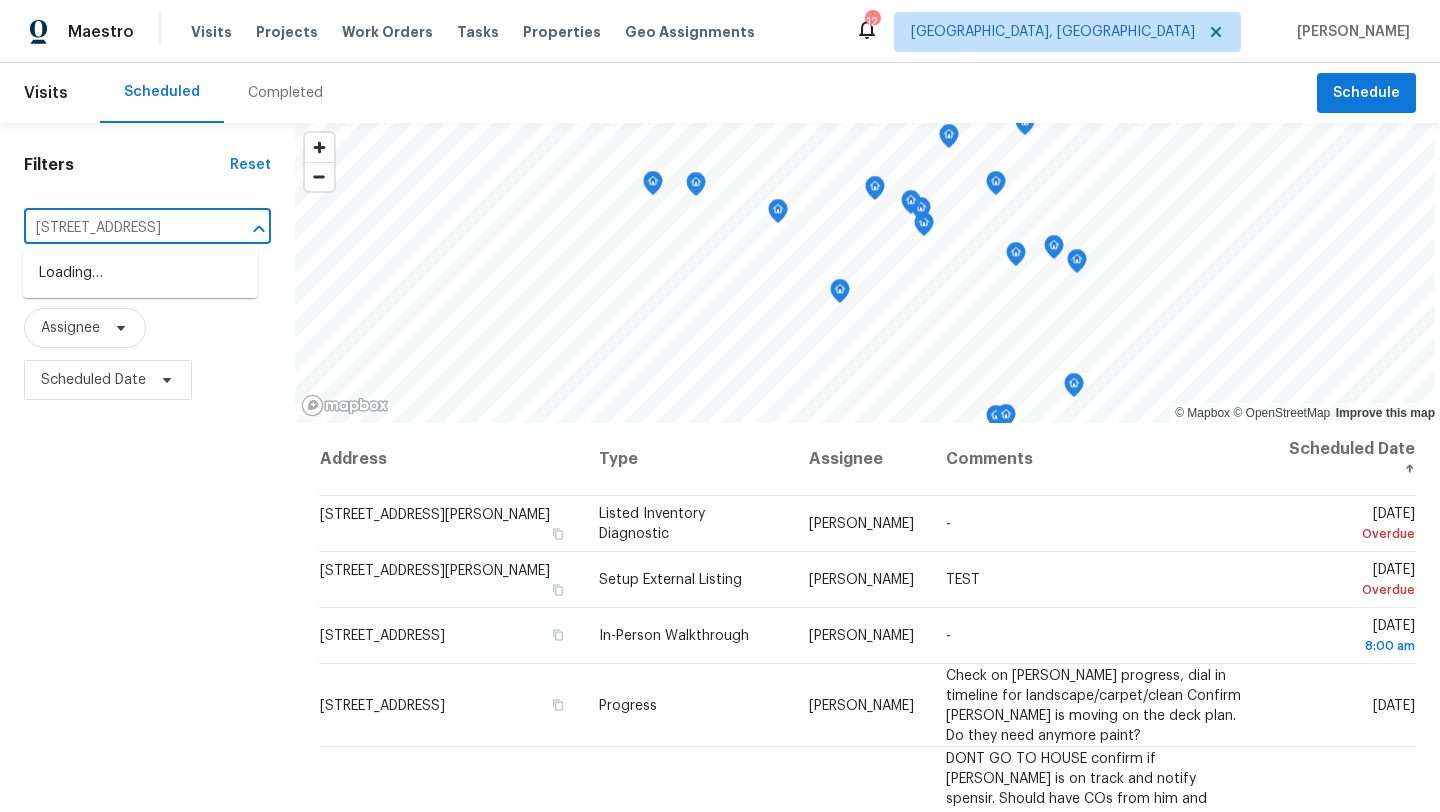 scroll, scrollTop: 0, scrollLeft: 124, axis: horizontal 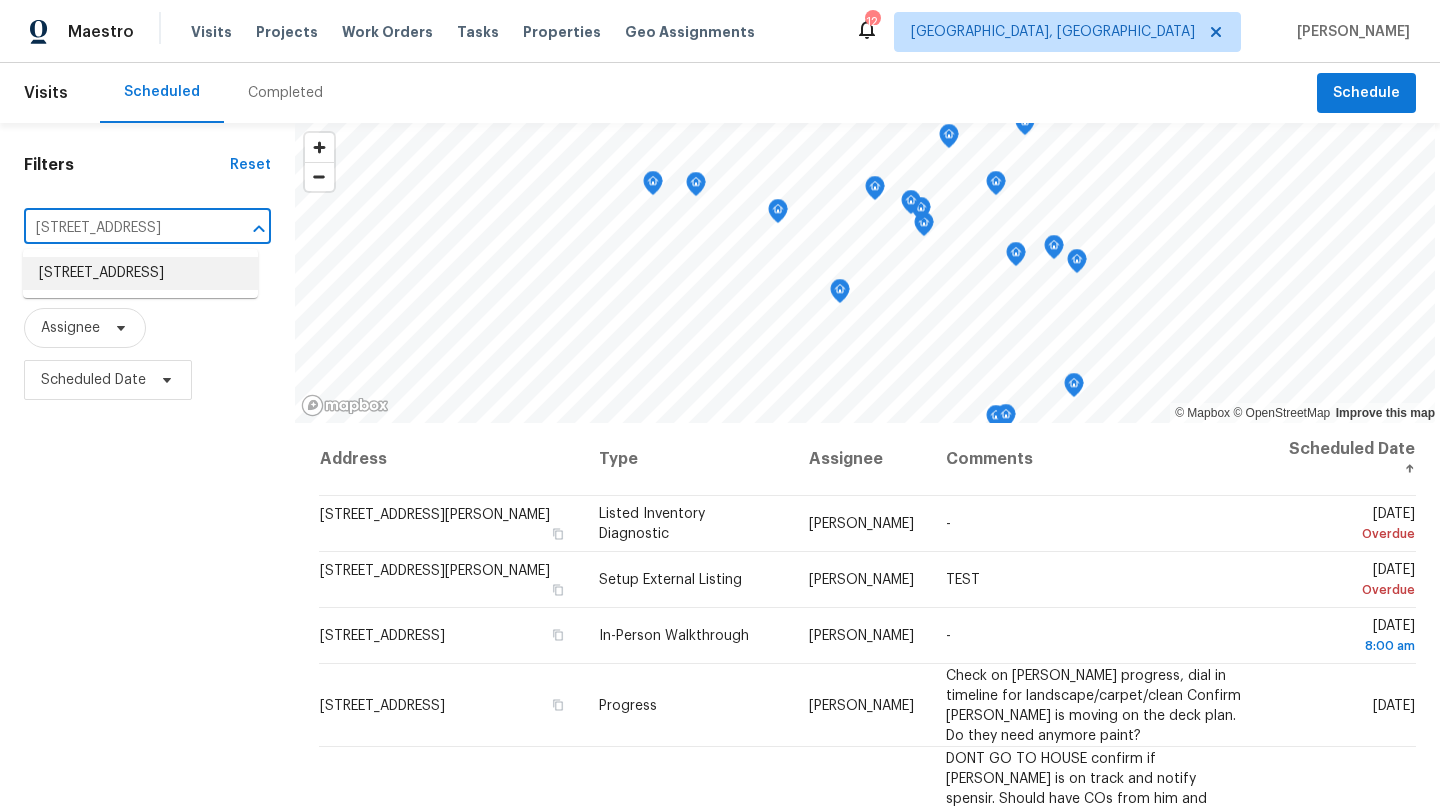 click on "10465 Woodchuck Ct, Twinsburg, OH 44087" at bounding box center (140, 273) 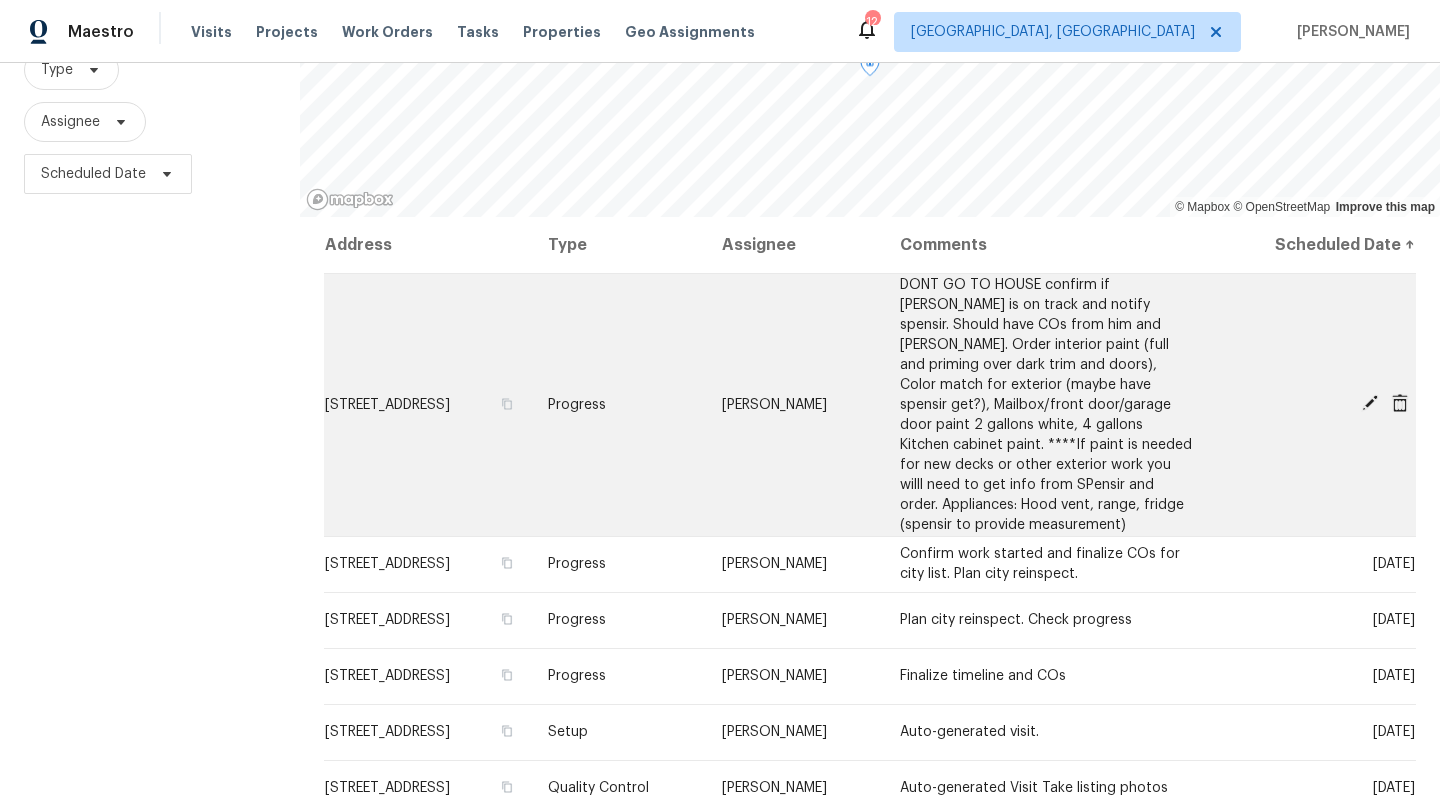 scroll, scrollTop: 212, scrollLeft: 0, axis: vertical 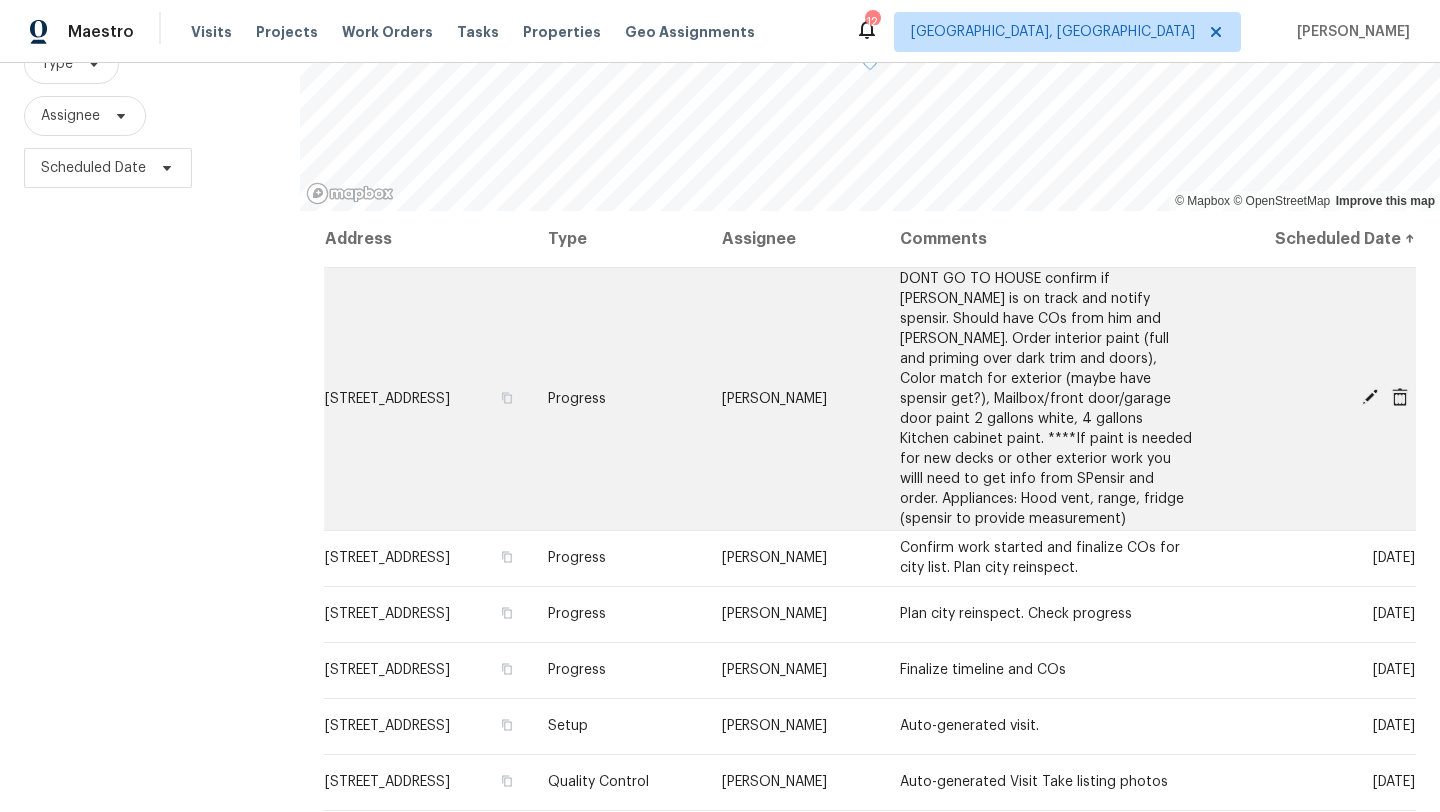 click 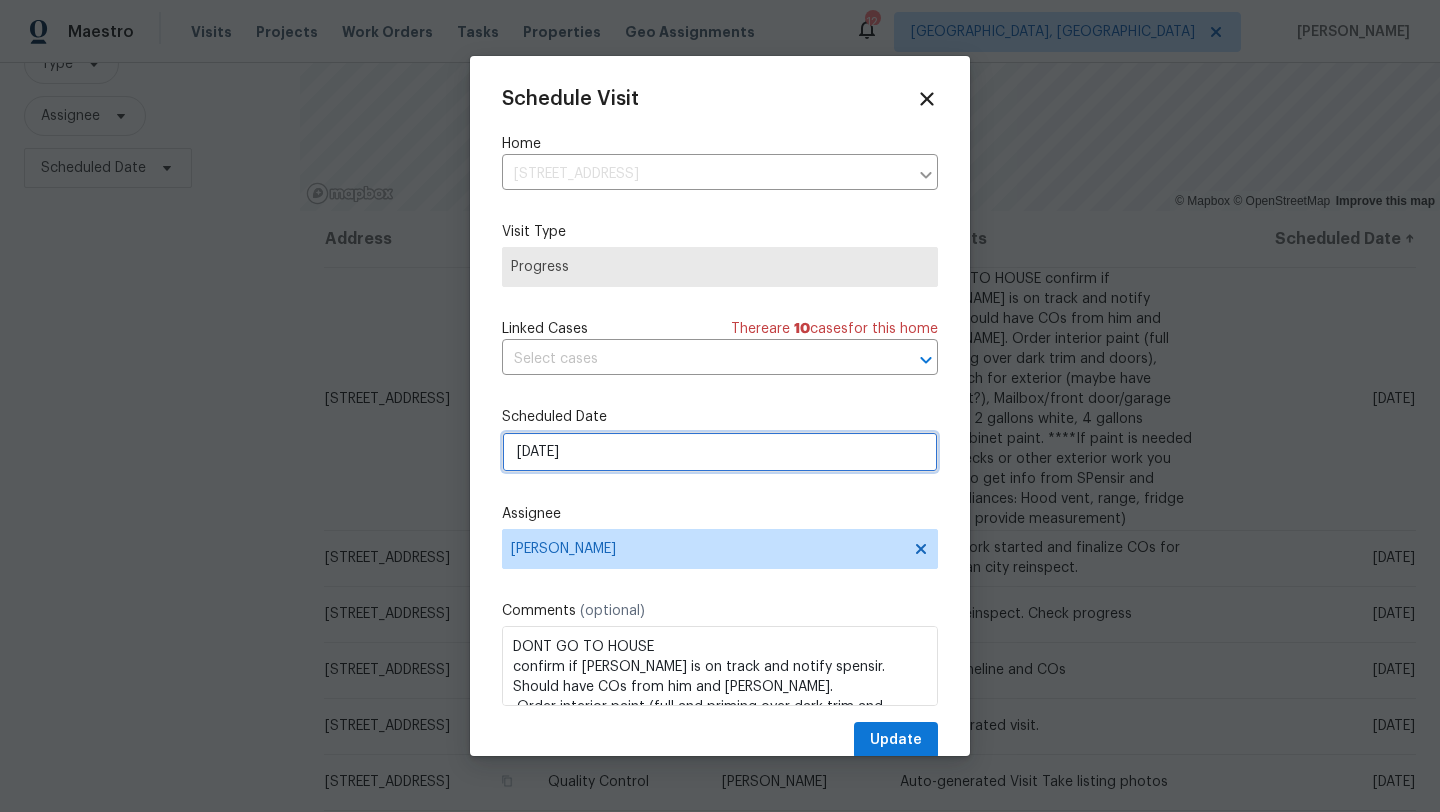 click on "7/11/2025" at bounding box center [720, 452] 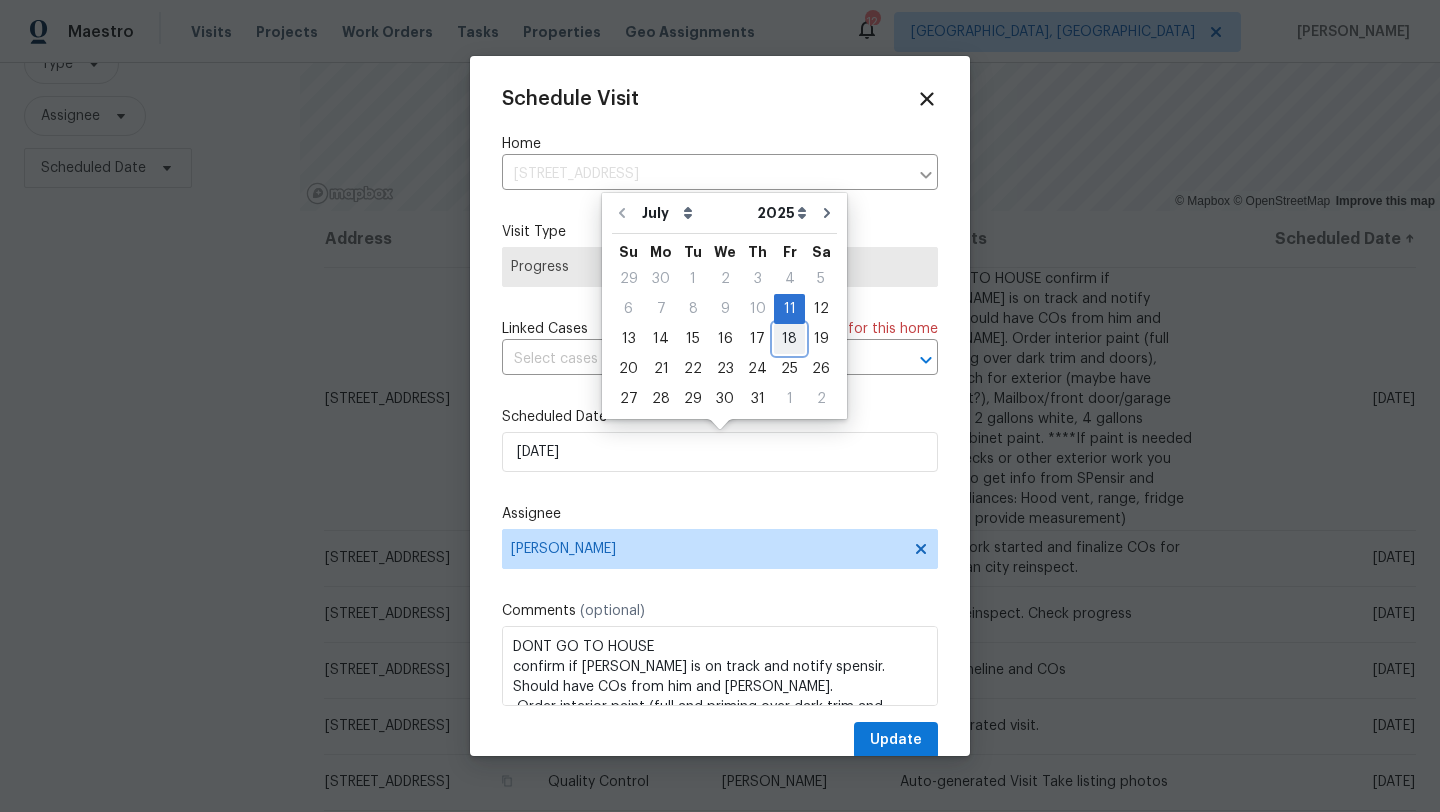 click on "18" at bounding box center (789, 339) 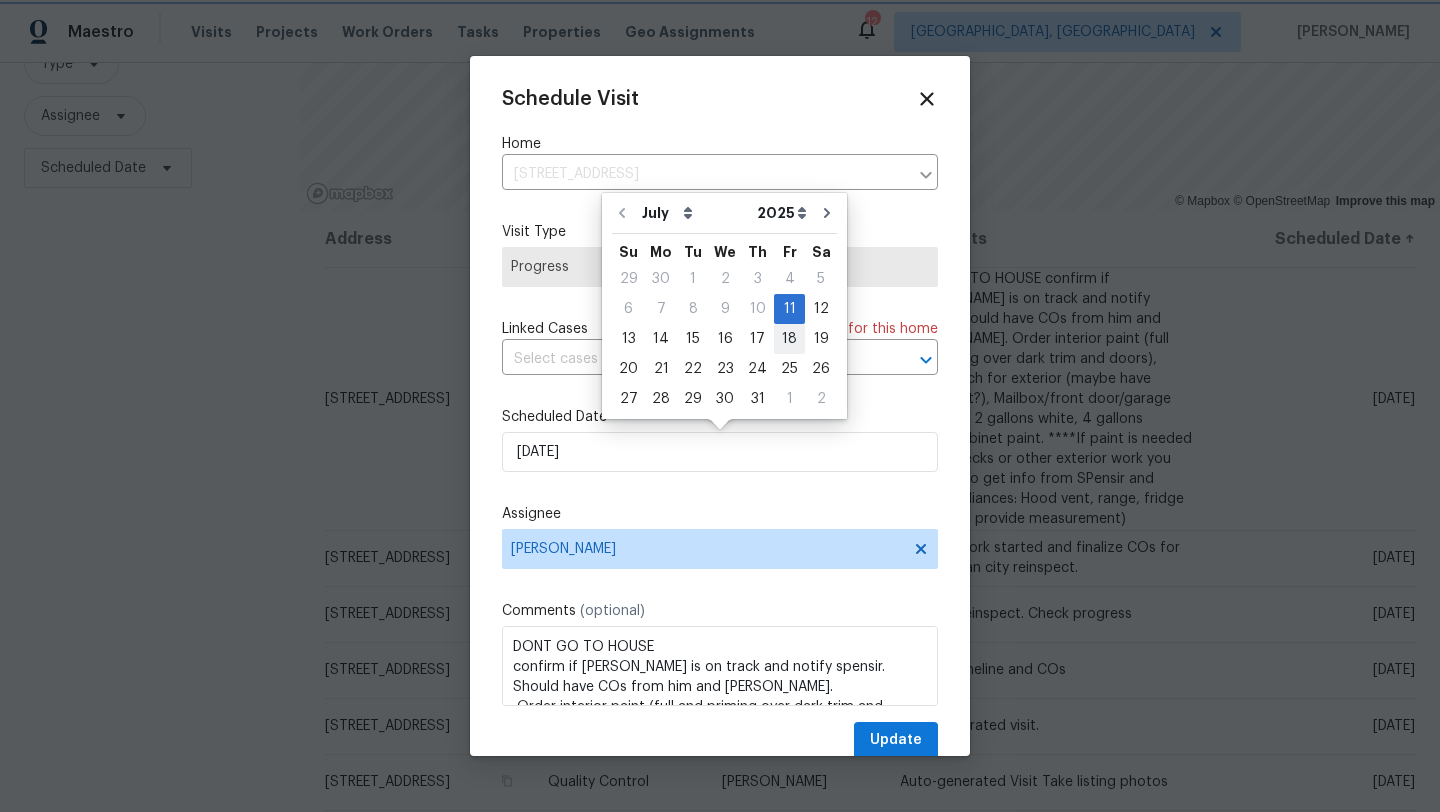 type on "7/18/2025" 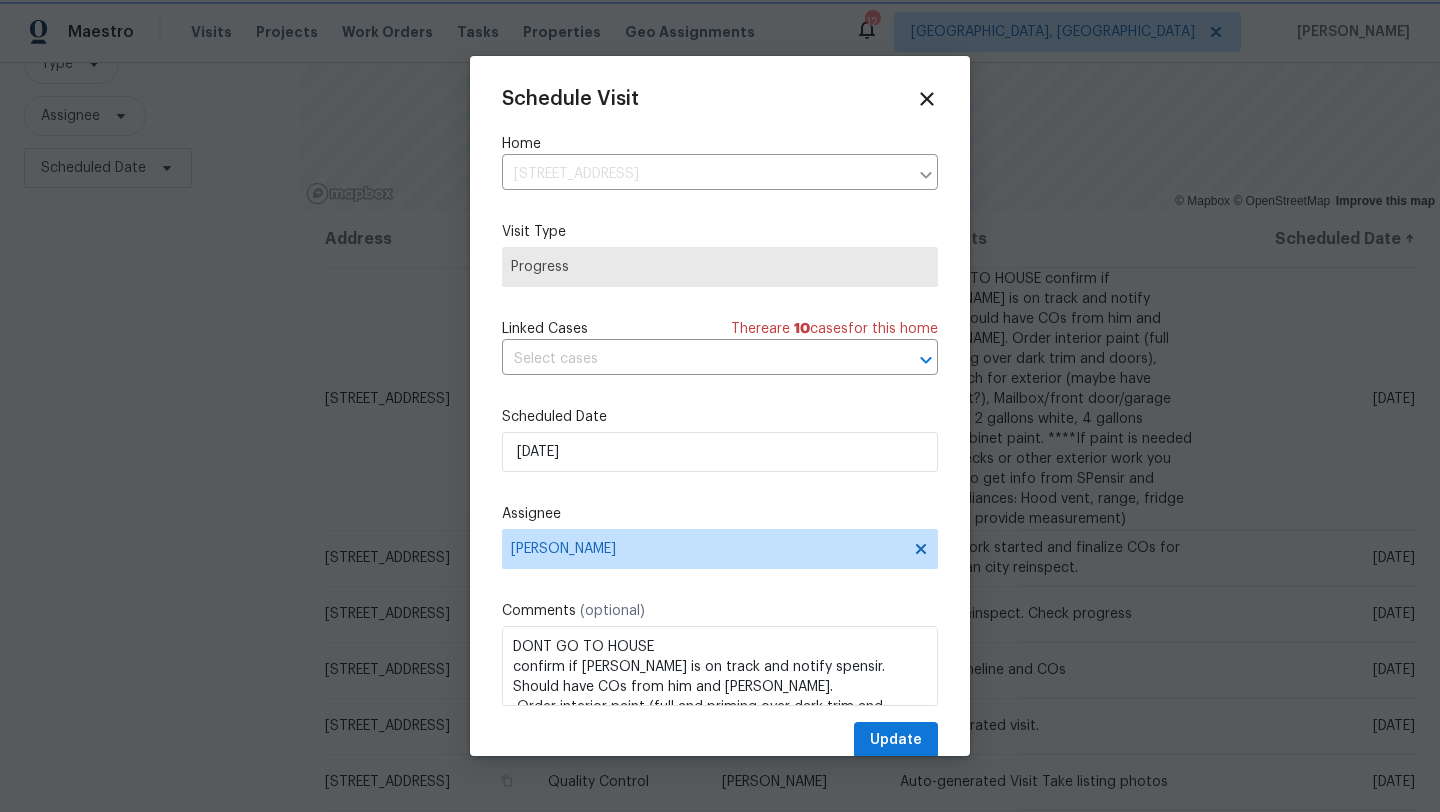 scroll, scrollTop: 36, scrollLeft: 0, axis: vertical 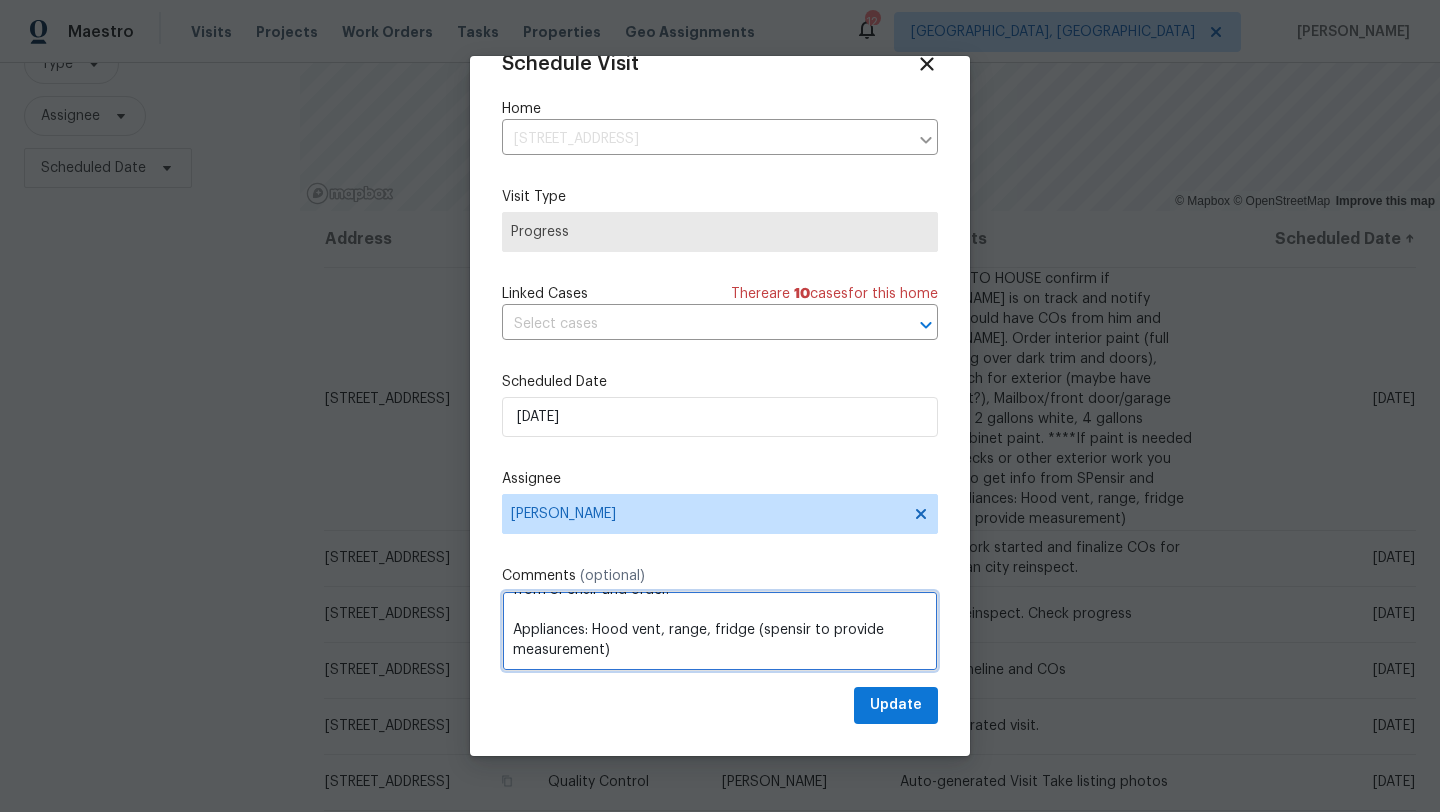 drag, startPoint x: 757, startPoint y: 631, endPoint x: 773, endPoint y: 651, distance: 25.612497 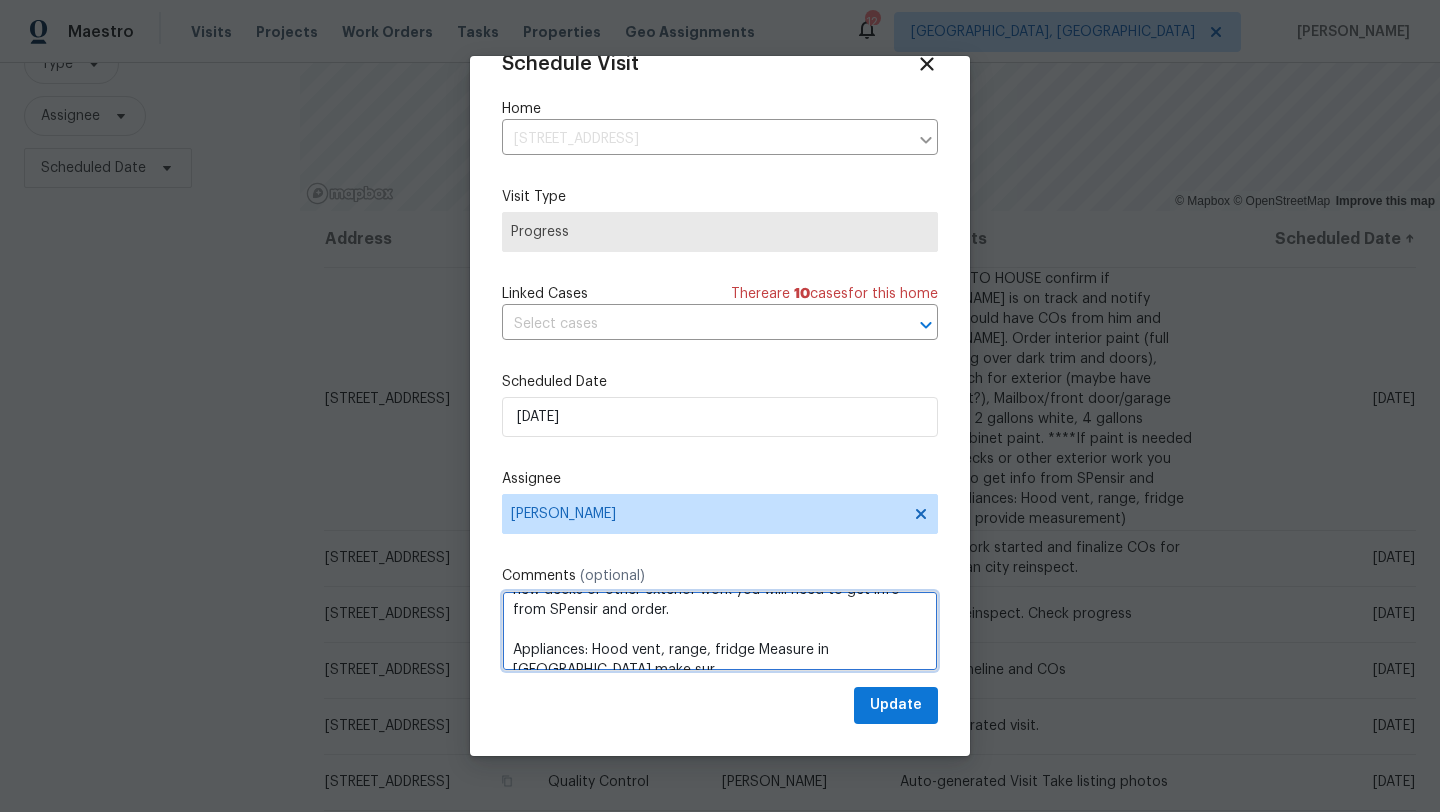scroll, scrollTop: 182, scrollLeft: 0, axis: vertical 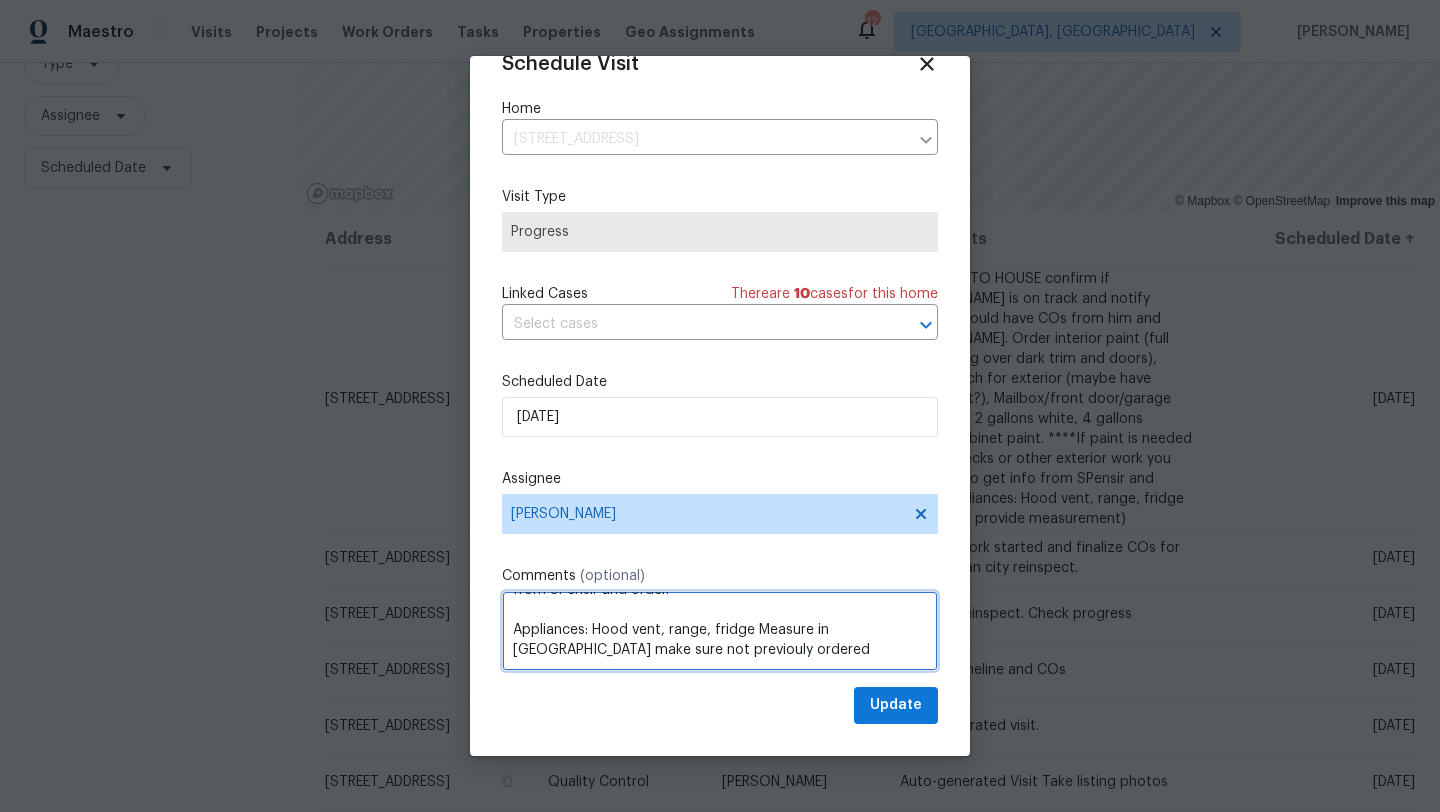 type on "DONT GO TO HOUSE
confirm if COE is on track and notify spensir.   Should have COs from him and hannah.
Order interior paint (full and priming over dark trim and doors), Color match for exterior (maybe have spensir get?), Mailbox/front door/garage door paint 2 gallons white,   4 gallons Kitchen cabinet paint.      ****If paint is needed for new decks or other exterior work you willl need to get info from SPensir and order.
Appliances: Hood vent, range, fridge Measure in Slack make sure not previouly ordered" 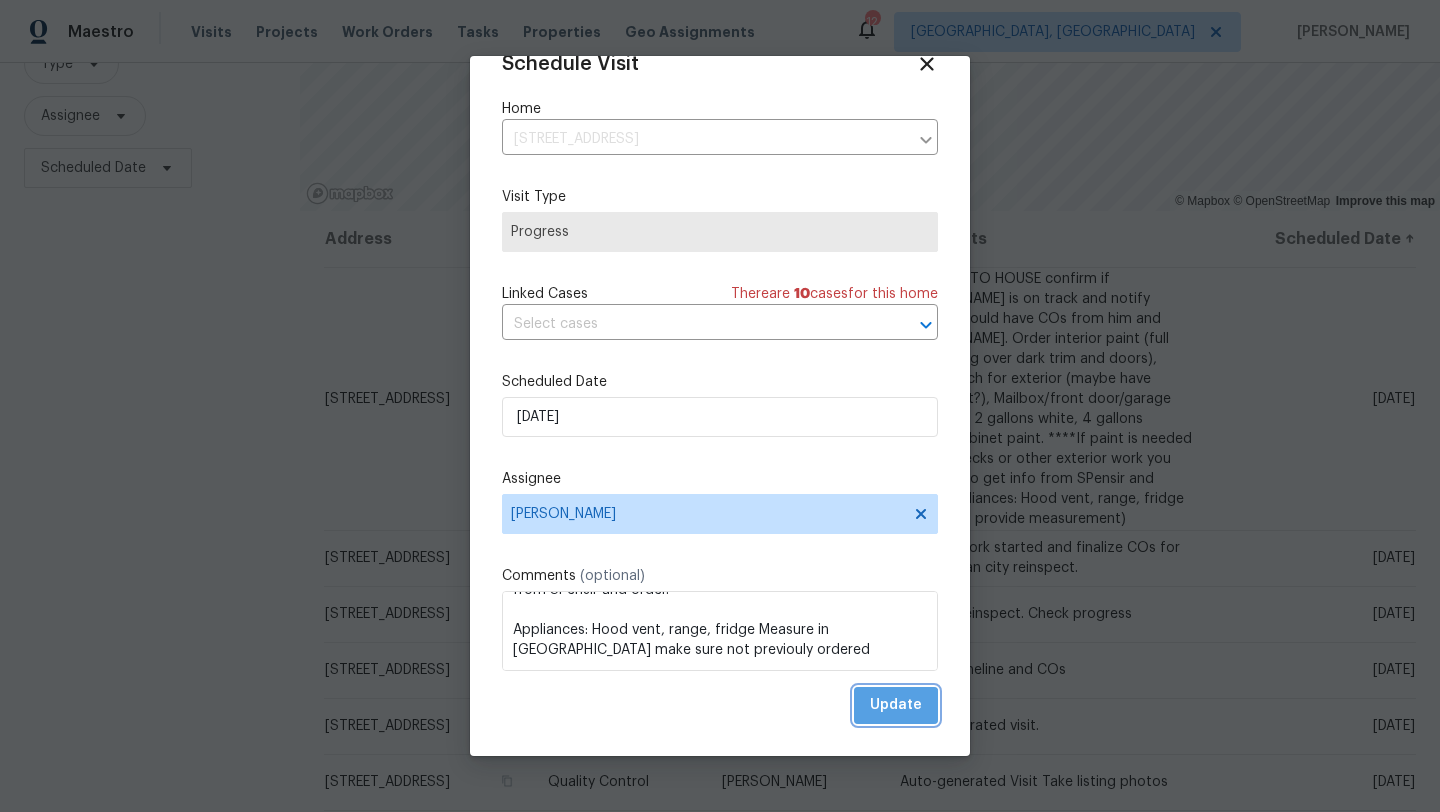 click on "Update" at bounding box center [896, 705] 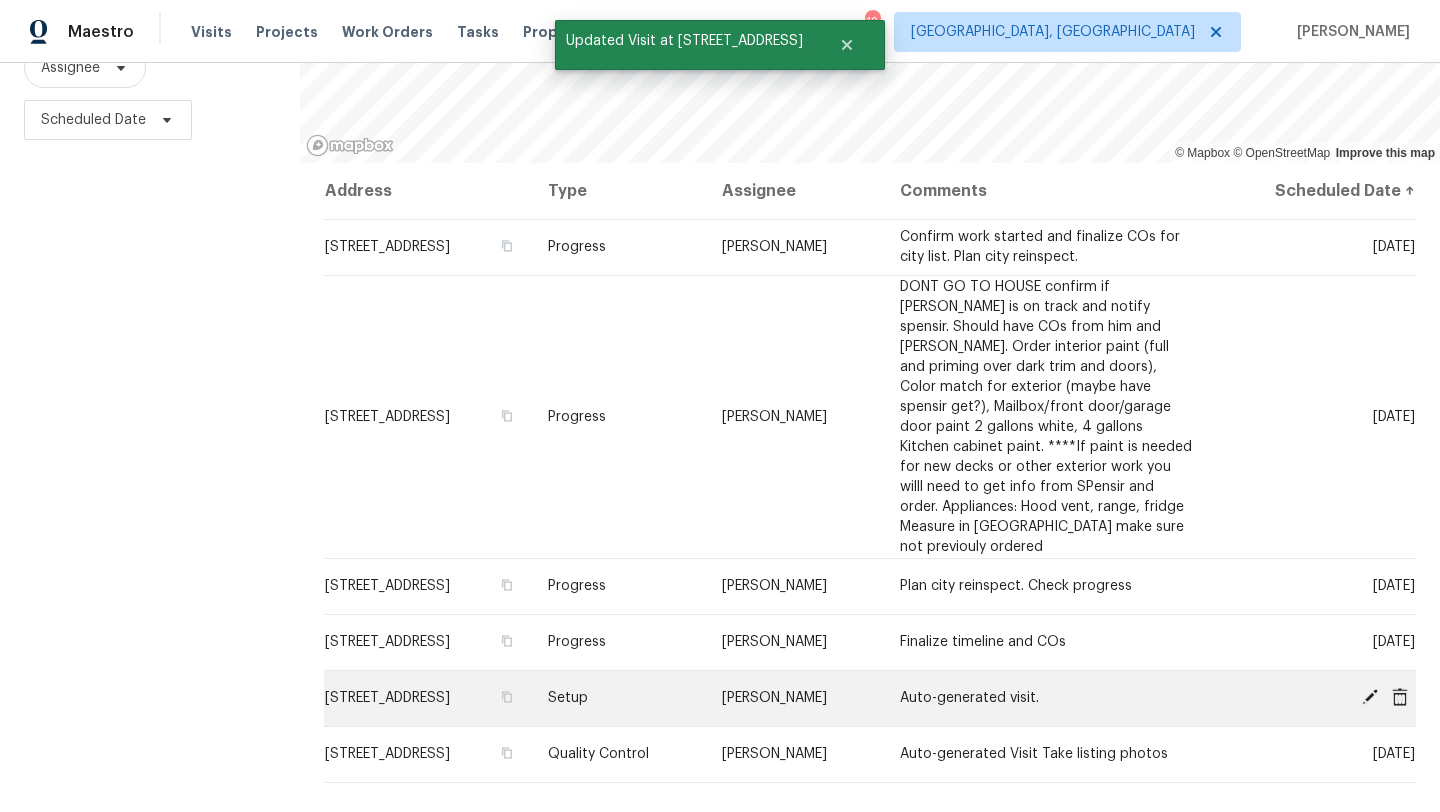 scroll, scrollTop: 260, scrollLeft: 0, axis: vertical 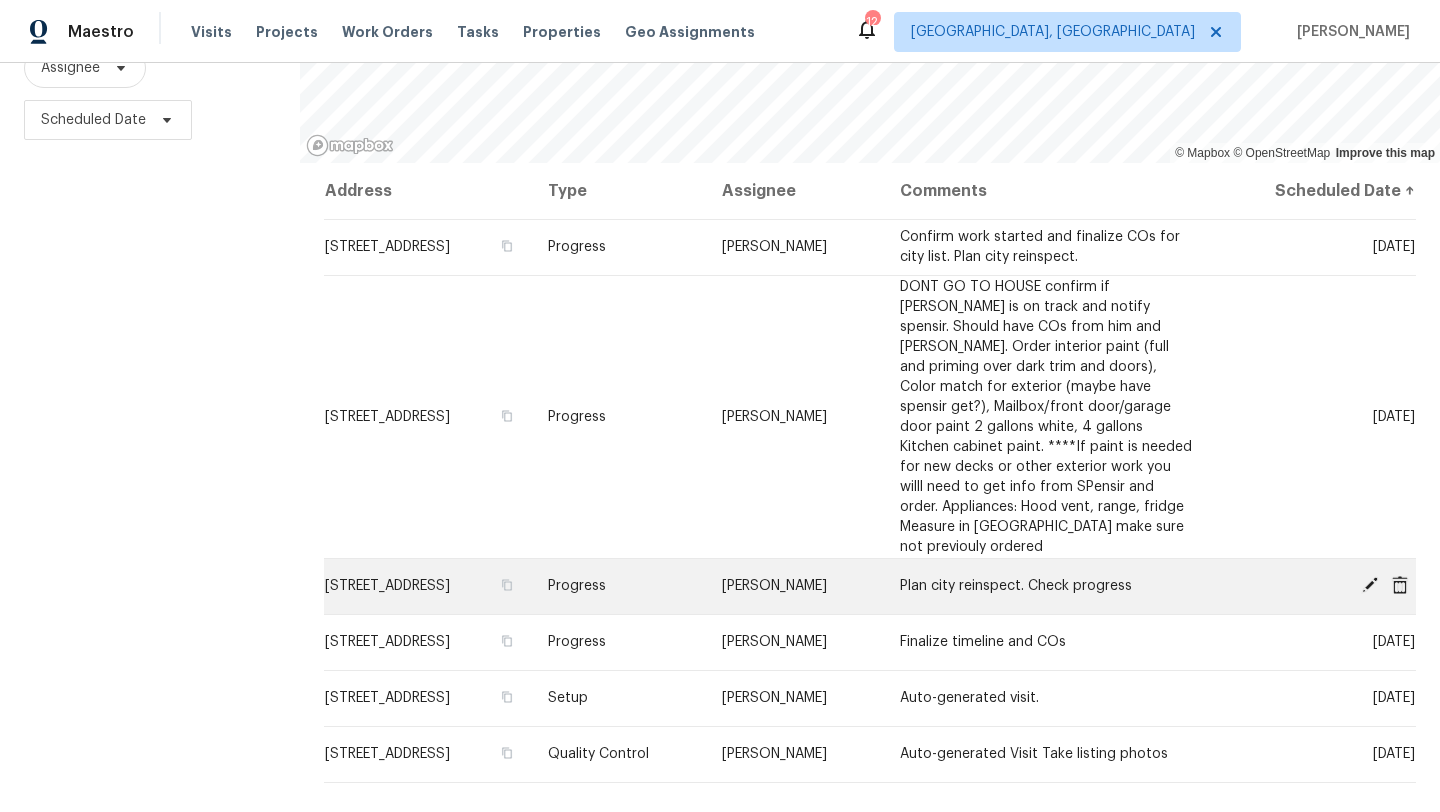 click 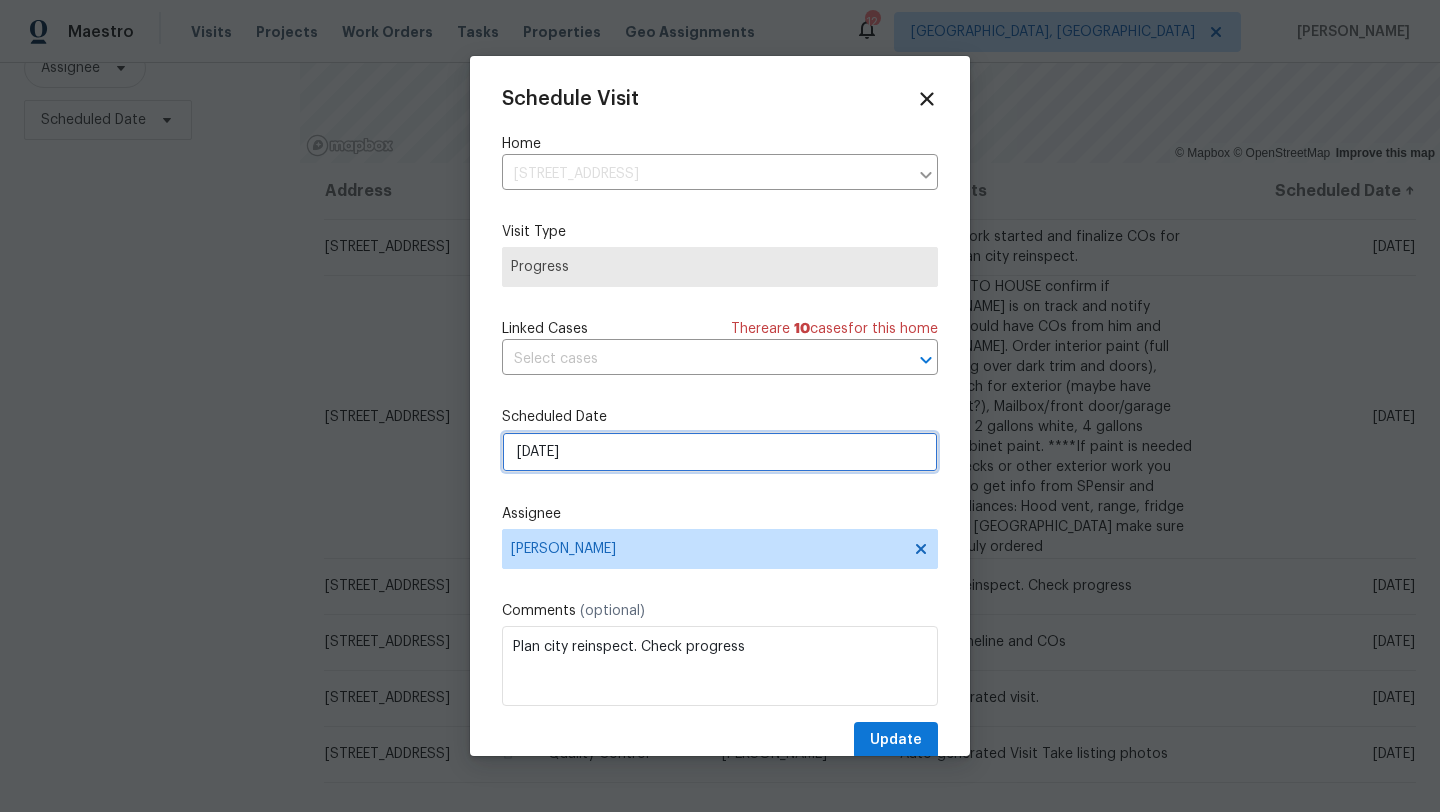 click on "7/18/2025" at bounding box center [720, 452] 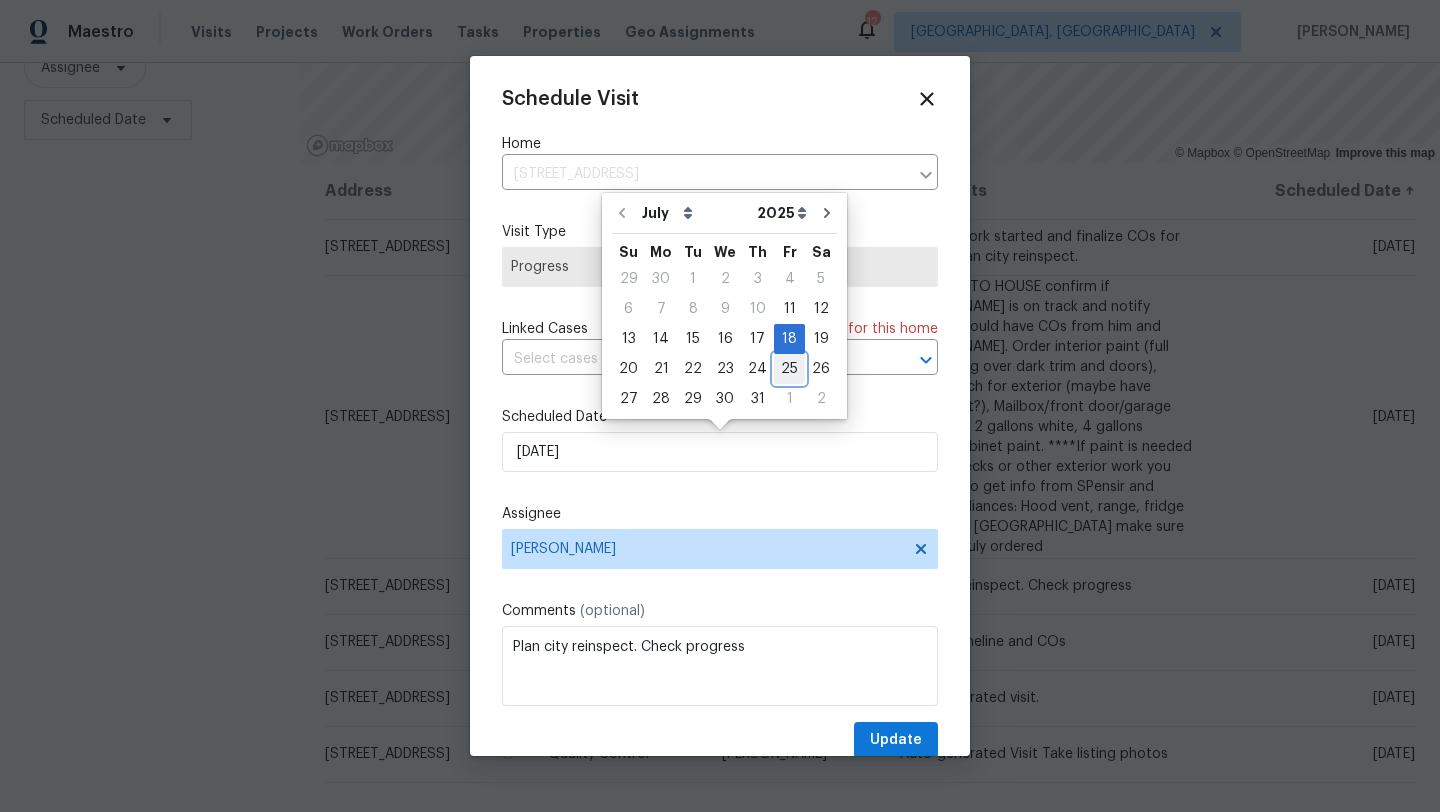 click on "25" at bounding box center [789, 369] 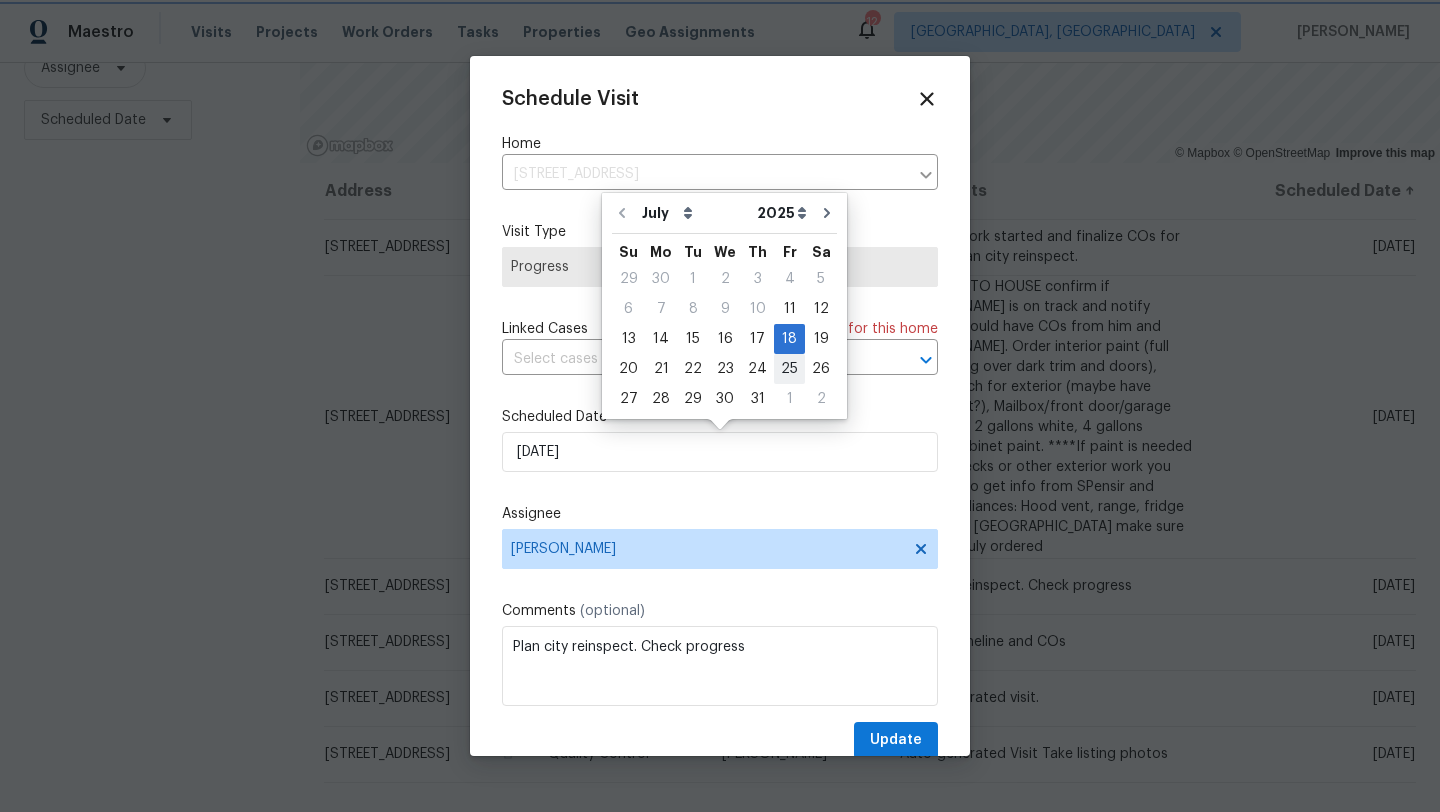 type on "7/25/2025" 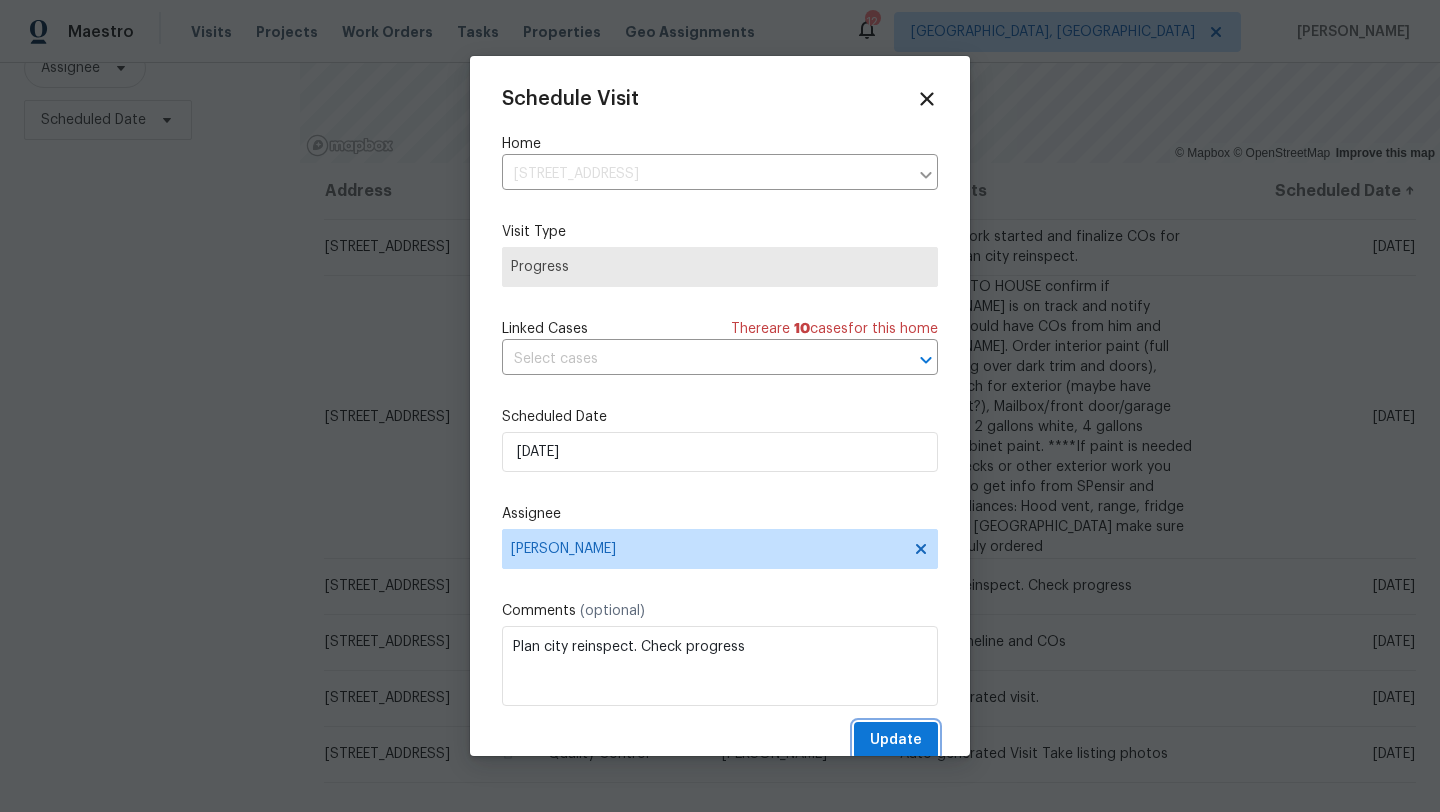 click on "Update" at bounding box center [896, 740] 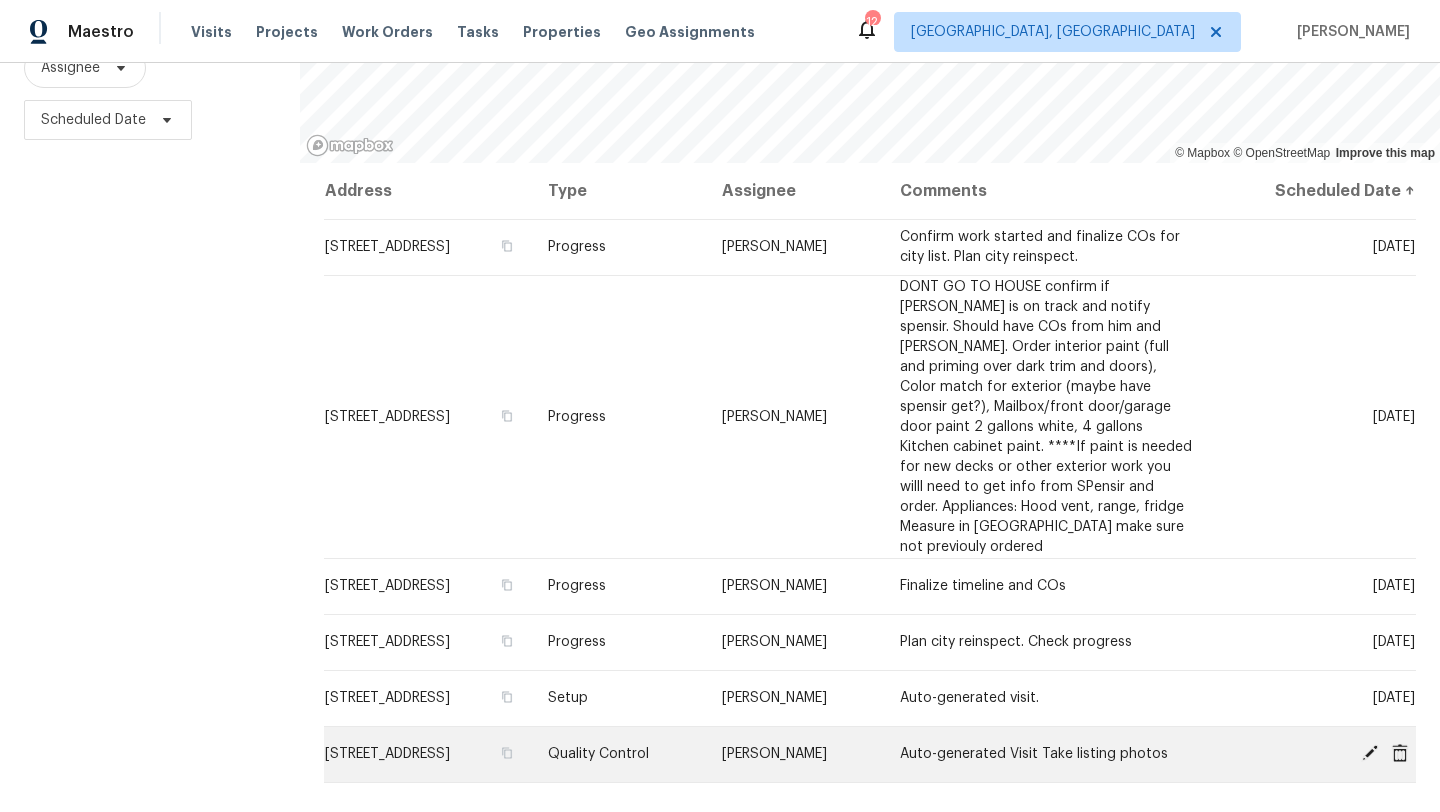 click 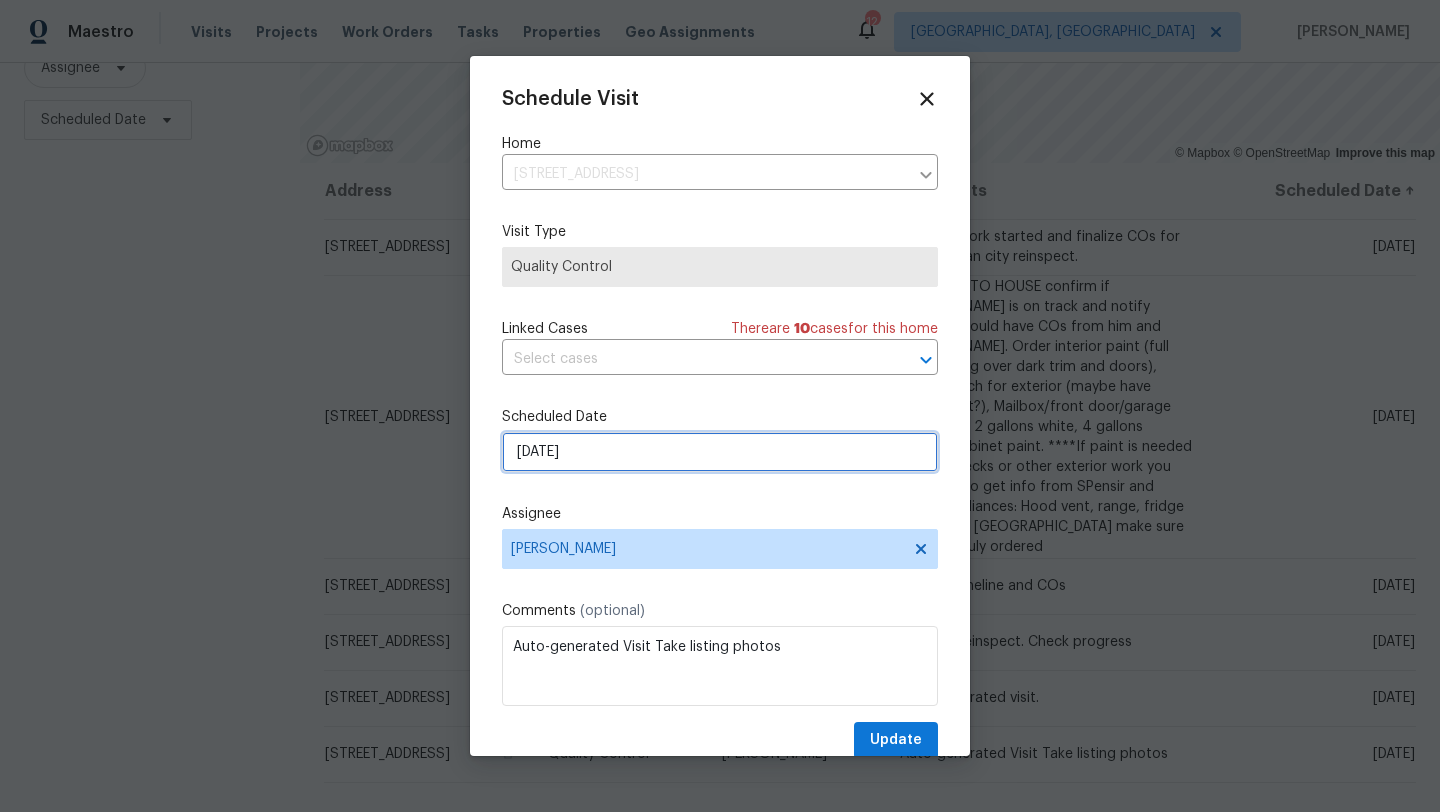 click on "8/4/2025" at bounding box center [720, 452] 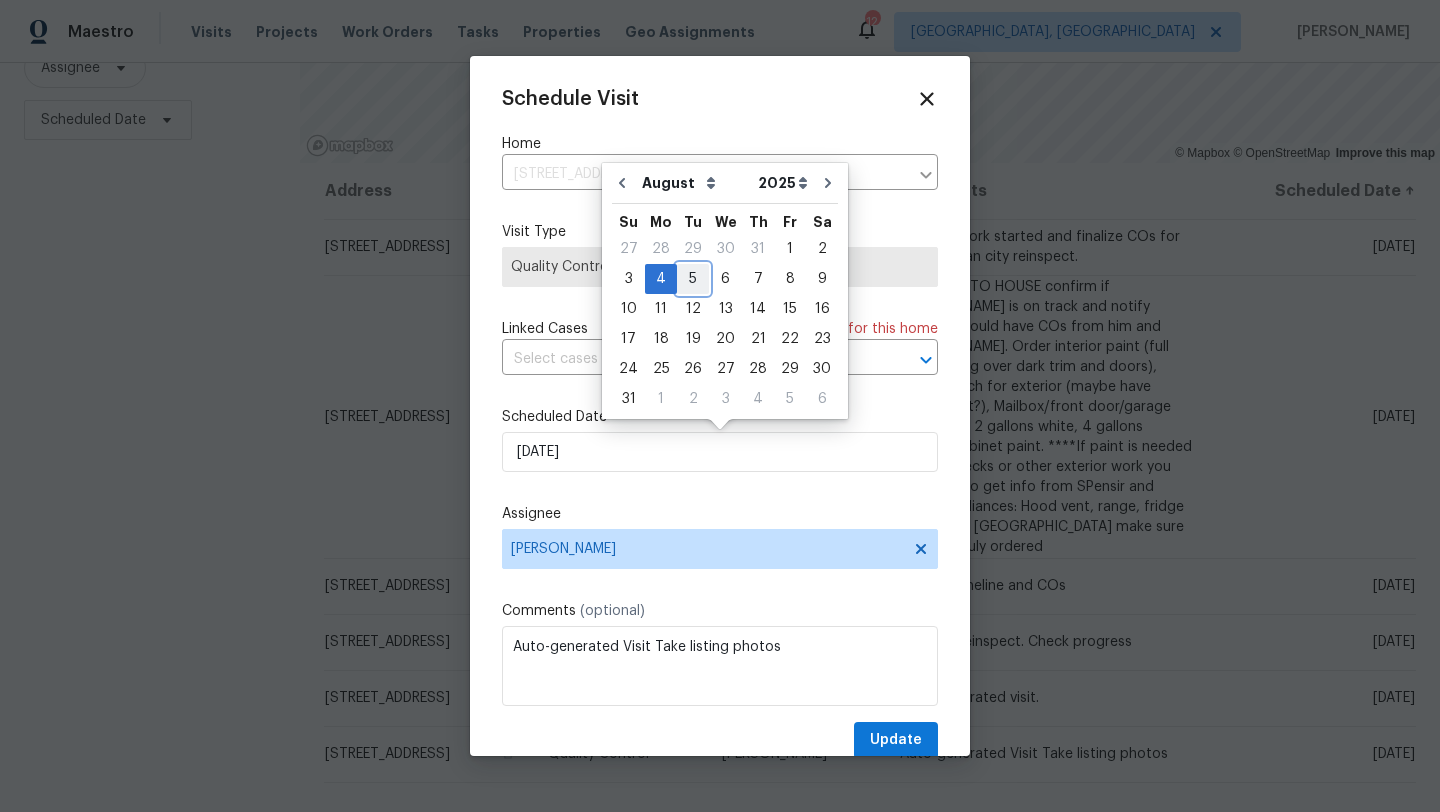 click on "5" at bounding box center (693, 279) 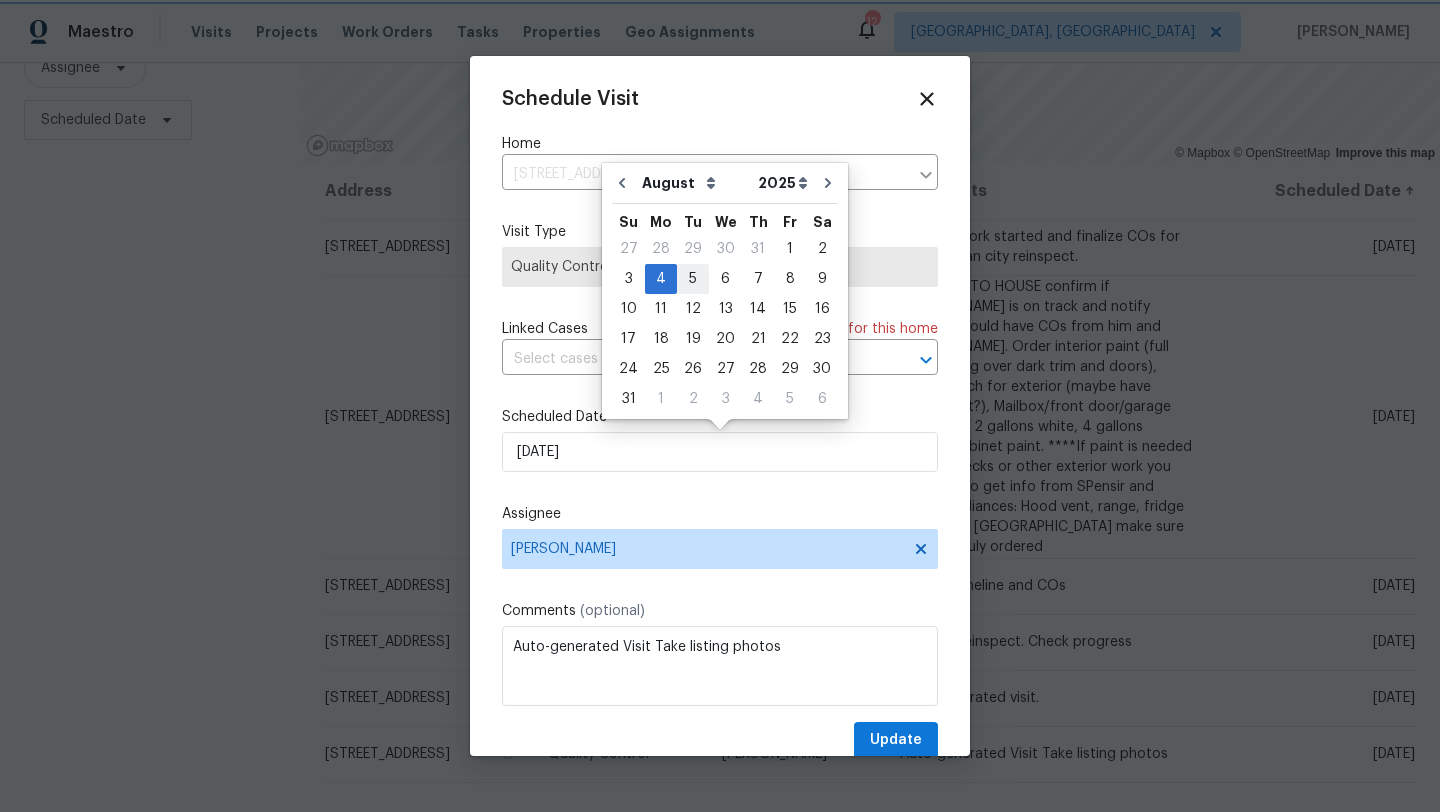 type on "8/5/2025" 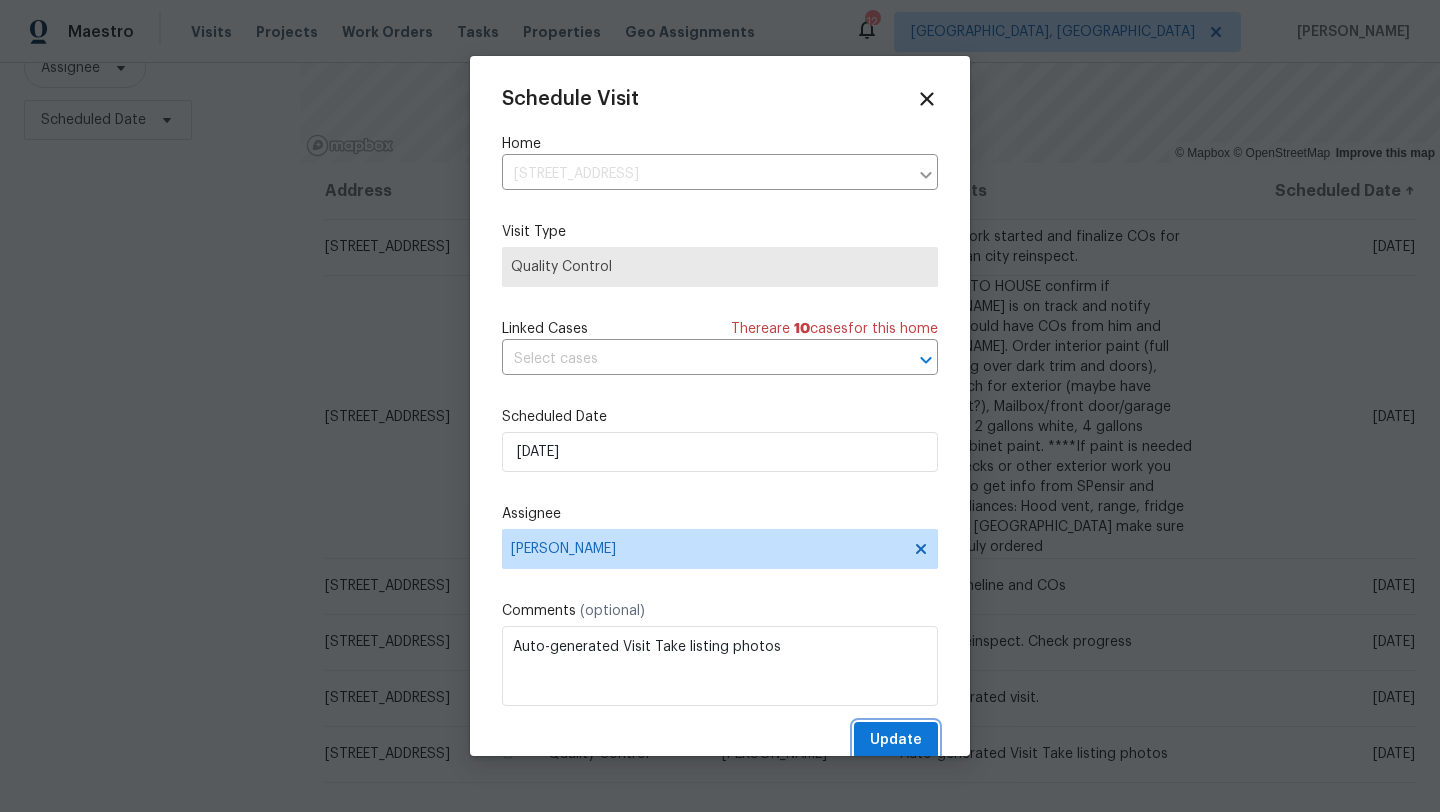 click on "Update" at bounding box center (896, 740) 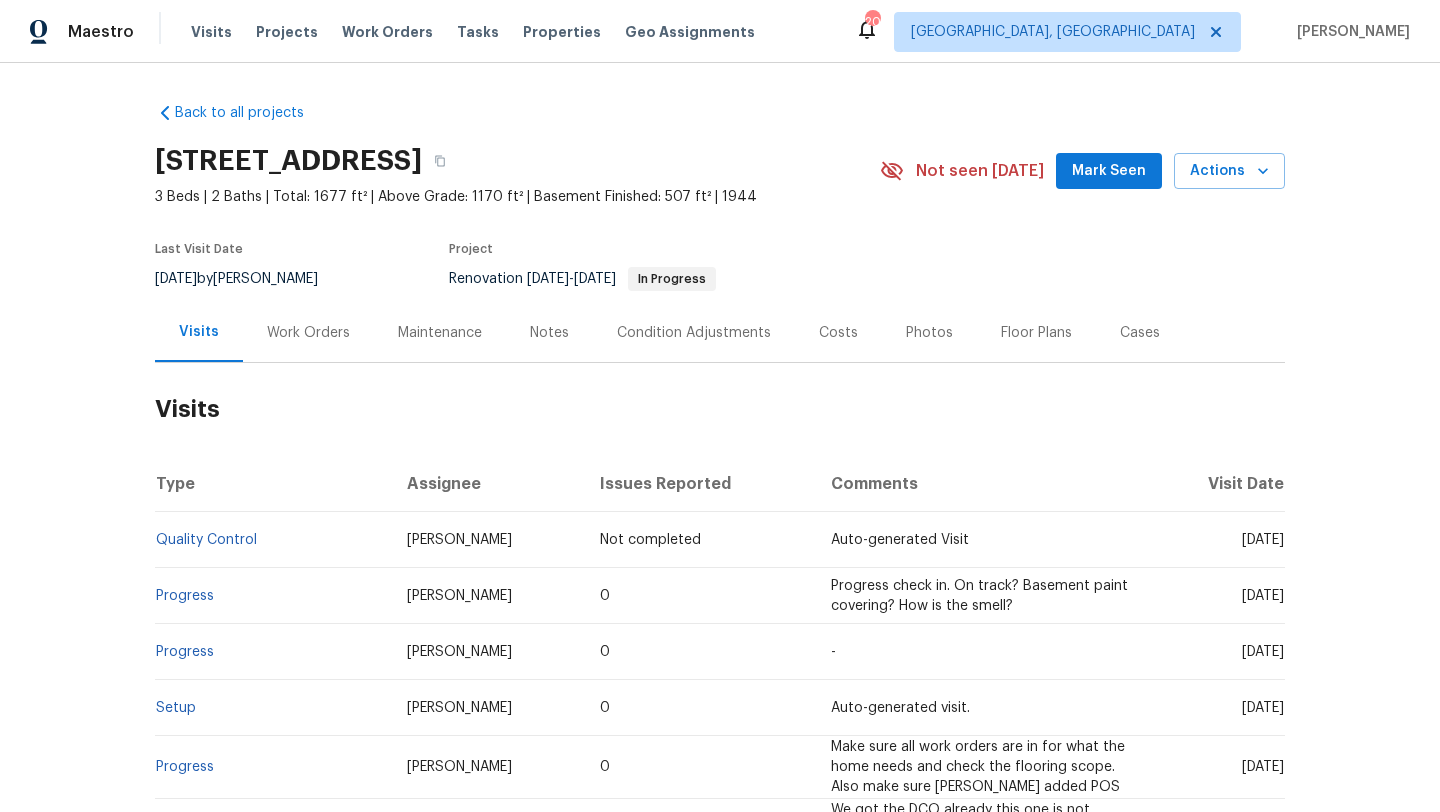 scroll, scrollTop: 0, scrollLeft: 0, axis: both 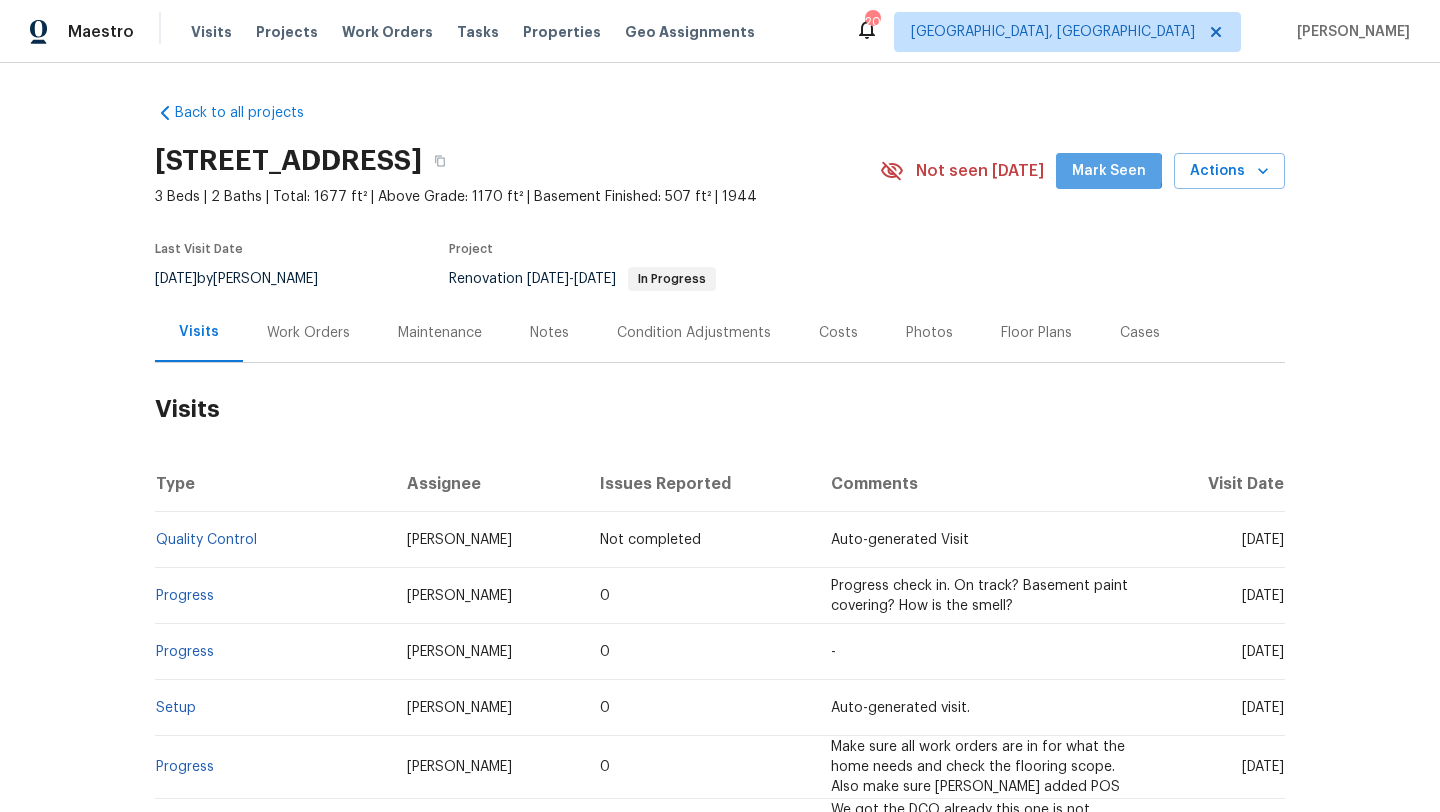 click on "Mark Seen" at bounding box center [1109, 171] 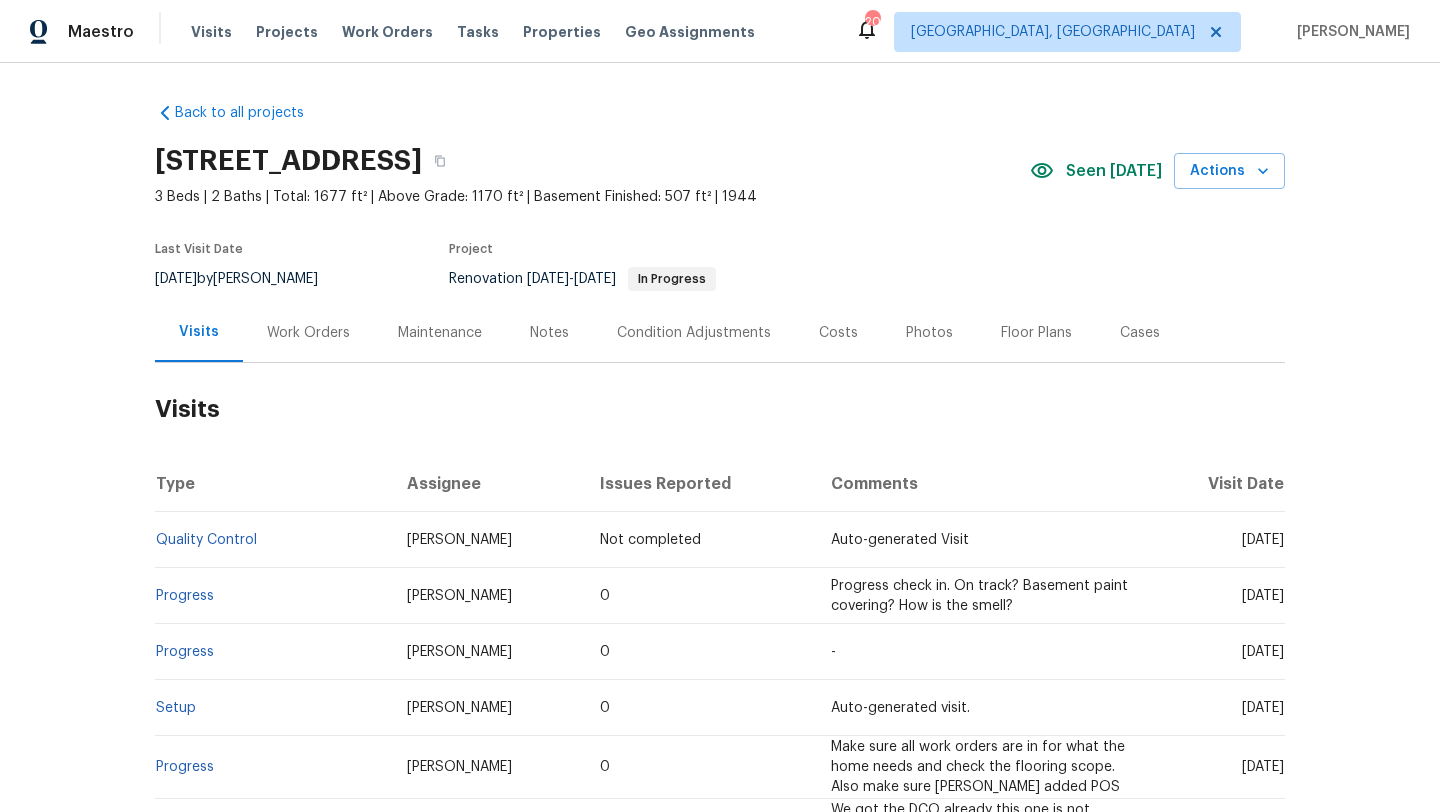 click on "Work Orders" at bounding box center [308, 333] 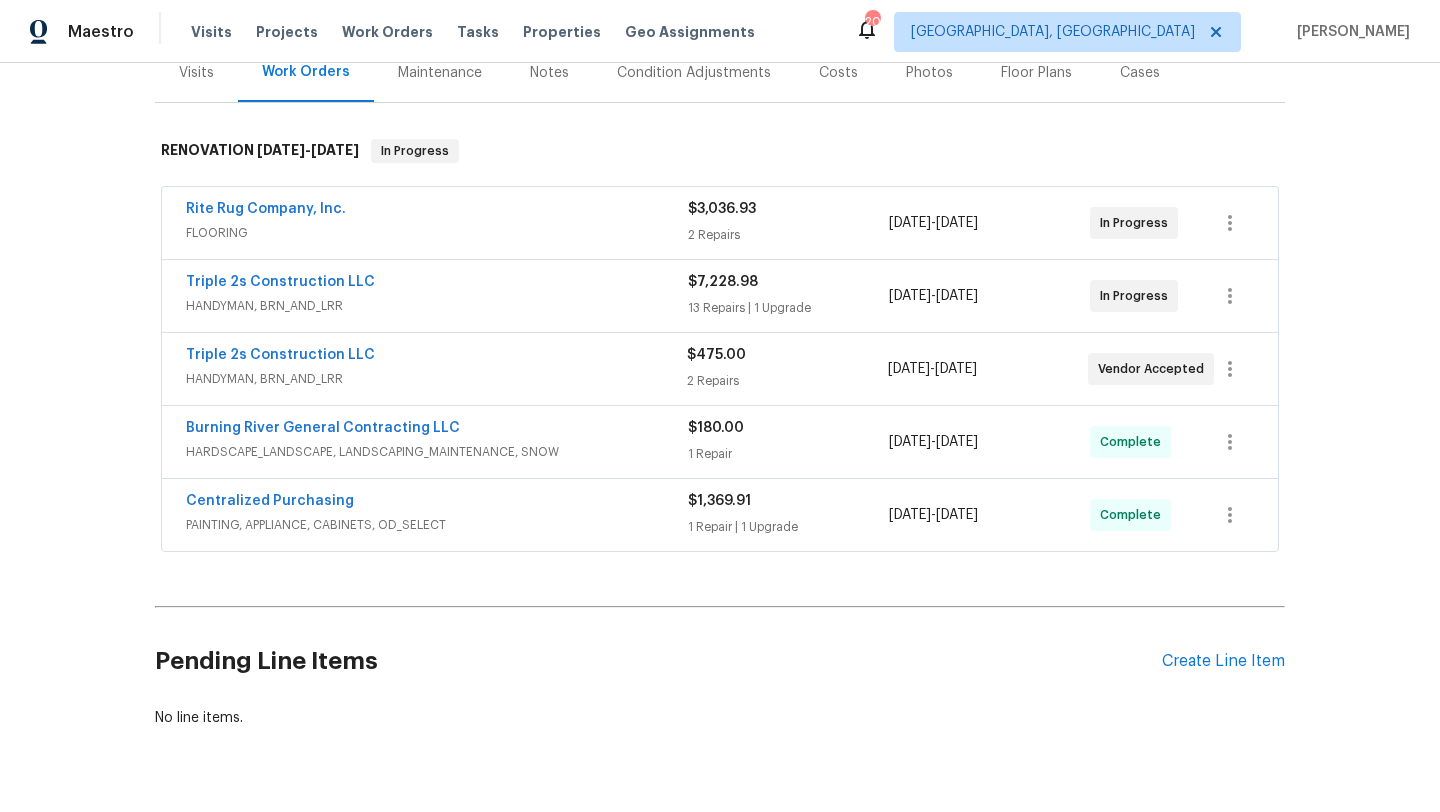 scroll, scrollTop: 265, scrollLeft: 0, axis: vertical 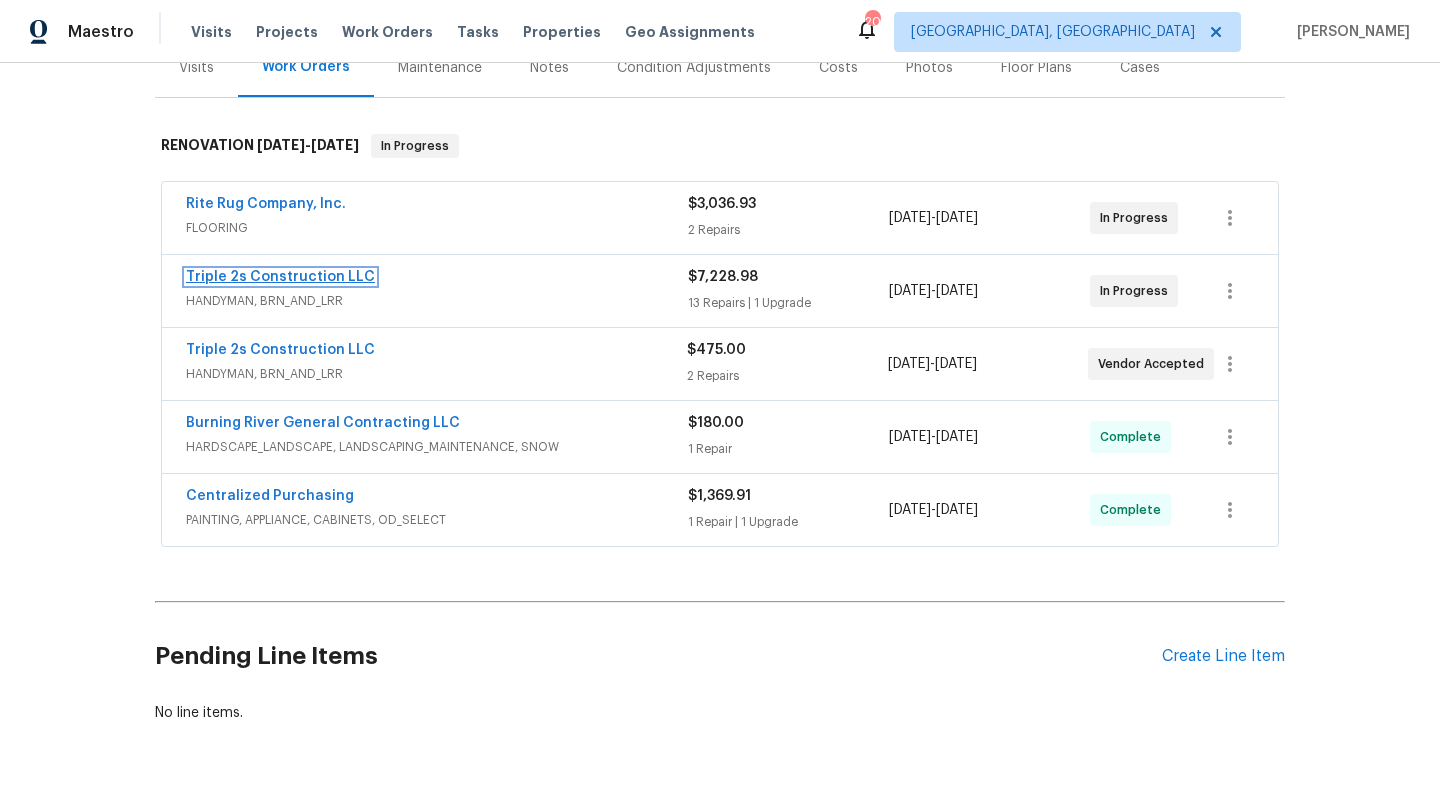click on "Triple 2s Construction LLC" at bounding box center (280, 277) 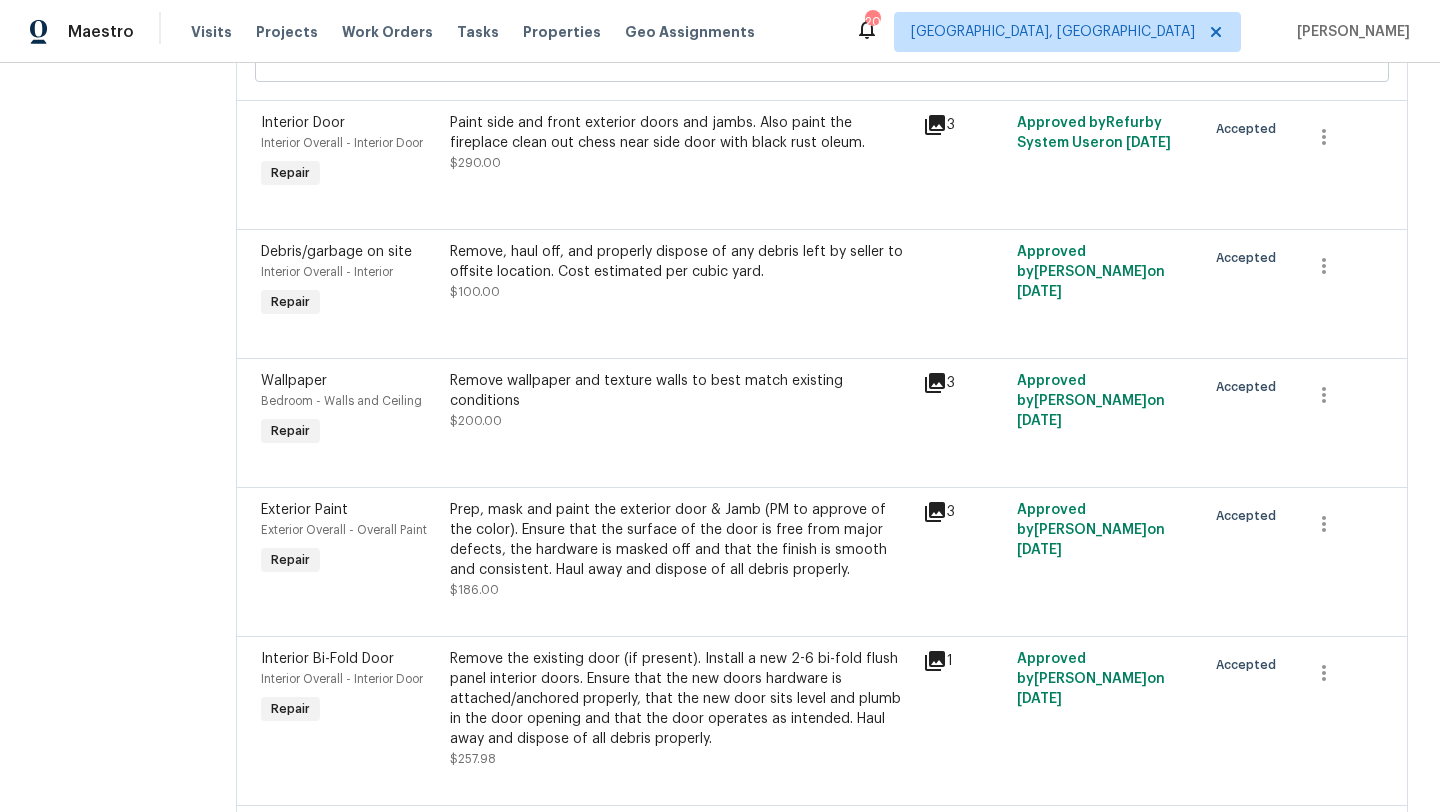 scroll, scrollTop: 1058, scrollLeft: 0, axis: vertical 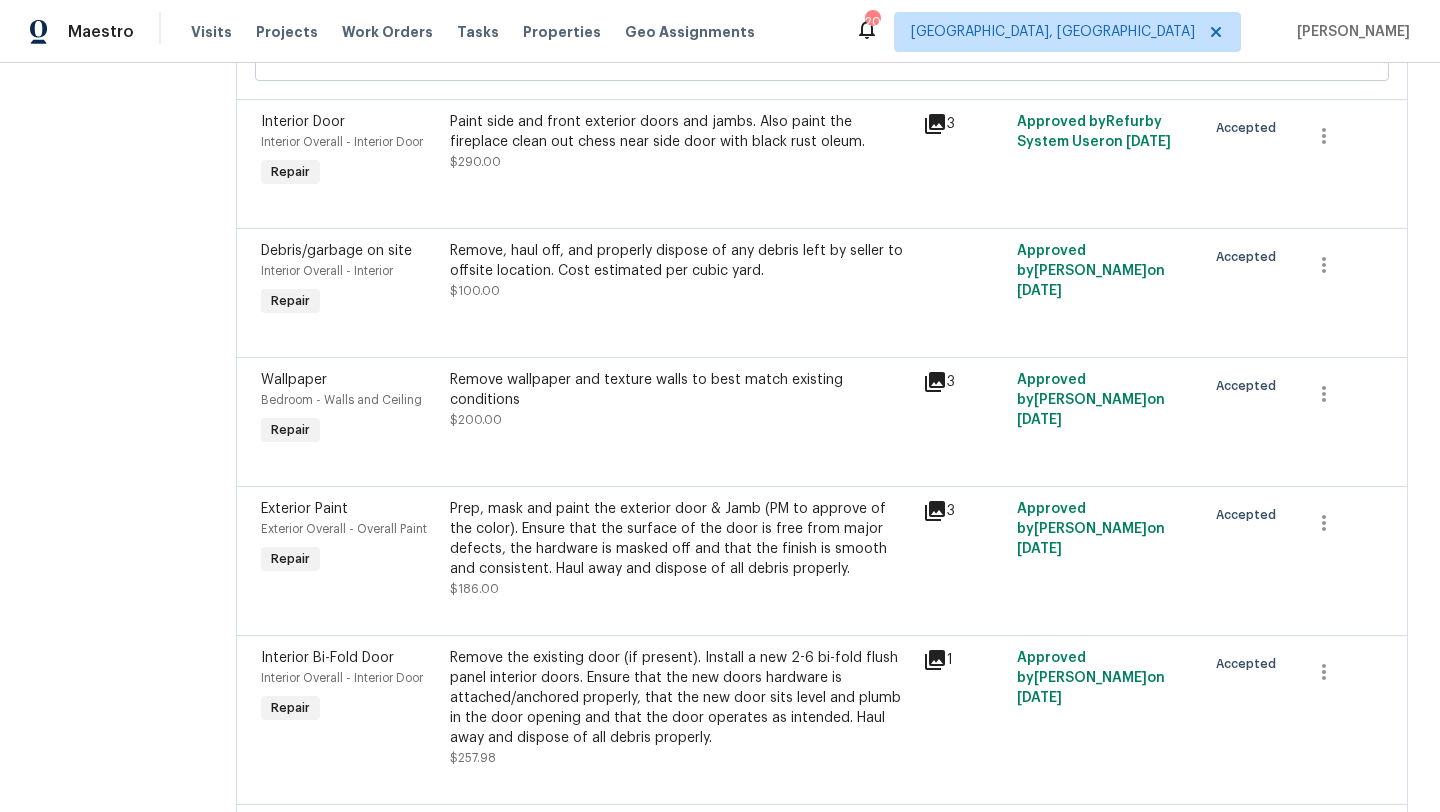 click 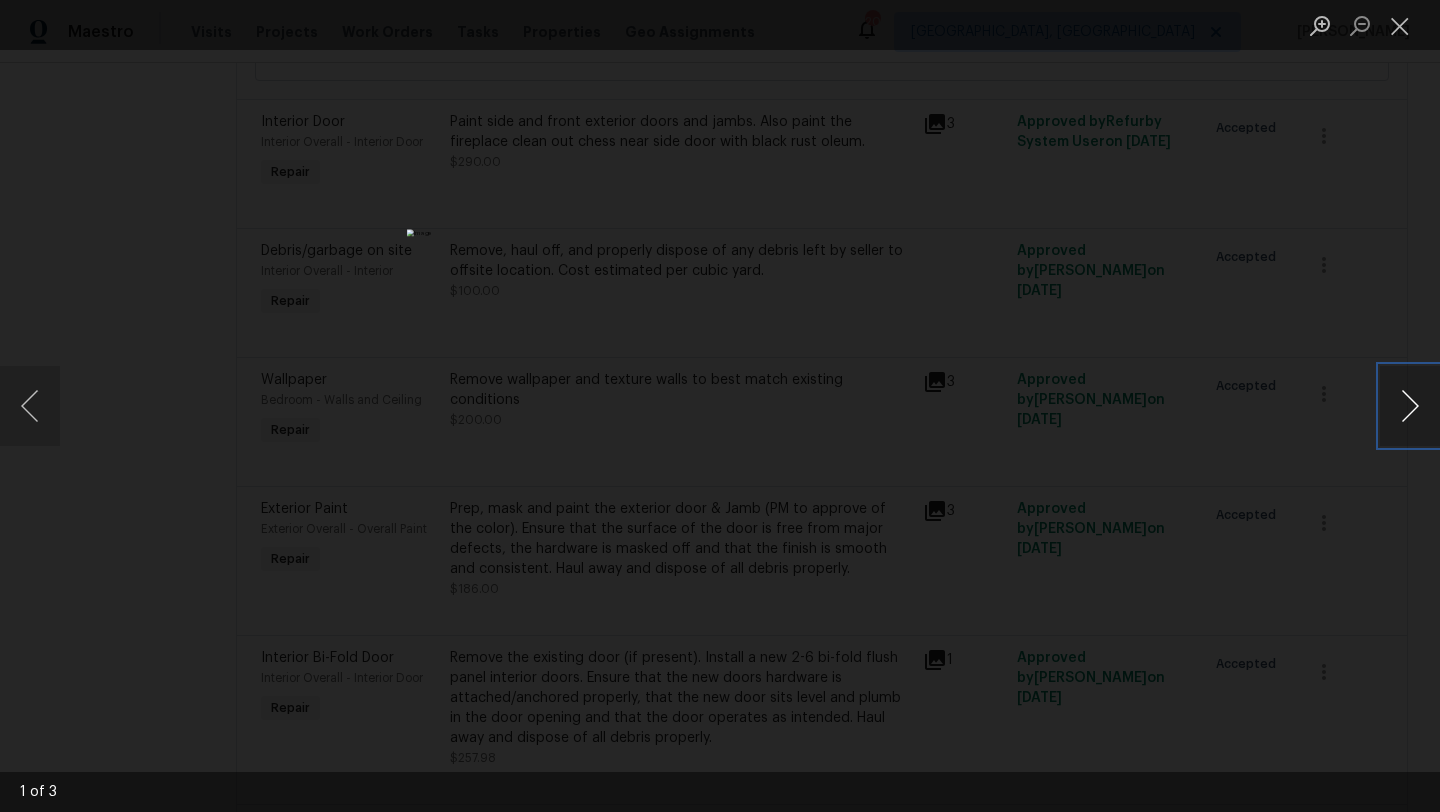 click at bounding box center (1410, 406) 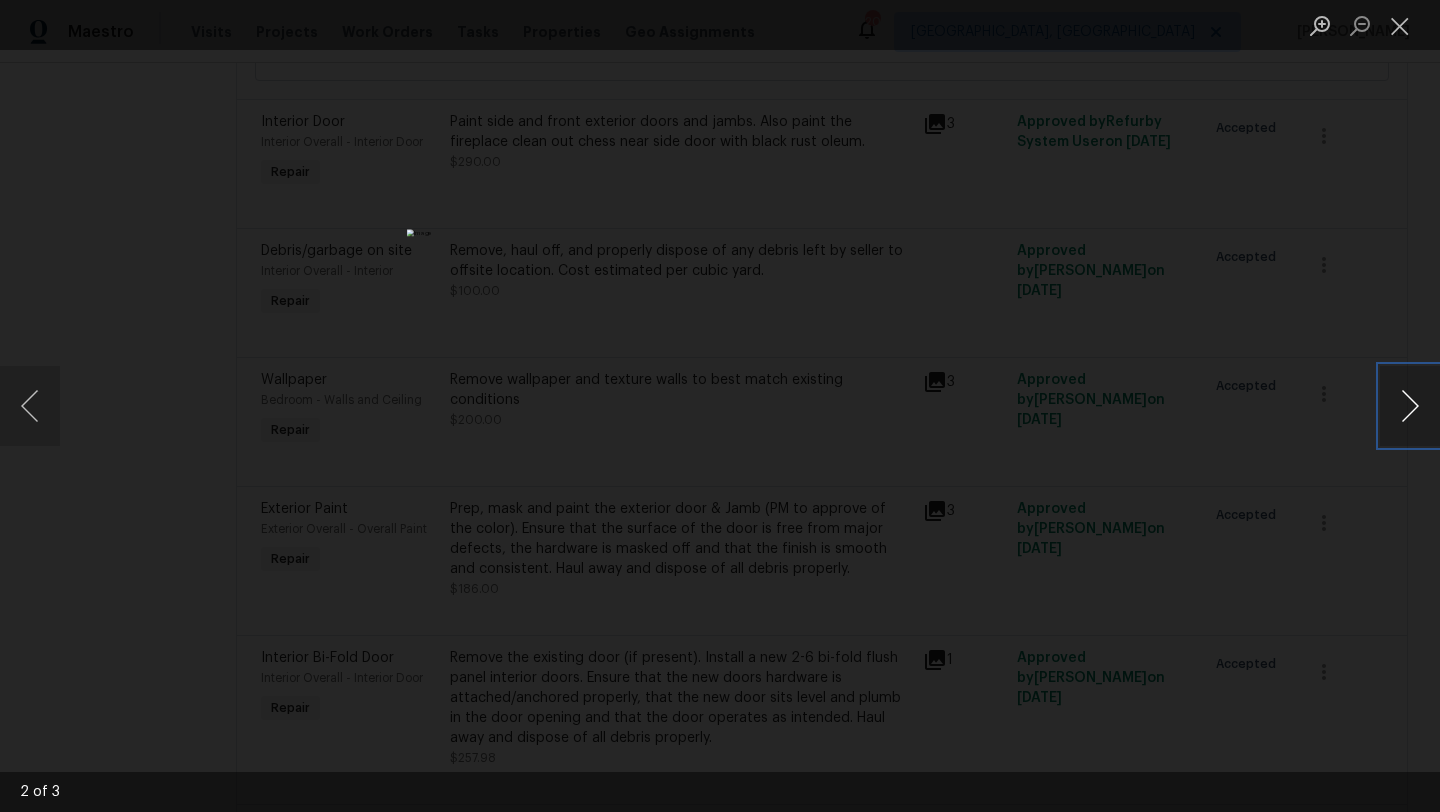 click at bounding box center (1410, 406) 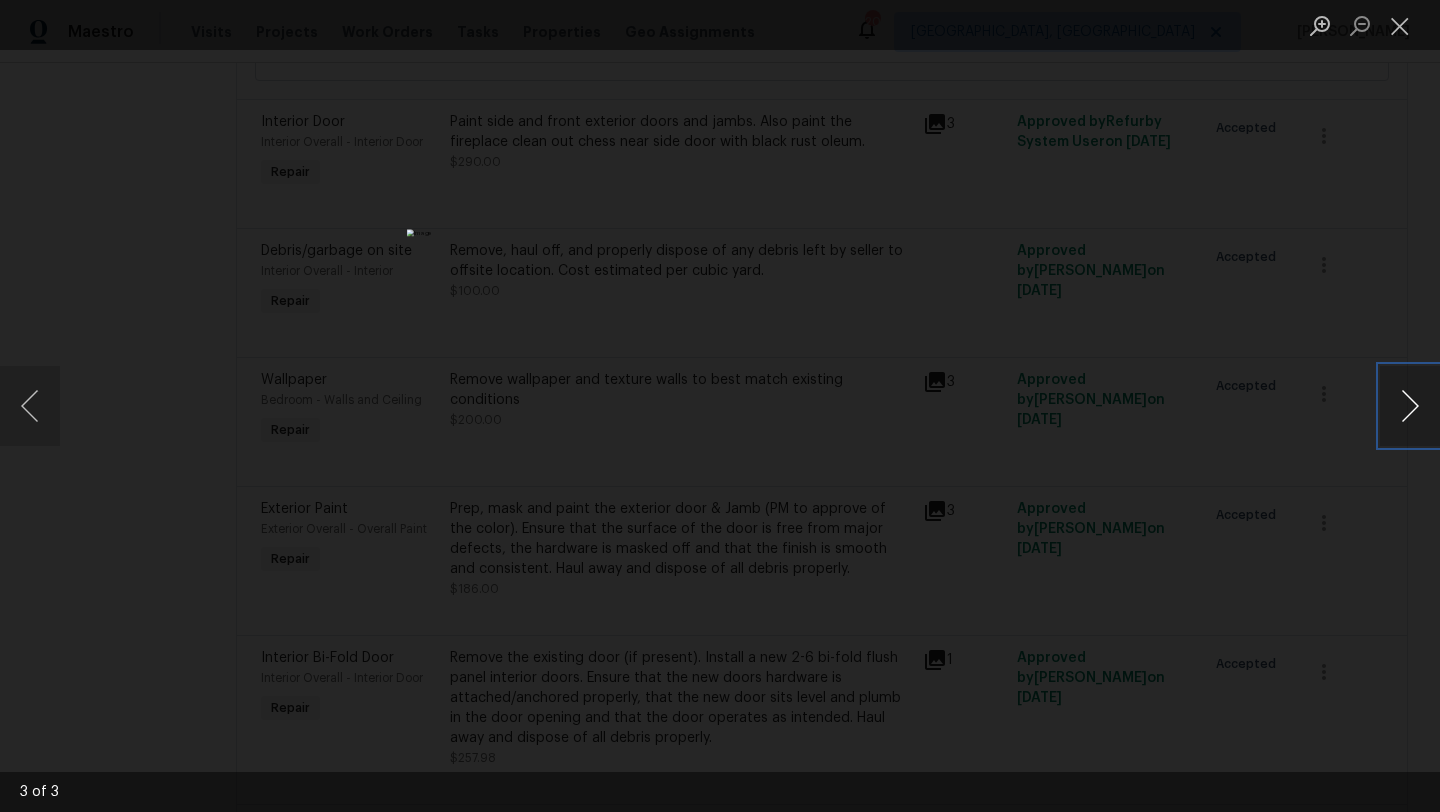 click at bounding box center [1410, 406] 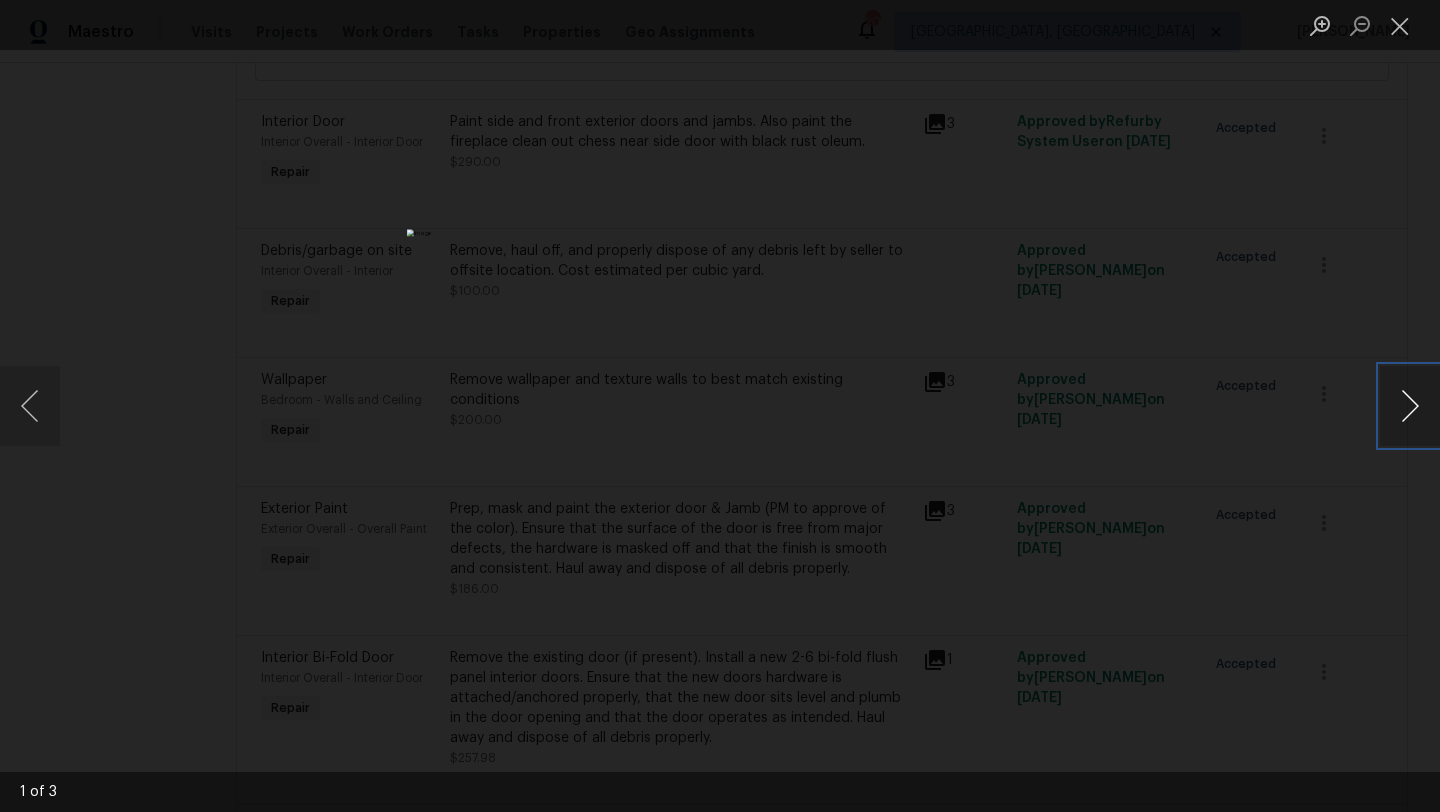 click at bounding box center (1410, 406) 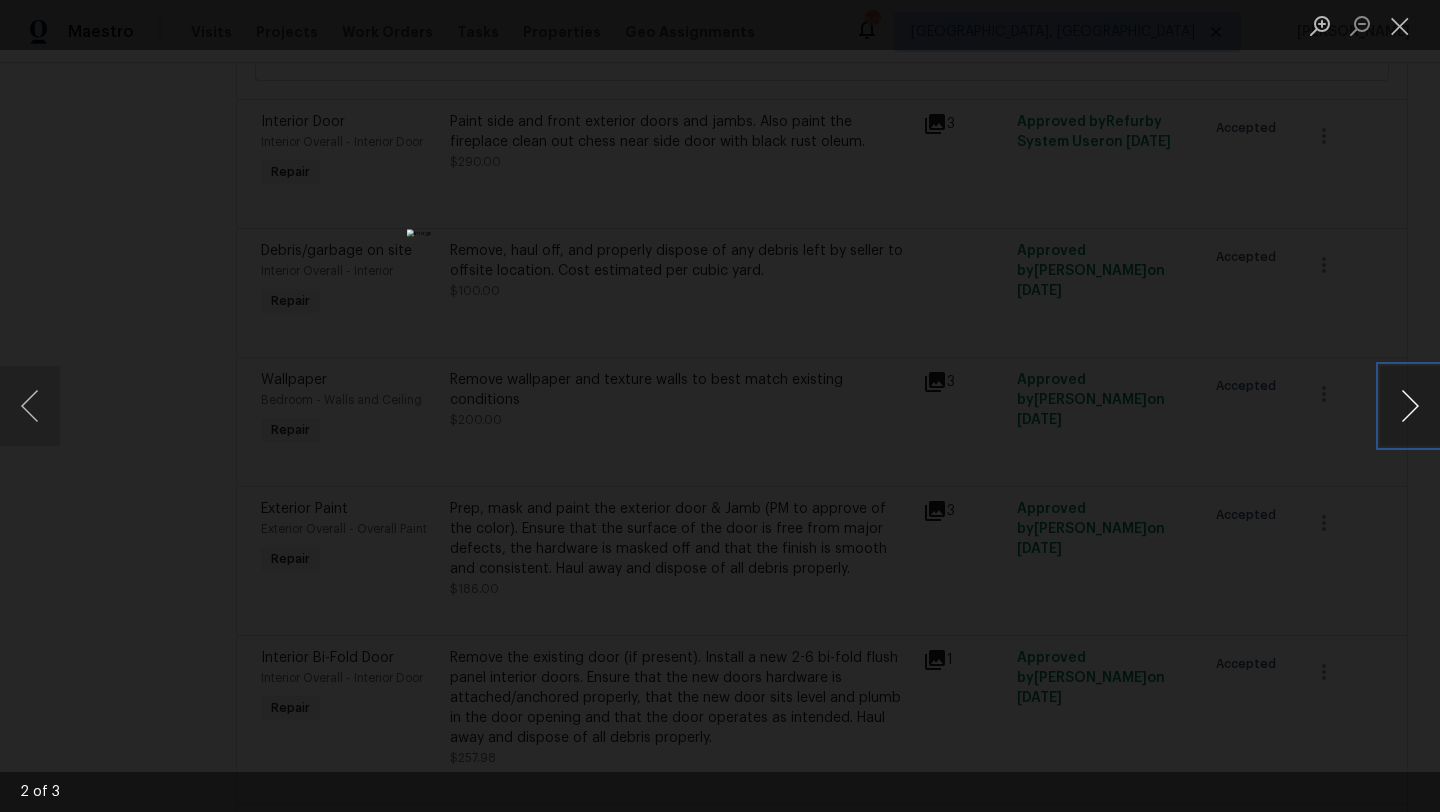 click at bounding box center [1410, 406] 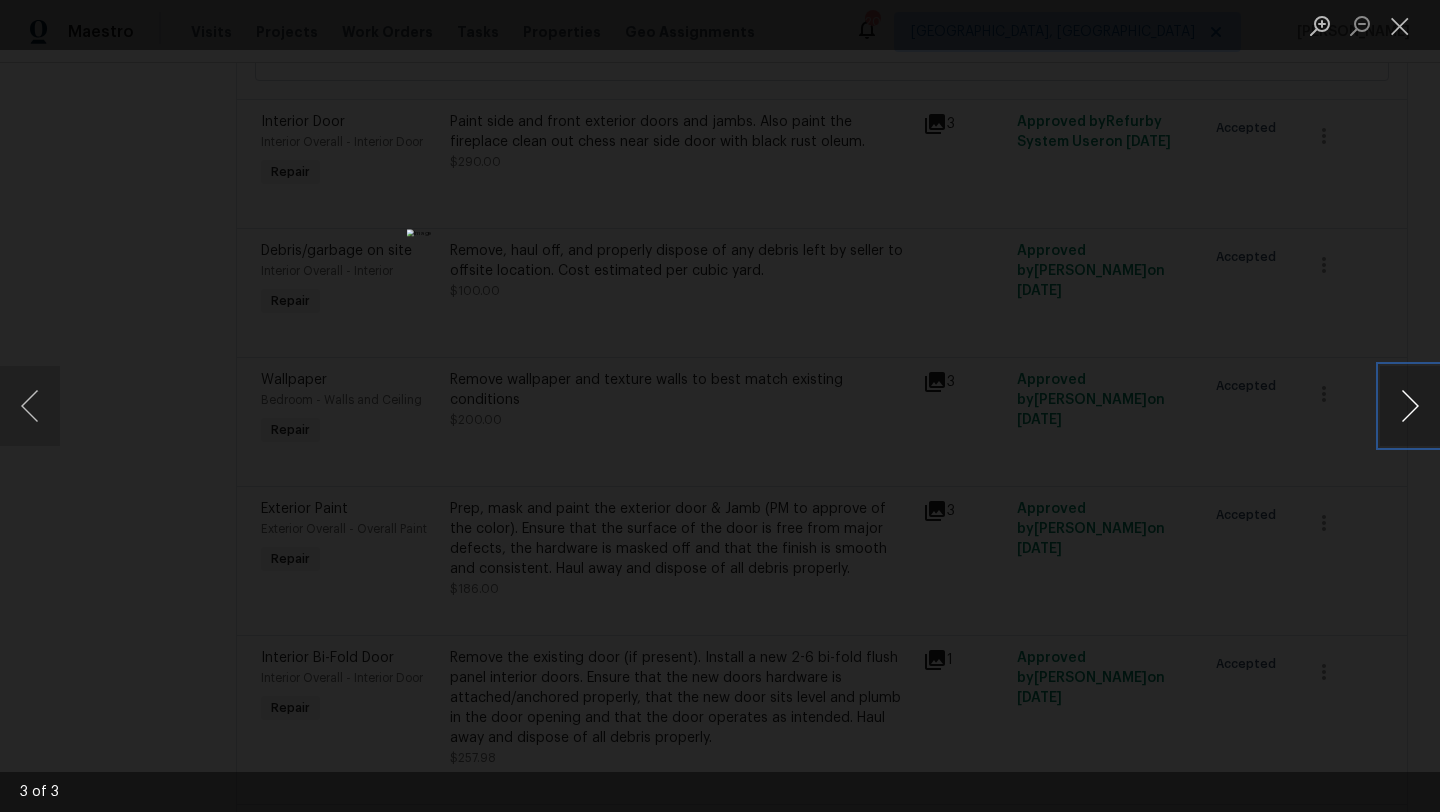 click at bounding box center [1410, 406] 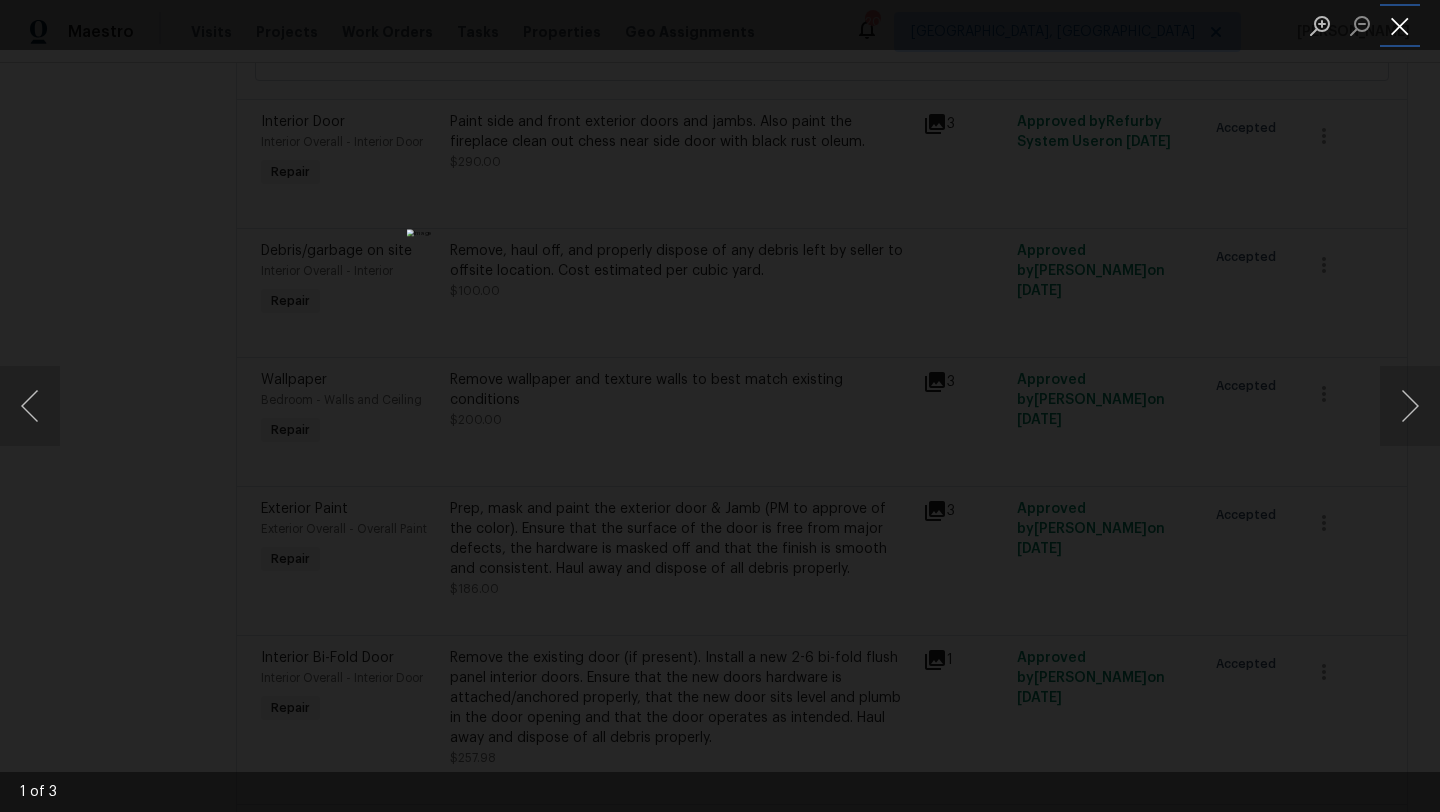 click at bounding box center (1400, 25) 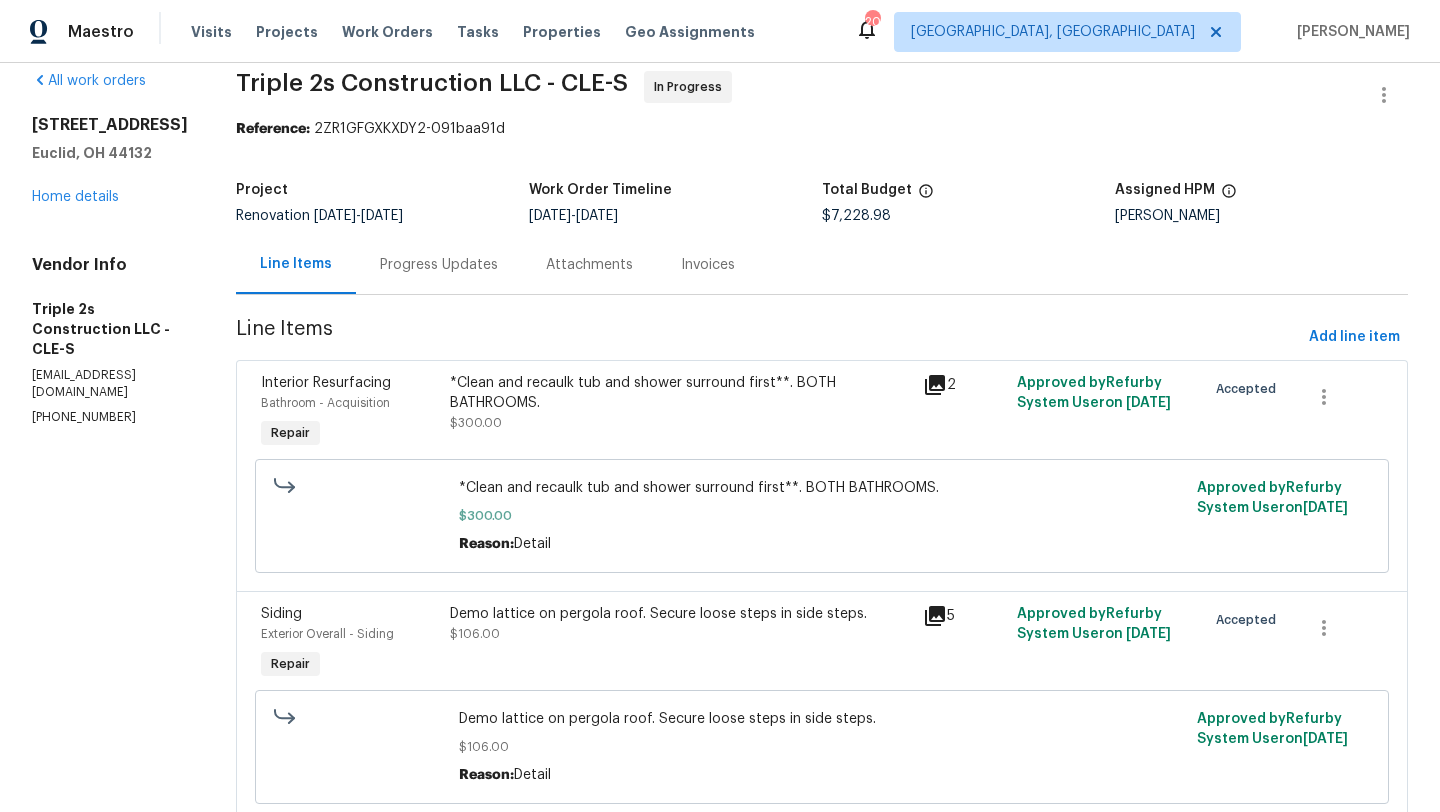 scroll, scrollTop: 0, scrollLeft: 0, axis: both 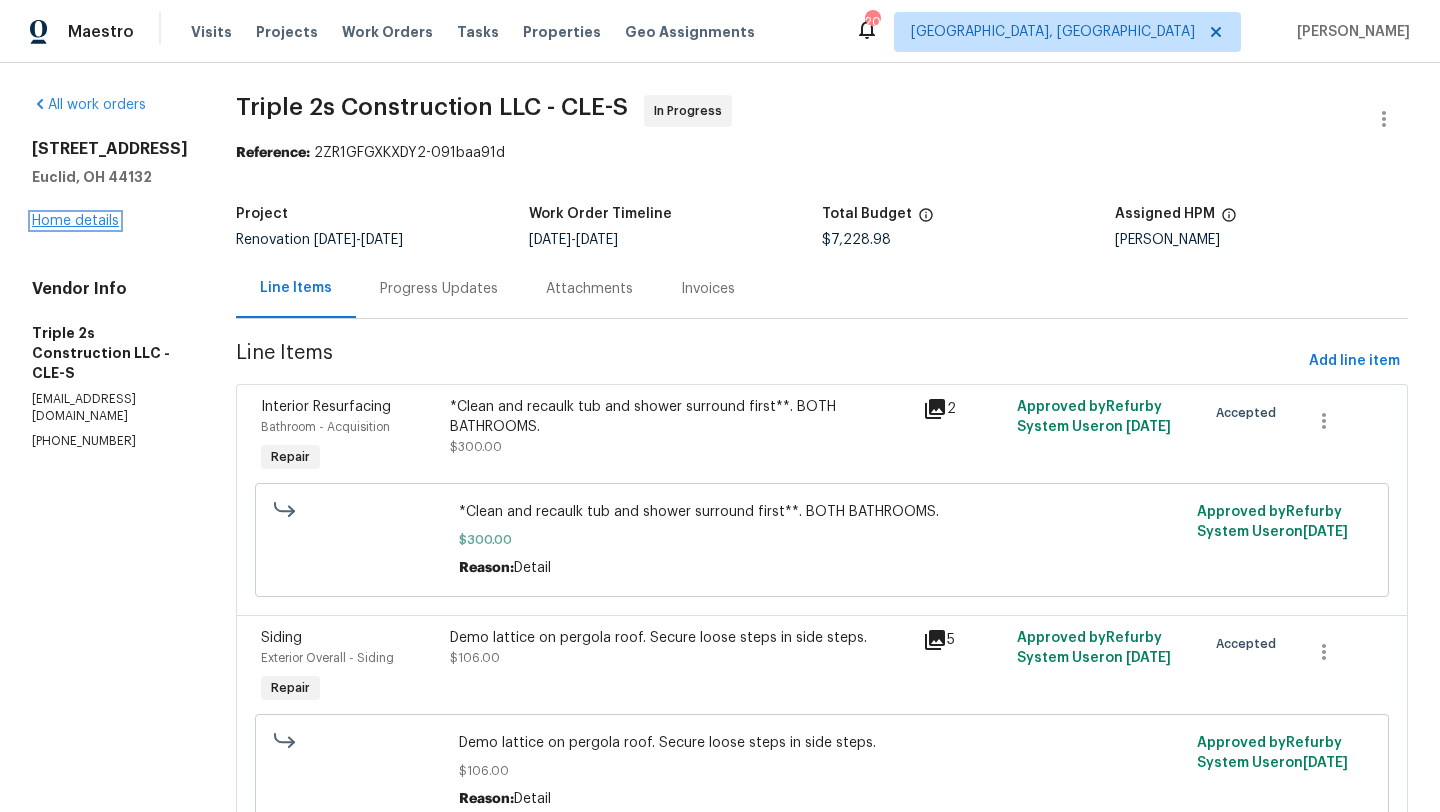 click on "Home details" at bounding box center (75, 221) 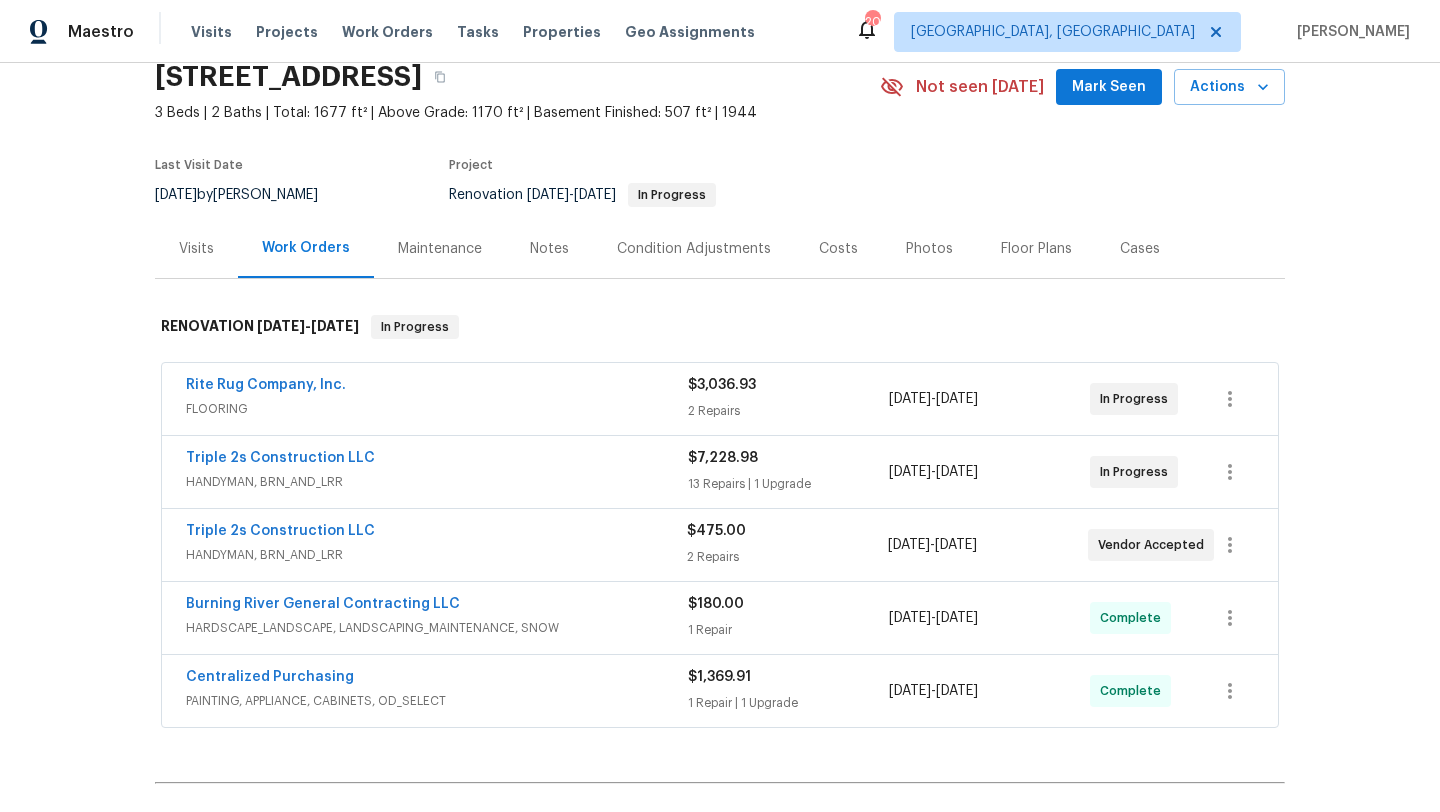 scroll, scrollTop: 105, scrollLeft: 0, axis: vertical 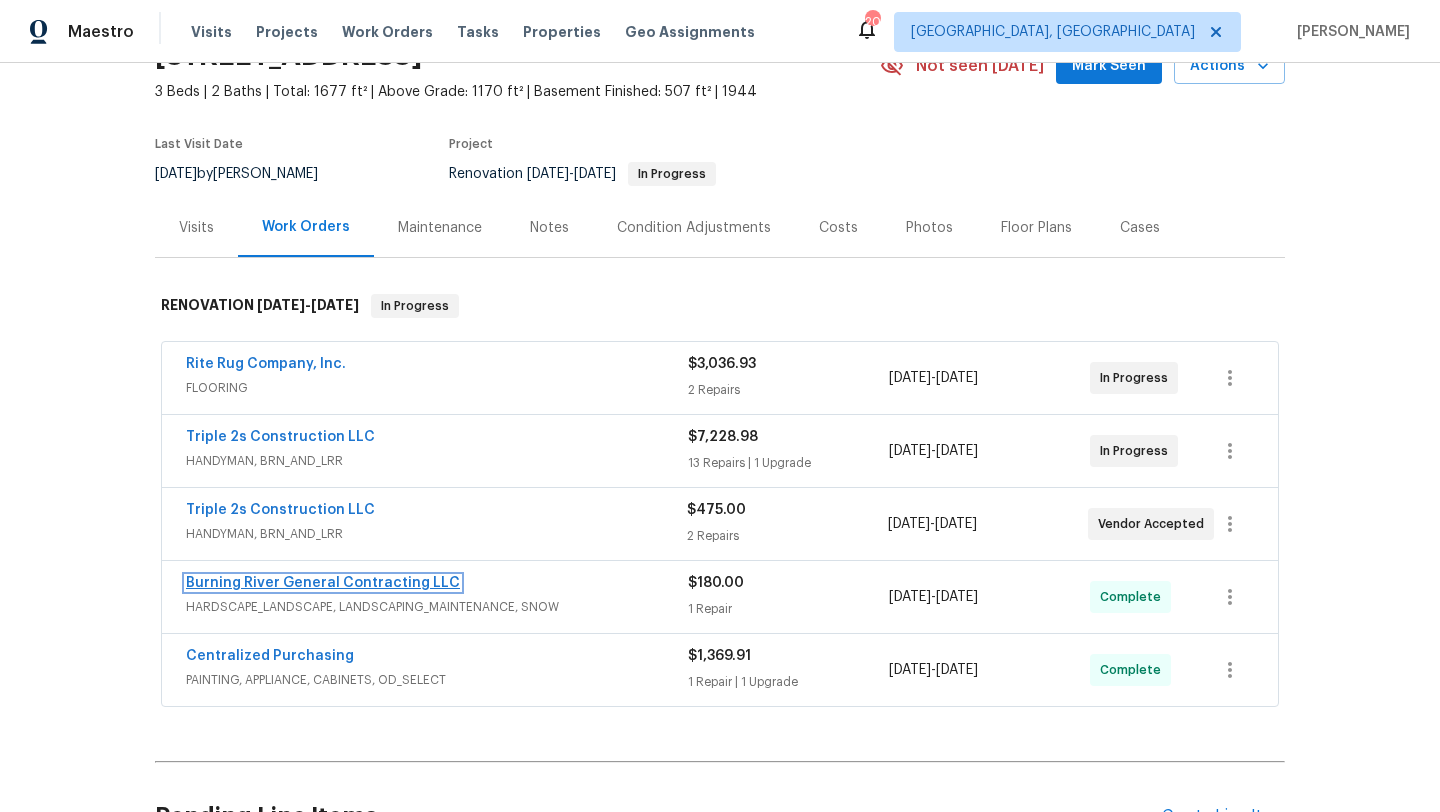 click on "Burning River General Contracting LLC" at bounding box center (323, 583) 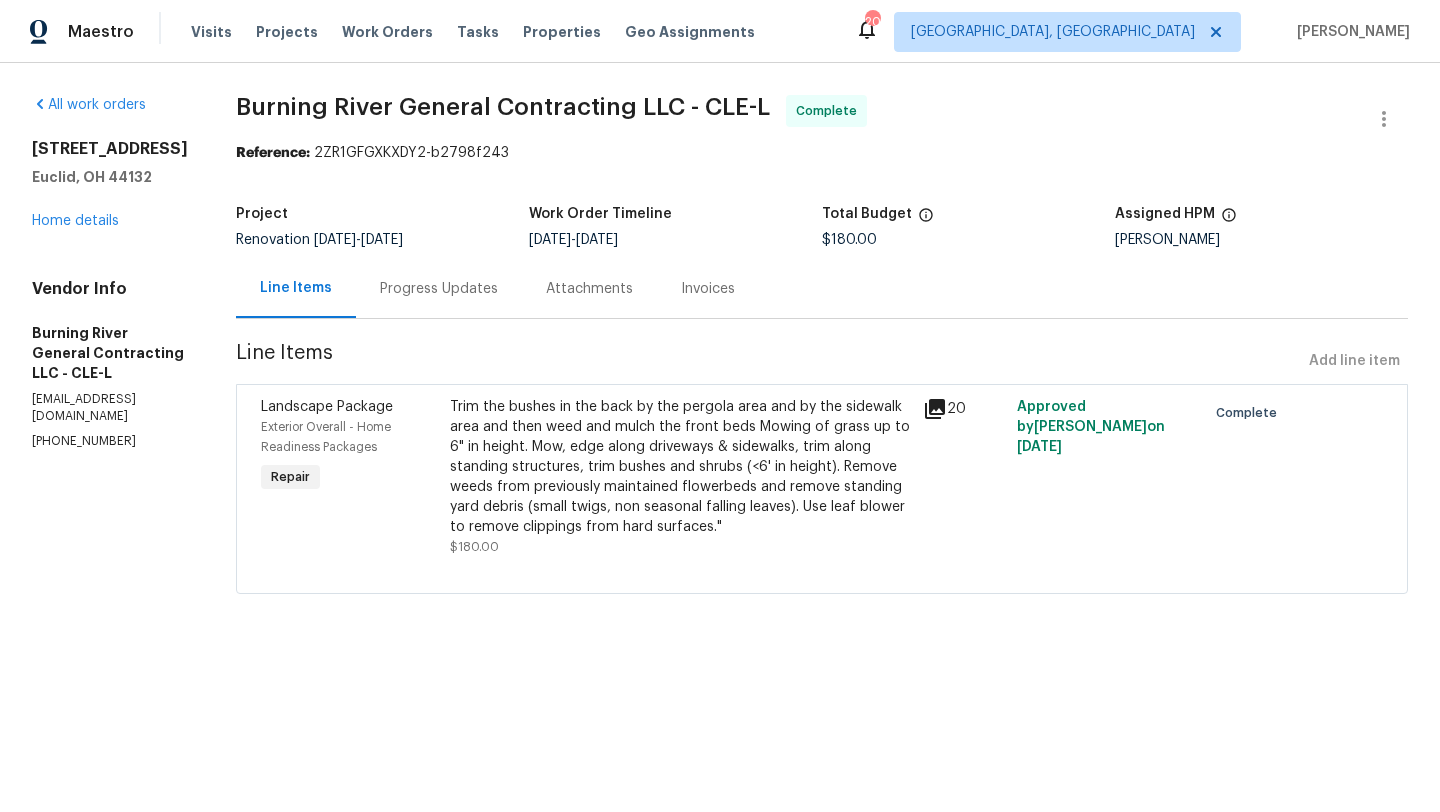 click 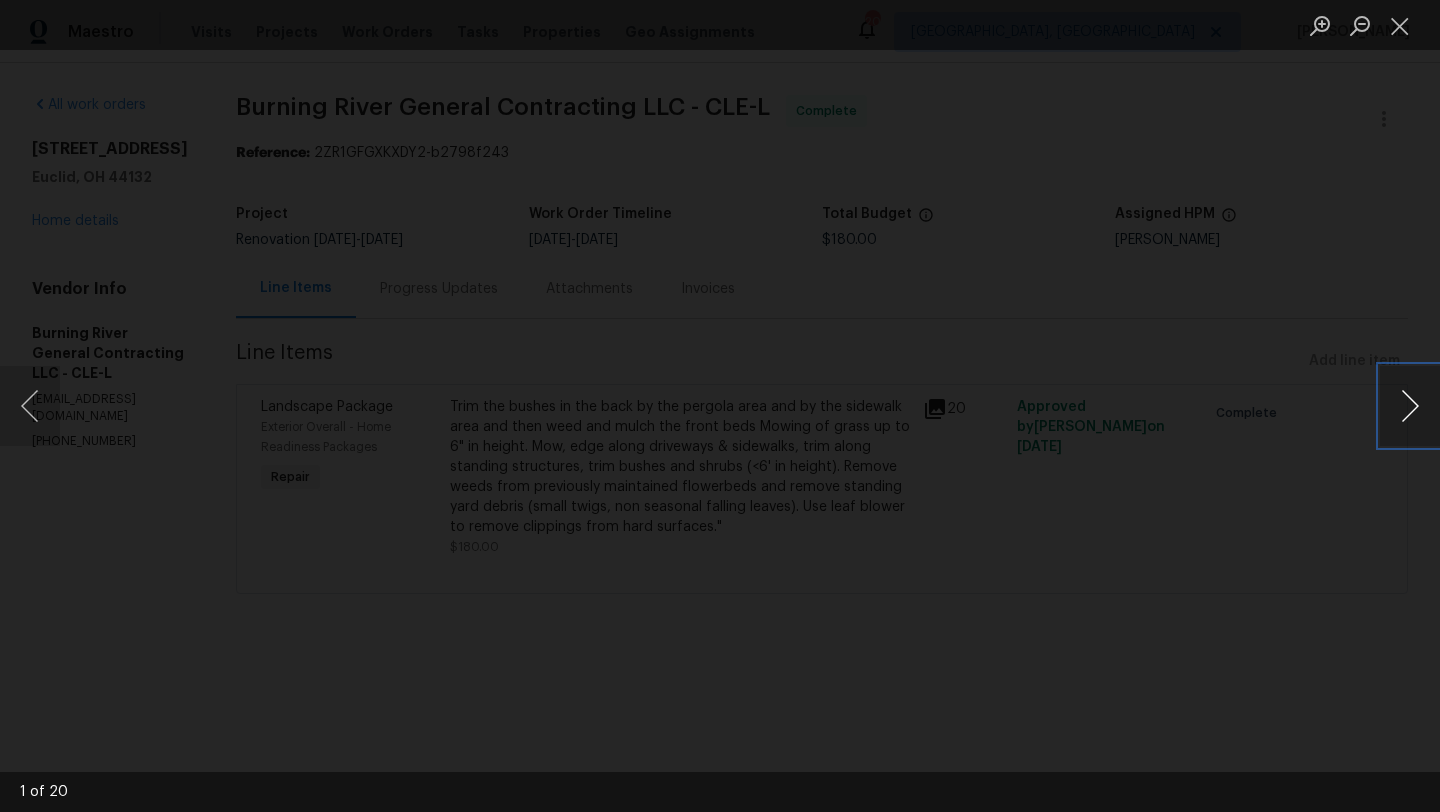 click at bounding box center [1410, 406] 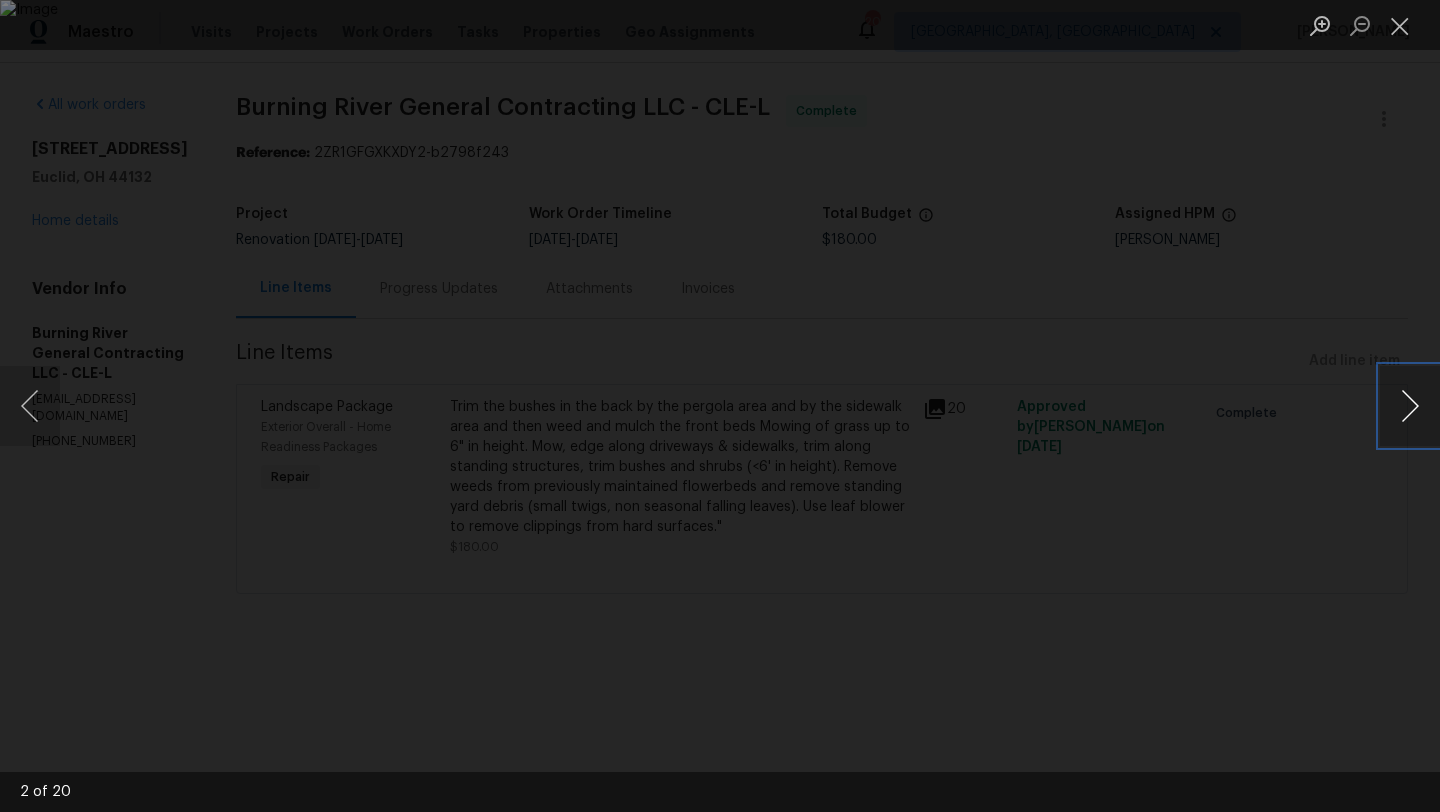 click at bounding box center [1410, 406] 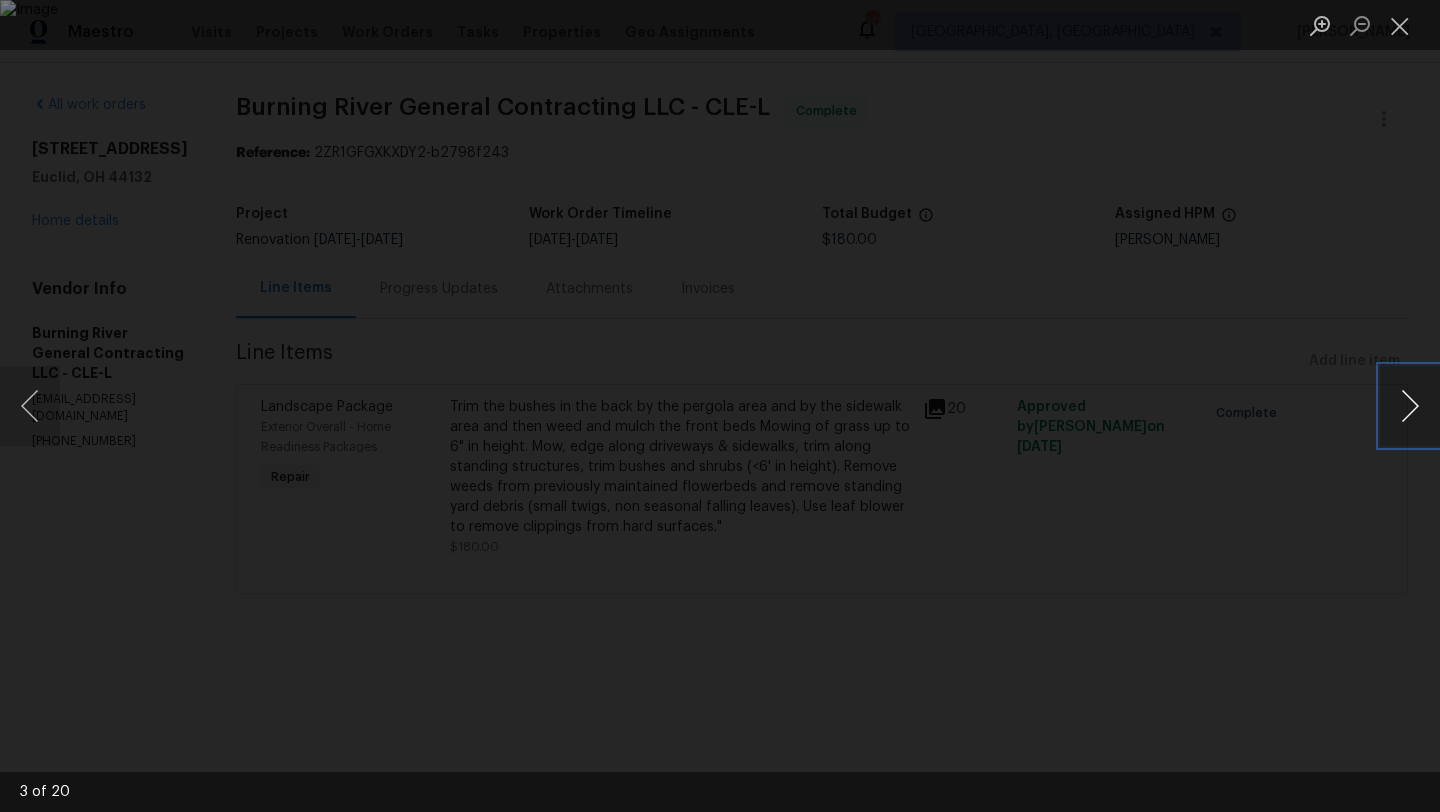 click at bounding box center (1410, 406) 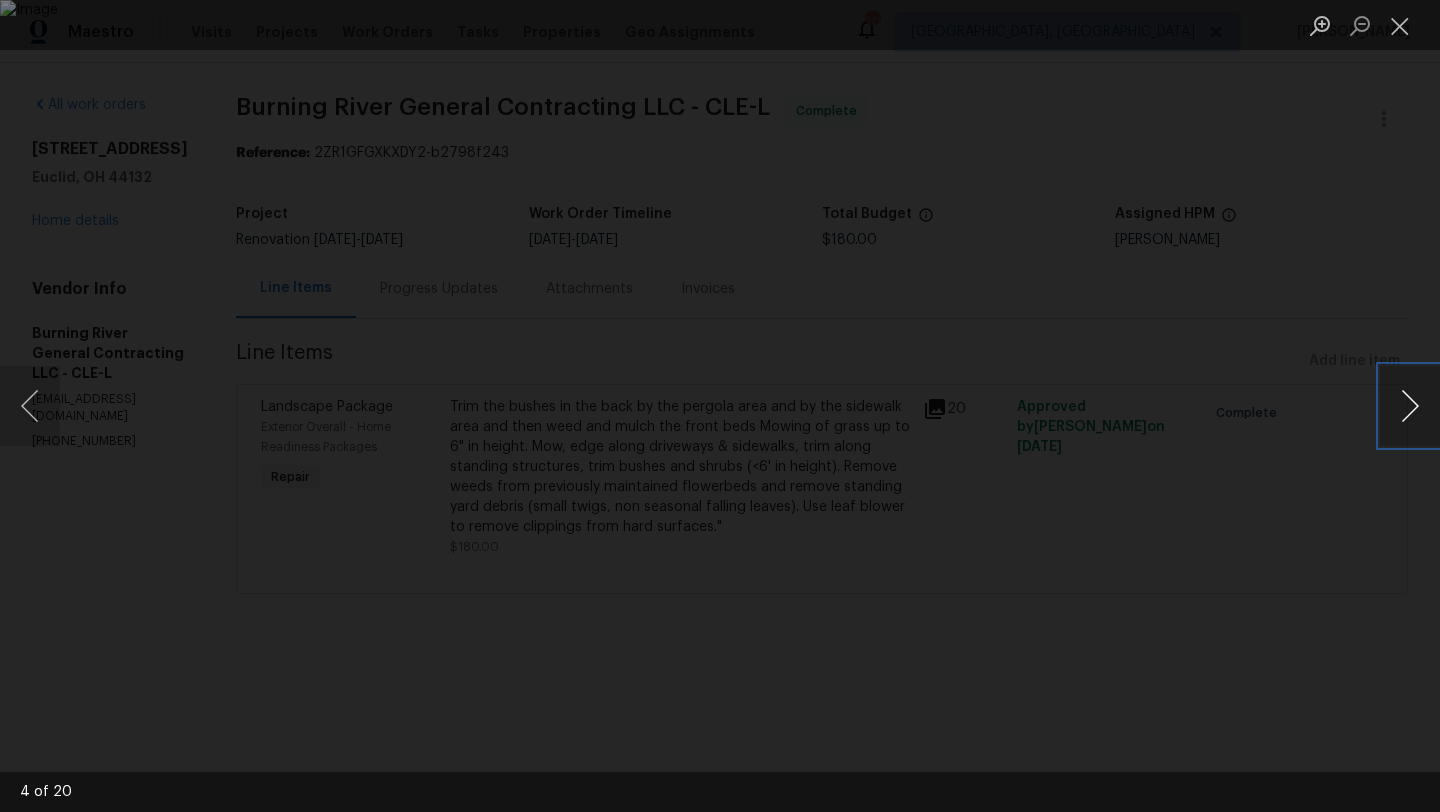 click at bounding box center [1410, 406] 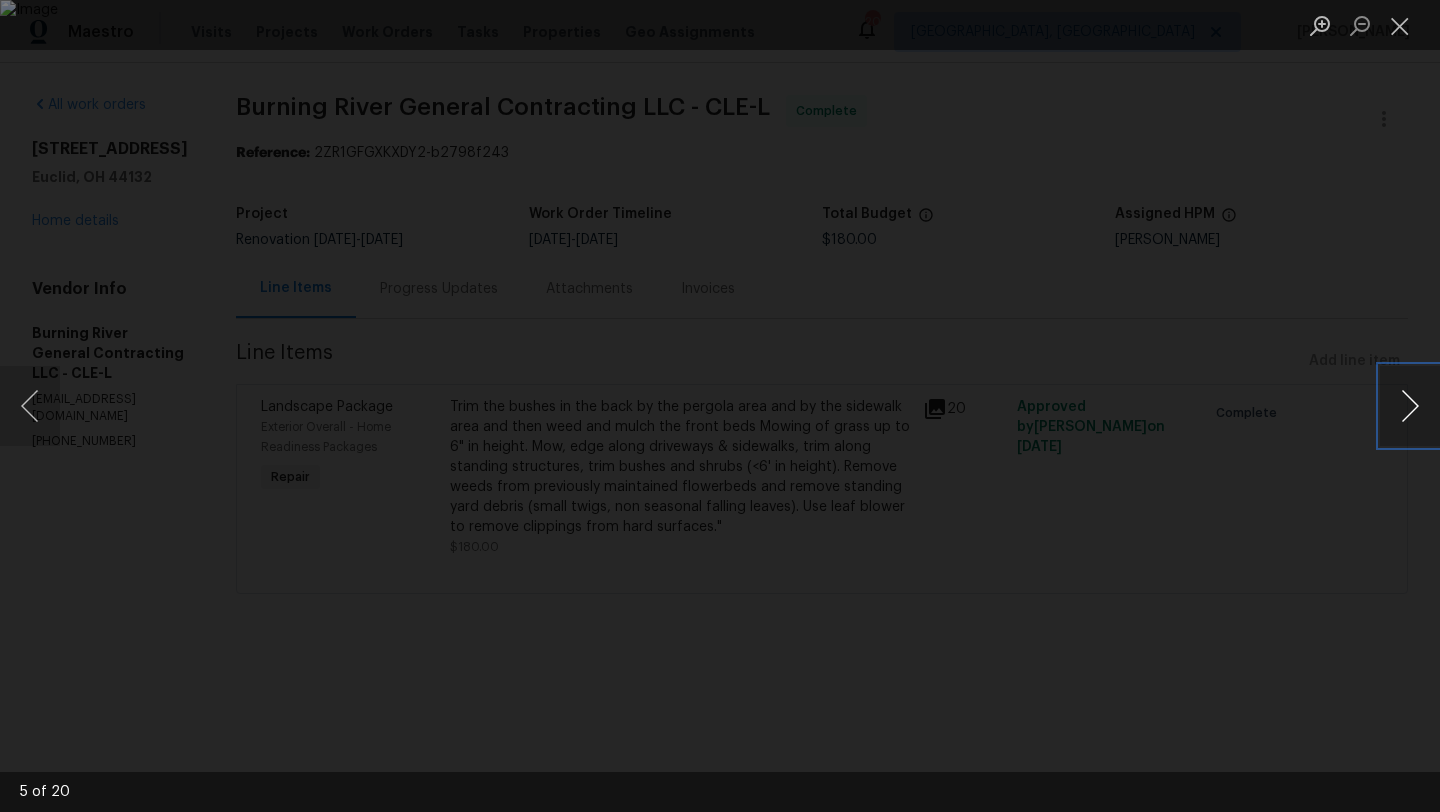 click at bounding box center (1410, 406) 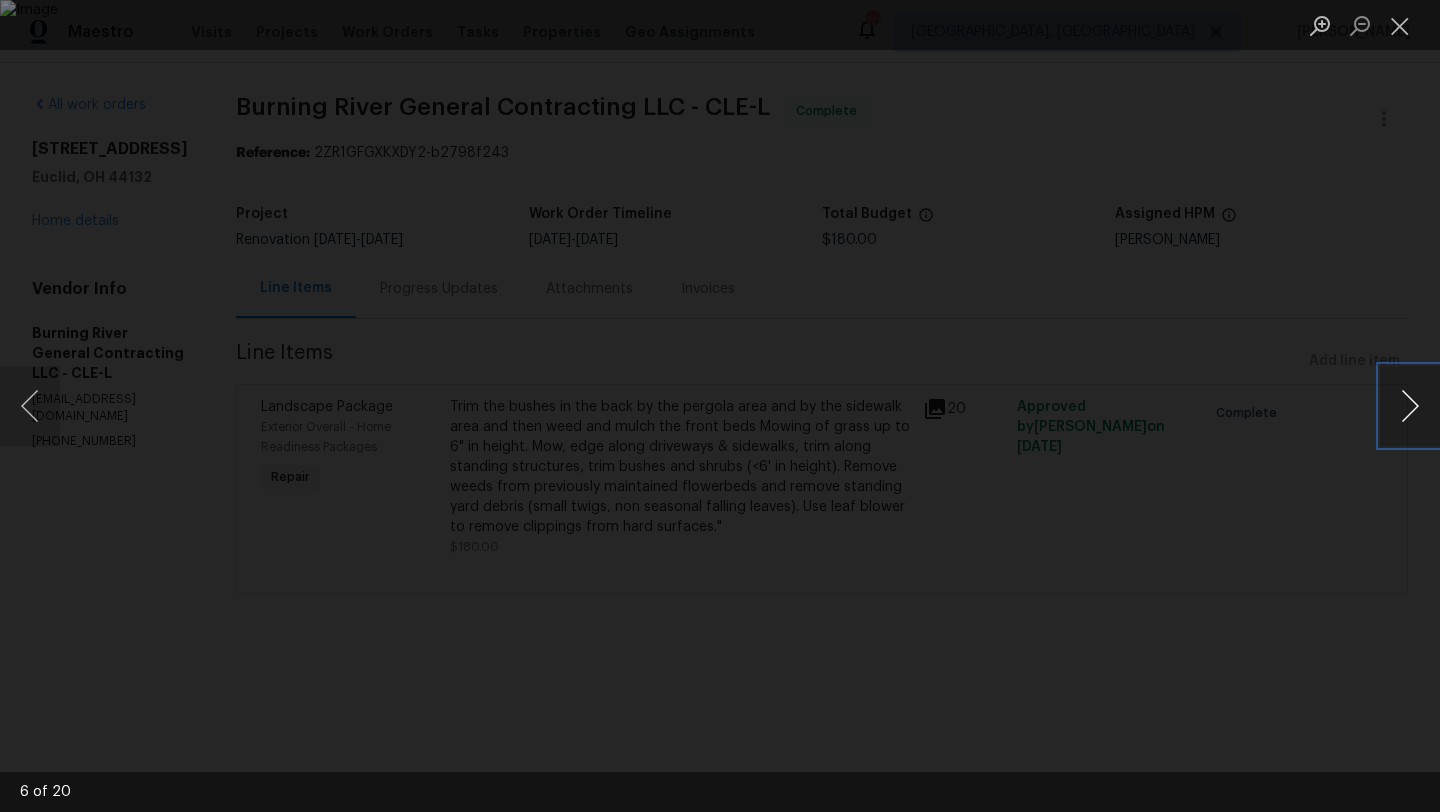 click at bounding box center [1410, 406] 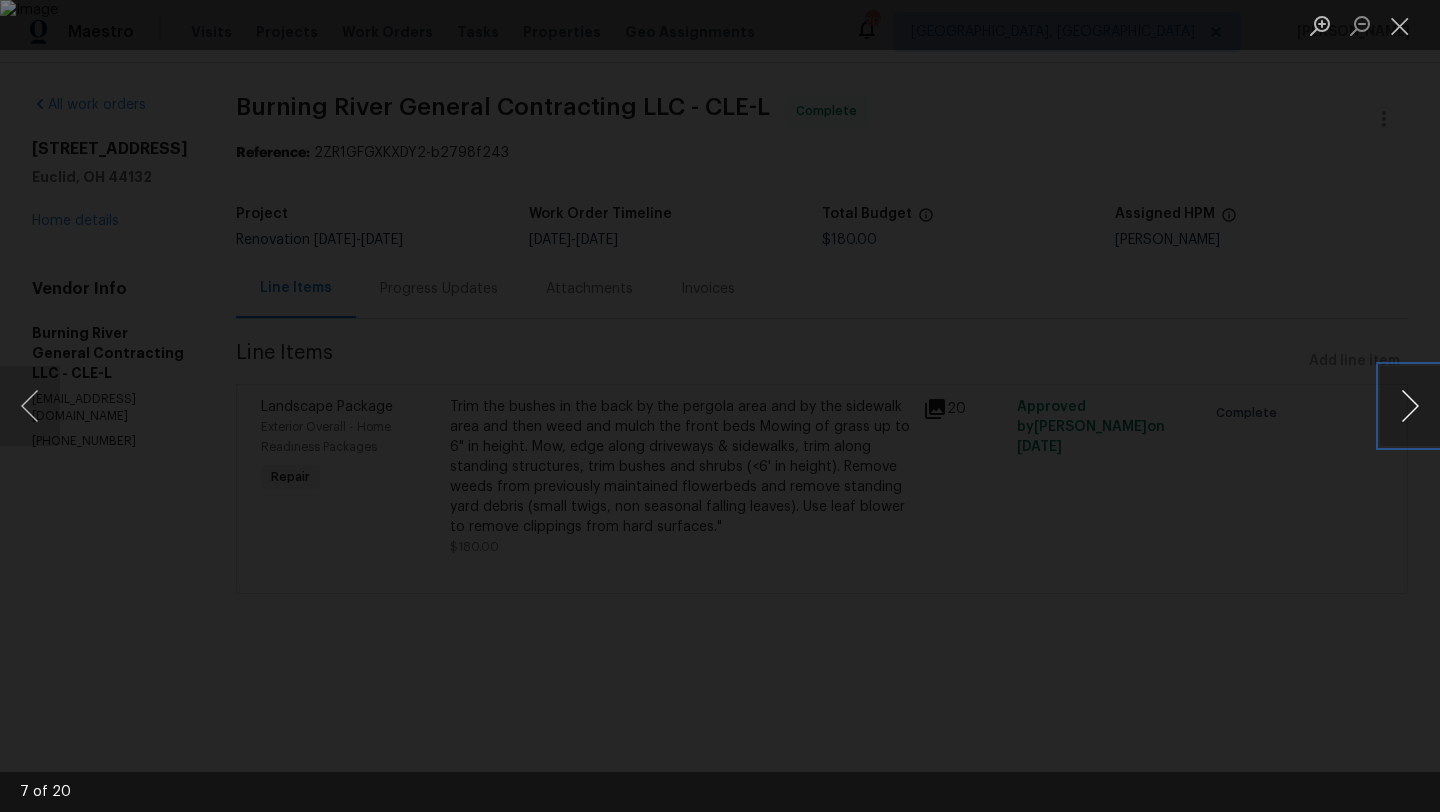 click at bounding box center (1410, 406) 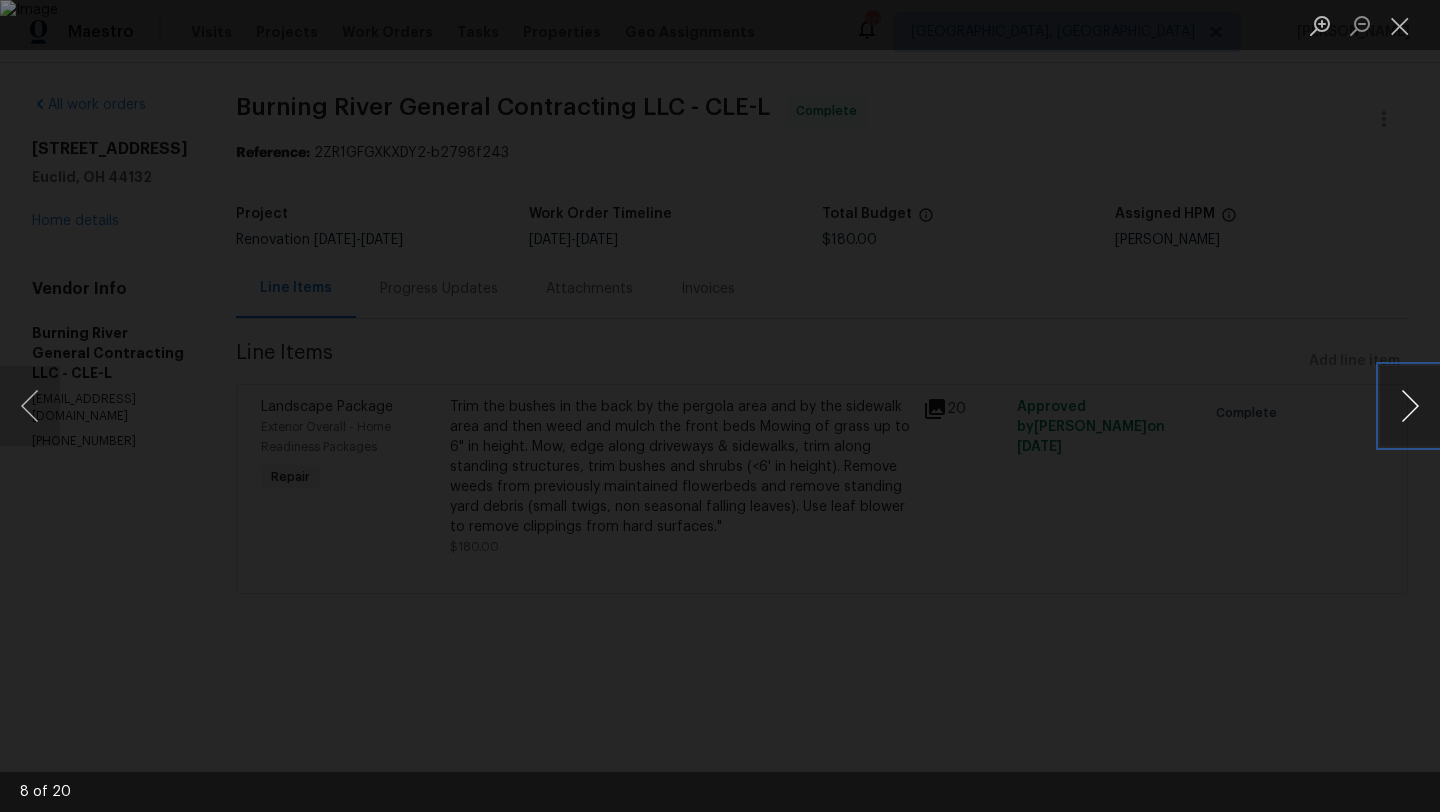 click at bounding box center (1410, 406) 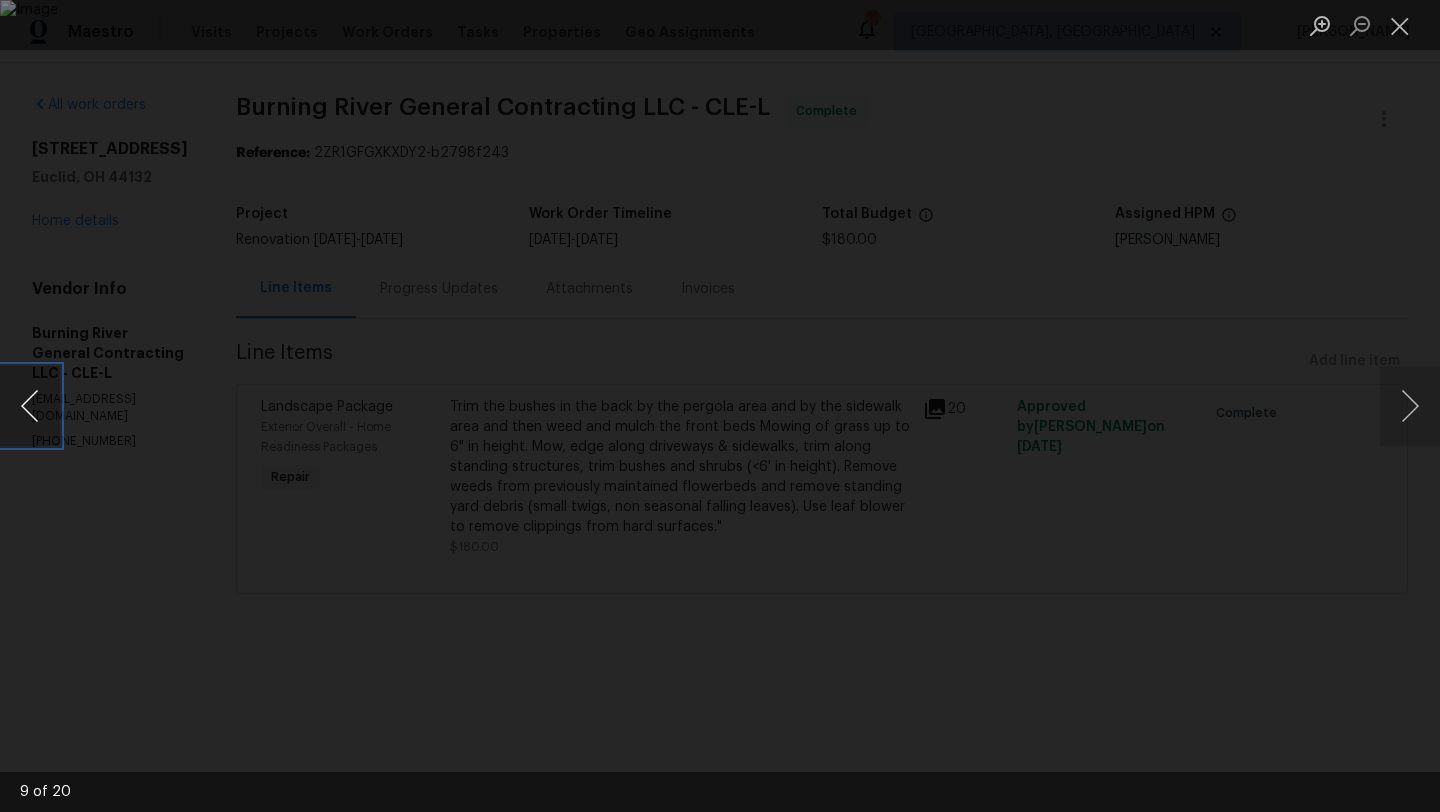 click at bounding box center (30, 406) 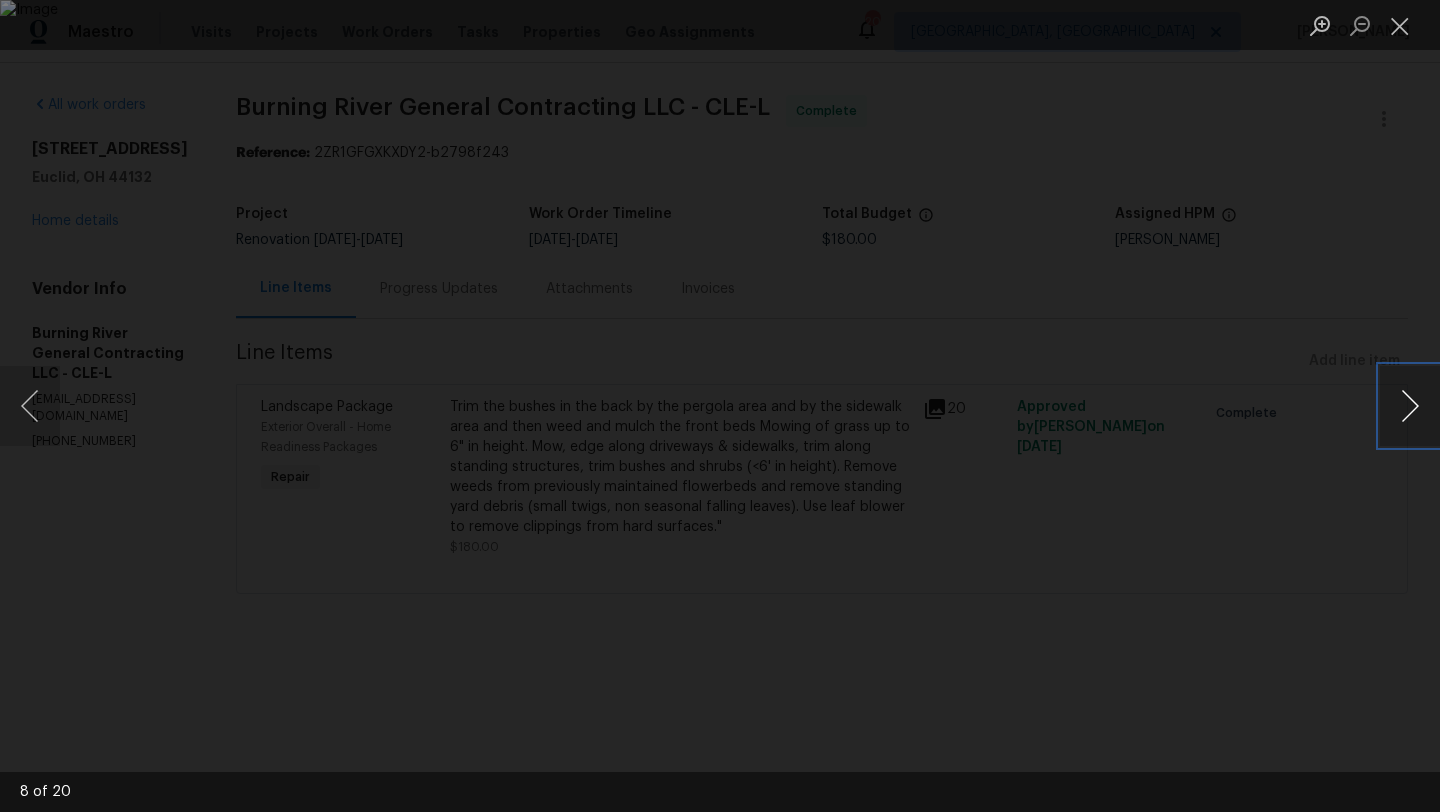 click at bounding box center [1410, 406] 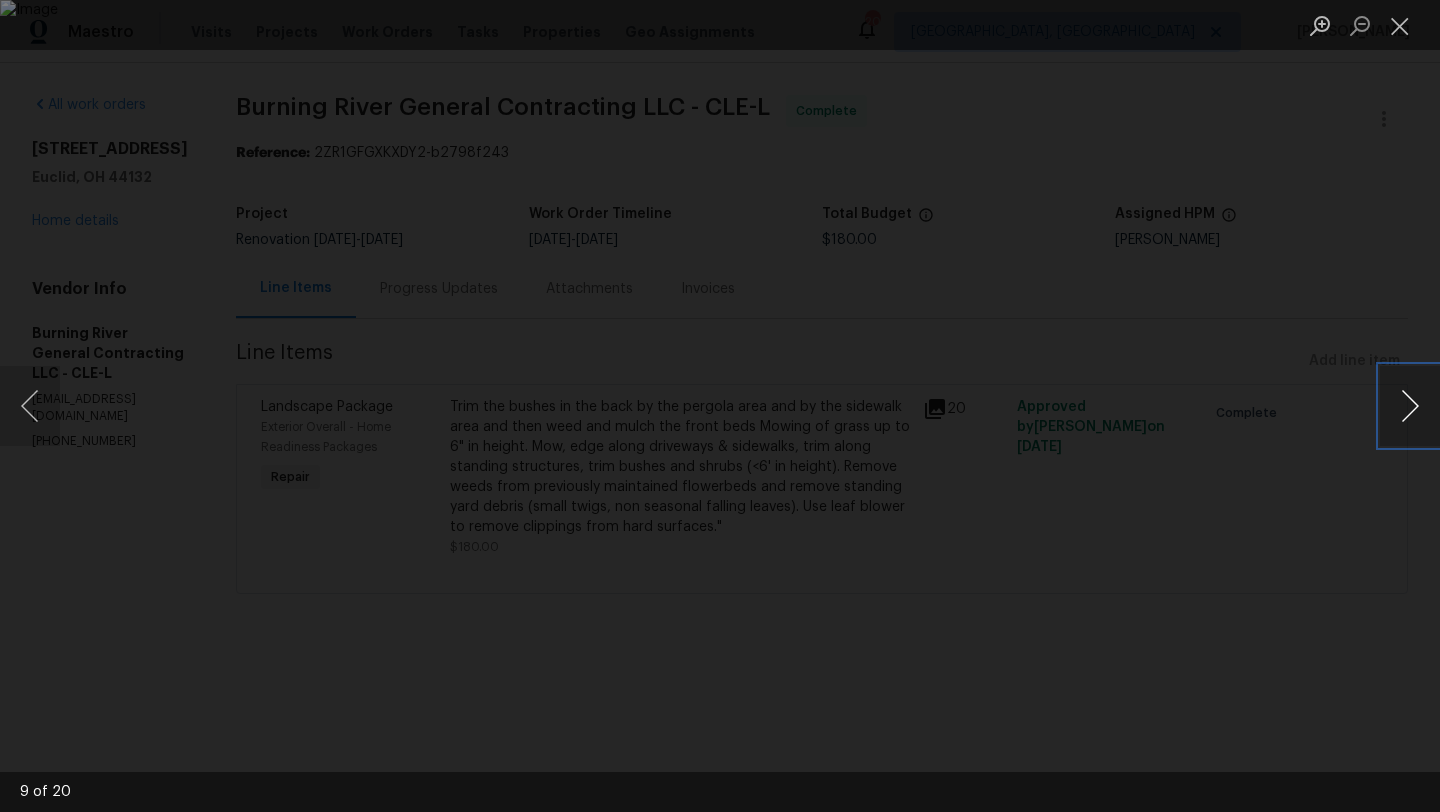 click at bounding box center [1410, 406] 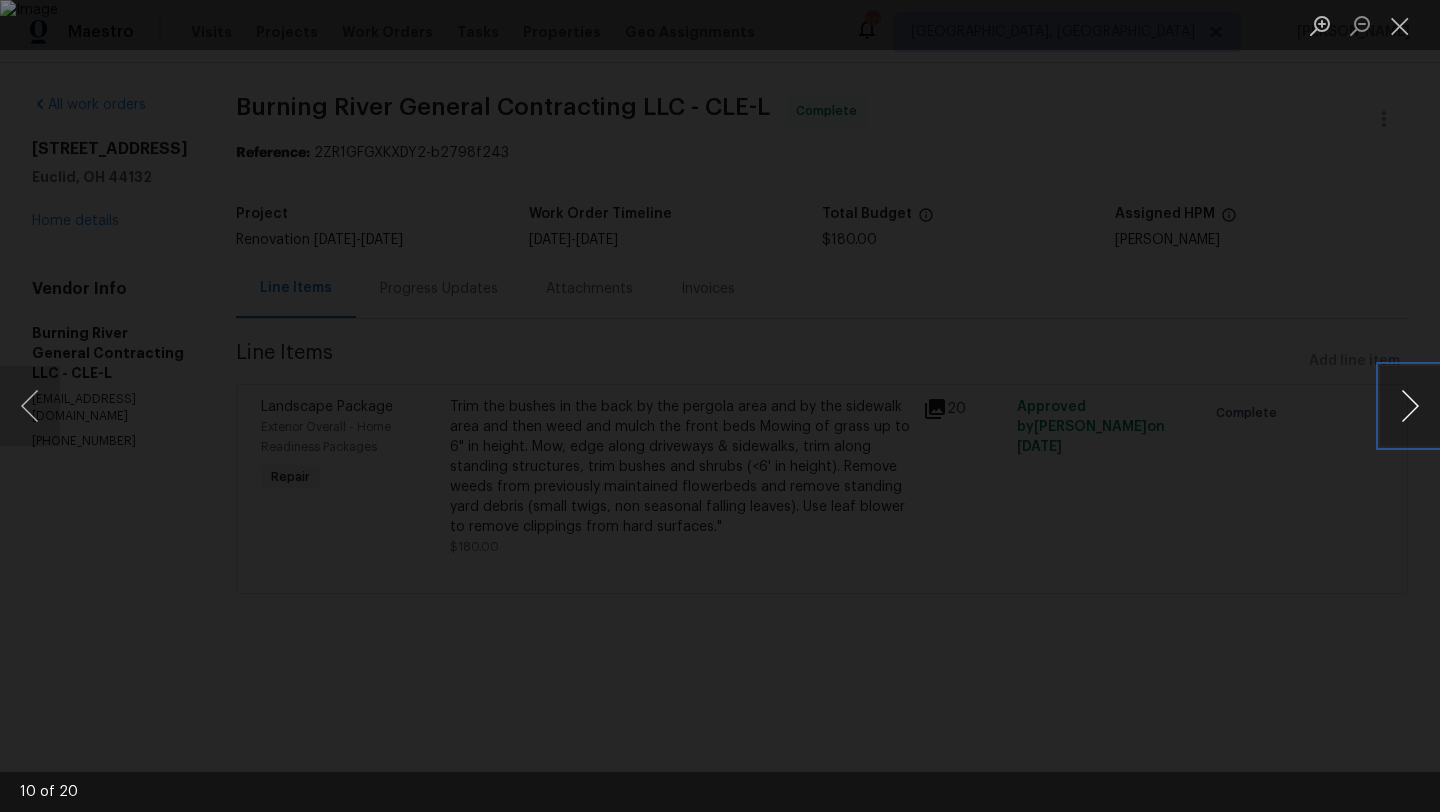 click at bounding box center (1410, 406) 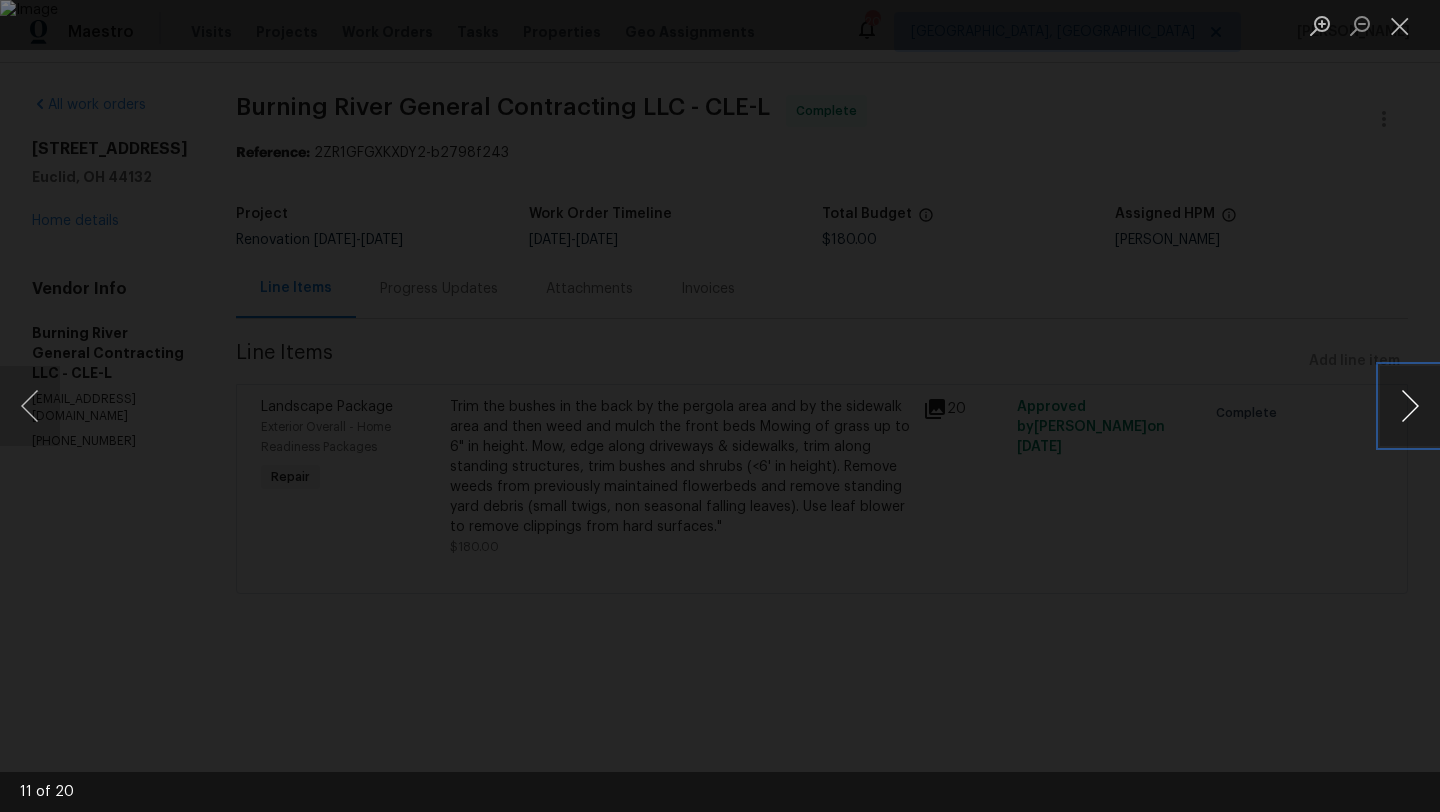 click at bounding box center [1410, 406] 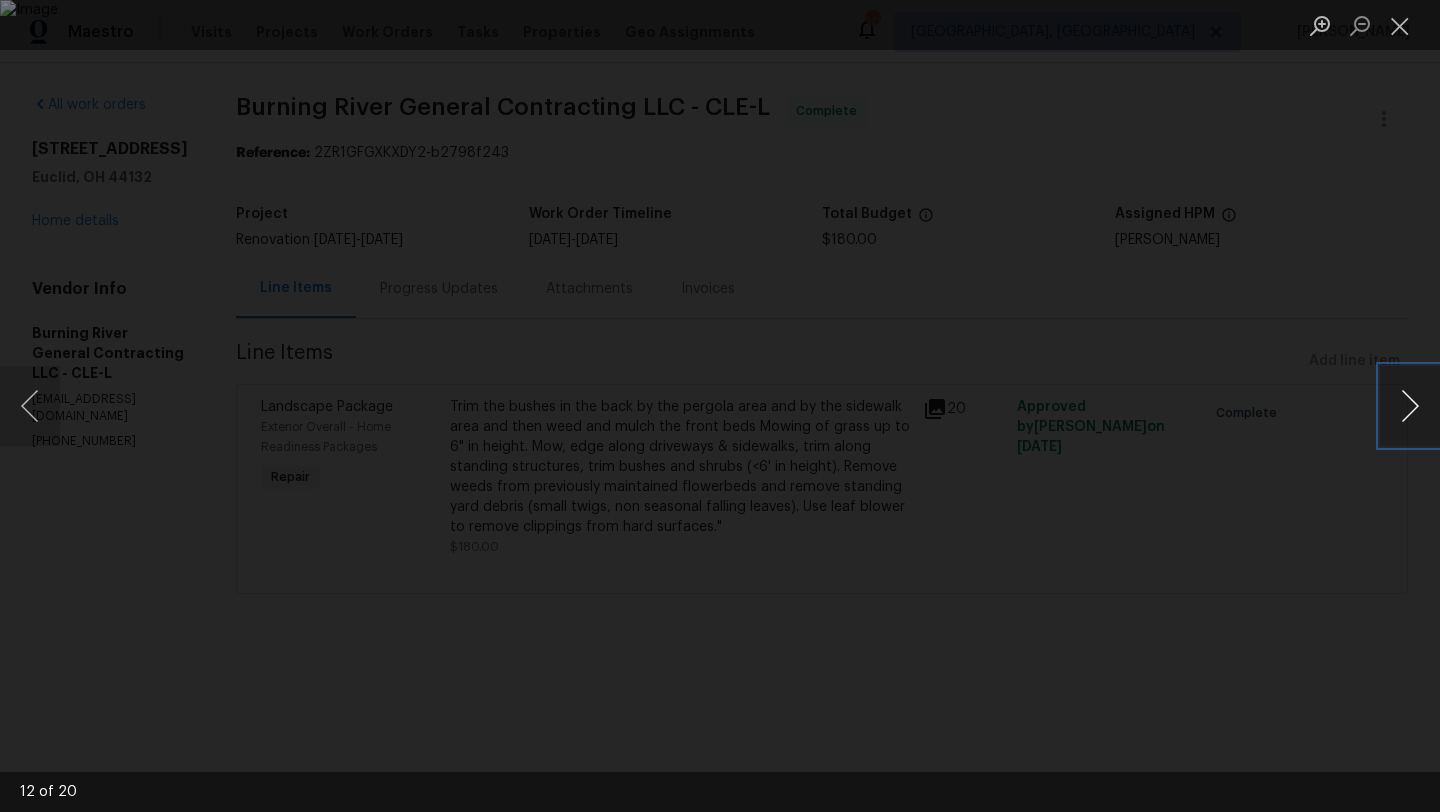 click at bounding box center (1410, 406) 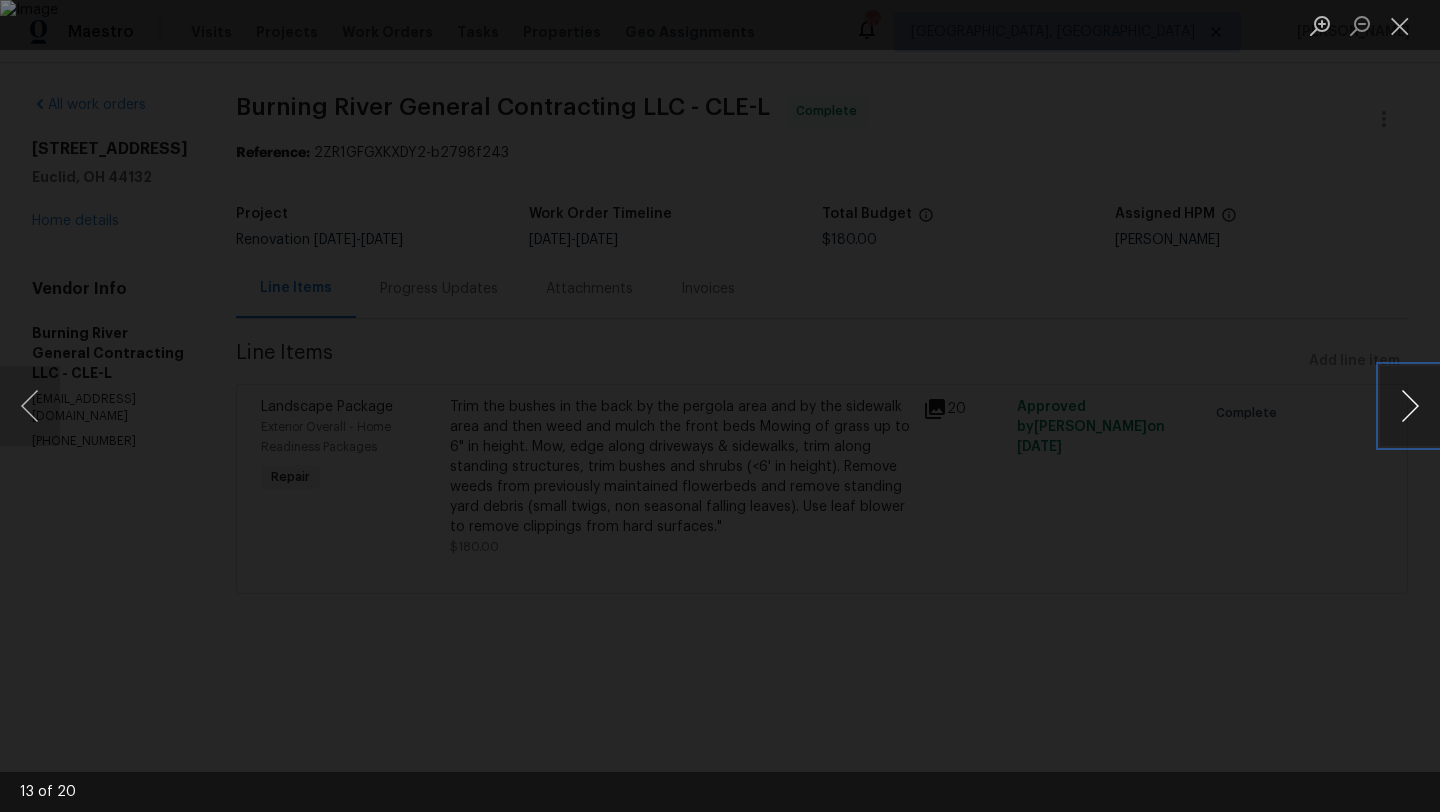 click at bounding box center (1410, 406) 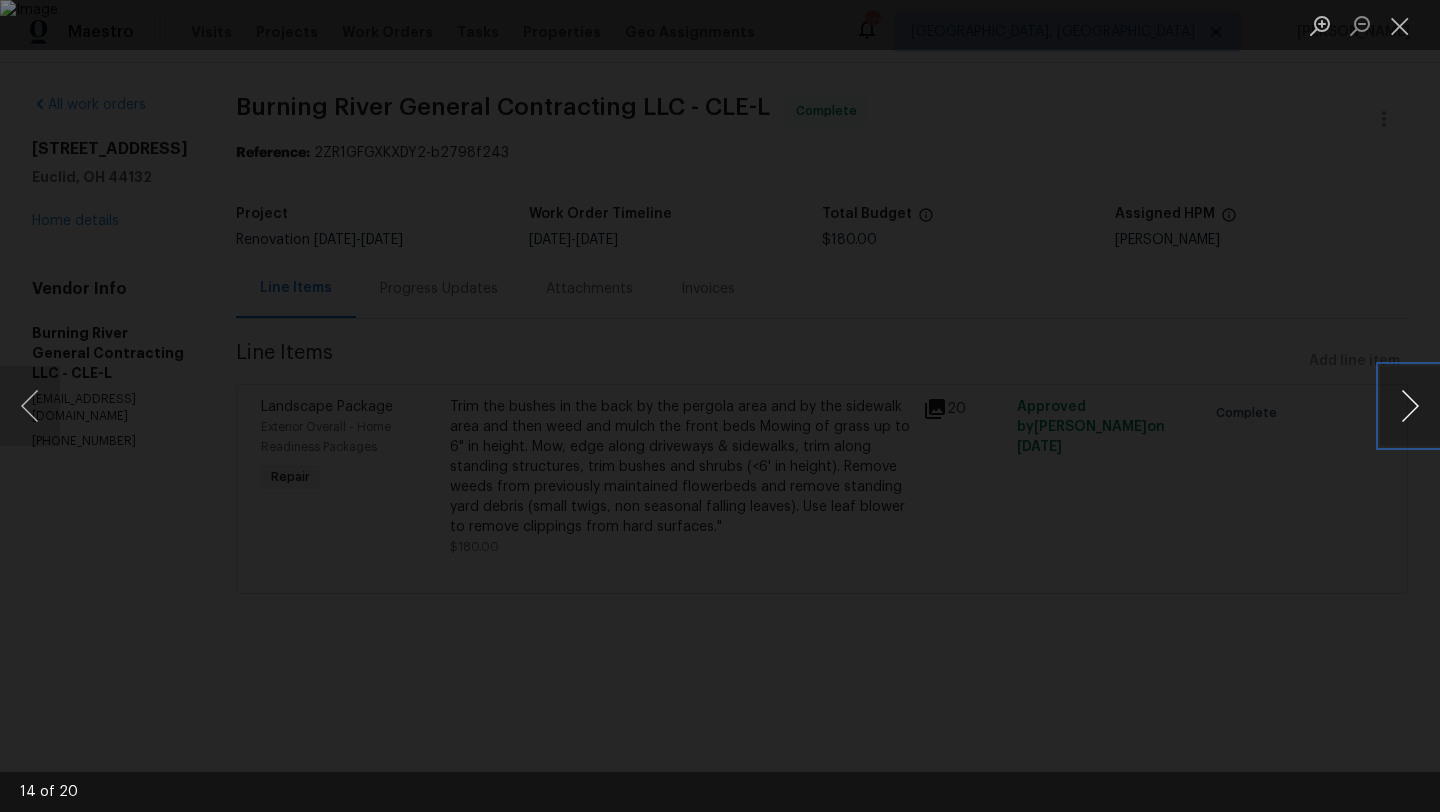 click at bounding box center (1410, 406) 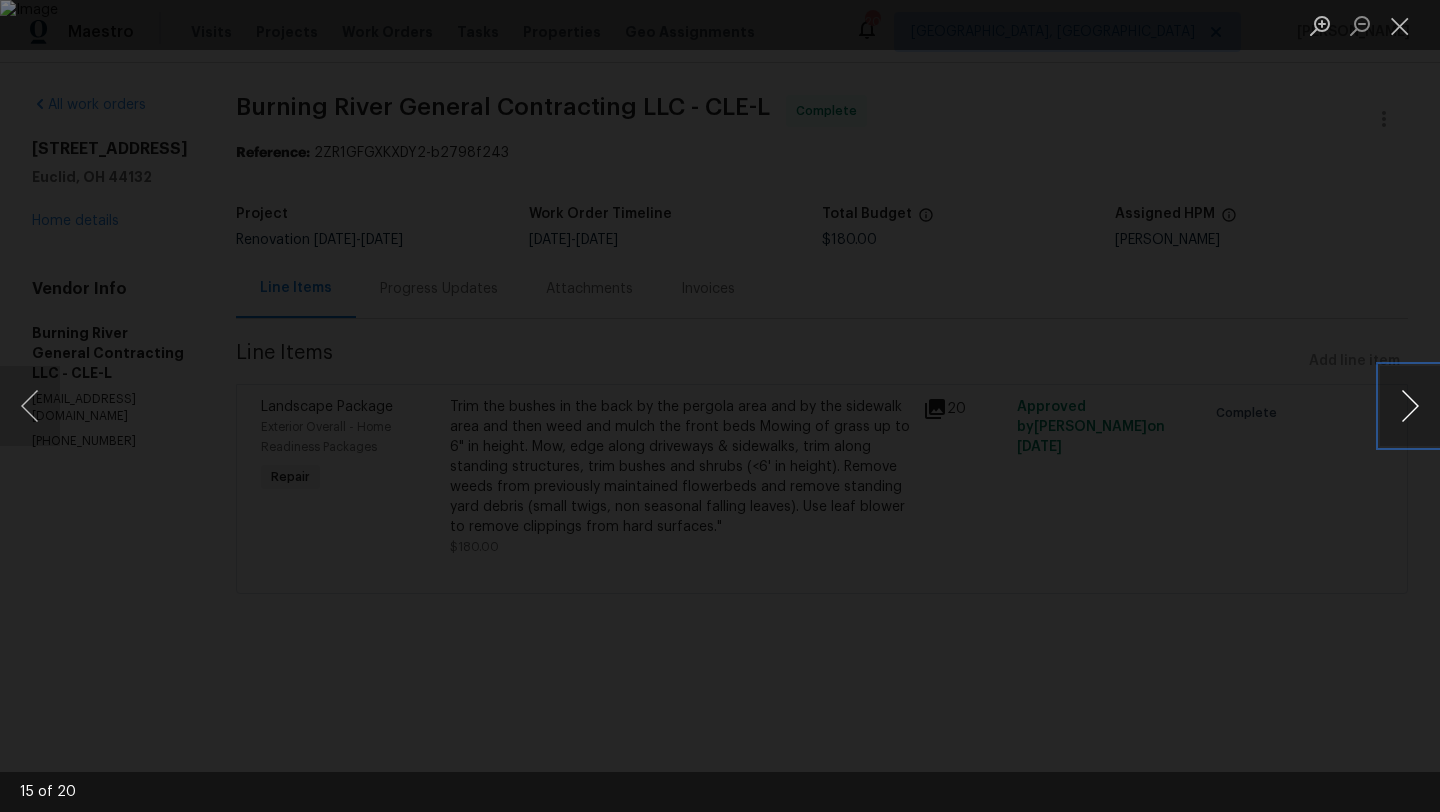 click at bounding box center [1410, 406] 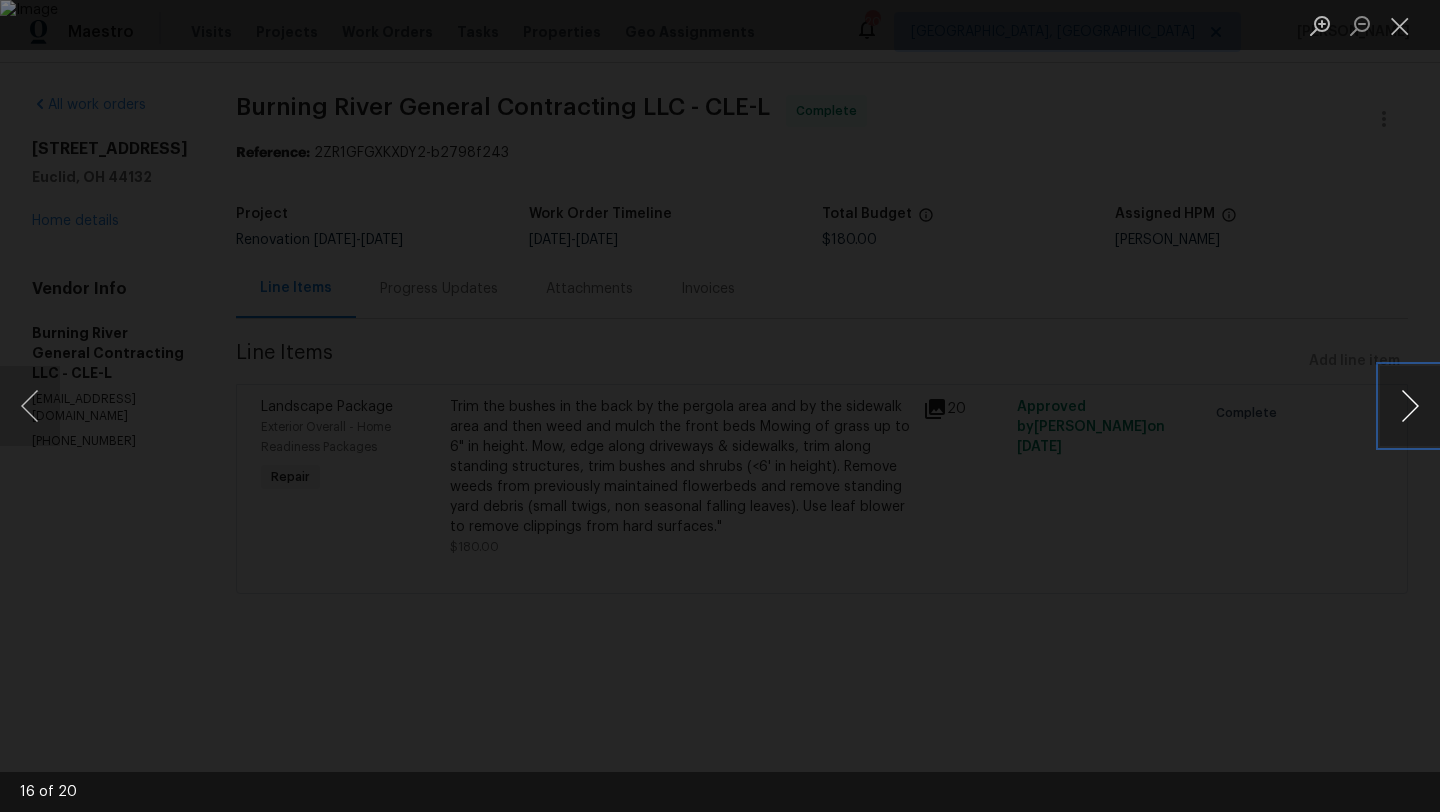 click at bounding box center (1410, 406) 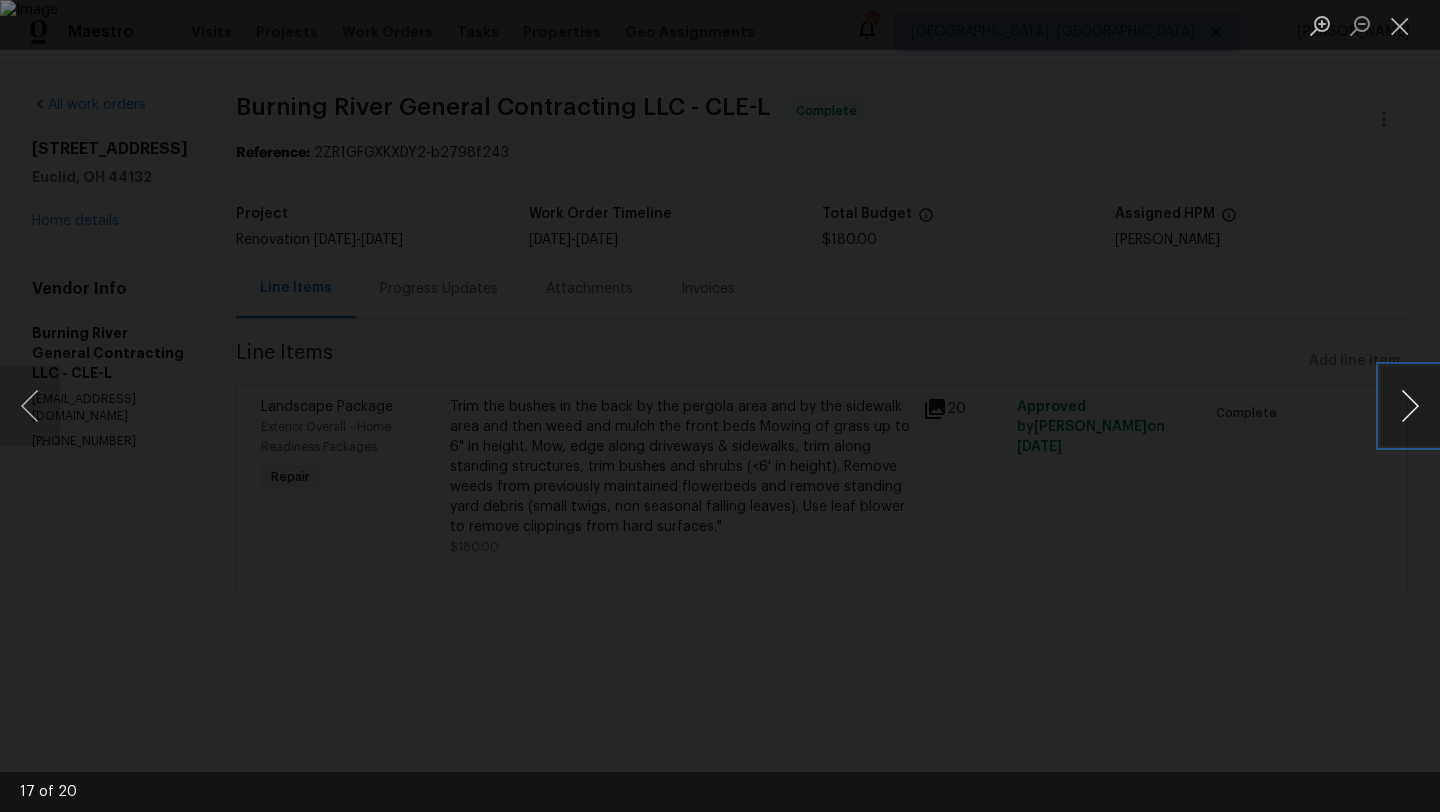 click at bounding box center [1410, 406] 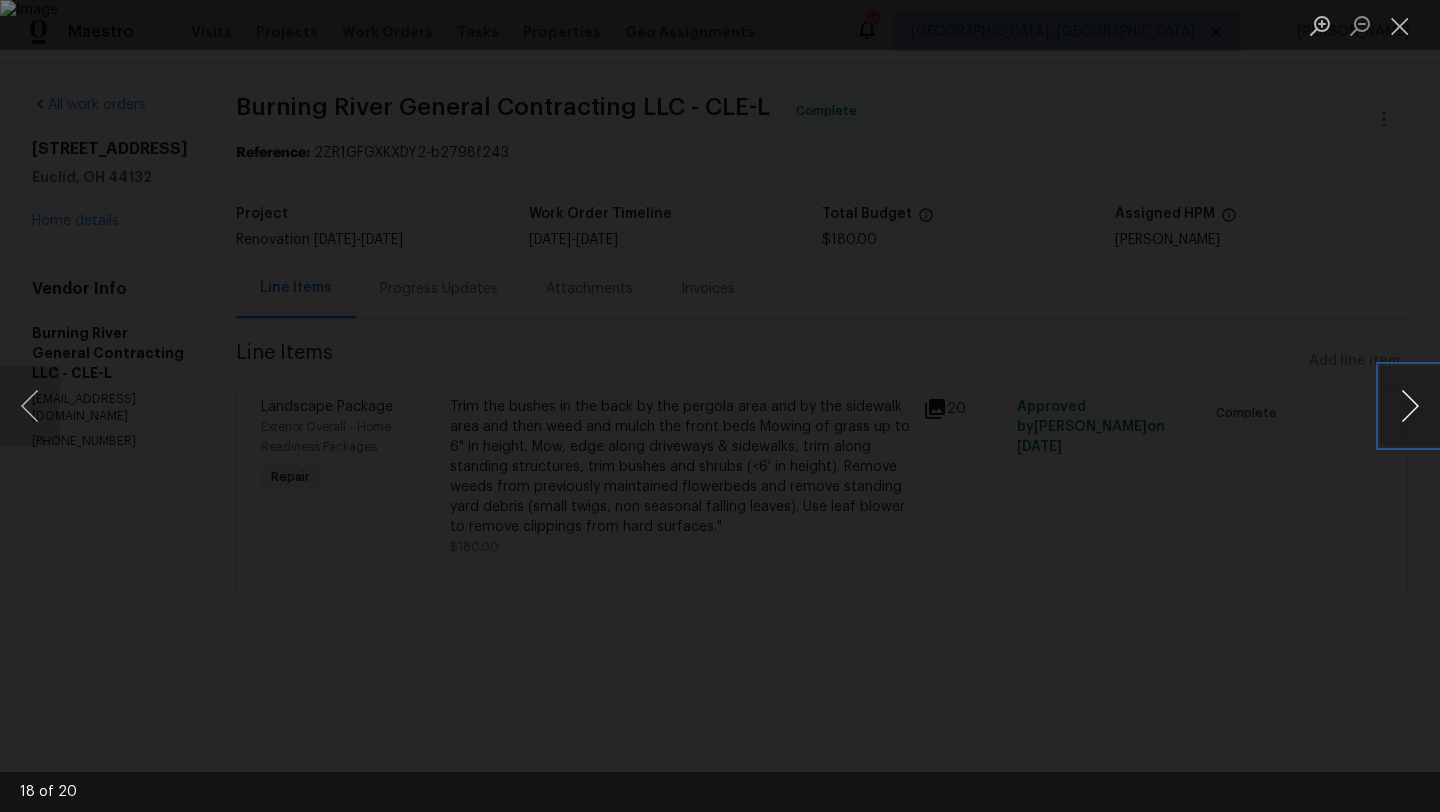 click at bounding box center [1410, 406] 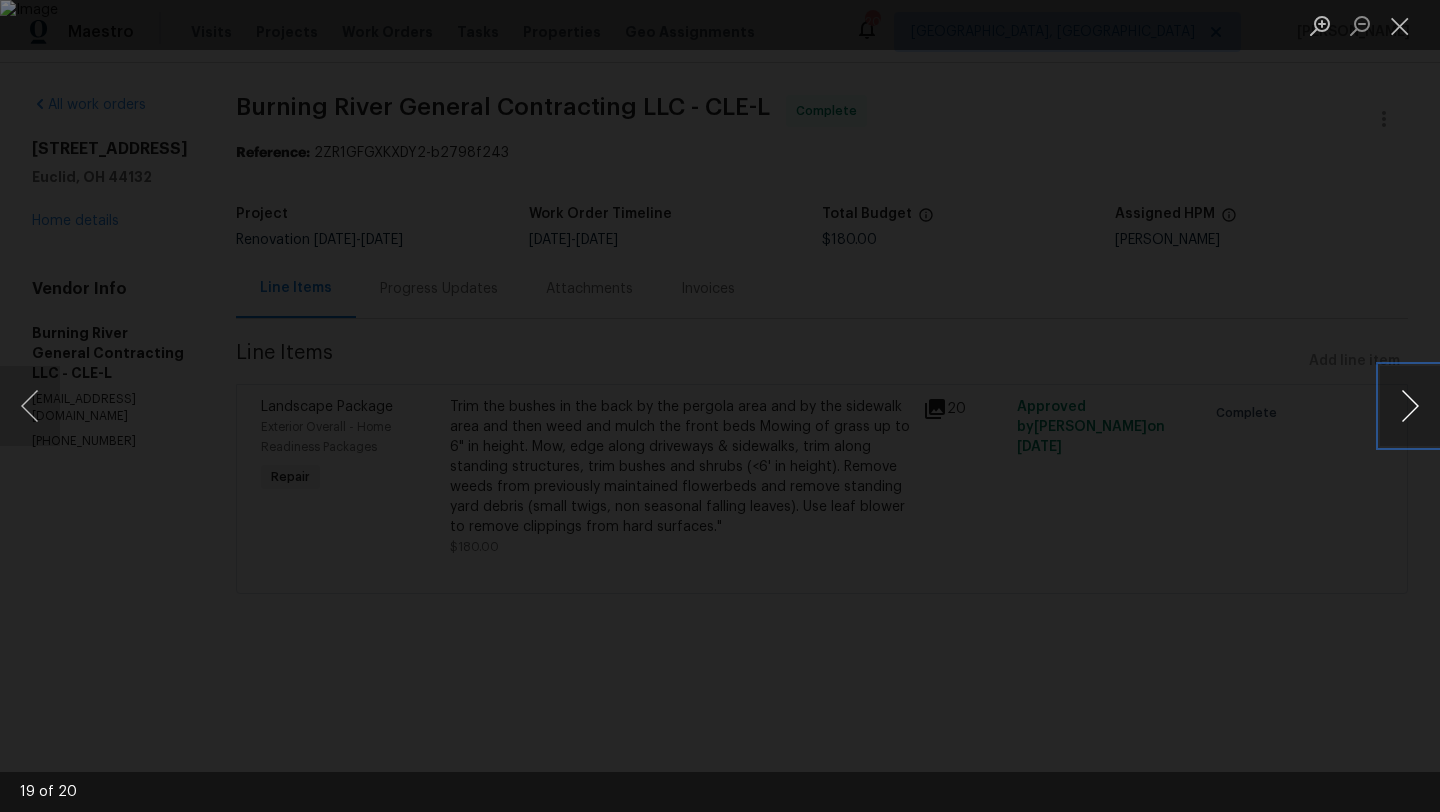click at bounding box center [1410, 406] 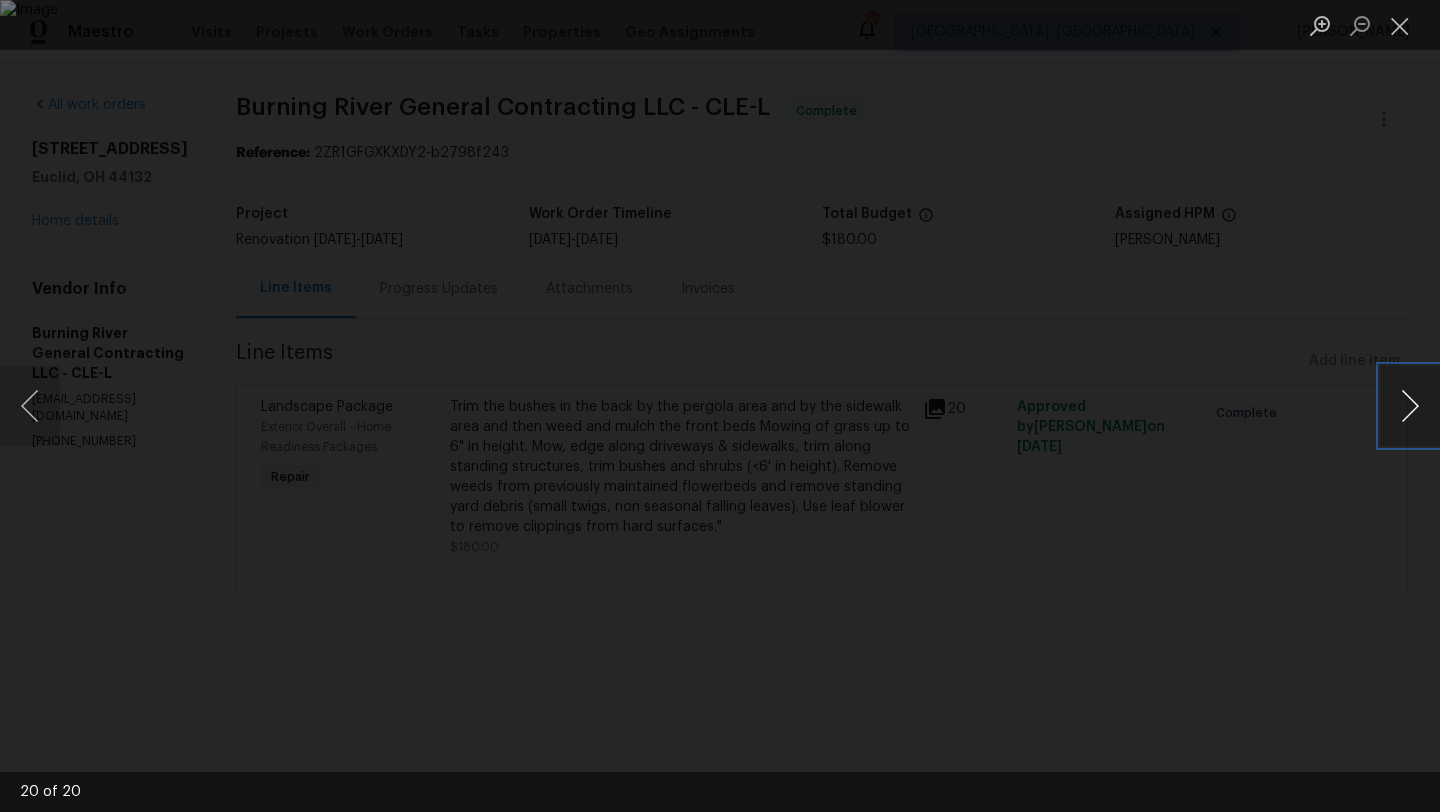 click at bounding box center [1410, 406] 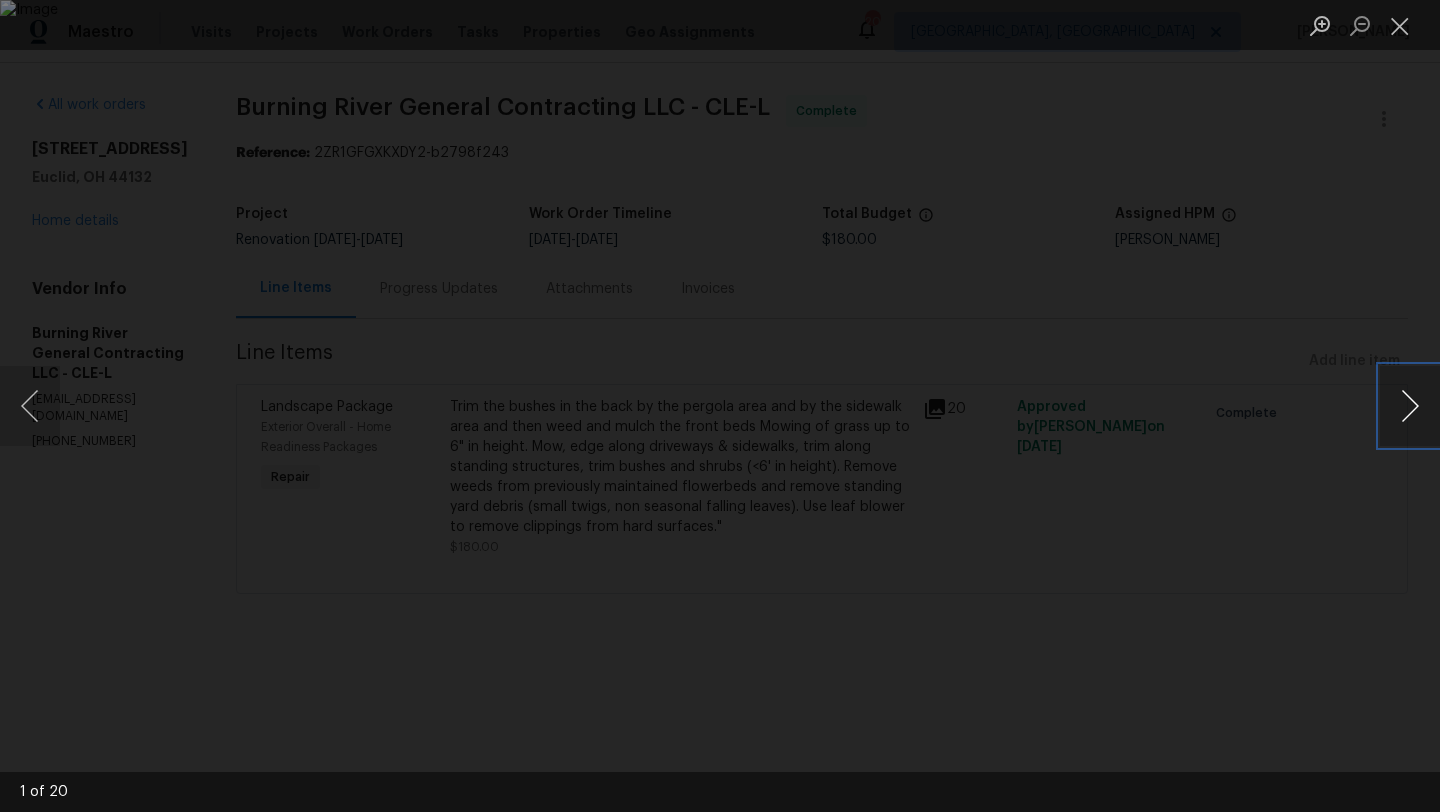 click at bounding box center (1410, 406) 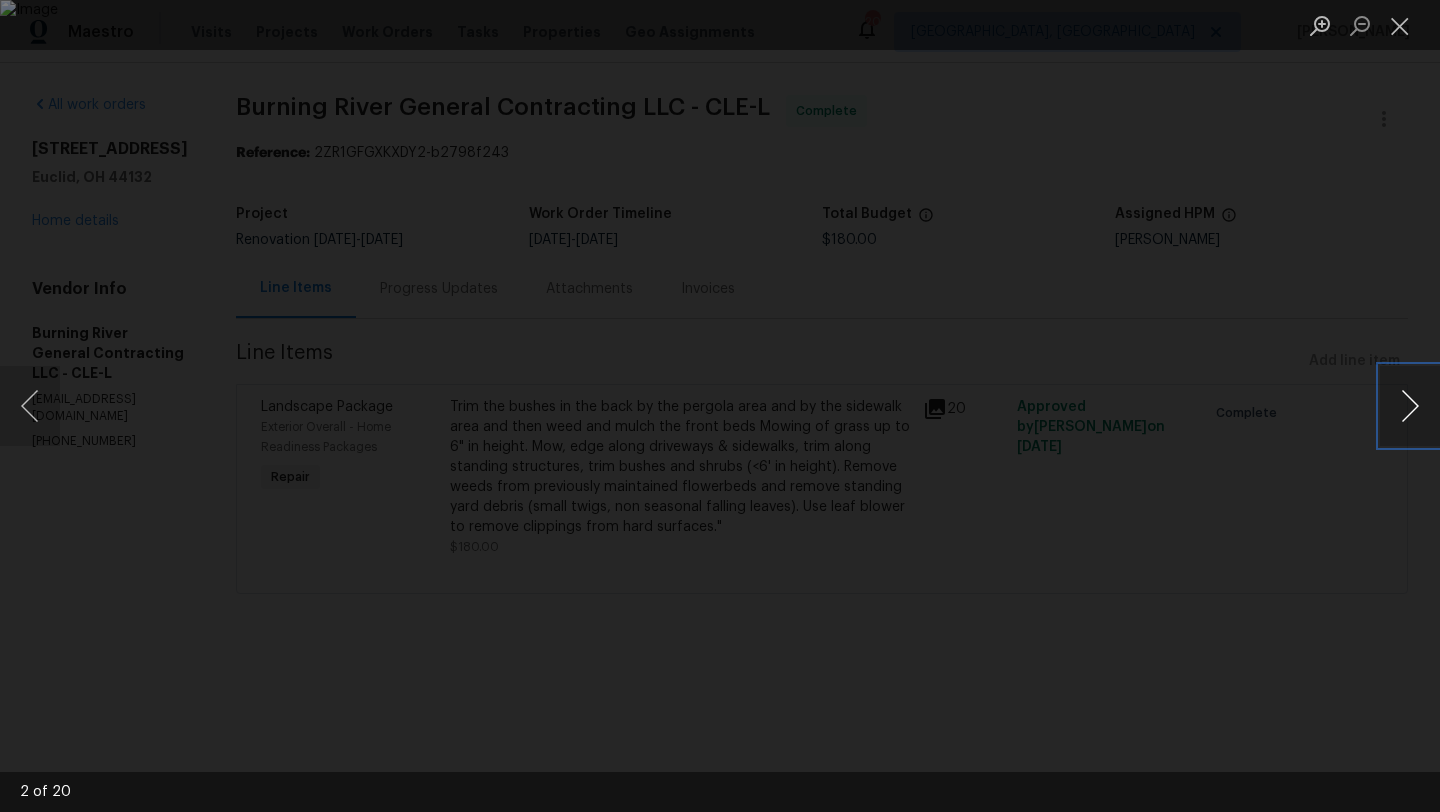 click at bounding box center [1410, 406] 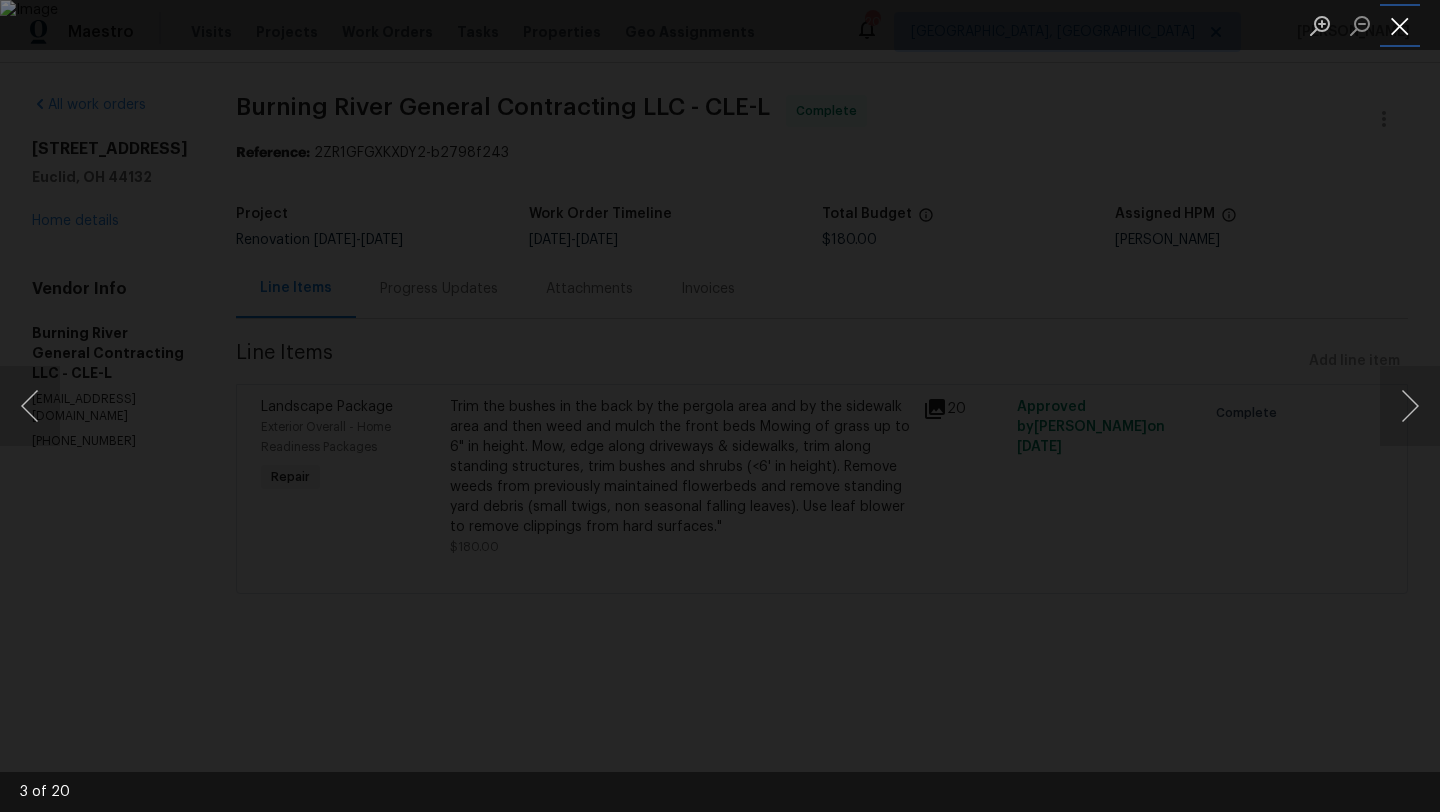 click at bounding box center [1400, 25] 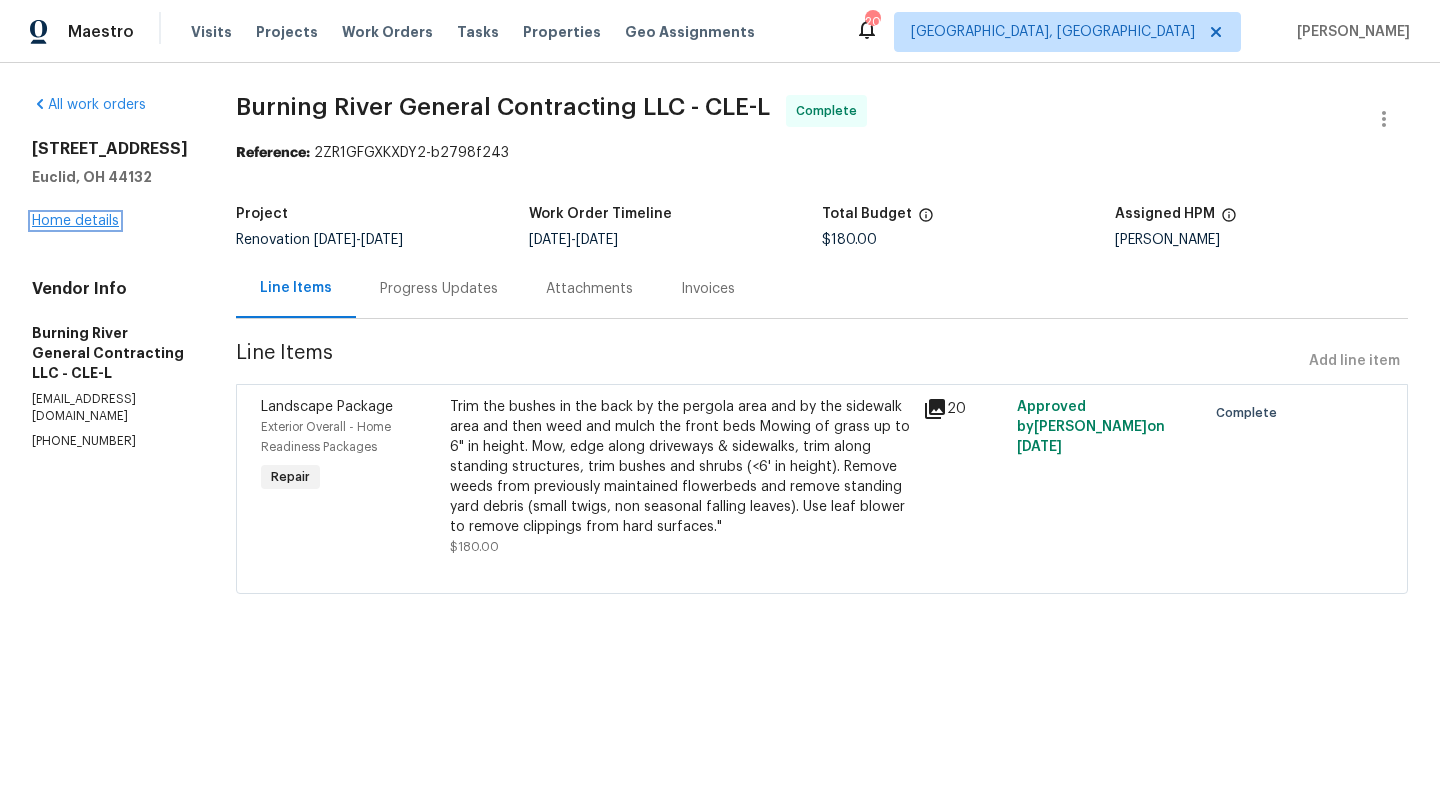 click on "Home details" at bounding box center (75, 221) 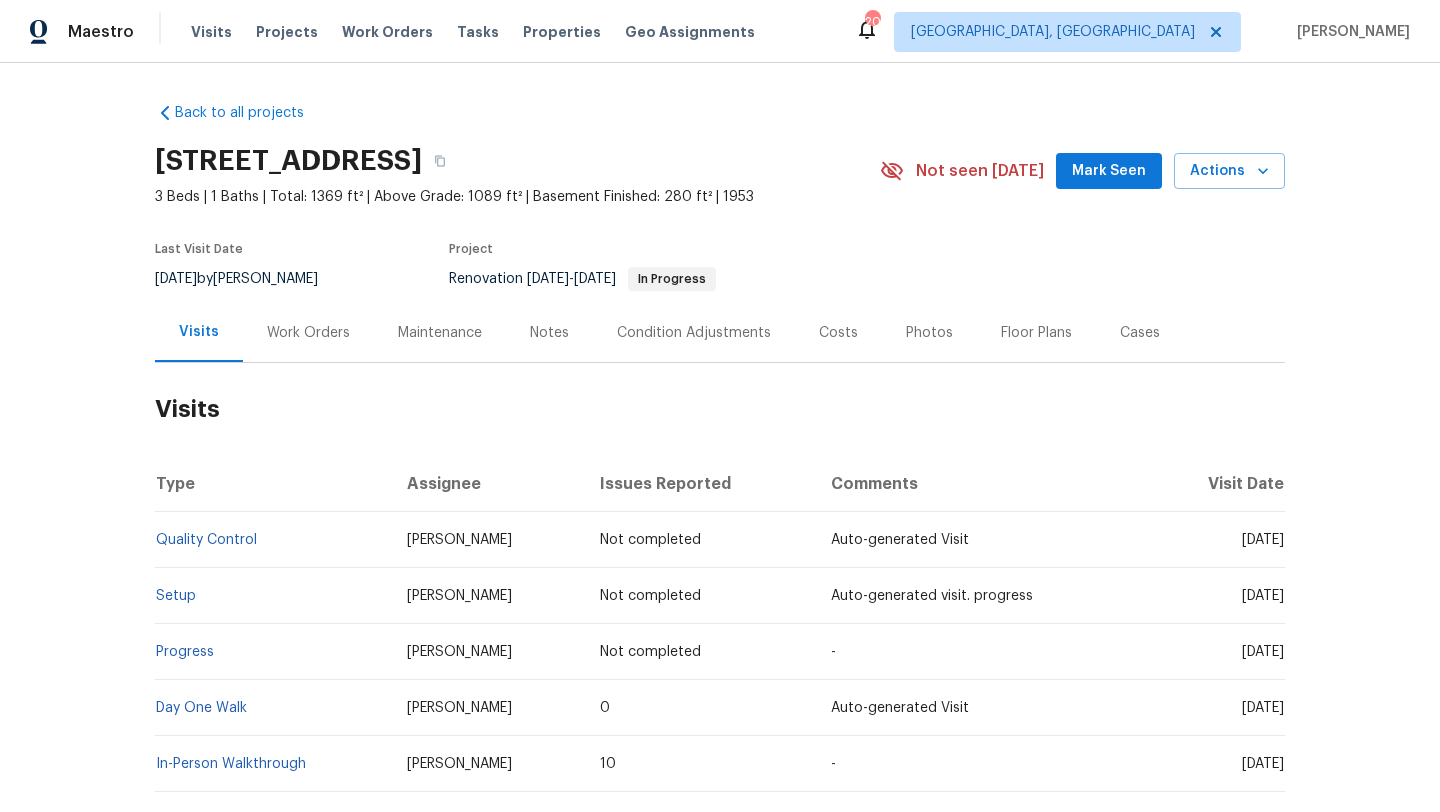 scroll, scrollTop: 0, scrollLeft: 0, axis: both 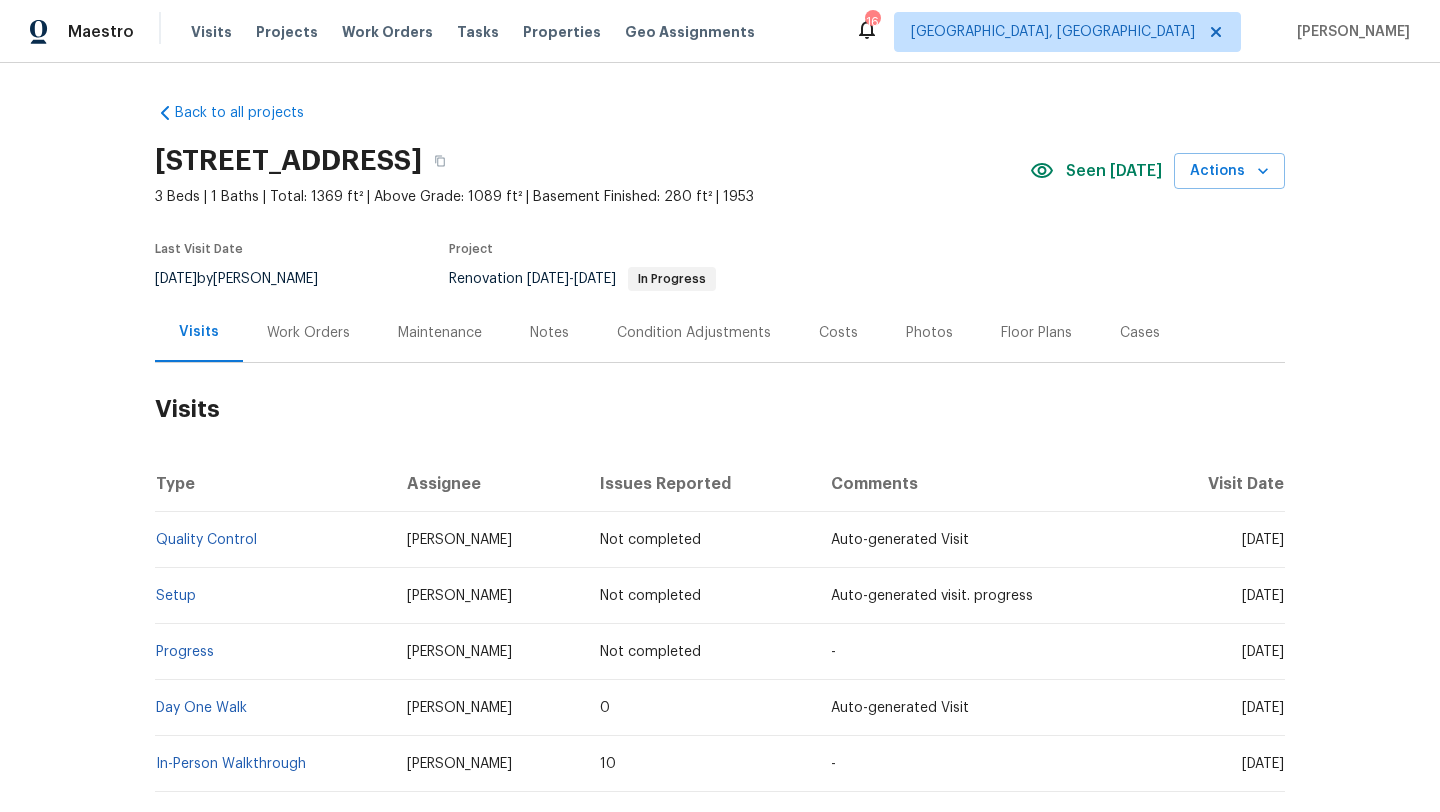 click on "Work Orders" at bounding box center [308, 333] 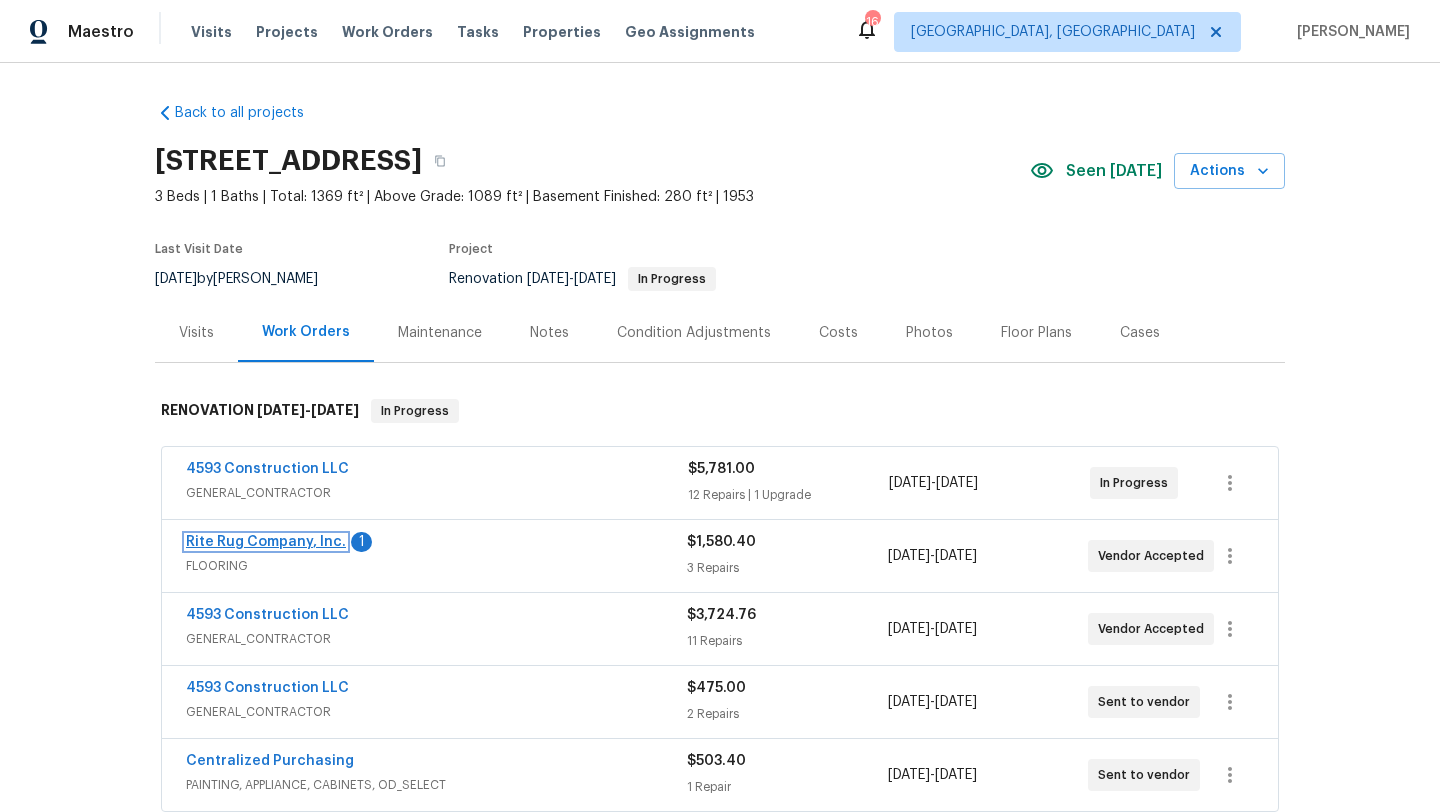 click on "Rite Rug Company, Inc." at bounding box center [266, 542] 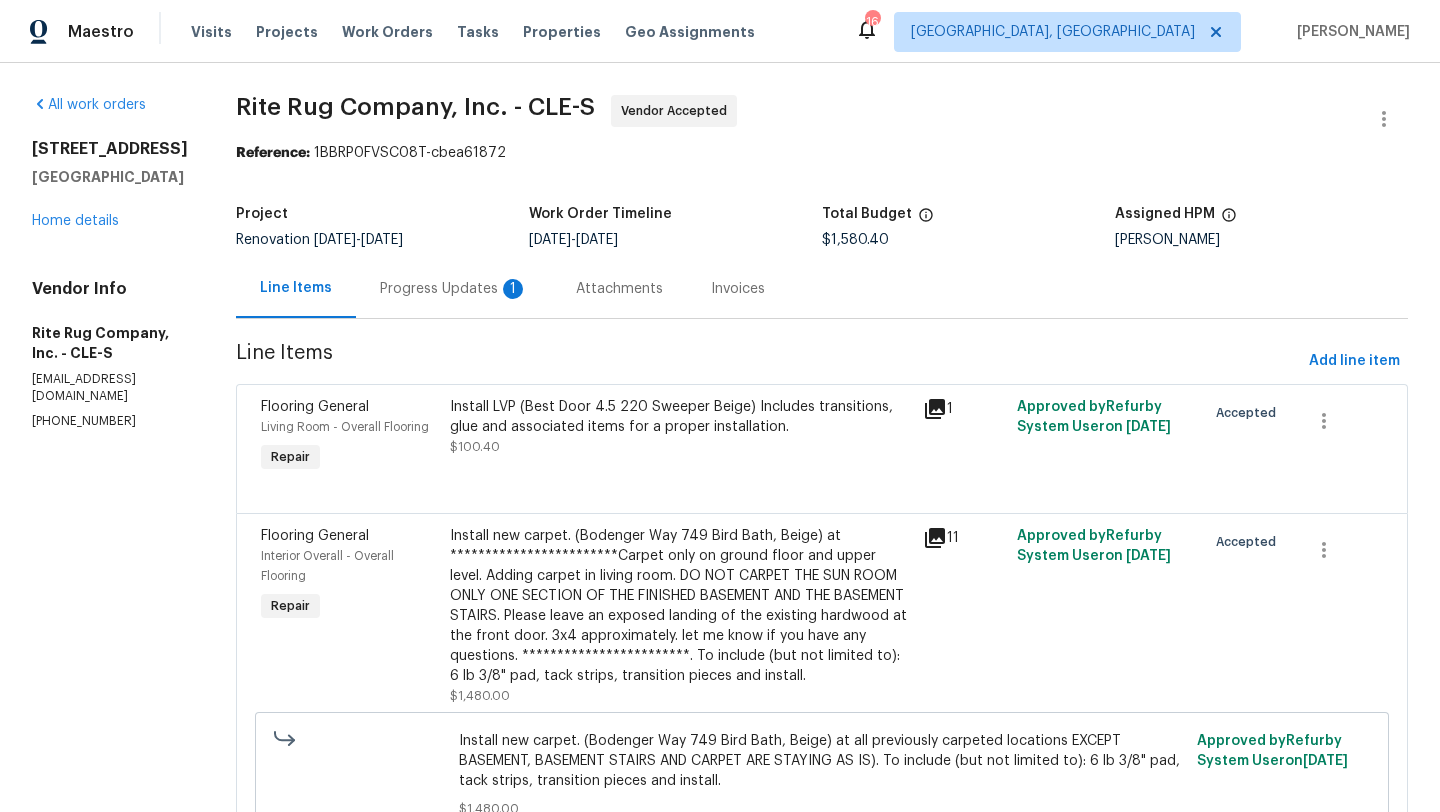 click on "Progress Updates 1" at bounding box center (454, 289) 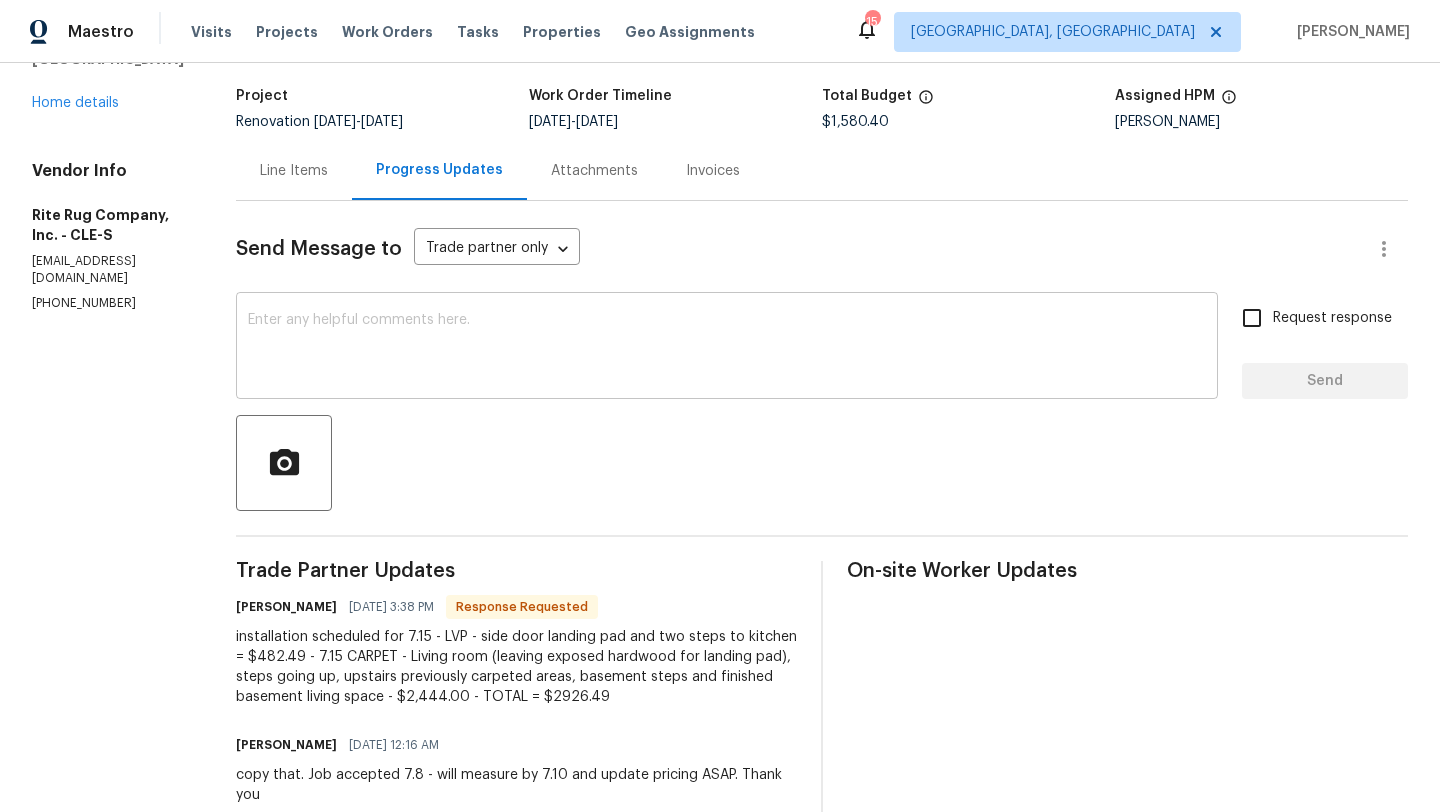 scroll, scrollTop: 112, scrollLeft: 0, axis: vertical 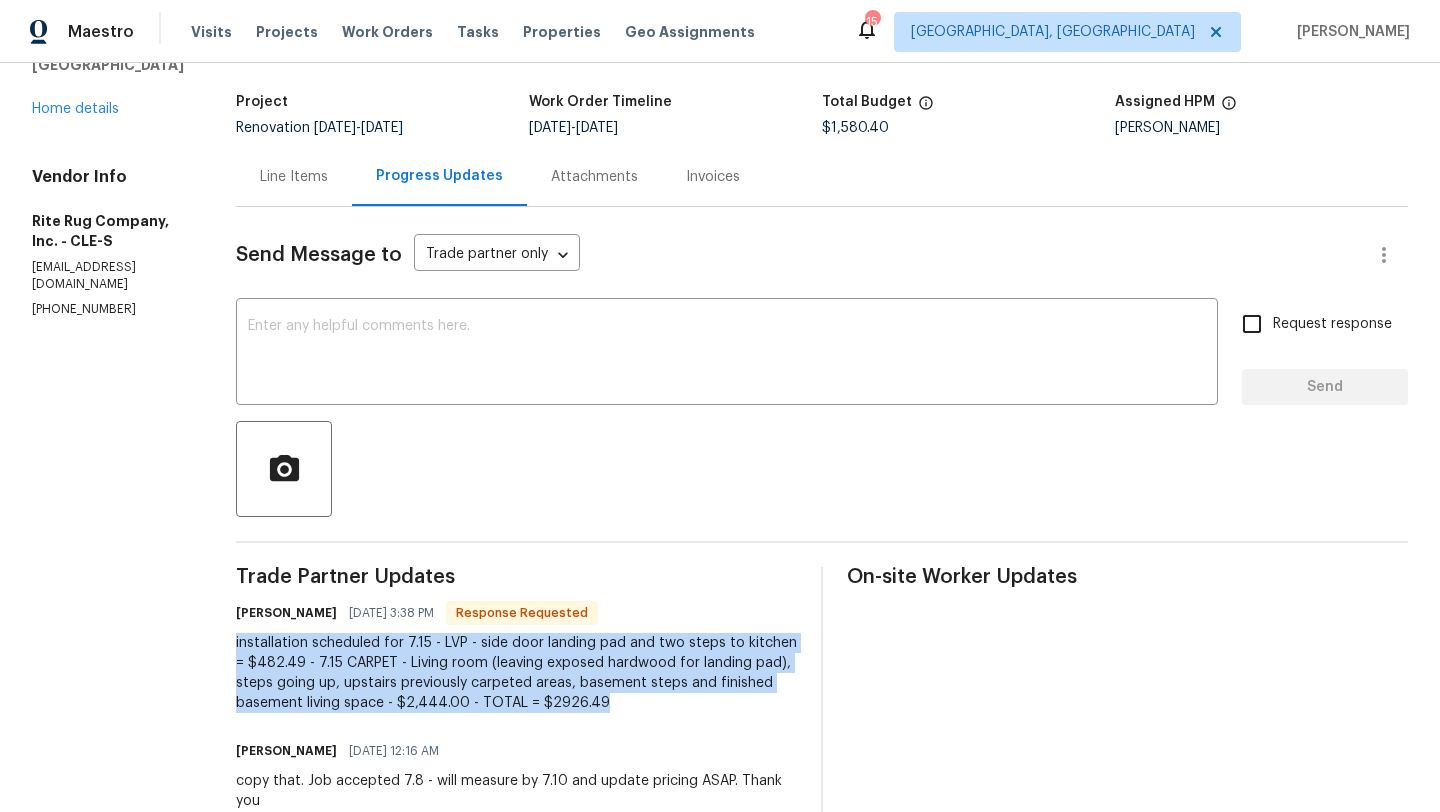 drag, startPoint x: 727, startPoint y: 705, endPoint x: 251, endPoint y: 643, distance: 480.02084 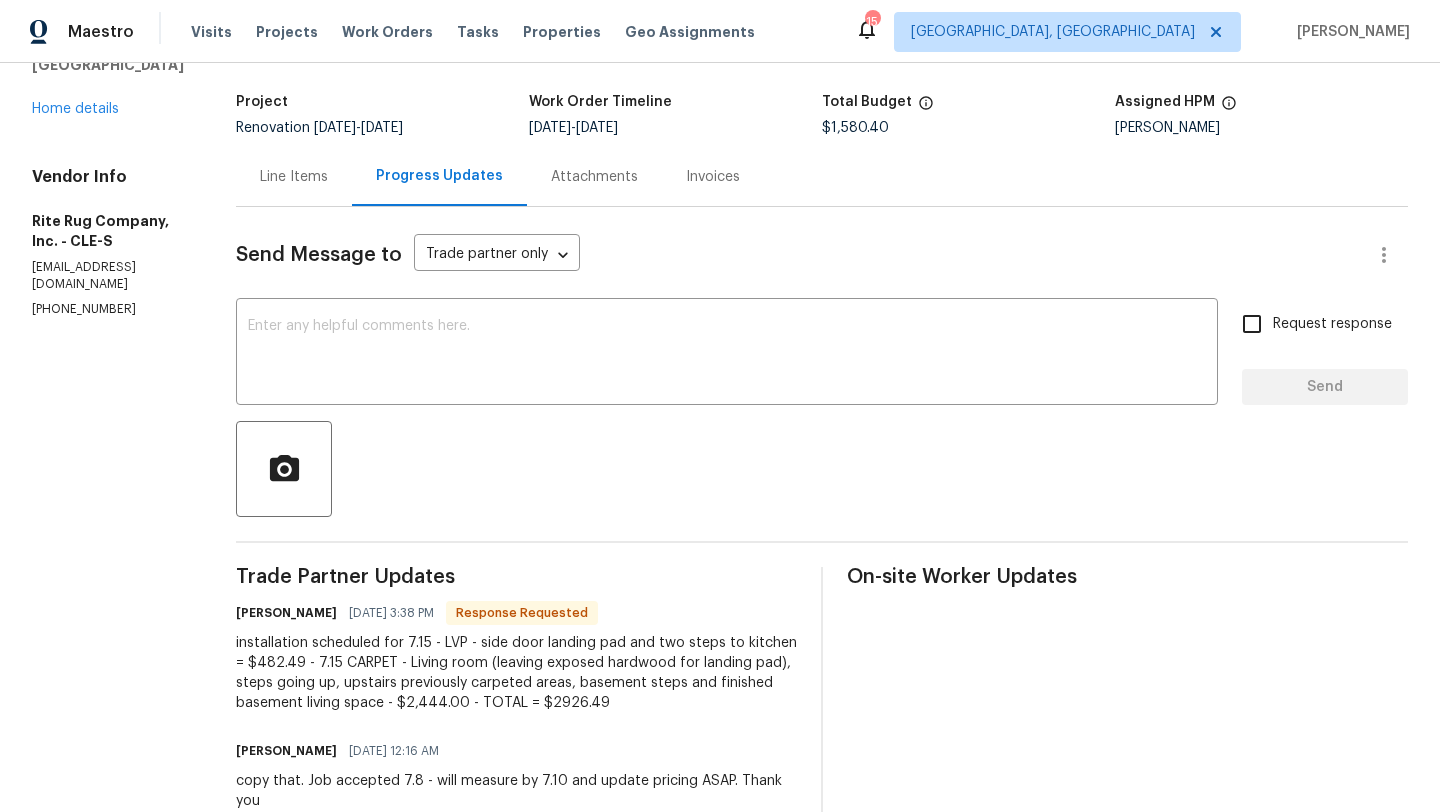 click on "Line Items" at bounding box center [294, 177] 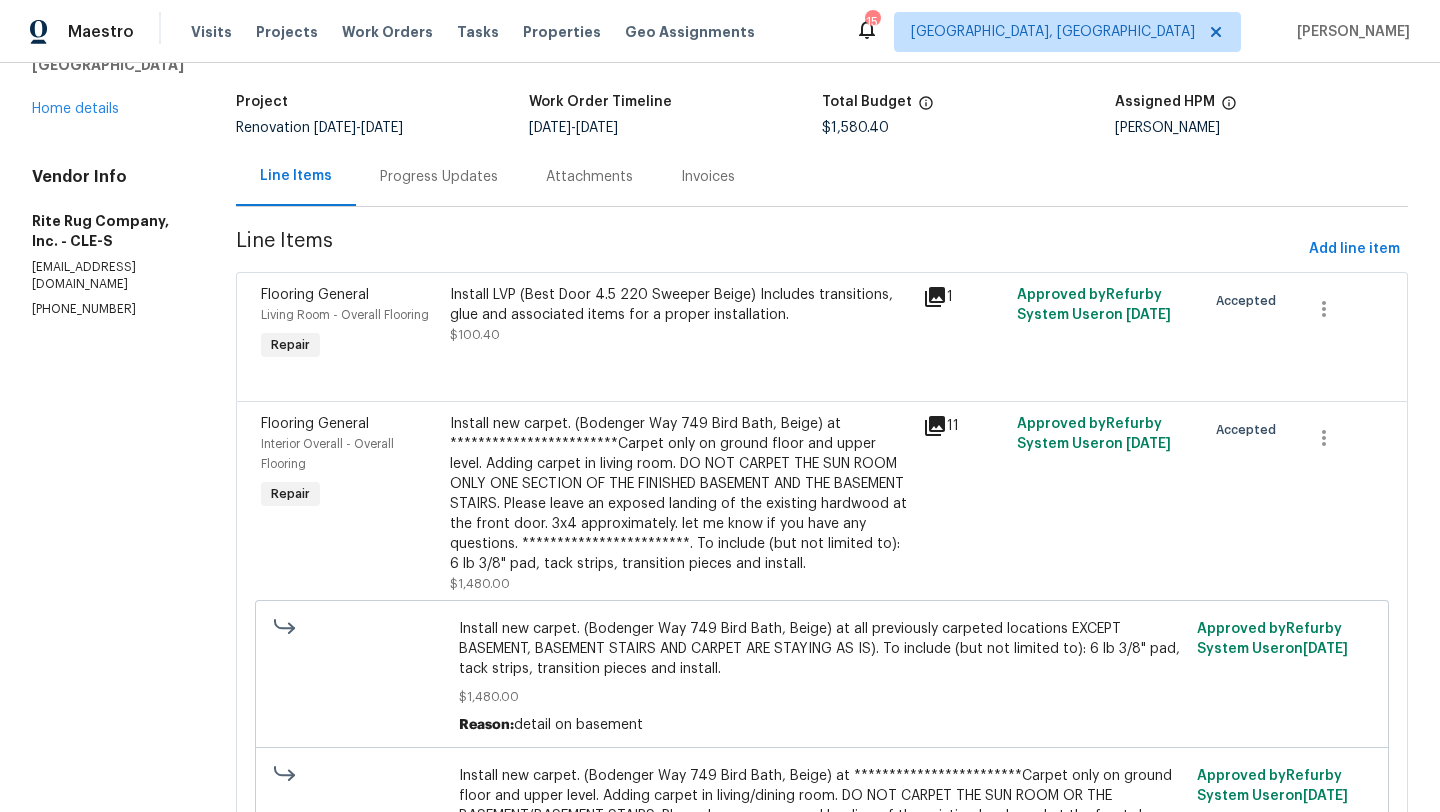click on "Install LVP (Best Door 4.5 220 Sweeper Beige) Includes transitions, glue and associated items for a proper installation. $100.40" at bounding box center [680, 325] 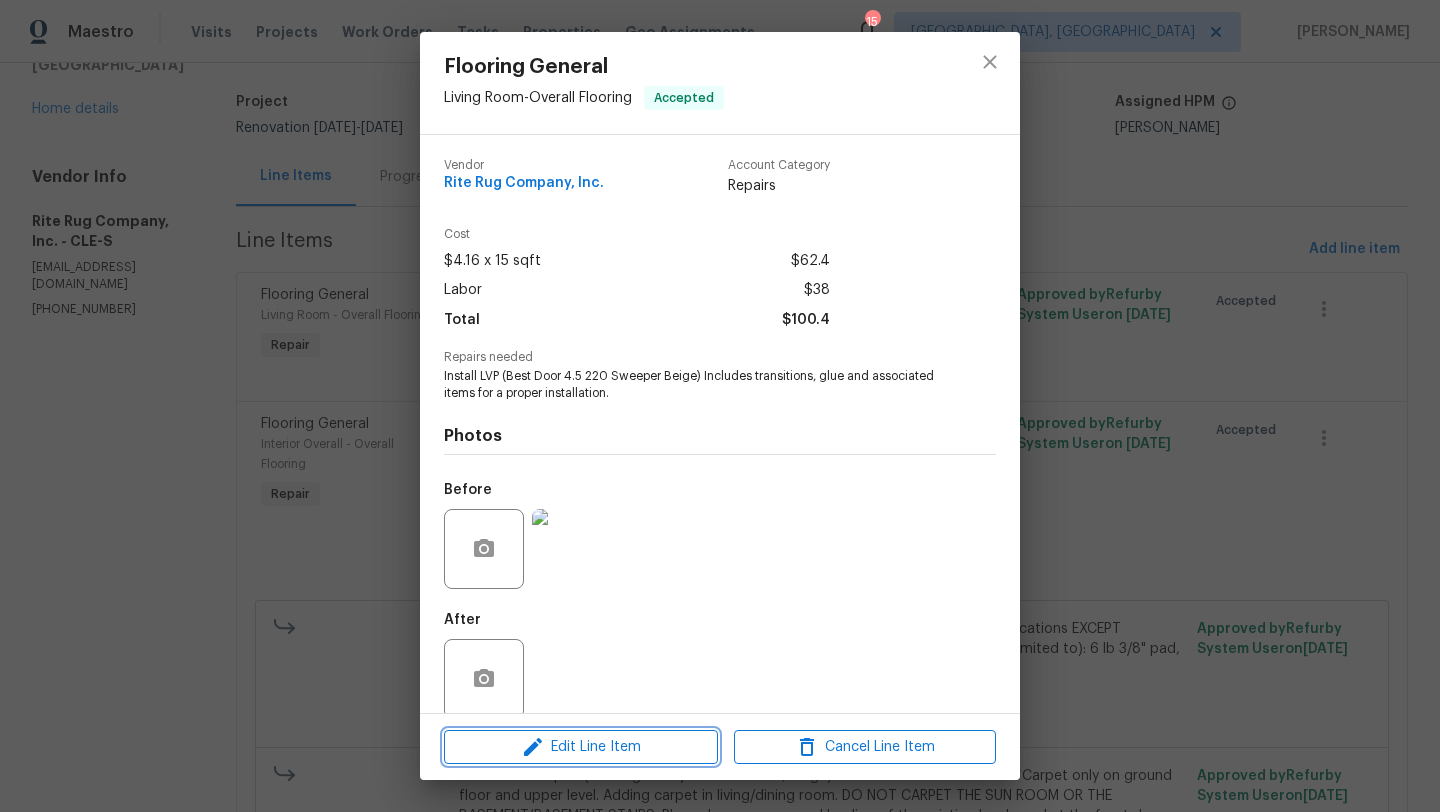 click on "Edit Line Item" at bounding box center (581, 747) 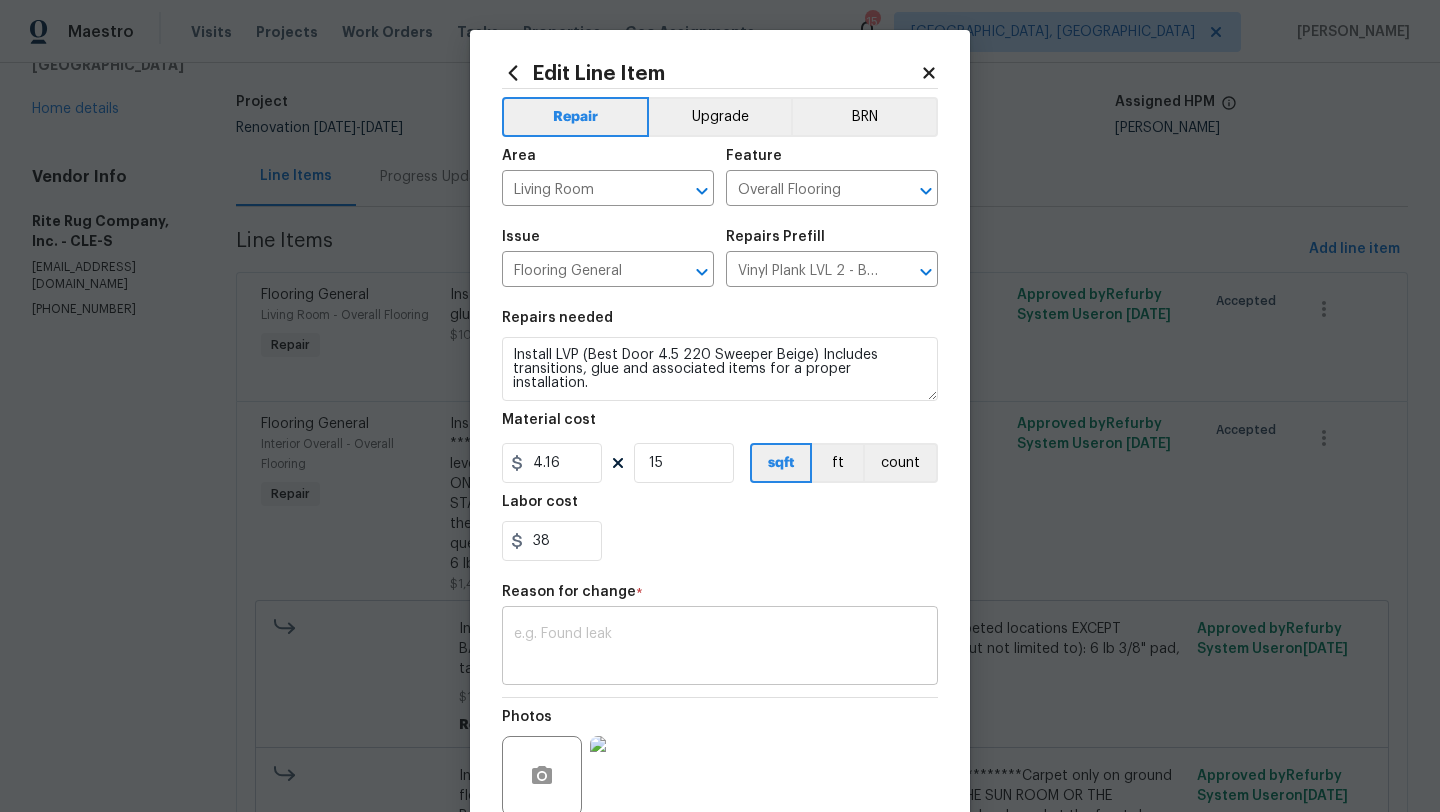 click at bounding box center (720, 648) 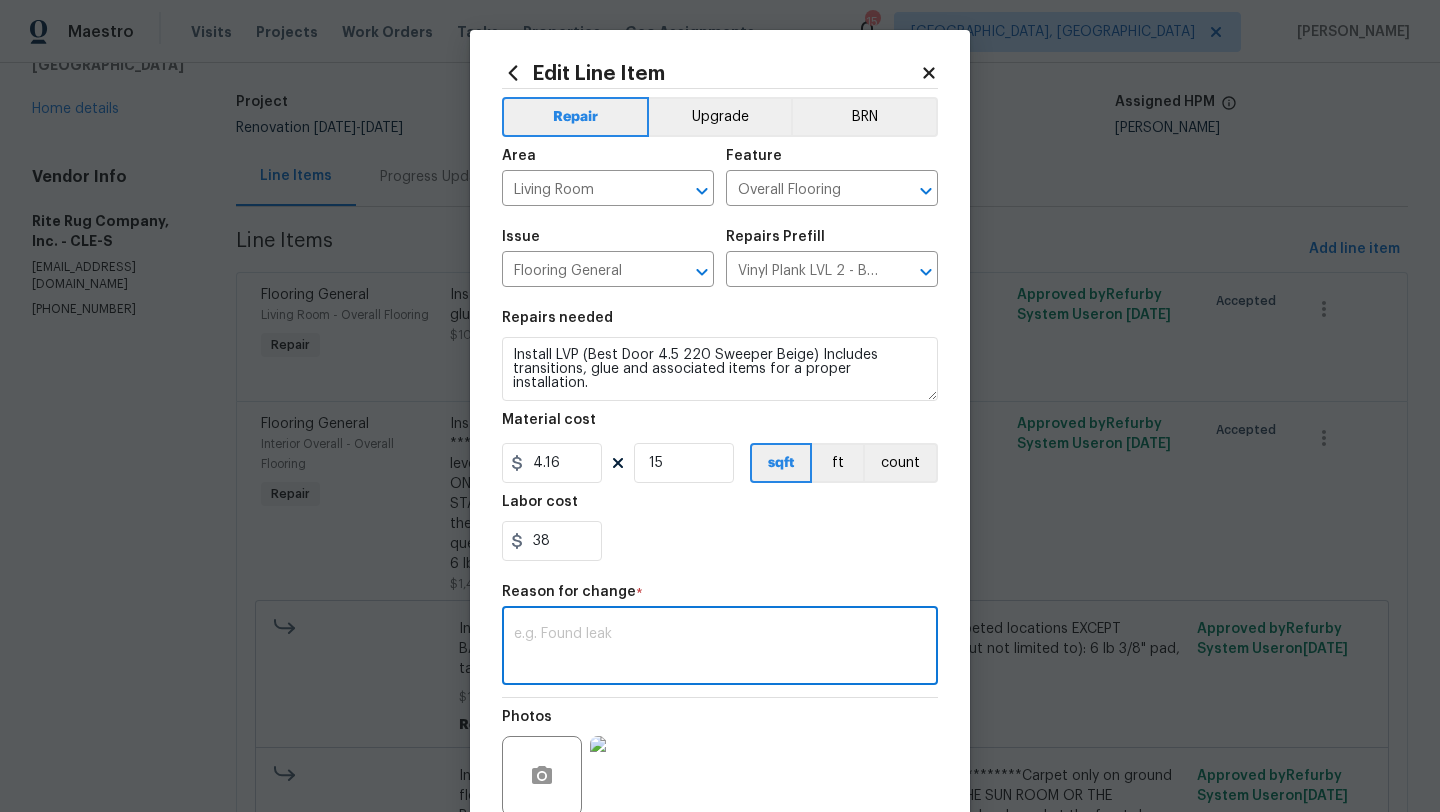 paste on "installation scheduled for 7.15 - LVP - side door landing pad and two steps to kitchen = $482.49 - 7.15 CARPET - Living room (leaving exposed hardwood for landing pad), steps going up, upstairs previously carpeted areas, basement steps and finished basement living space - $2,444.00 - TOTAL = $2926.49" 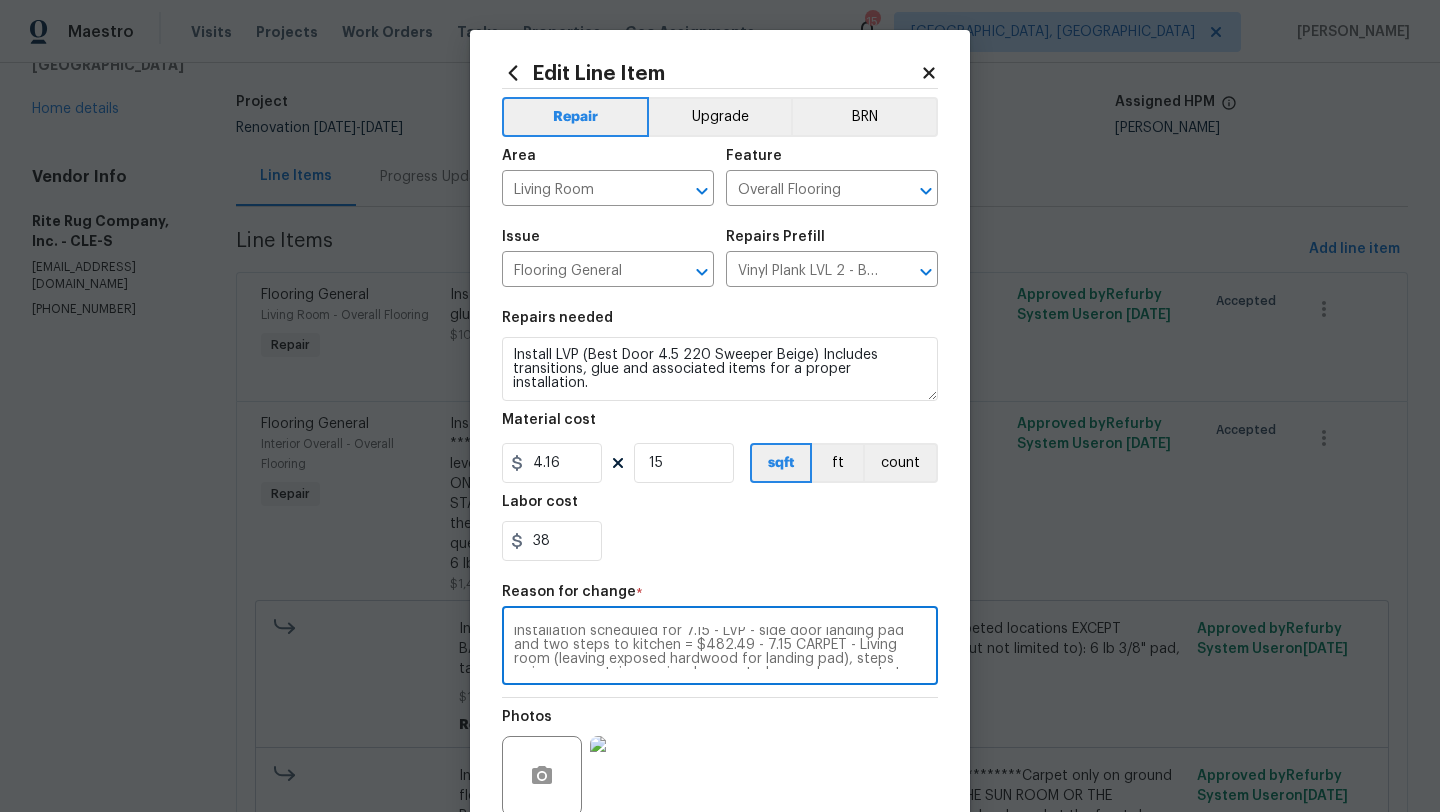scroll, scrollTop: 0, scrollLeft: 0, axis: both 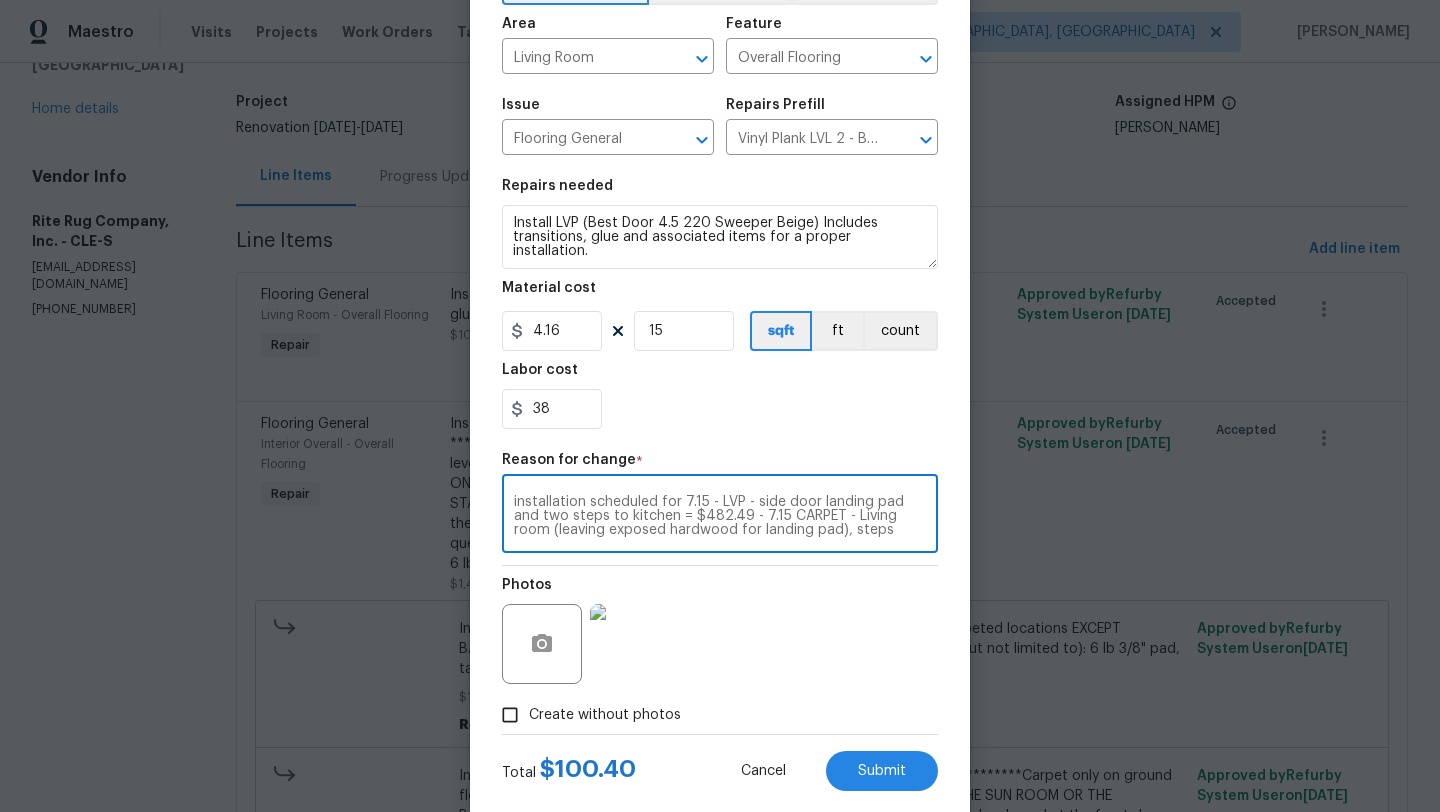 type on "installation scheduled for 7.15 - LVP - side door landing pad and two steps to kitchen = $482.49 - 7.15 CARPET - Living room (leaving exposed hardwood for landing pad), steps going up, upstairs previously carpeted areas, basement steps and finished basement living space - $2,444.00 - TOTAL = $2926.49" 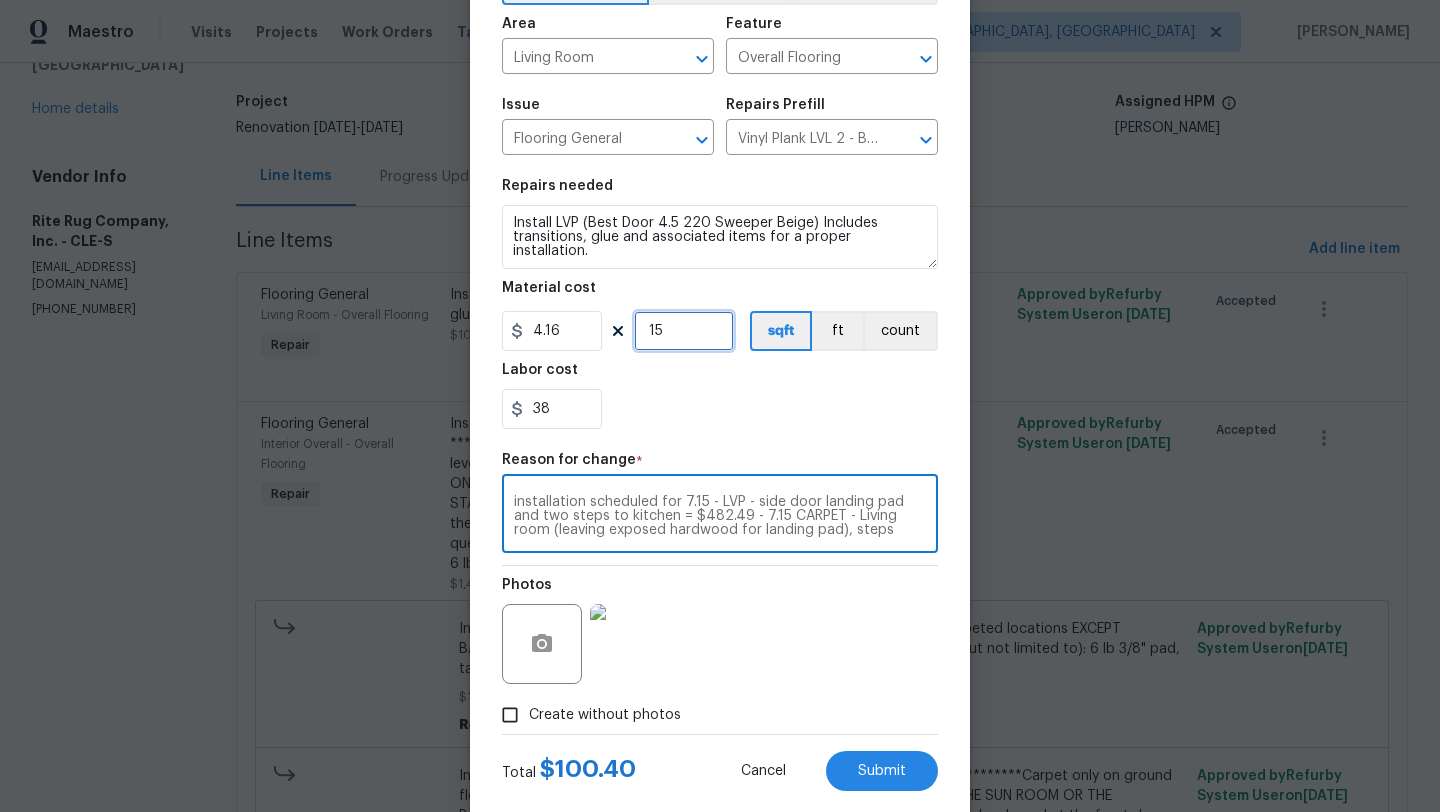 click on "15" at bounding box center (684, 331) 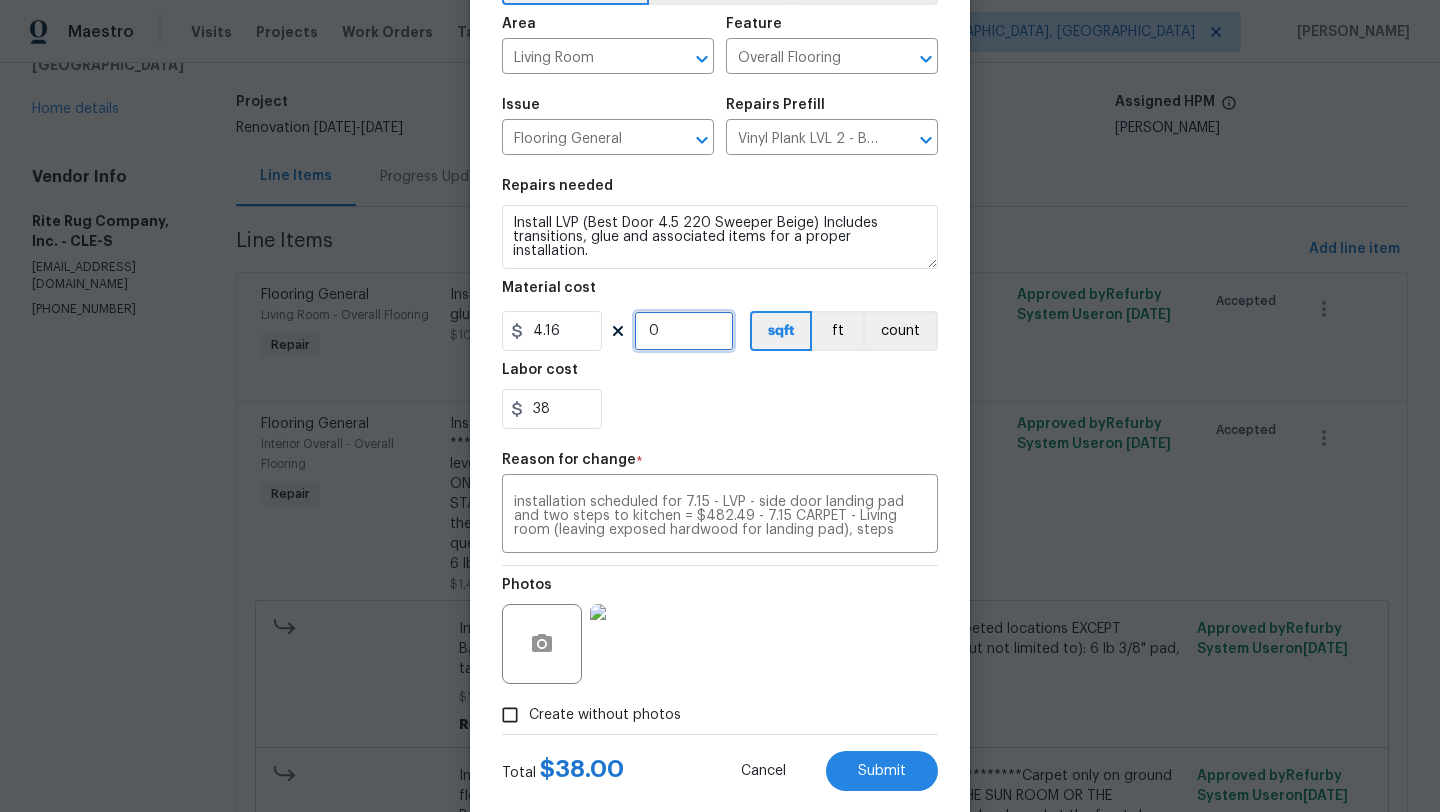 type on "0" 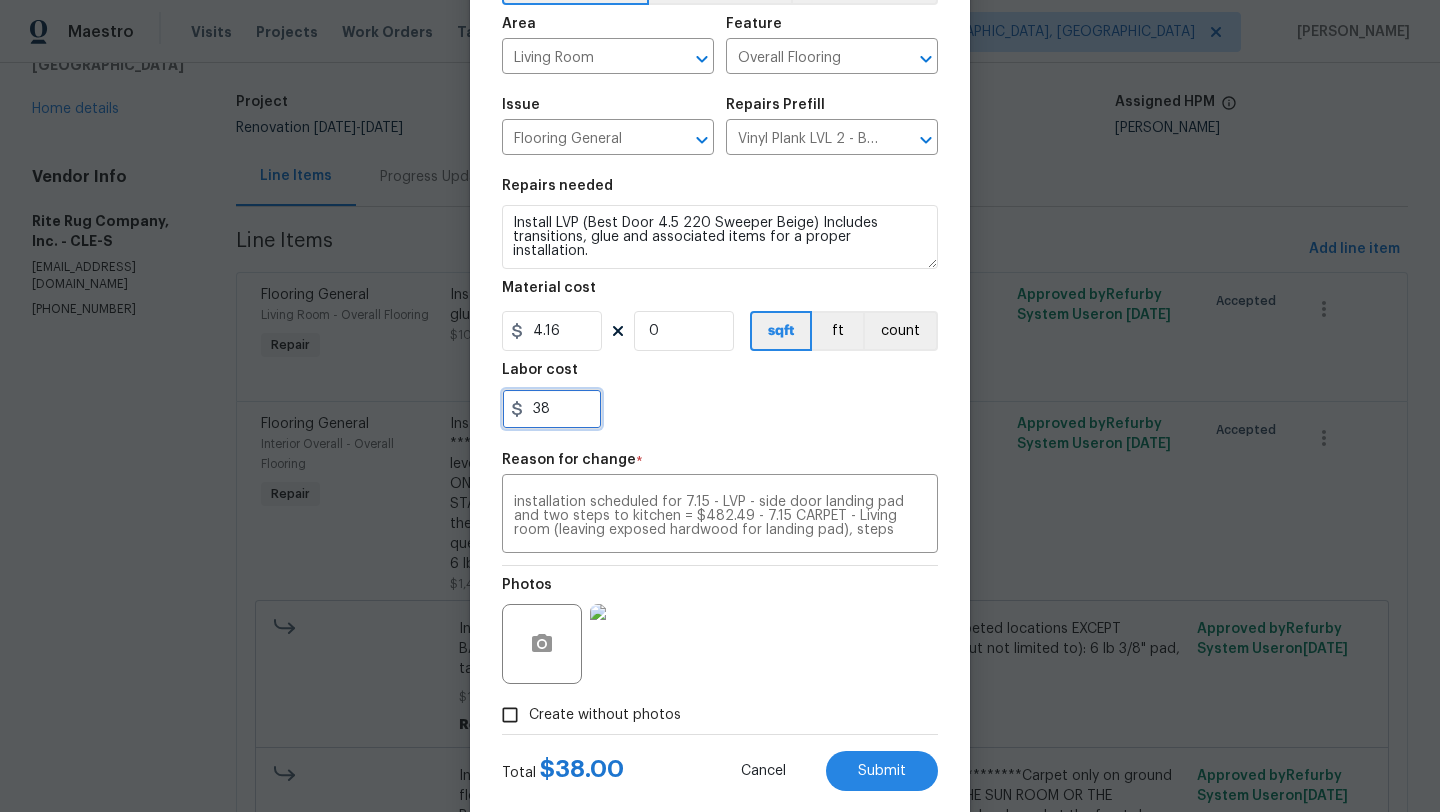 drag, startPoint x: 548, startPoint y: 407, endPoint x: 527, endPoint y: 407, distance: 21 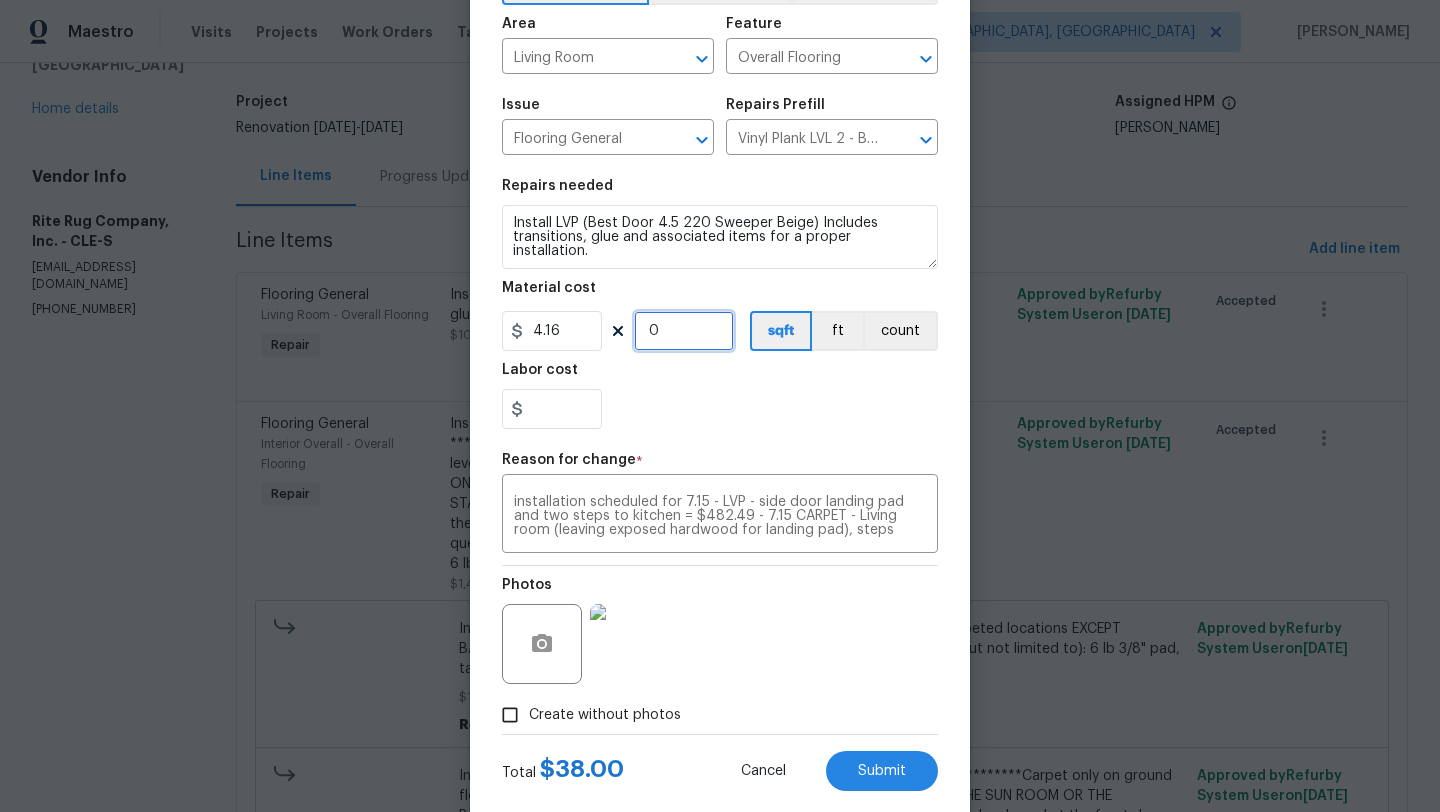 type on "0" 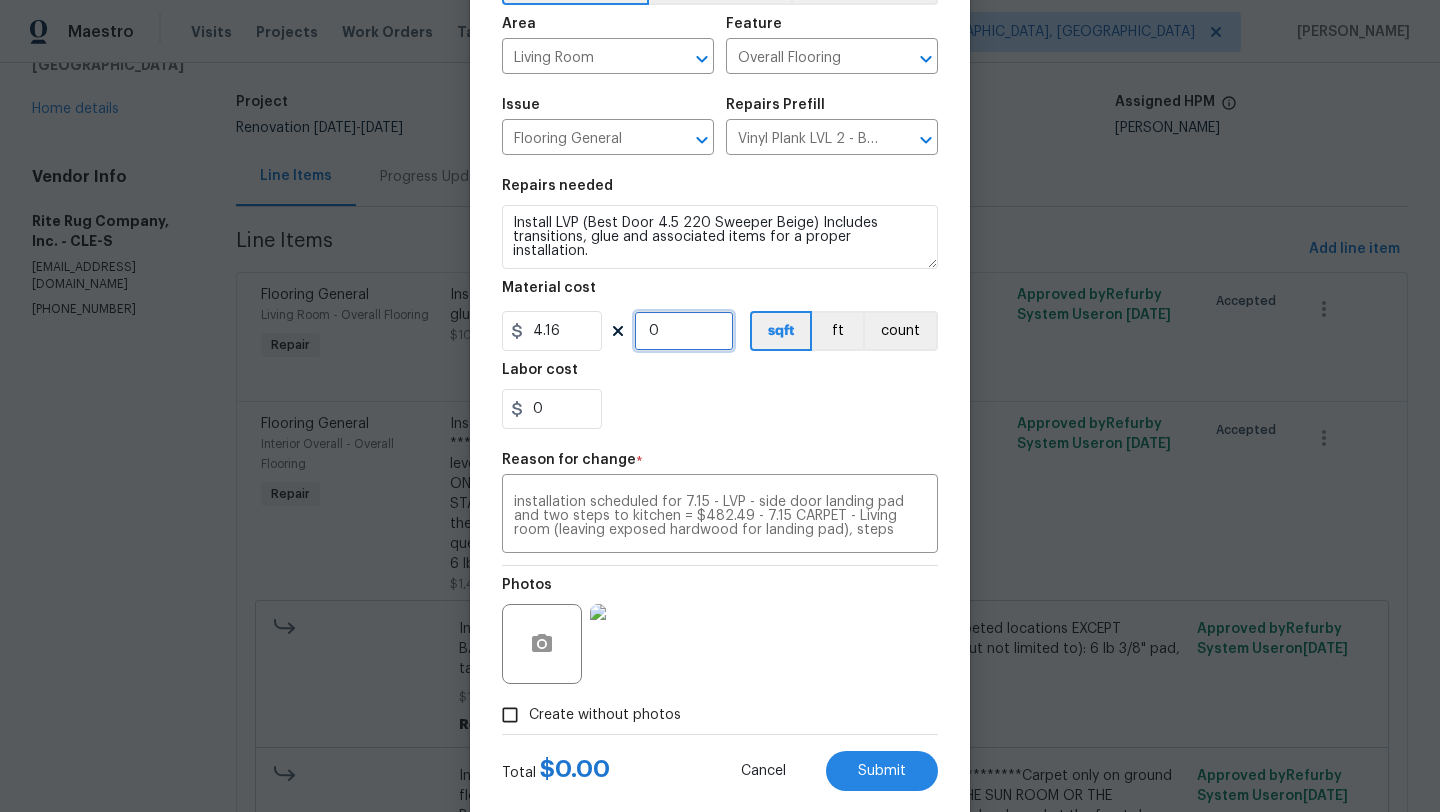 click on "0" at bounding box center [684, 331] 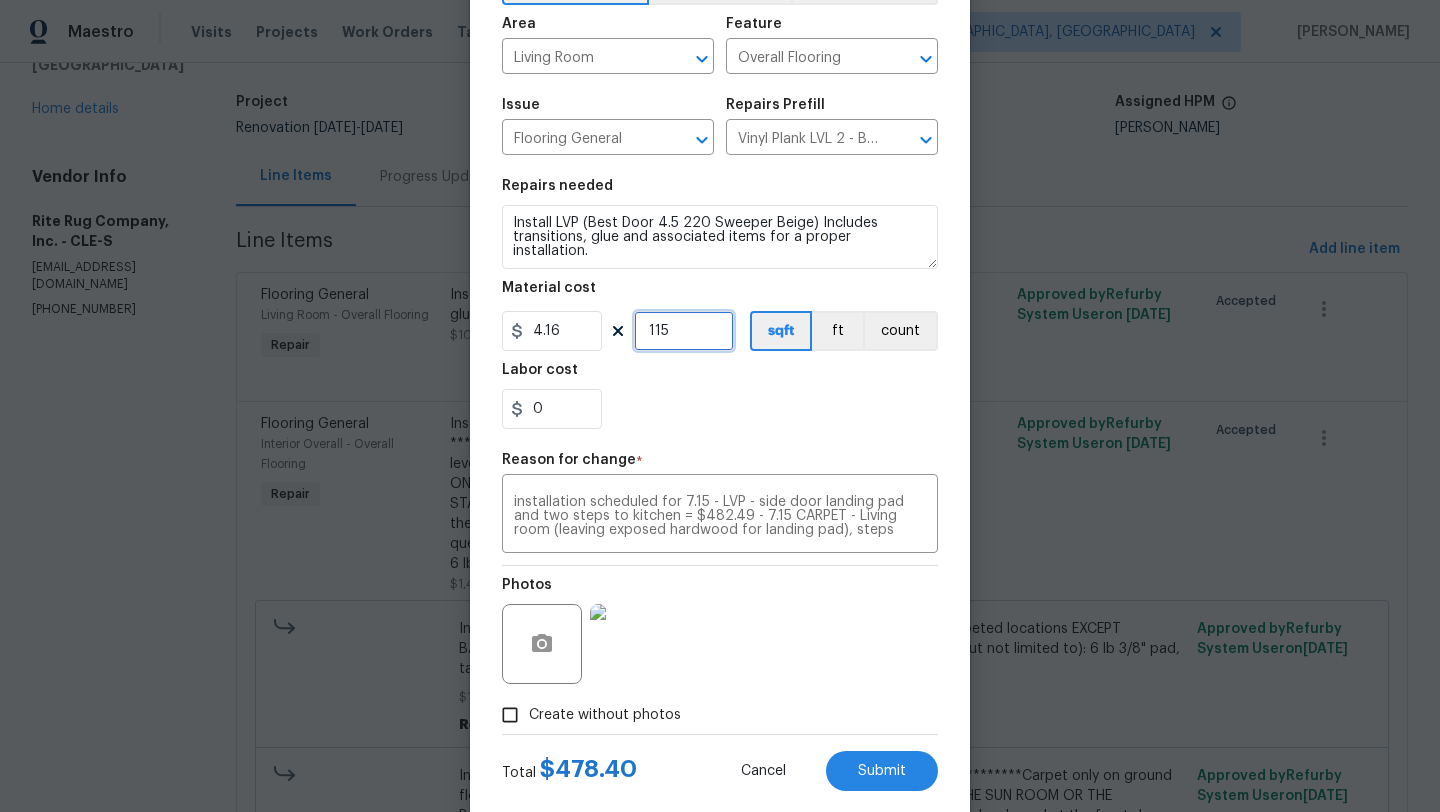 type on "115" 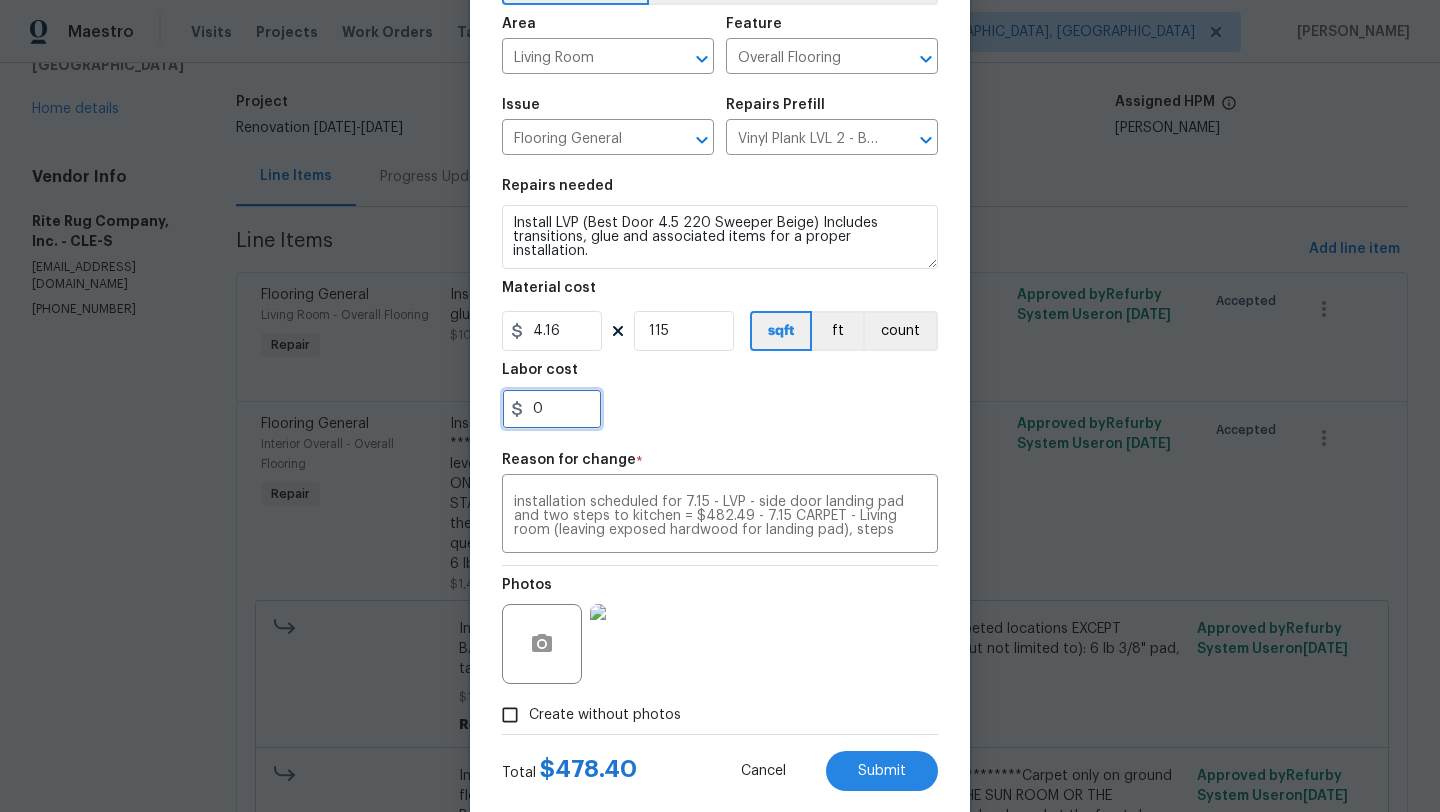 drag, startPoint x: 553, startPoint y: 414, endPoint x: 517, endPoint y: 414, distance: 36 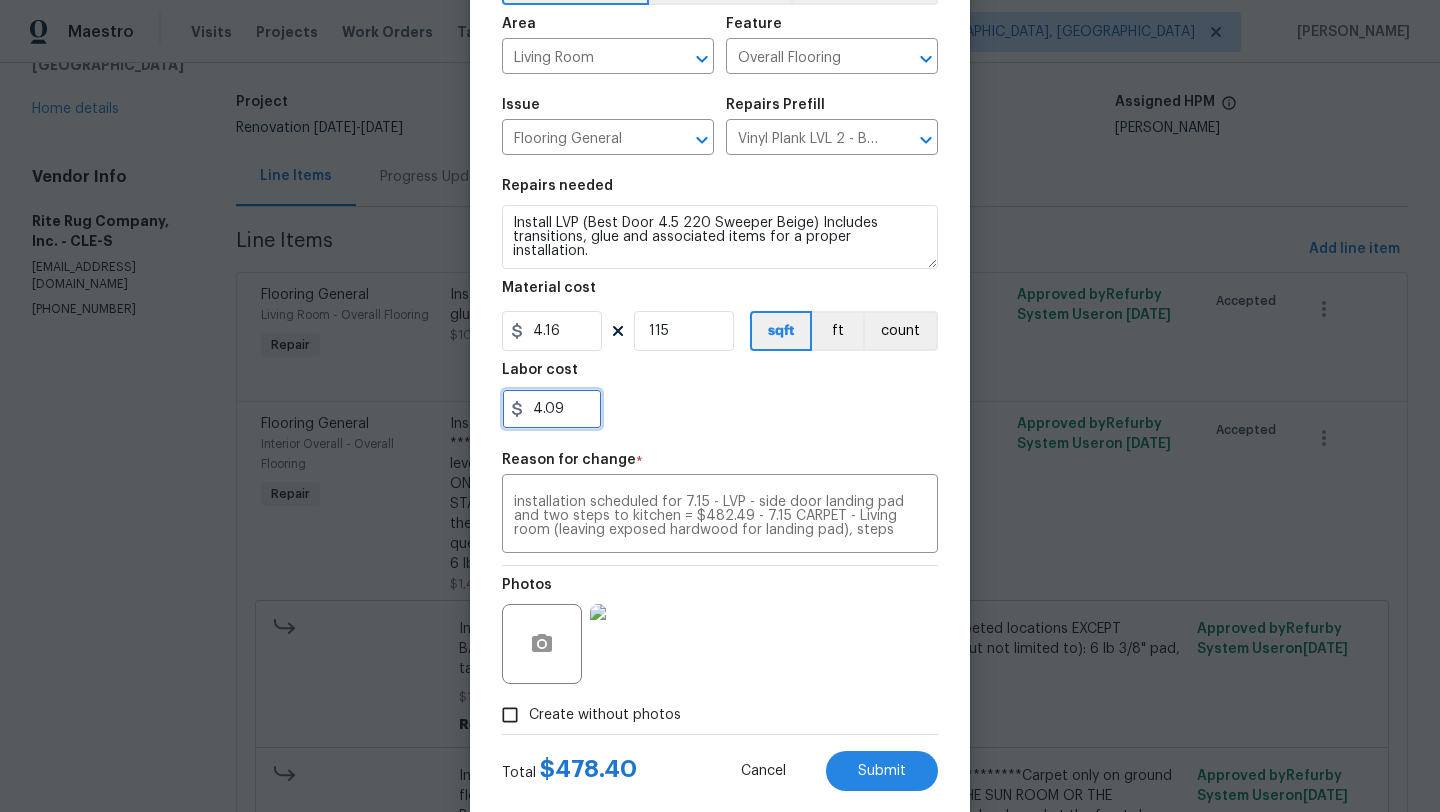 type on "4.09" 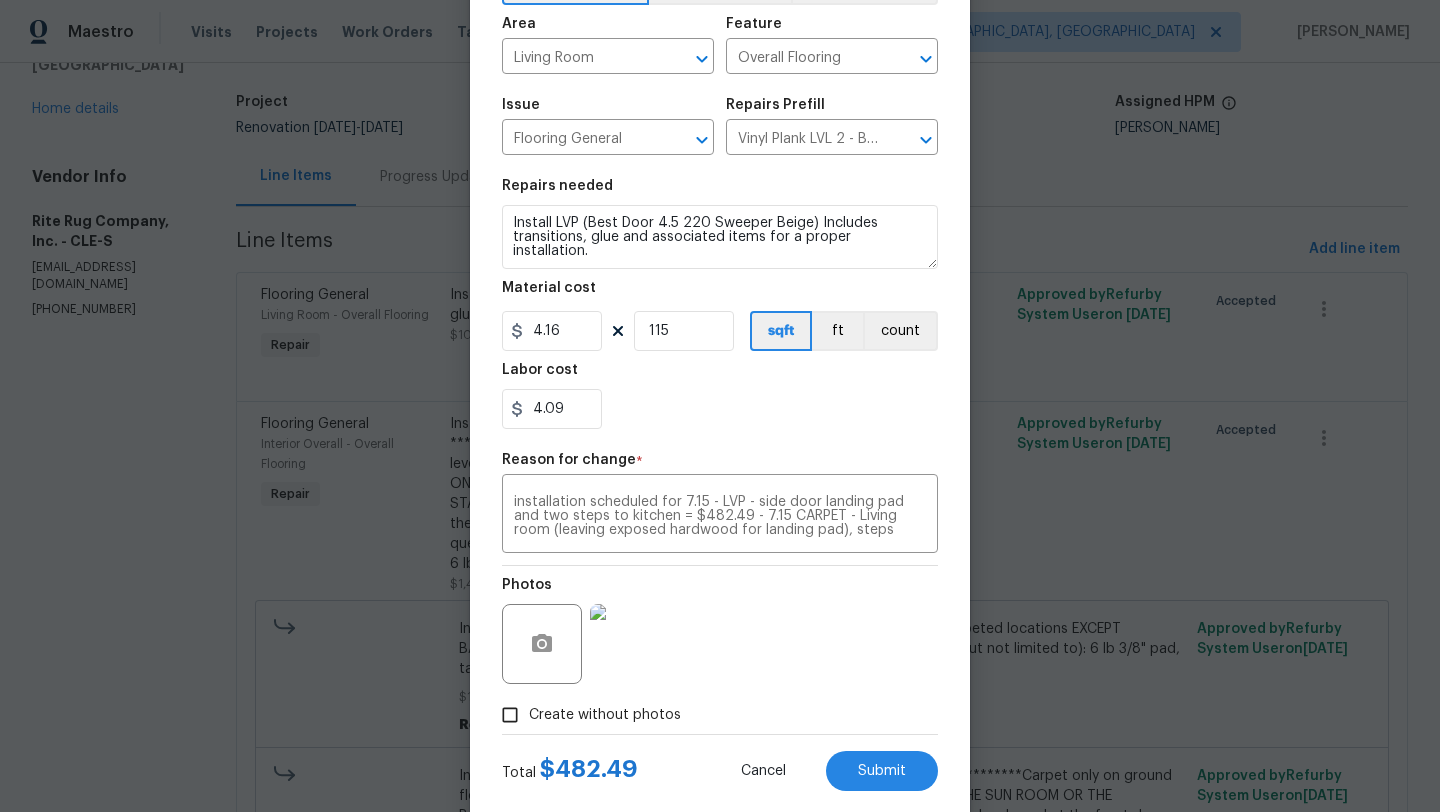 click on "4.09" at bounding box center (720, 409) 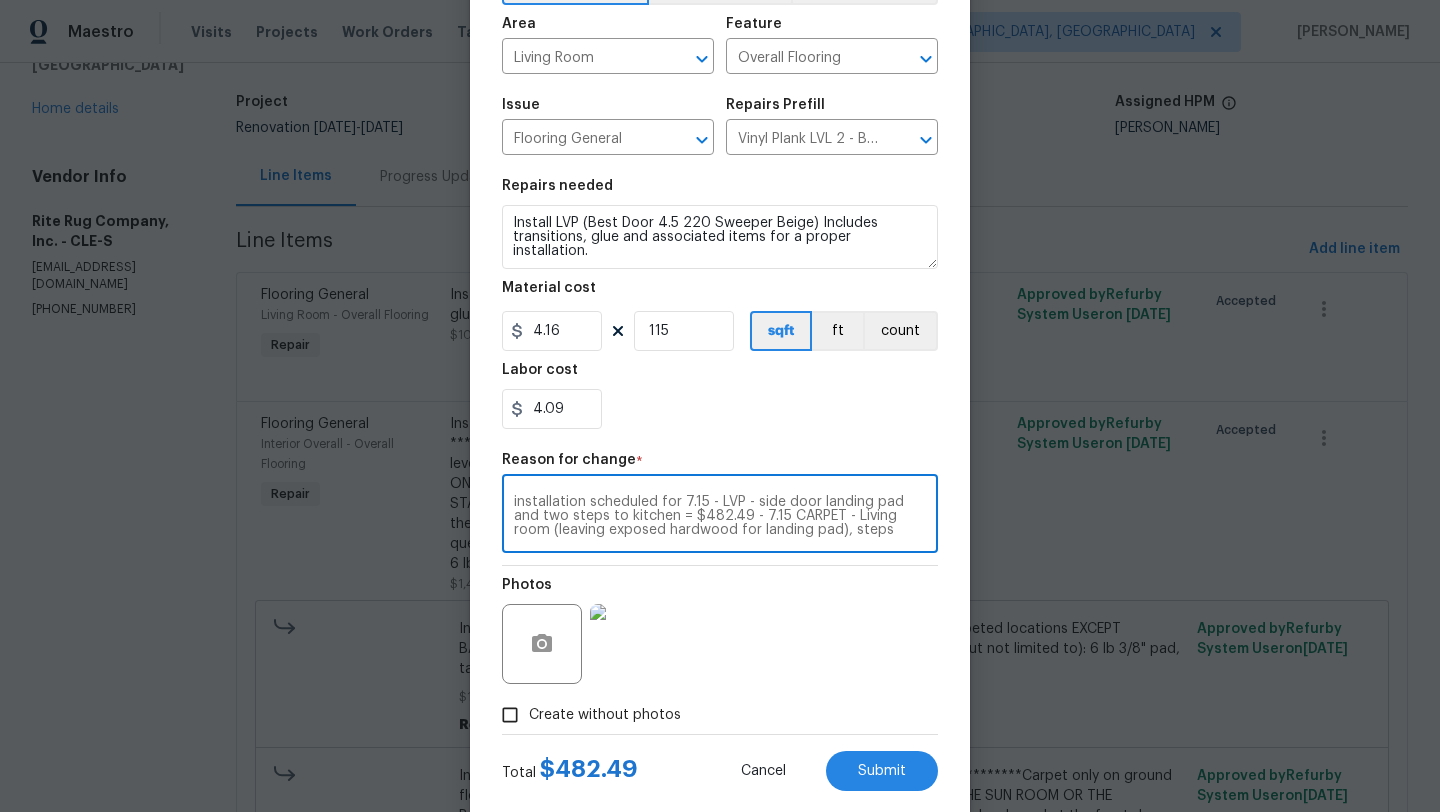 drag, startPoint x: 715, startPoint y: 520, endPoint x: 523, endPoint y: 495, distance: 193.62076 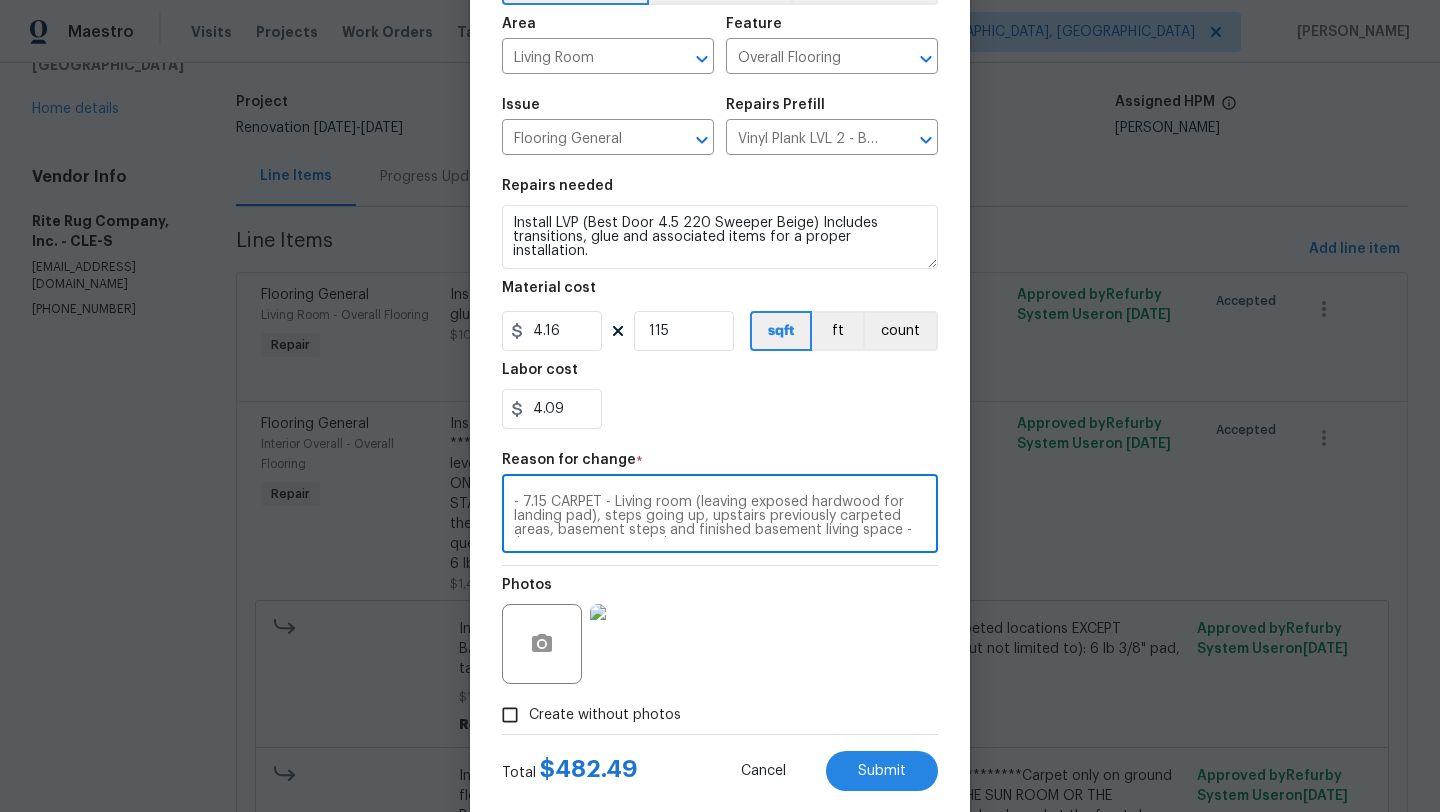 click on "- 7.15 CARPET - Living room (leaving exposed hardwood for landing pad), steps going up, upstairs previously carpeted areas, basement steps and finished basement living space - $2,444.00 - TOTAL = $2926.49" at bounding box center [720, 516] 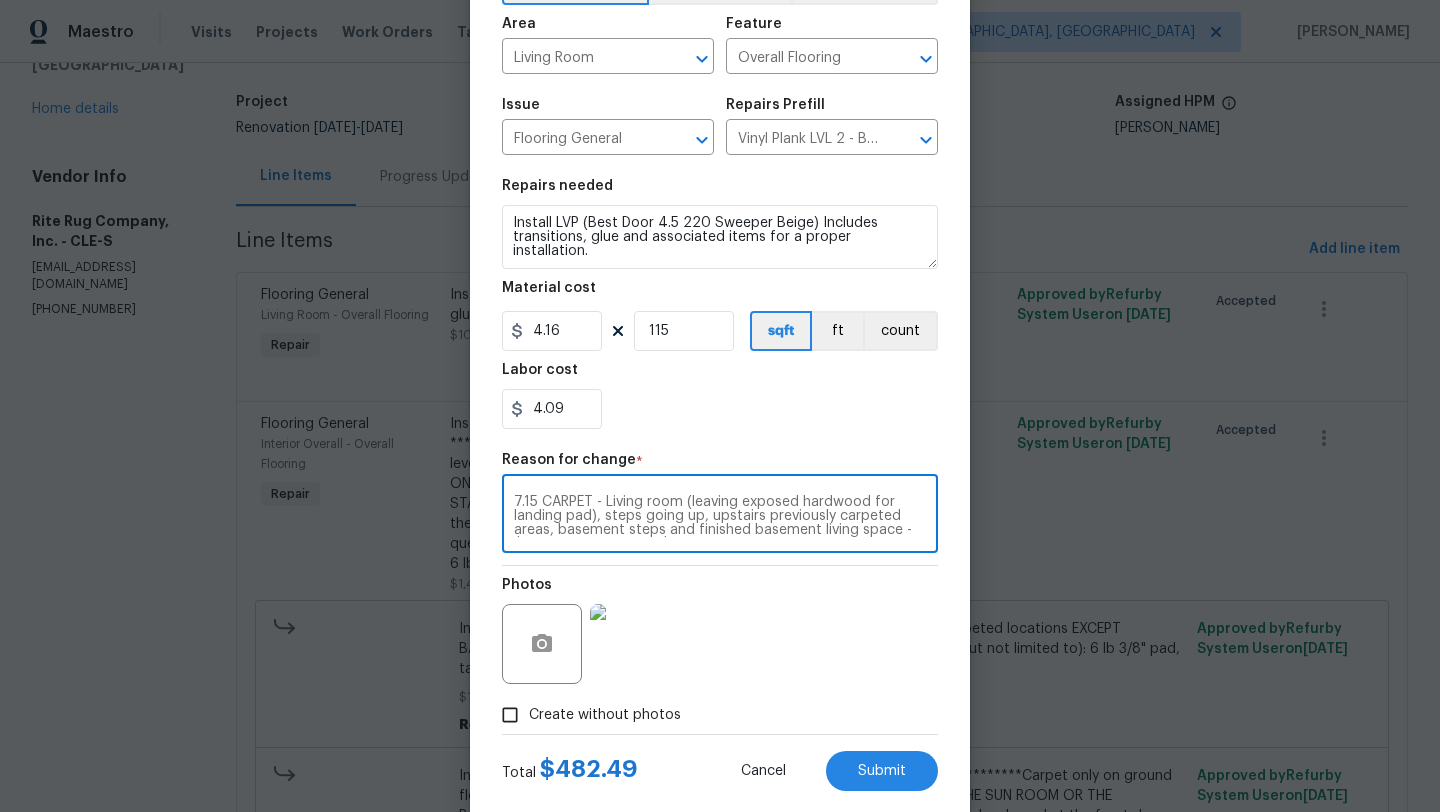 scroll, scrollTop: 14, scrollLeft: 0, axis: vertical 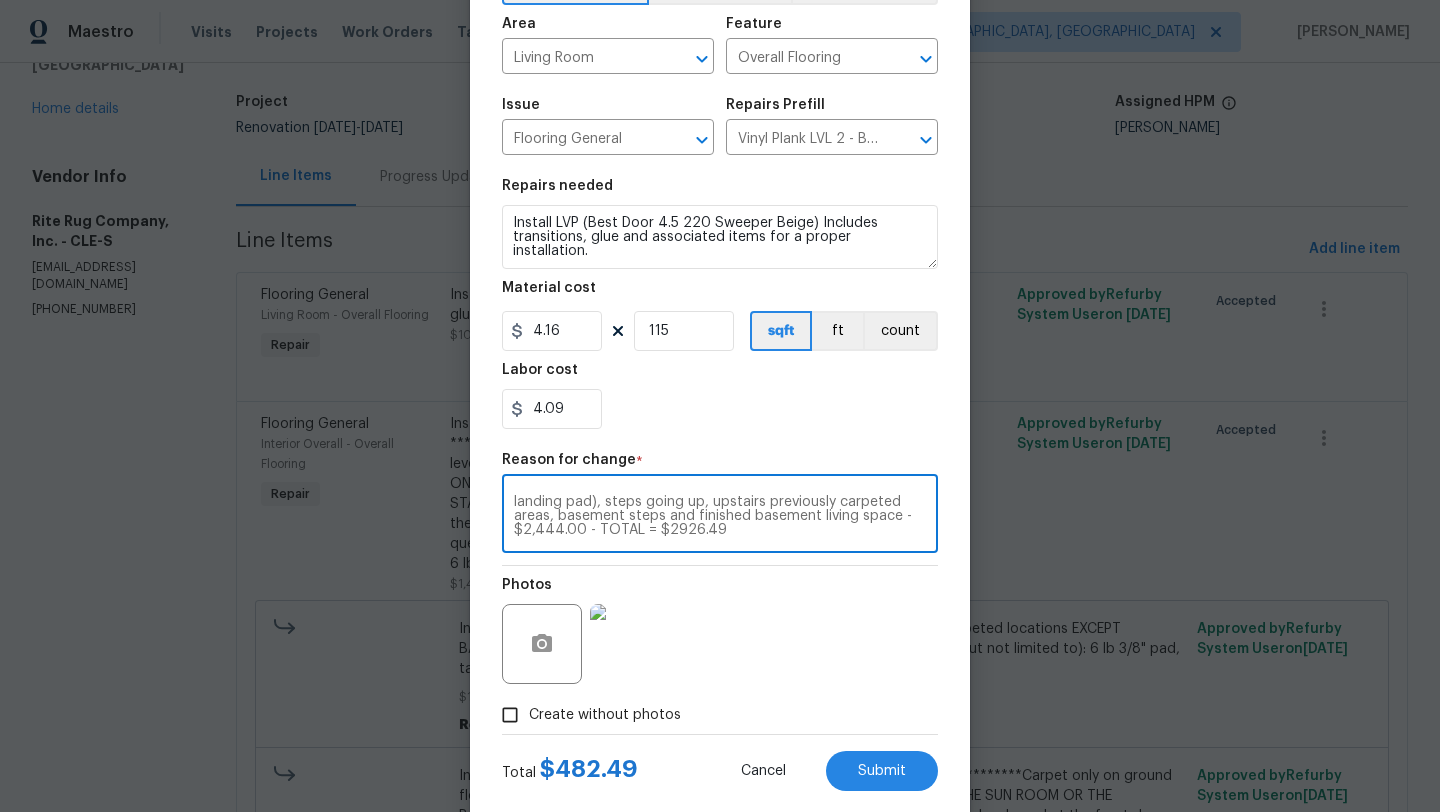 drag, startPoint x: 513, startPoint y: 503, endPoint x: 634, endPoint y: 577, distance: 141.83441 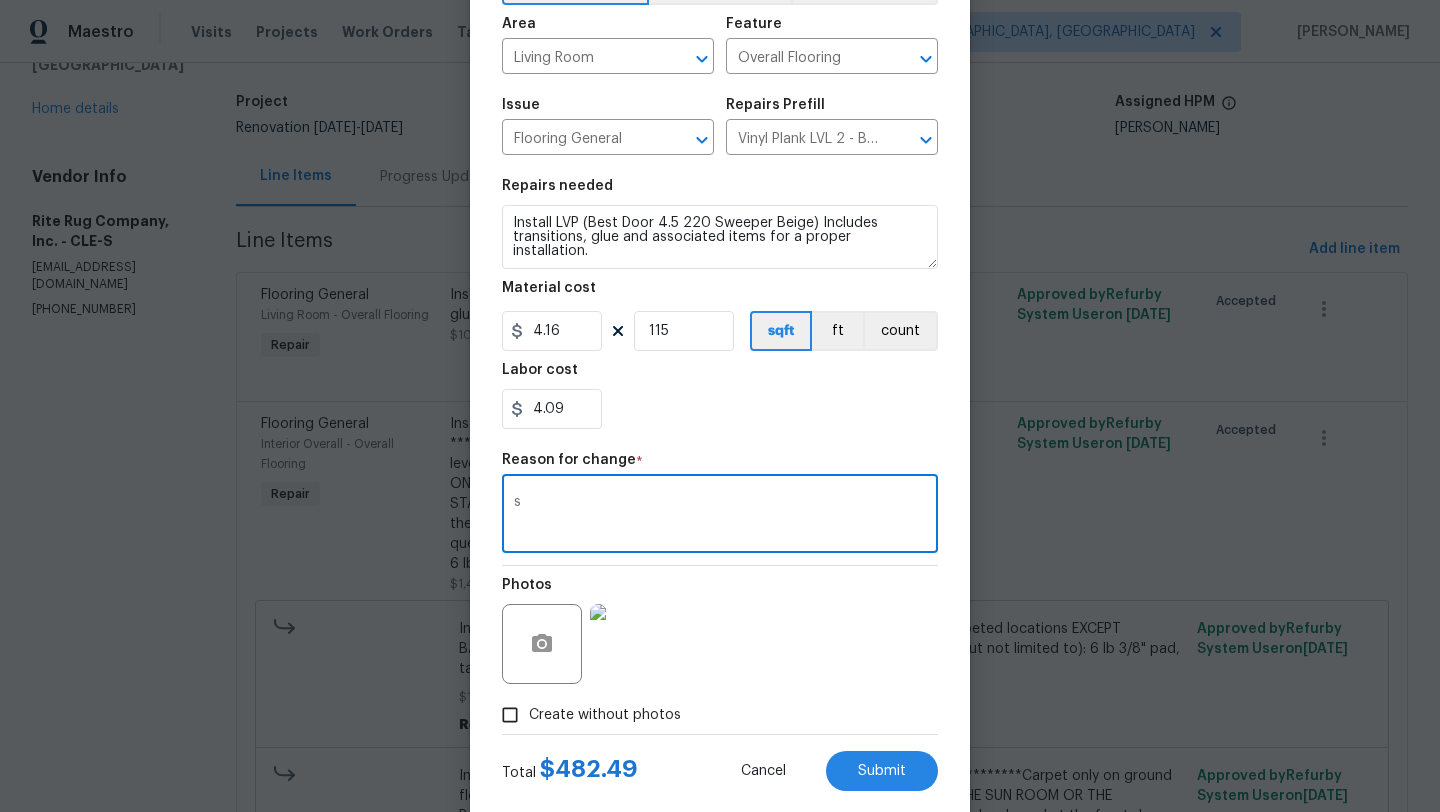scroll, scrollTop: 0, scrollLeft: 0, axis: both 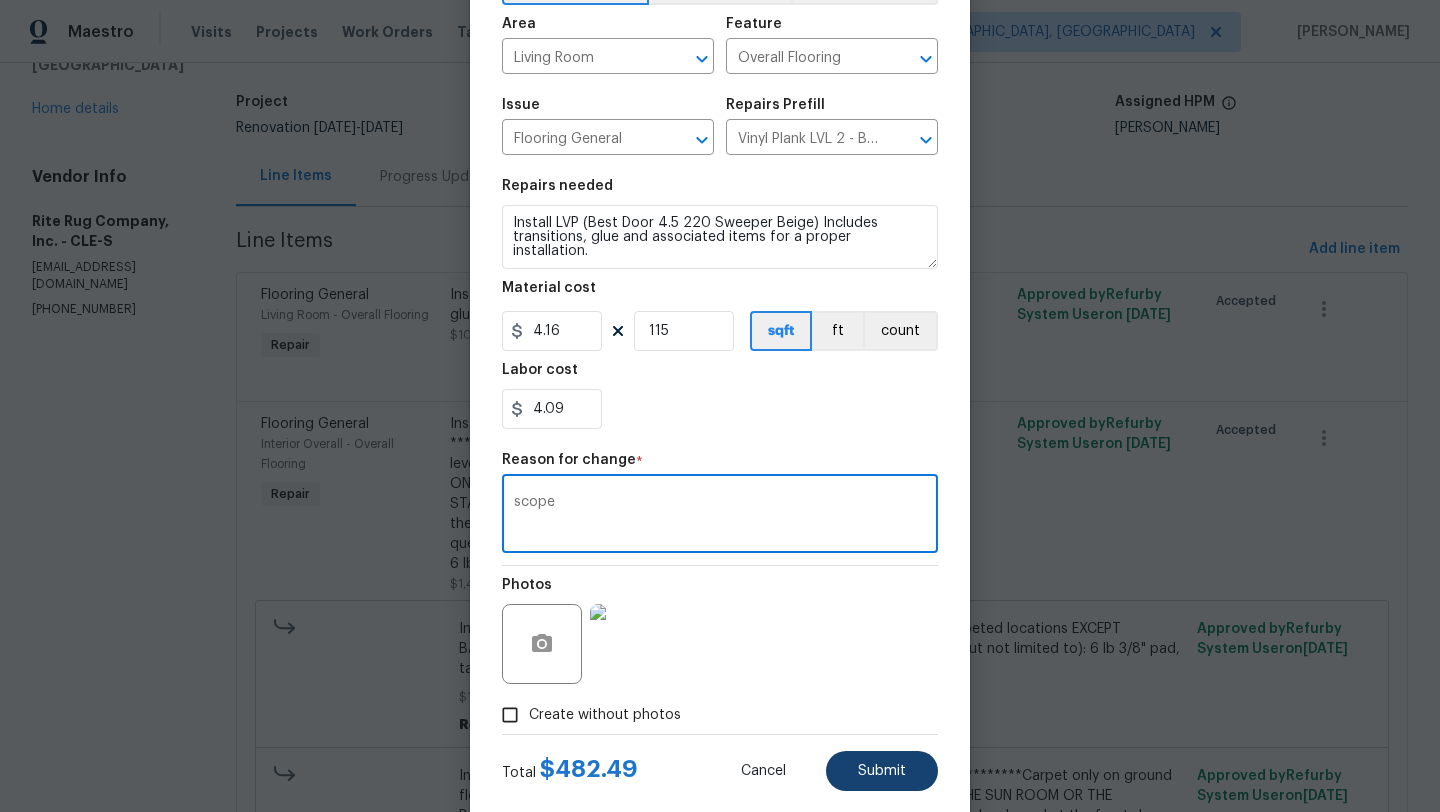 type on "scope" 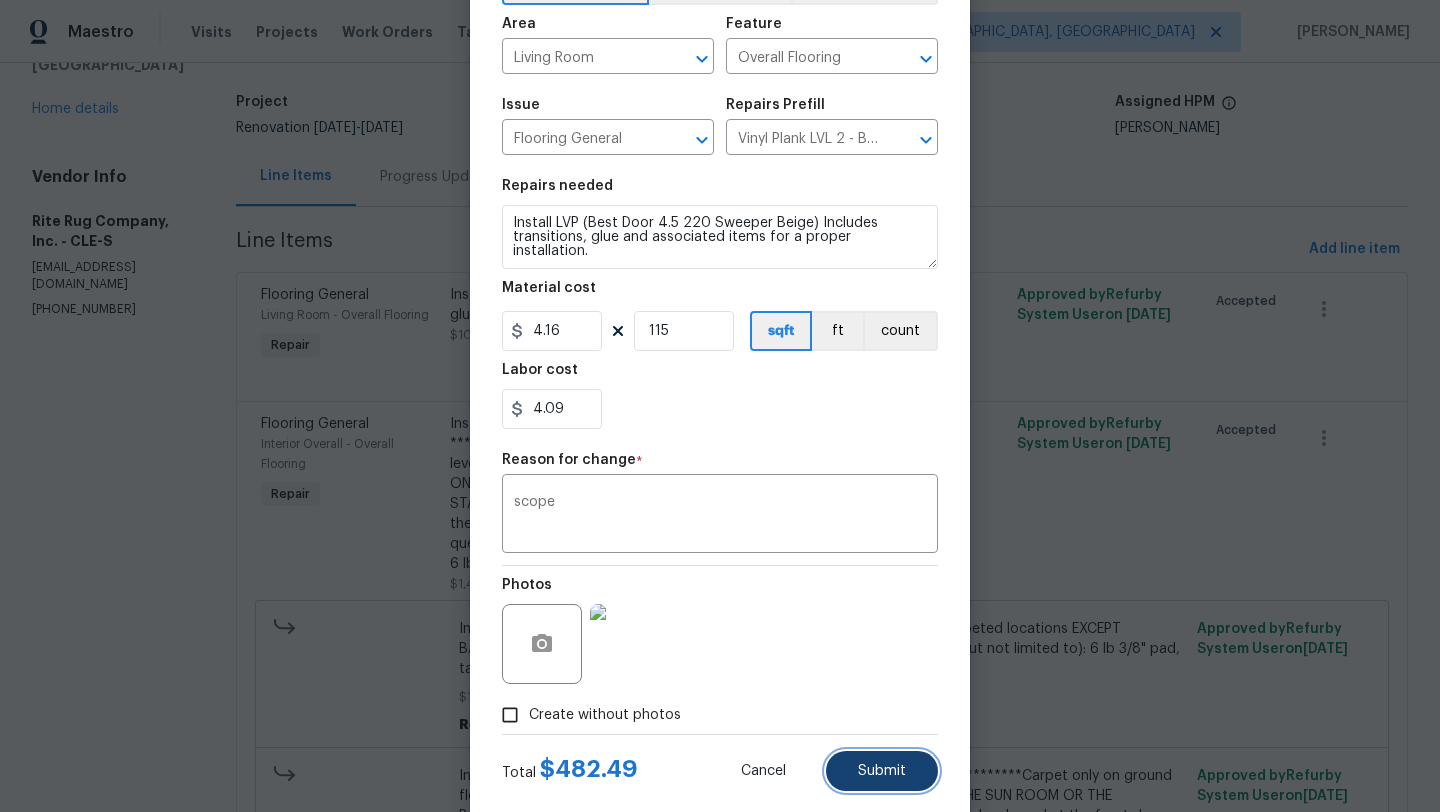 click on "Submit" at bounding box center [882, 771] 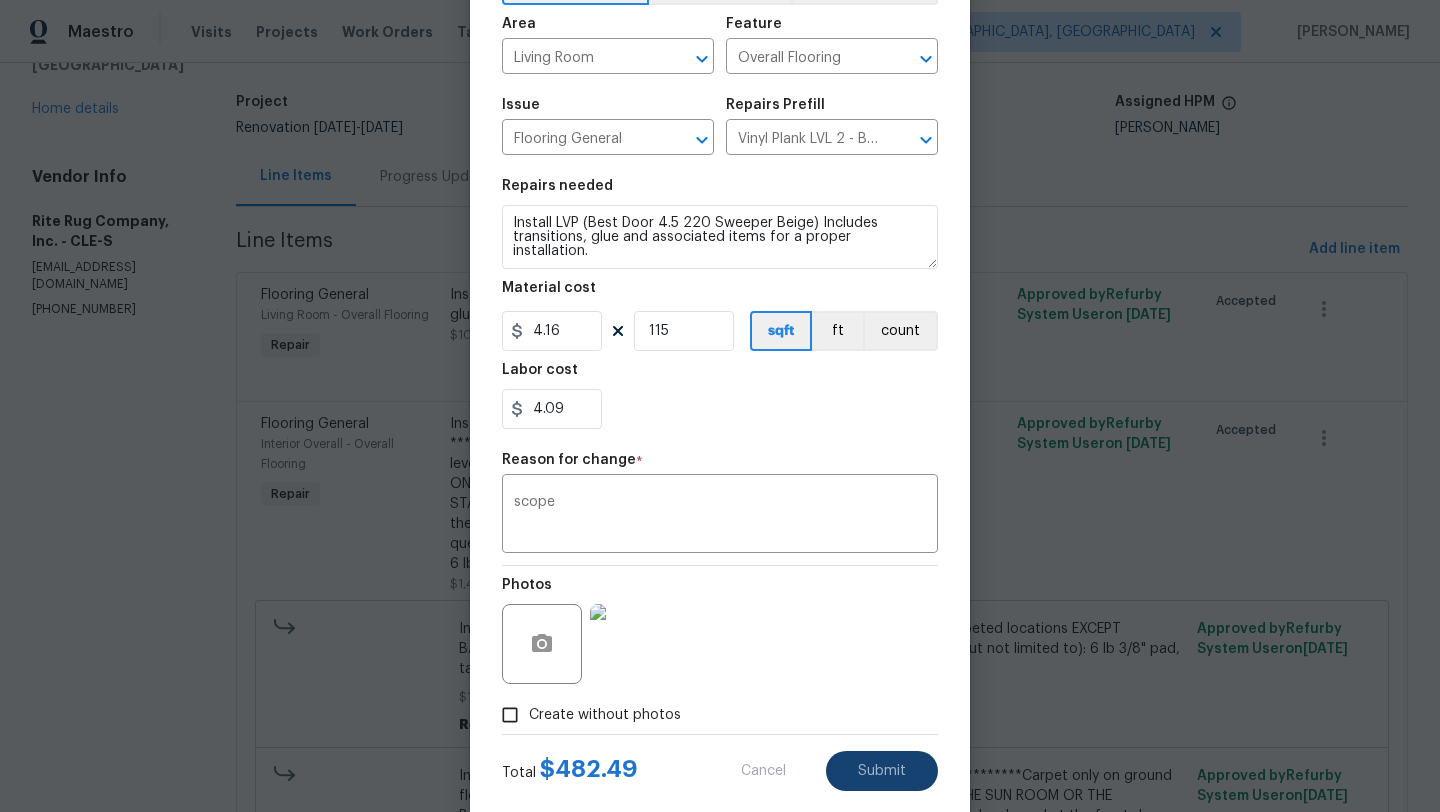 type on "15" 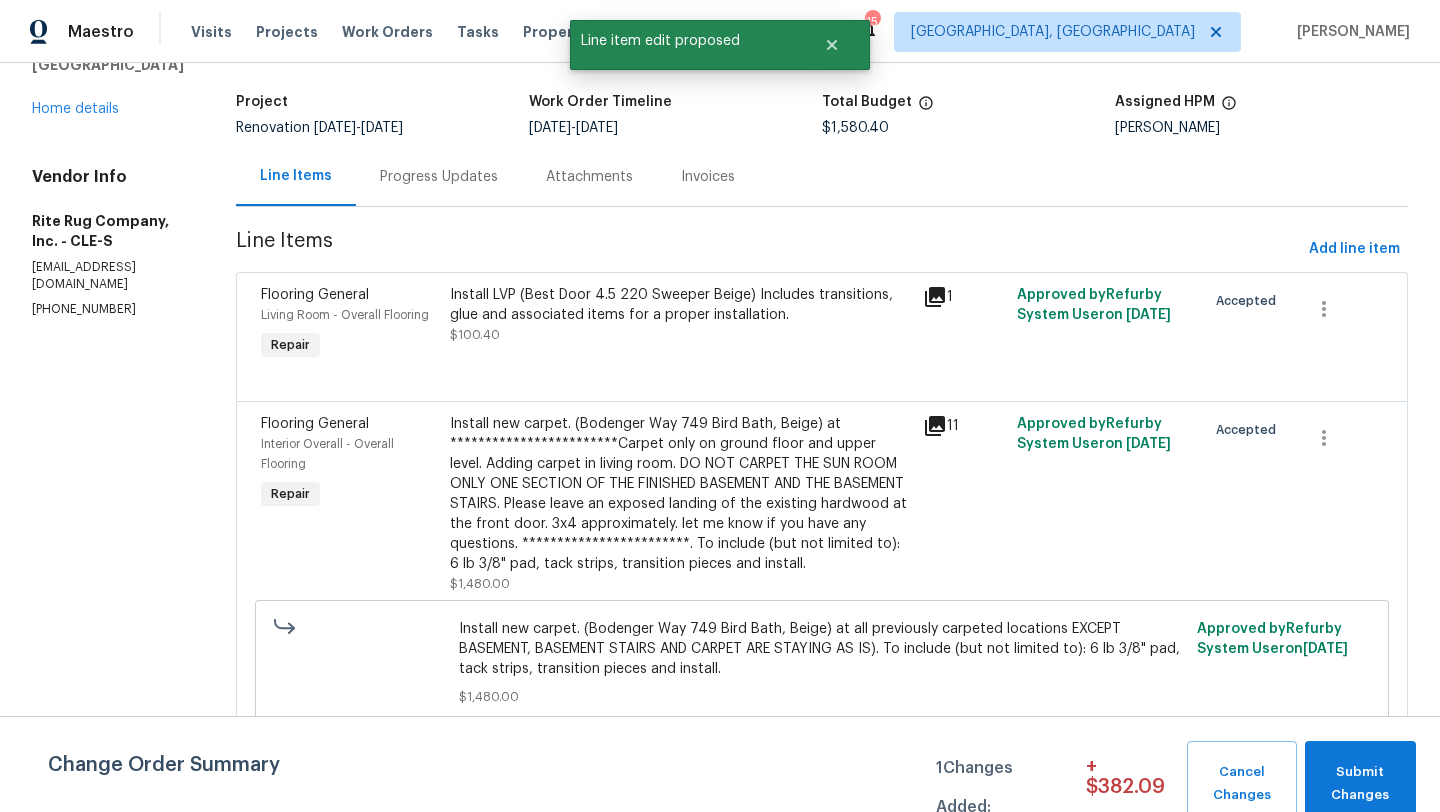 scroll, scrollTop: 0, scrollLeft: 0, axis: both 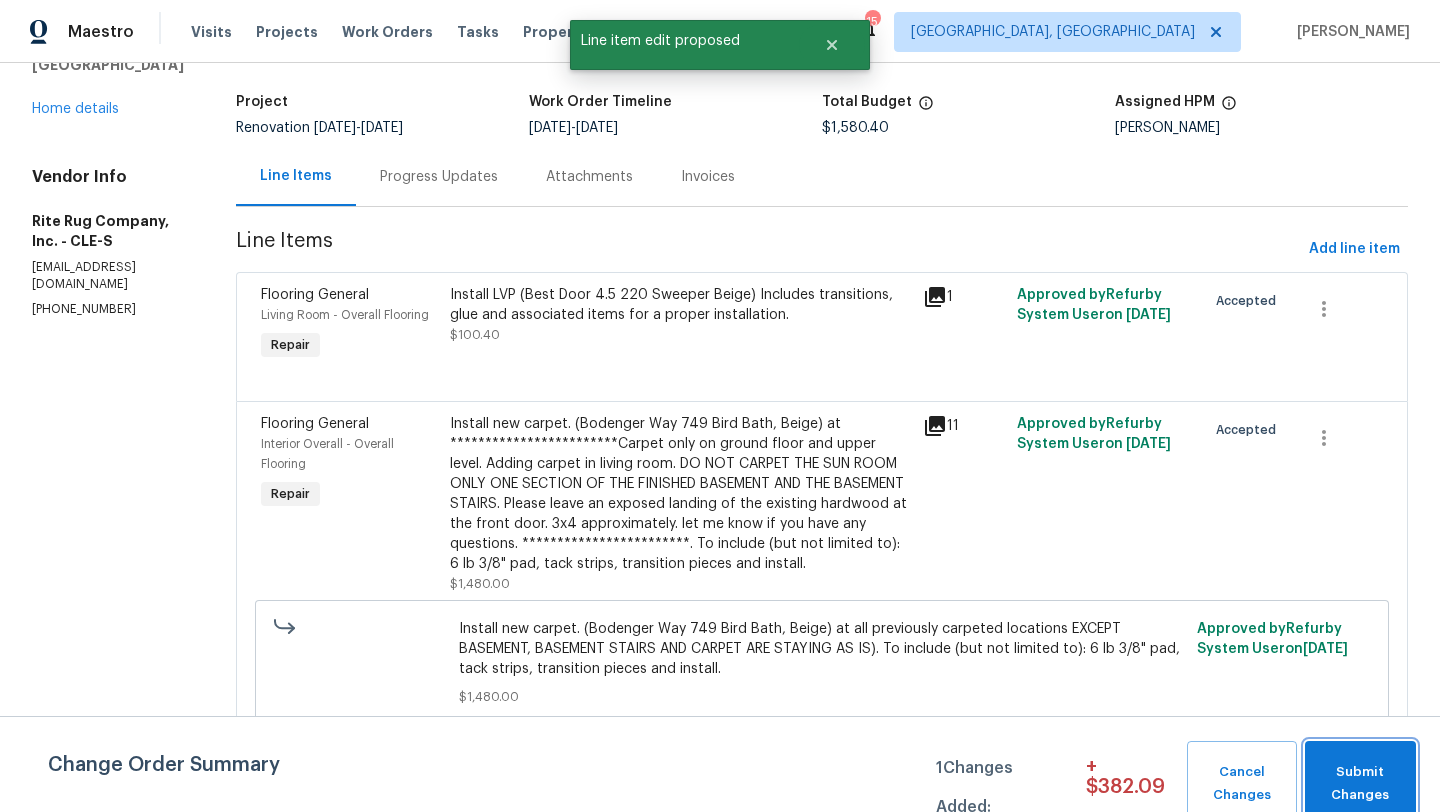 click on "Submit Changes" at bounding box center [1360, 784] 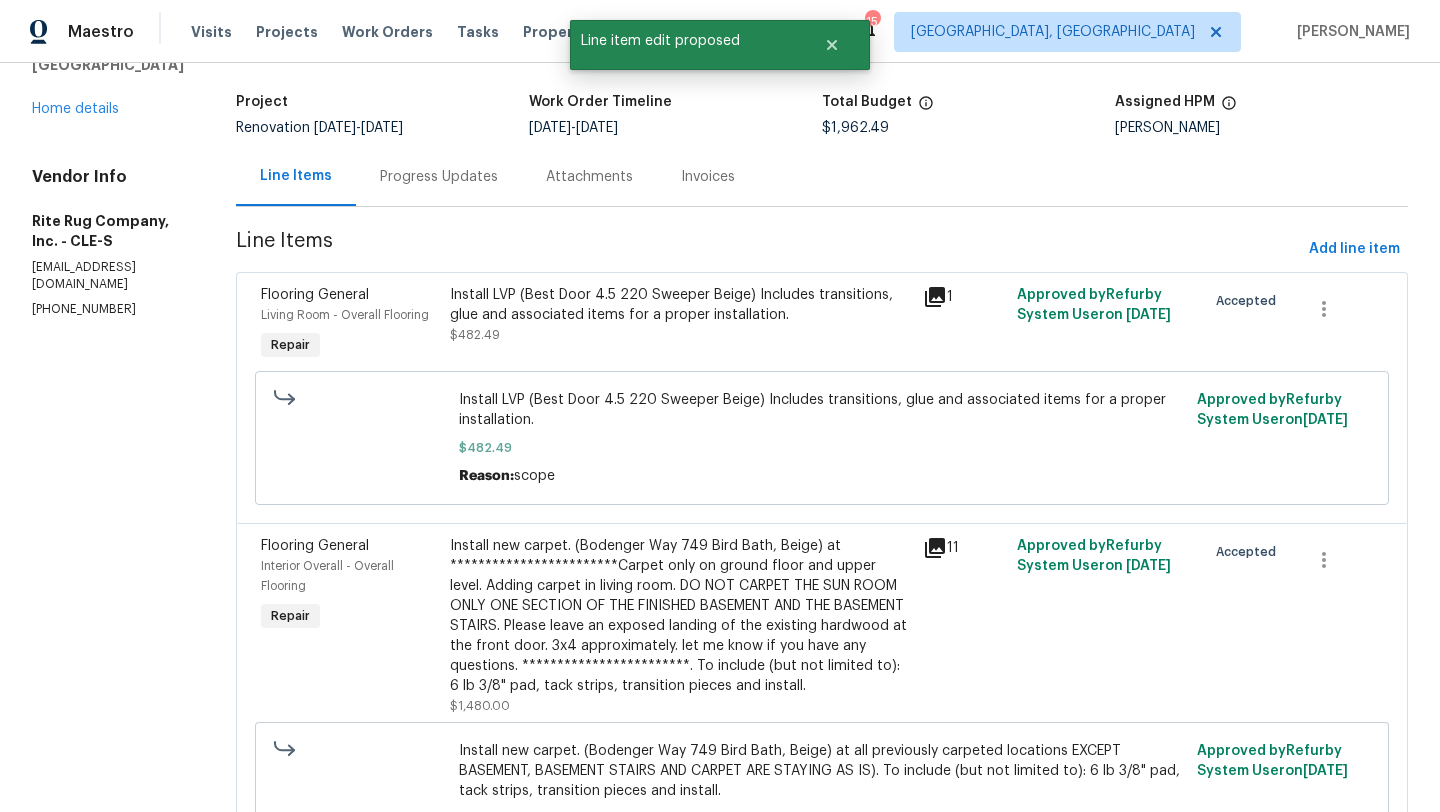 click on "**********" at bounding box center [680, 616] 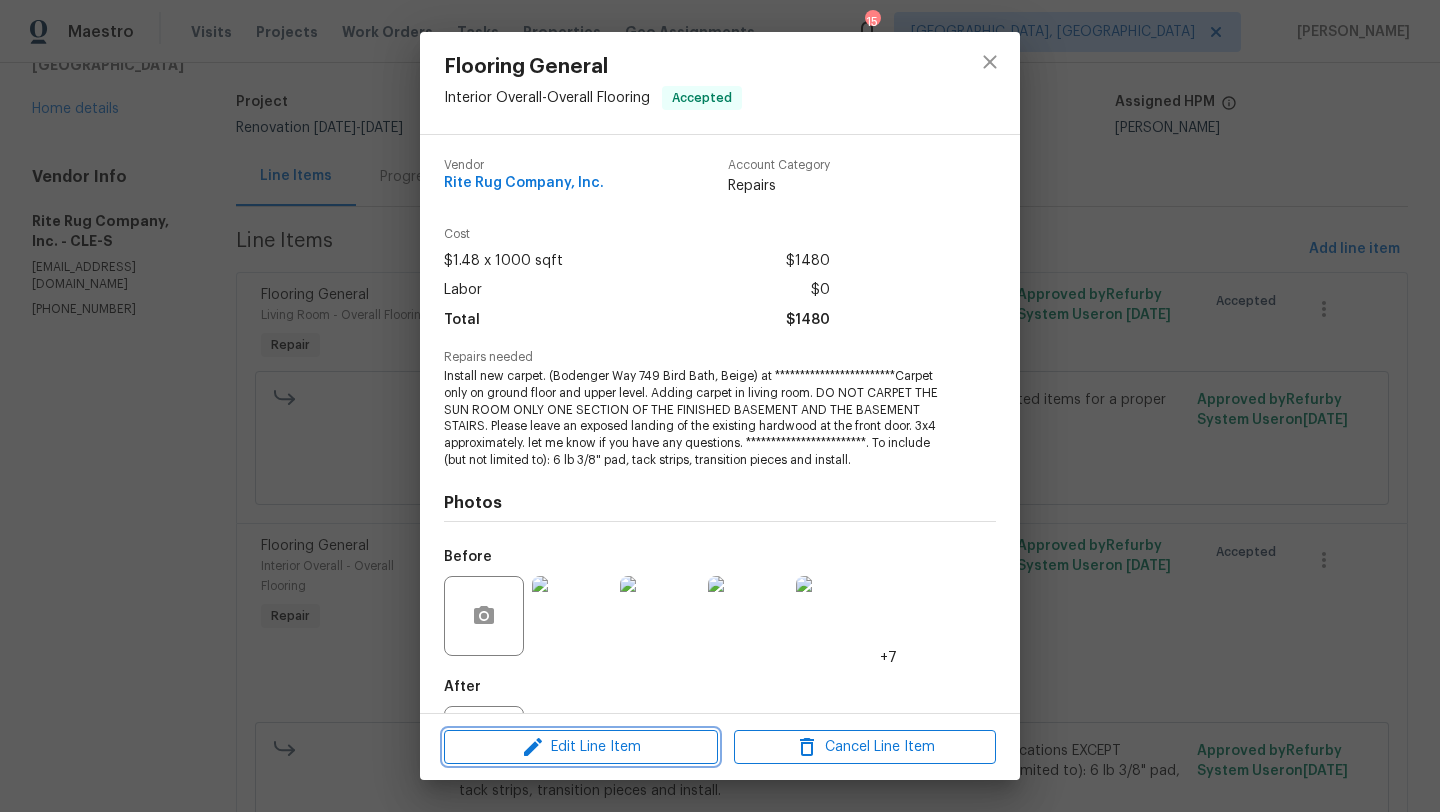 click on "Edit Line Item" at bounding box center [581, 747] 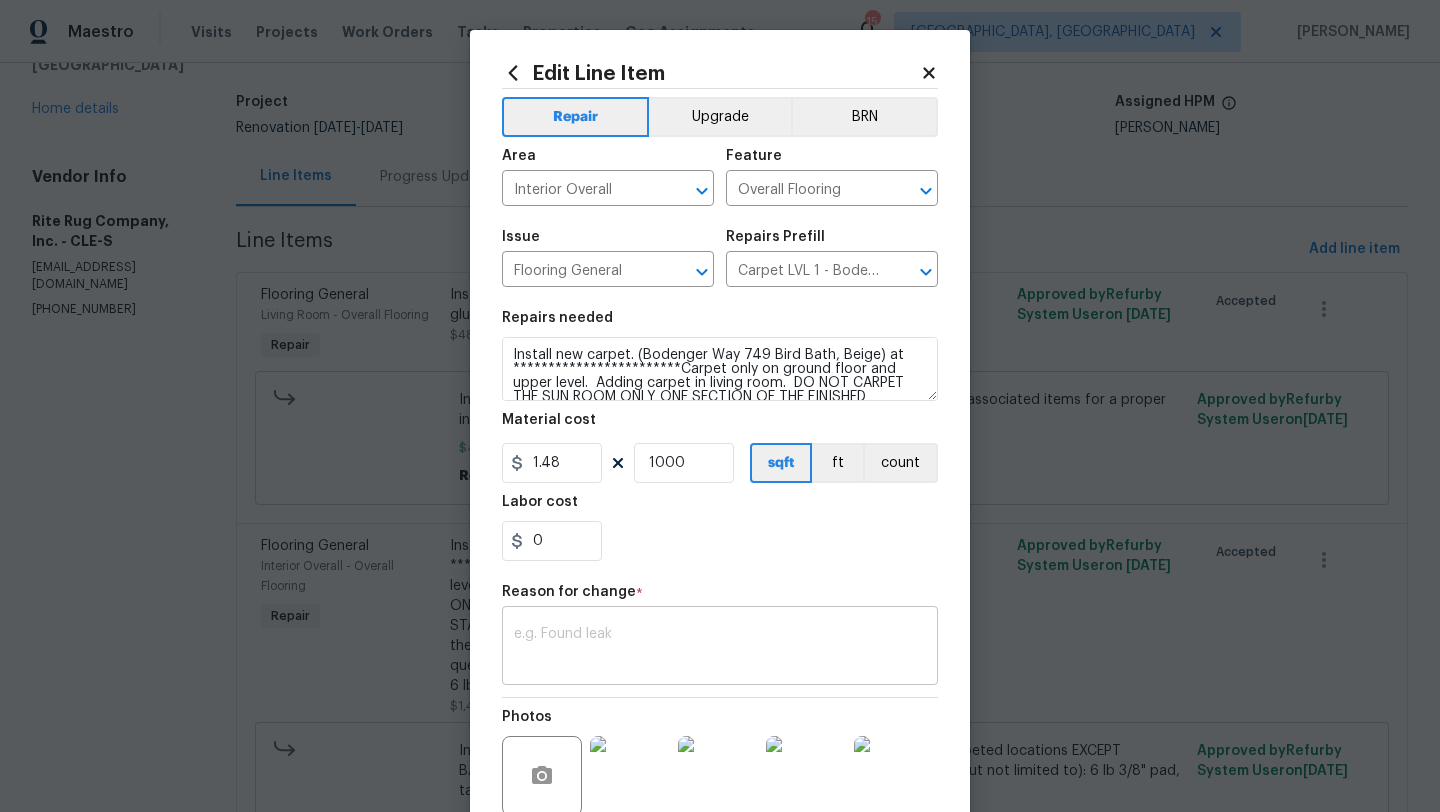 click on "x ​" at bounding box center [720, 648] 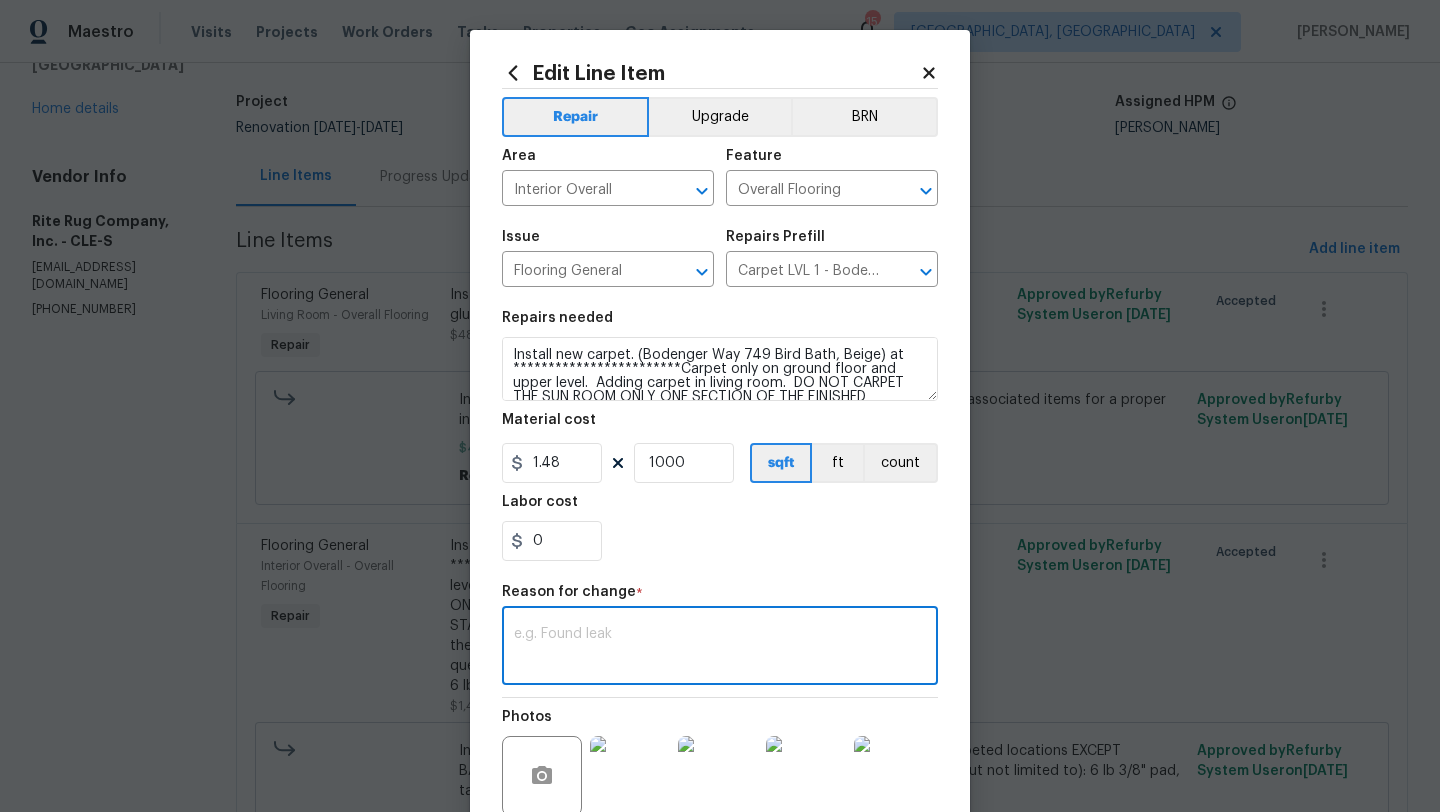 paste on "installation scheduled for 7.15 - LVP - side door landing pad and two steps to kitchen = $482.49 - 7.15 CARPET - Living room (leaving exposed hardwood for landing pad), steps going up, upstairs previously carpeted areas, basement steps and finished basement living space - $2,444.00 - TOTAL = $2926.49" 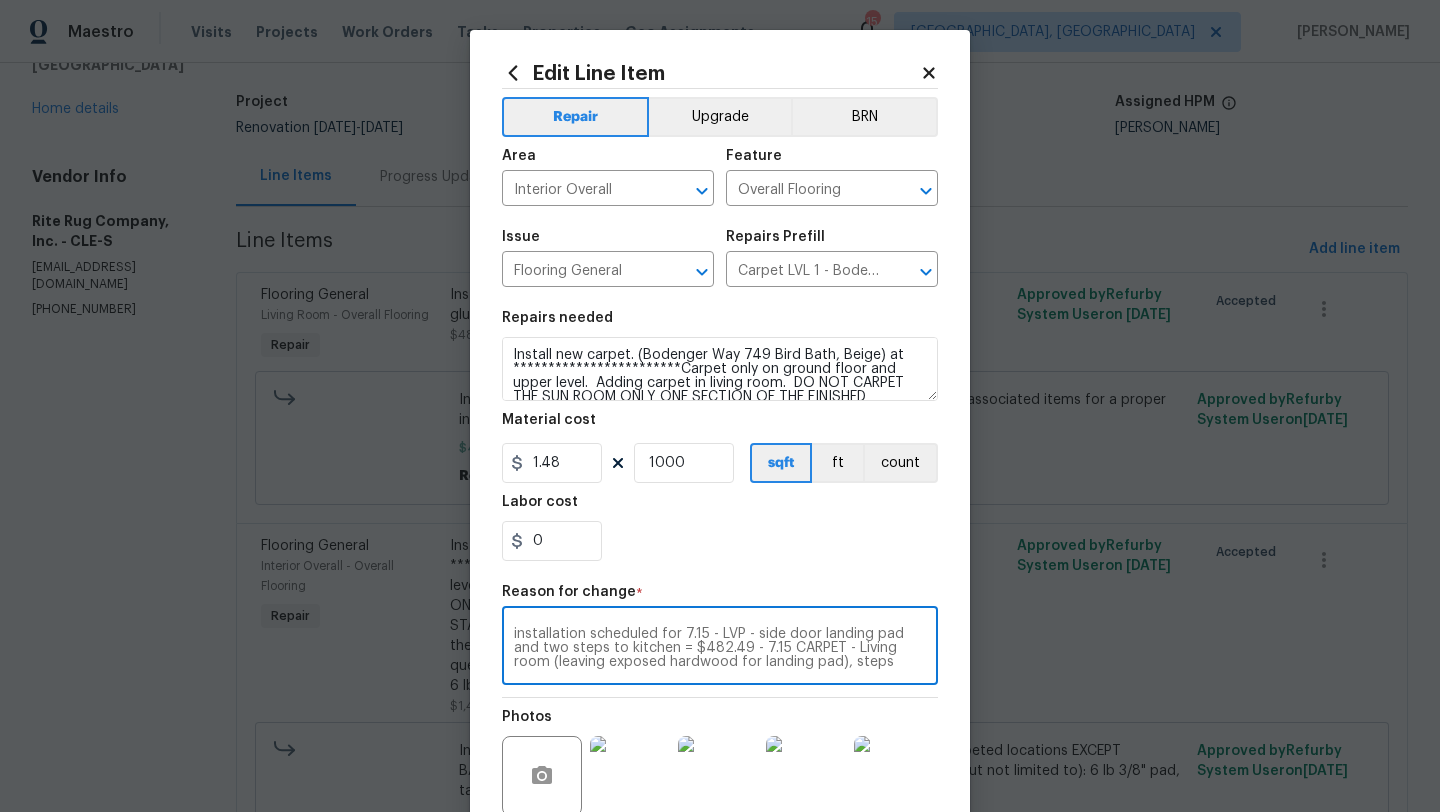 scroll, scrollTop: 42, scrollLeft: 0, axis: vertical 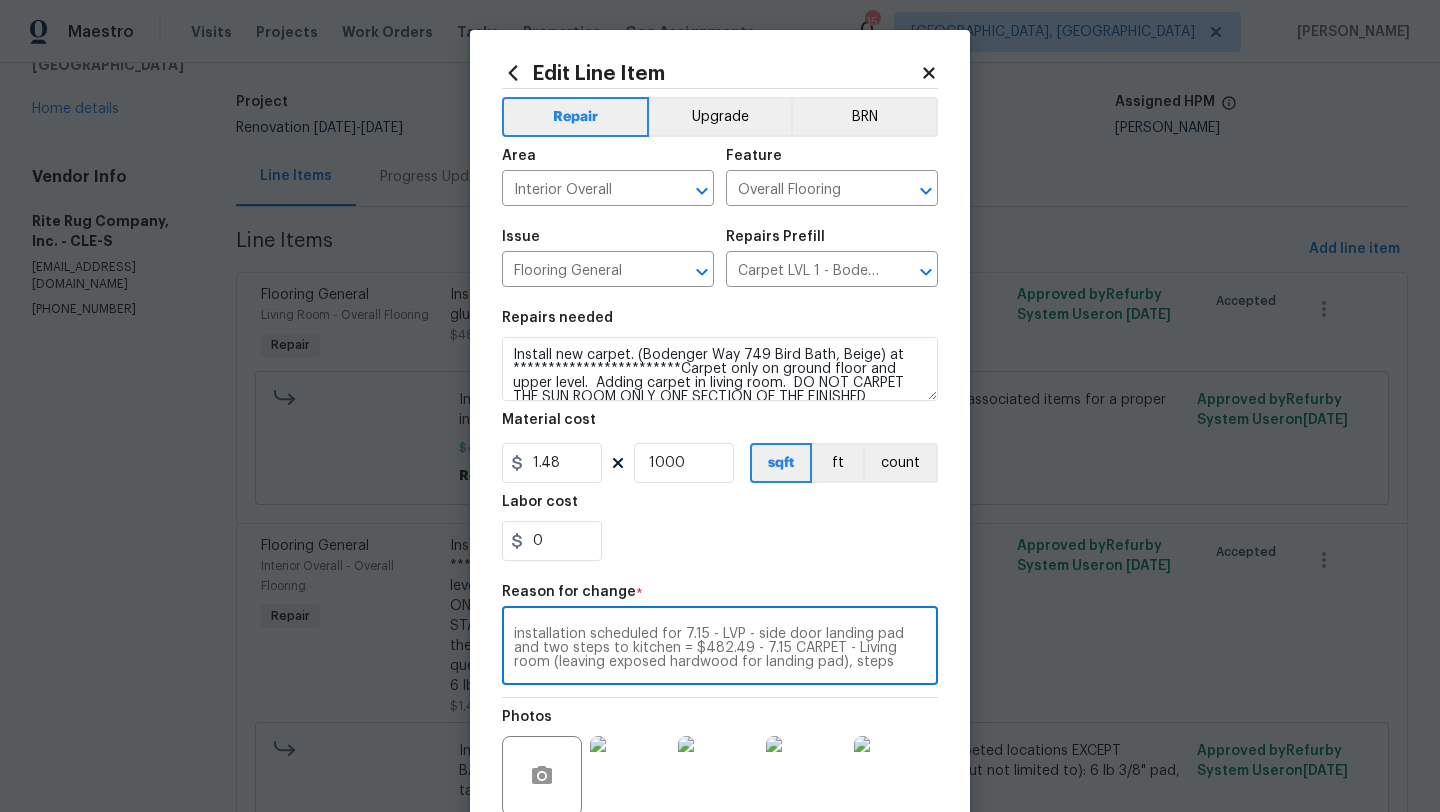 drag, startPoint x: 721, startPoint y: 647, endPoint x: 467, endPoint y: 599, distance: 258.49564 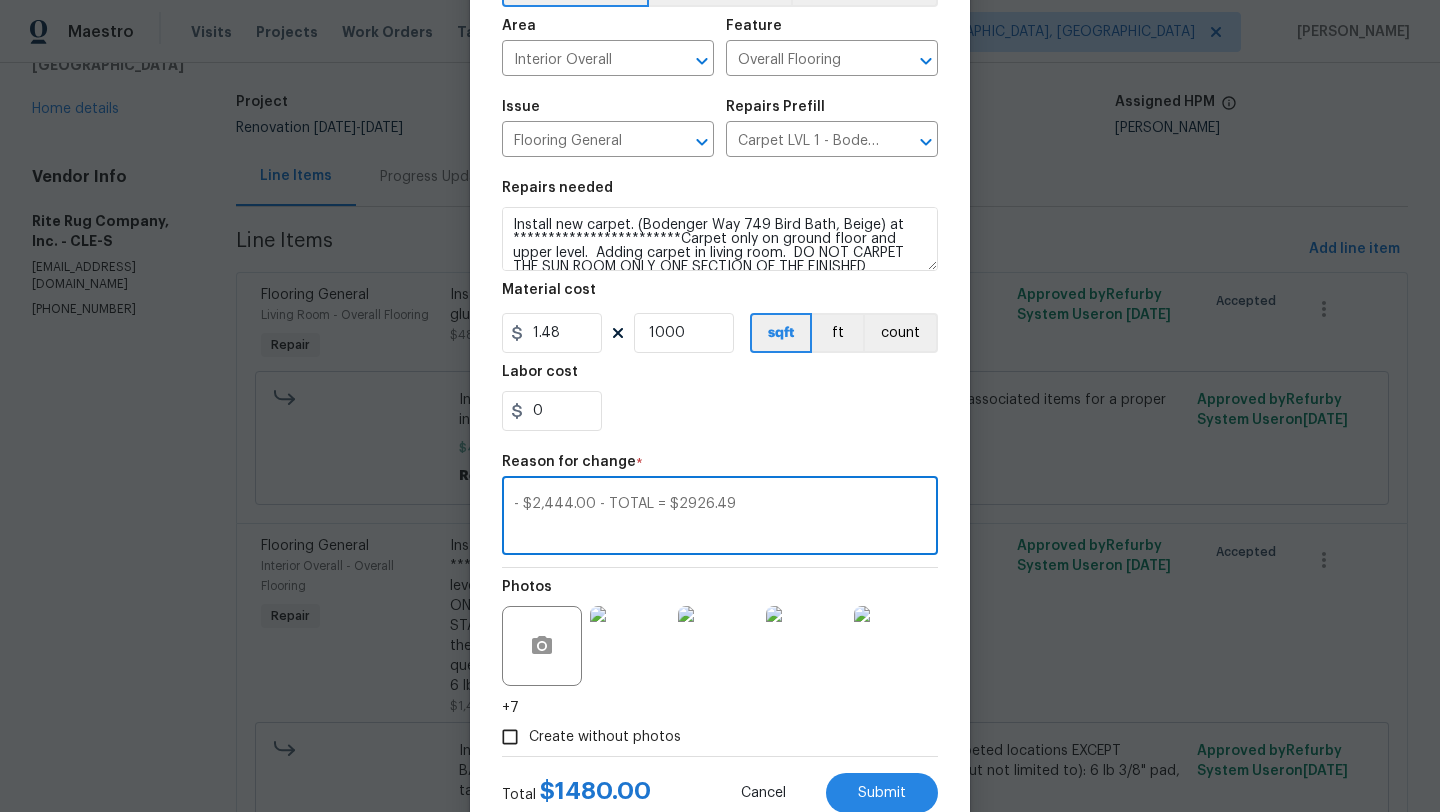 scroll, scrollTop: 194, scrollLeft: 0, axis: vertical 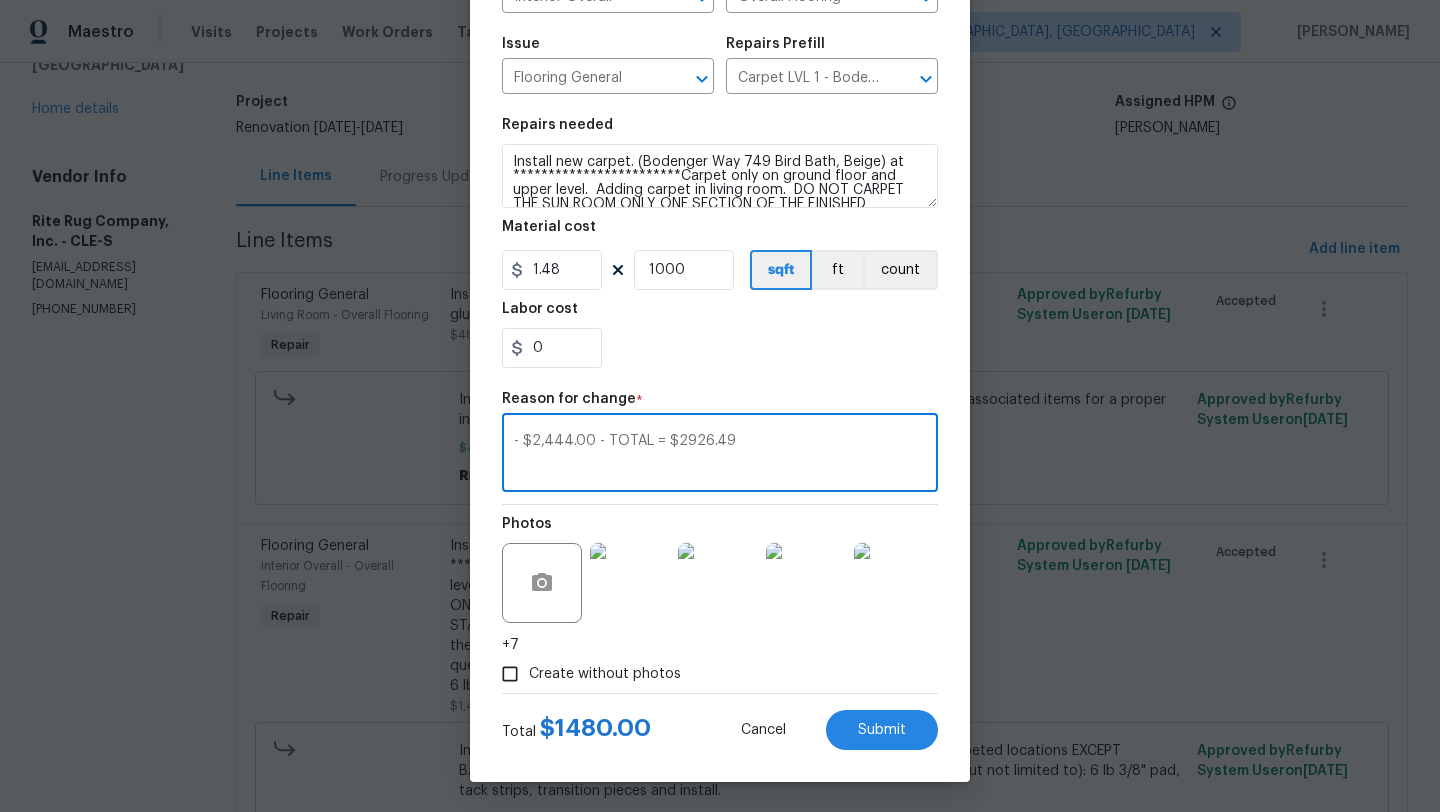 type on "- $2,444.00 - TOTAL = $2926.49" 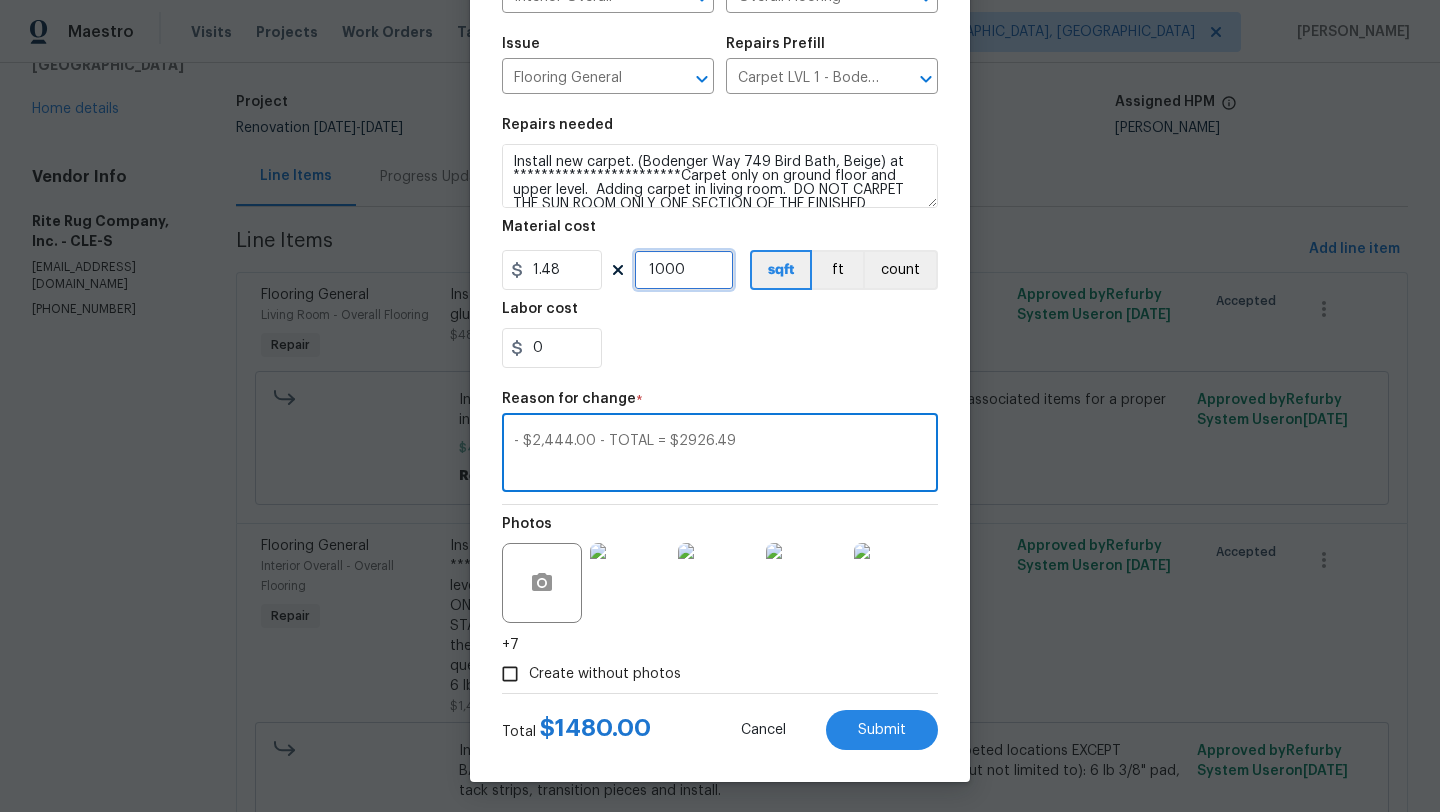 click on "1000" at bounding box center (684, 270) 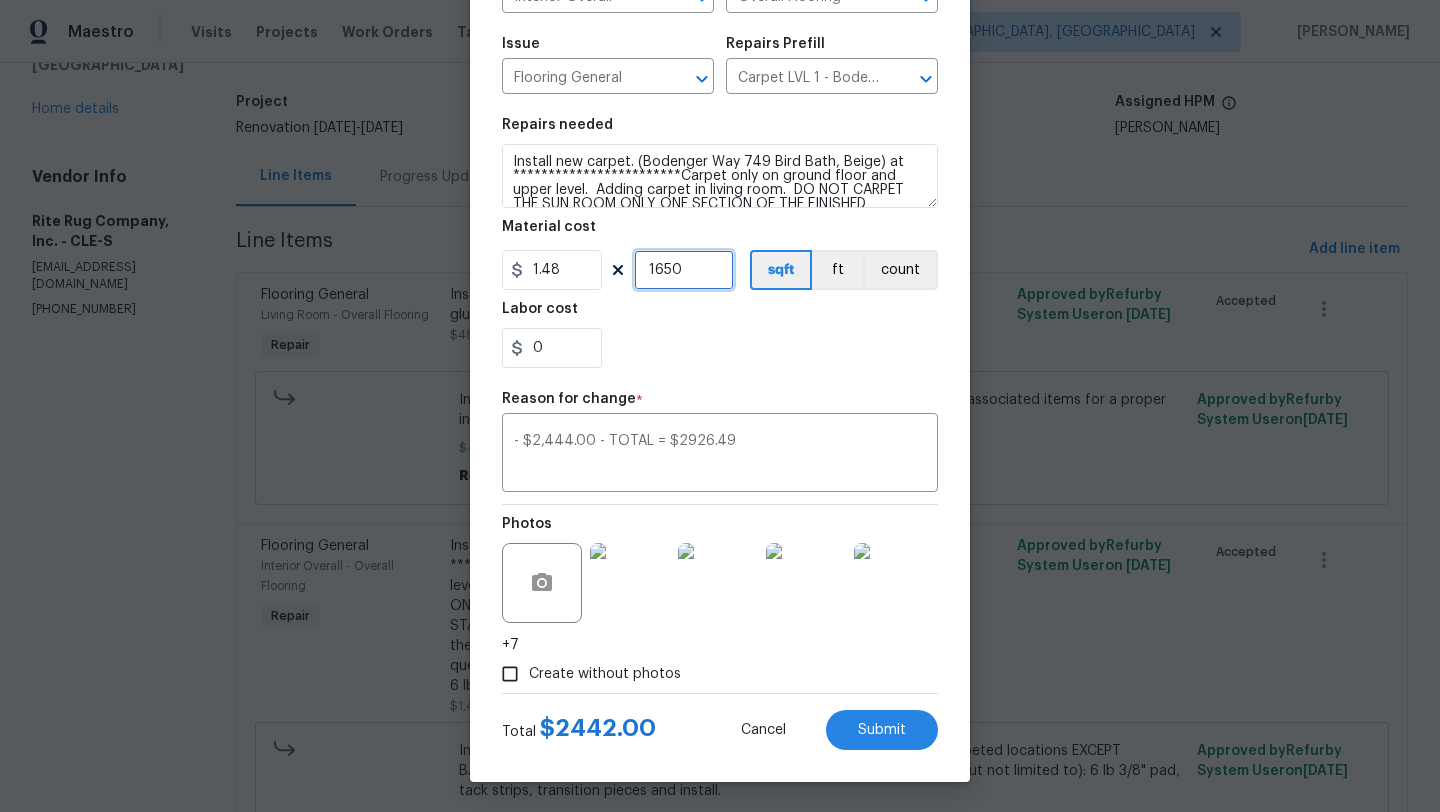 type on "1650" 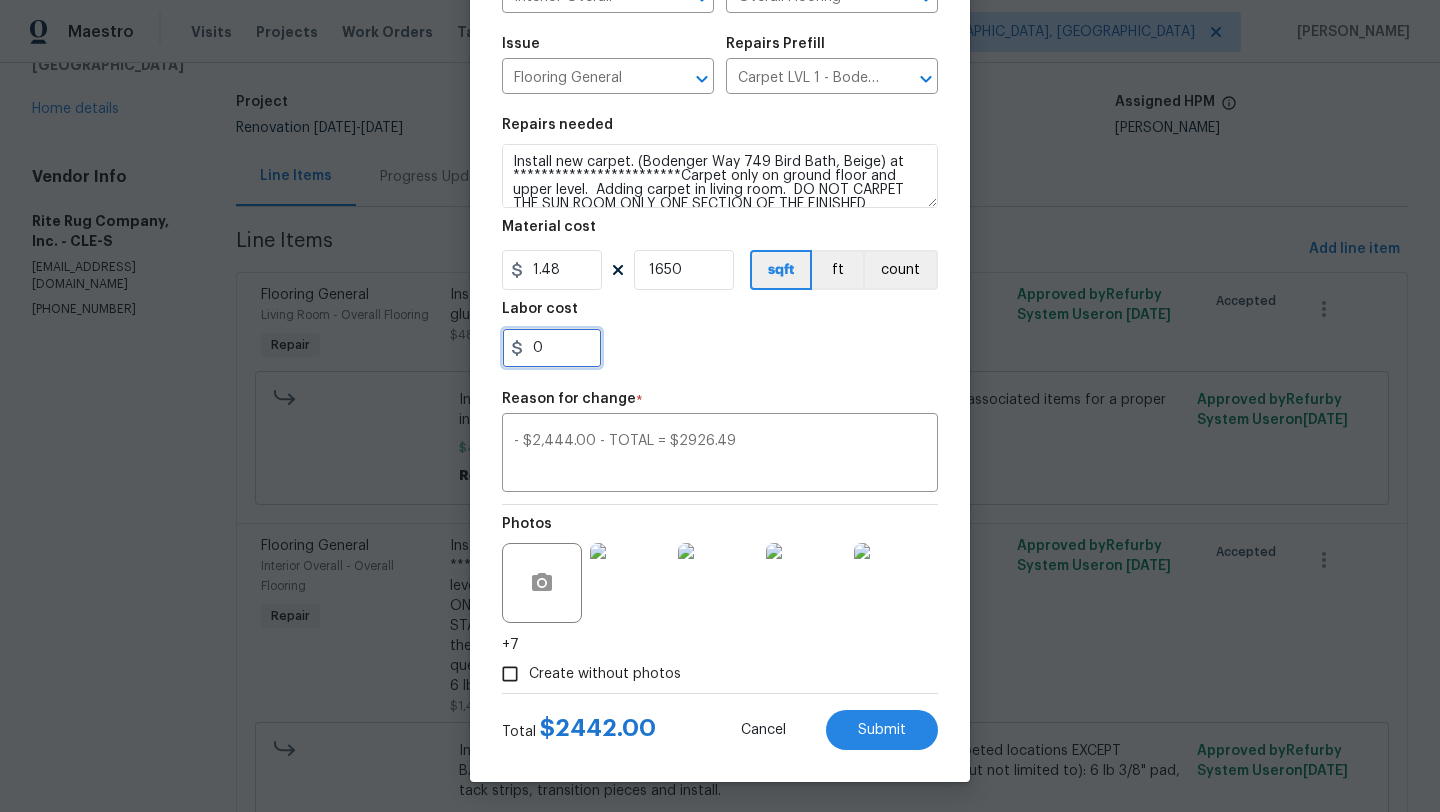 click on "0" at bounding box center [552, 348] 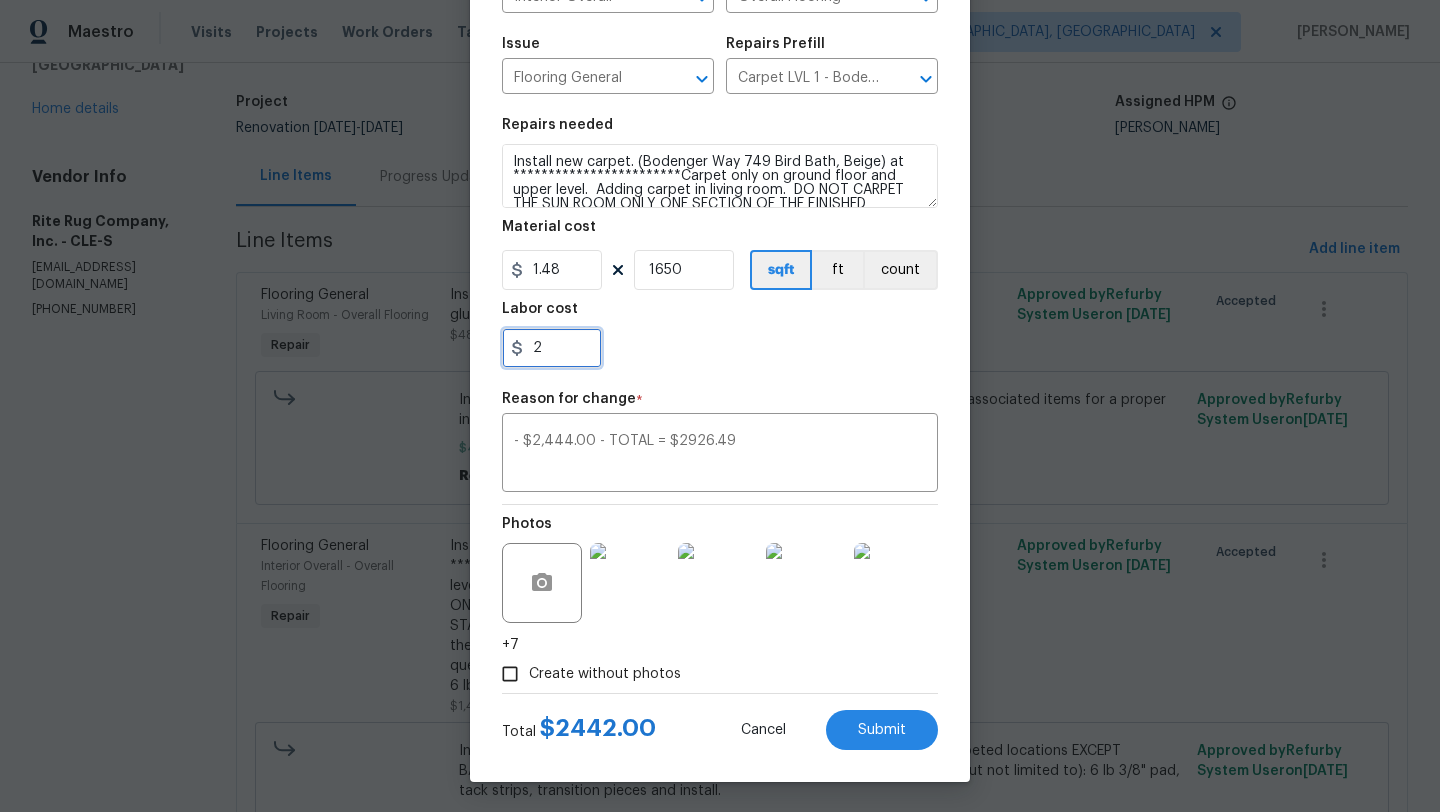 type on "2" 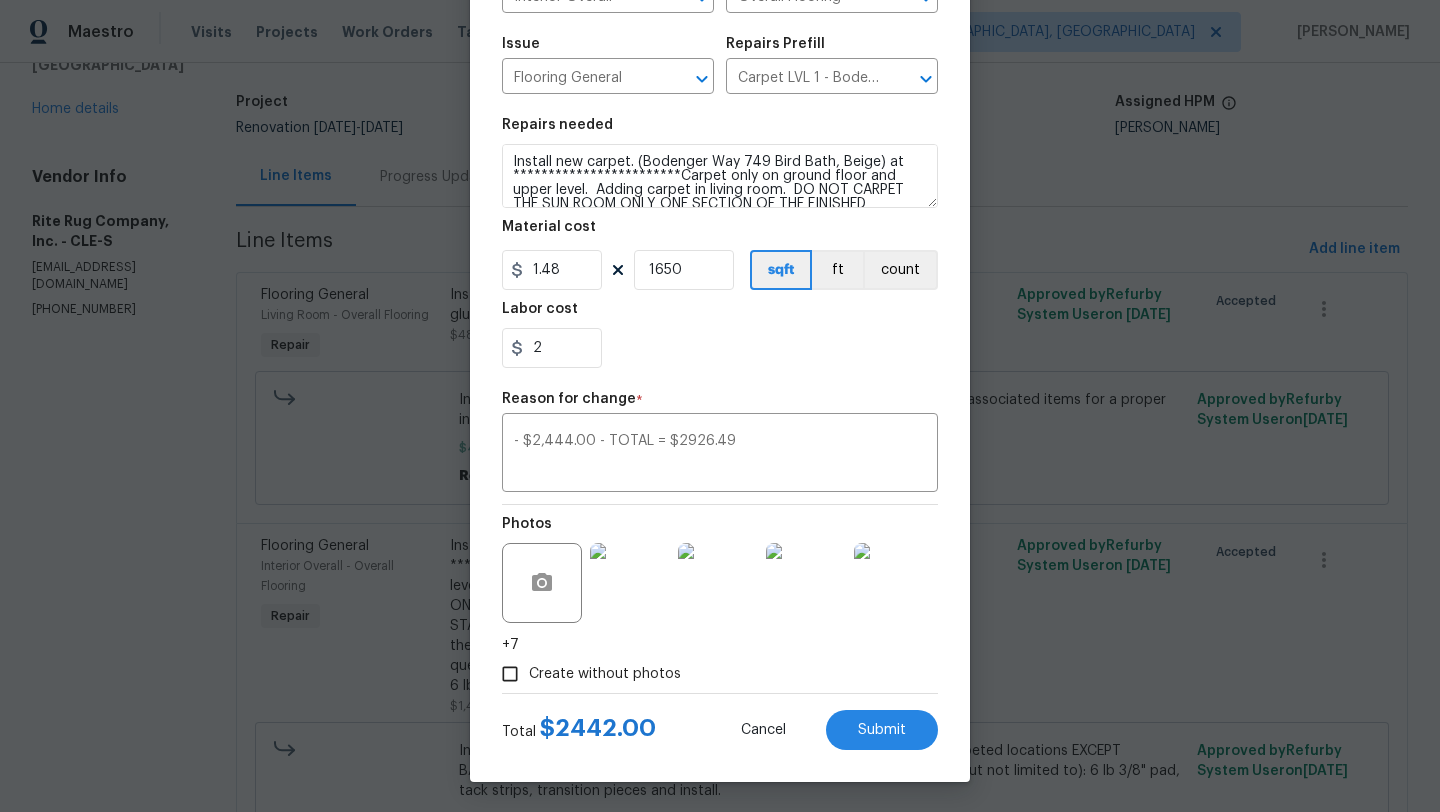 click on "**********" at bounding box center [720, 243] 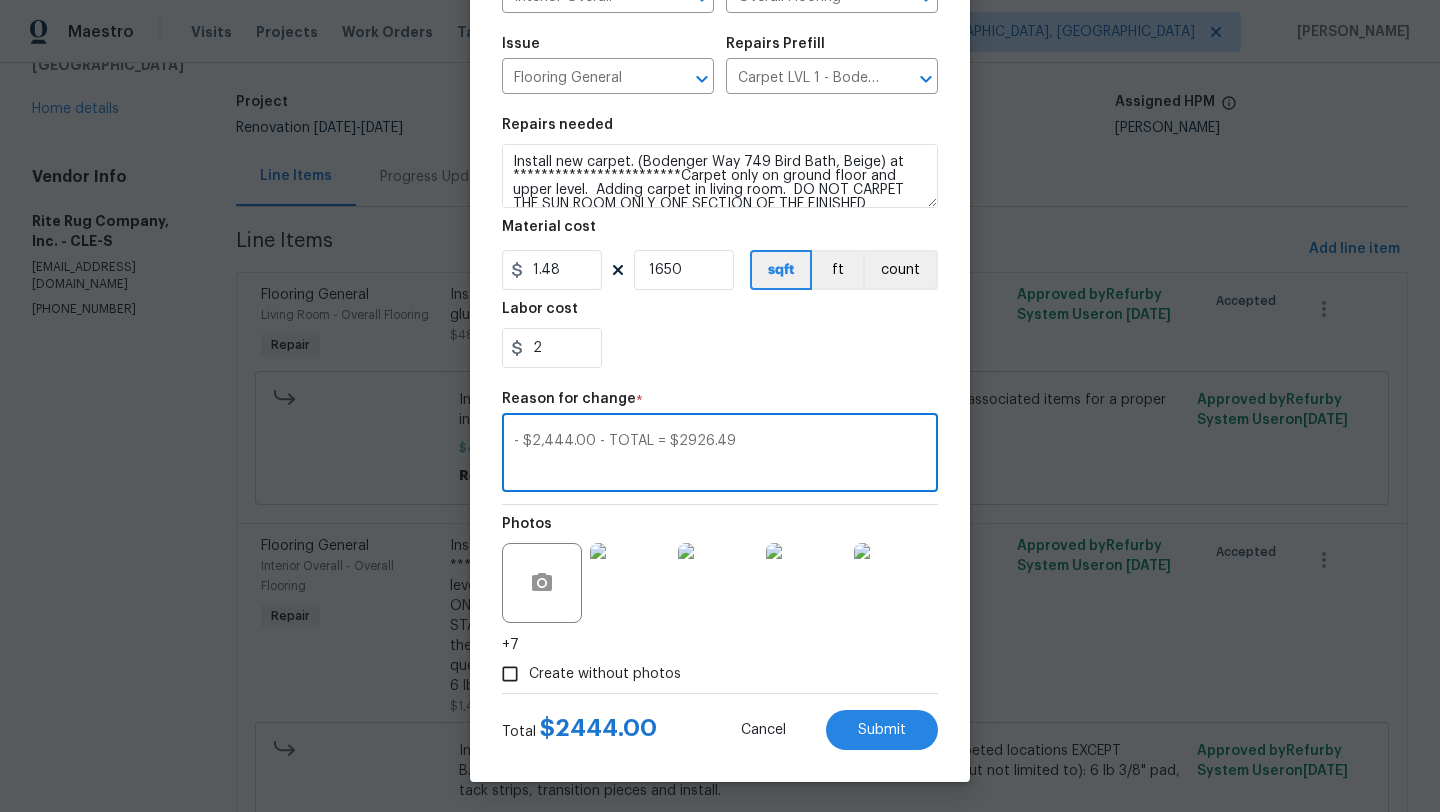 drag, startPoint x: 755, startPoint y: 442, endPoint x: 436, endPoint y: 432, distance: 319.1567 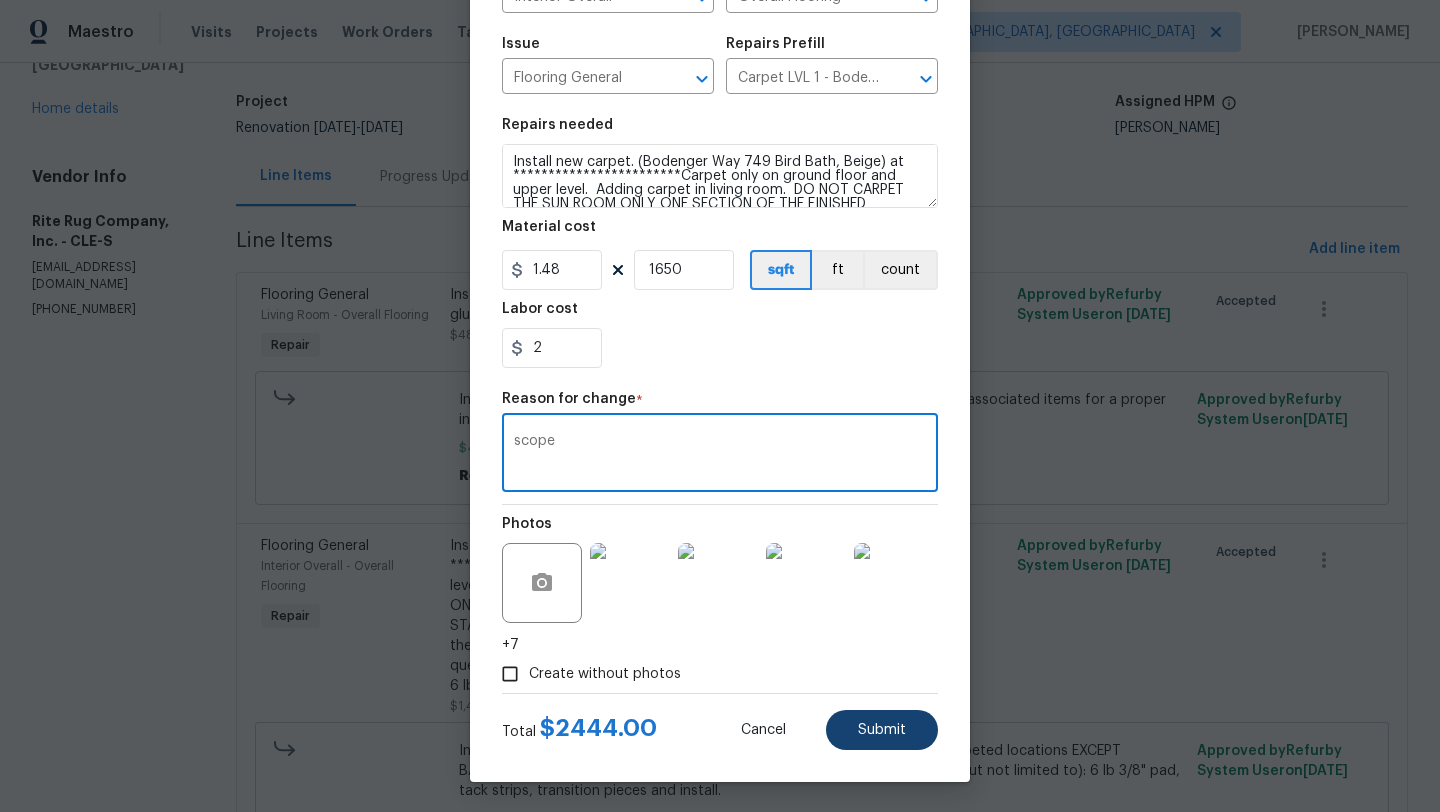 type on "scope" 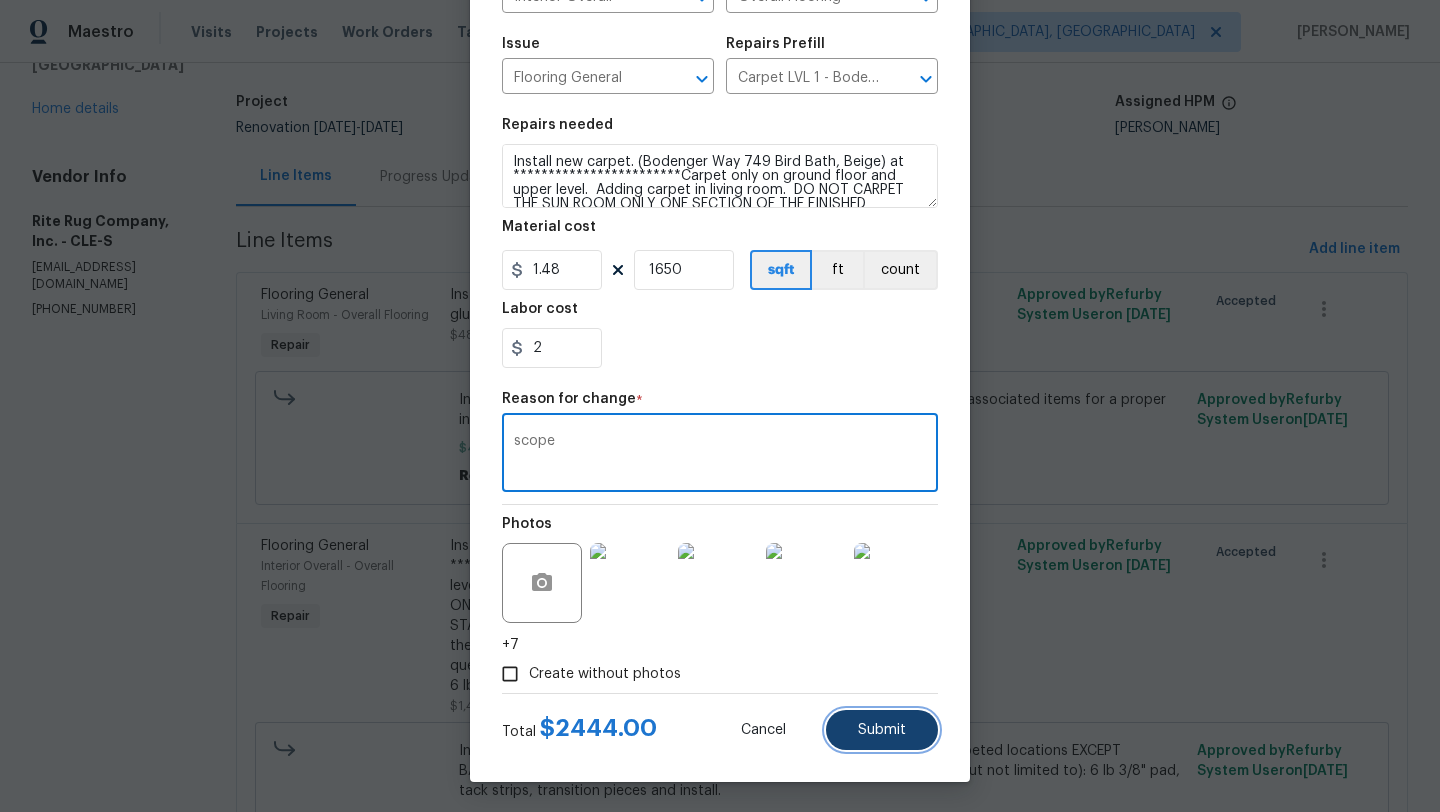 click on "Submit" at bounding box center [882, 730] 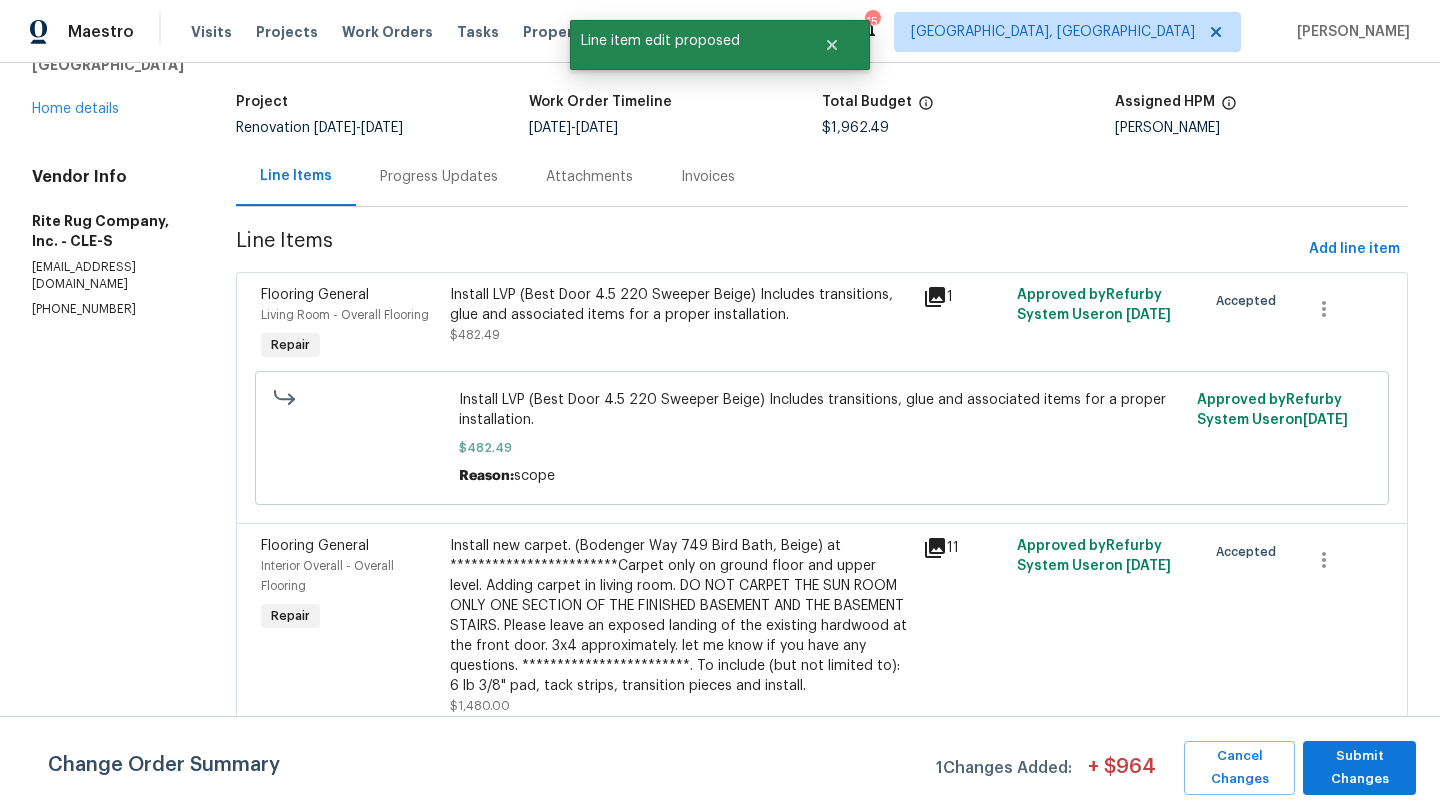 scroll, scrollTop: 0, scrollLeft: 0, axis: both 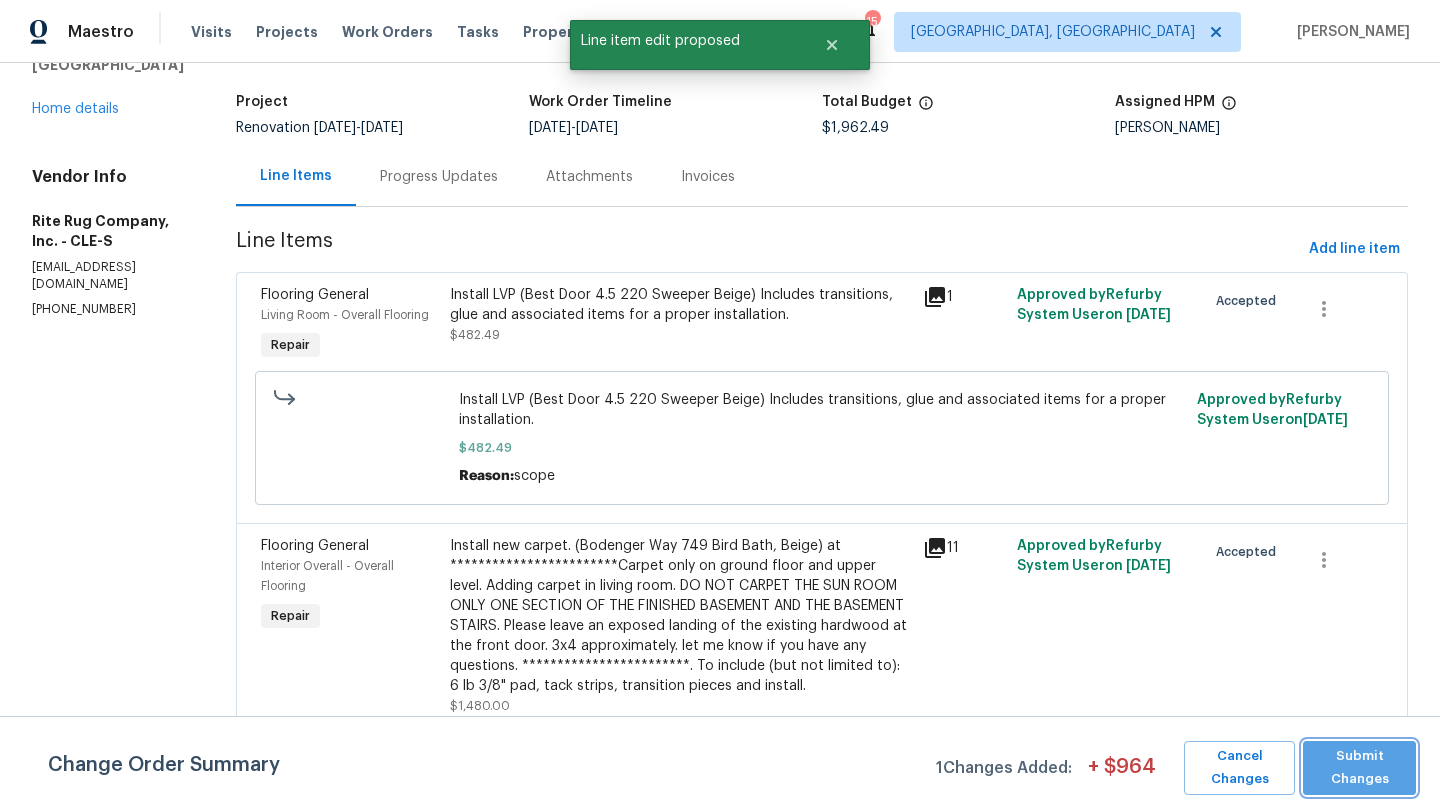 click on "Submit Changes" at bounding box center [1359, 768] 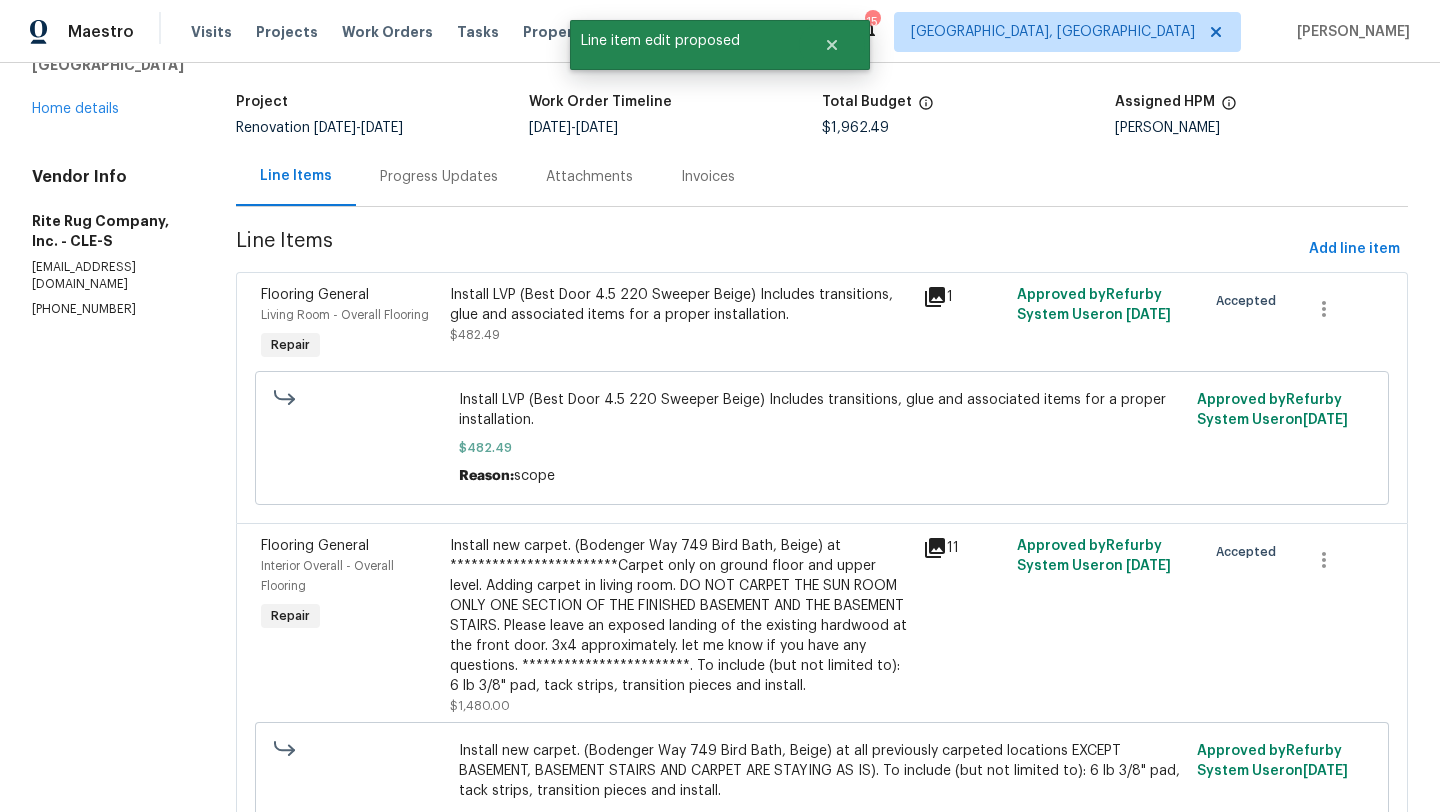 scroll, scrollTop: 0, scrollLeft: 0, axis: both 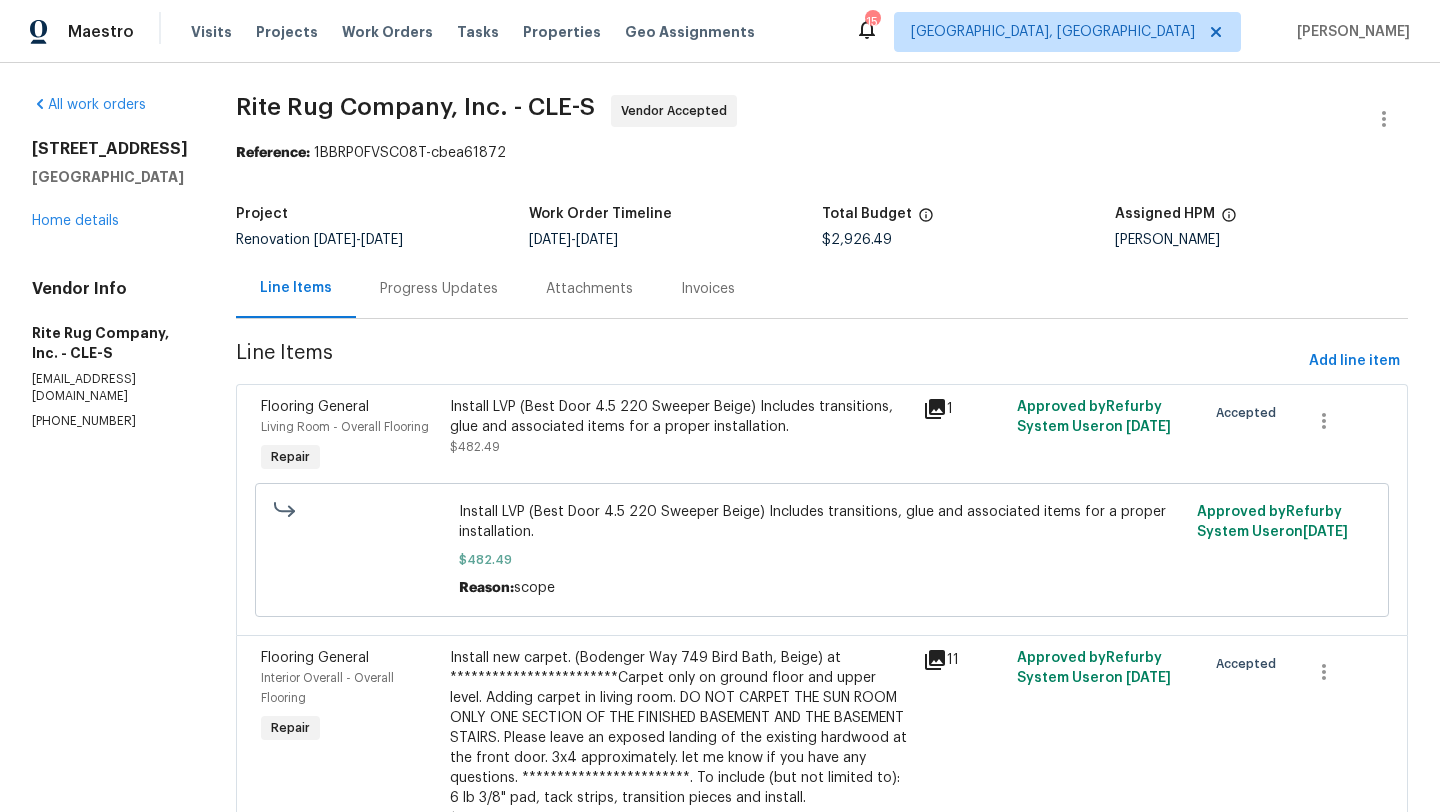 click on "Progress Updates" at bounding box center (439, 289) 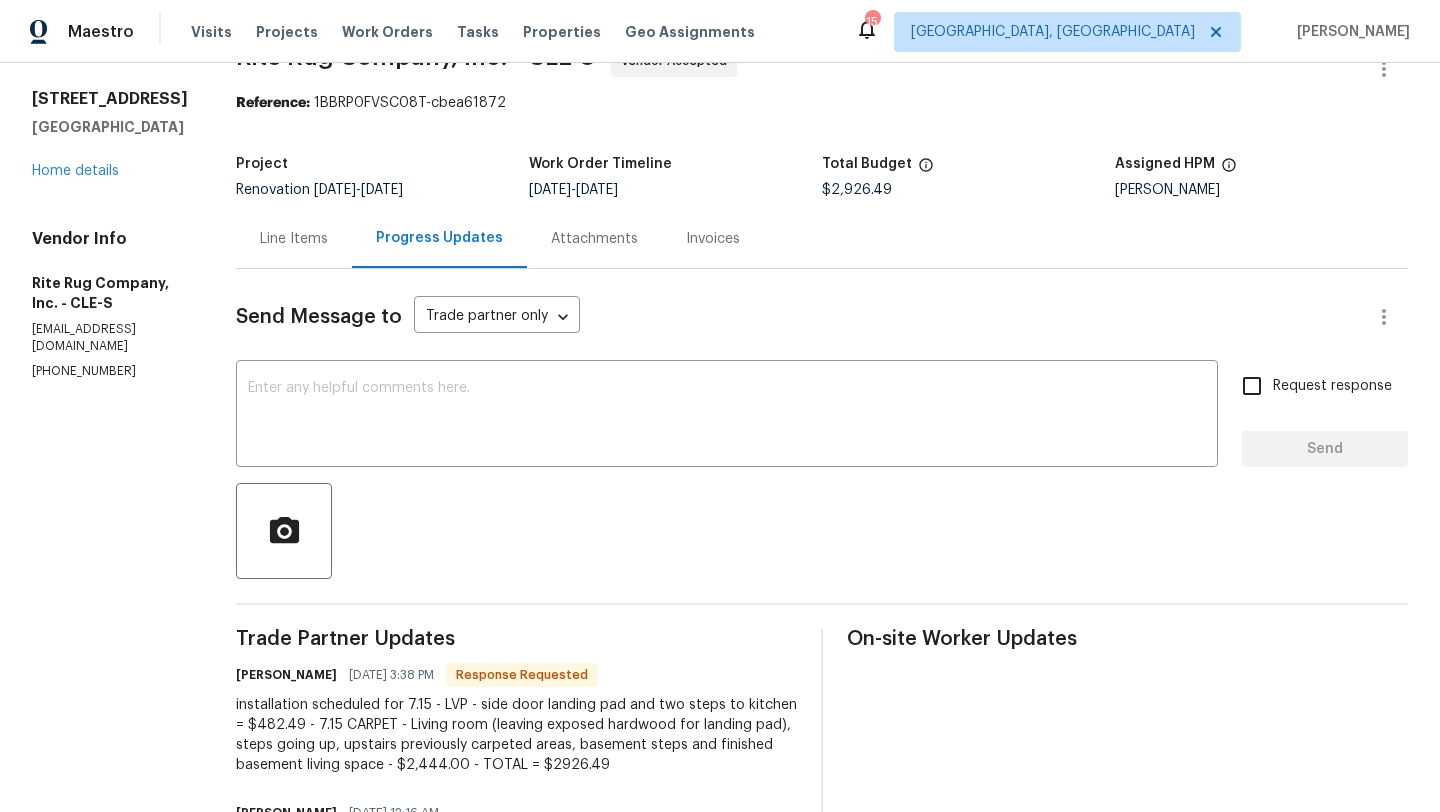 scroll, scrollTop: 48, scrollLeft: 0, axis: vertical 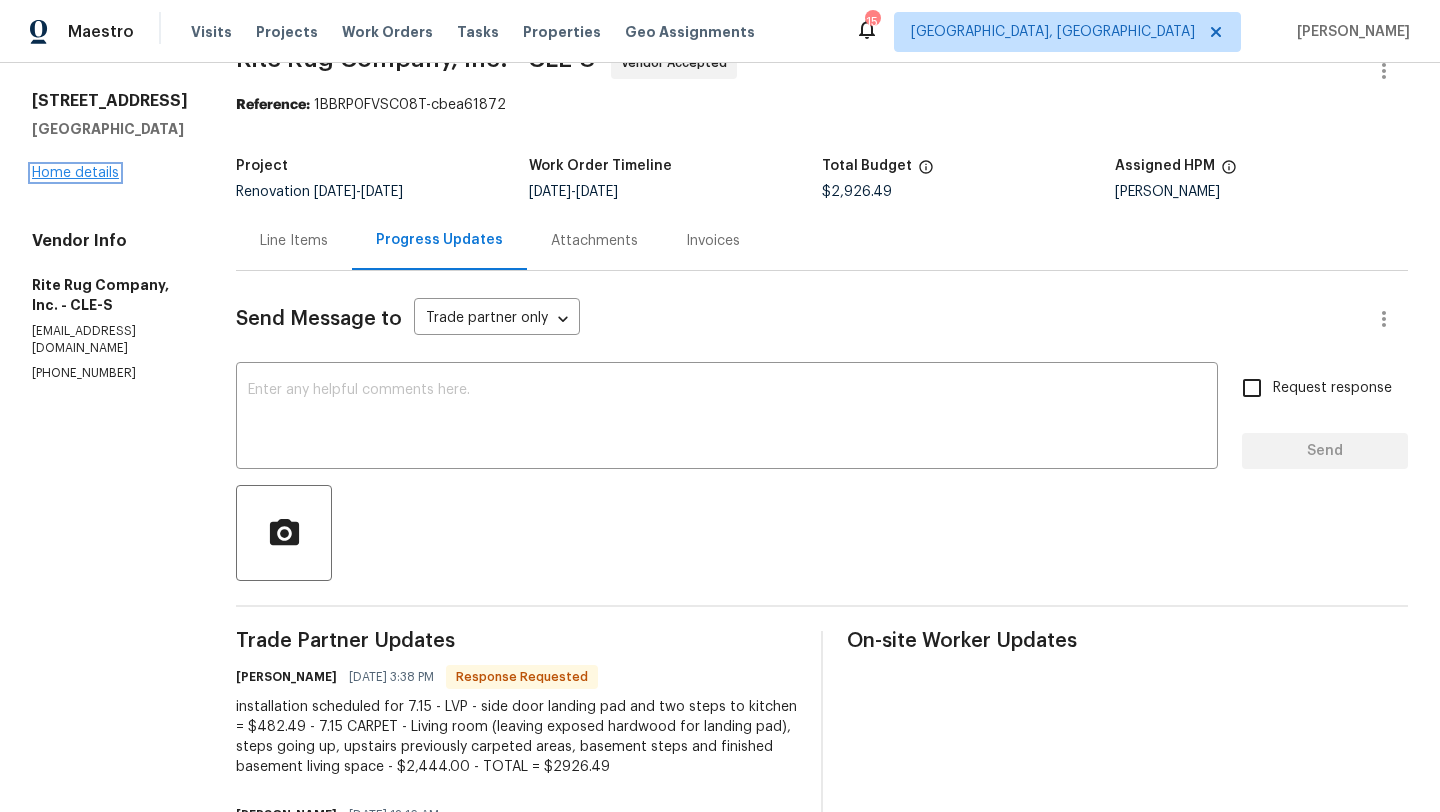 click on "Home details" at bounding box center (75, 173) 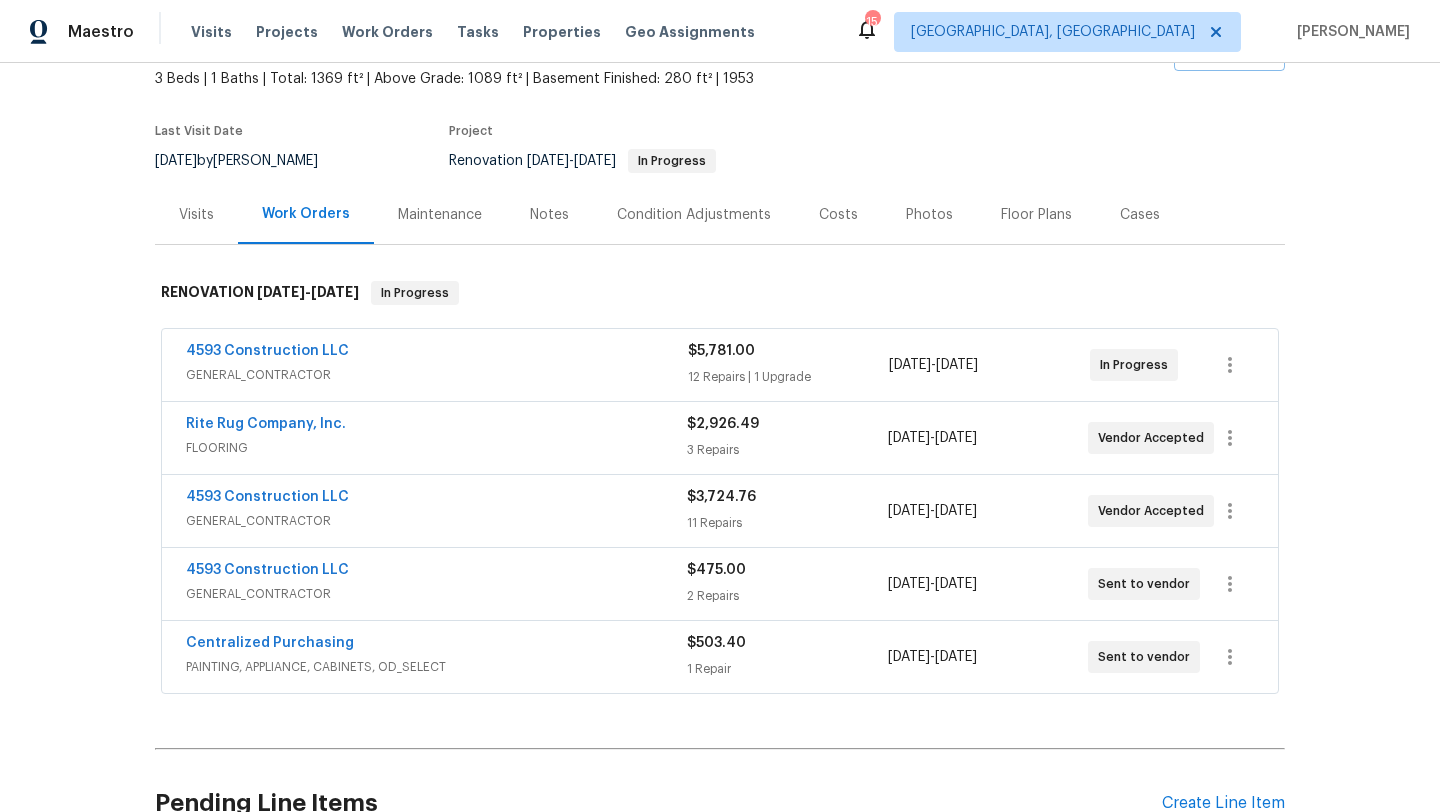 scroll, scrollTop: 179, scrollLeft: 0, axis: vertical 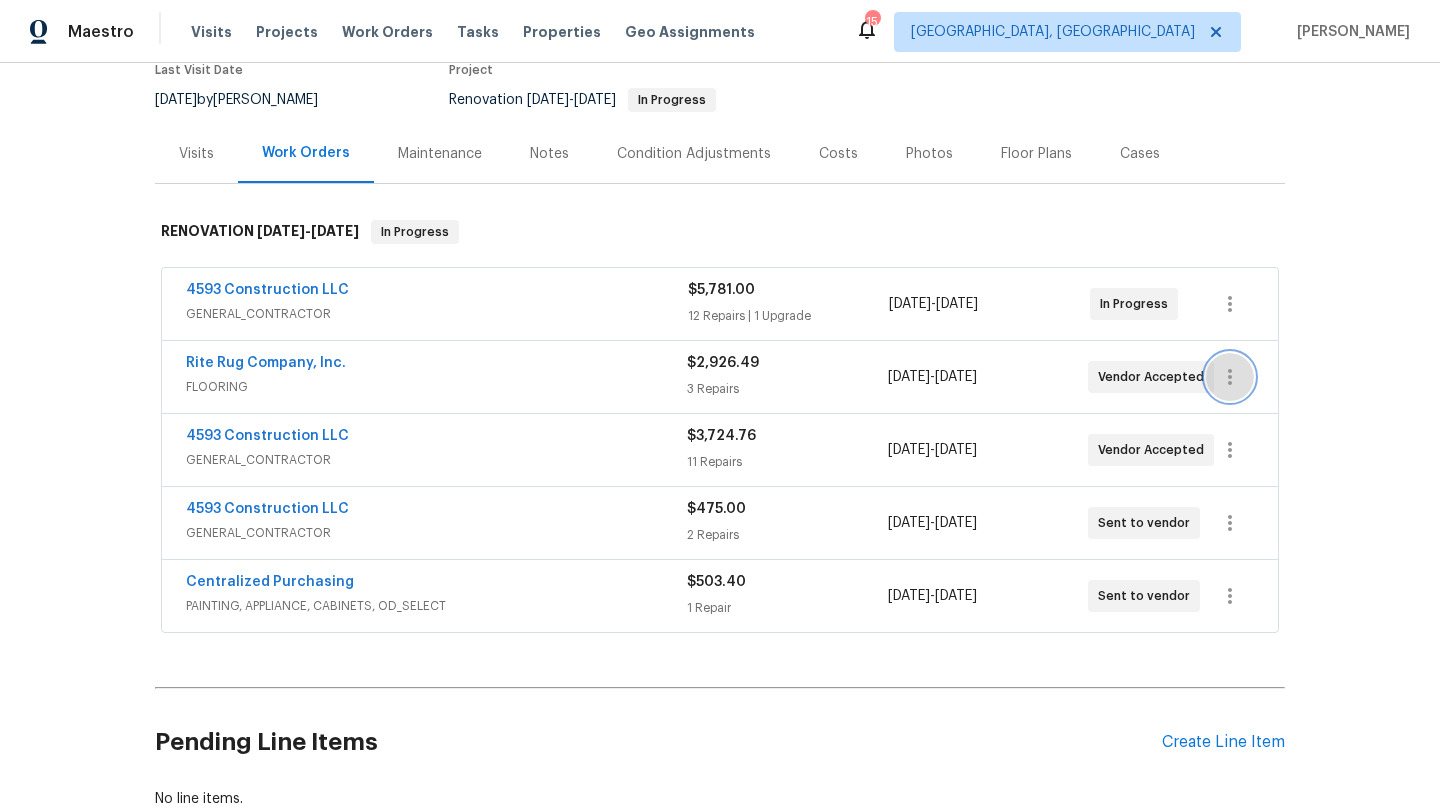 click 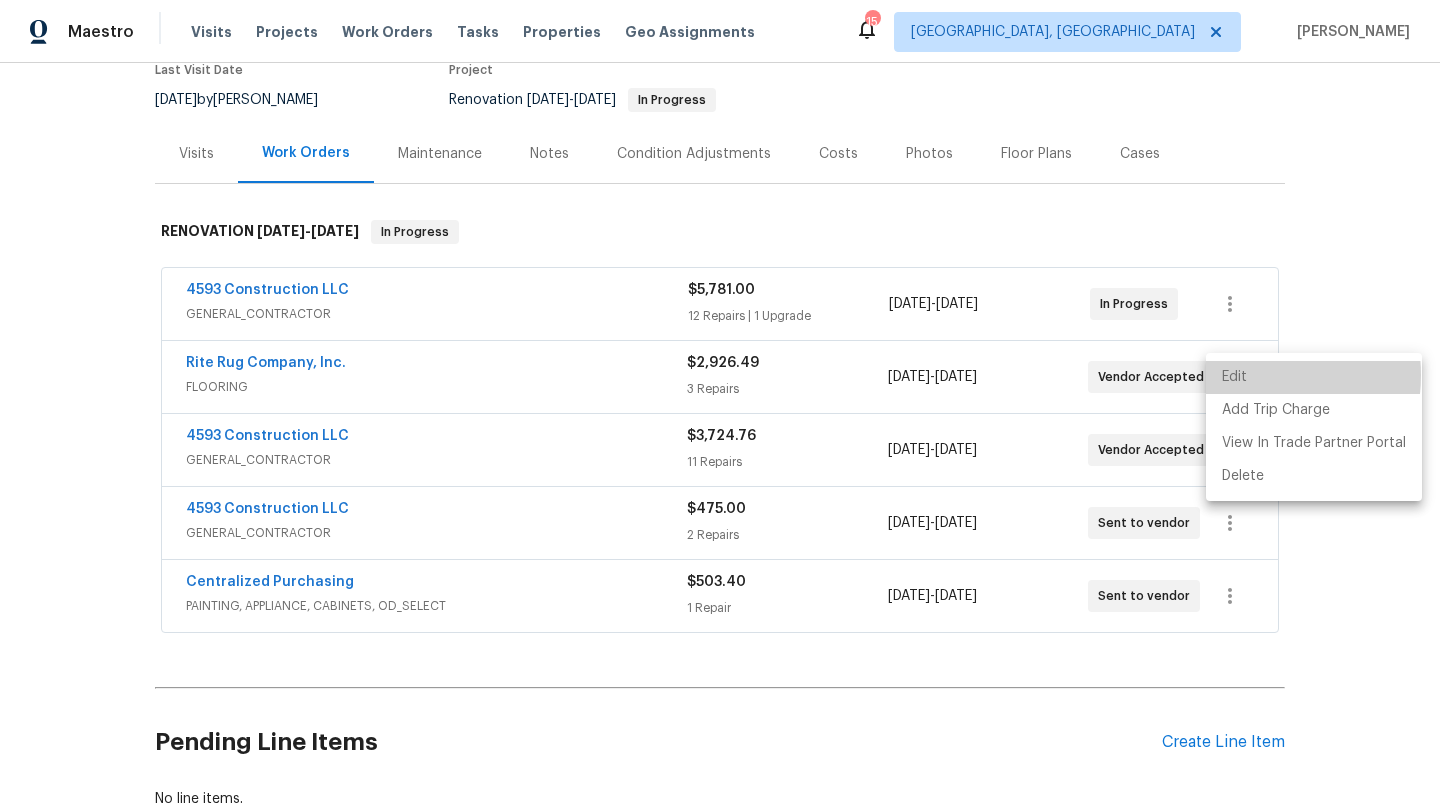 click on "Edit" at bounding box center [1314, 377] 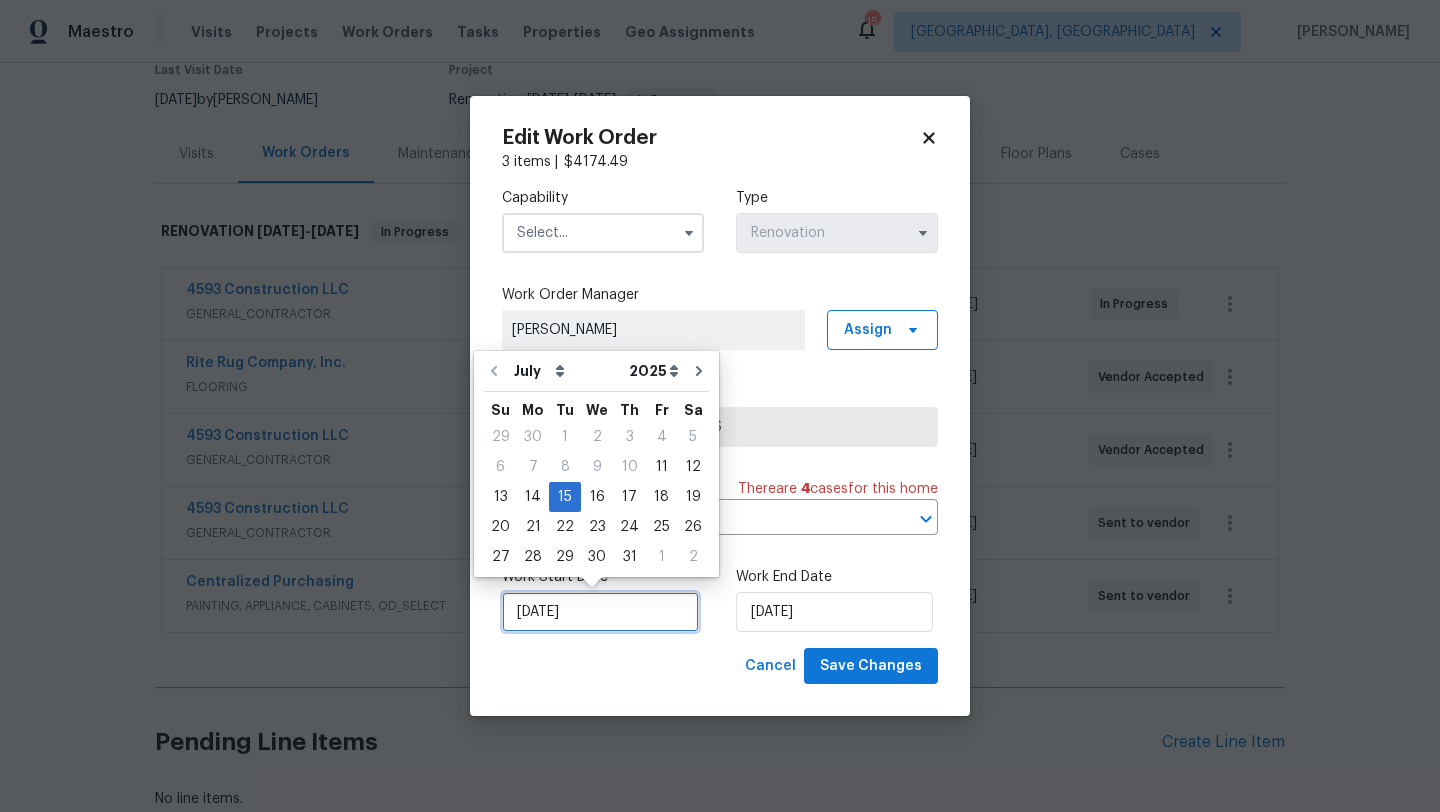 click on "7/15/2025" at bounding box center (600, 612) 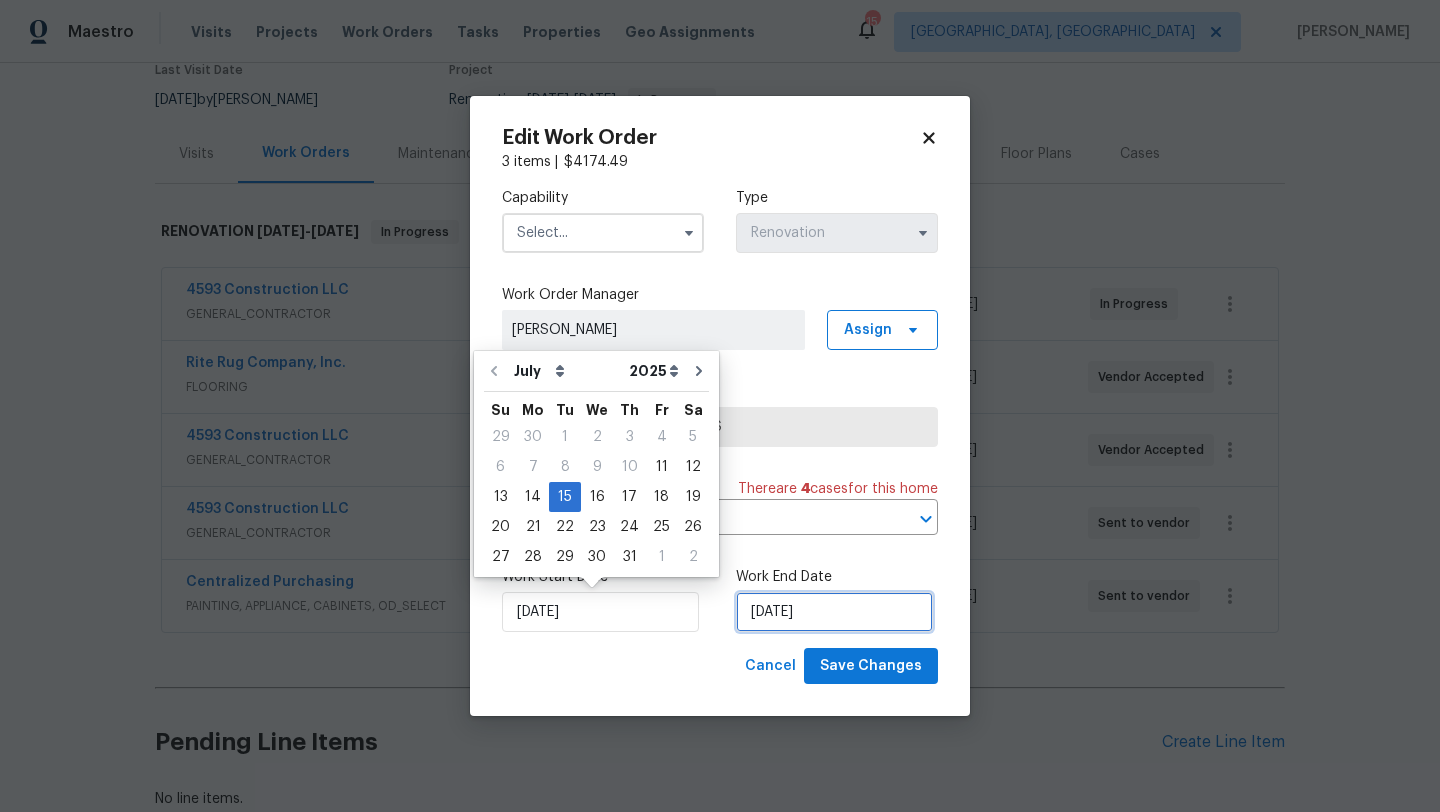 click on "7/16/2025" at bounding box center [834, 612] 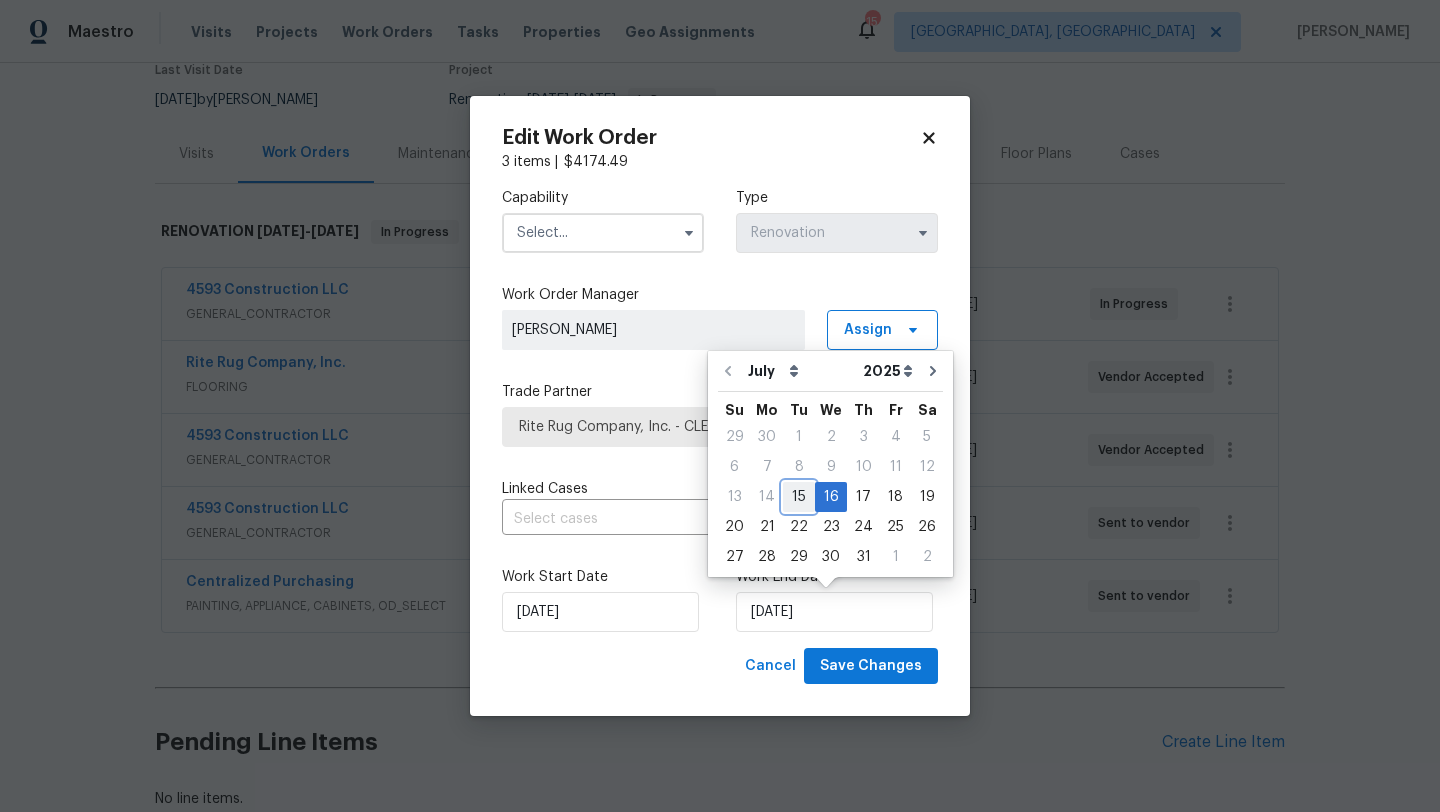 click on "15" at bounding box center (799, 497) 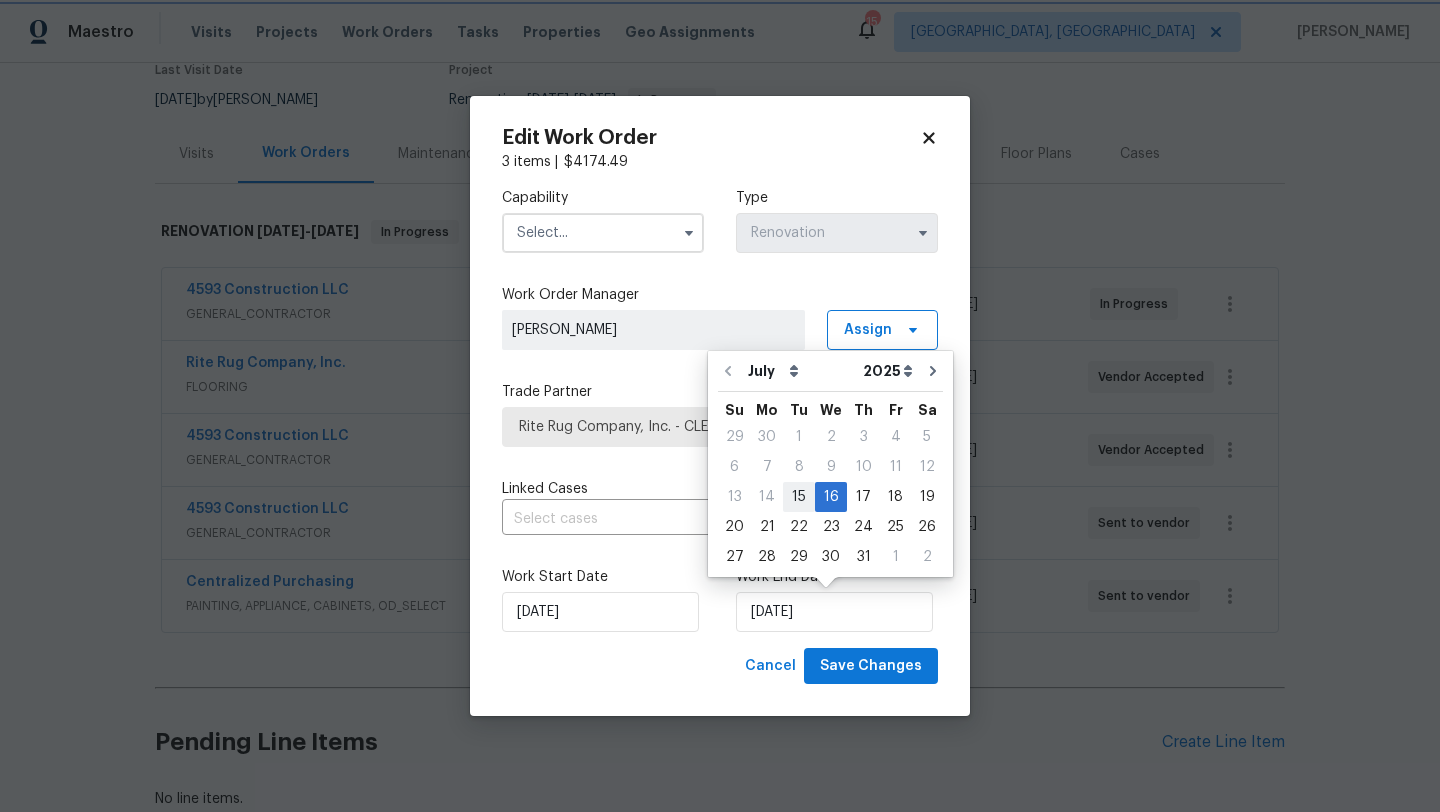 type on "7/15/2025" 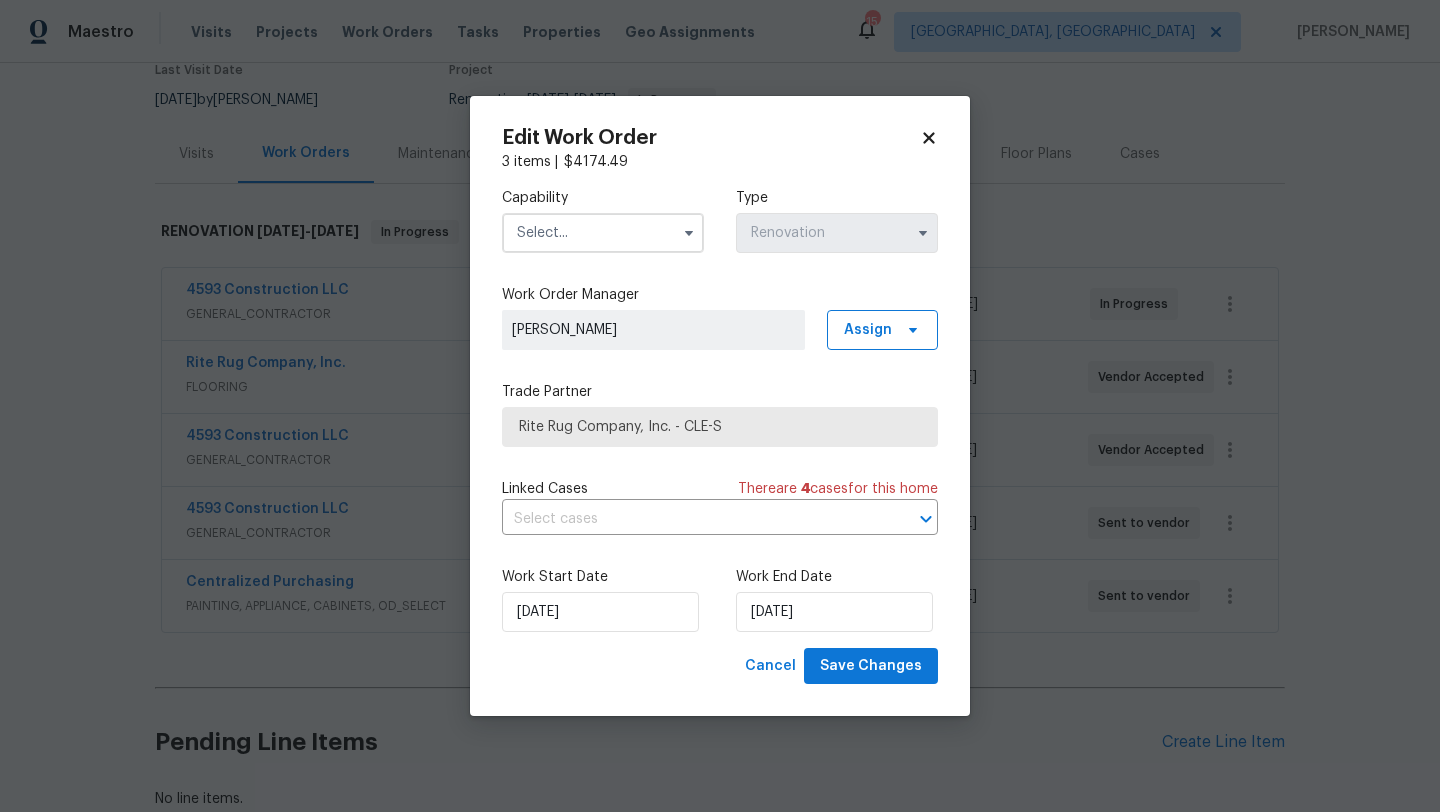 click at bounding box center [603, 233] 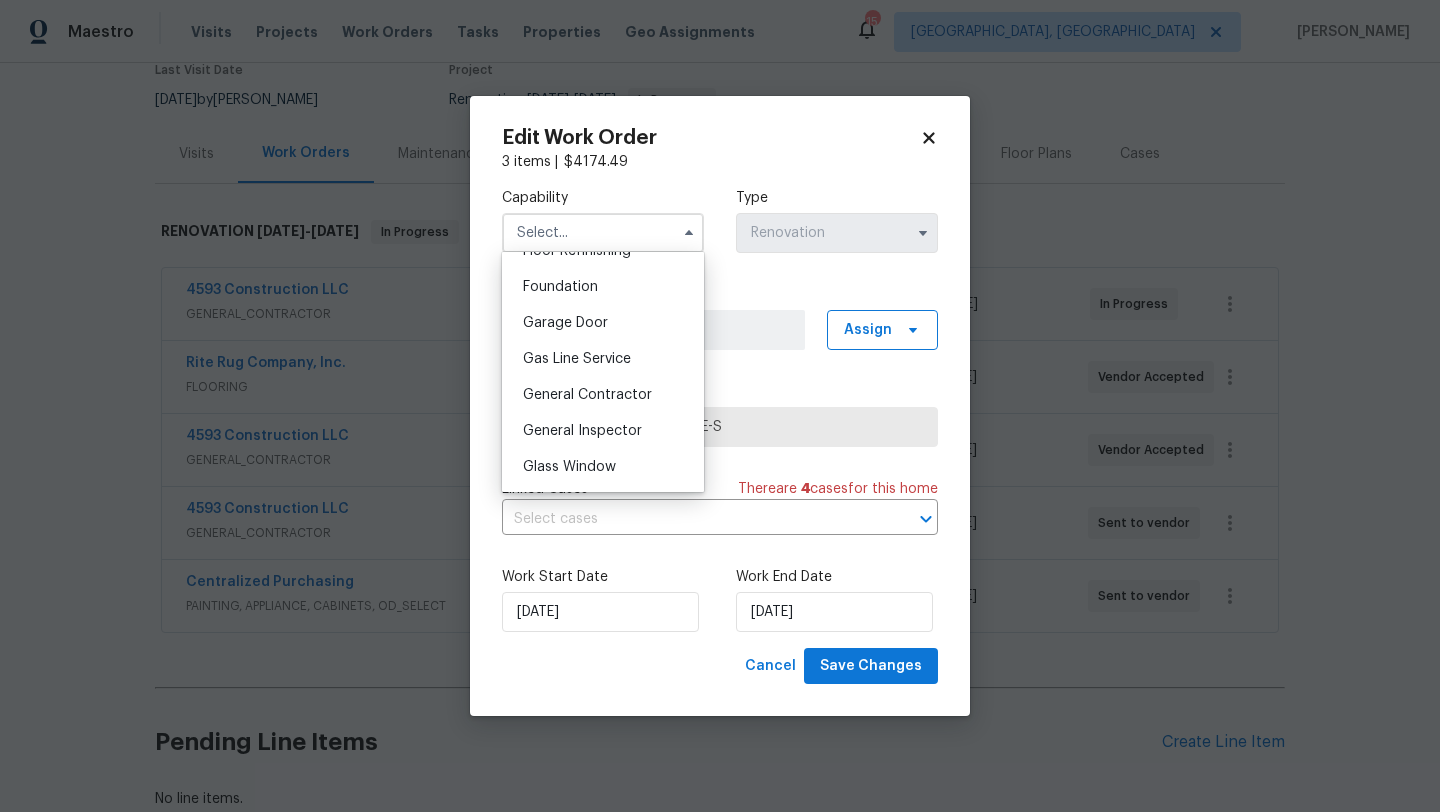 scroll, scrollTop: 691, scrollLeft: 0, axis: vertical 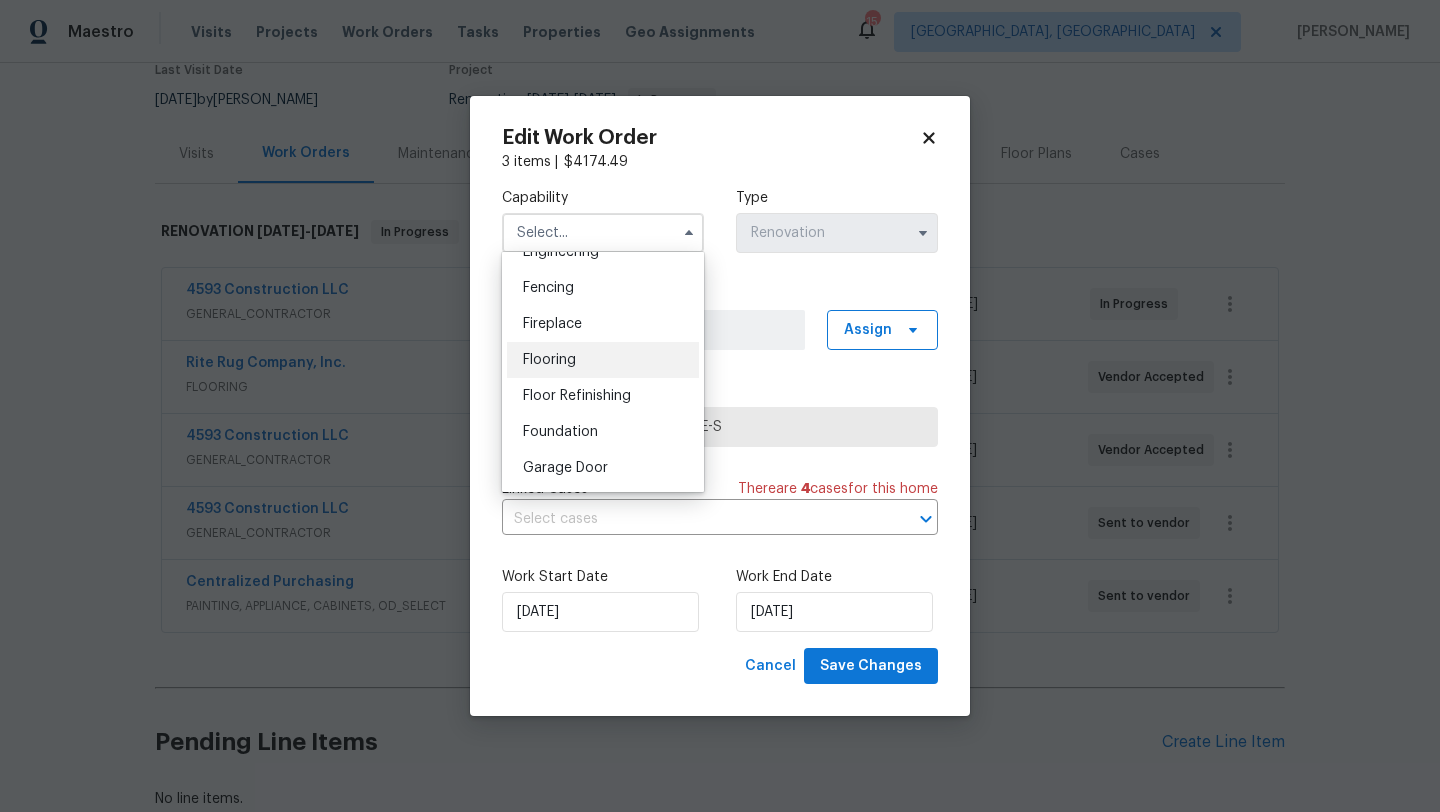 click on "Flooring" at bounding box center [603, 360] 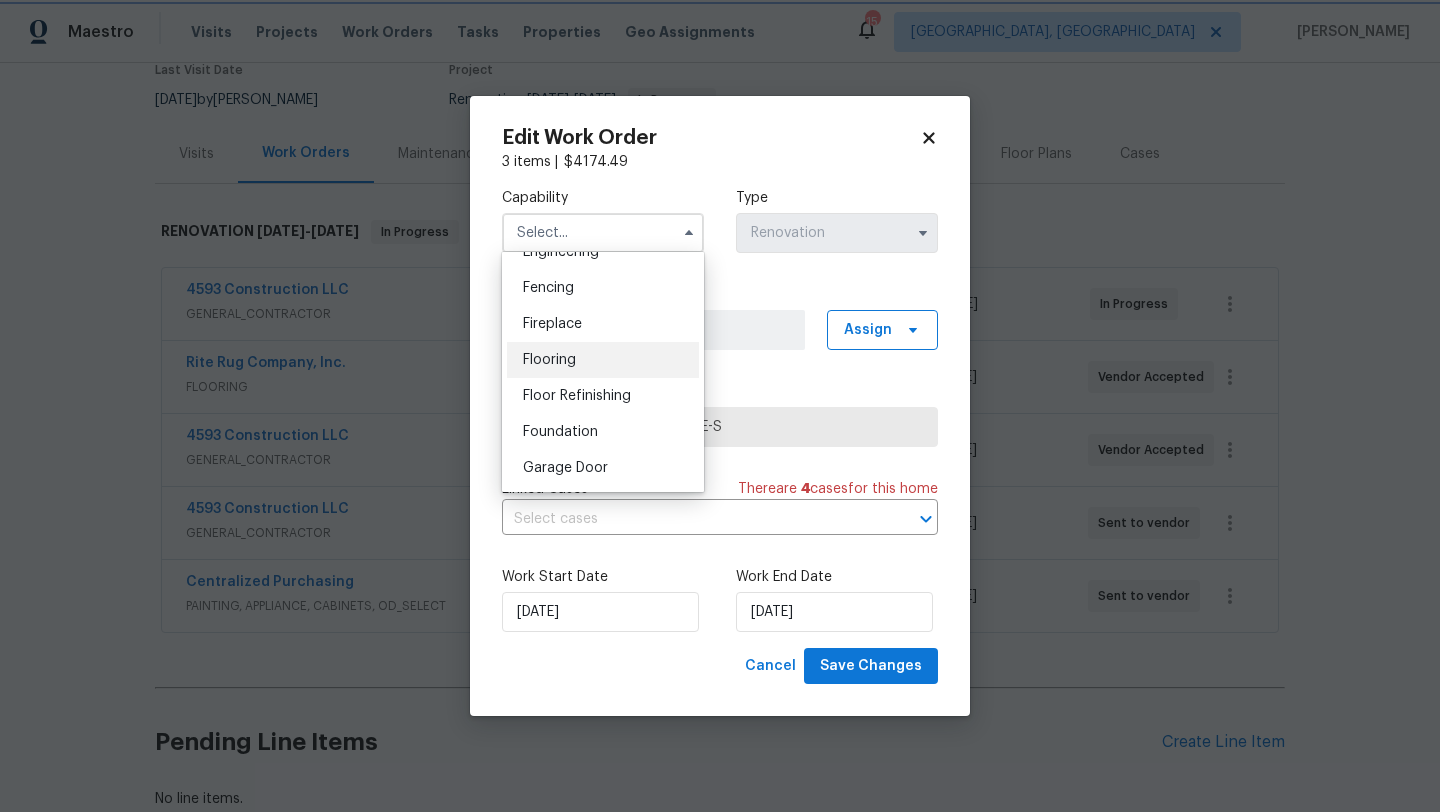 type on "Flooring" 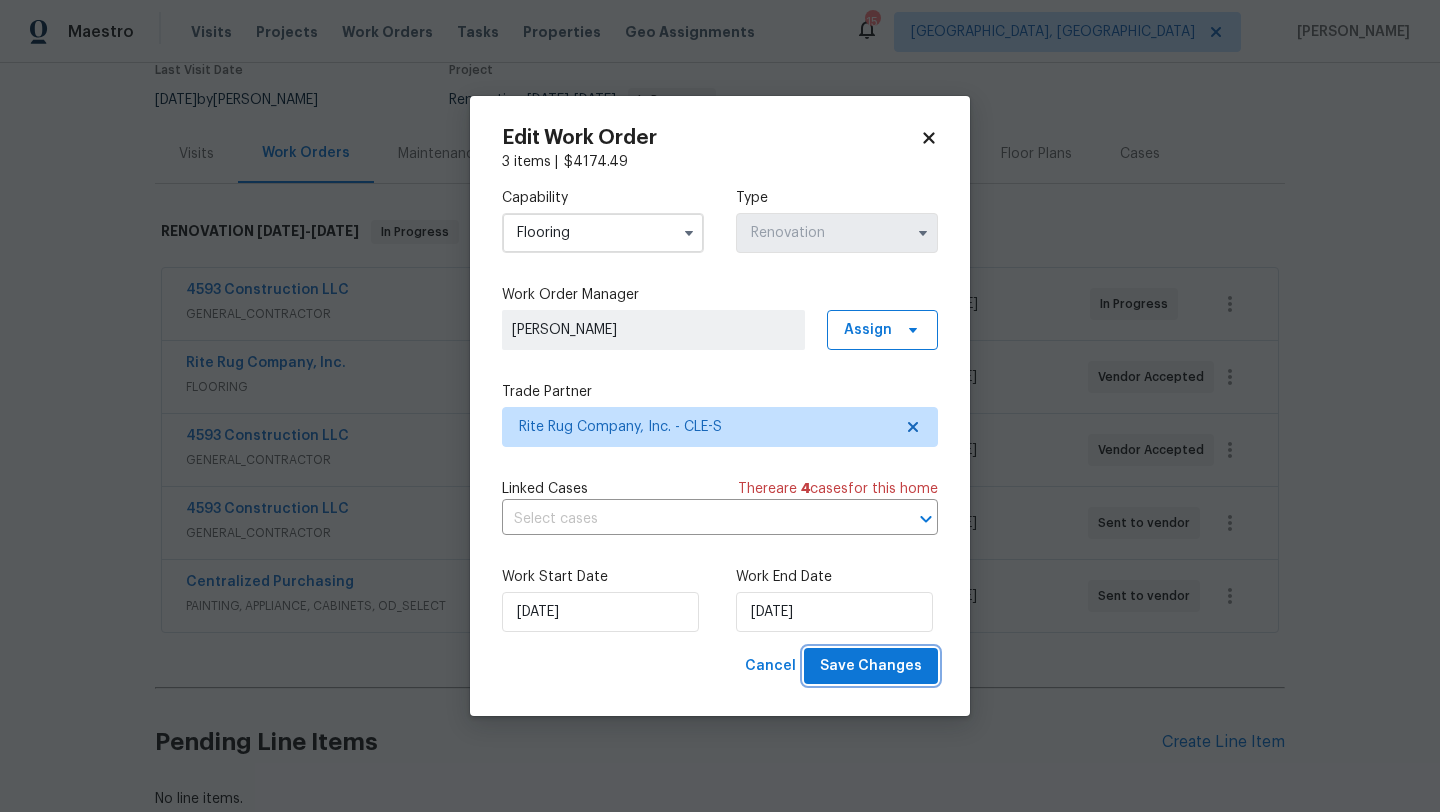click on "Save Changes" at bounding box center (871, 666) 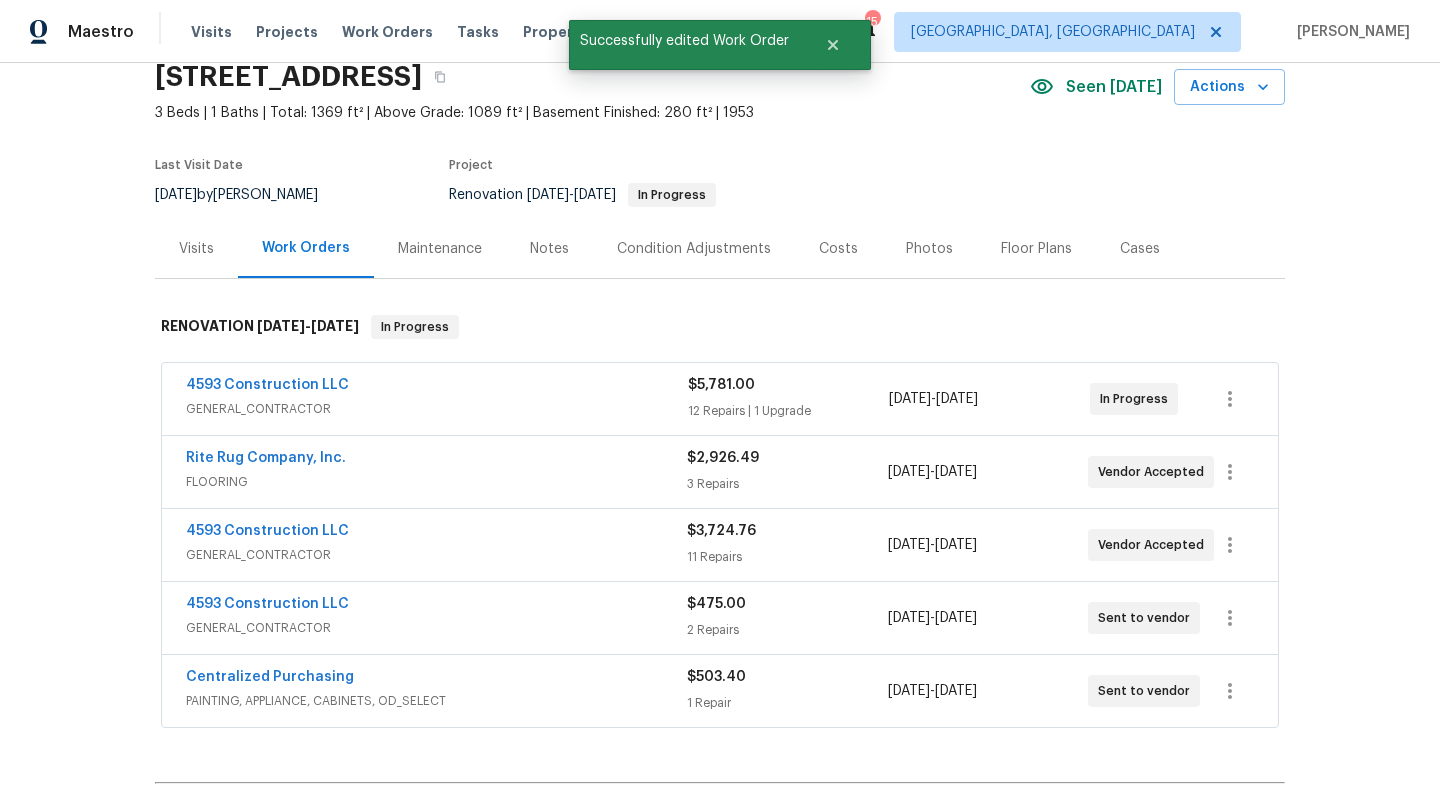 scroll, scrollTop: 0, scrollLeft: 0, axis: both 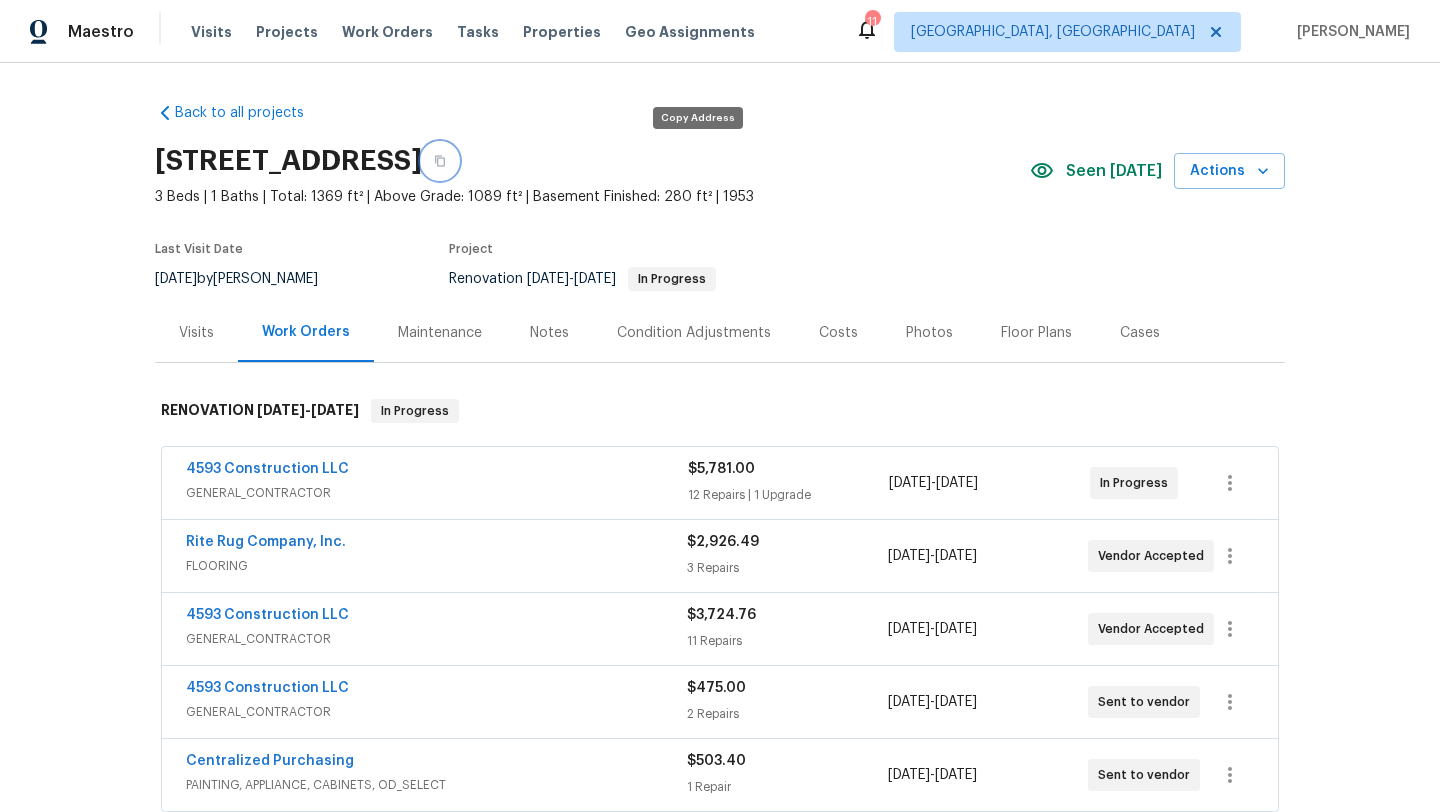 click 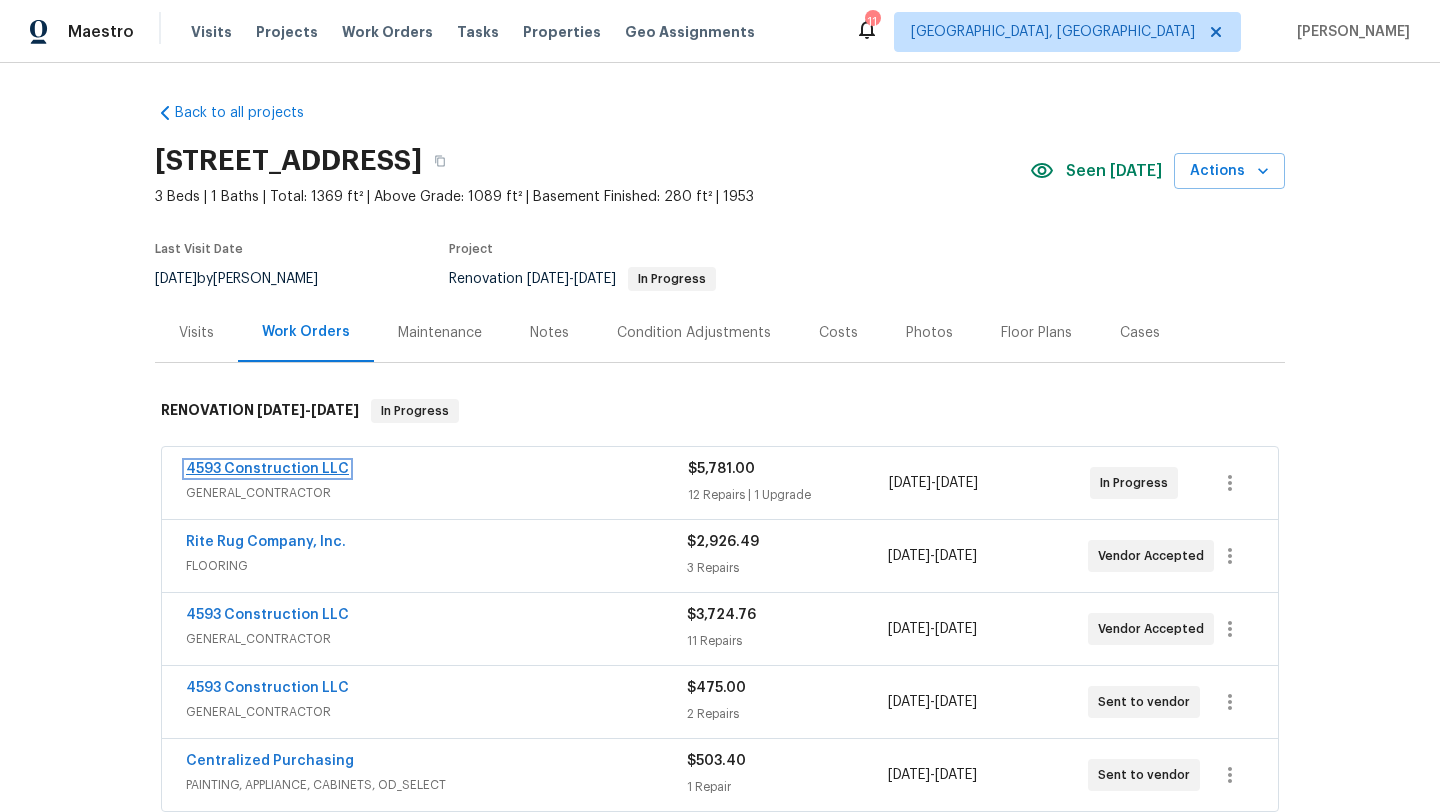 click on "4593 Construction LLC" at bounding box center [267, 469] 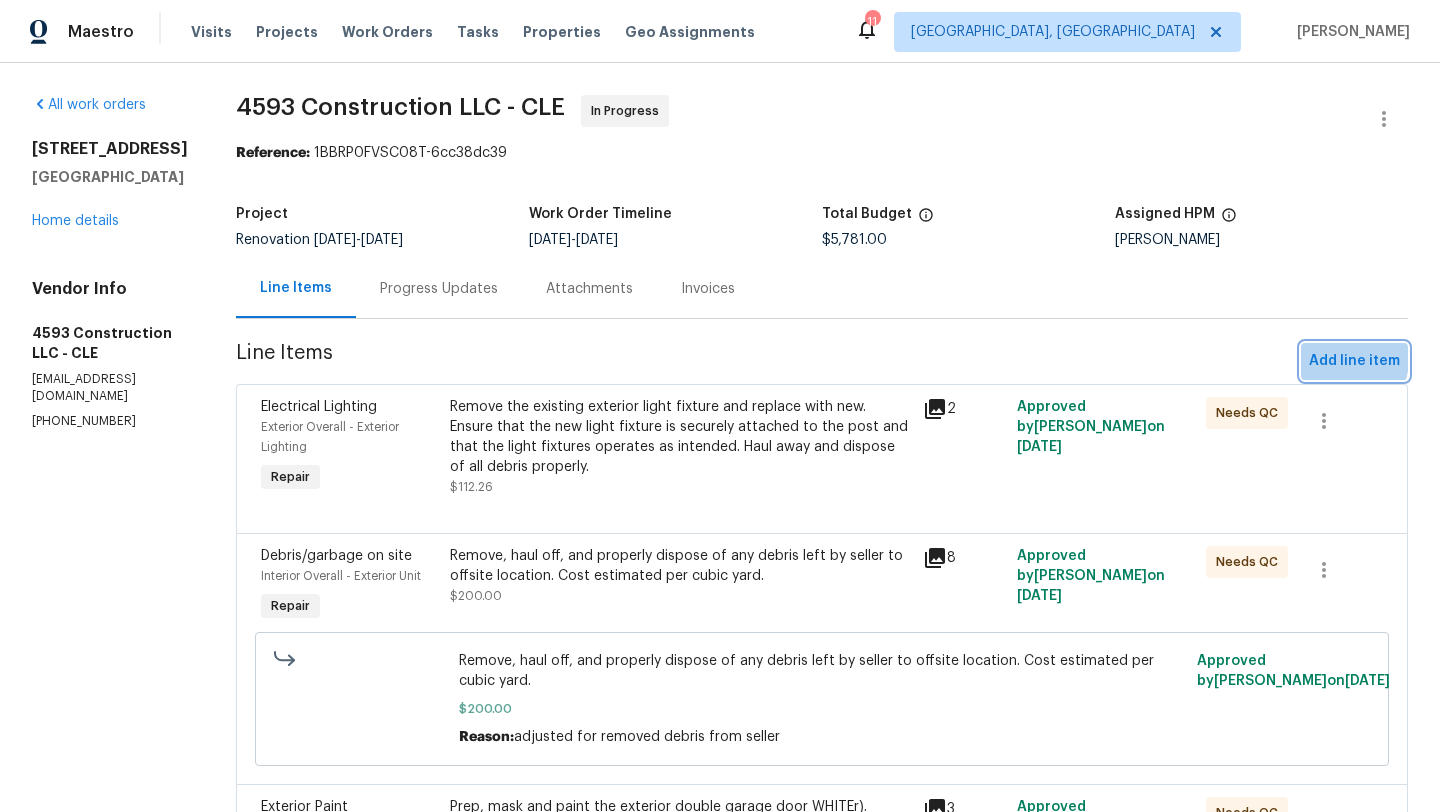 click on "Add line item" at bounding box center [1354, 361] 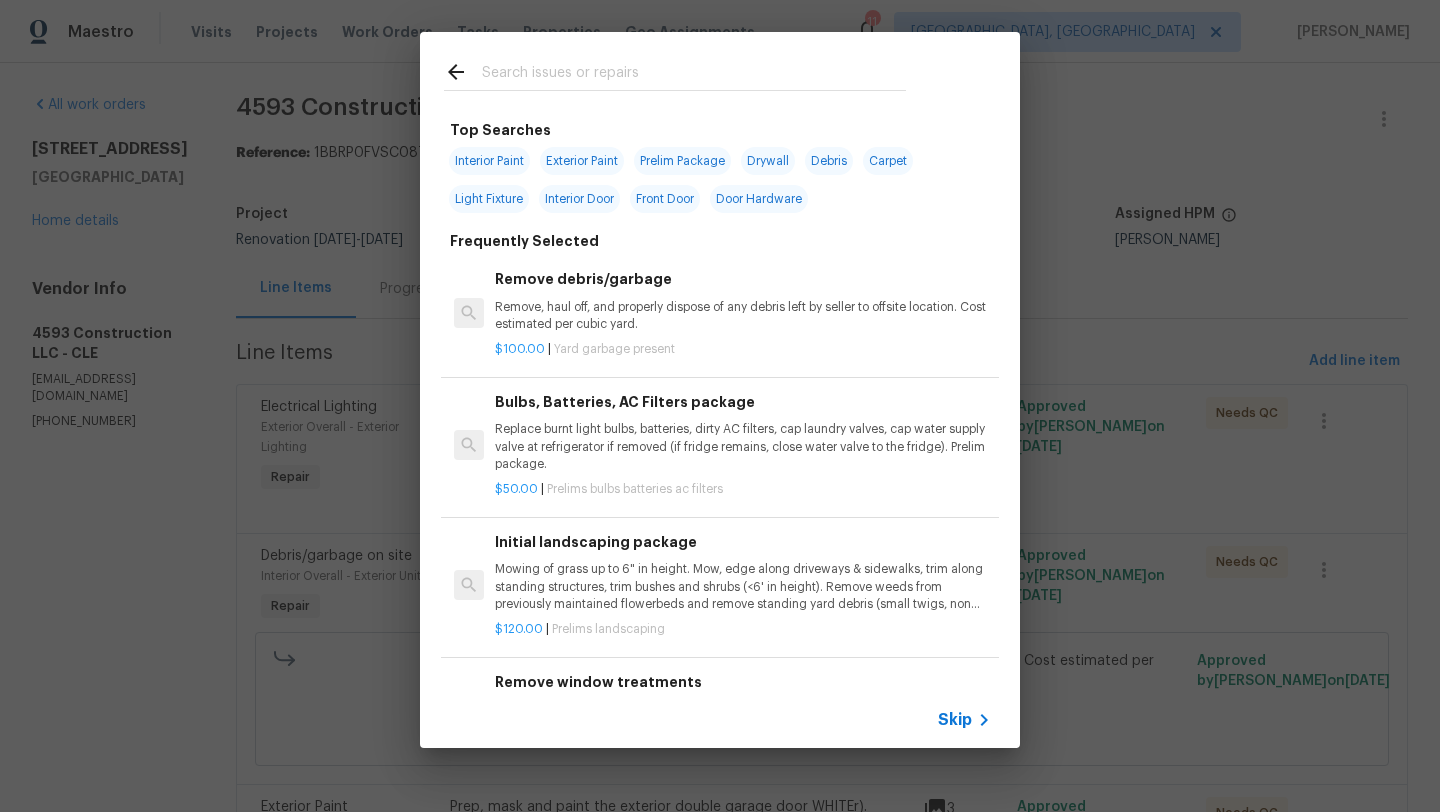 click on "Exterior Paint" at bounding box center (582, 161) 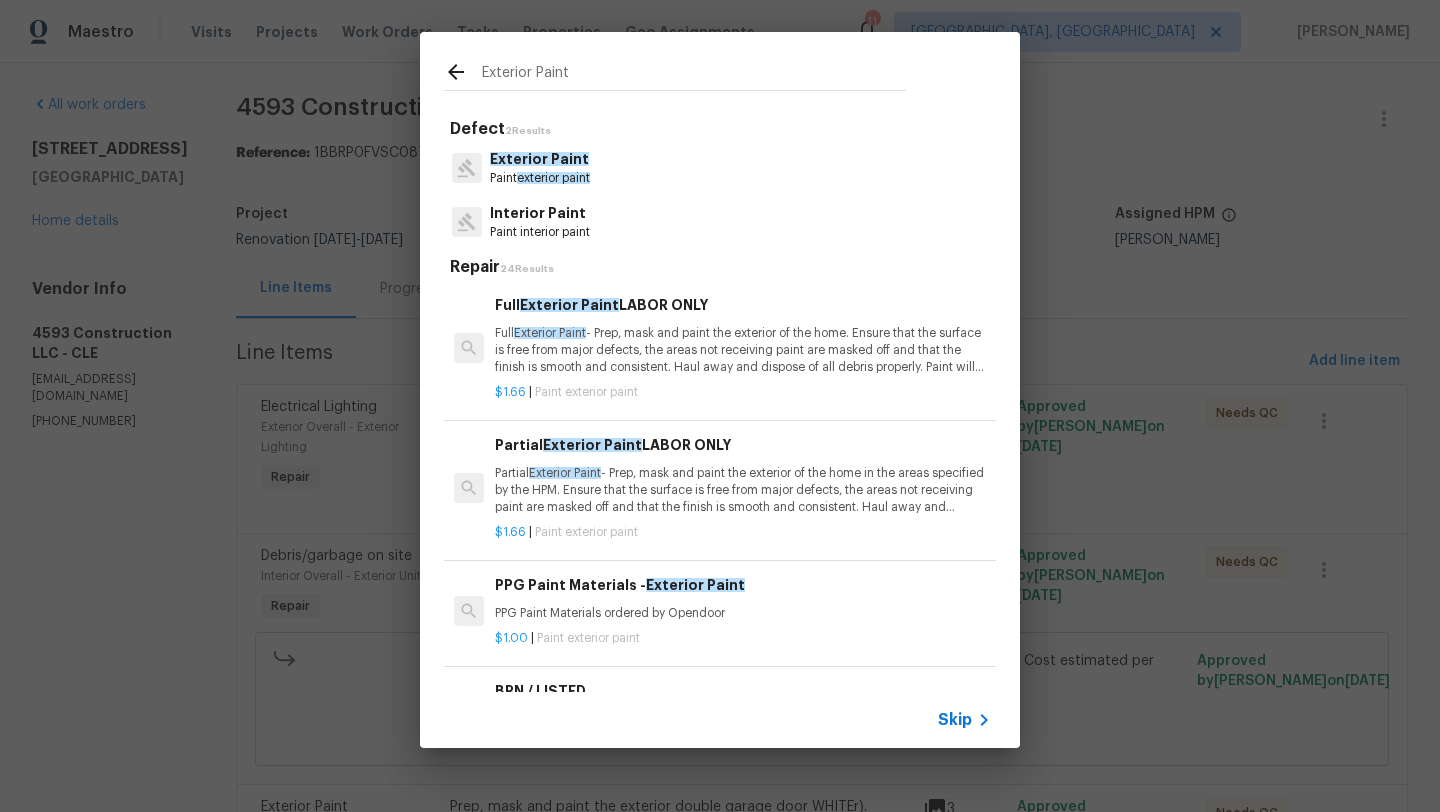 click on "Full  Exterior Paint  - Prep, mask and paint the exterior of the home. Ensure that the surface is free from major defects, the areas not receiving paint are masked off and that the finish is smooth and consistent. Haul away and dispose of all debris properly. Paint will be delivered onsite, Purchased by Opendoor." at bounding box center (743, 350) 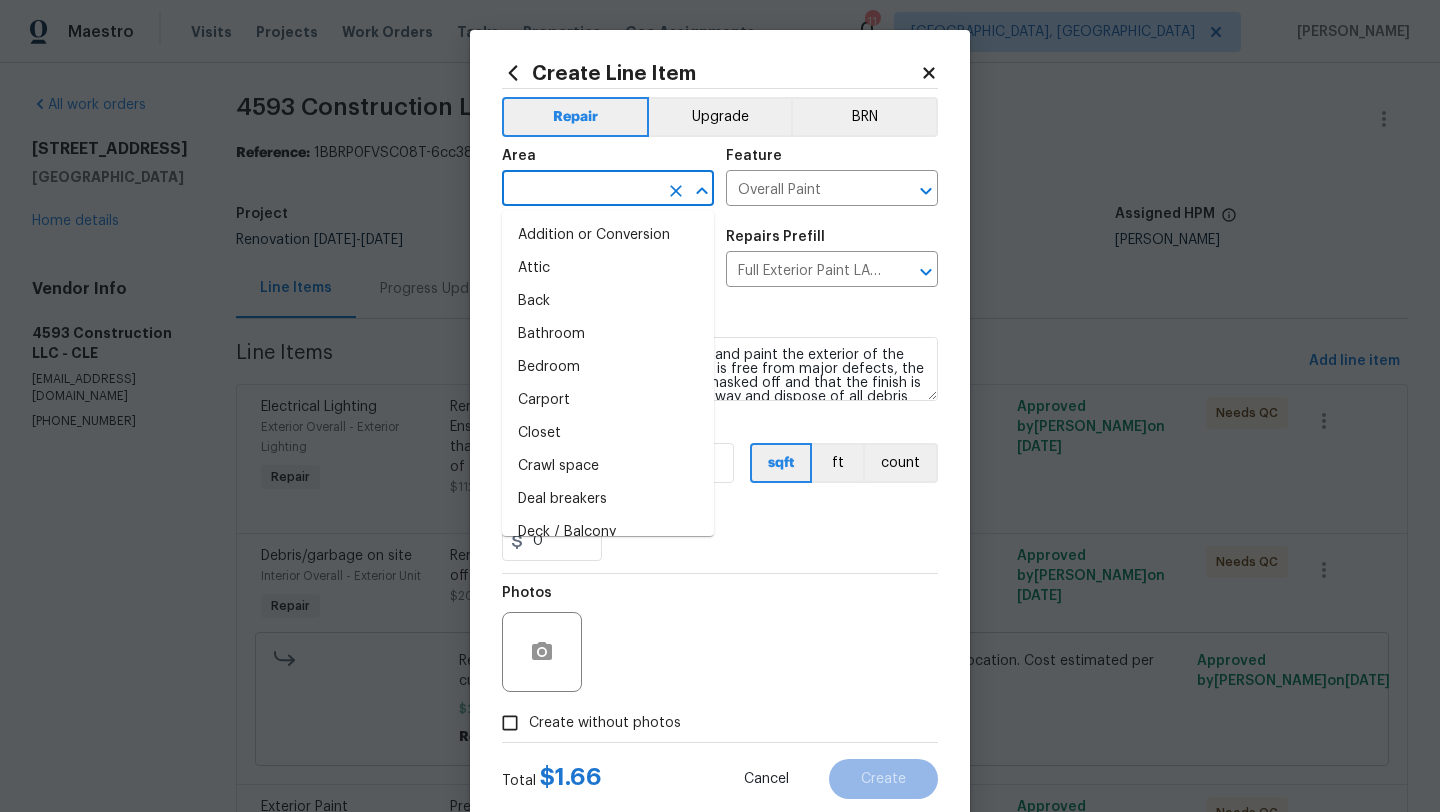 click at bounding box center [580, 190] 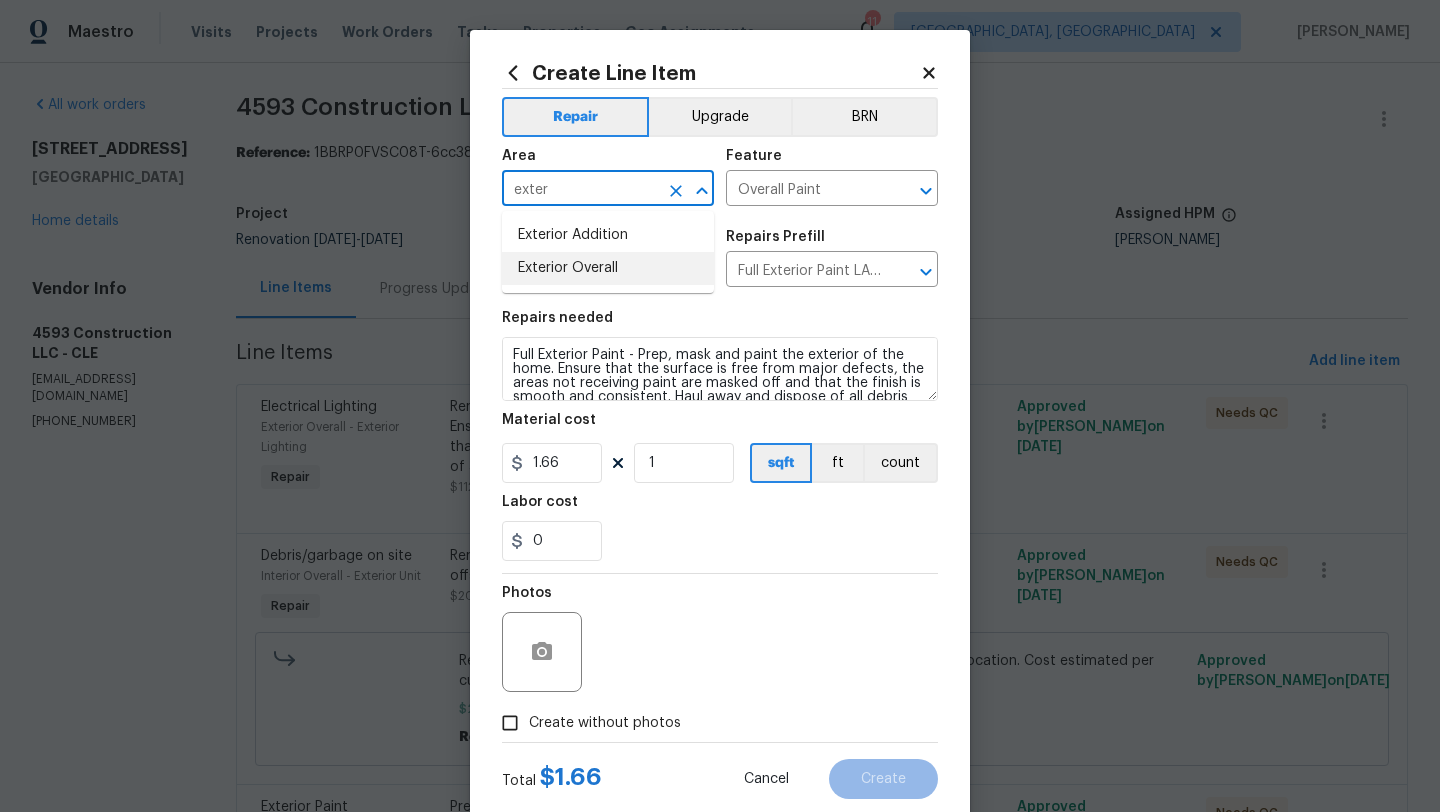 click on "Exterior Overall" at bounding box center (608, 268) 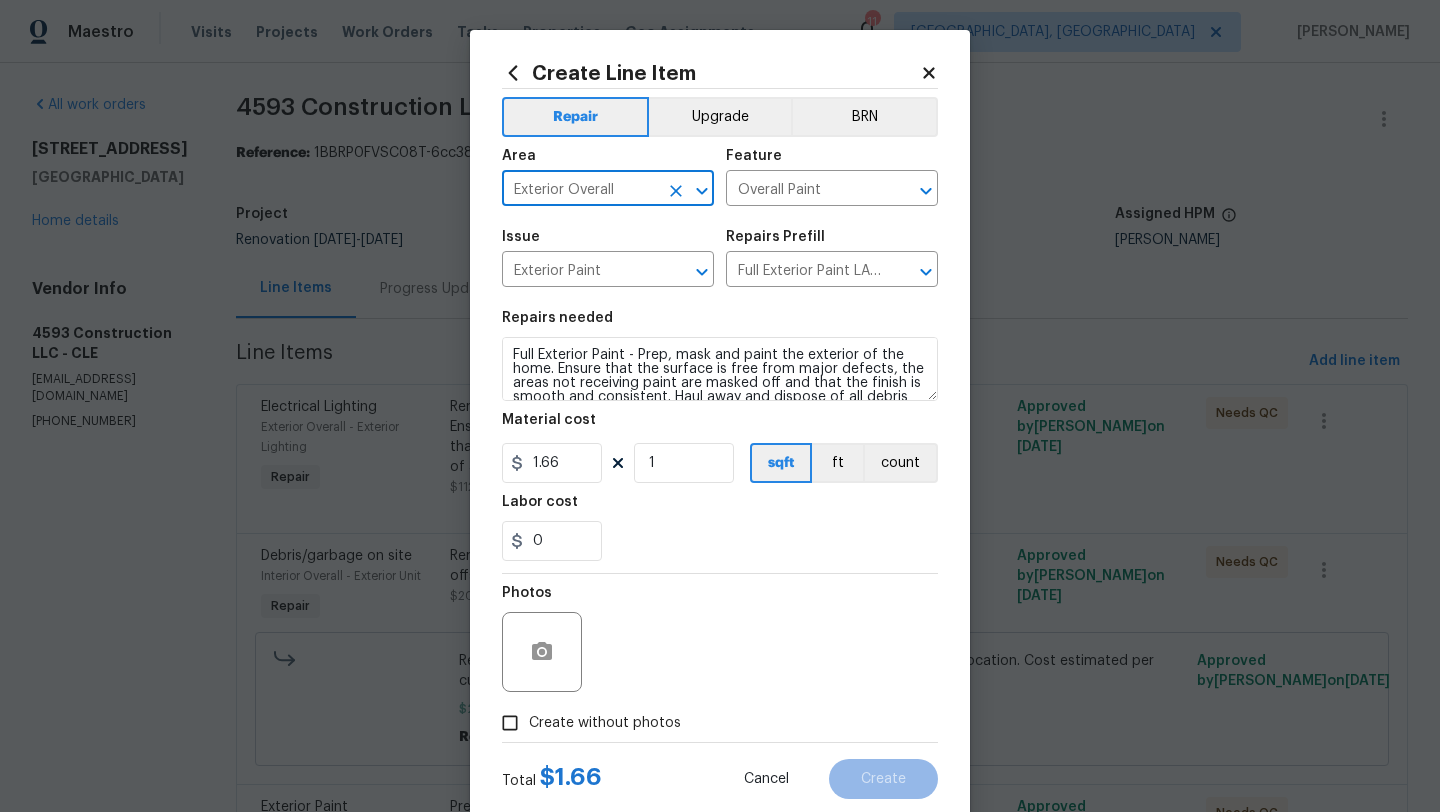 type on "Exterior Overall" 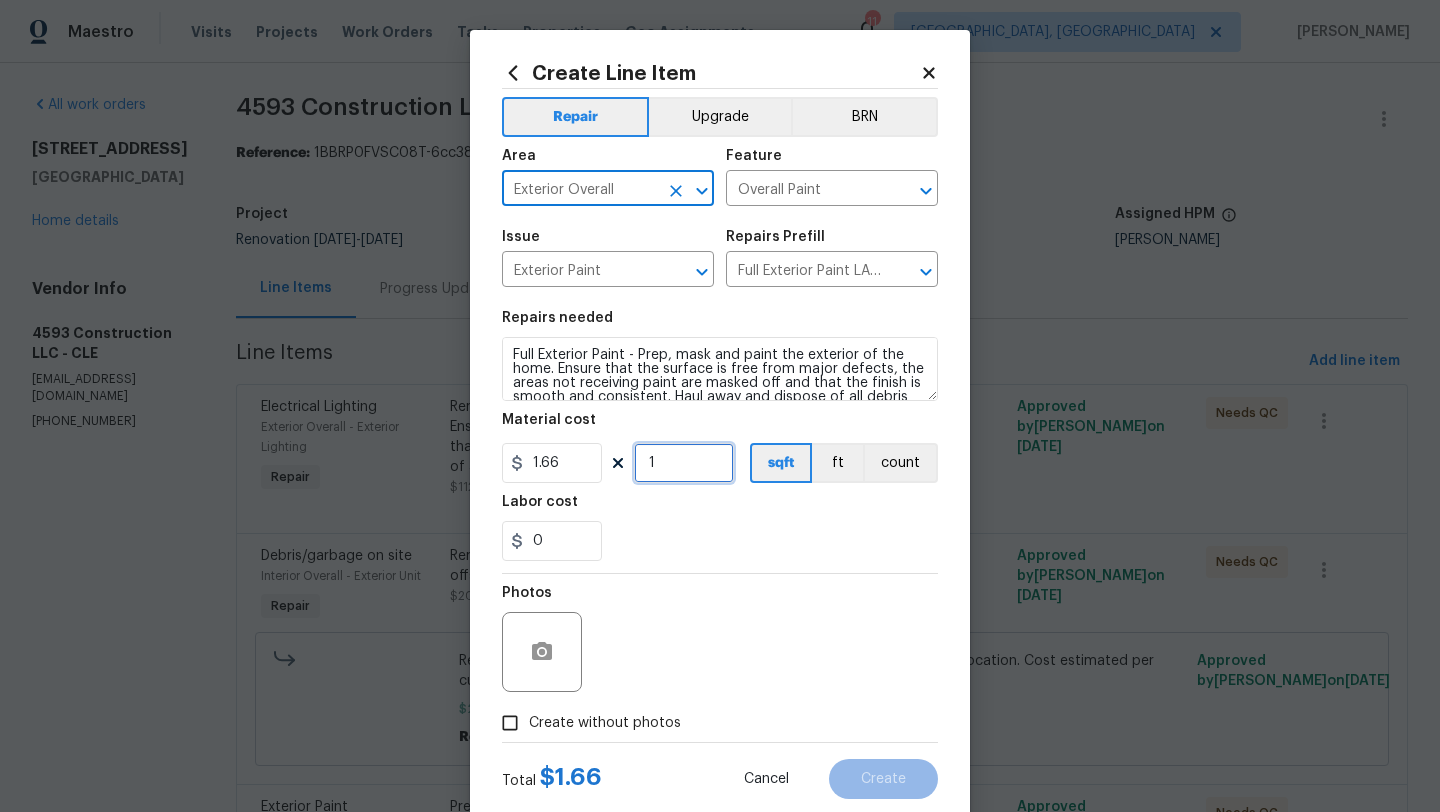 click on "1" at bounding box center (684, 463) 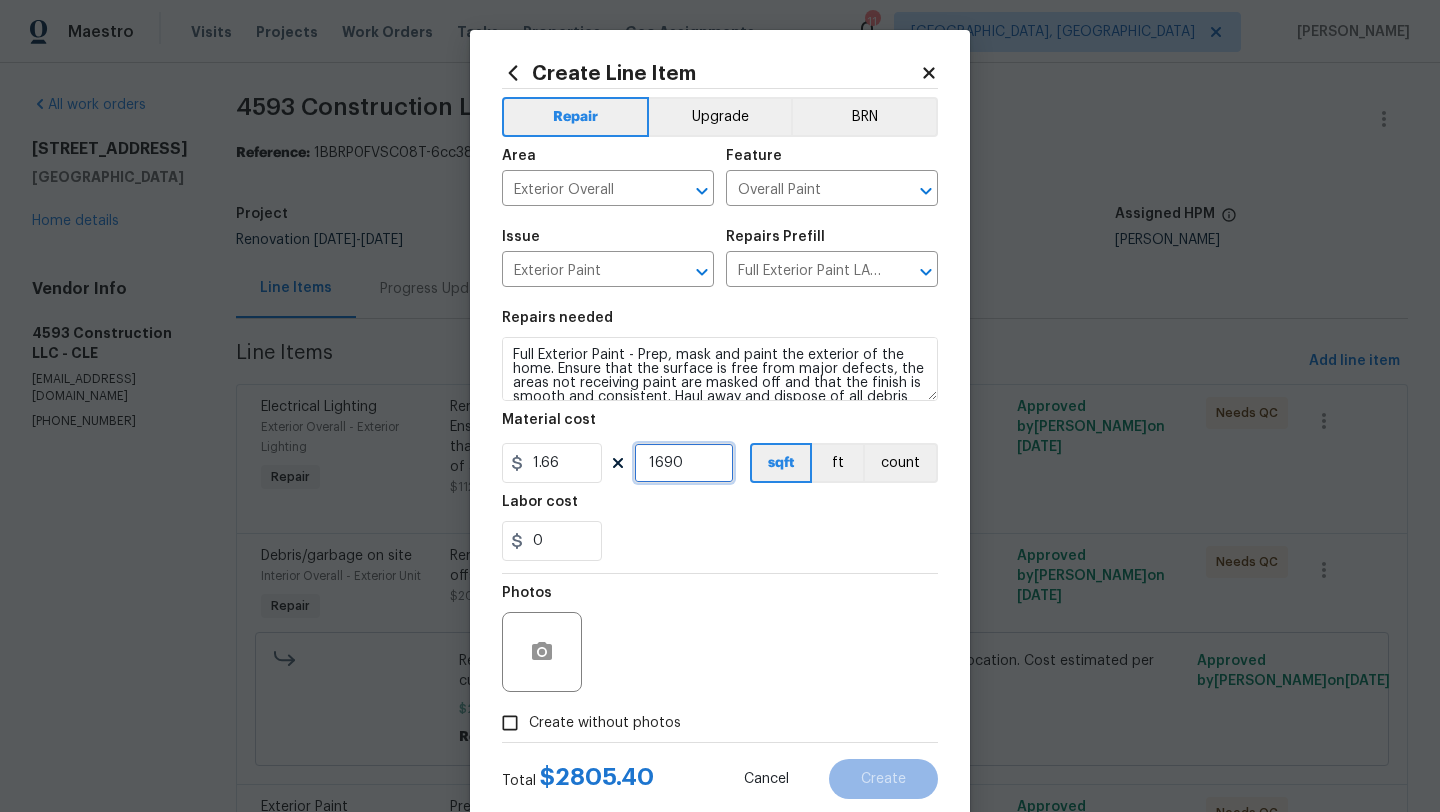 type on "1690" 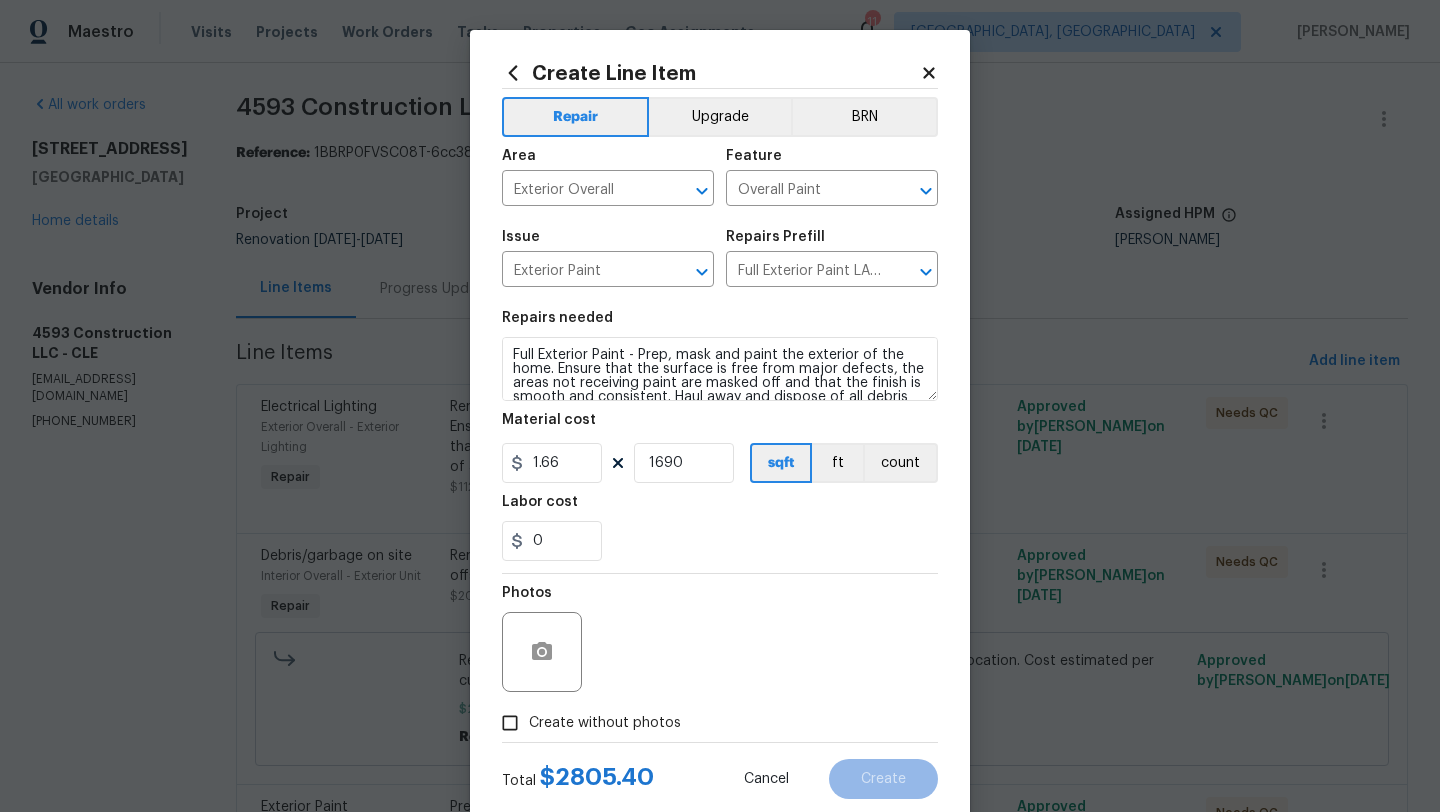 click 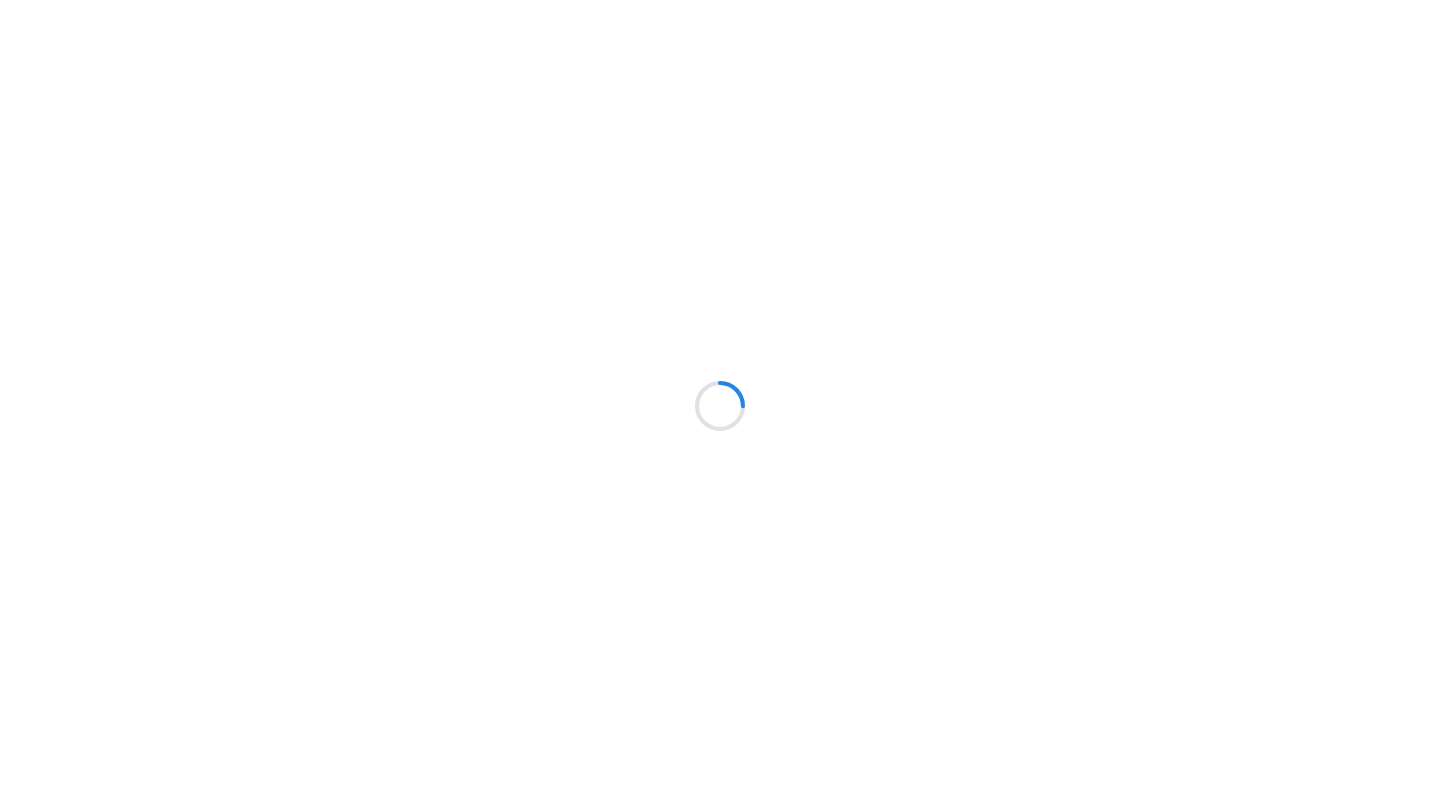 scroll, scrollTop: 0, scrollLeft: 0, axis: both 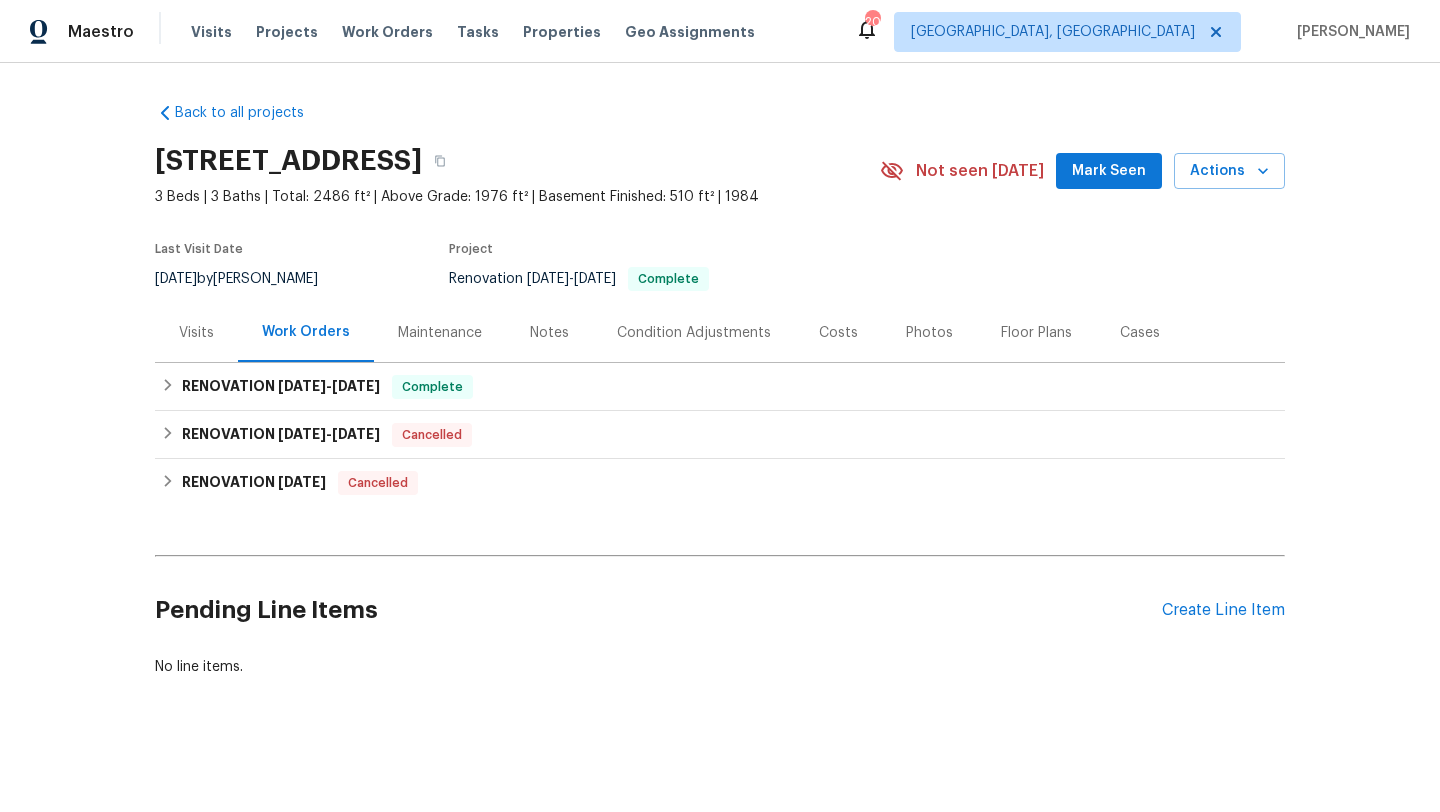 click on "Mark Seen" at bounding box center (1109, 171) 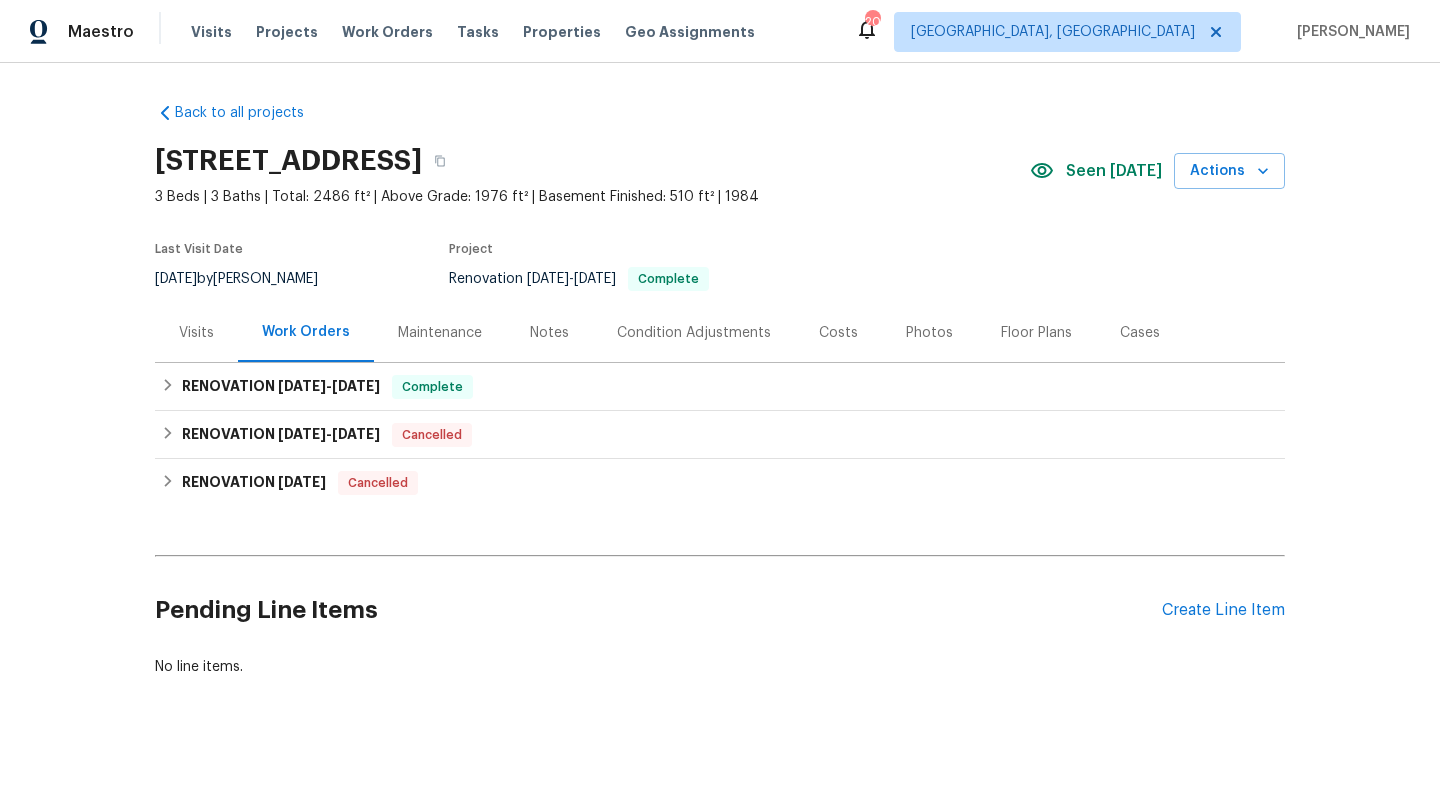 click on "Photos" at bounding box center (929, 333) 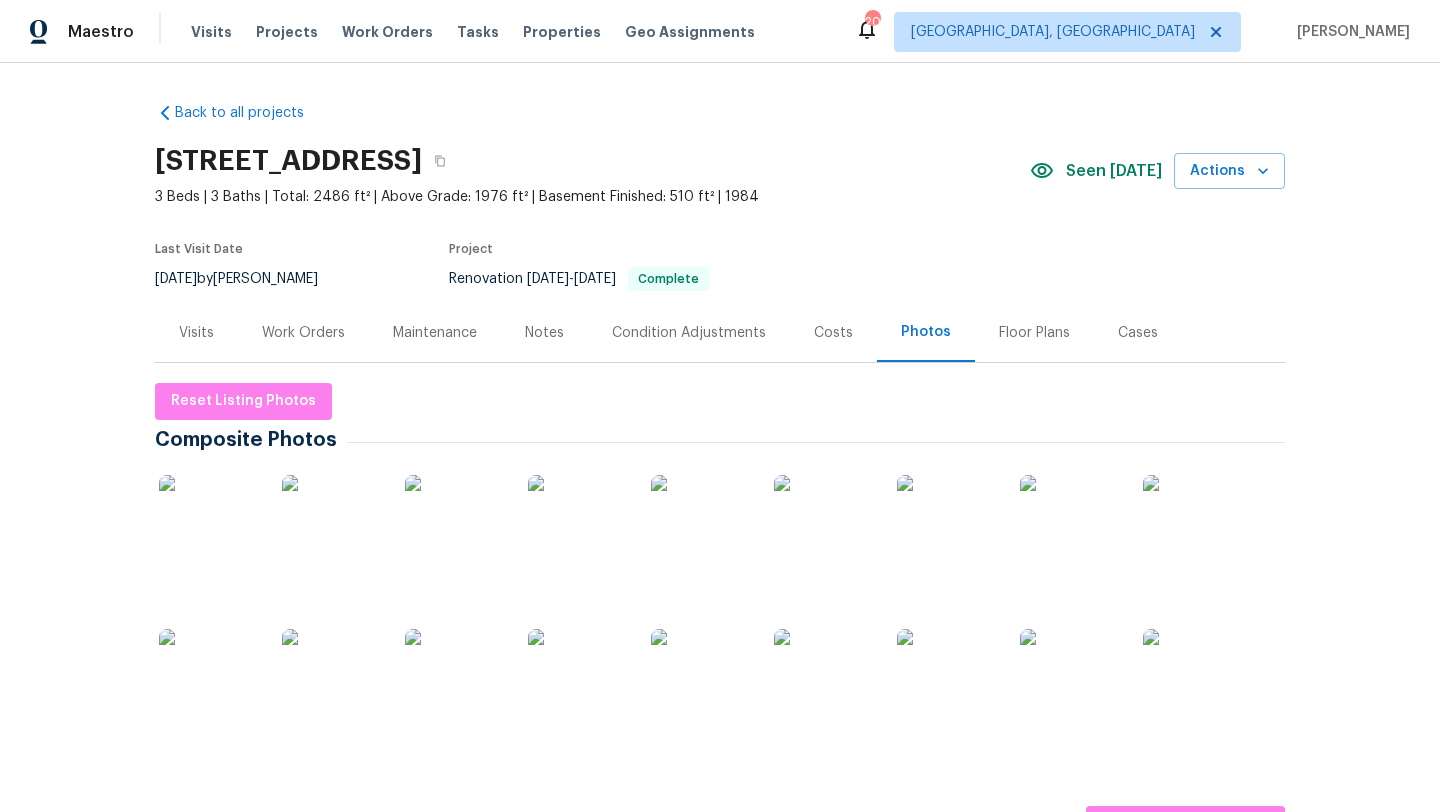click on "Visits" at bounding box center [196, 333] 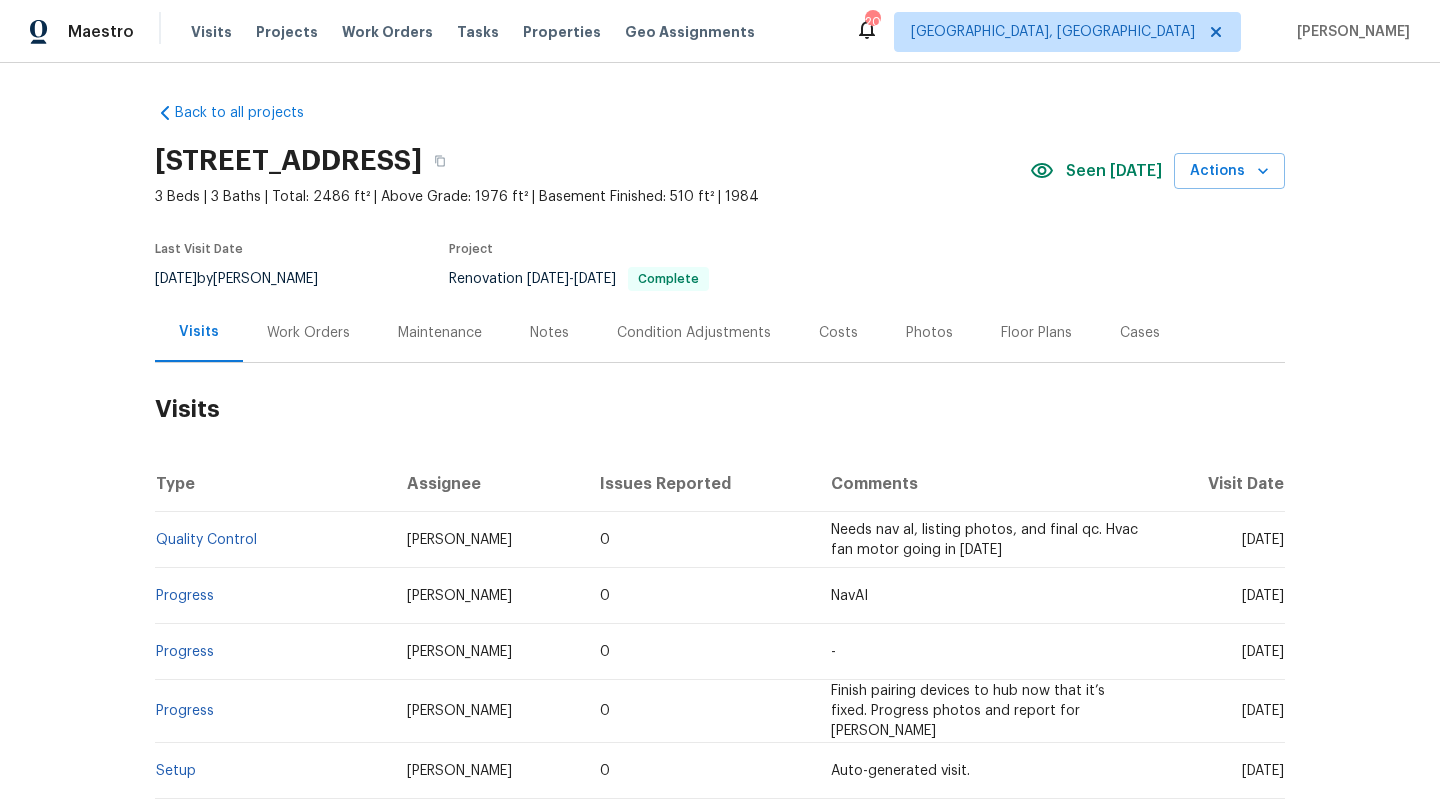 click on "Photos" at bounding box center [929, 333] 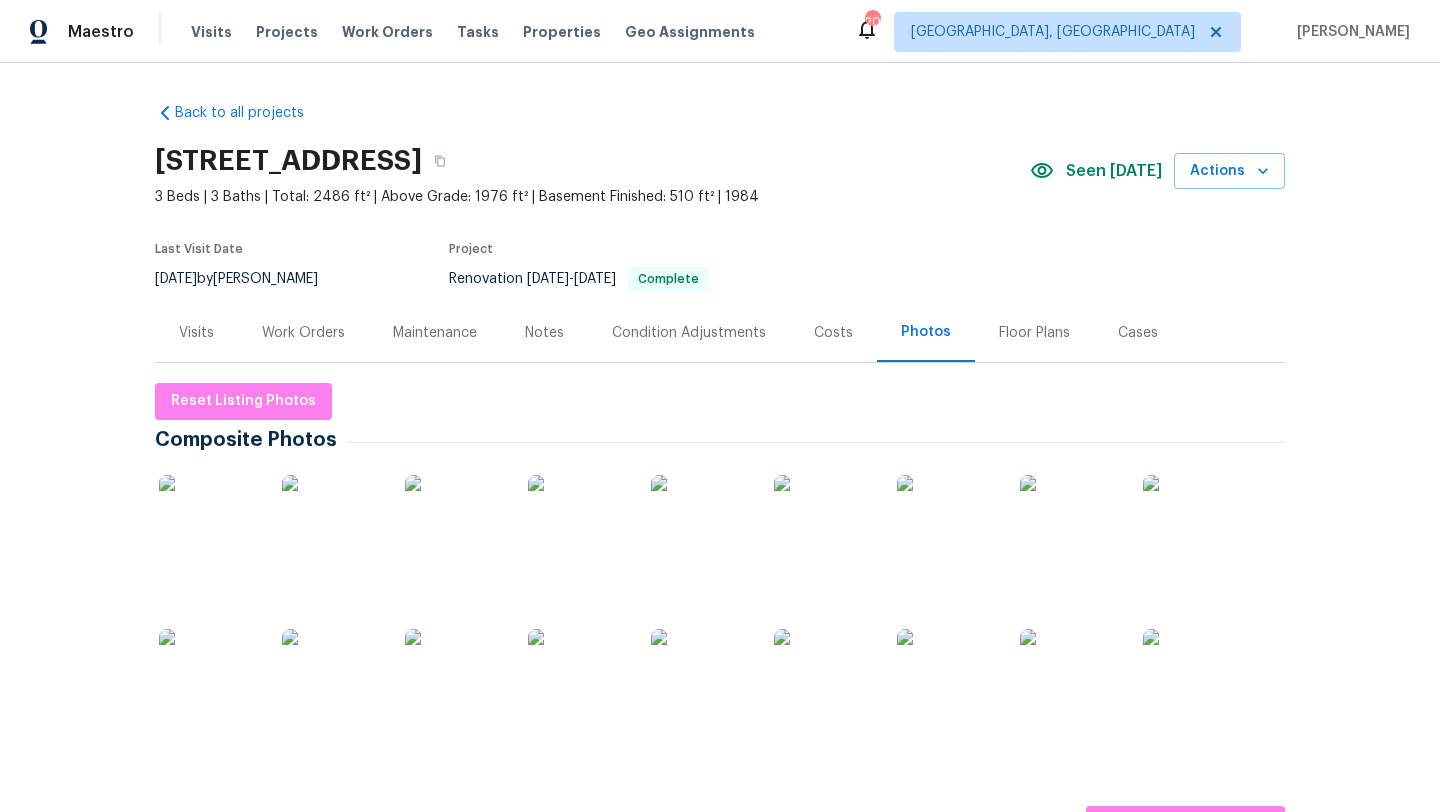 click at bounding box center [209, 525] 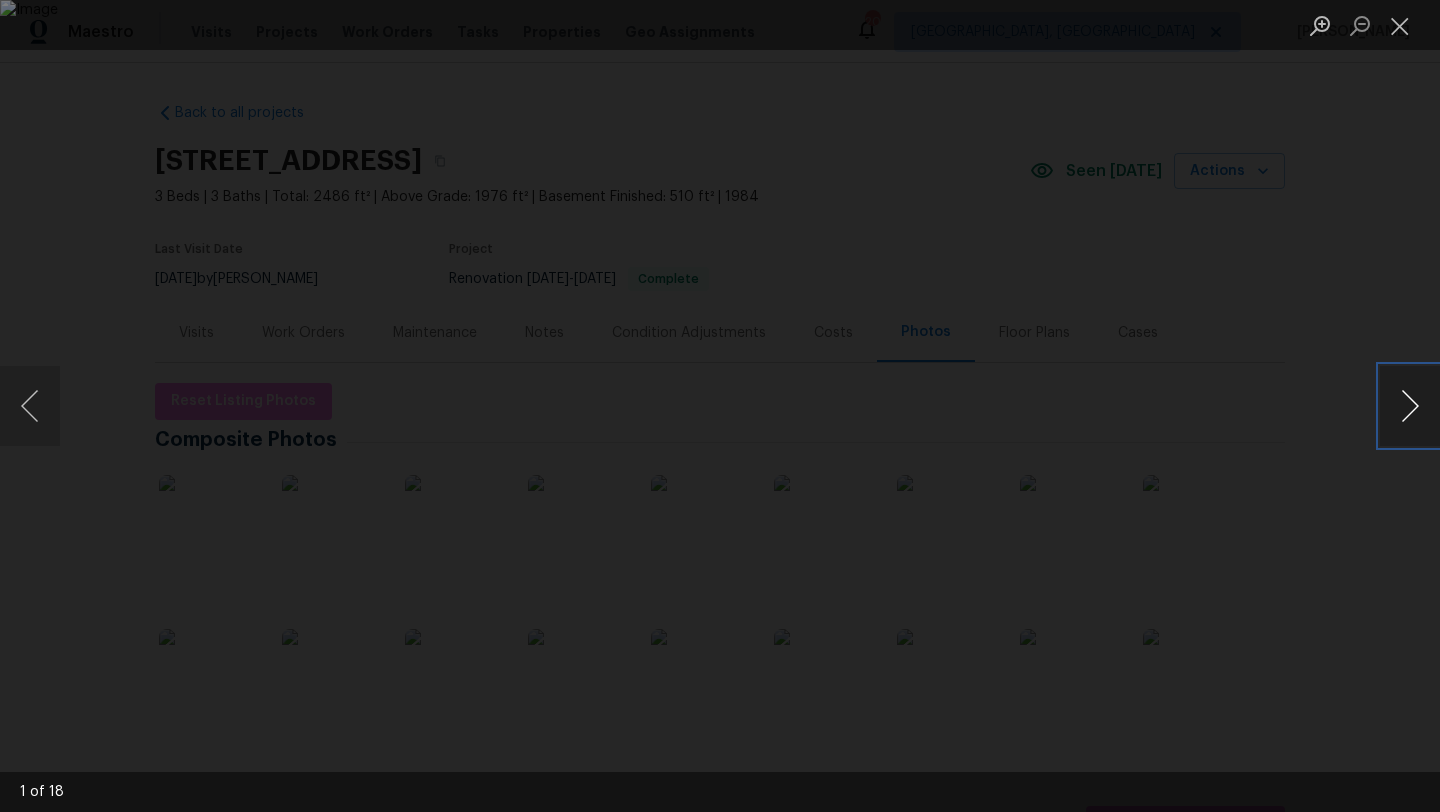 click at bounding box center [1410, 406] 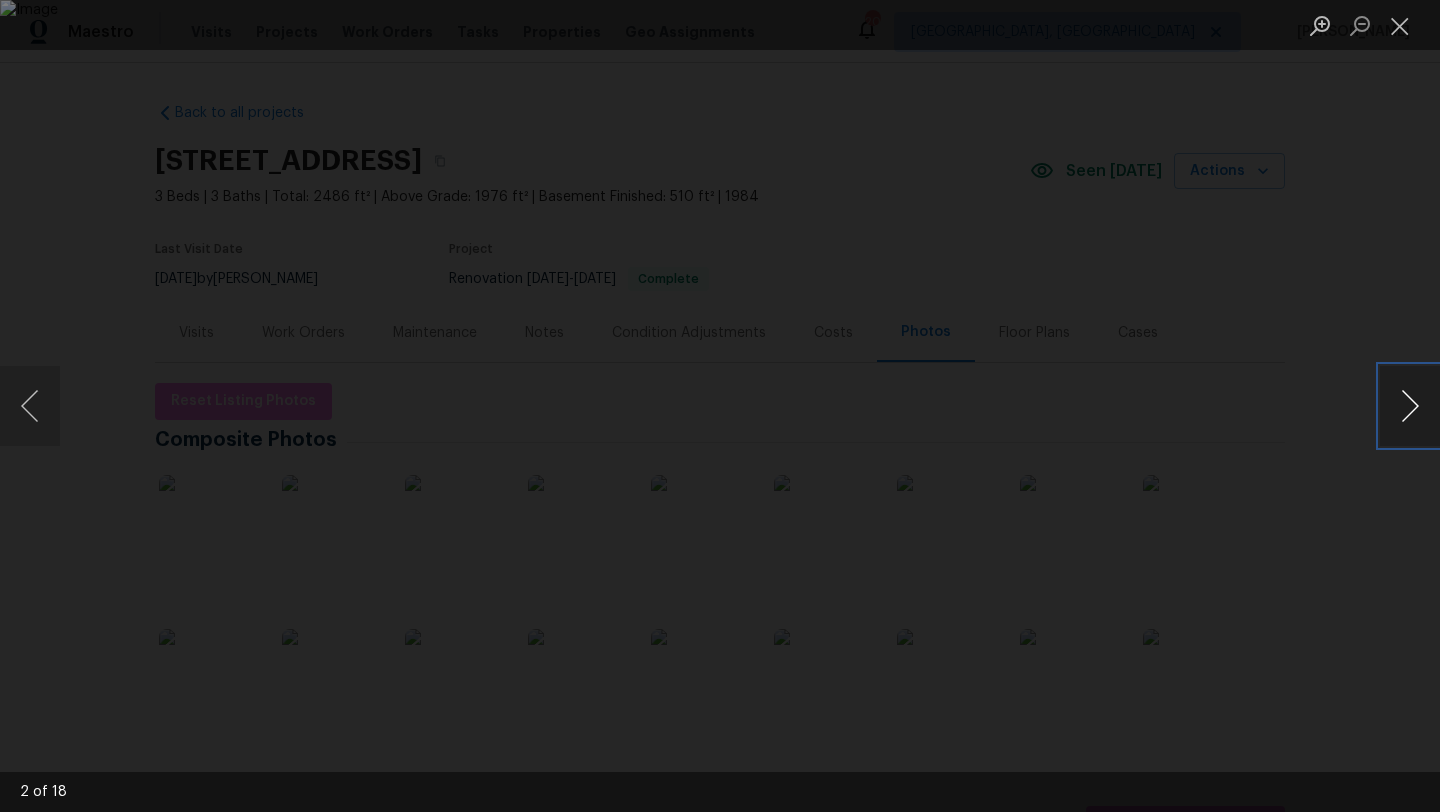 click at bounding box center [1410, 406] 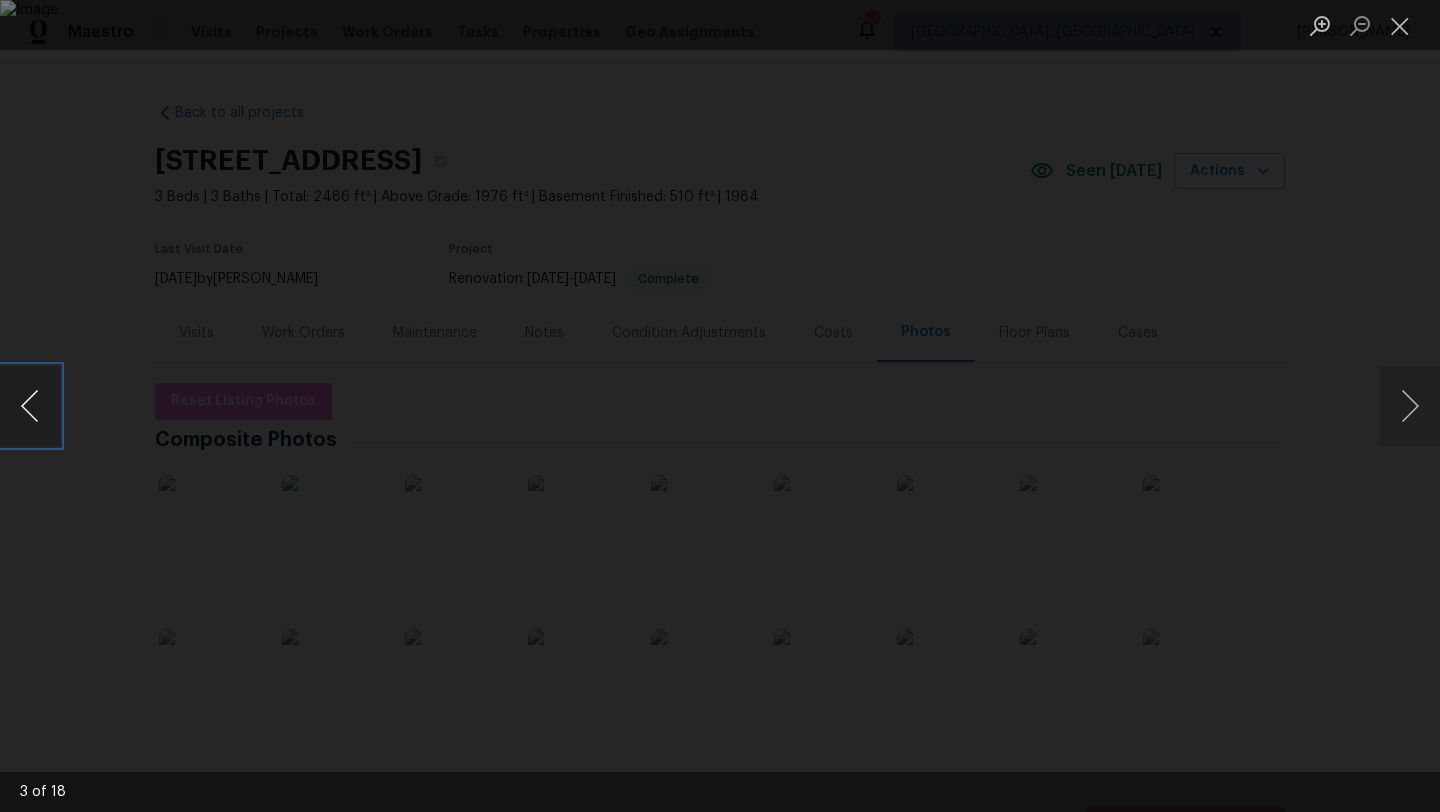 click at bounding box center (30, 406) 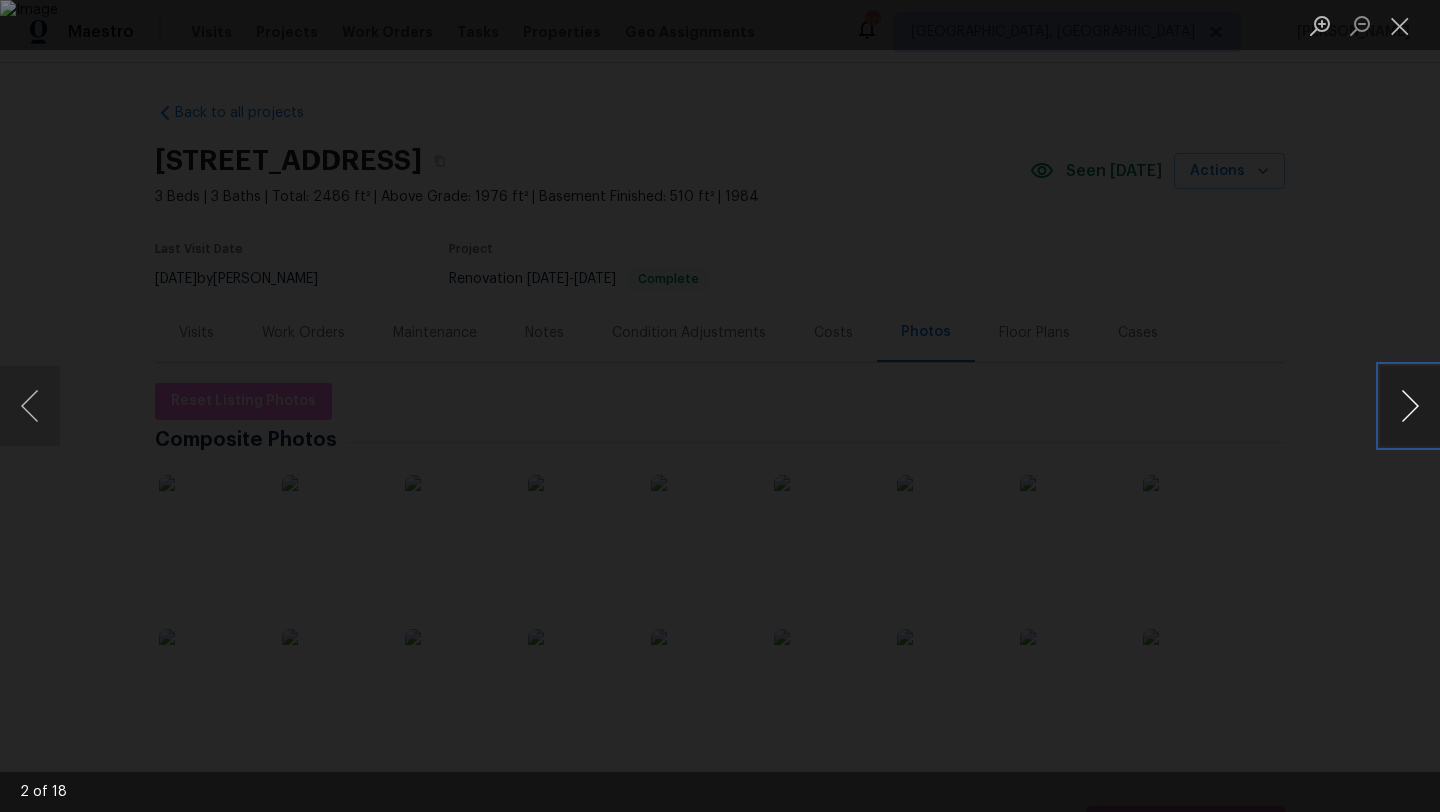 click at bounding box center [1410, 406] 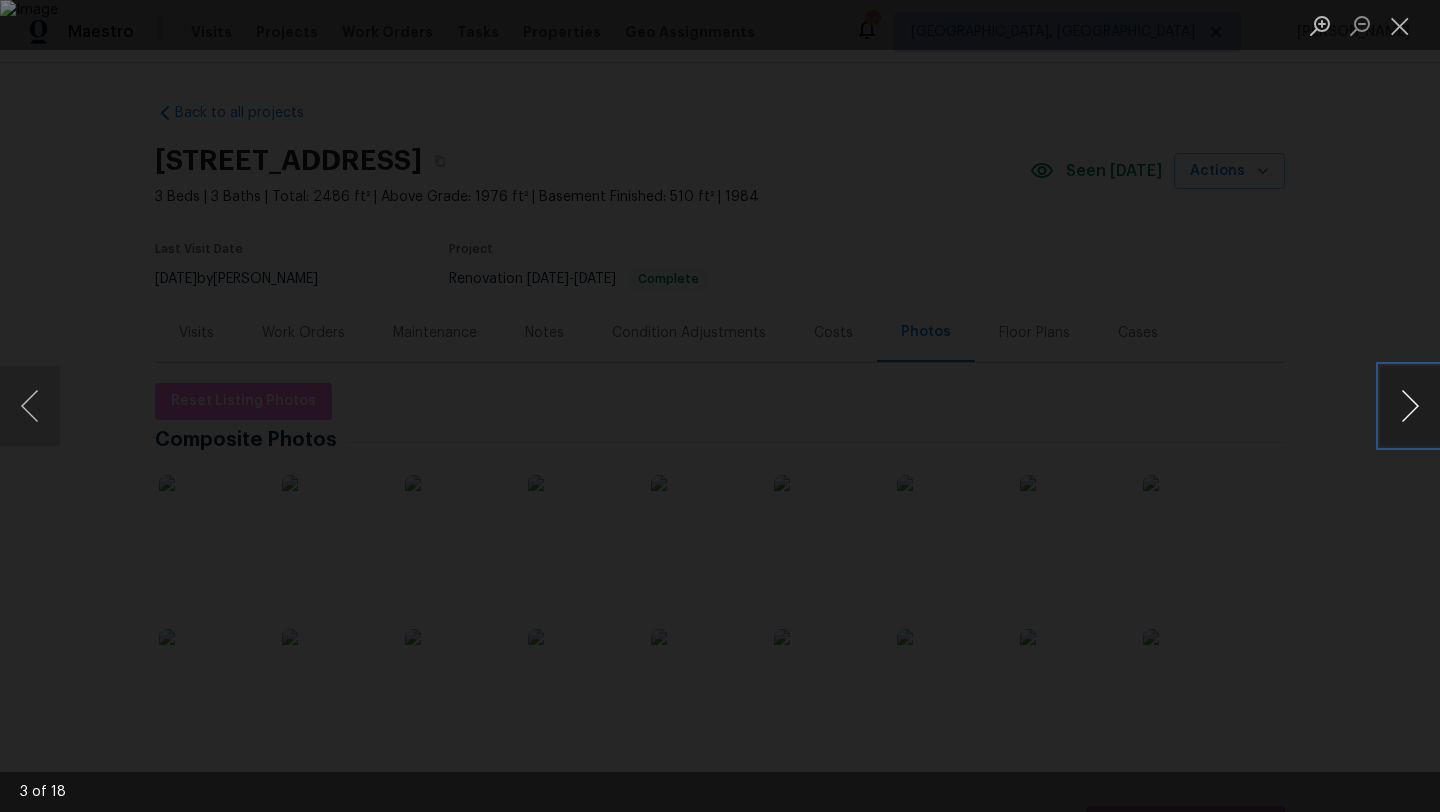 click at bounding box center [1410, 406] 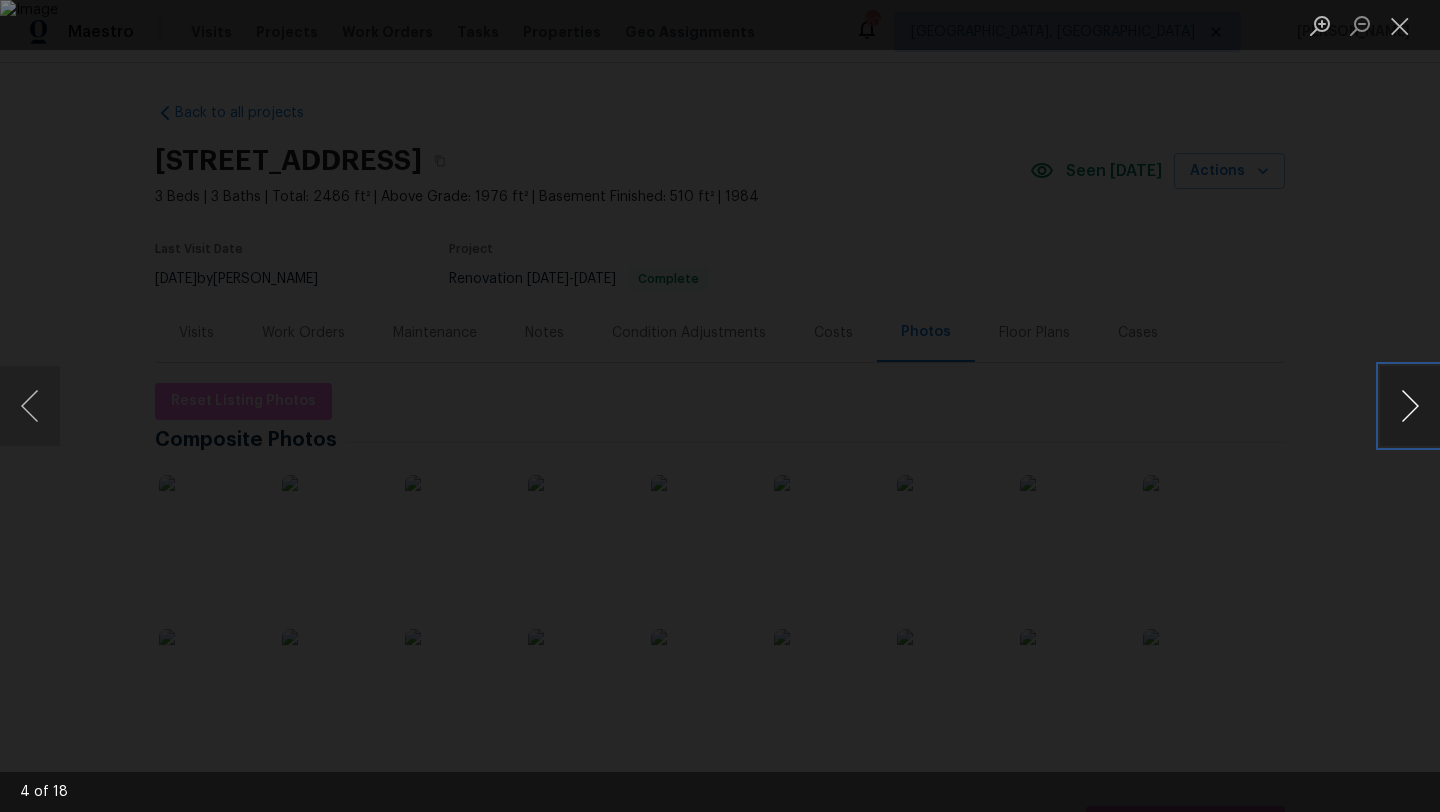 click at bounding box center [1410, 406] 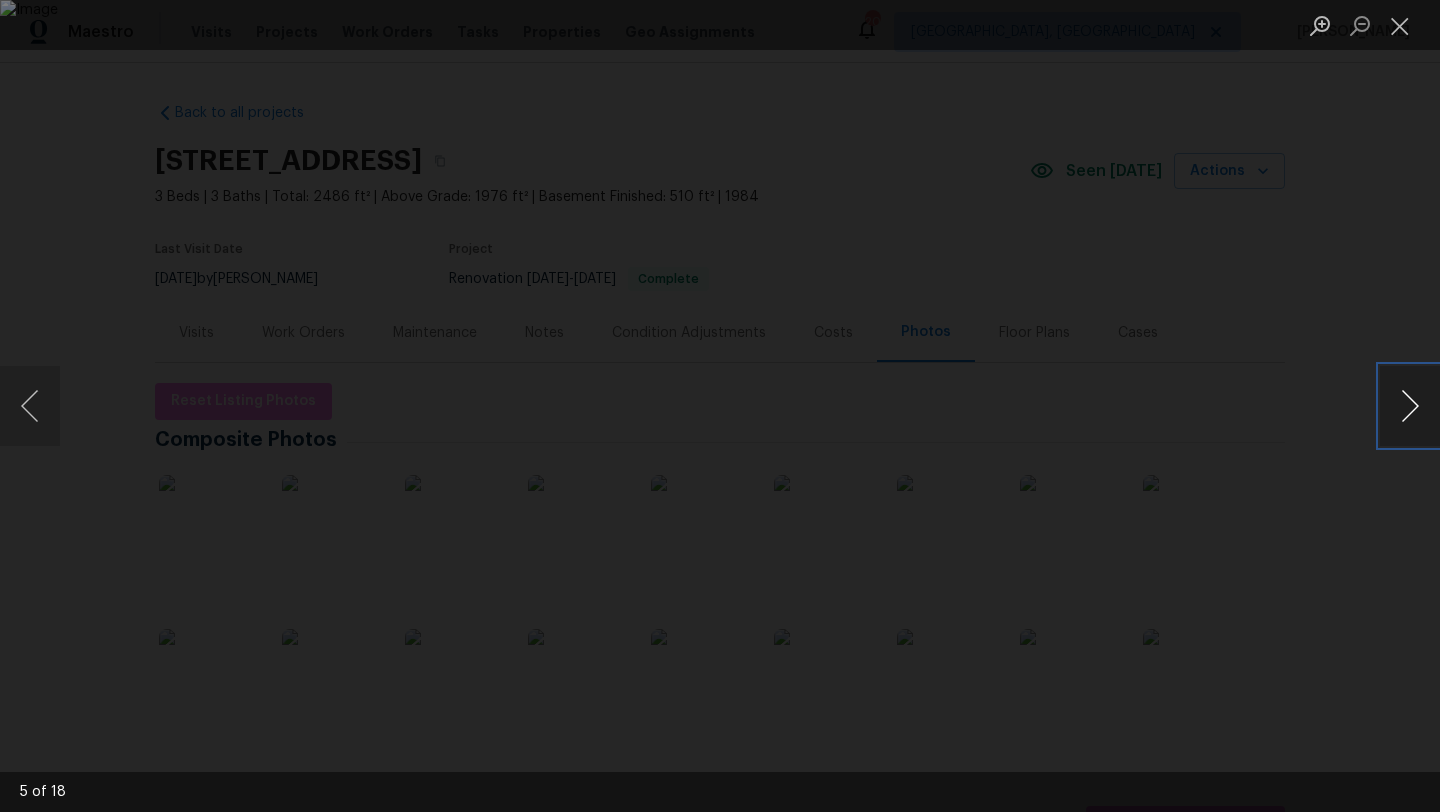 click at bounding box center [1410, 406] 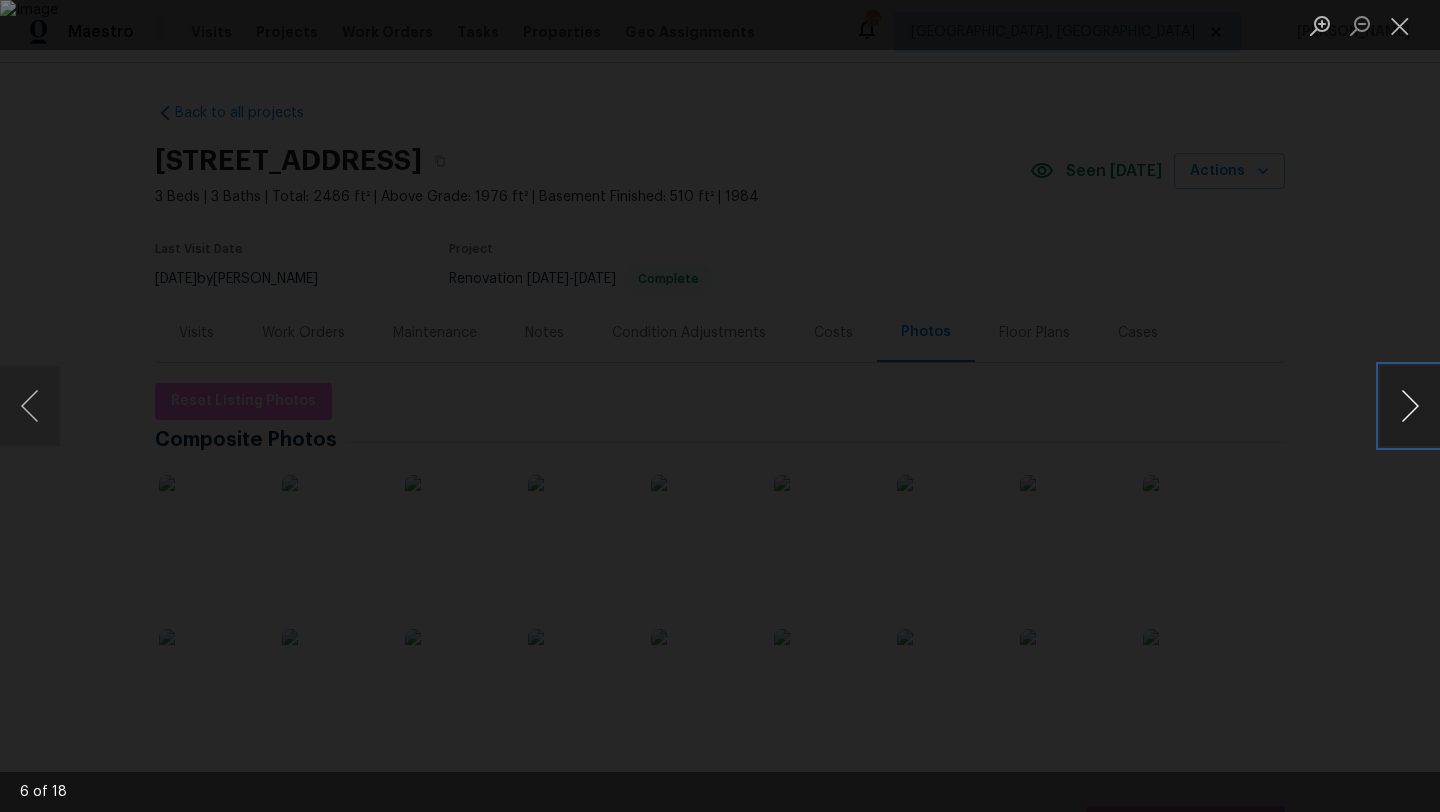 click at bounding box center [1410, 406] 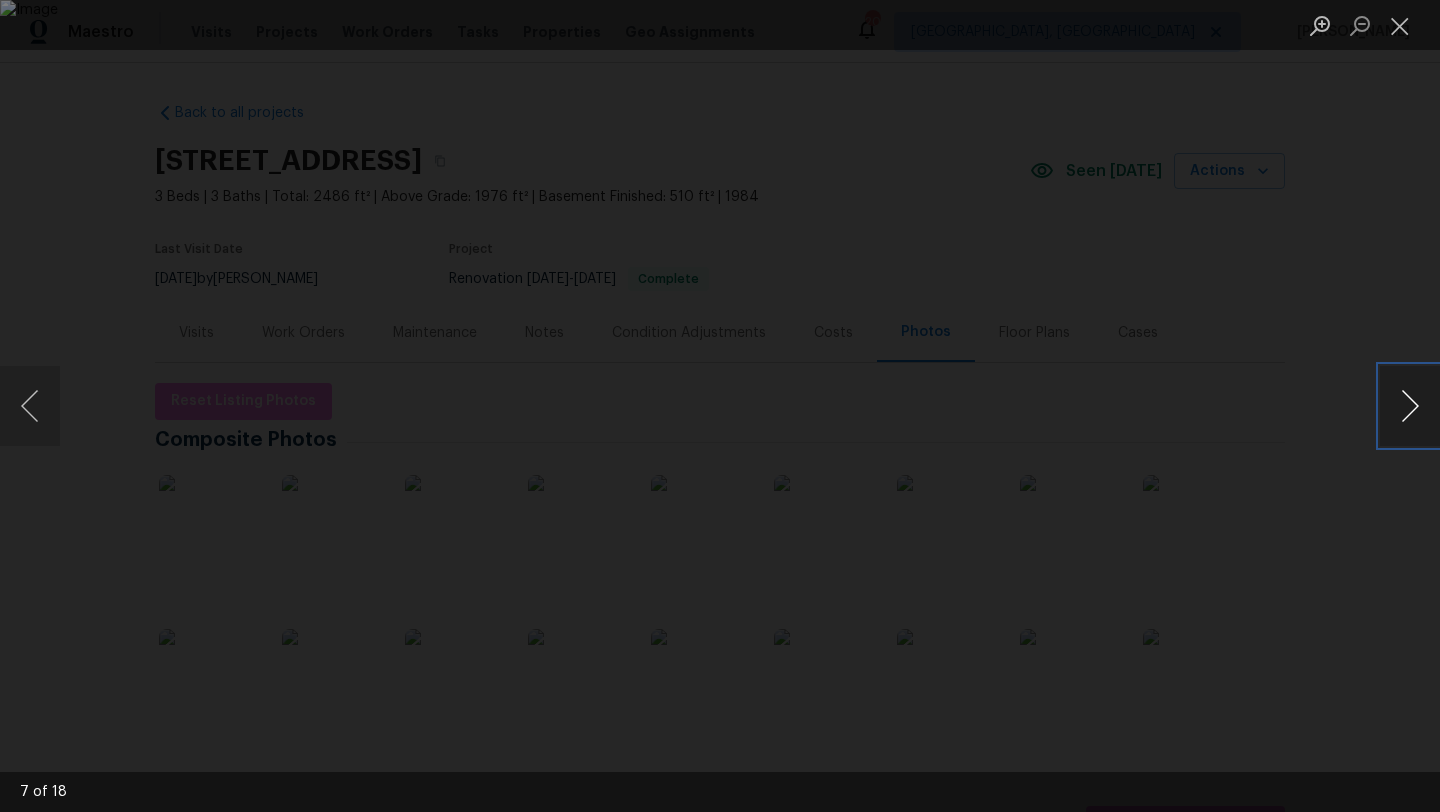 click at bounding box center [1410, 406] 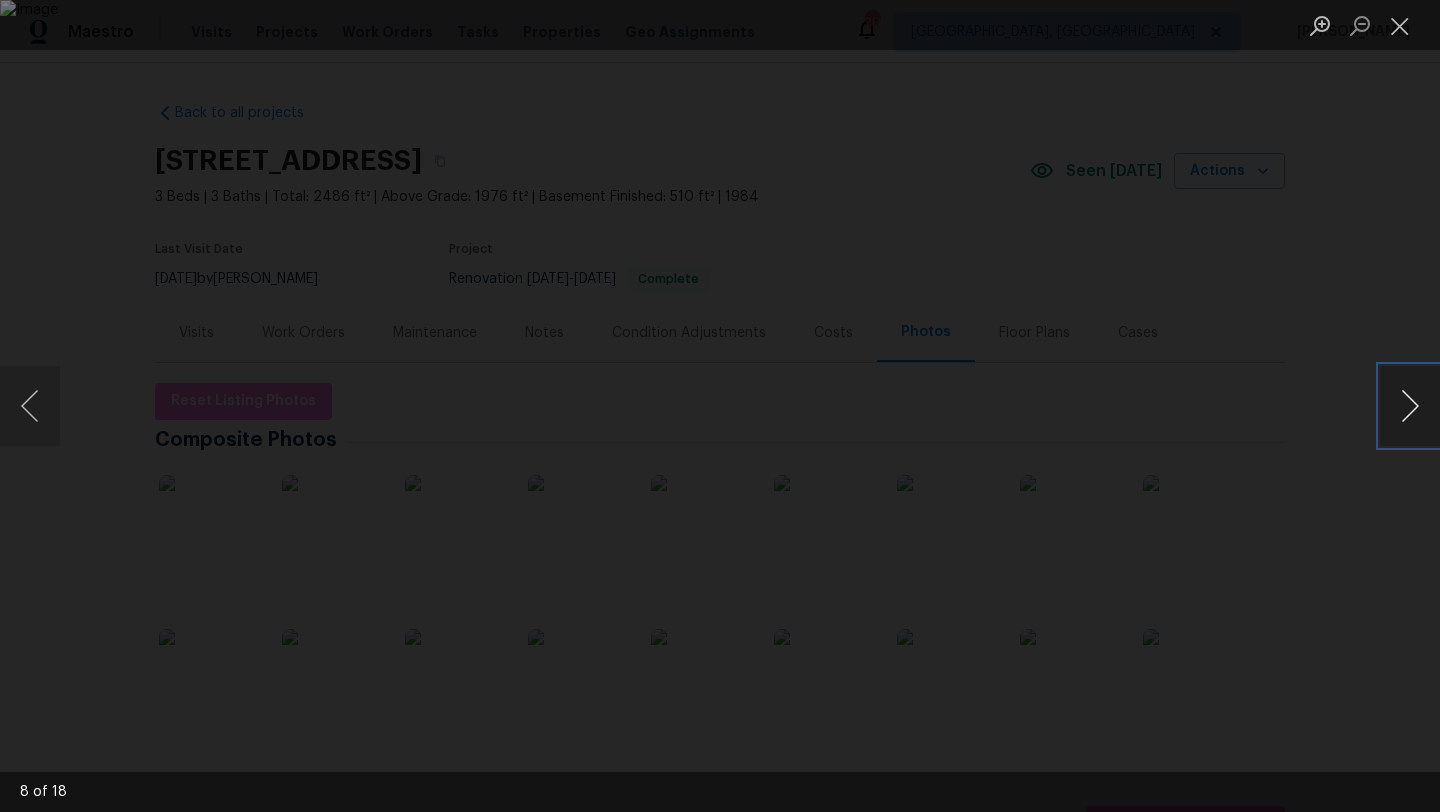 click at bounding box center [1410, 406] 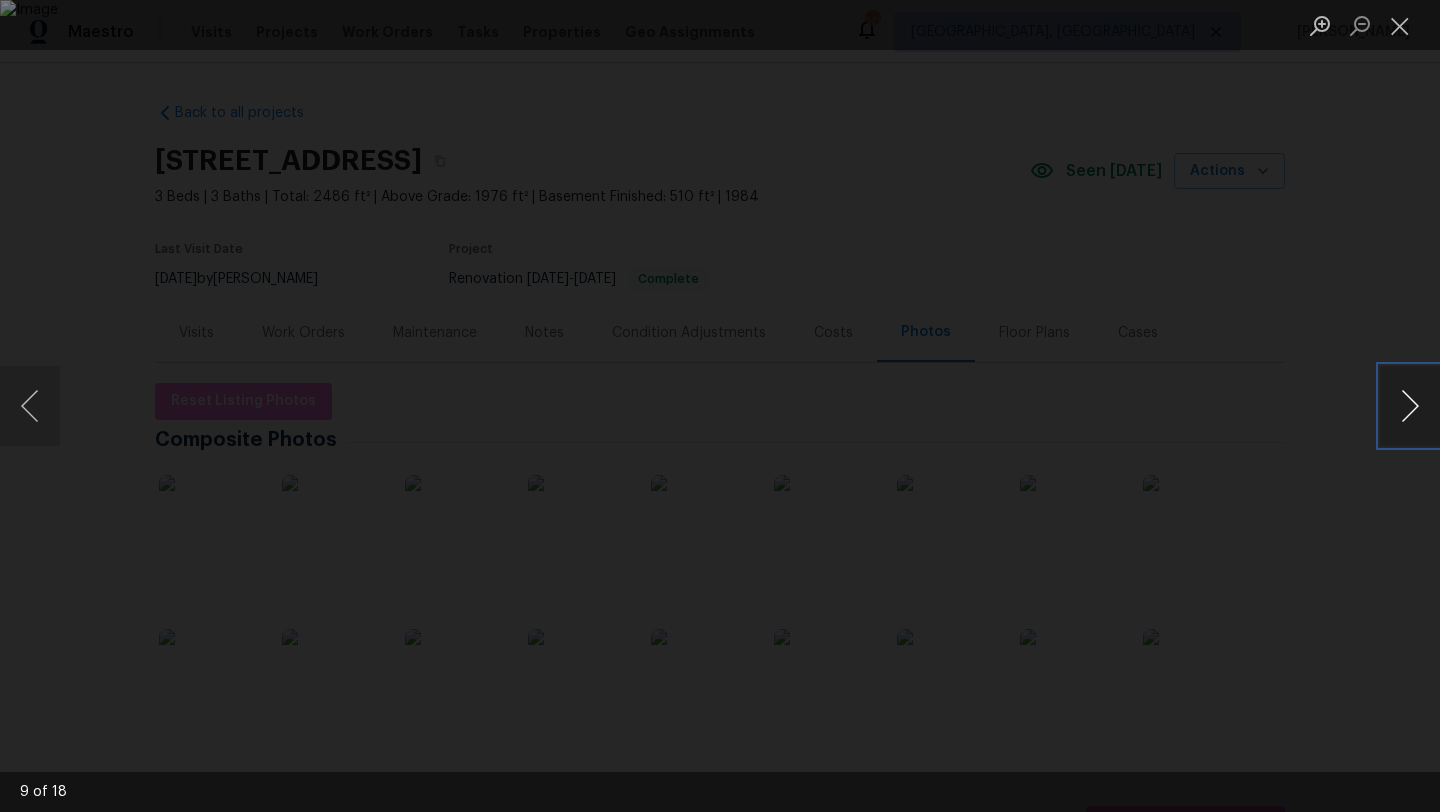 click at bounding box center (1410, 406) 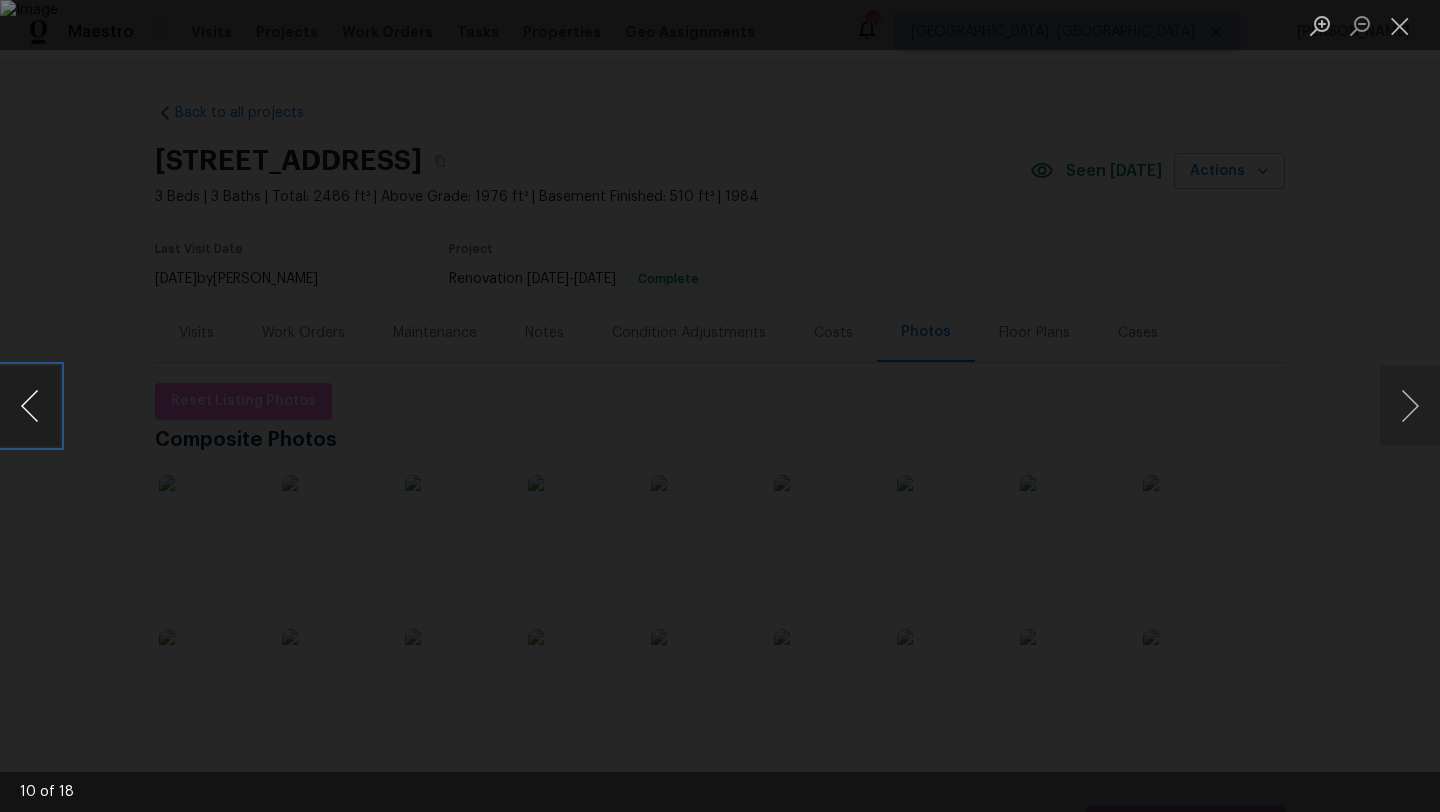 click at bounding box center (30, 406) 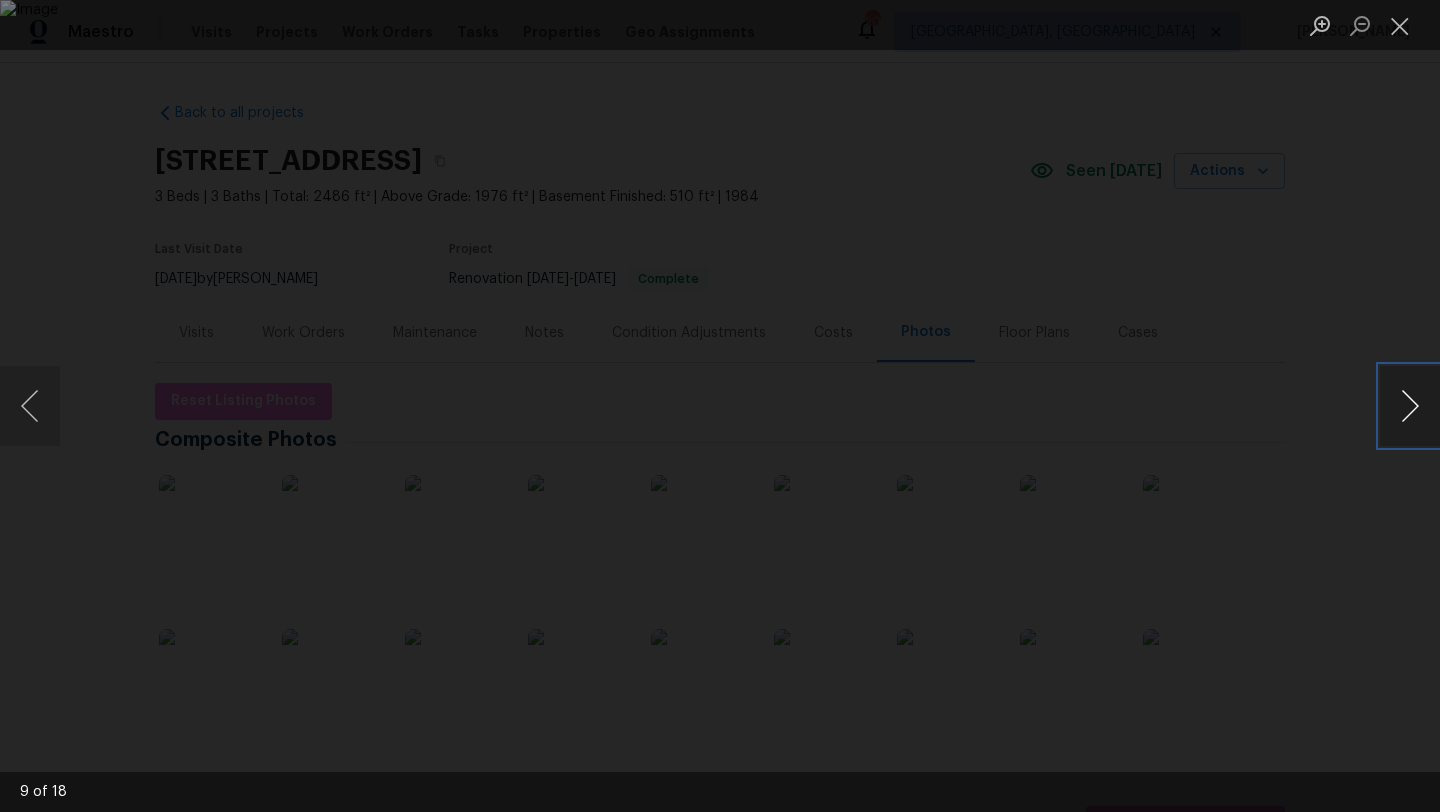 click at bounding box center [1410, 406] 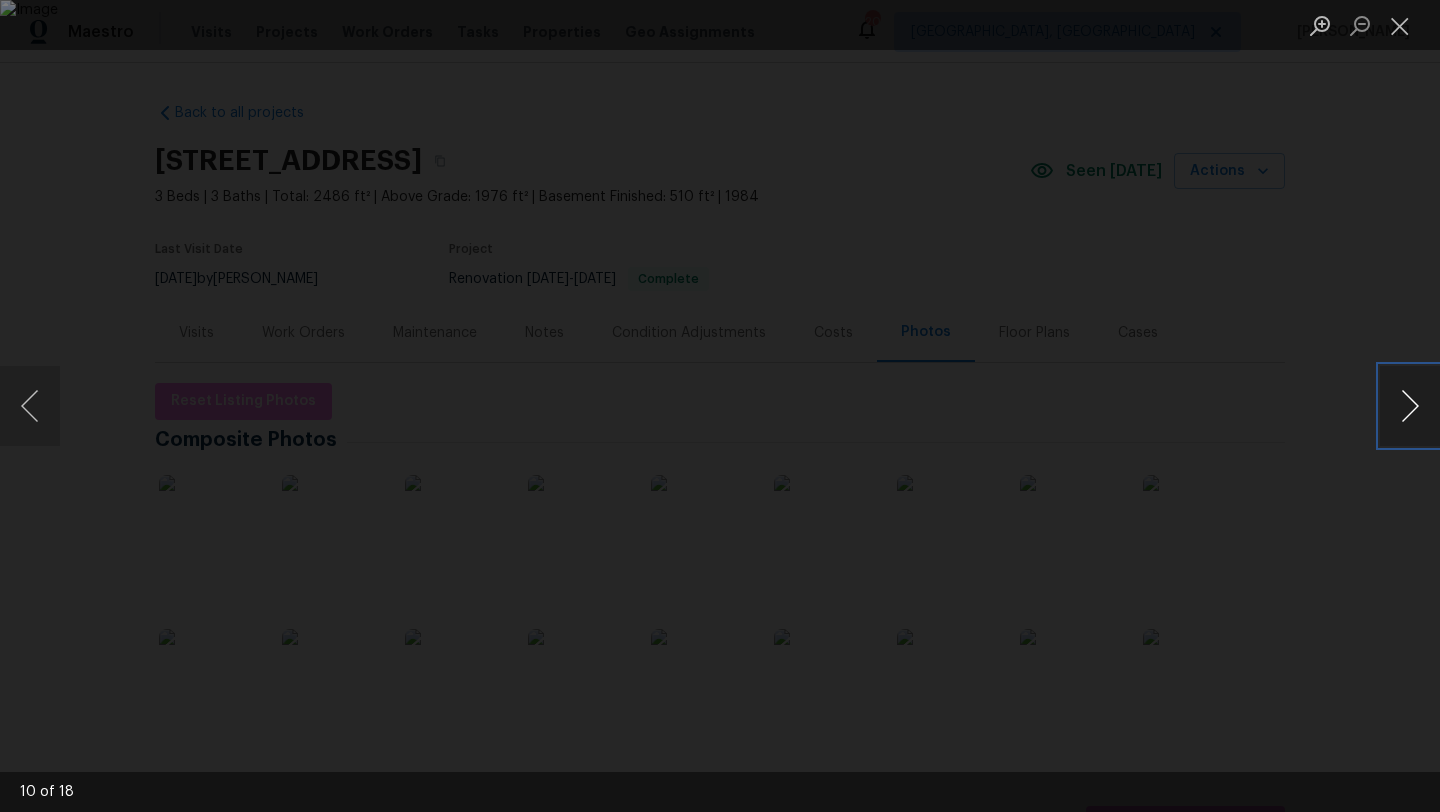 click at bounding box center (1410, 406) 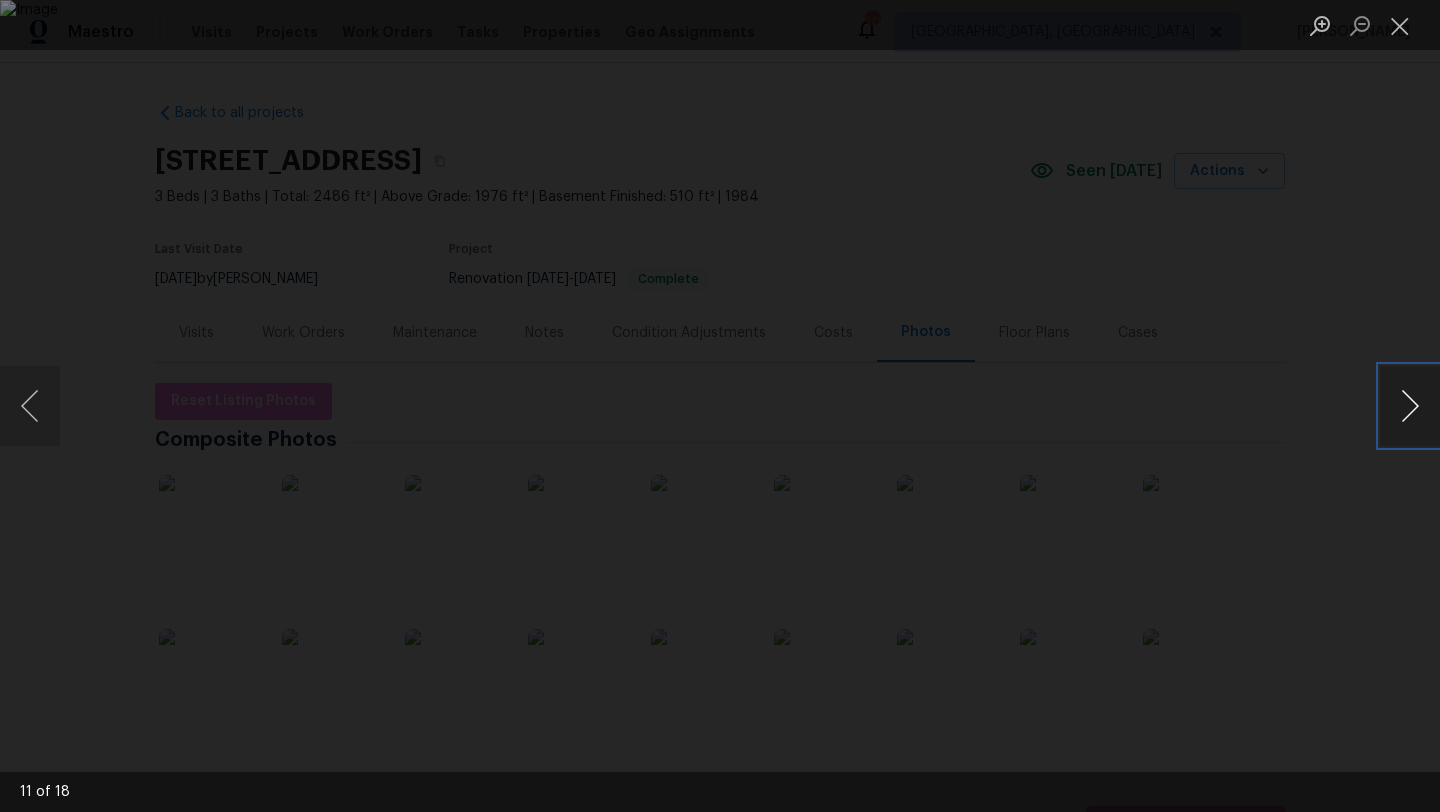 click at bounding box center (1410, 406) 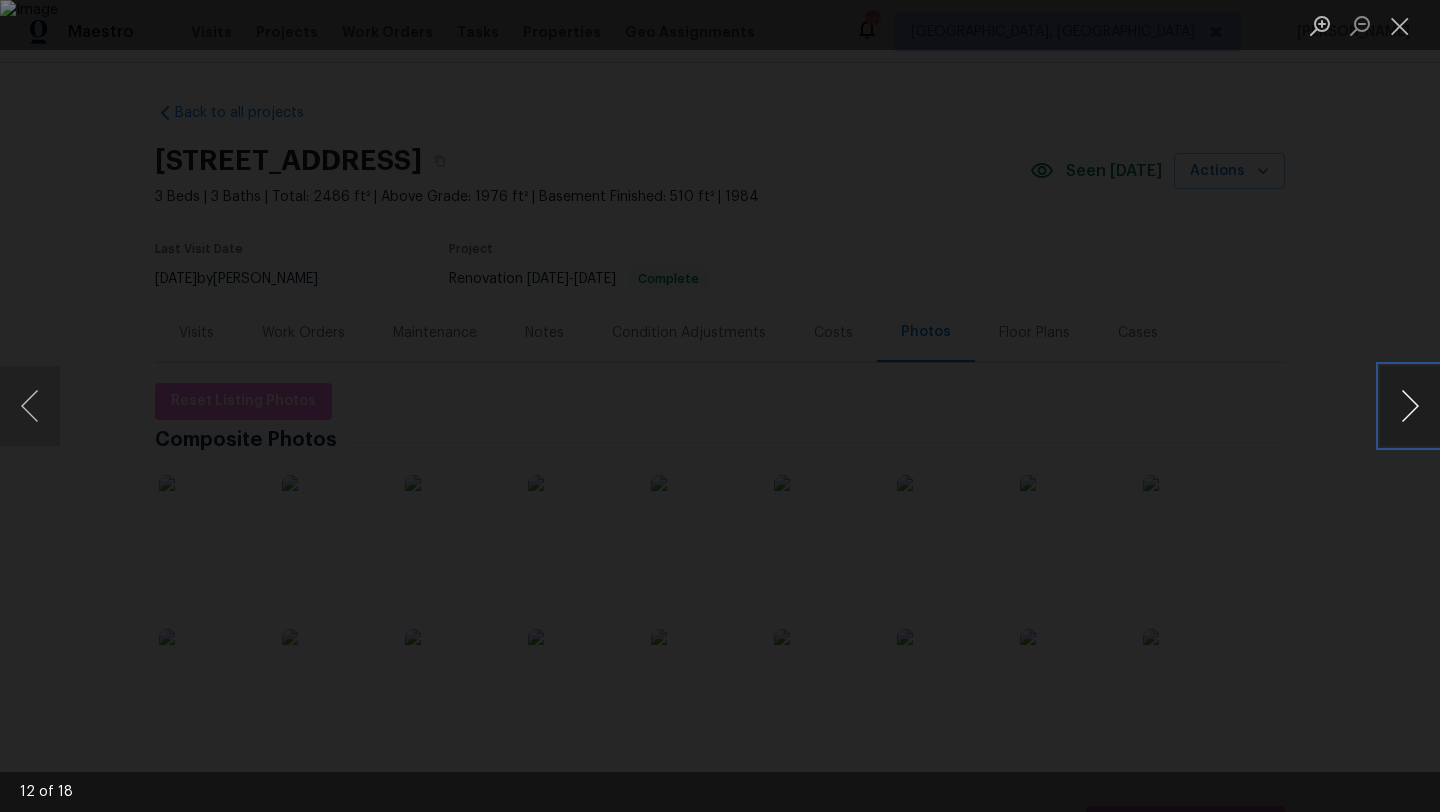 click at bounding box center [1410, 406] 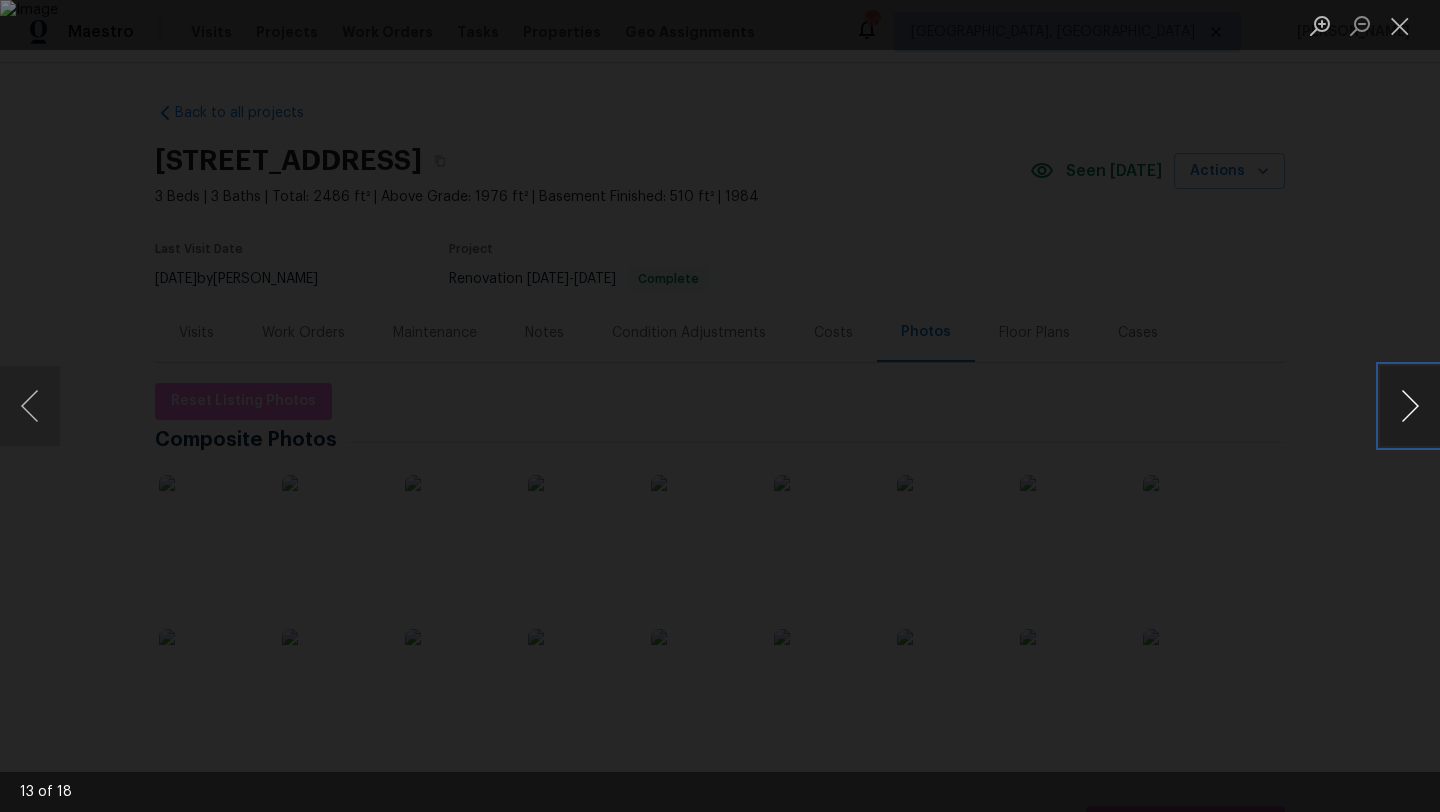 click at bounding box center (1410, 406) 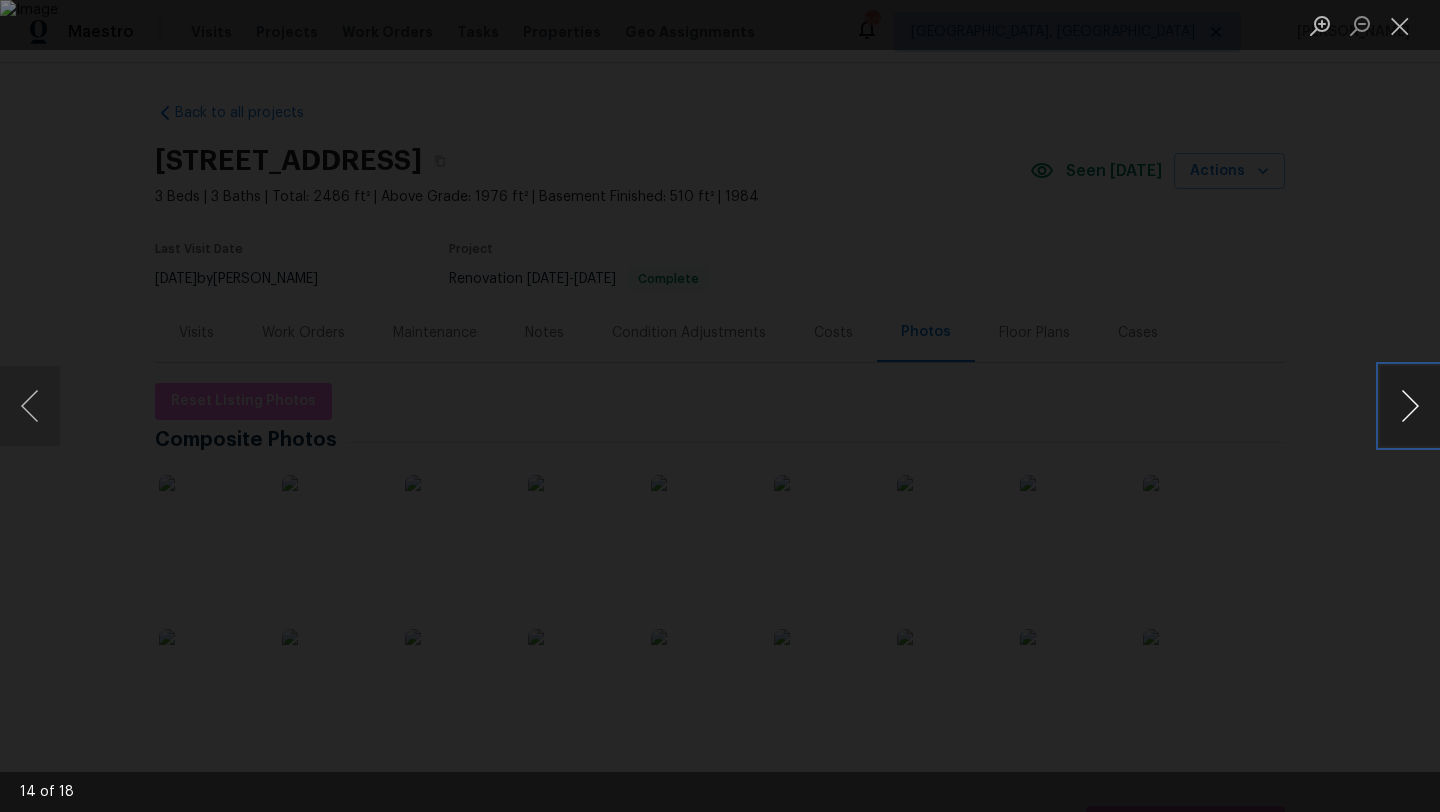 click at bounding box center [1410, 406] 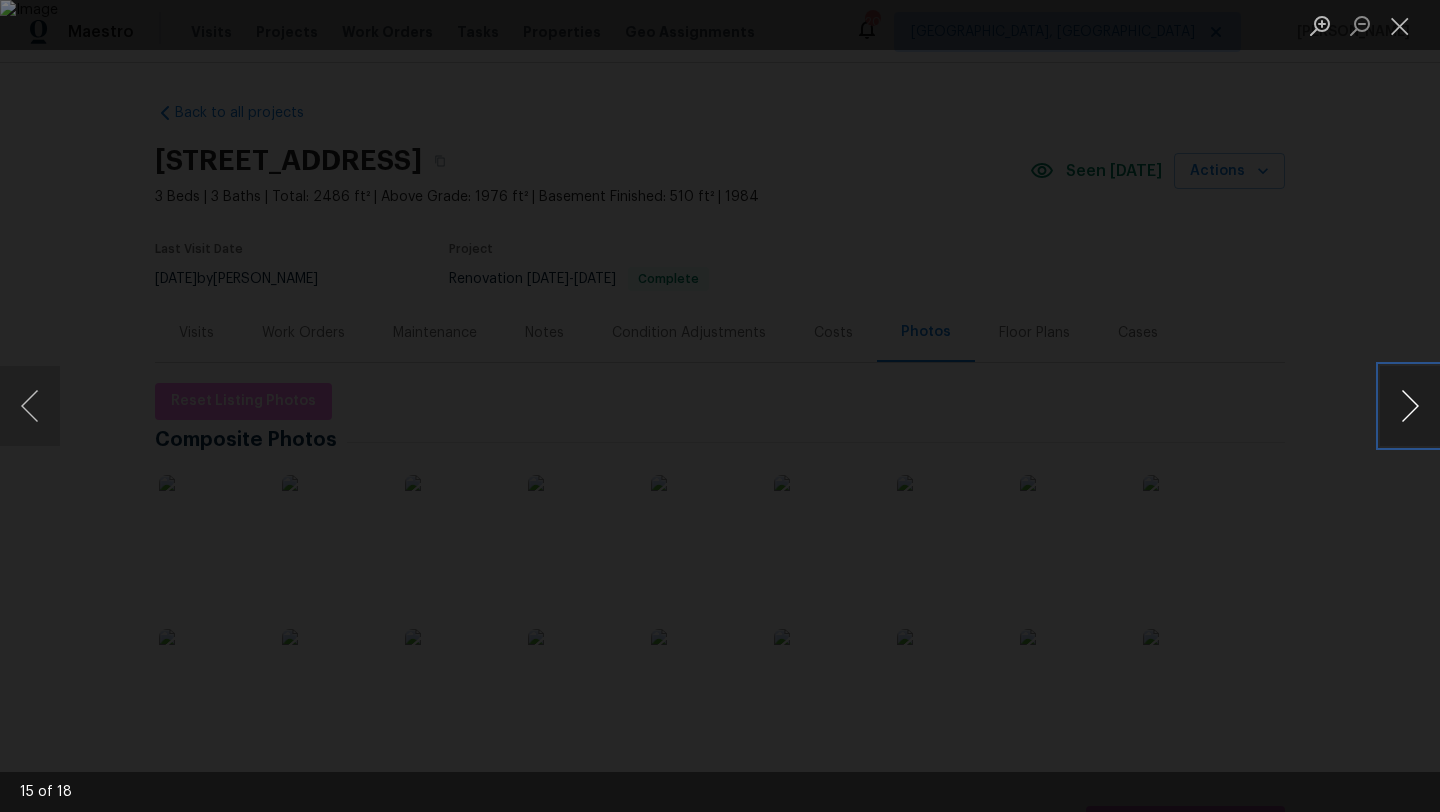 click at bounding box center [1410, 406] 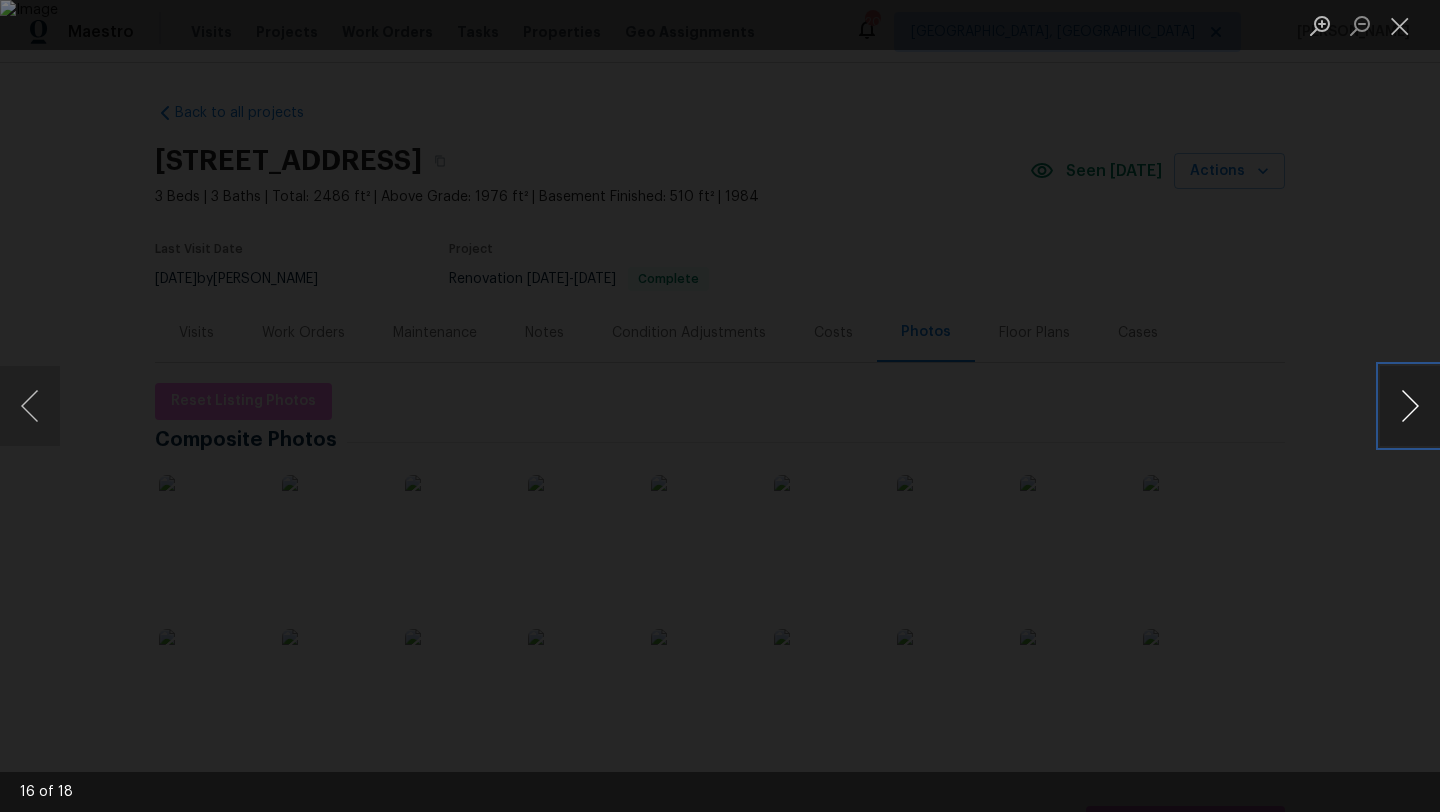 click at bounding box center (1410, 406) 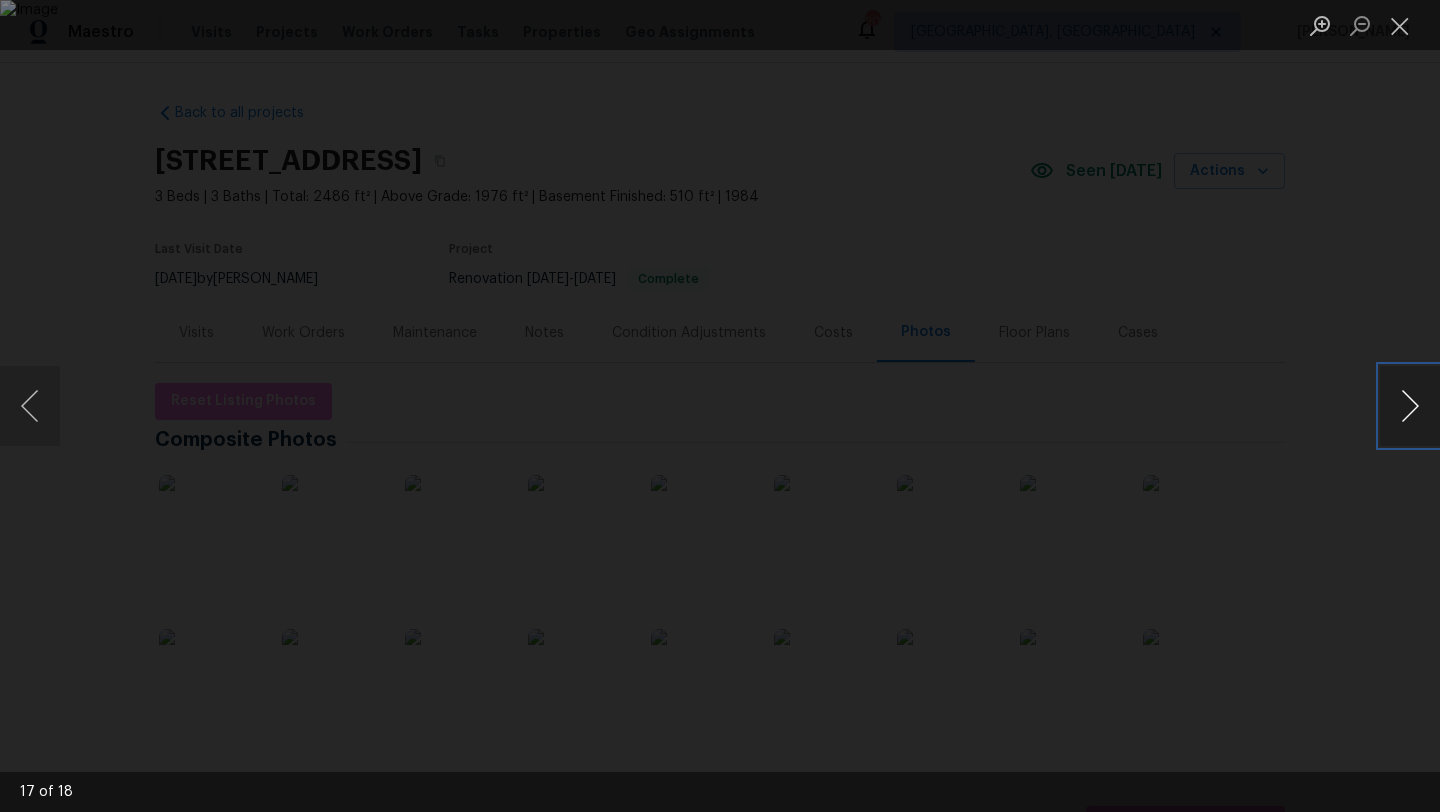 click at bounding box center (1410, 406) 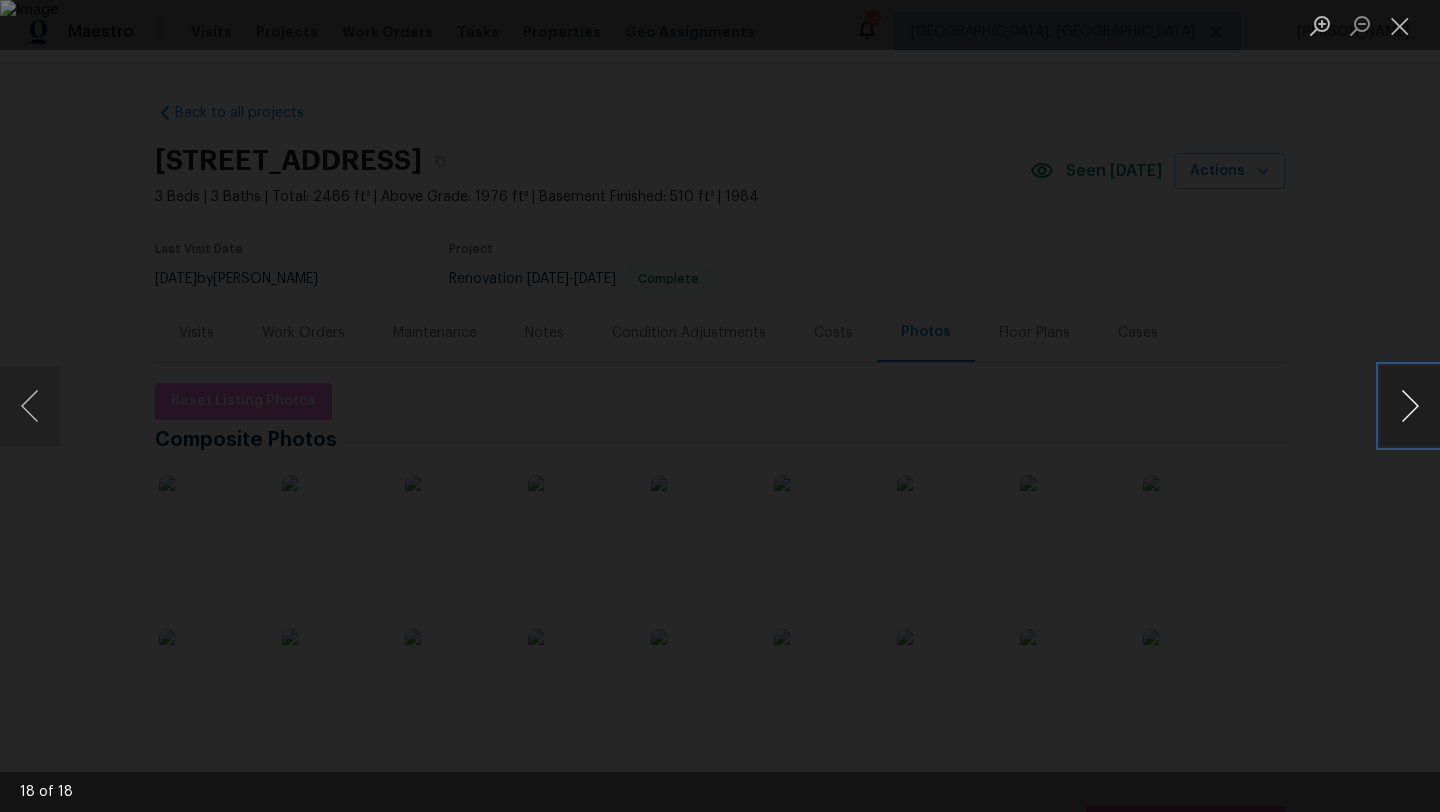 click at bounding box center [1410, 406] 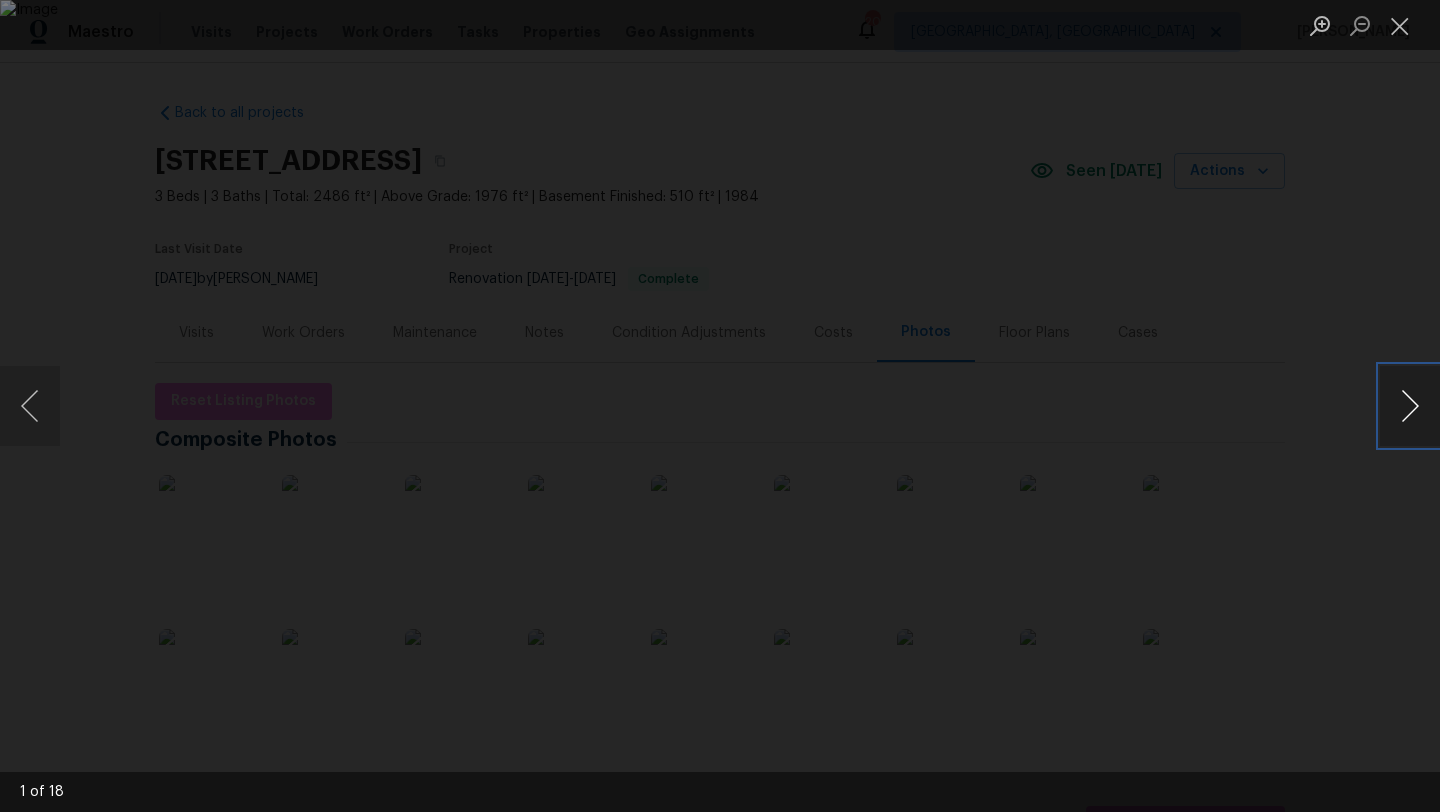 click at bounding box center (1410, 406) 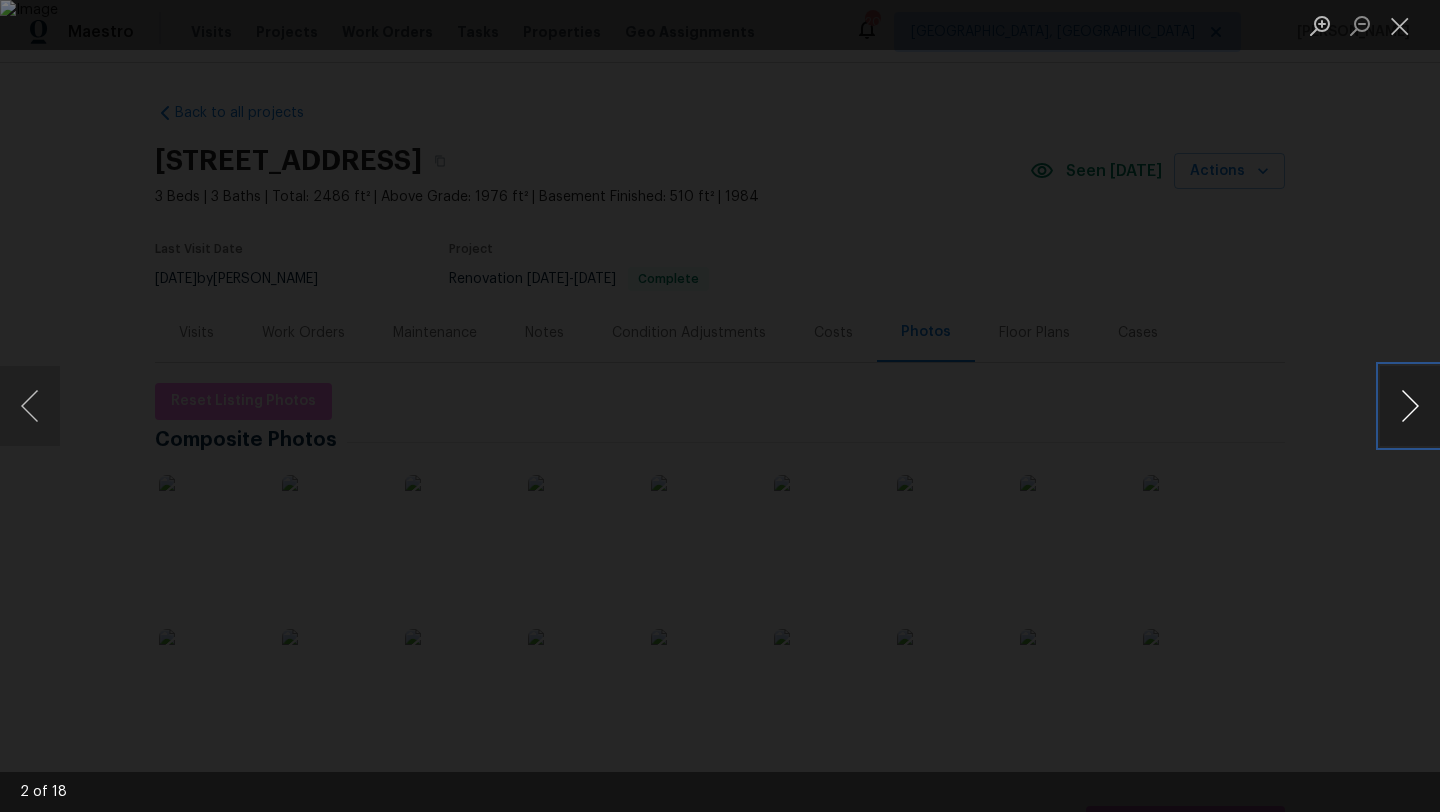click at bounding box center (1410, 406) 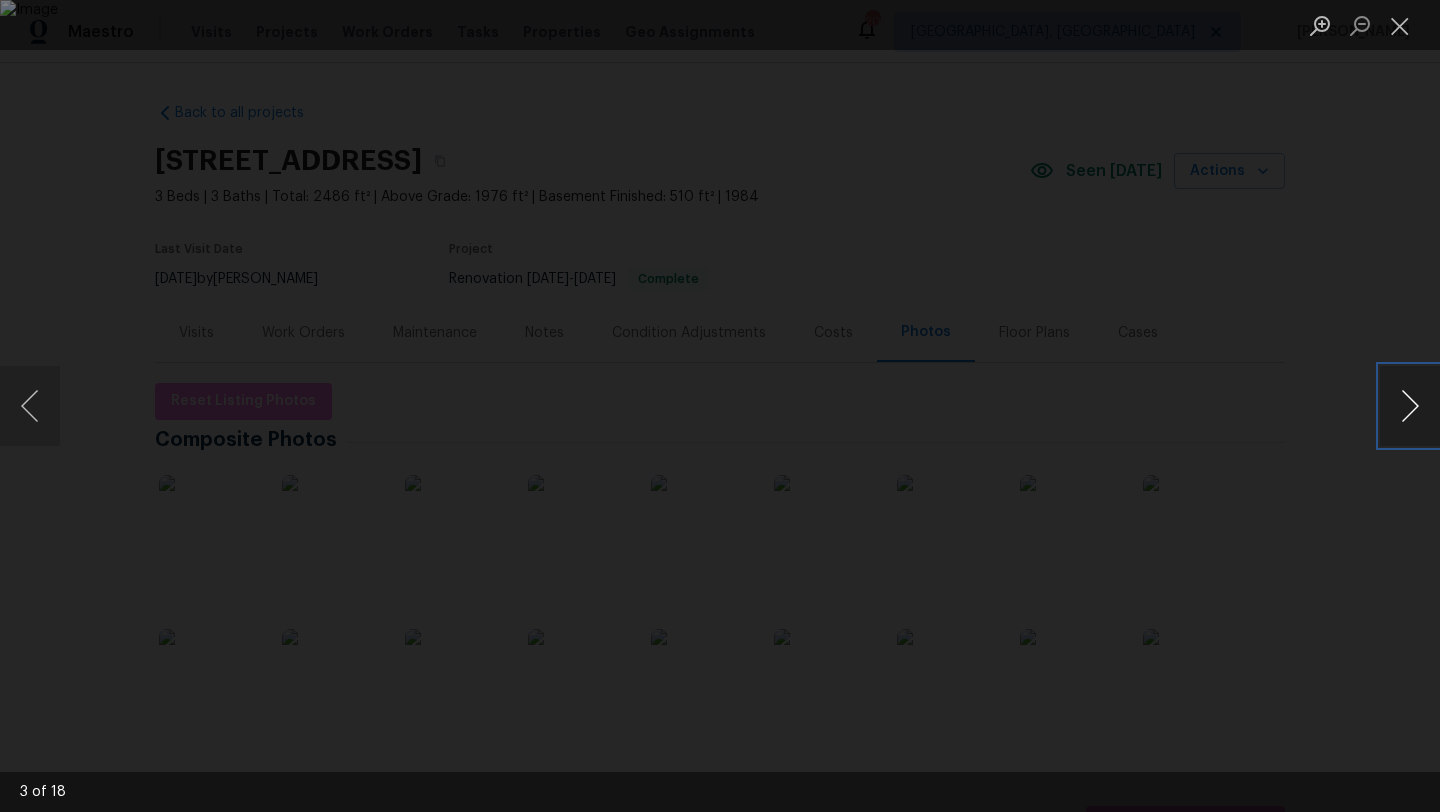 click at bounding box center [1410, 406] 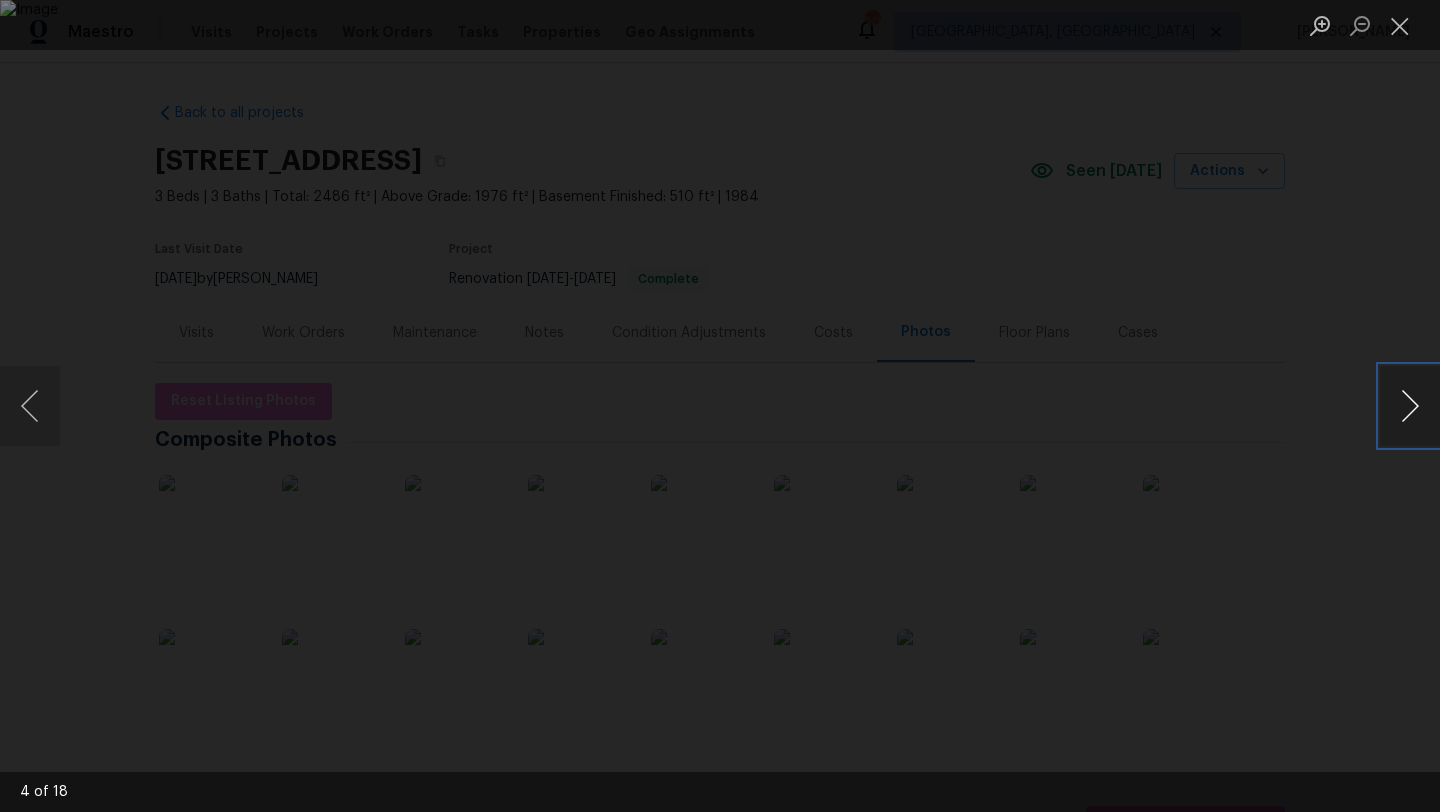 click at bounding box center [1410, 406] 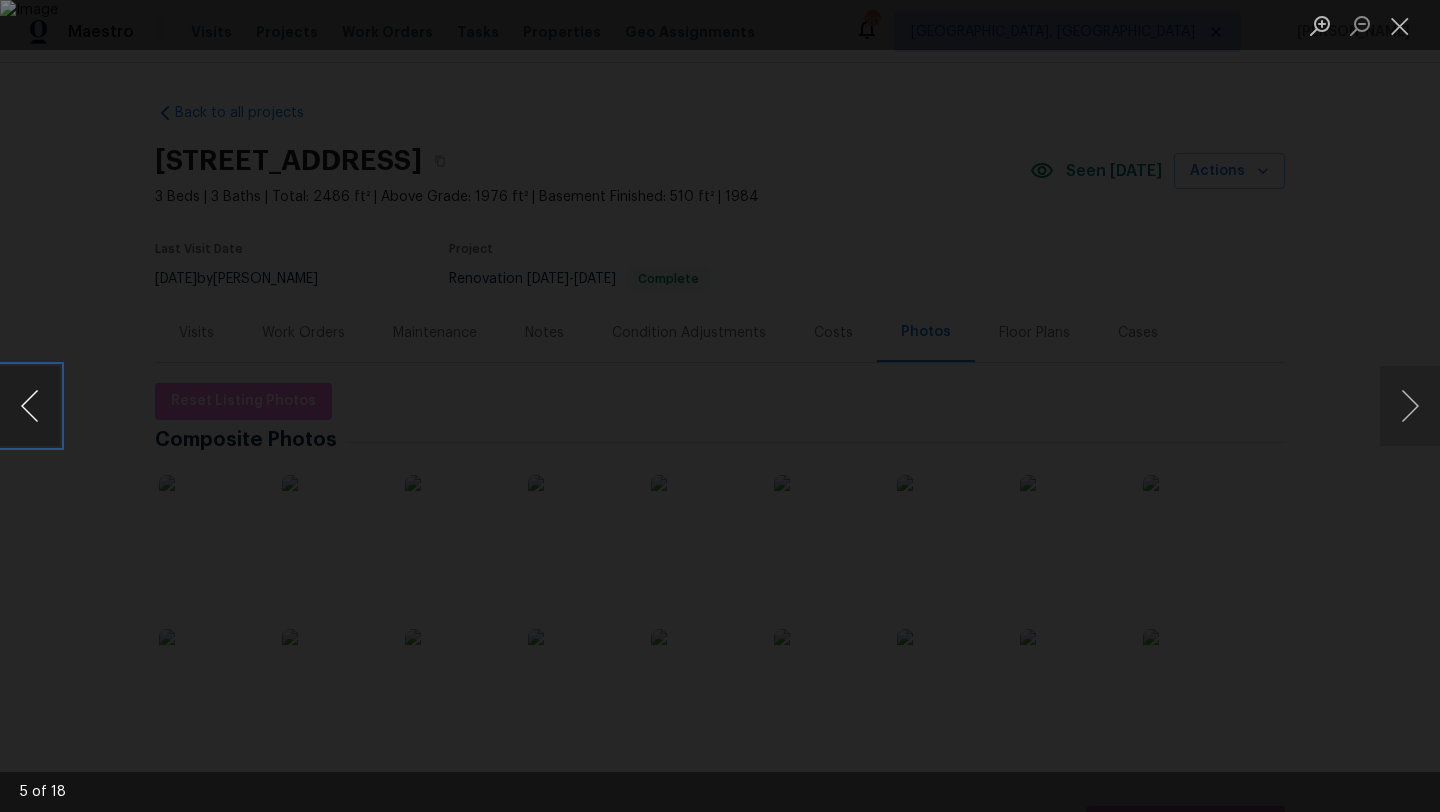 click at bounding box center (30, 406) 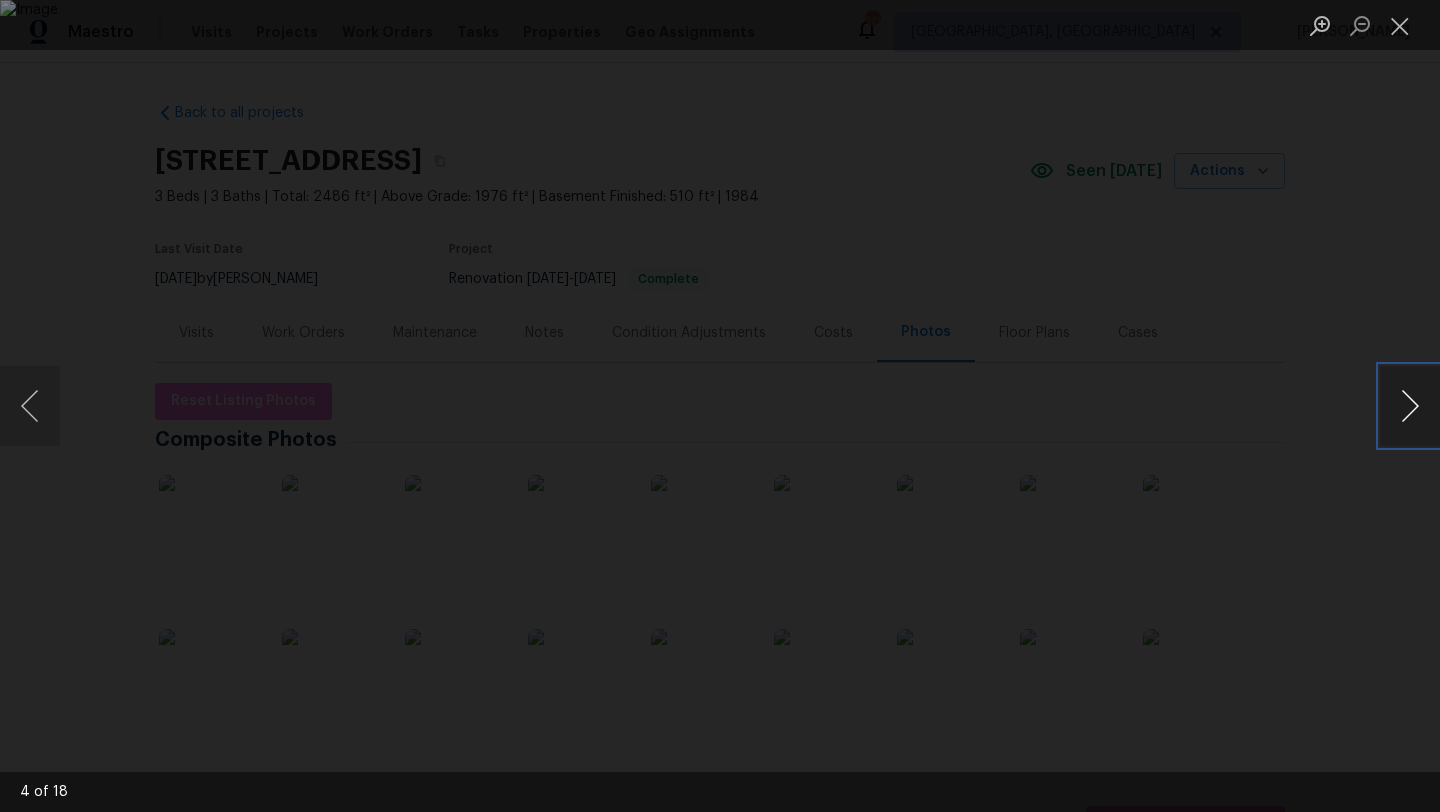 click at bounding box center [1410, 406] 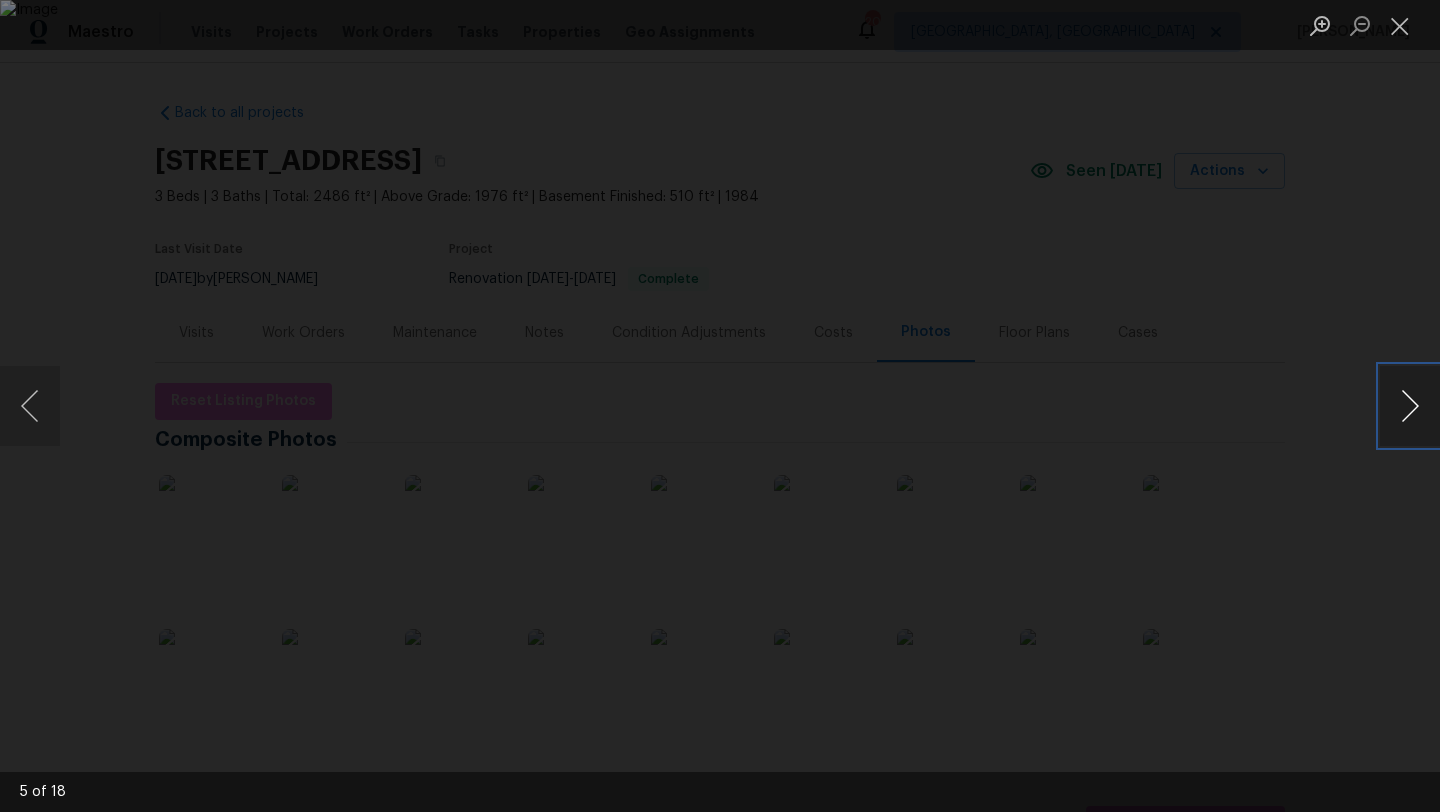 click at bounding box center [1410, 406] 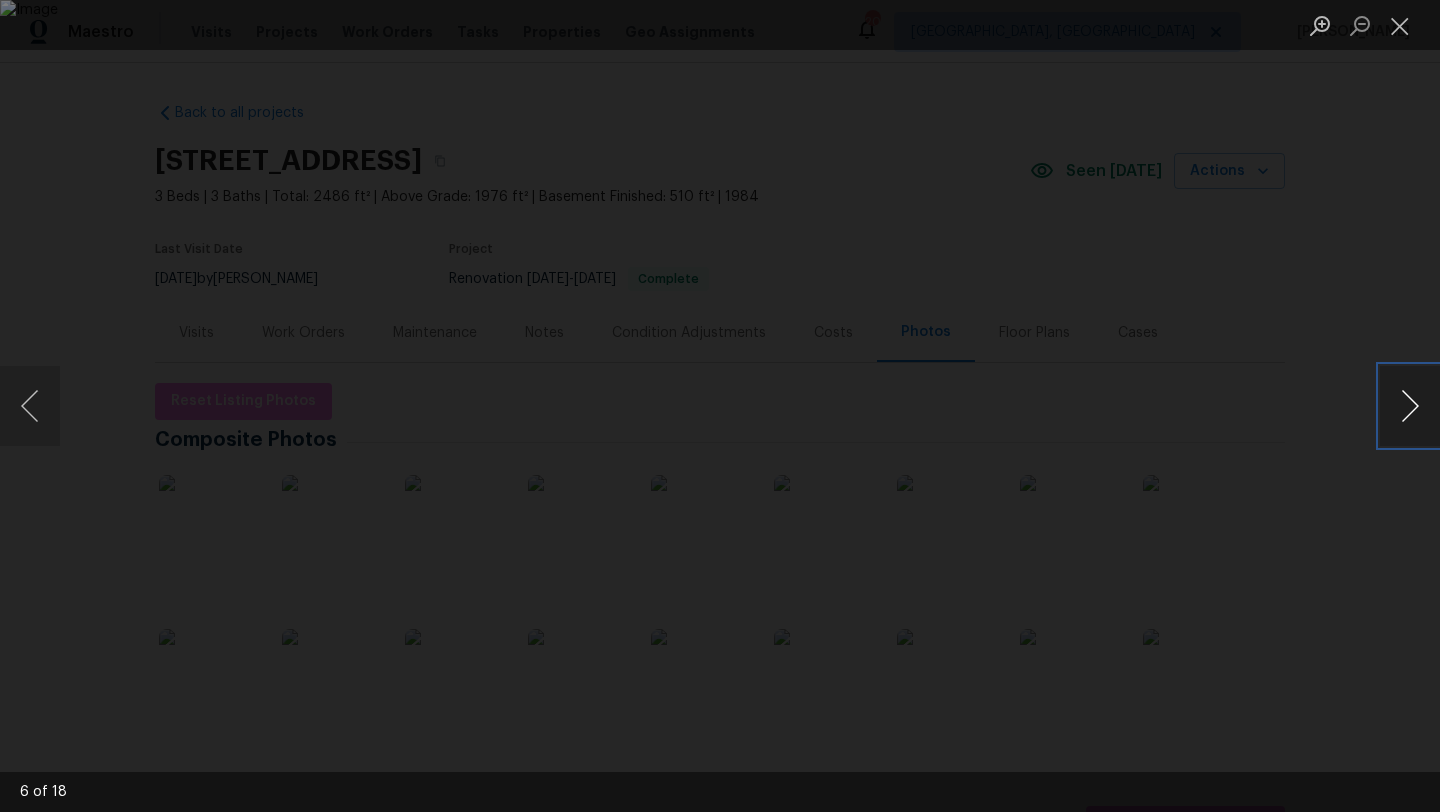 click at bounding box center (1410, 406) 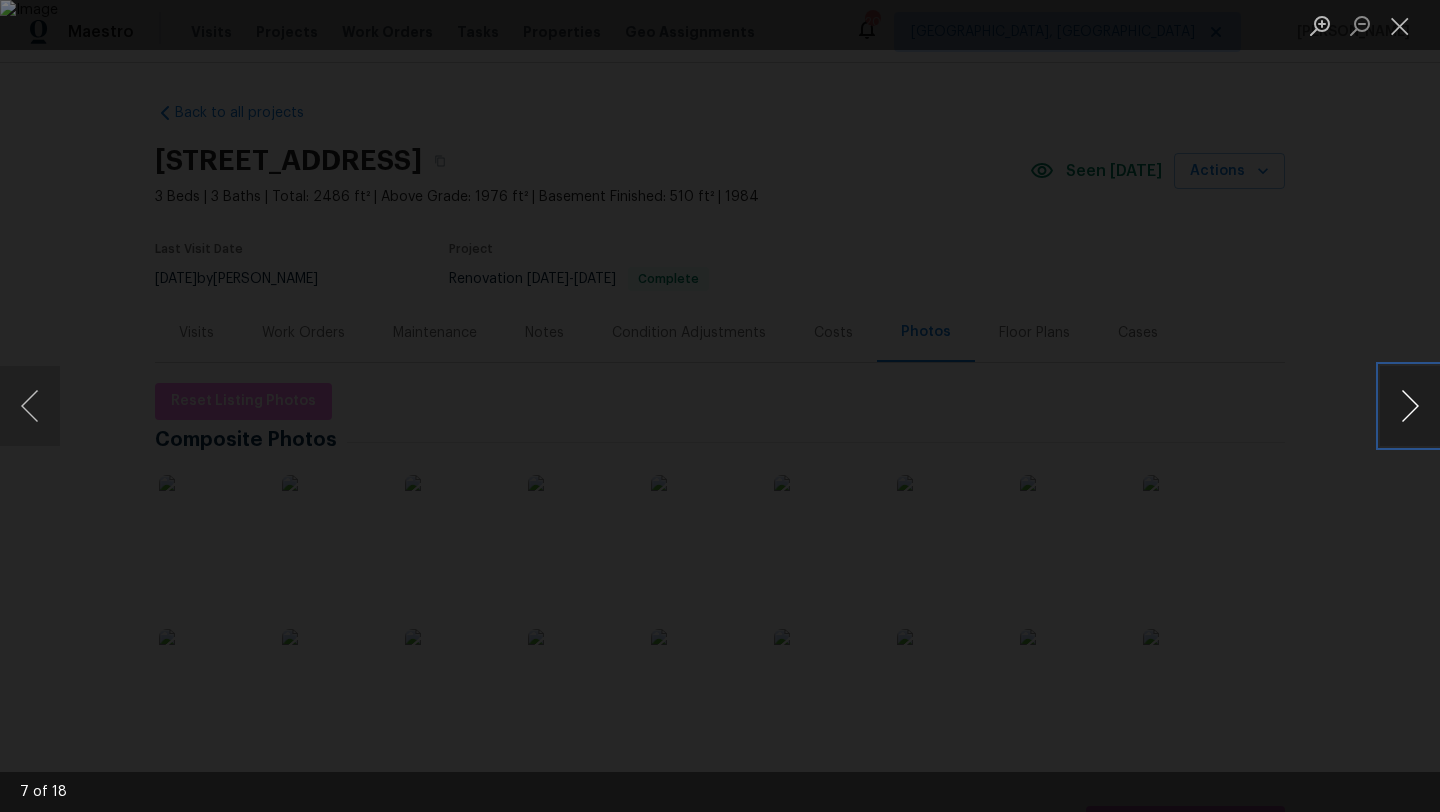 click at bounding box center [1410, 406] 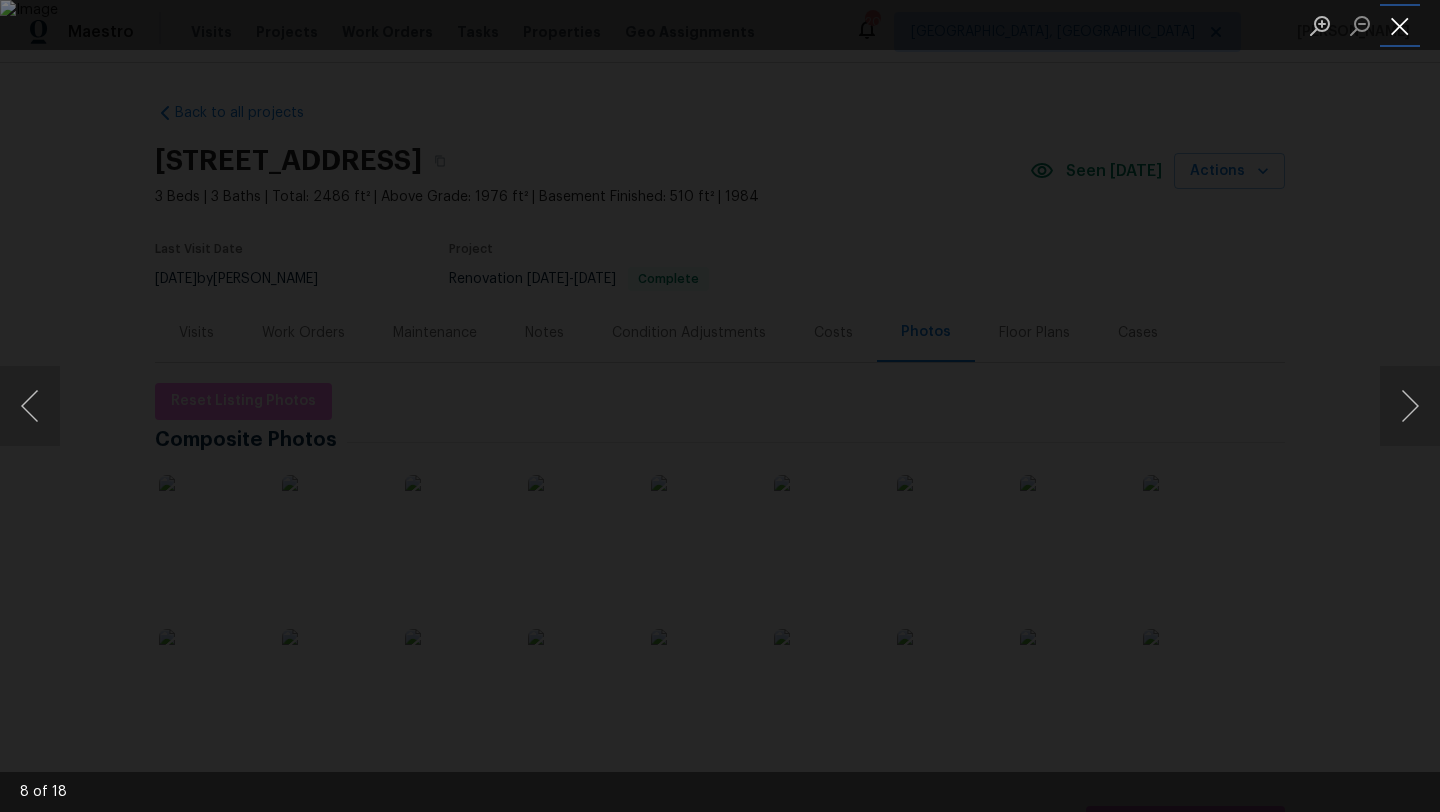 click at bounding box center (1400, 25) 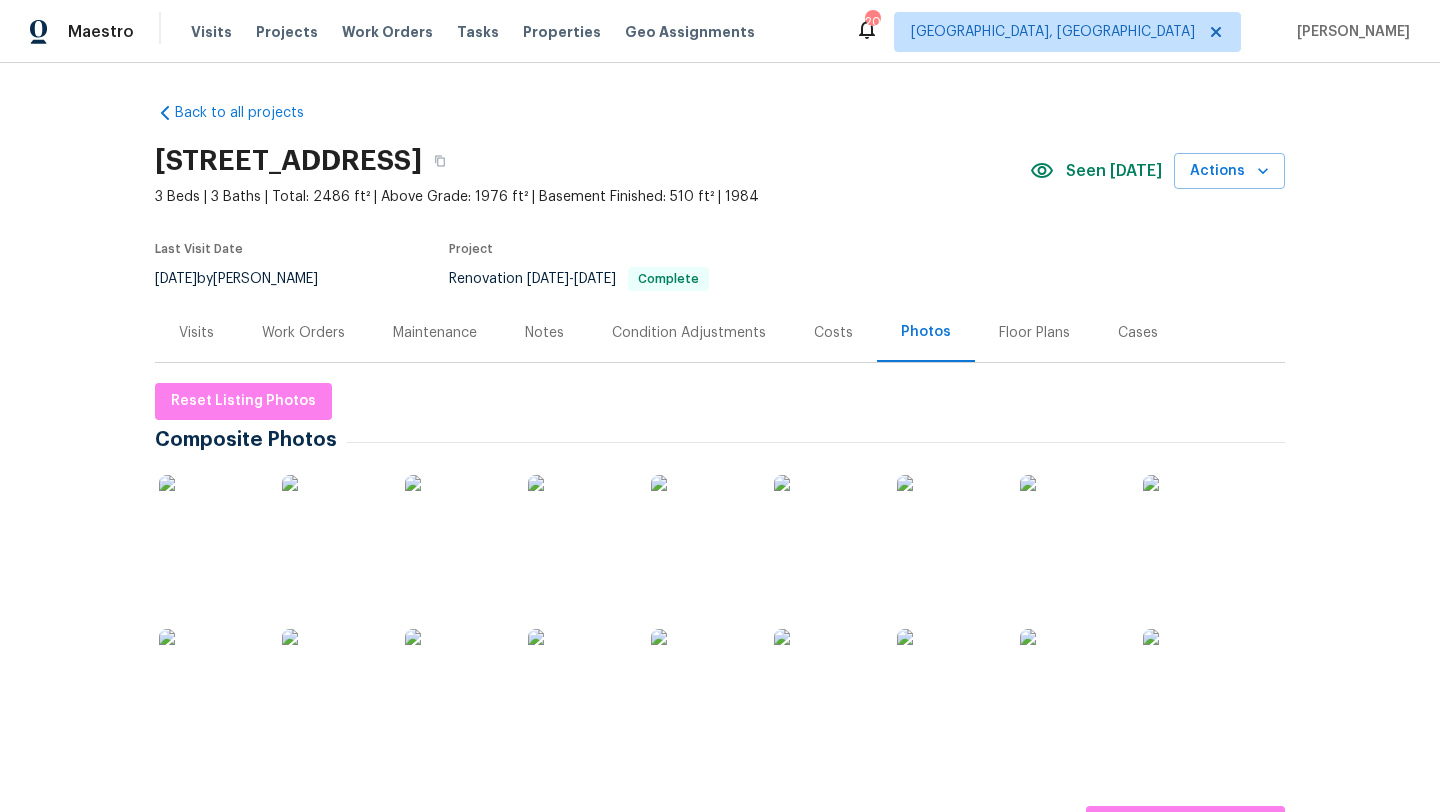 click on "Visits" at bounding box center (196, 333) 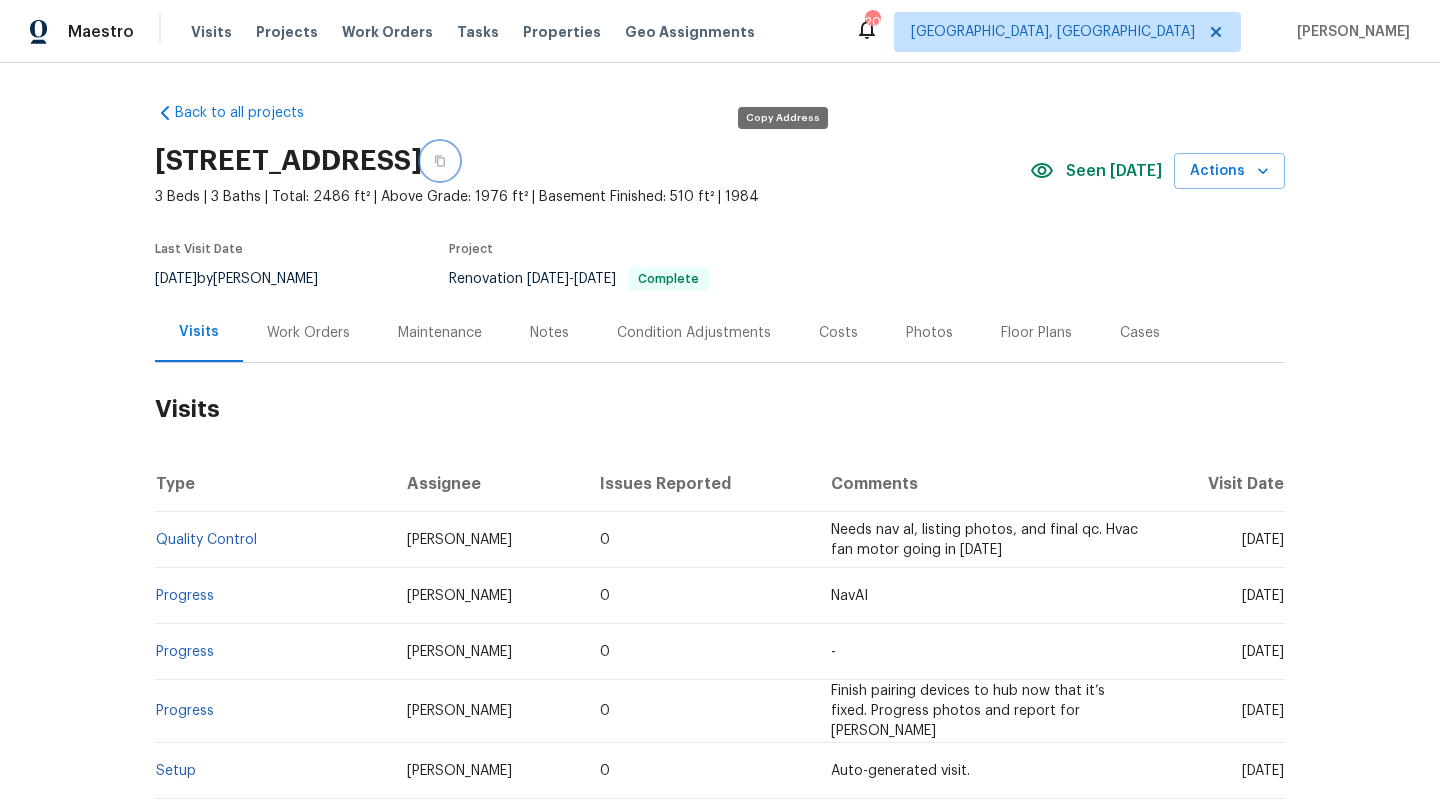 click 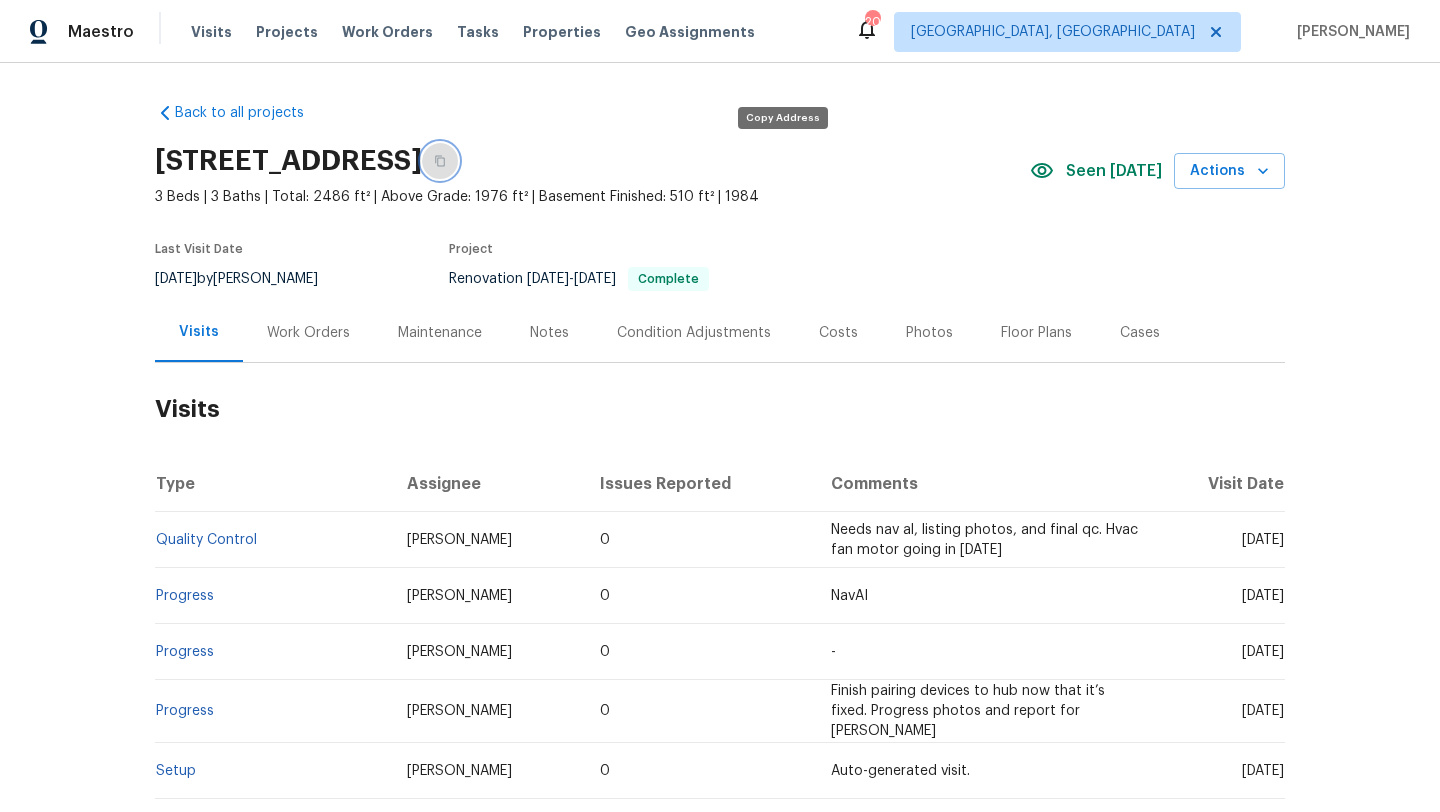 click 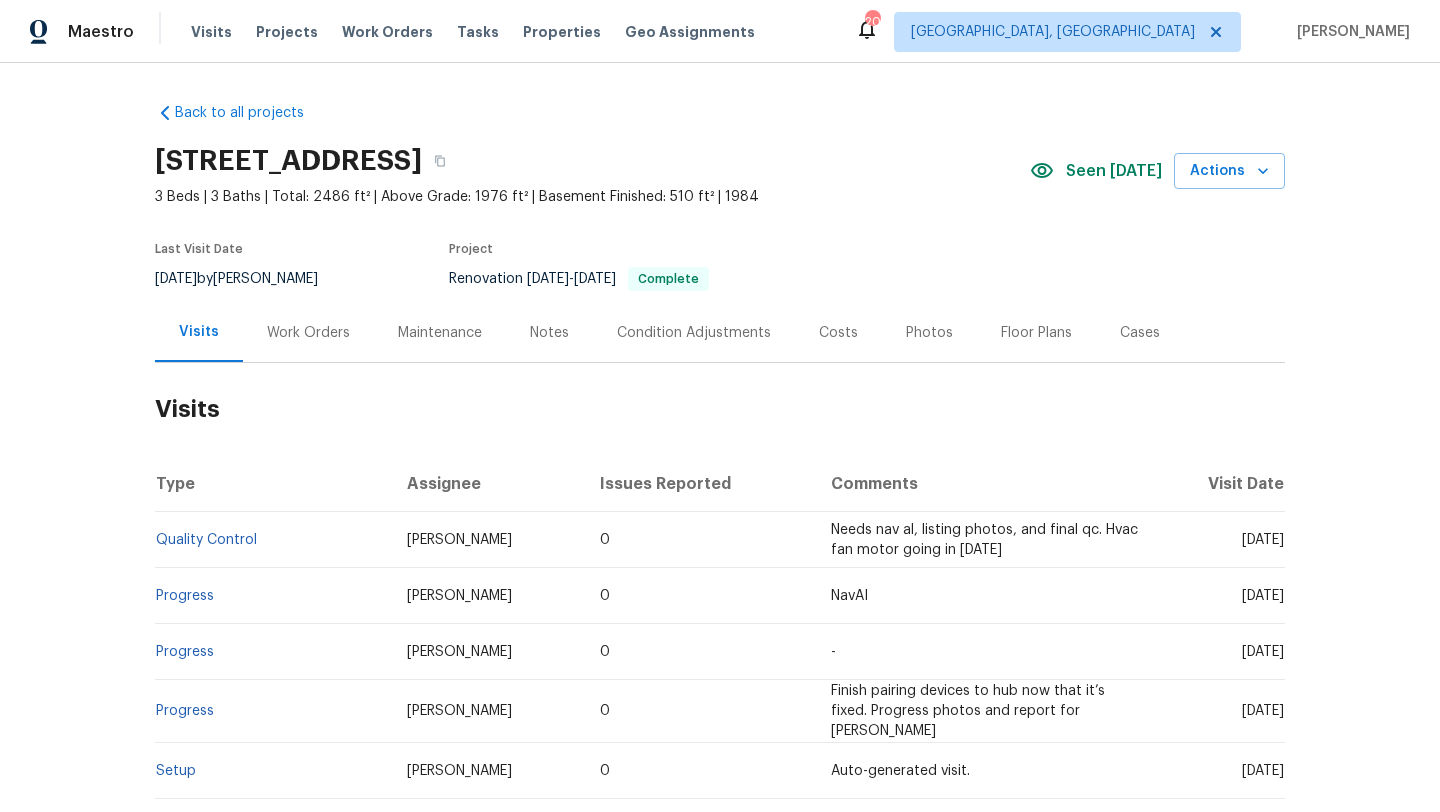 click on "Back to all projects [STREET_ADDRESS] 3 Beds | 3 Baths | Total: 2486 ft² | Above Grade: 1976 ft² | Basement Finished: 510 ft² | 1984 Seen [DATE] Actions Last Visit Date [DATE]  by  [PERSON_NAME]   Project Renovation   [DATE]  -  [DATE] Complete Visits Work Orders Maintenance Notes Condition Adjustments Costs Photos Floor Plans Cases Visits Type Assignee Issues Reported Comments Visit Date Quality Control [PERSON_NAME] 0 Needs nav al, listing photos, and final qc.   Hvac fan motor going in [DATE] [DATE] Progress [PERSON_NAME] 0 [PERSON_NAME]  [DATE] Progress [PERSON_NAME] 0 - [DATE] Progress [PERSON_NAME] 0 Finish pairing devices to hub now that it’s fixed. Progress photos and report for [PERSON_NAME][DATE] Setup [PERSON_NAME] 0 Auto-generated visit.  [DATE] Day One Walk [PERSON_NAME] 0 Auto-generated Visit [DATE] In-Person Walkthrough [PERSON_NAME] 0 - [DATE] In-Person Walkthrough [PERSON_NAME] 1 -" at bounding box center [720, 535] 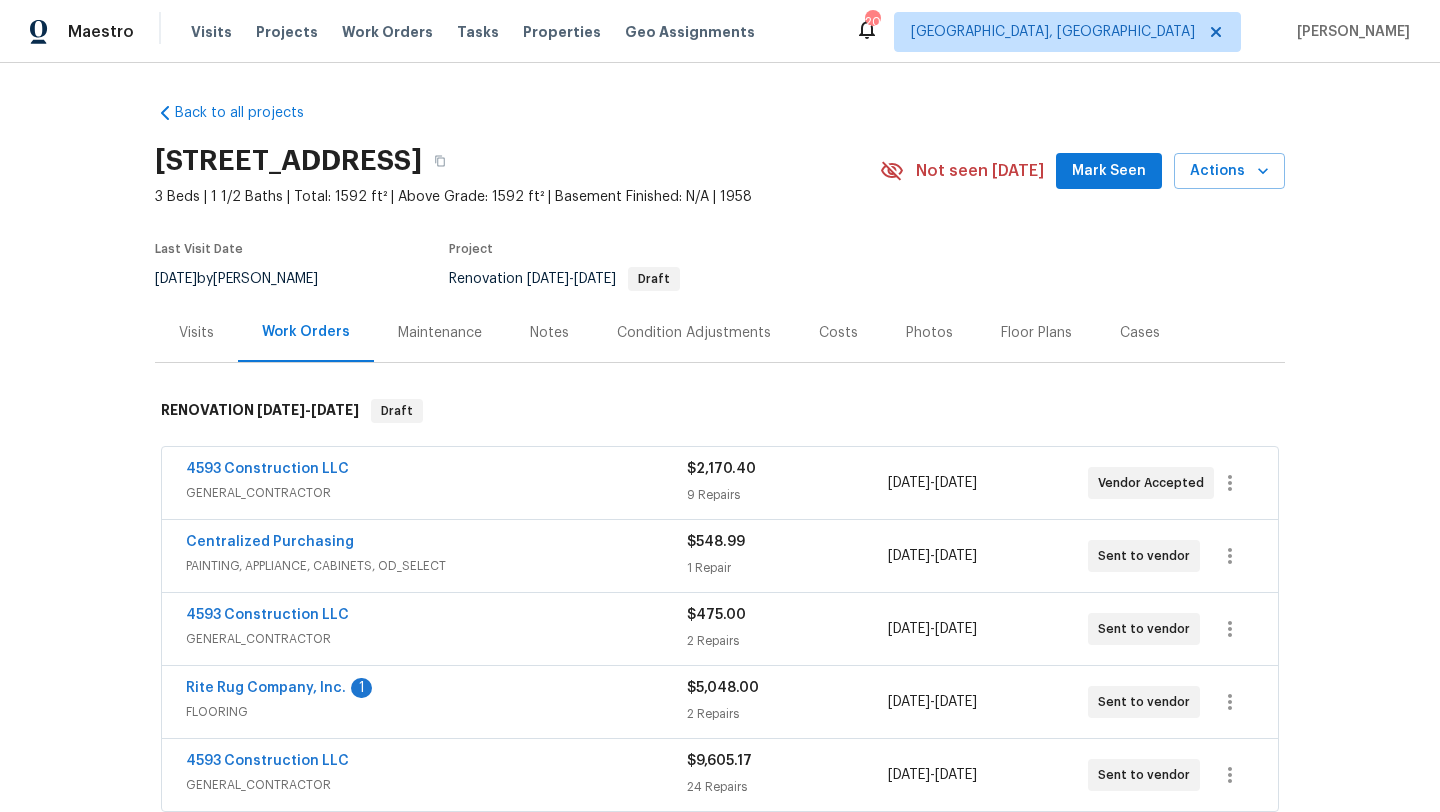 scroll, scrollTop: 0, scrollLeft: 0, axis: both 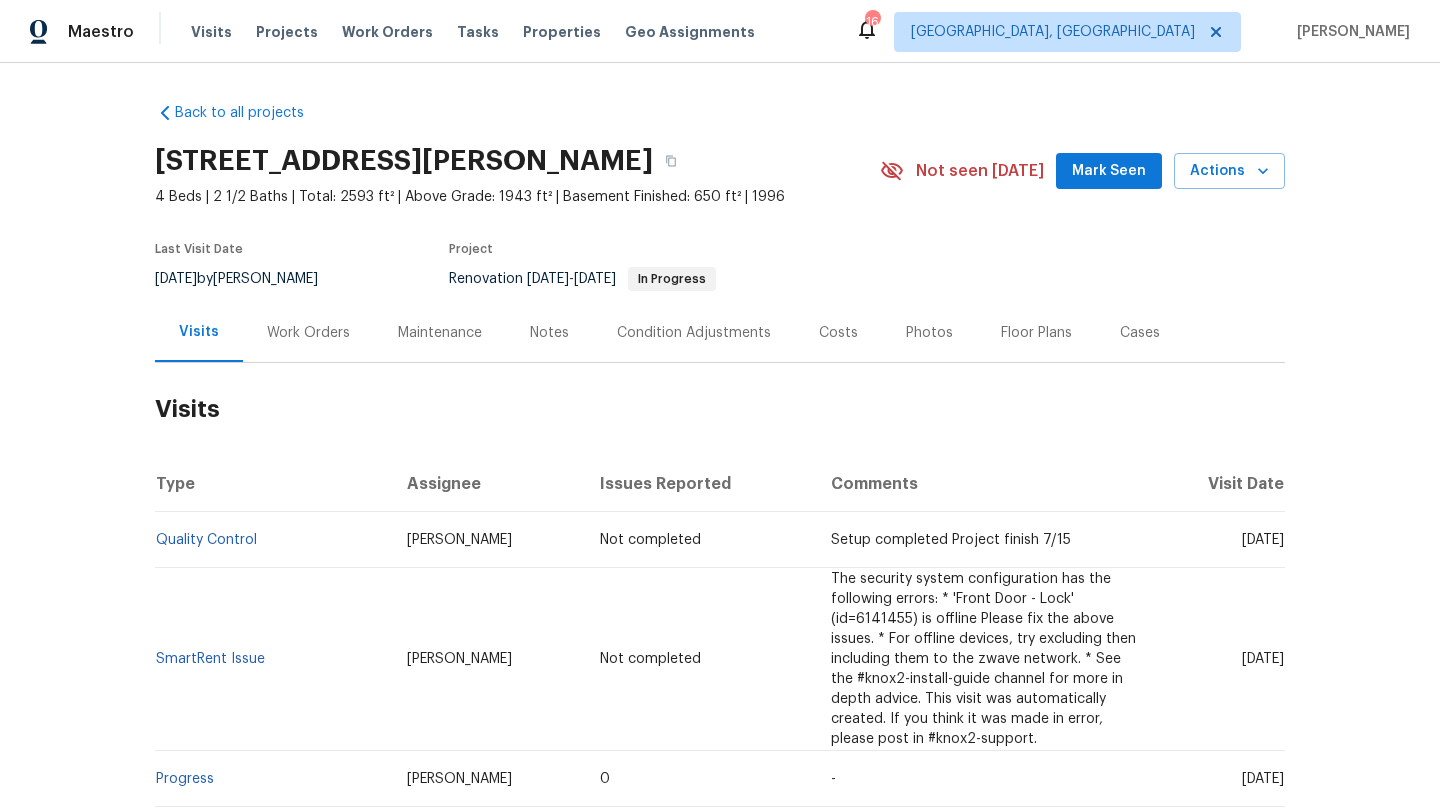 click on "Mark Seen" at bounding box center (1109, 171) 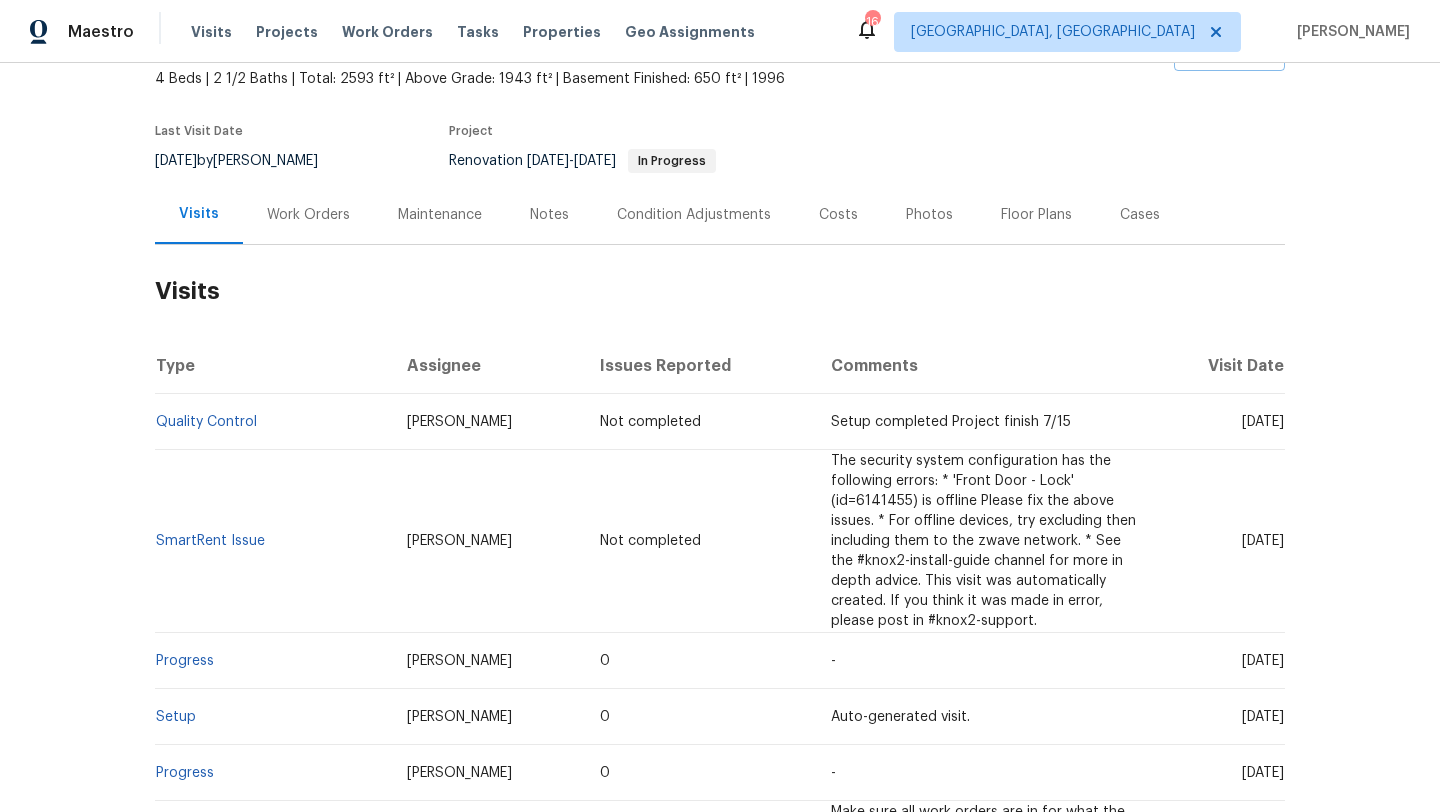 scroll, scrollTop: 119, scrollLeft: 0, axis: vertical 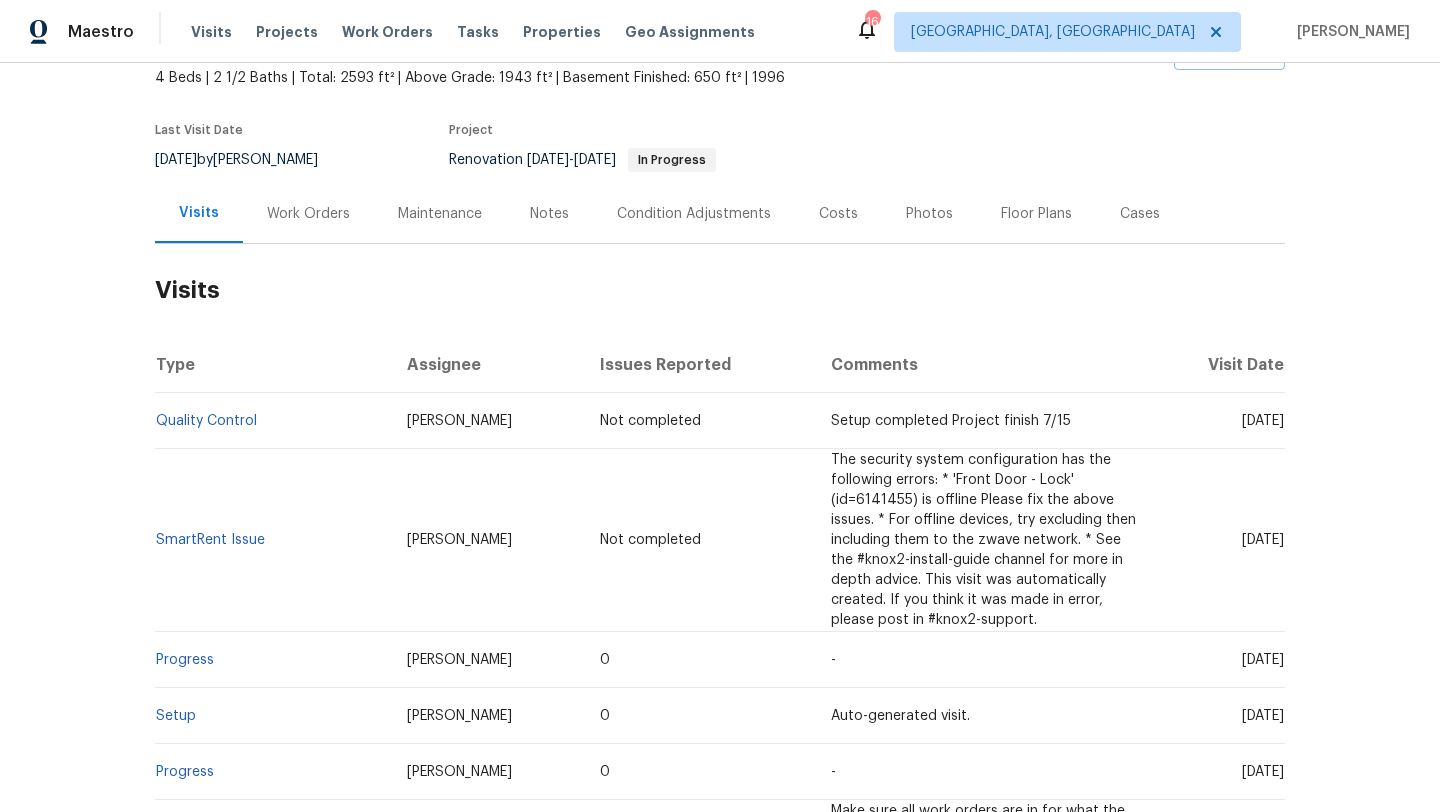 click on "[DATE]" at bounding box center (1263, 540) 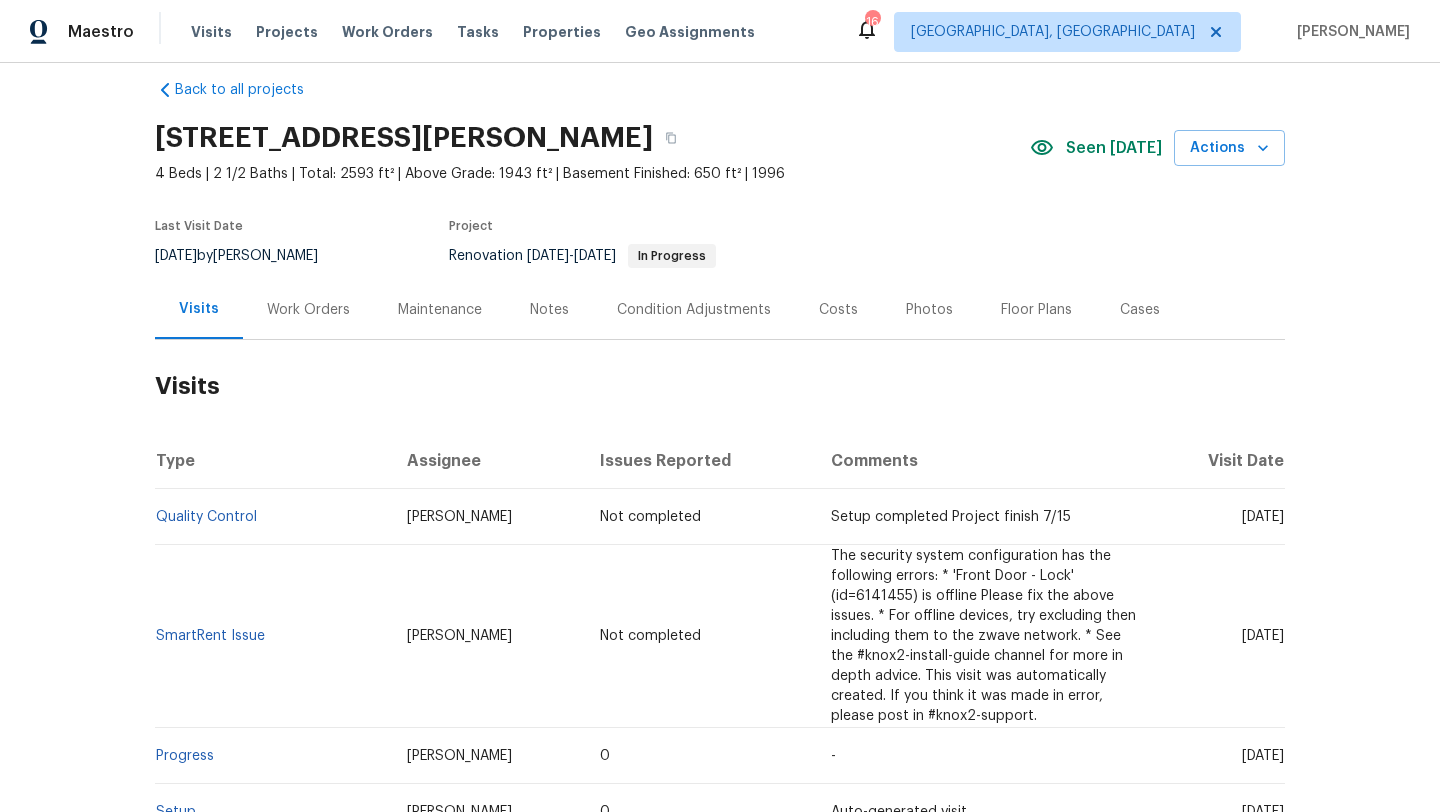 scroll, scrollTop: 0, scrollLeft: 0, axis: both 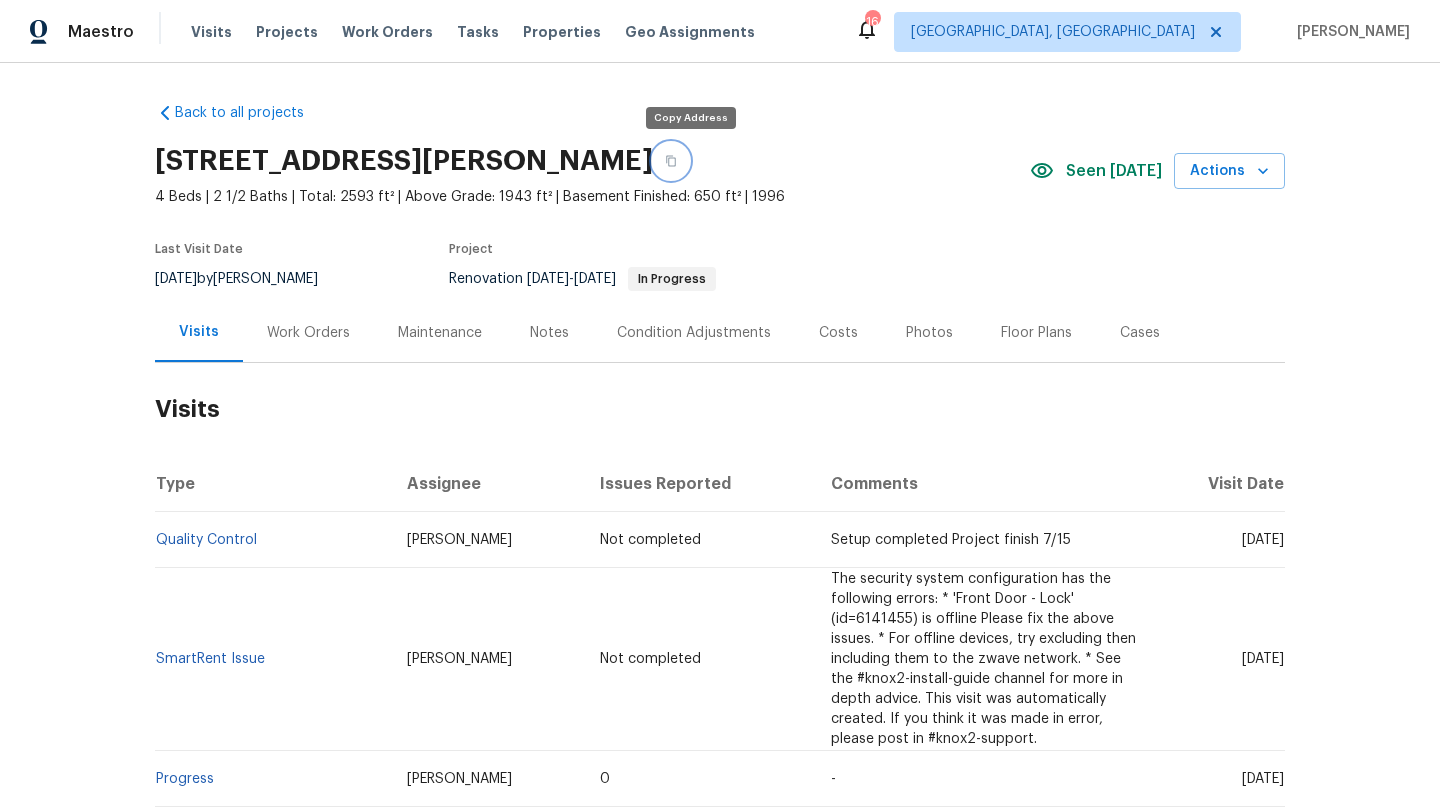 click 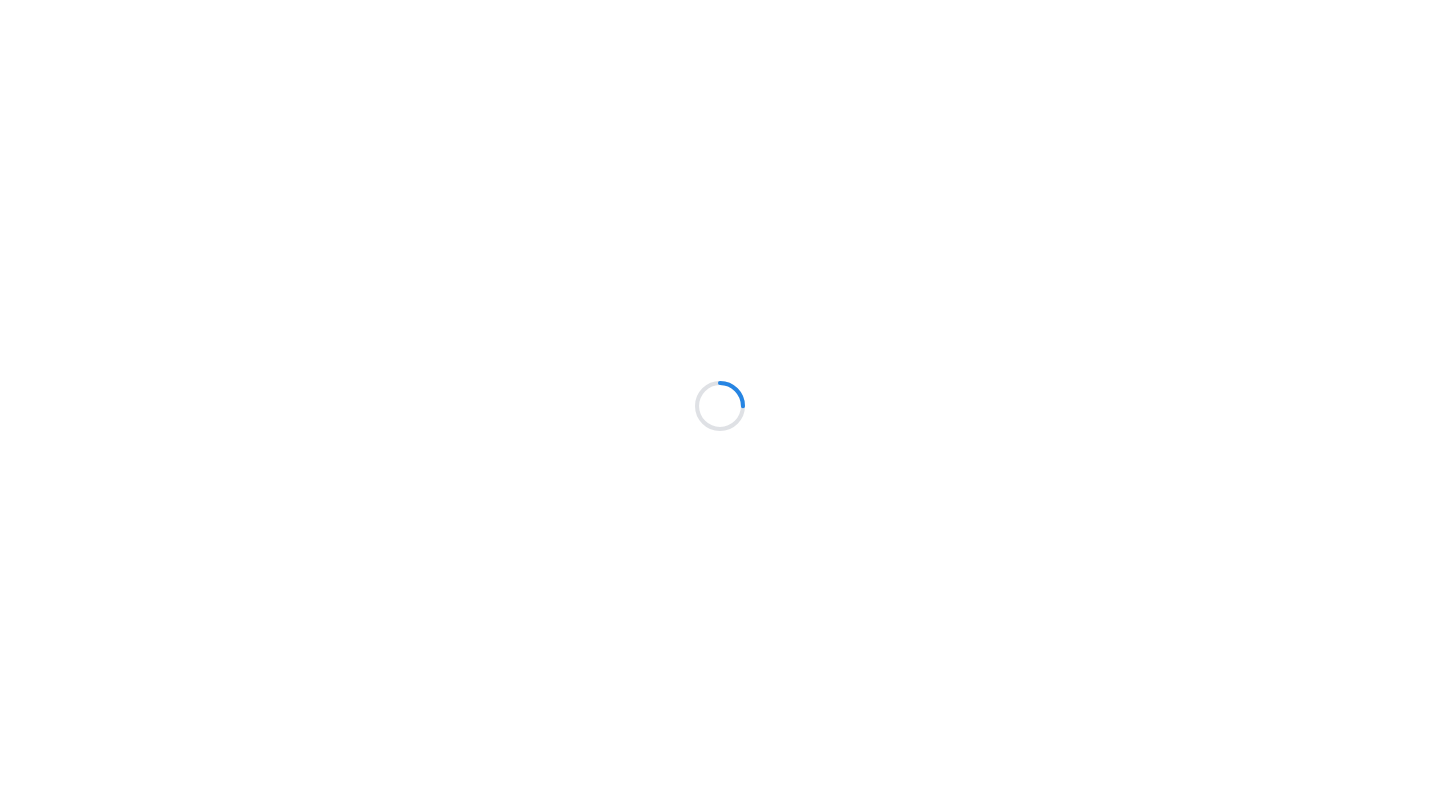 scroll, scrollTop: 0, scrollLeft: 0, axis: both 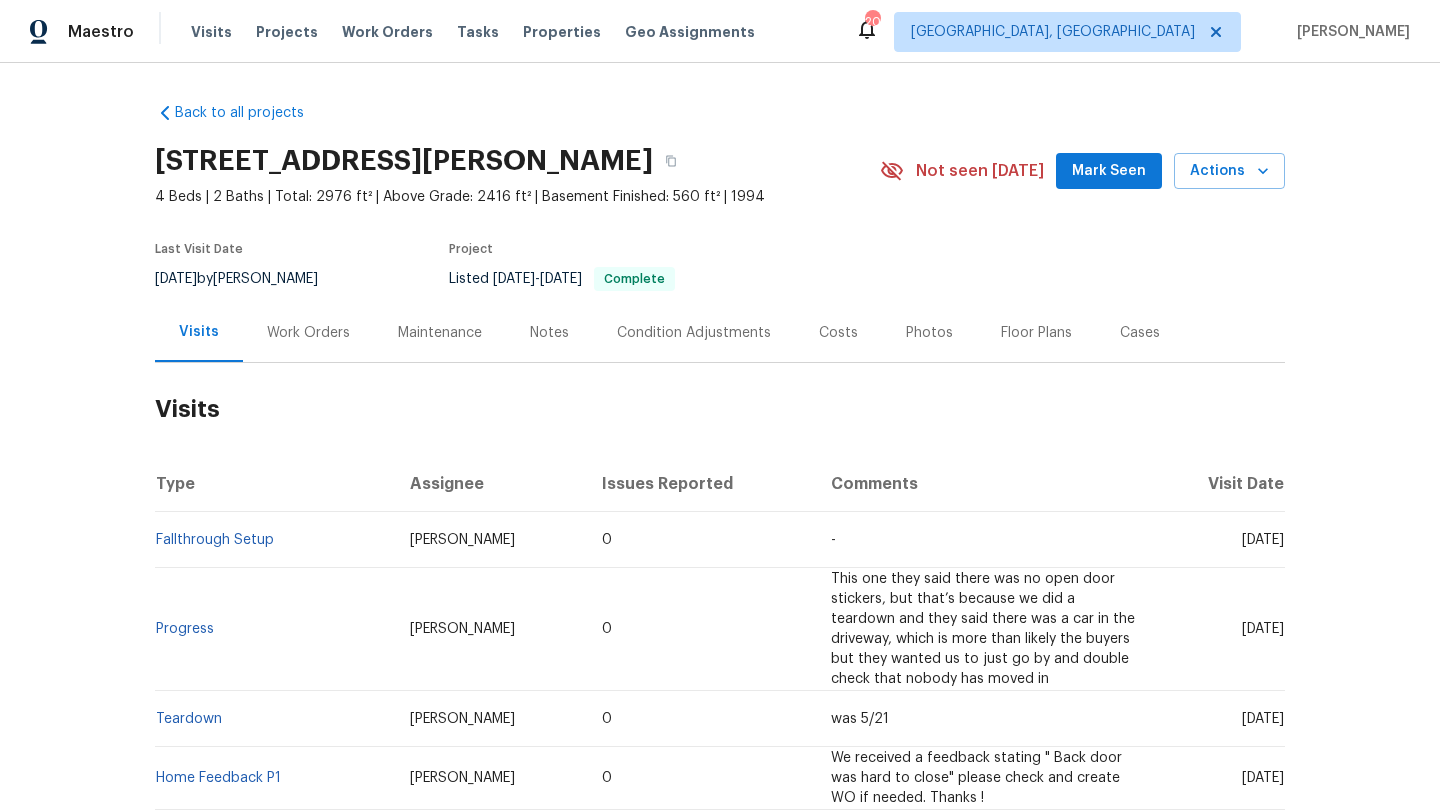 click on "Mark Seen" at bounding box center [1109, 171] 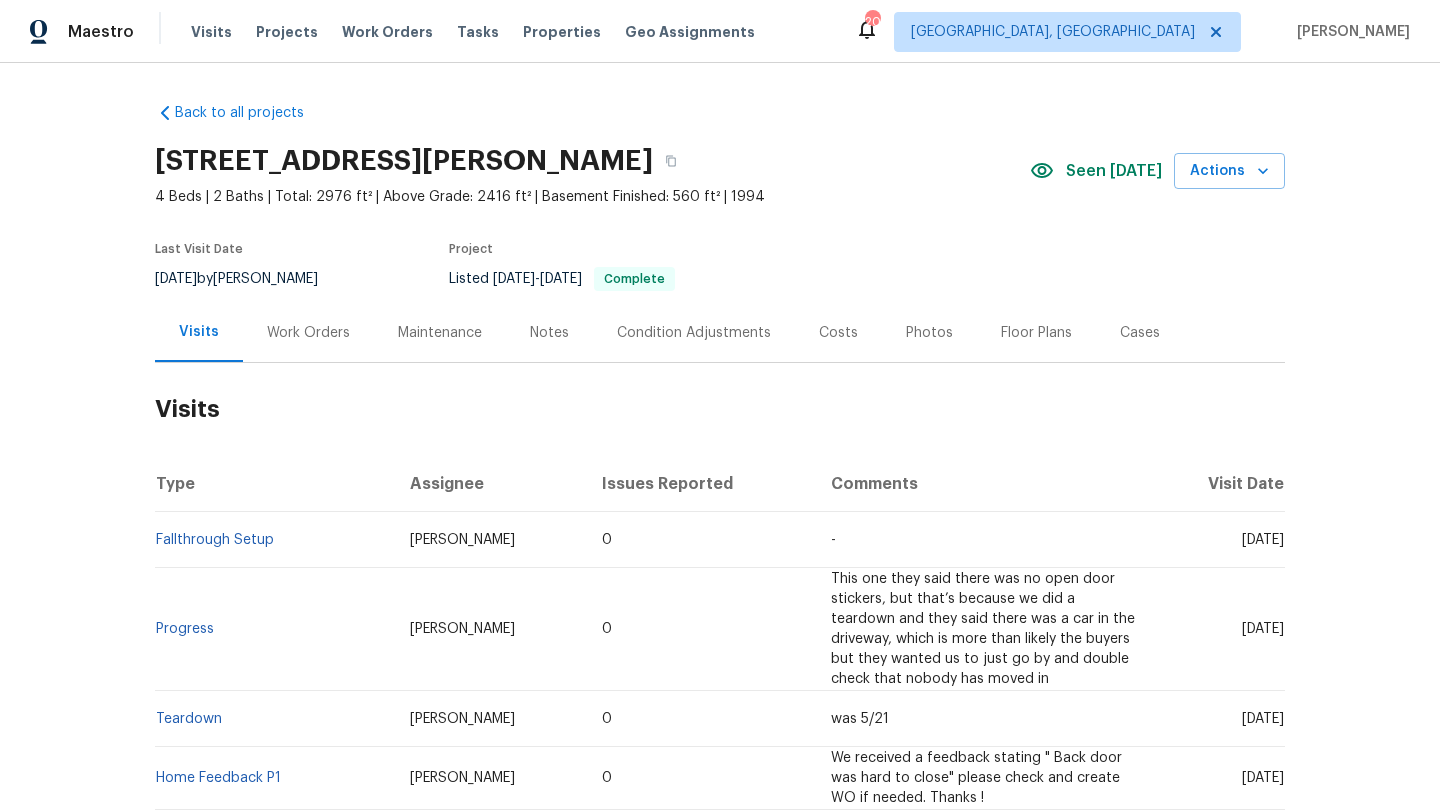 click on "Back to all projects 325 Robin Dr, Berea, OH 44017 4 Beds | 2 Baths | Total: 2976 ft² | Above Grade: 2416 ft² | Basement Finished: 560 ft² | 1994 Seen today Actions Last Visit Date 6/26/2025  by  Marissa Casias   Project Listed   6/27/2025  -  6/27/2025 Complete Visits Work Orders Maintenance Notes Condition Adjustments Costs Photos Floor Plans Cases Visits Type Assignee Issues Reported Comments Visit Date Fallthrough Setup Marissa Casias 0 - Thu, Jun 26 2025 Progress Marissa Casias 0 This one they said there was no open door stickers, but that’s because we did a teardown and they said there was a car in the driveway, which is more than likely the buyers but they wanted us to just go by and double check that nobody has moved in Wed, Jun 11 2025 Teardown Marissa Casias 0 was 5/21 Wed, May 21 2025 Home Feedback P1 Rebecca McMillen 0 We received a feedback stating " Back door was hard to close" please check and create WO if needed. Thanks ! Wed, Mar 26 2025 Bring On Market (BOM) Marissa Casias 0 0 Setup 0 0" at bounding box center [720, 437] 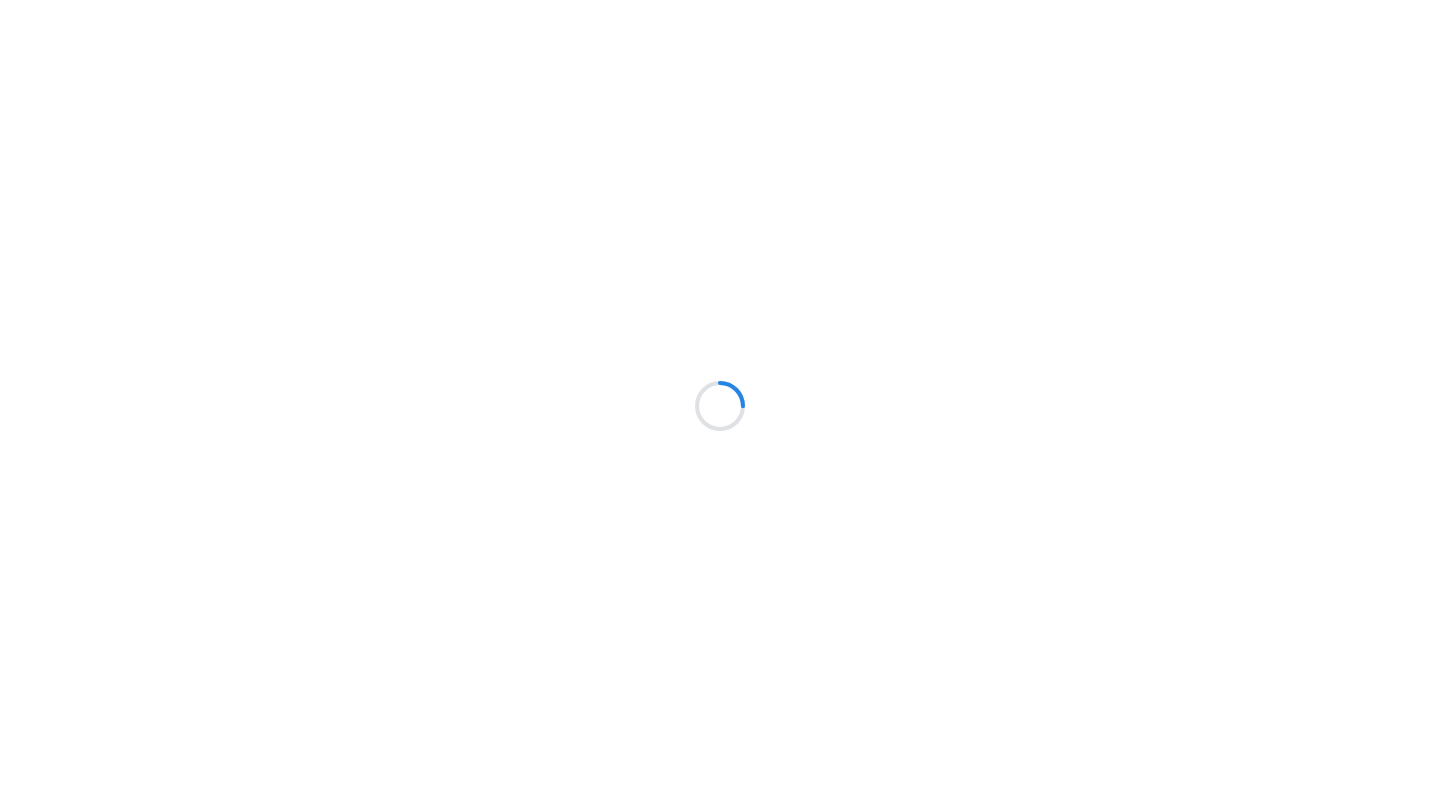 scroll, scrollTop: 0, scrollLeft: 0, axis: both 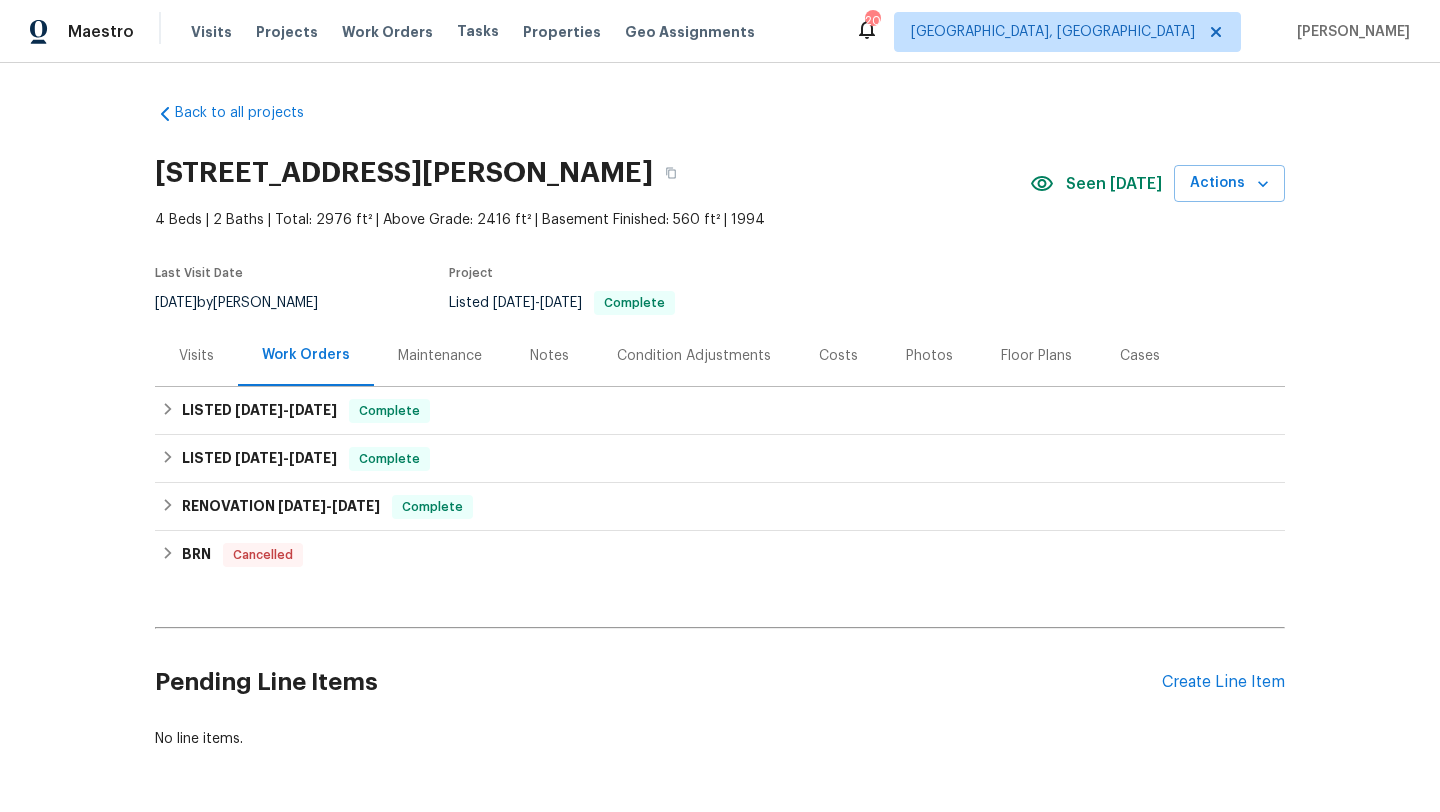 click on "Visits" at bounding box center [196, 356] 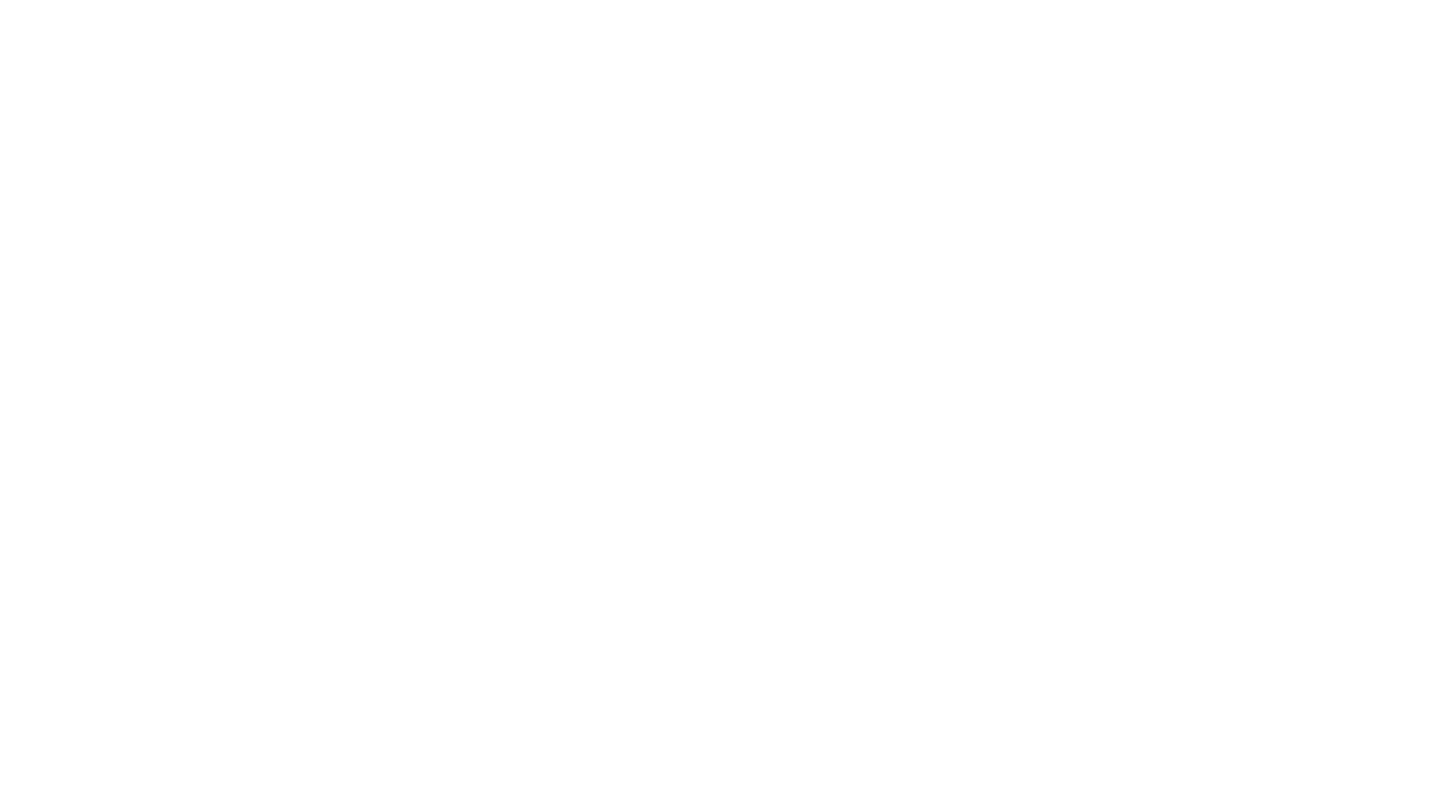 scroll, scrollTop: 0, scrollLeft: 0, axis: both 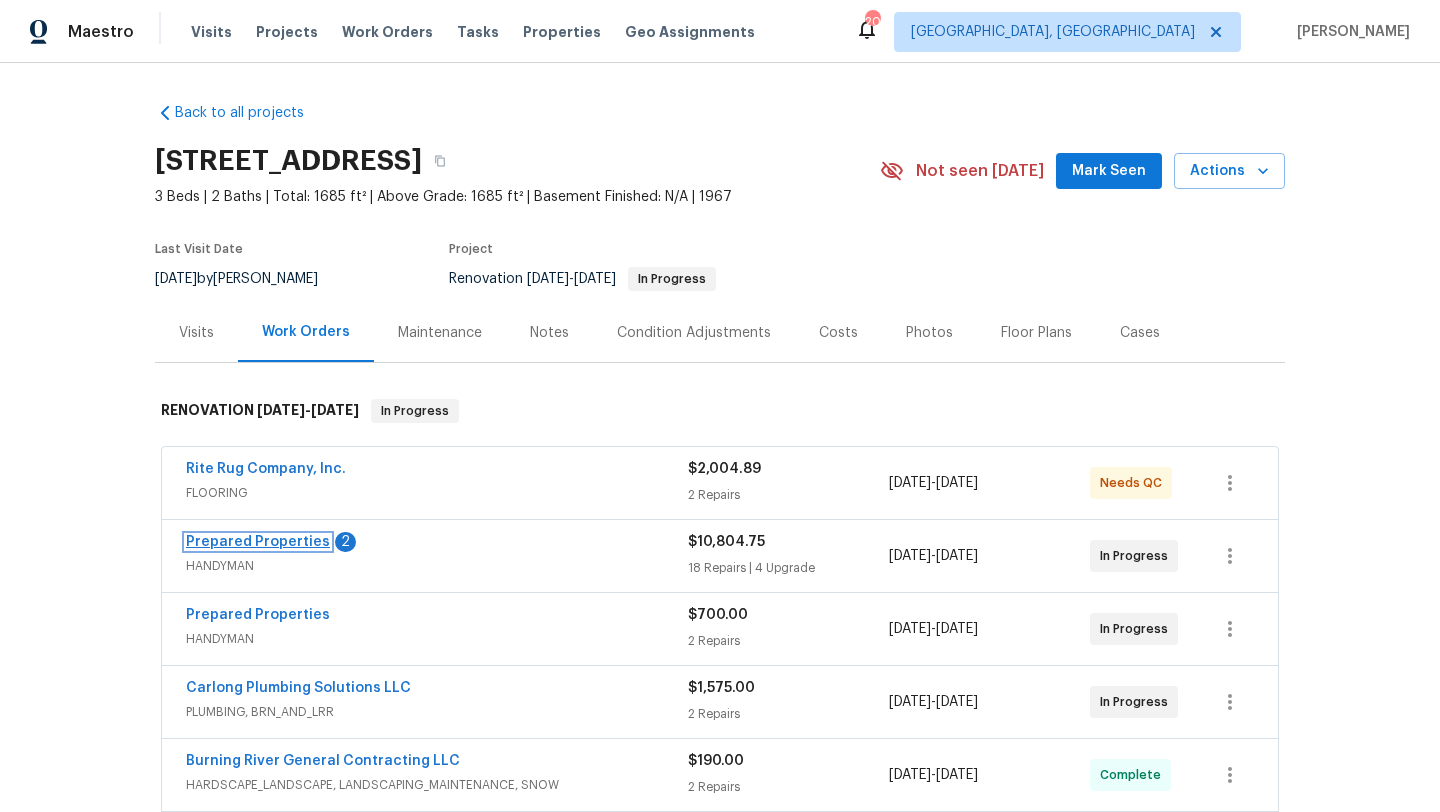 click on "Prepared Properties" at bounding box center [258, 542] 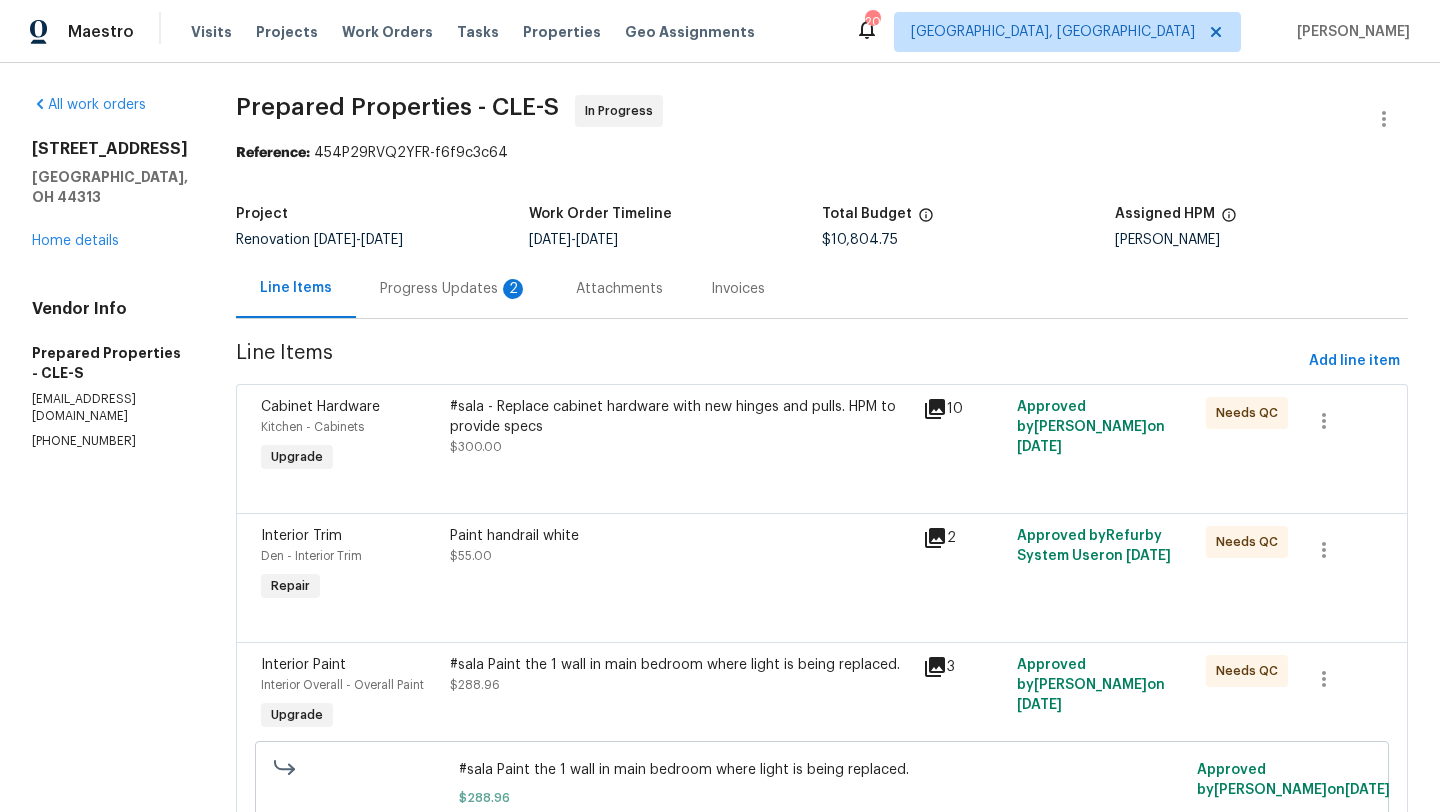 click on "Progress Updates 2" at bounding box center [454, 289] 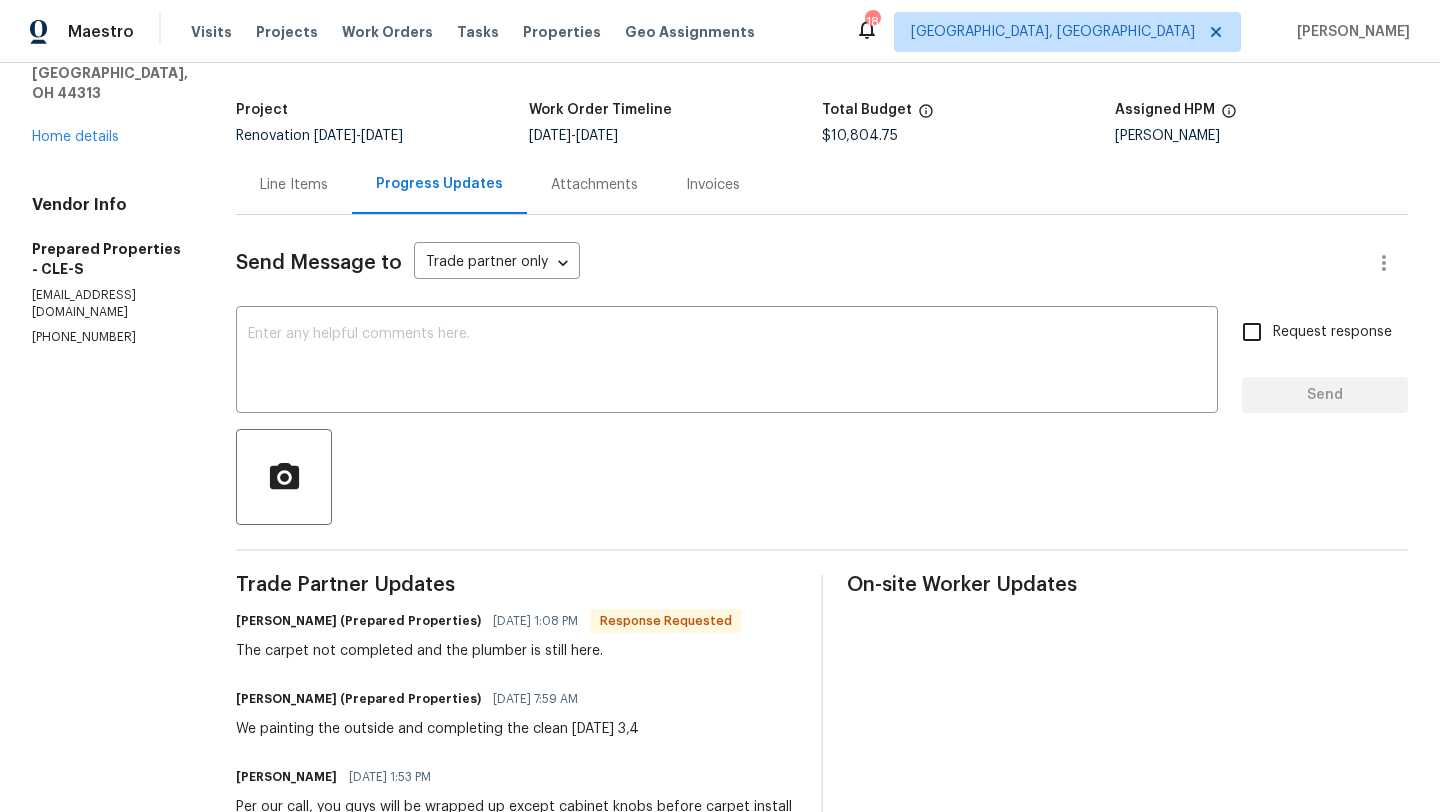 scroll, scrollTop: 113, scrollLeft: 0, axis: vertical 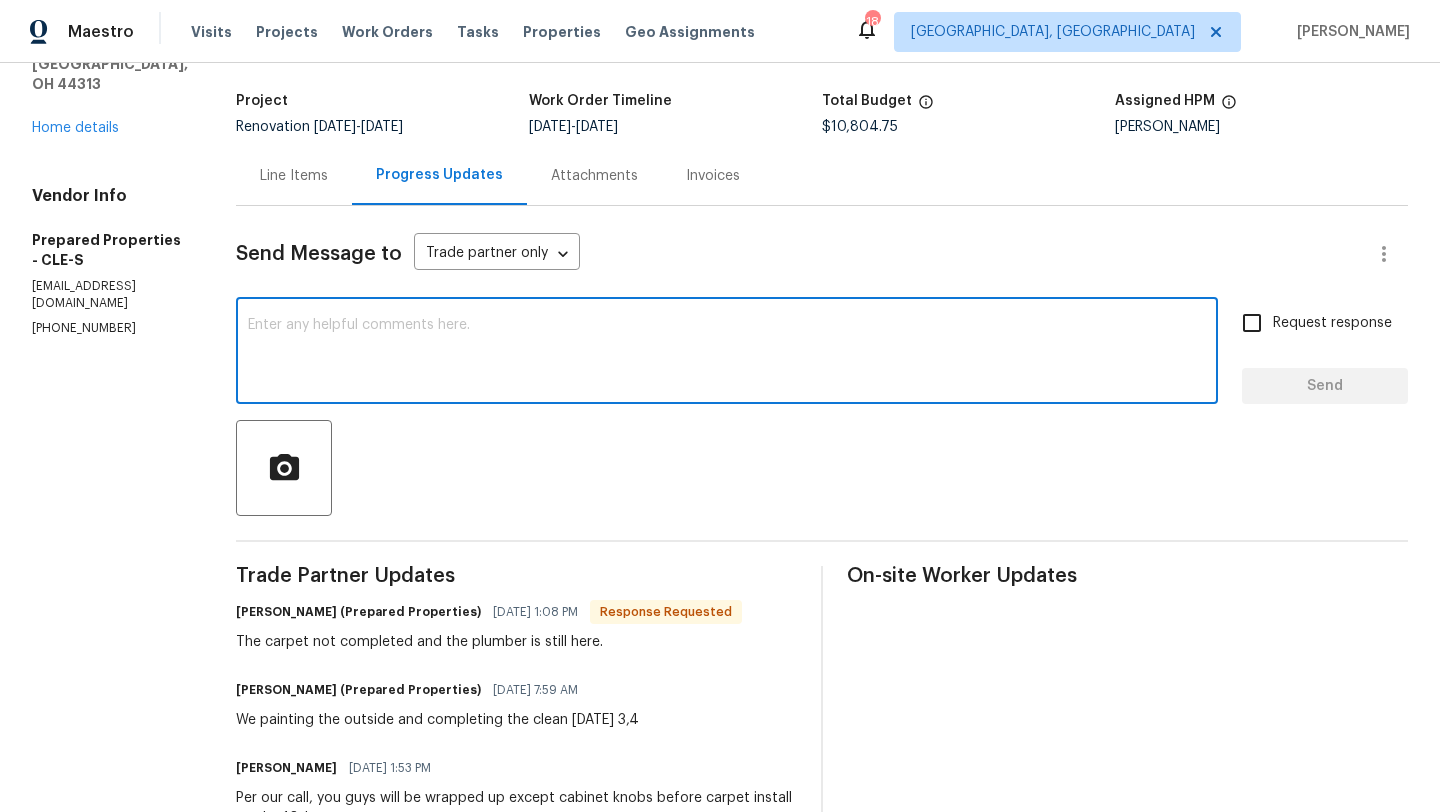 click at bounding box center [727, 353] 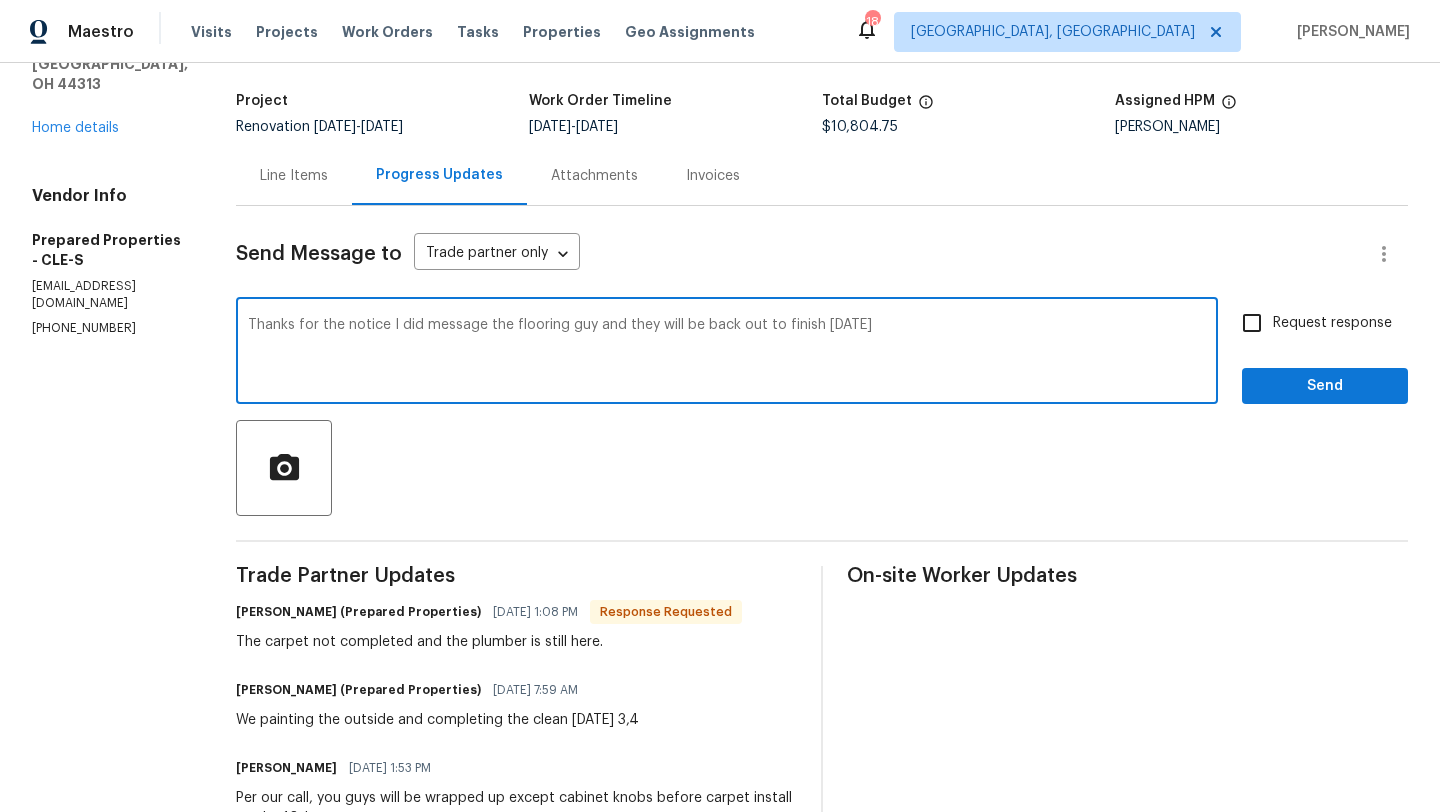 type on "Thanks for the notice I did message the flooring guy and they will be back out to finish today" 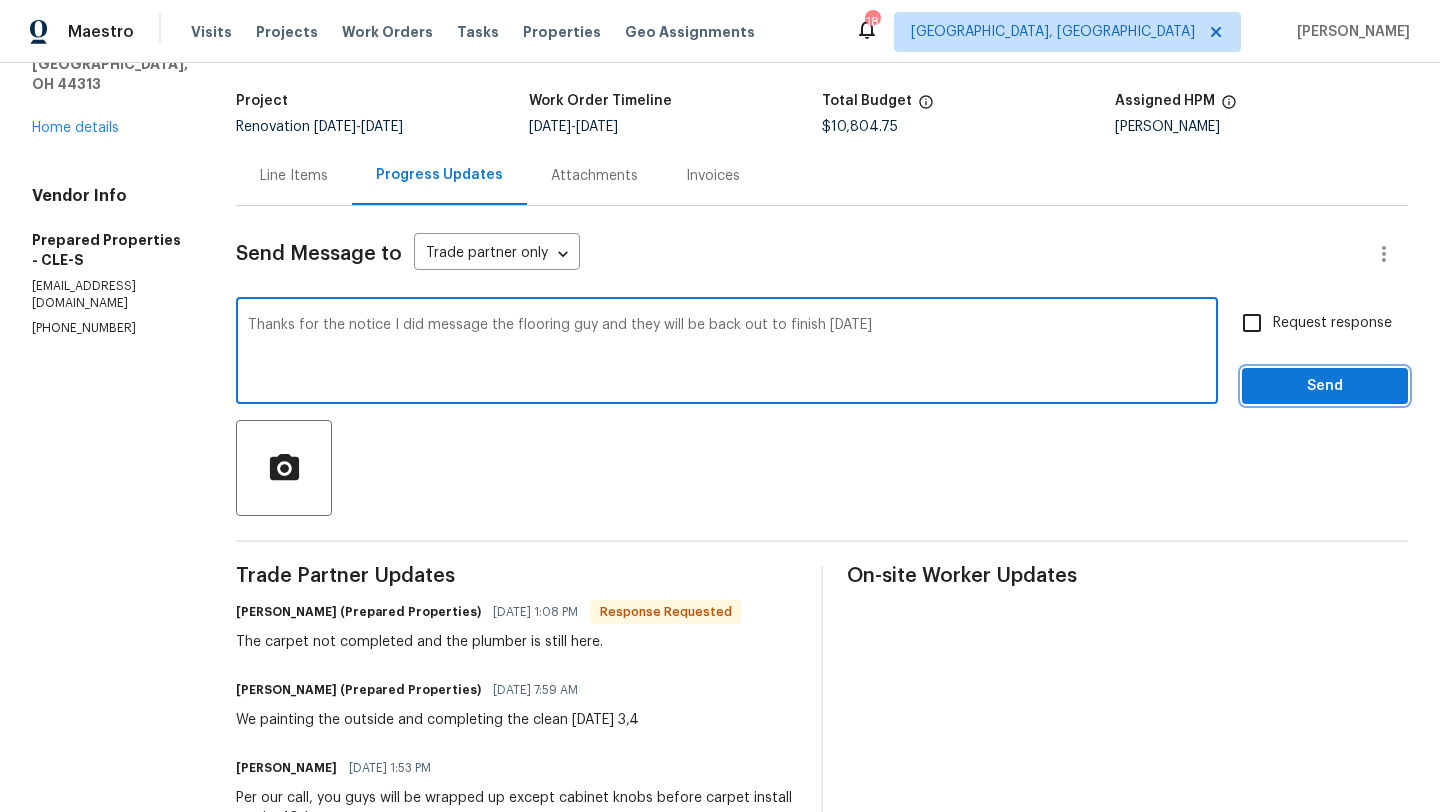 click on "Send" at bounding box center (1325, 386) 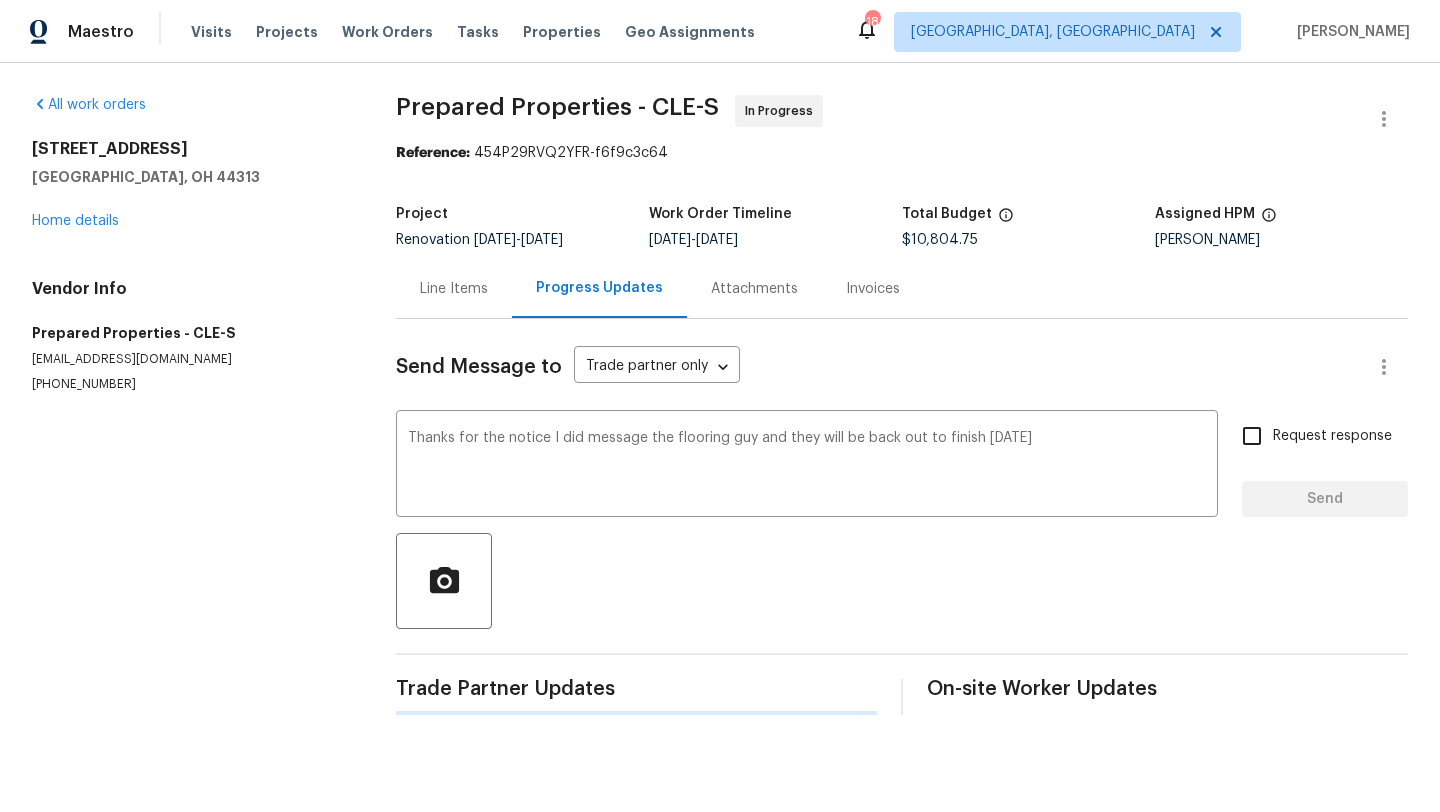 scroll, scrollTop: 0, scrollLeft: 0, axis: both 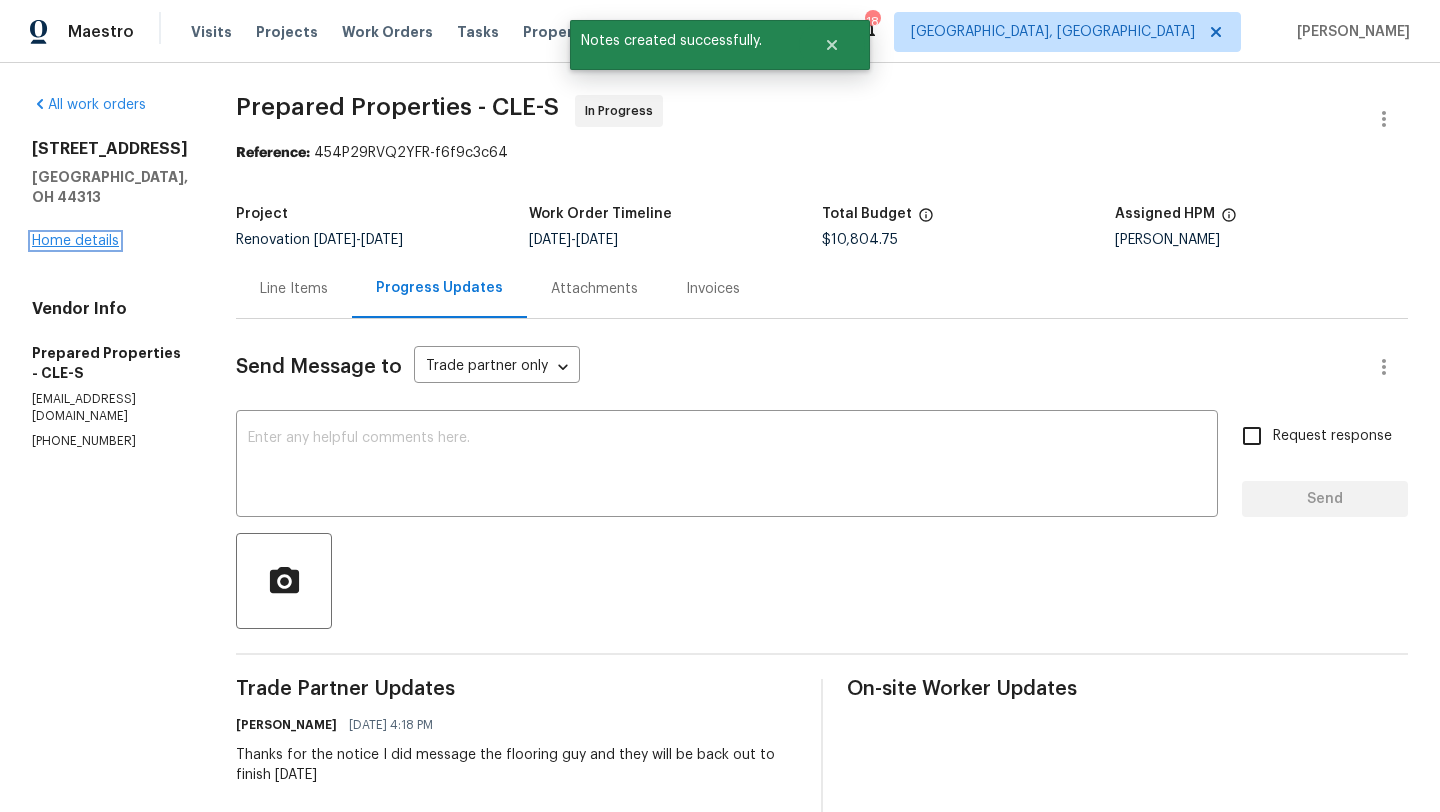 click on "Home details" at bounding box center [75, 241] 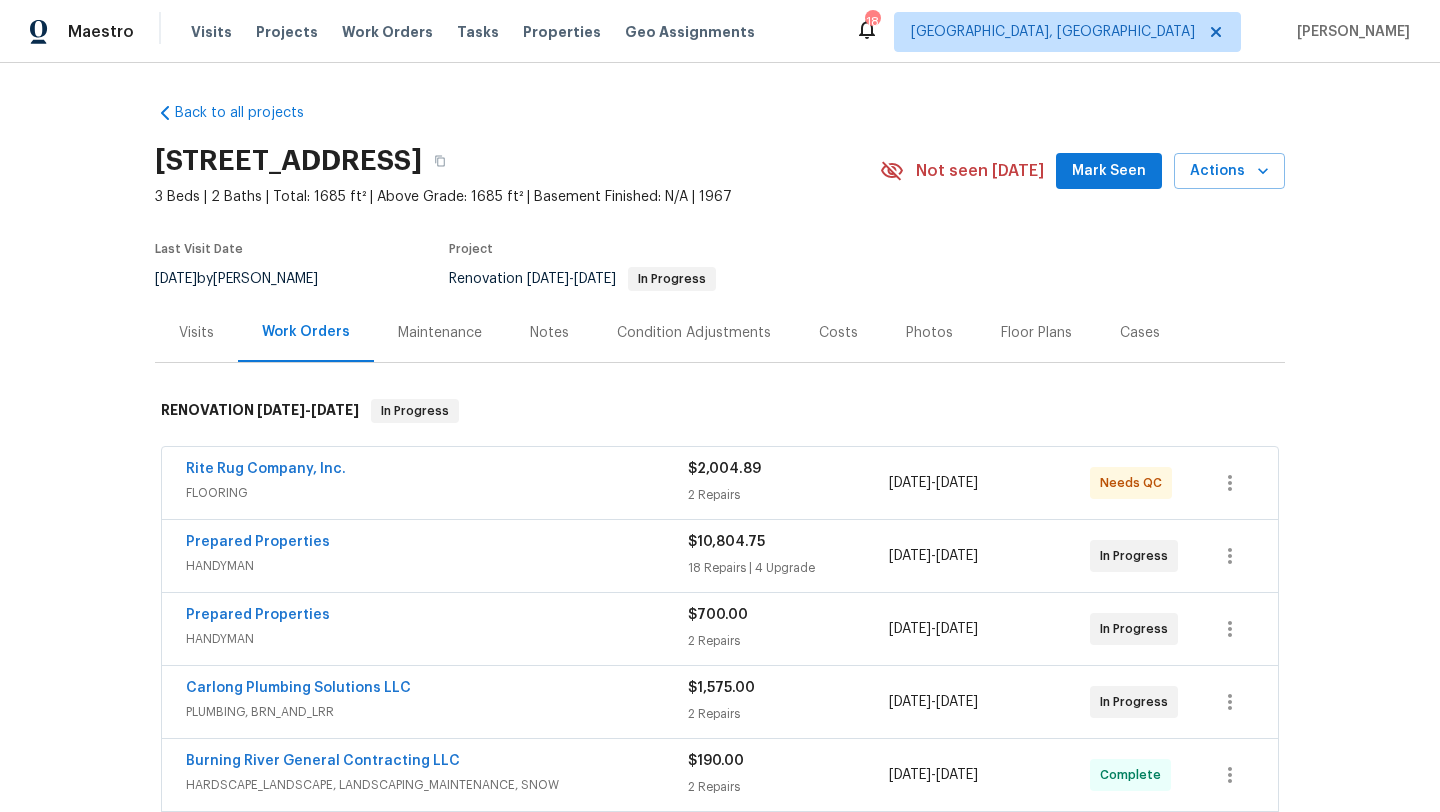 click on "Notes" at bounding box center [549, 333] 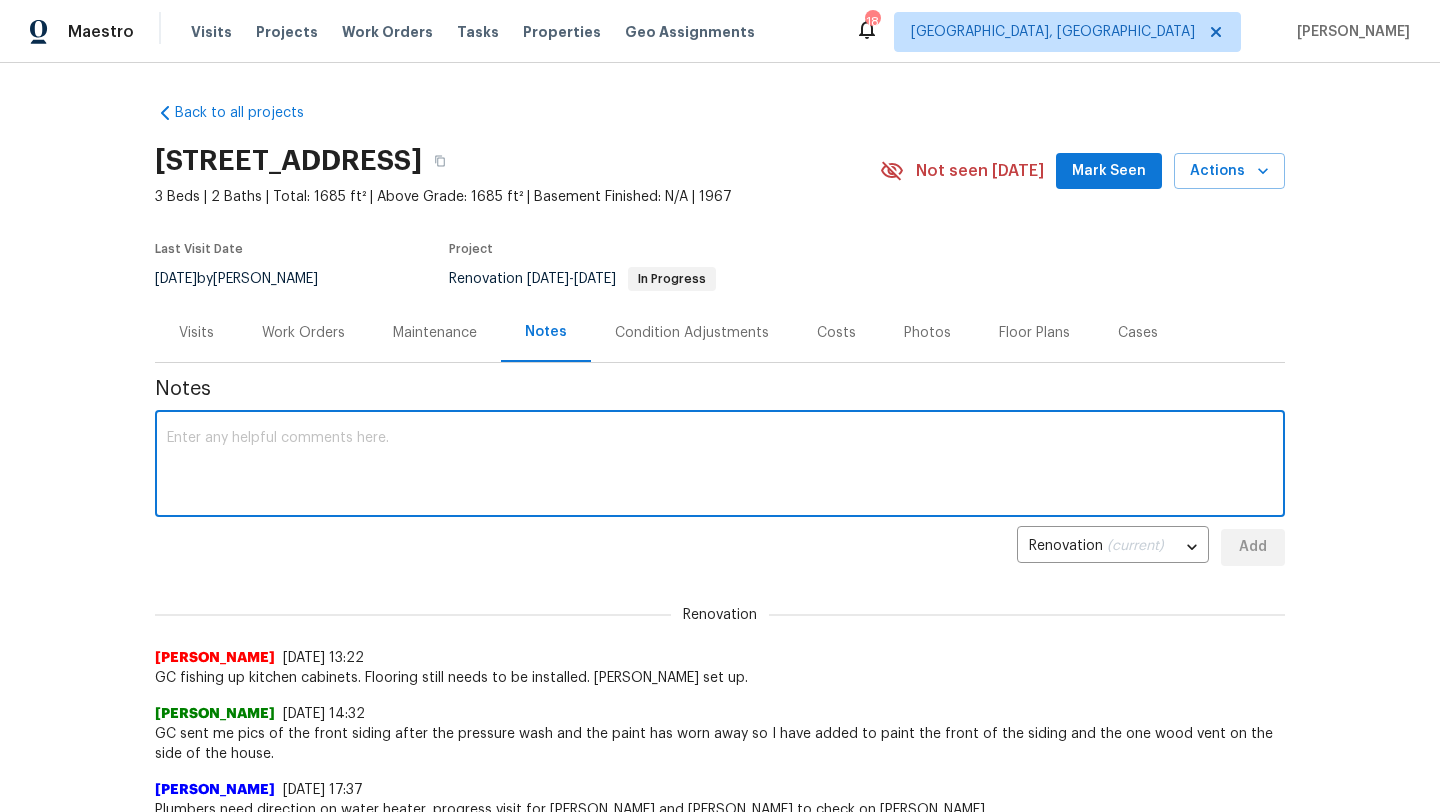 click at bounding box center [720, 466] 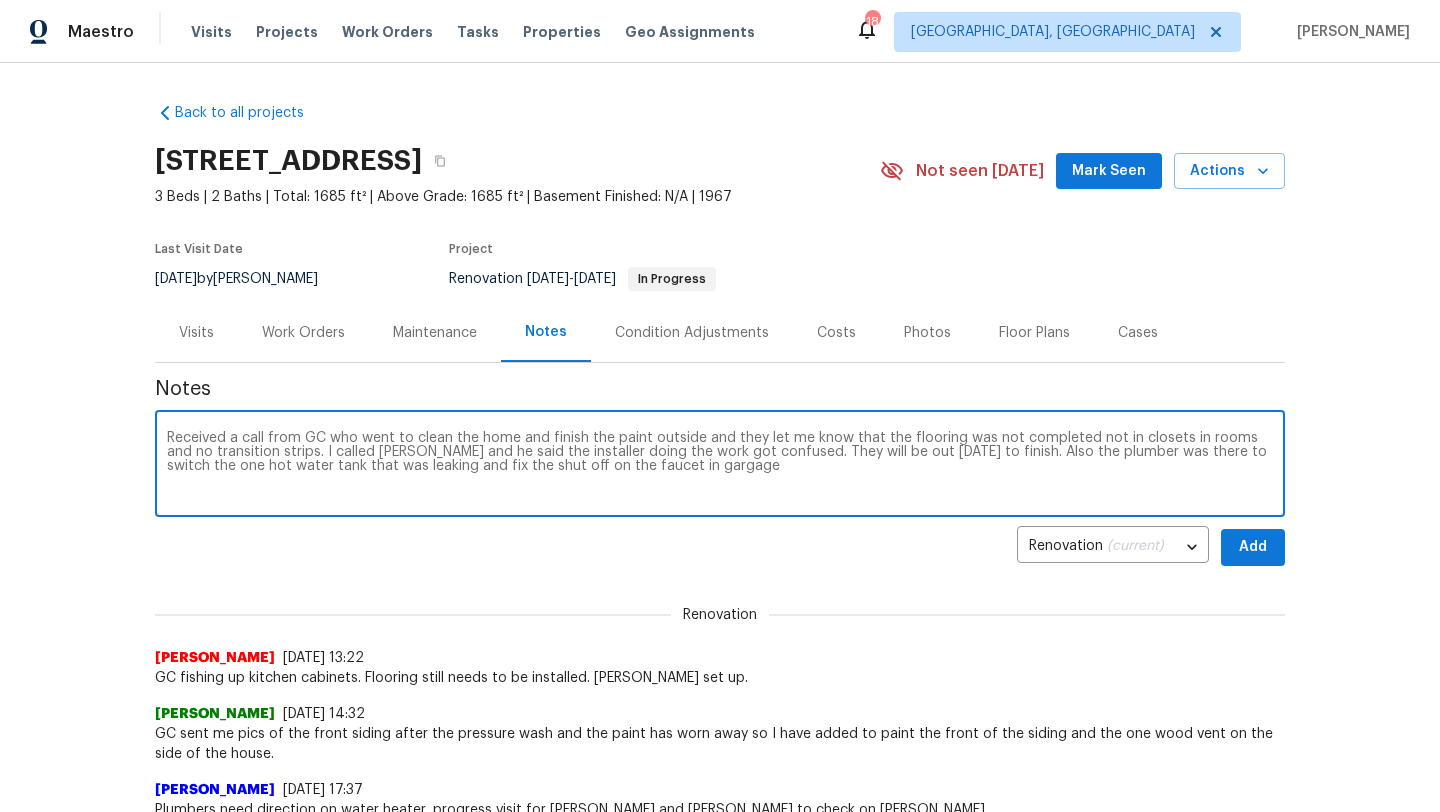 type on "Received a call from GC who went to clean the home and finish the paint outside and they let me know that the flooring was not completed not in closets in rooms and no transition strips. I called Nick and he said the installer doing the work got confused. They will be out today to finish. Also the plumber was there to switch the one hot water tank that was leaking and fix the shut off on the faucet in gargage" 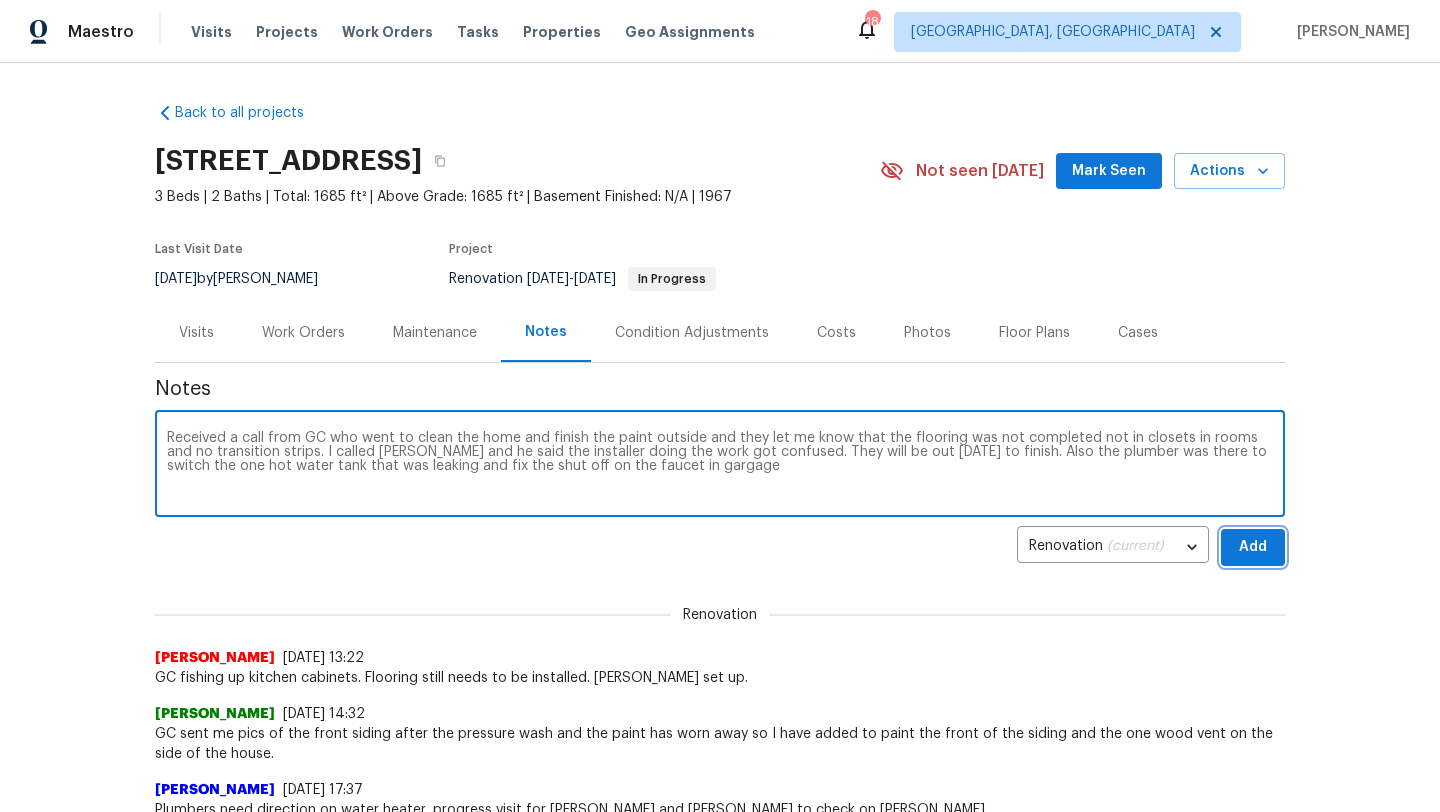 click on "Add" at bounding box center [1253, 547] 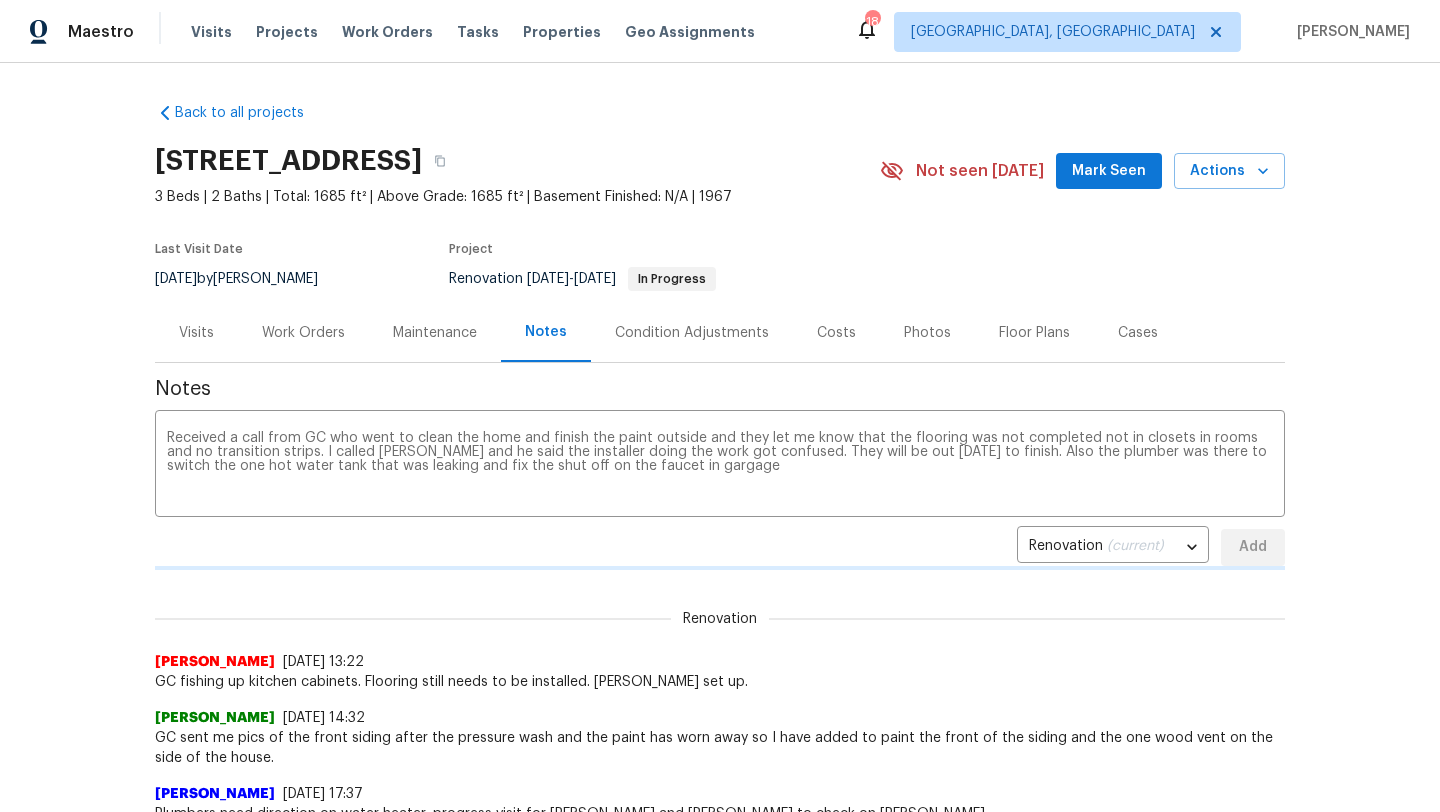 type 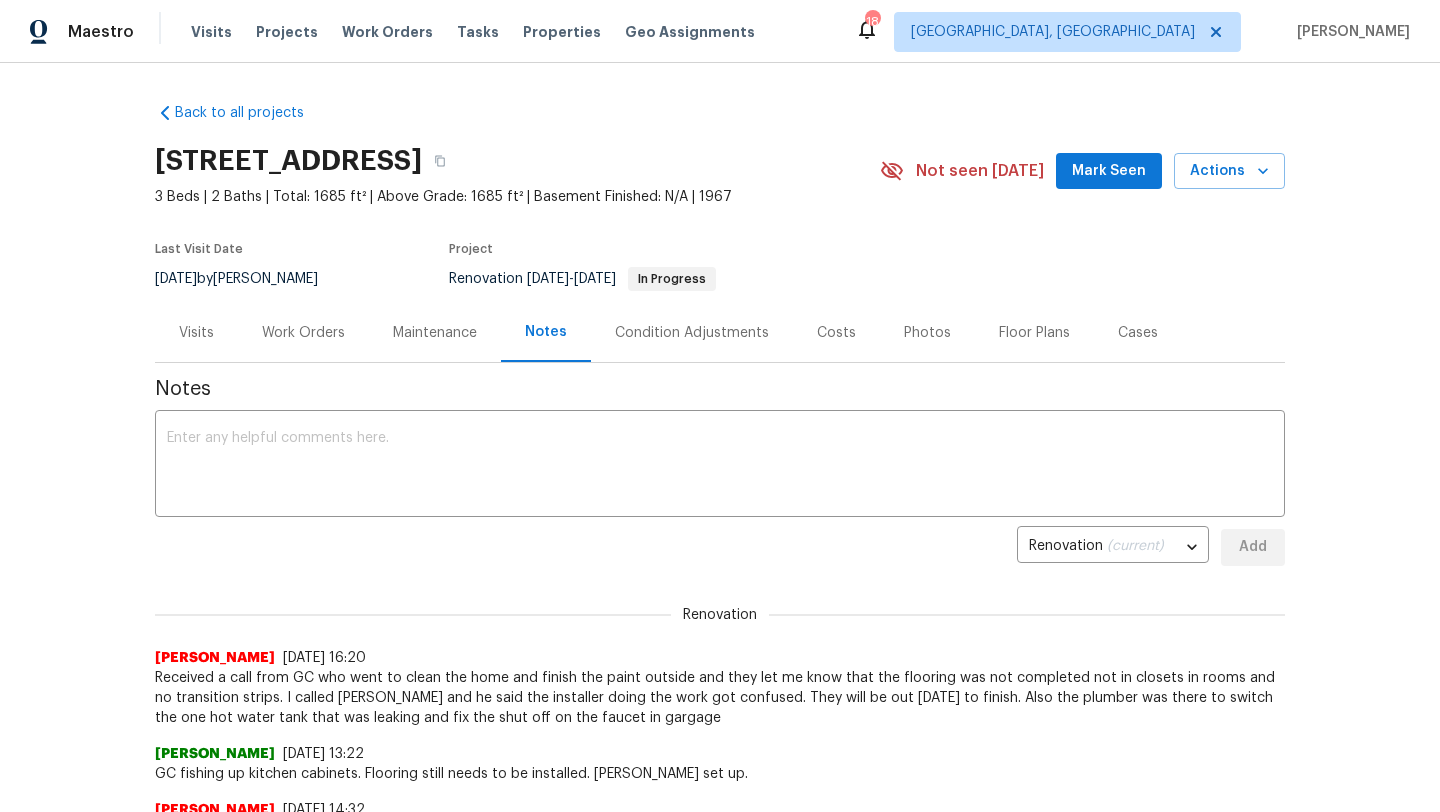 click on "Visits" at bounding box center [196, 333] 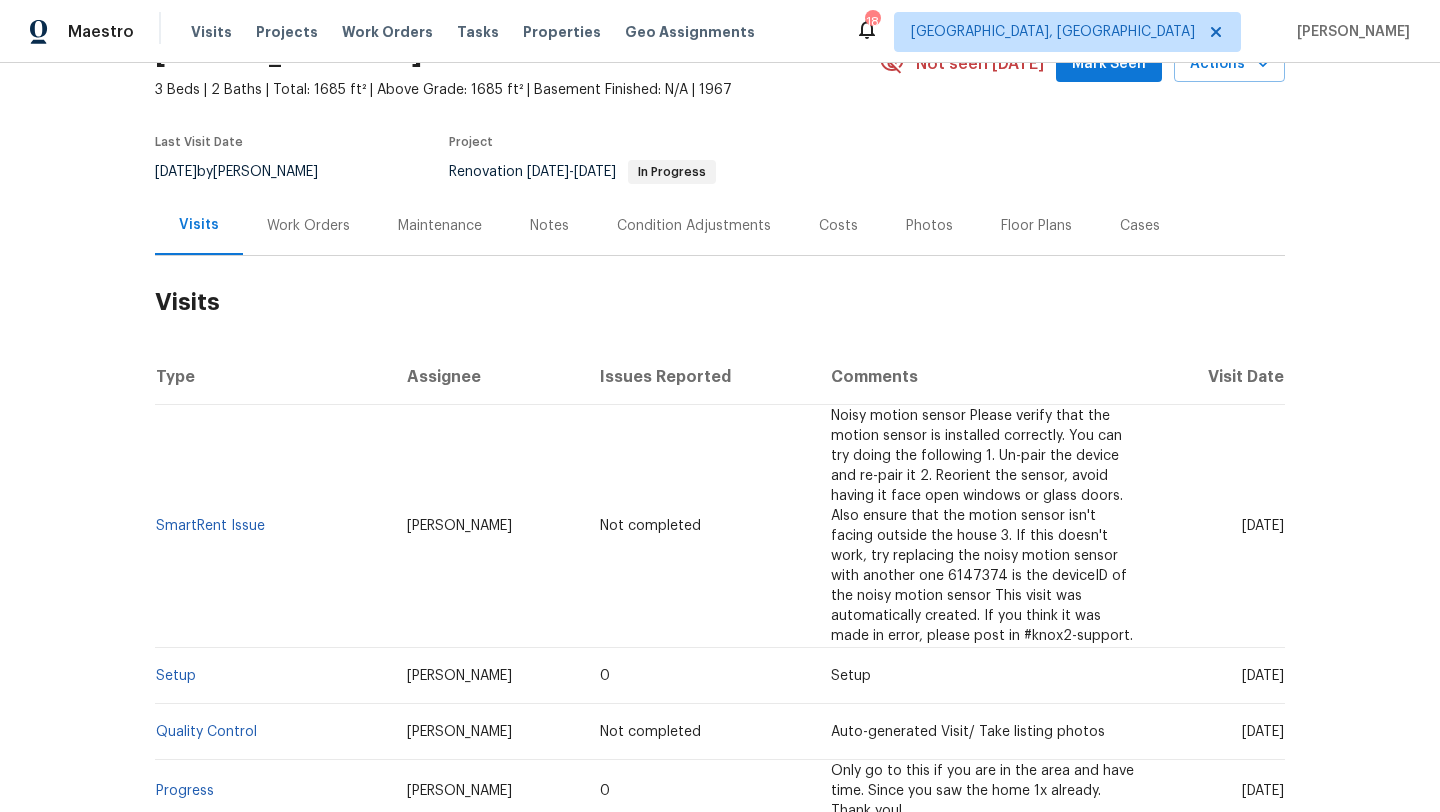 scroll, scrollTop: 89, scrollLeft: 0, axis: vertical 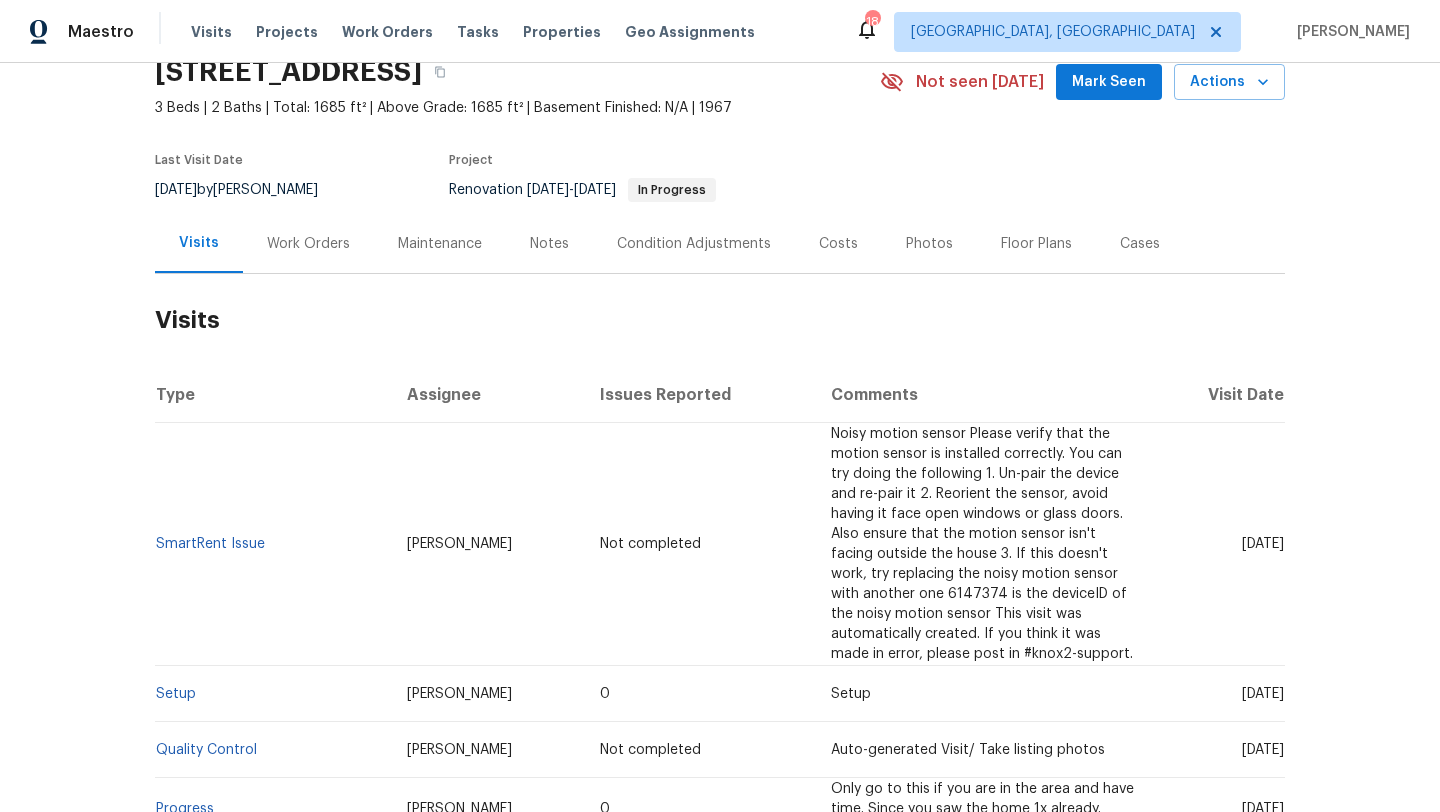 click on "Work Orders" at bounding box center [308, 244] 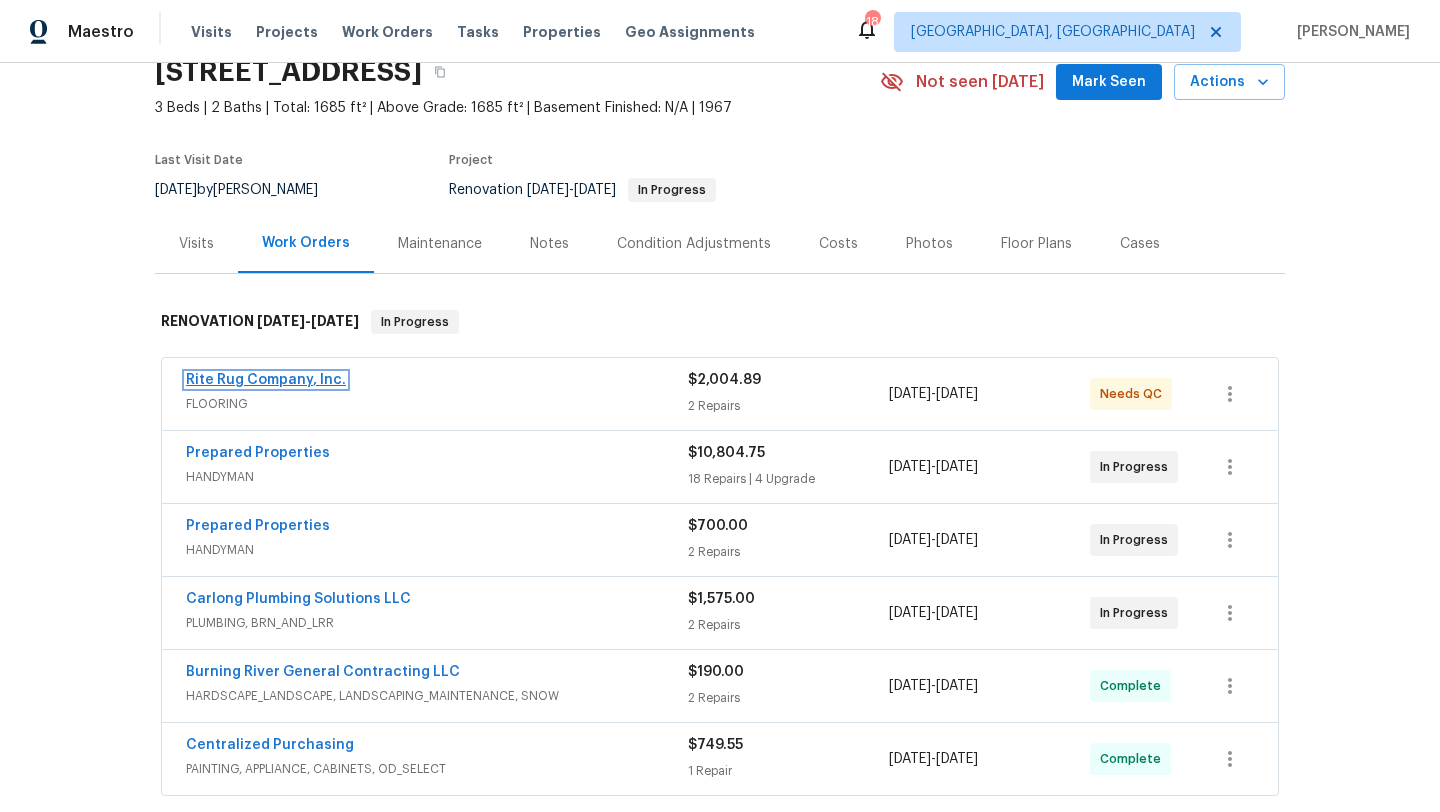 click on "Rite Rug Company, Inc." at bounding box center (266, 380) 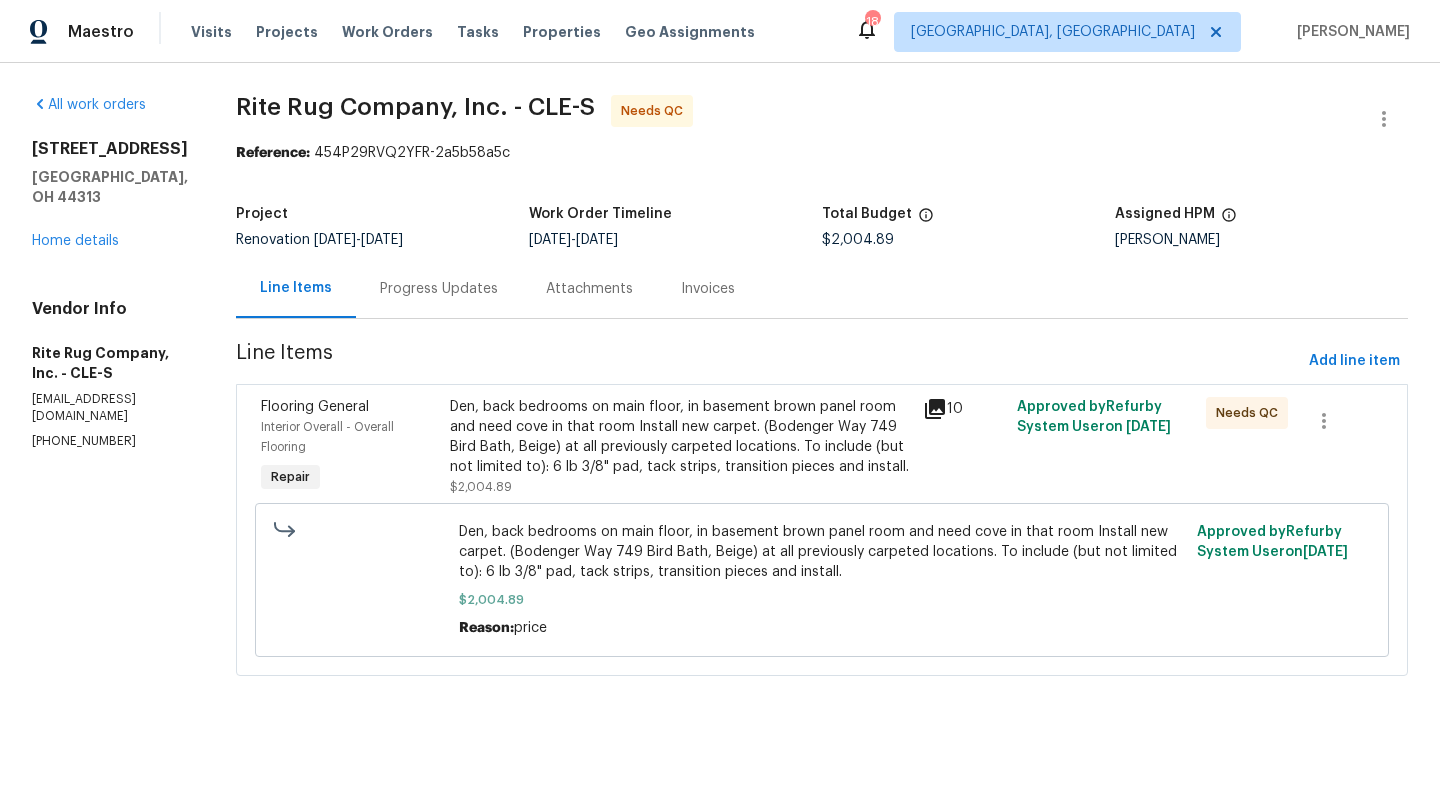 click on "Den, back bedrooms on main floor, in basement brown panel room and need cove in that room Install new carpet. (Bodenger Way 749 Bird Bath, Beige) at all previously carpeted locations. To include (but not limited to): 6 lb 3/8" pad, tack strips, transition pieces and install." at bounding box center (680, 437) 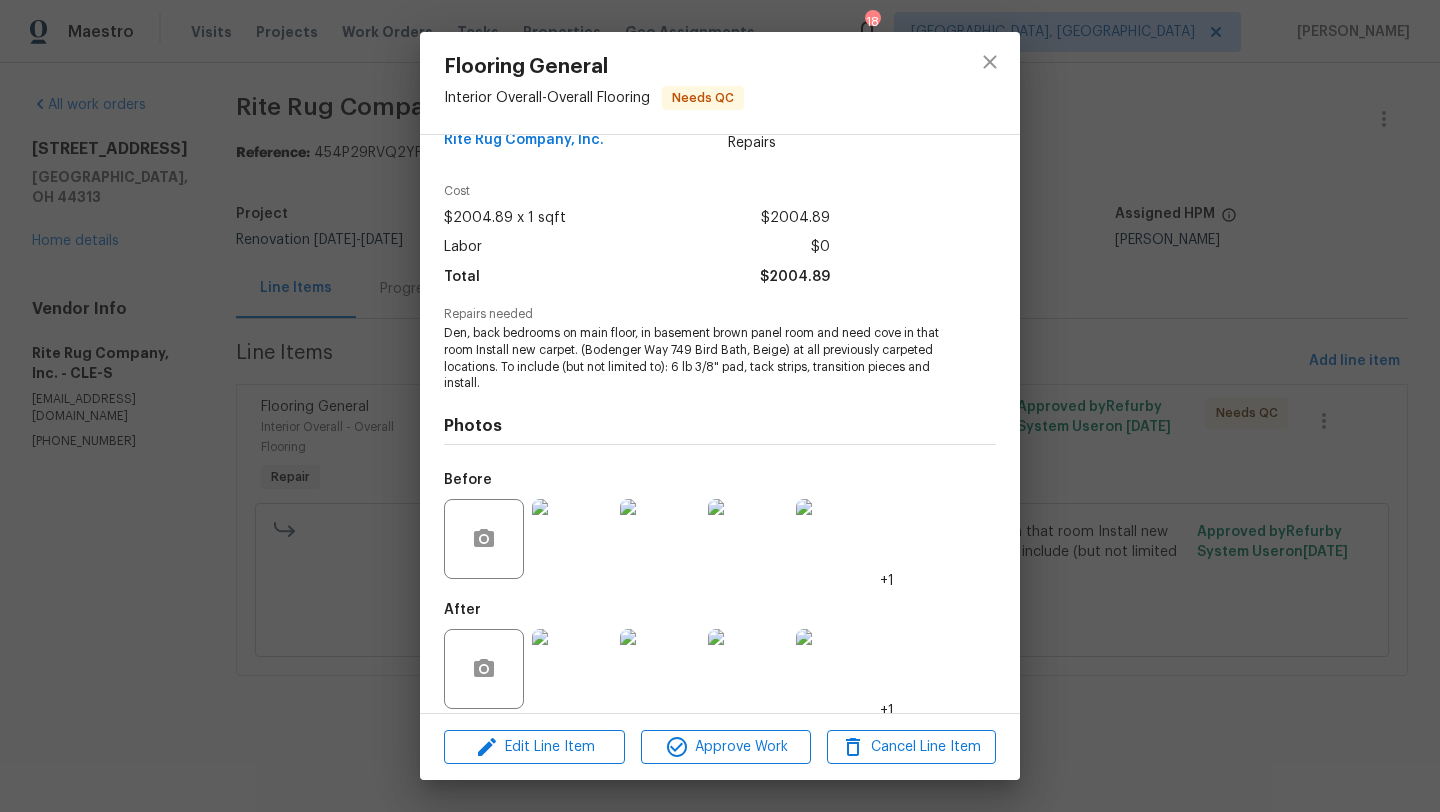 scroll, scrollTop: 60, scrollLeft: 0, axis: vertical 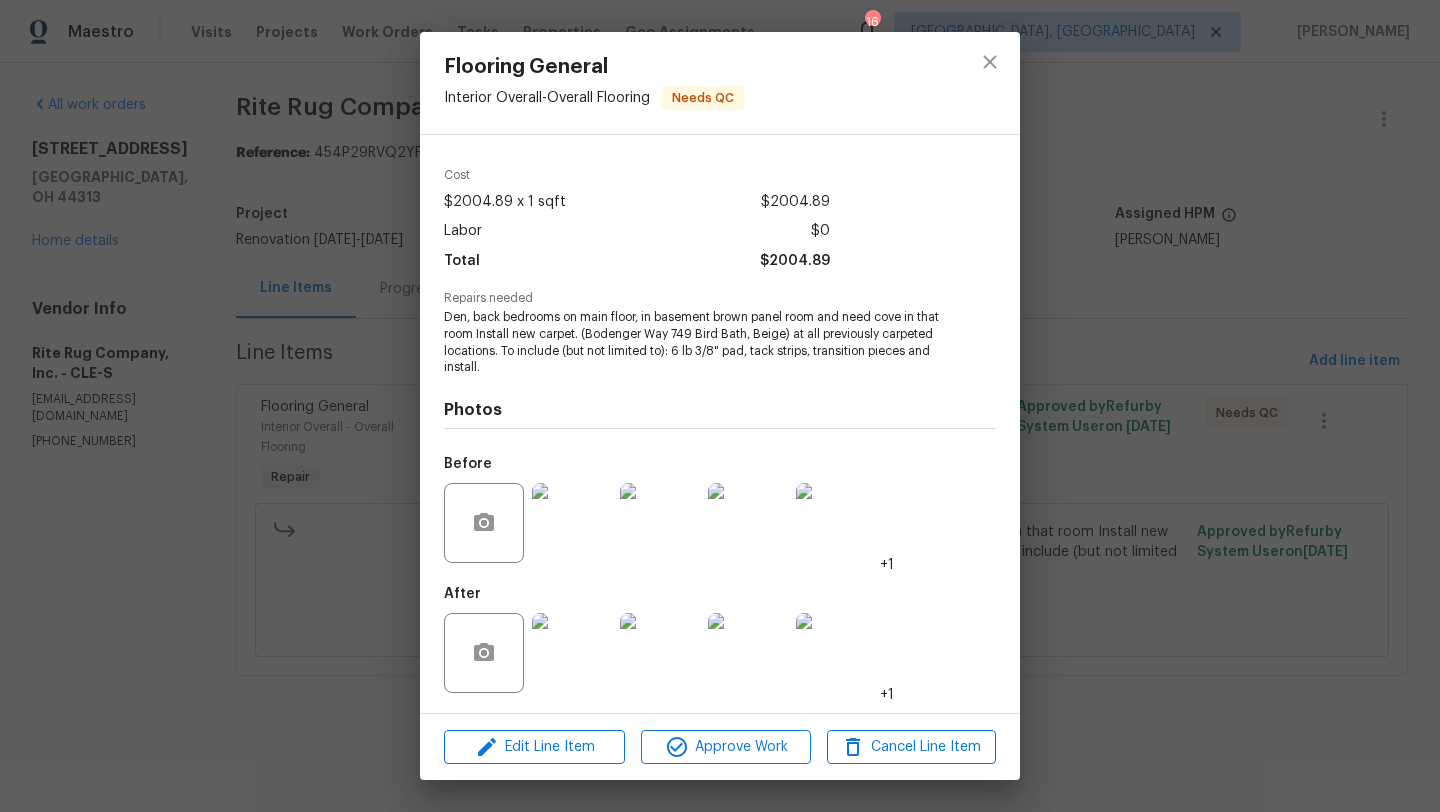 click at bounding box center (572, 653) 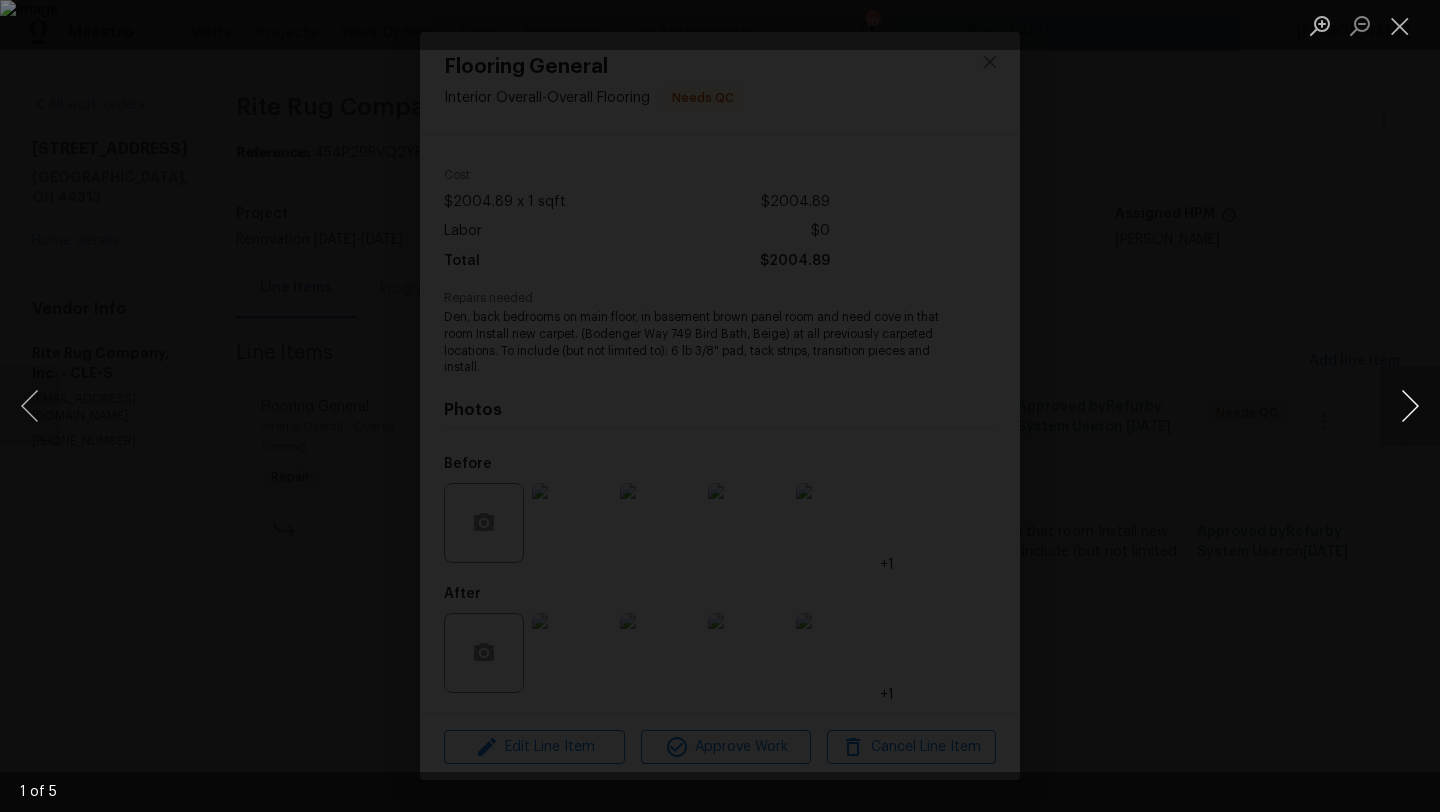 click at bounding box center [1410, 406] 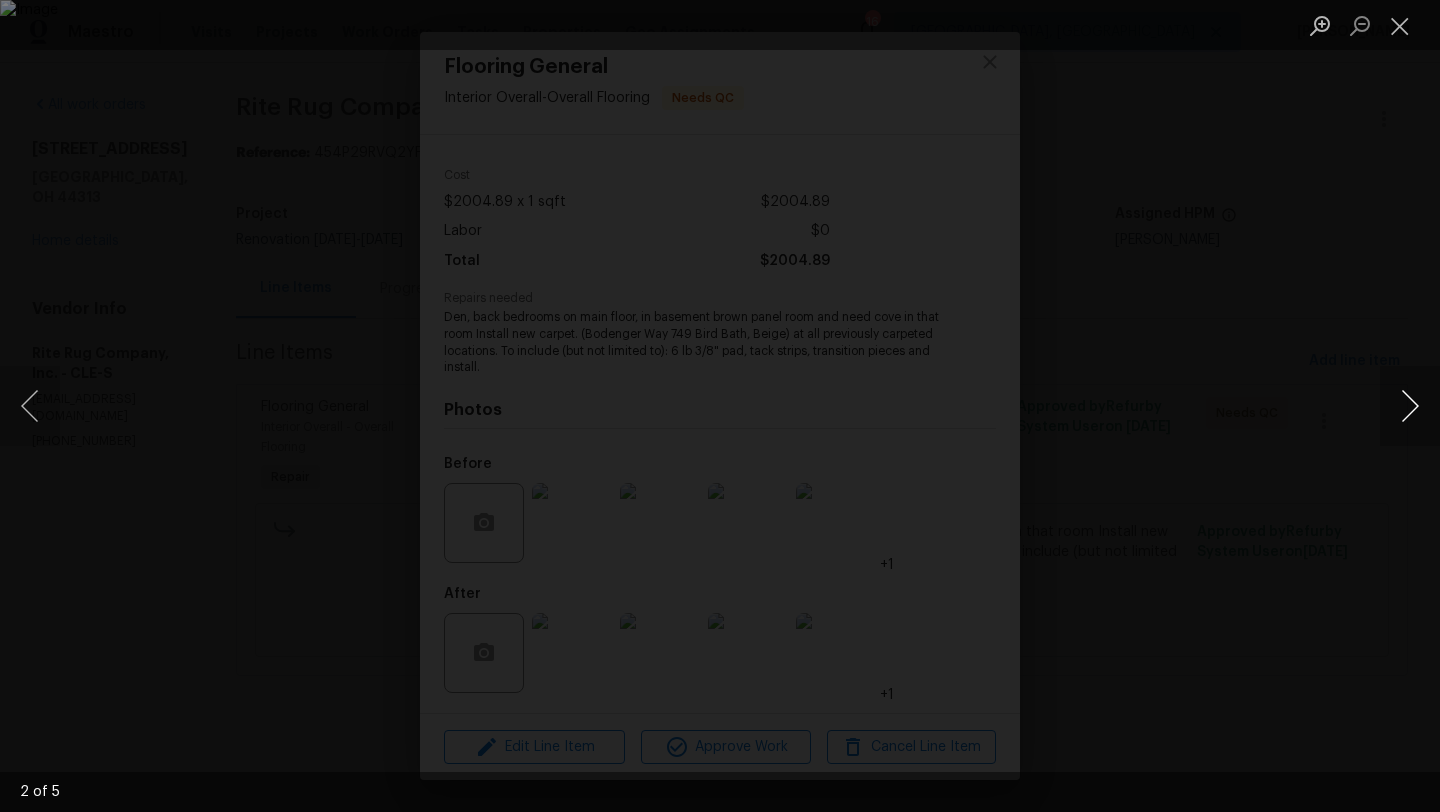click at bounding box center [1410, 406] 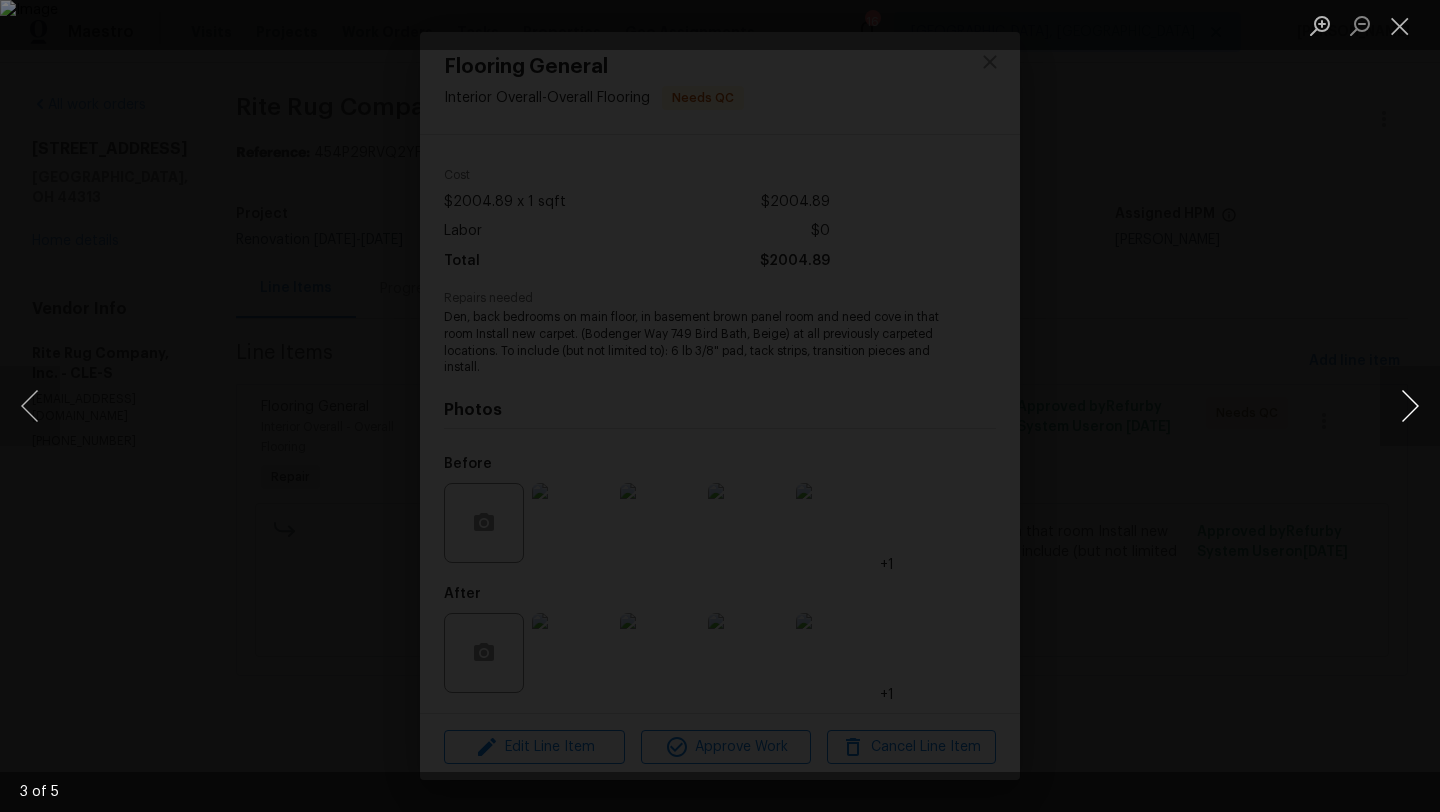 click at bounding box center [1410, 406] 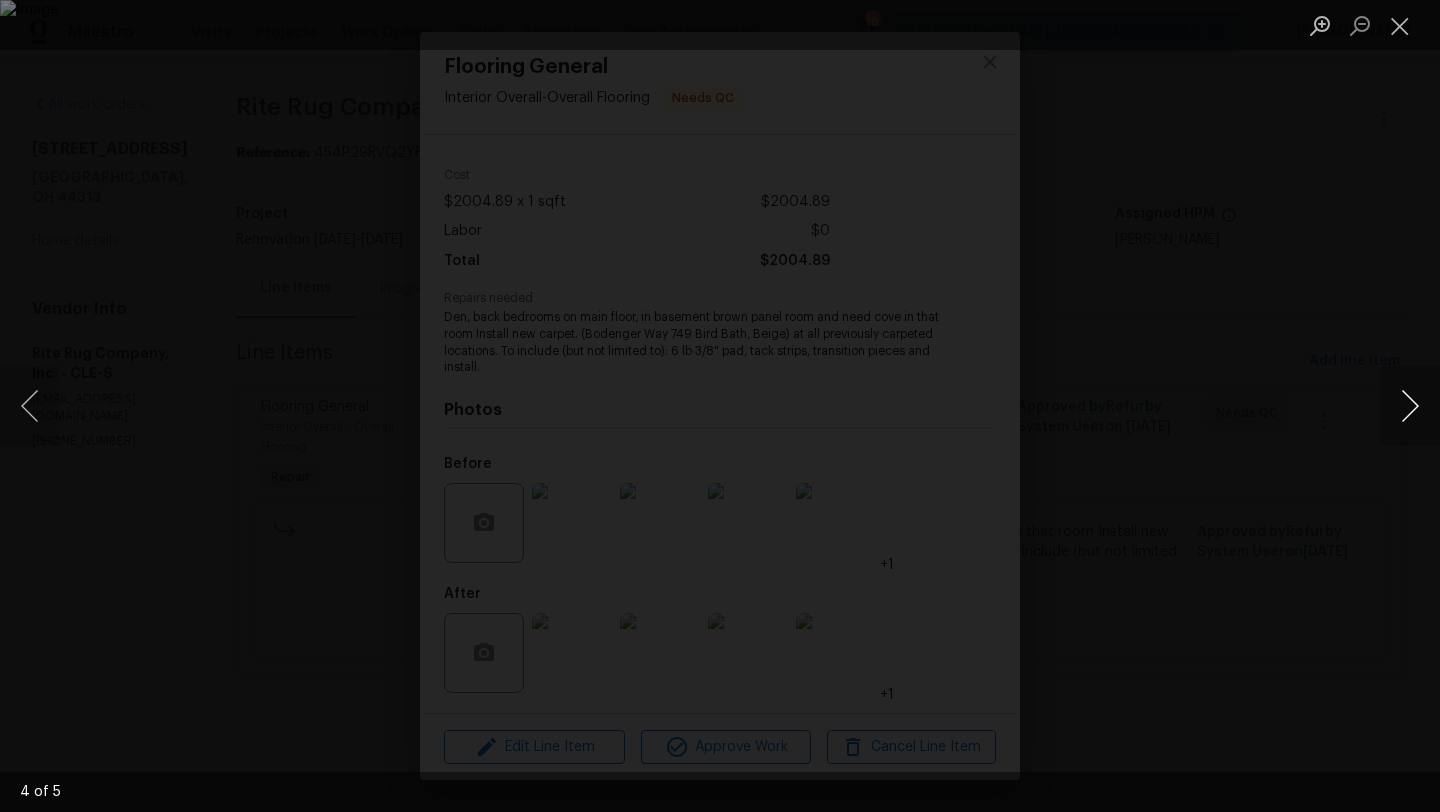 click at bounding box center (1410, 406) 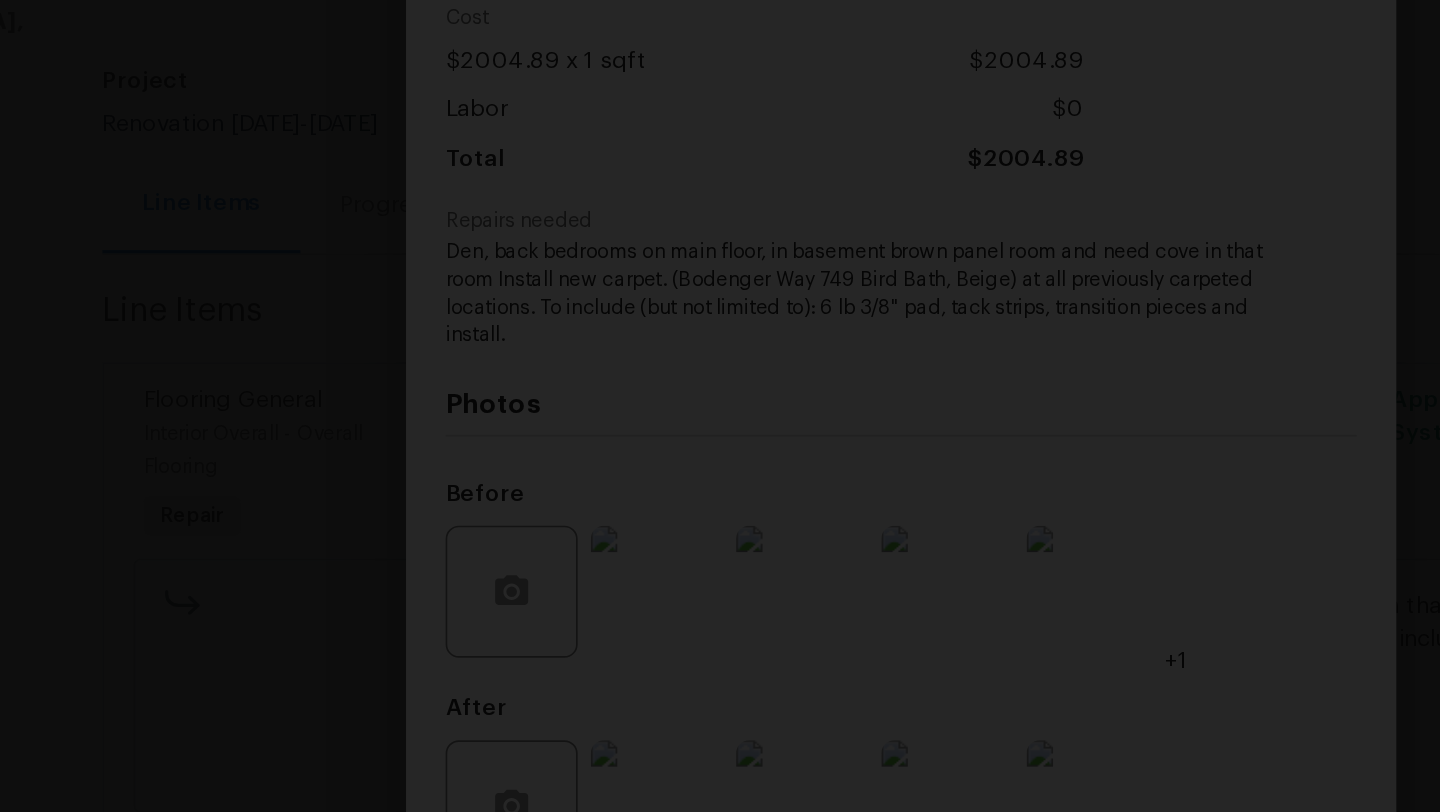 click at bounding box center (1192, 416) 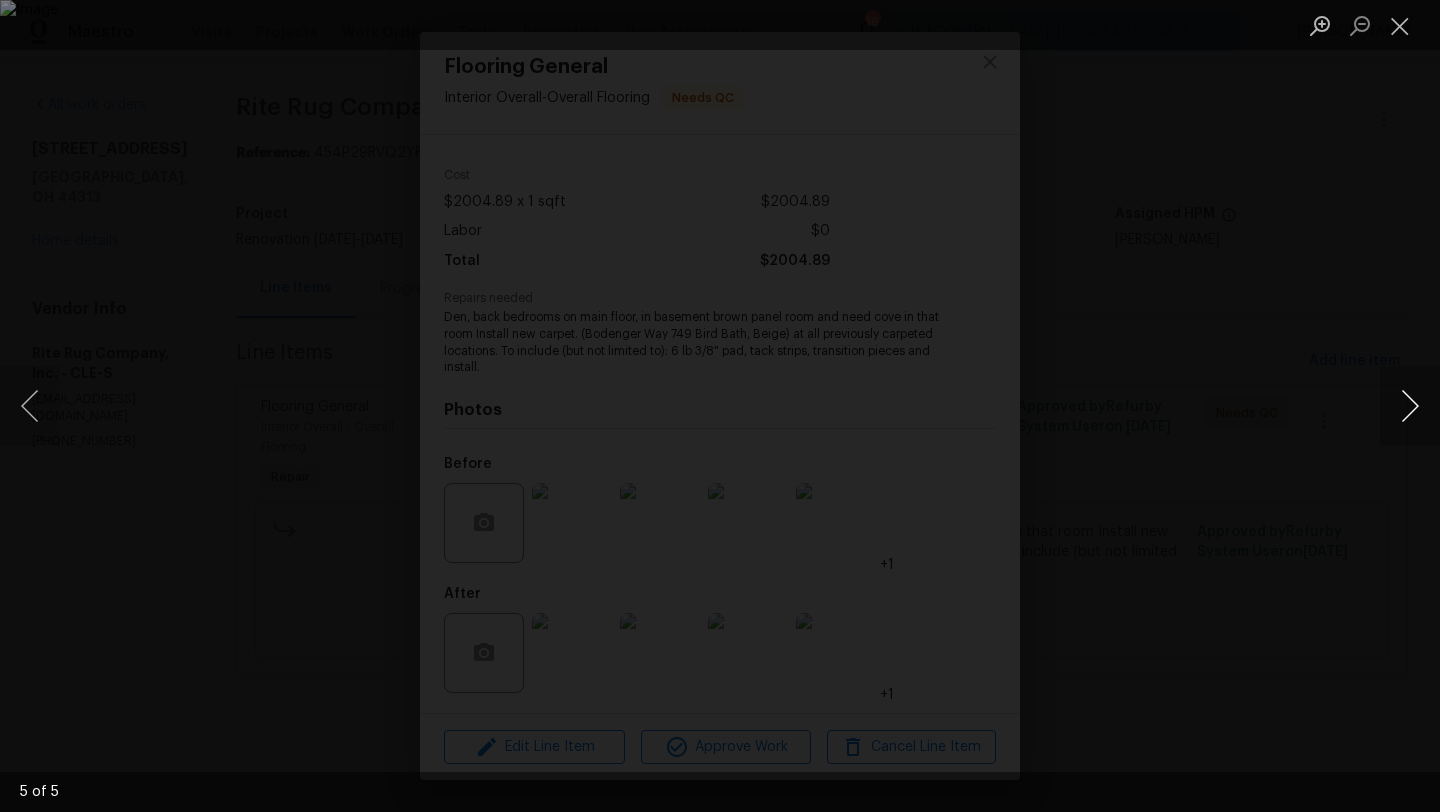 click at bounding box center (1410, 406) 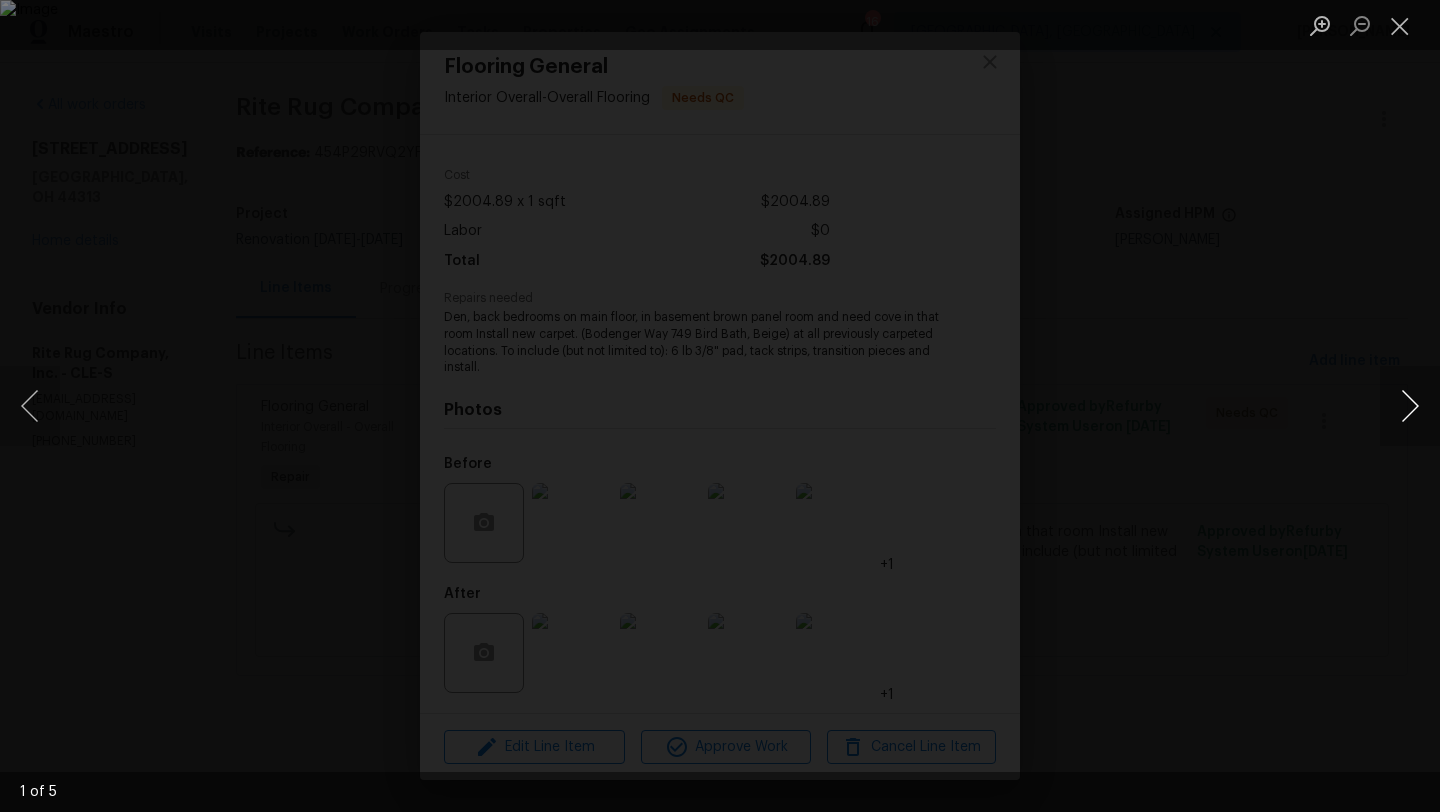 click at bounding box center [1410, 406] 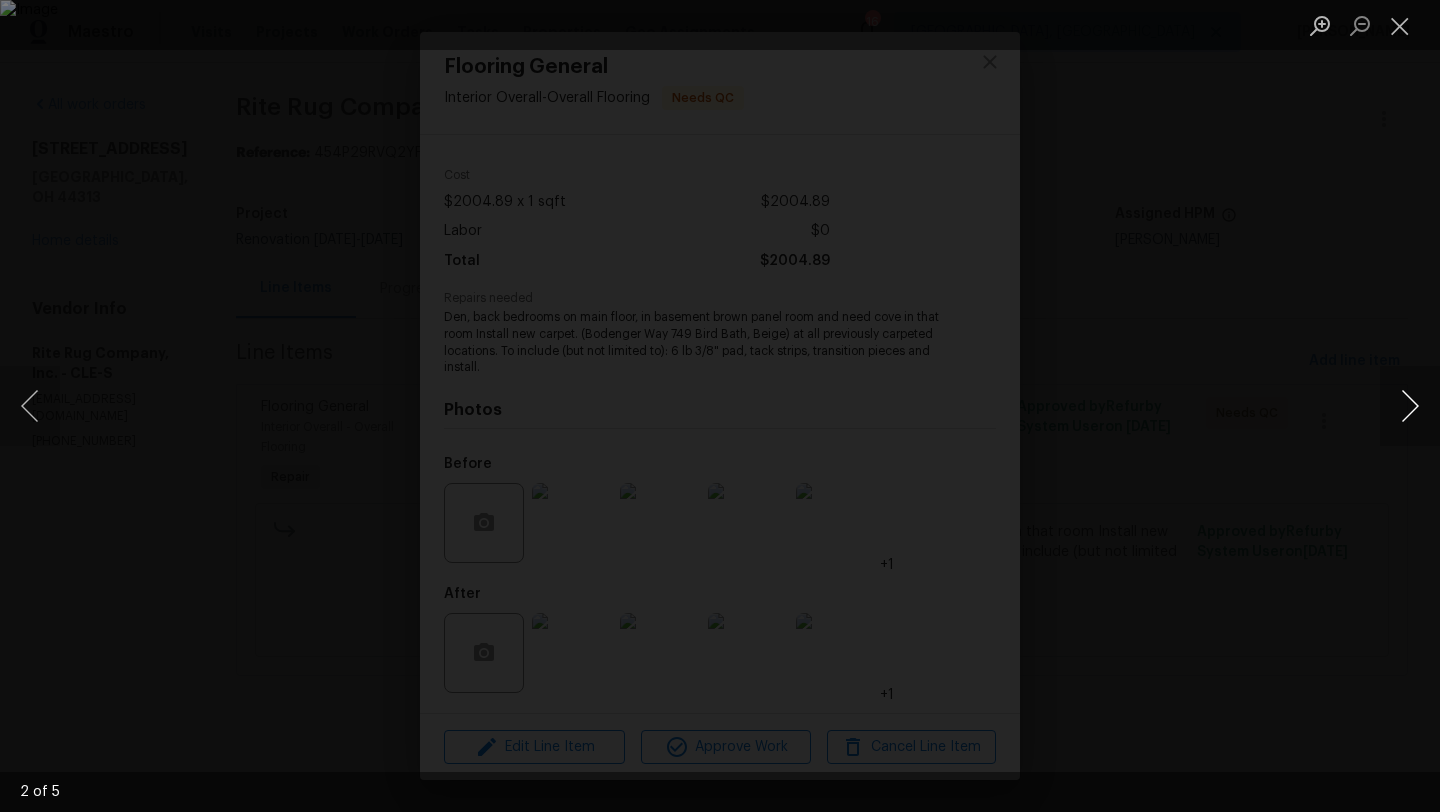 click at bounding box center (1410, 406) 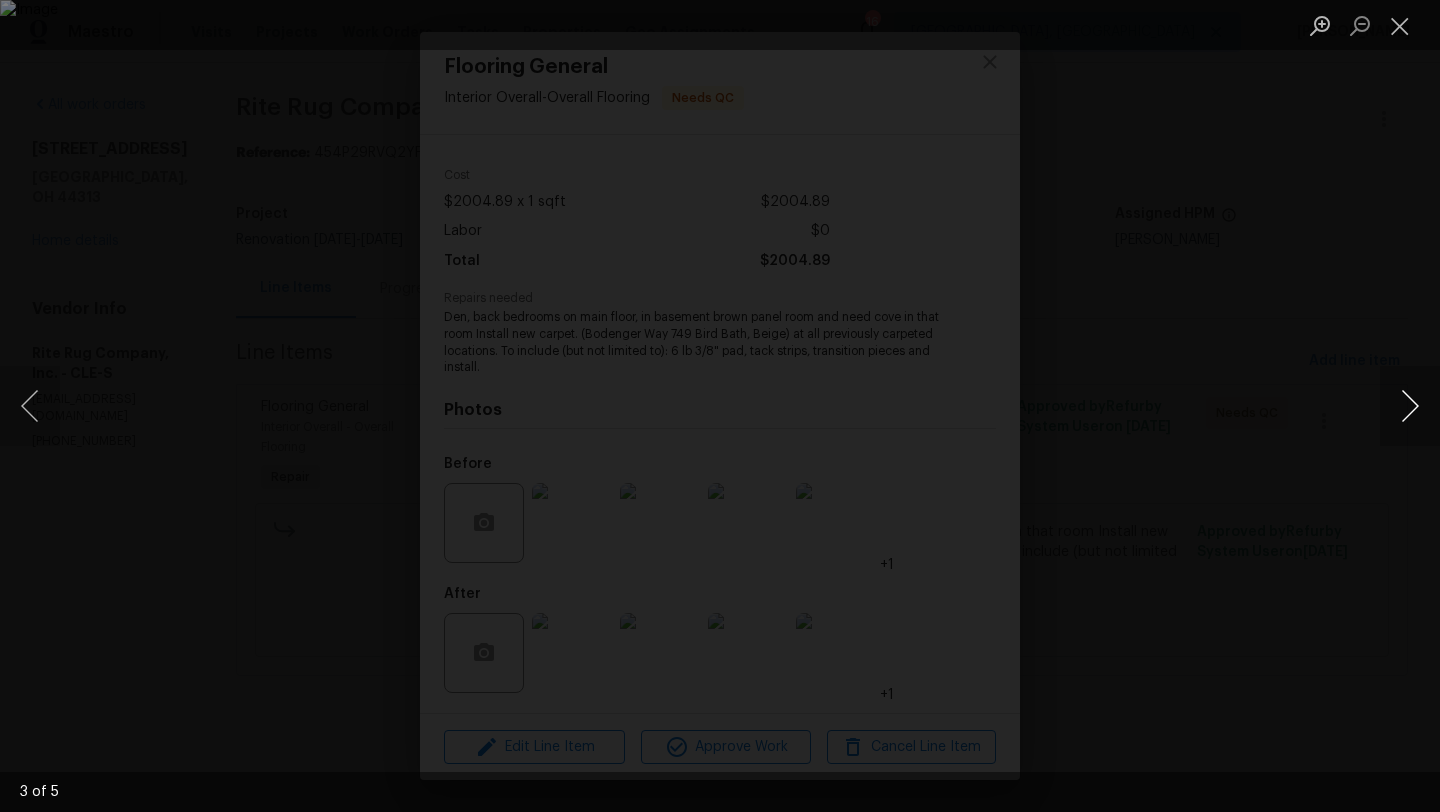 click at bounding box center [1410, 406] 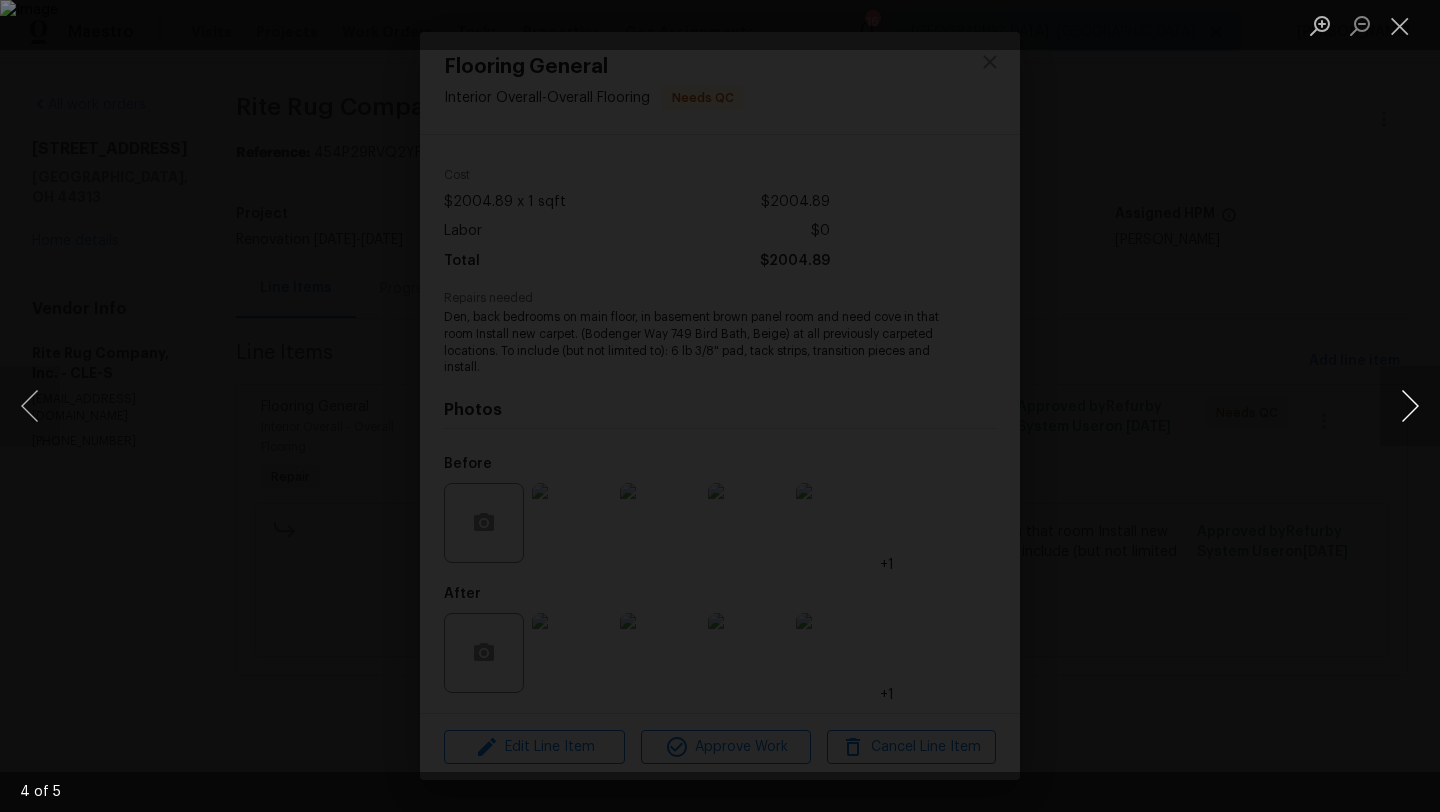 click at bounding box center [1410, 406] 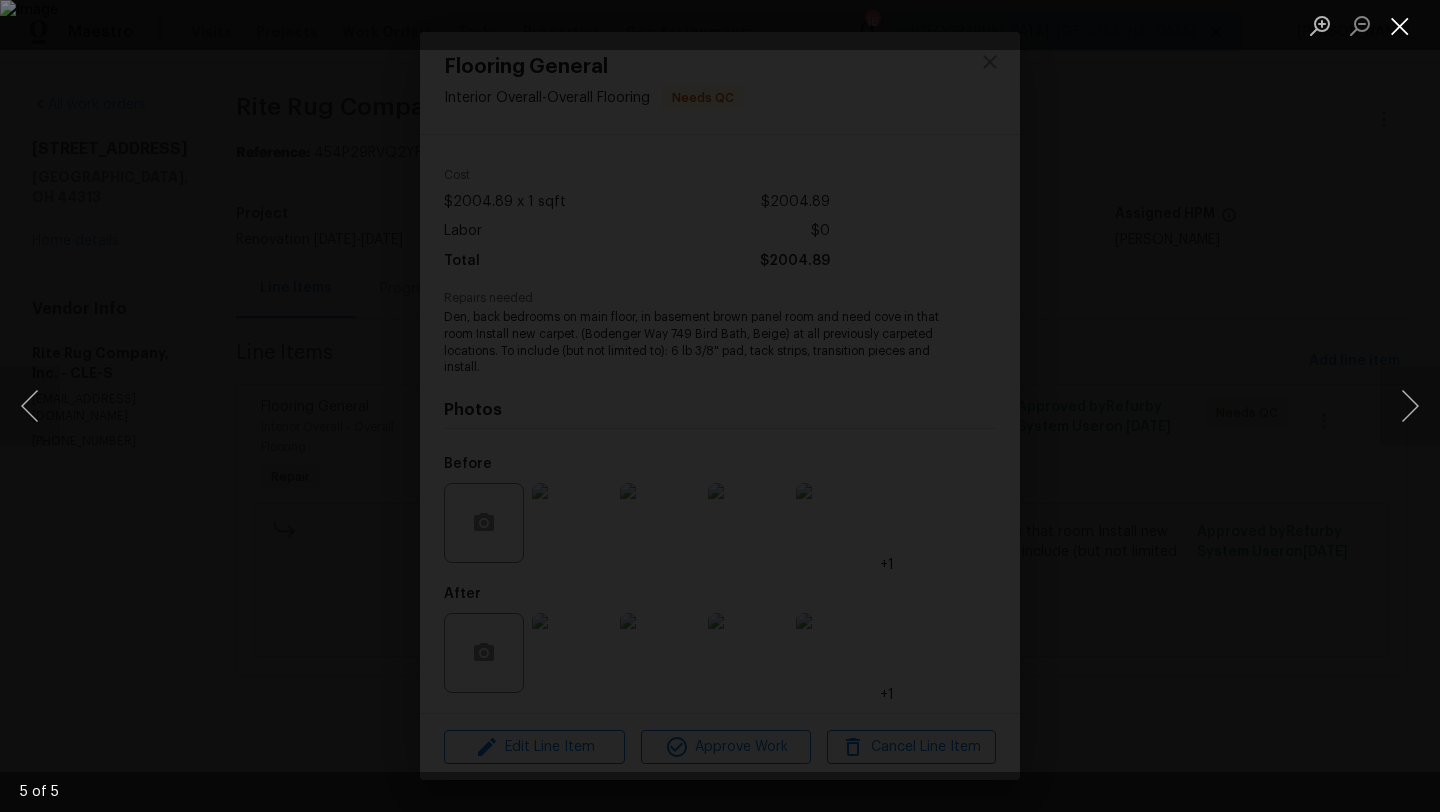 click at bounding box center [1400, 25] 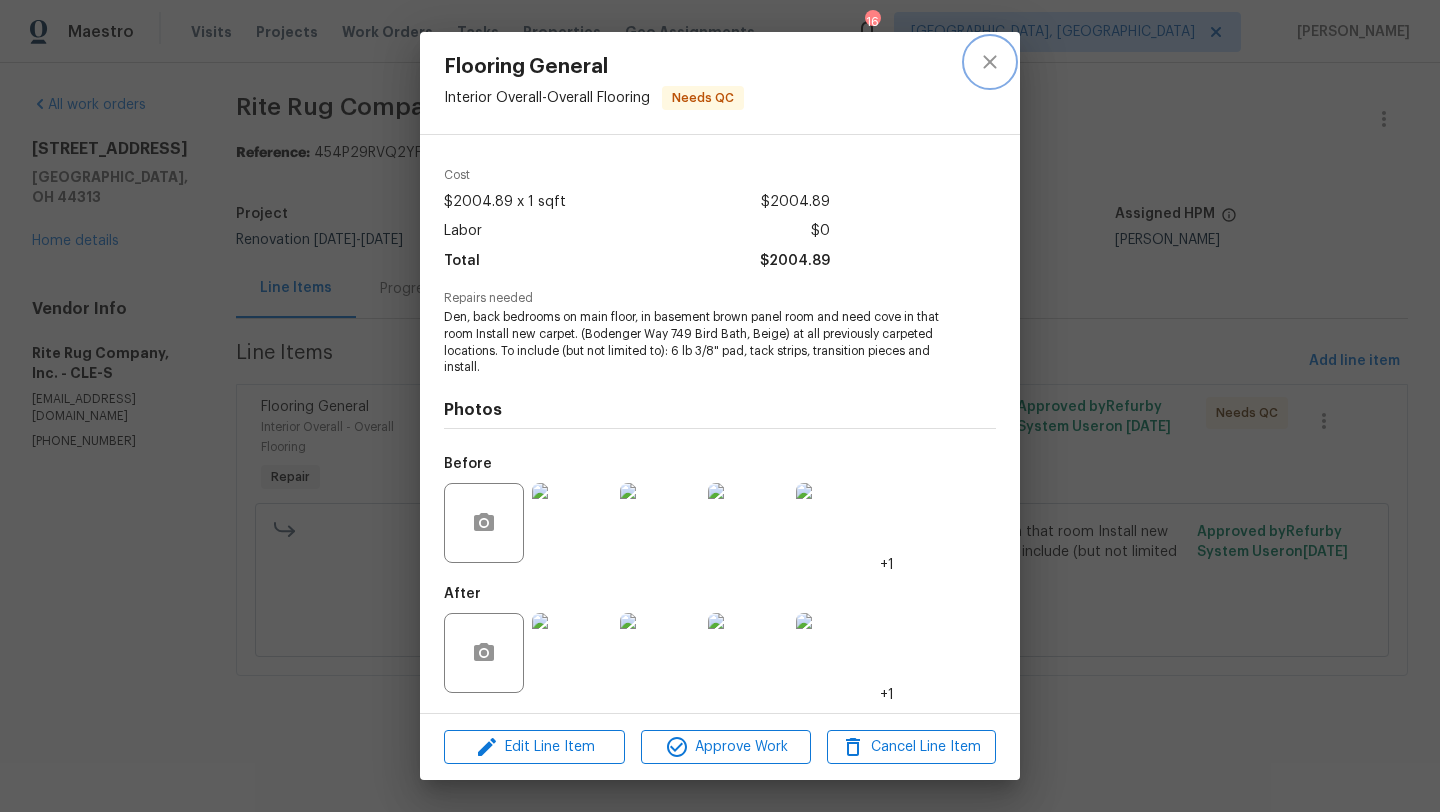 click 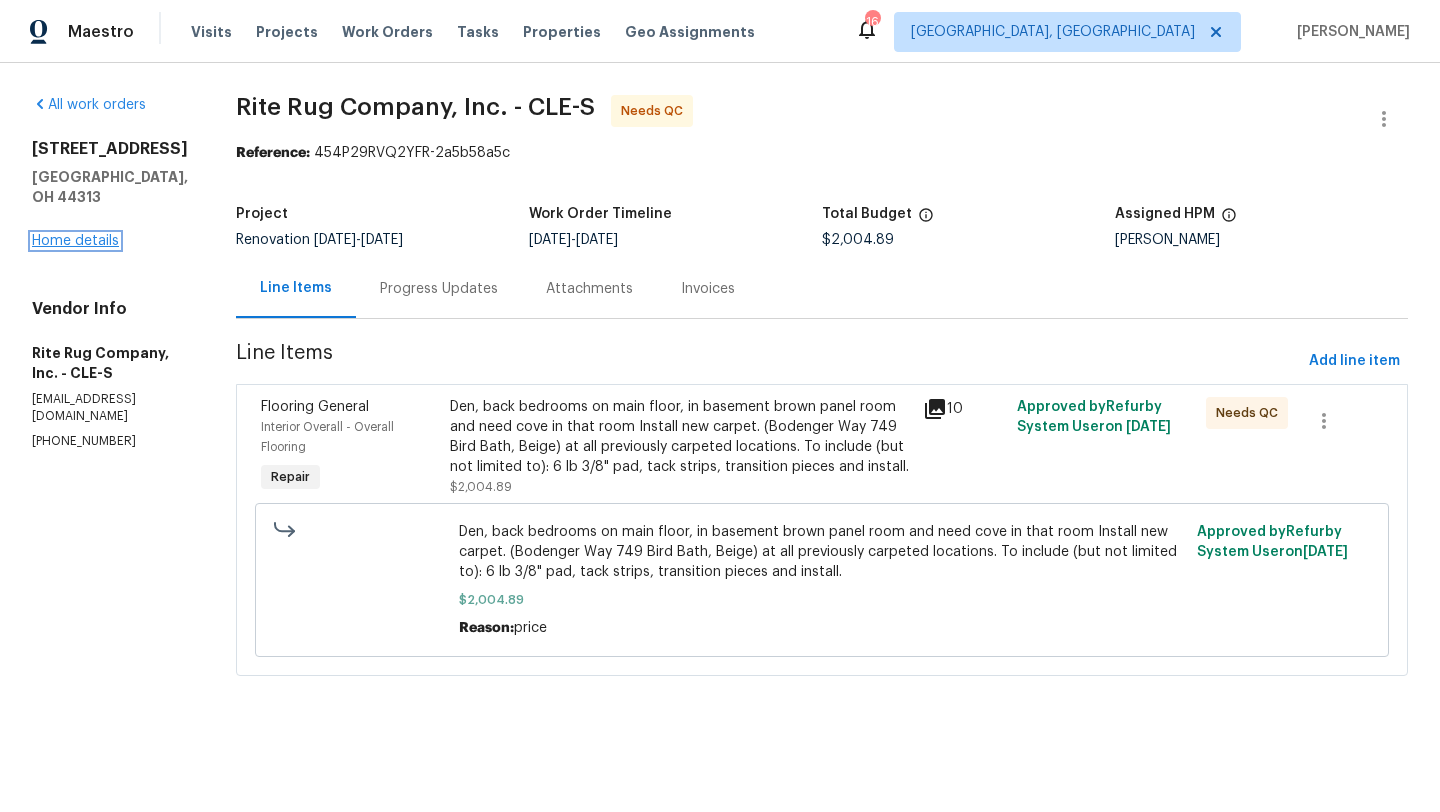 click on "Home details" at bounding box center (75, 241) 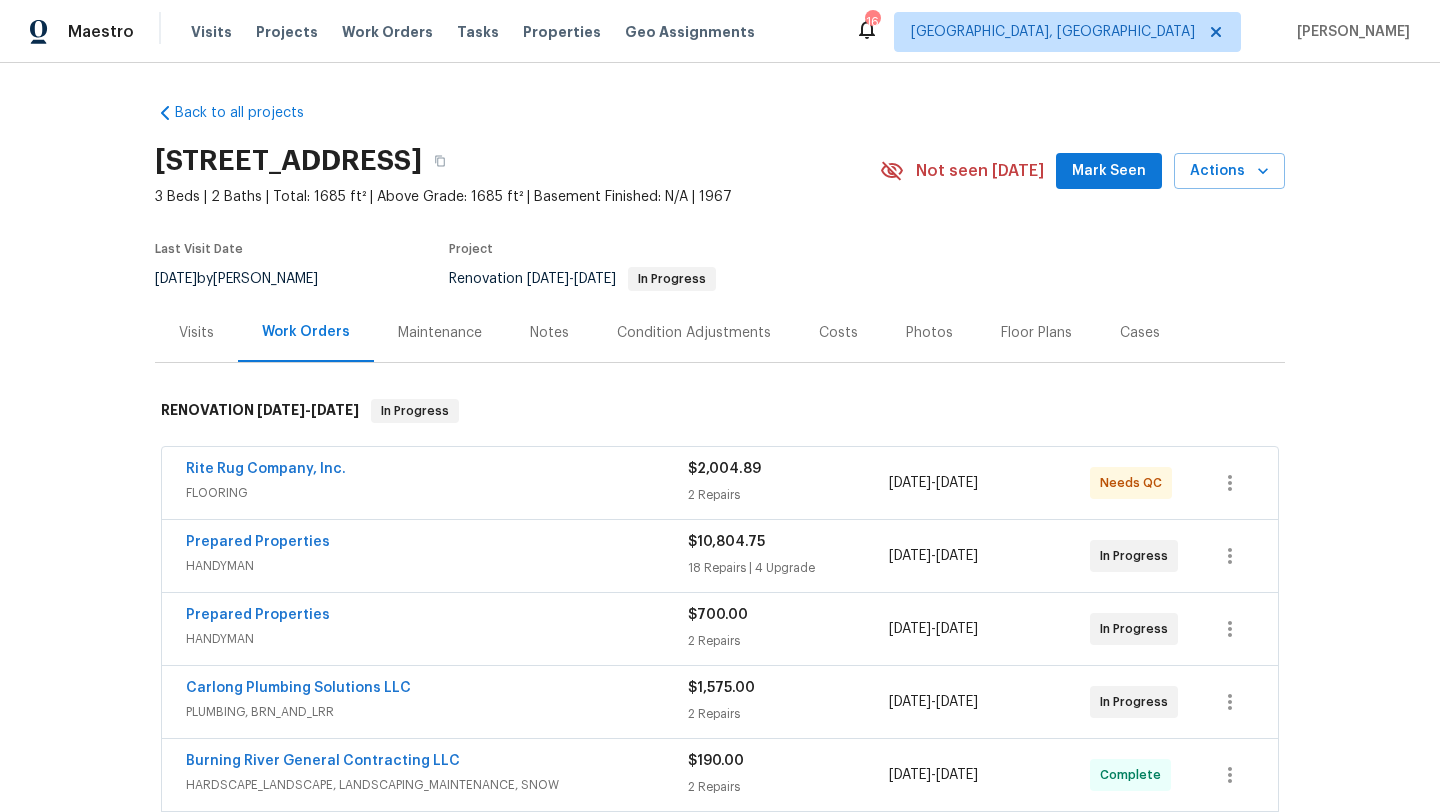 click on "Mark Seen" at bounding box center [1109, 171] 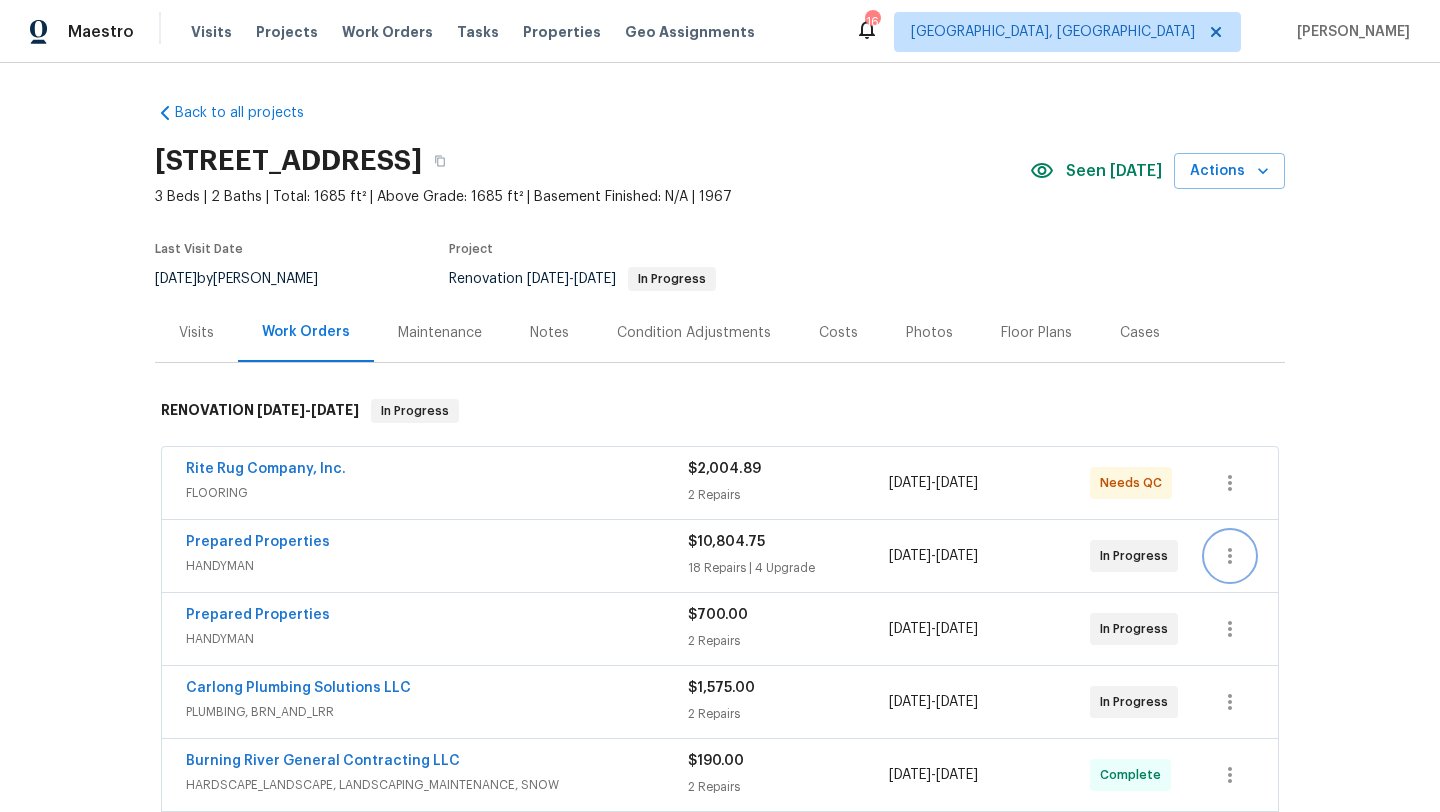 click 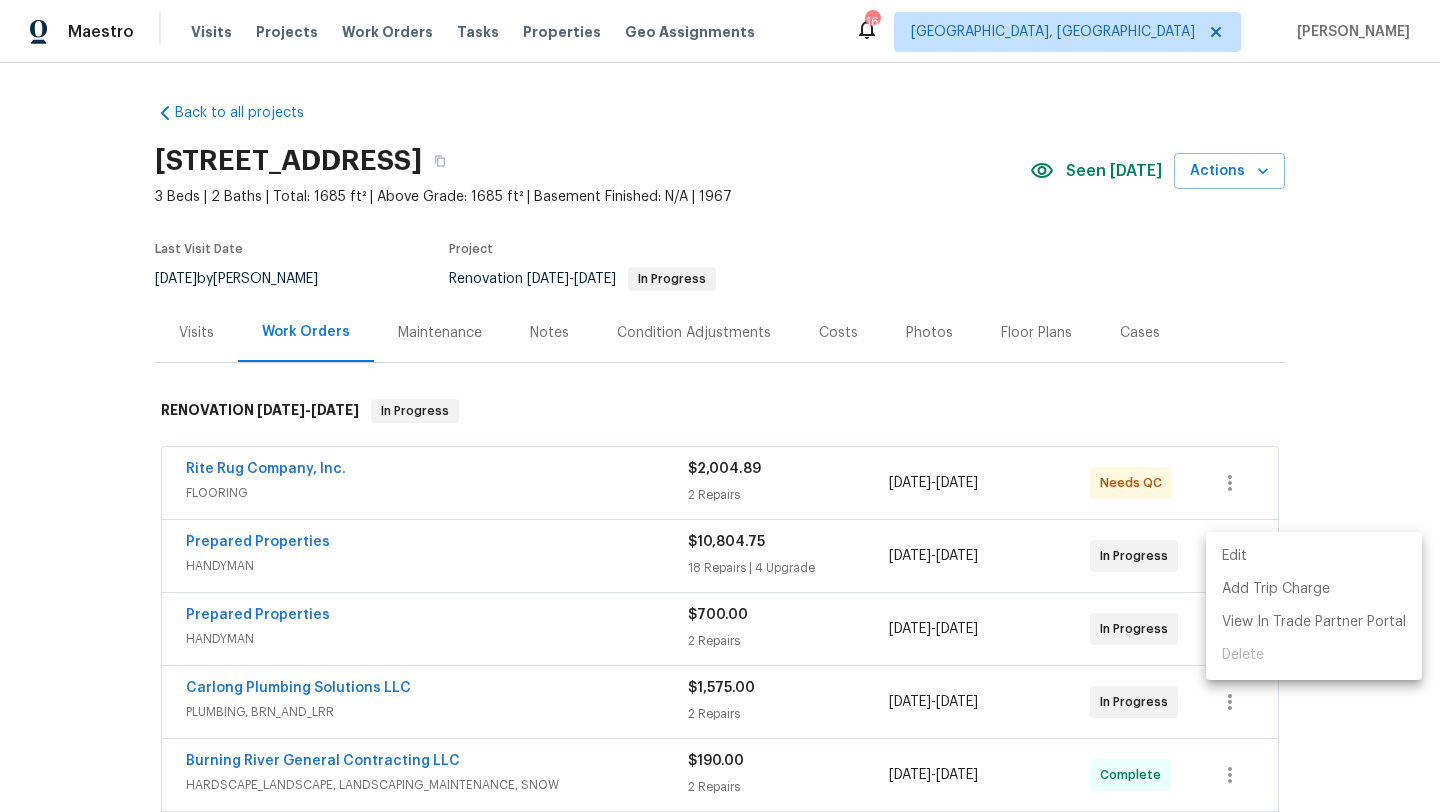 click on "Edit" at bounding box center [1314, 556] 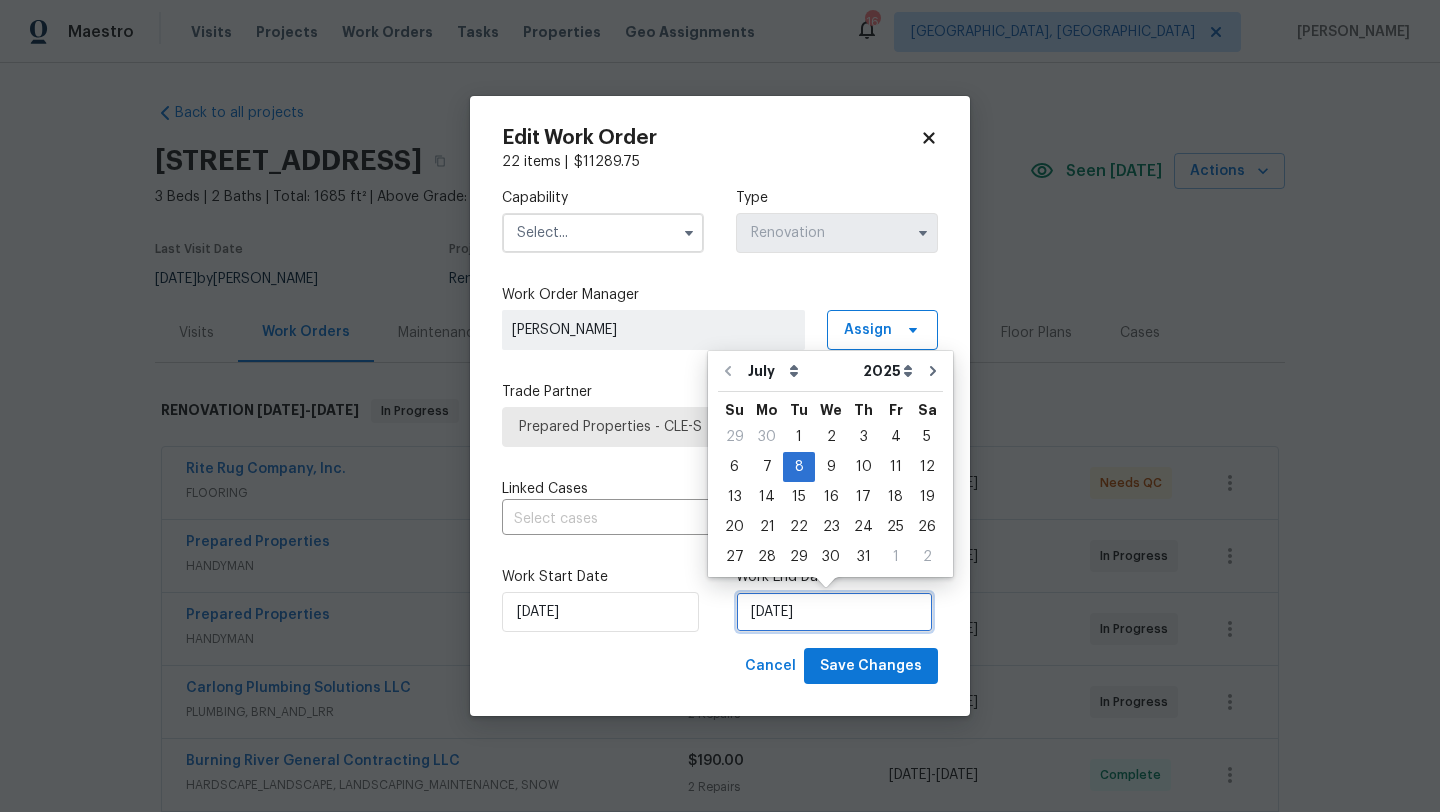 click on "[DATE]" at bounding box center (834, 612) 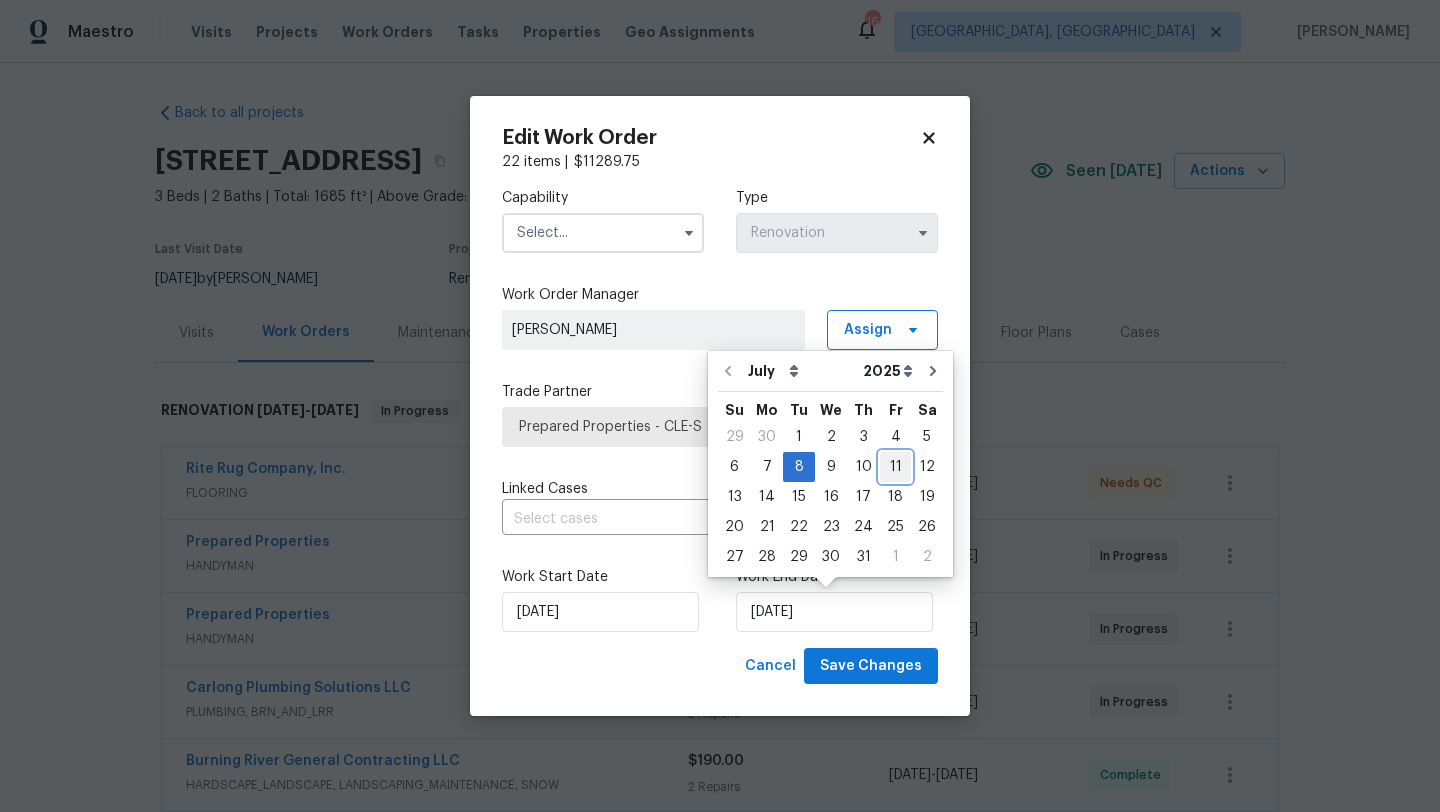 click on "11" at bounding box center (895, 467) 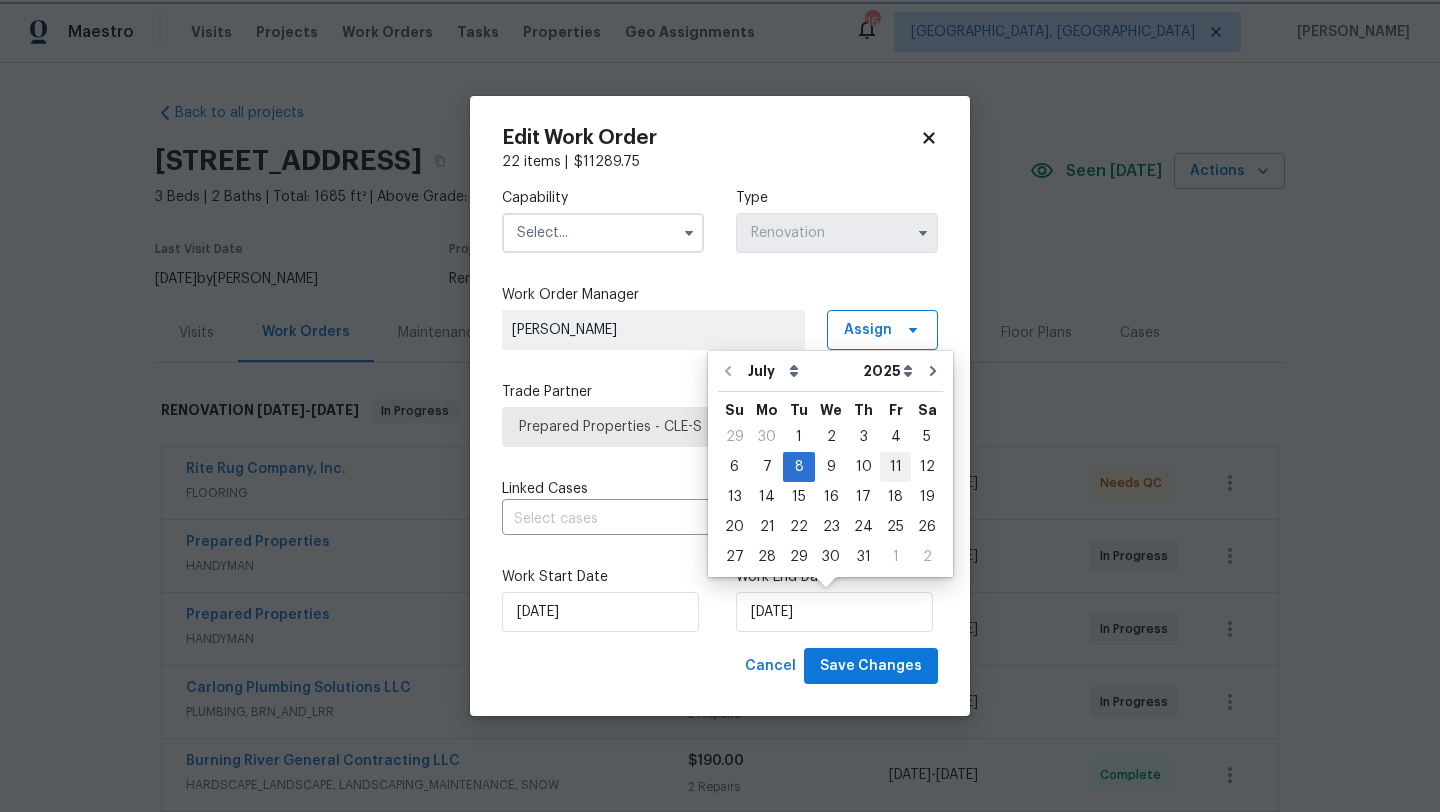 type on "[DATE]" 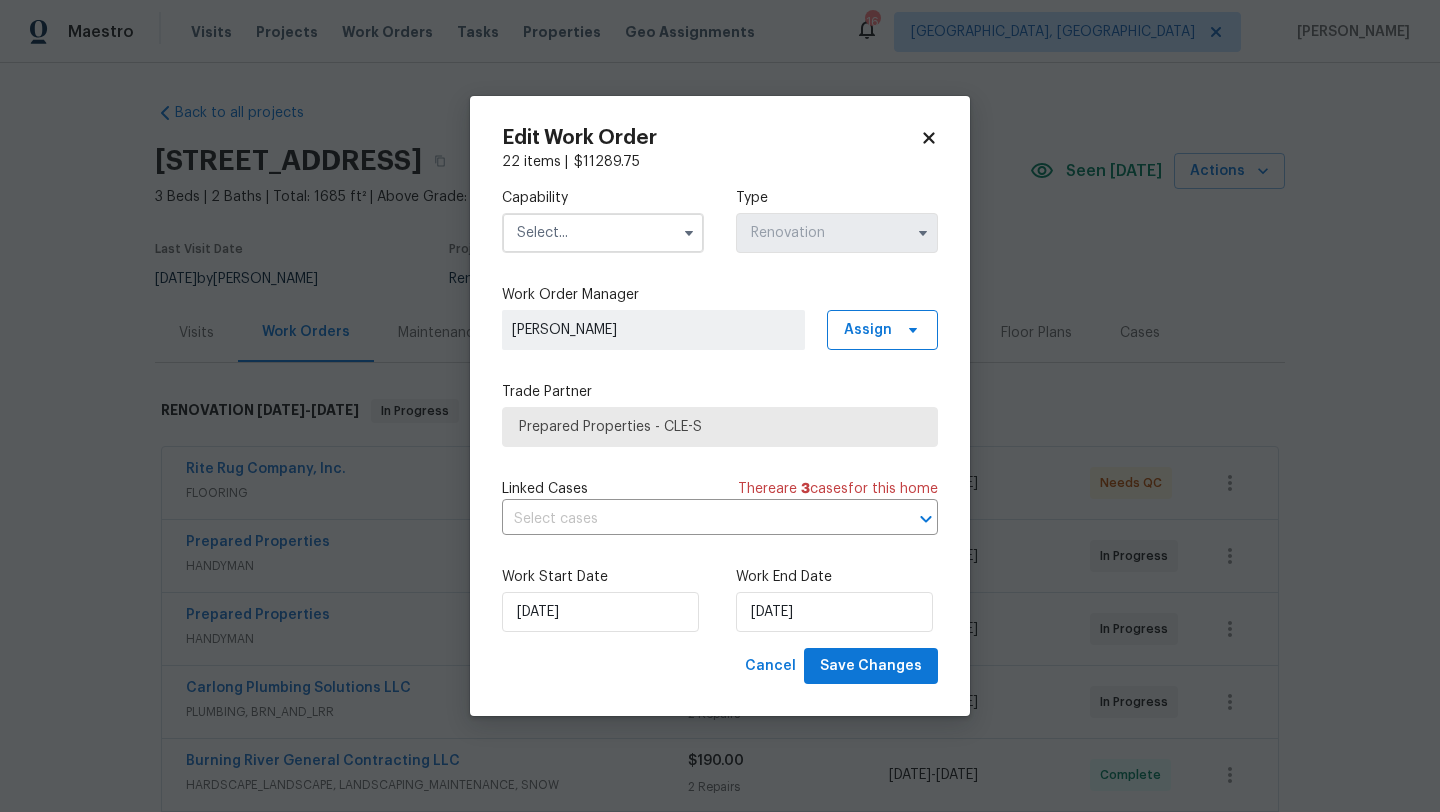 click at bounding box center [603, 233] 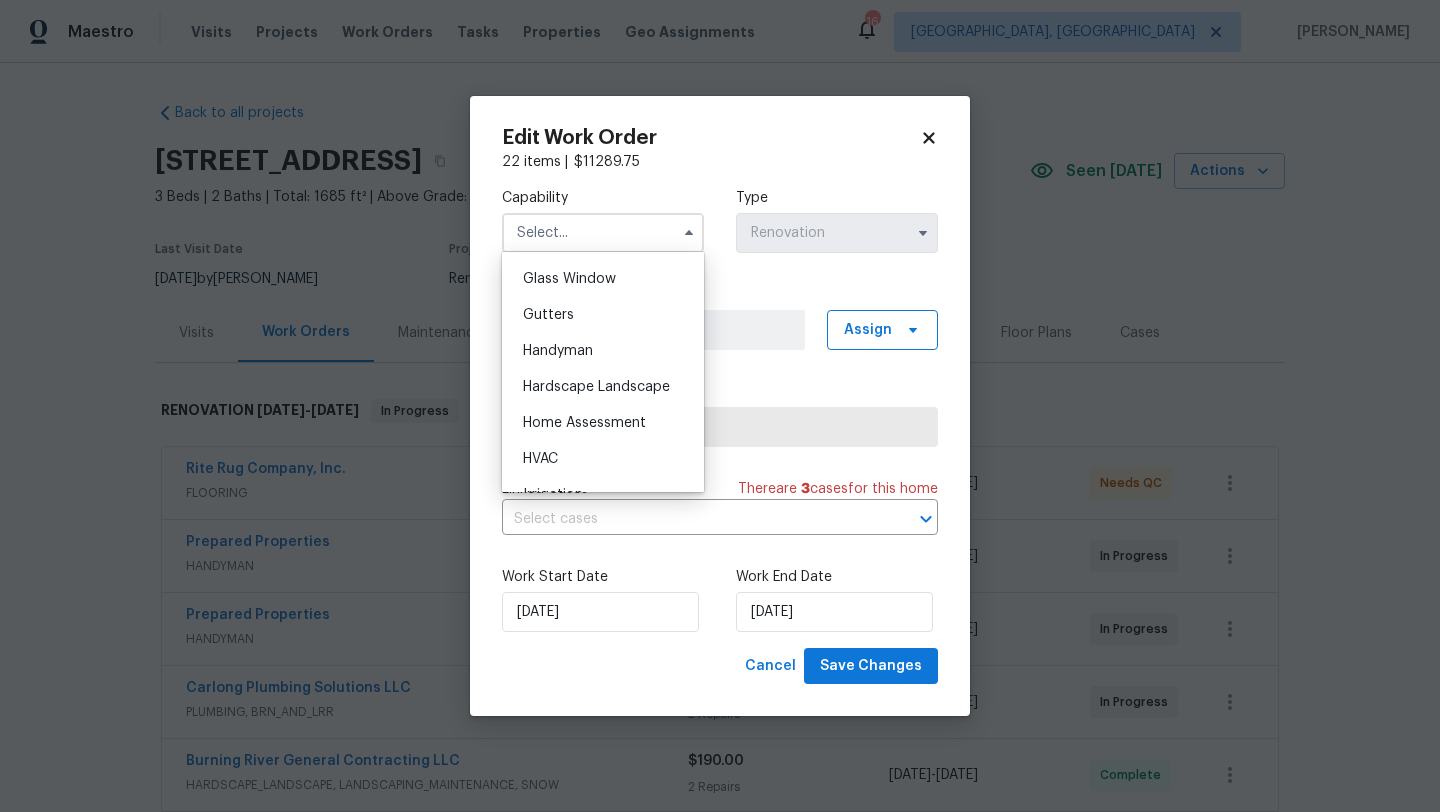 scroll, scrollTop: 1032, scrollLeft: 0, axis: vertical 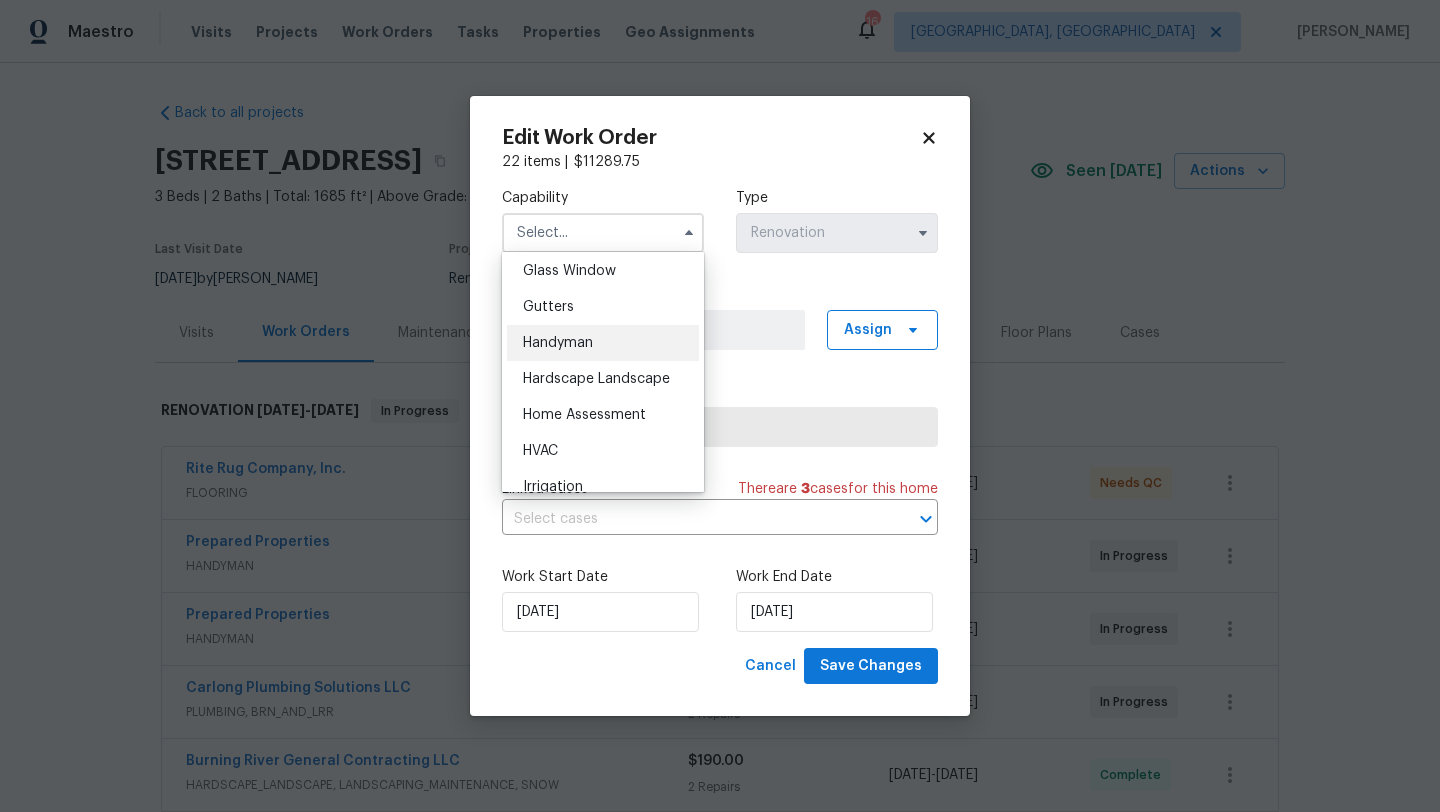 click on "Handyman" at bounding box center [603, 343] 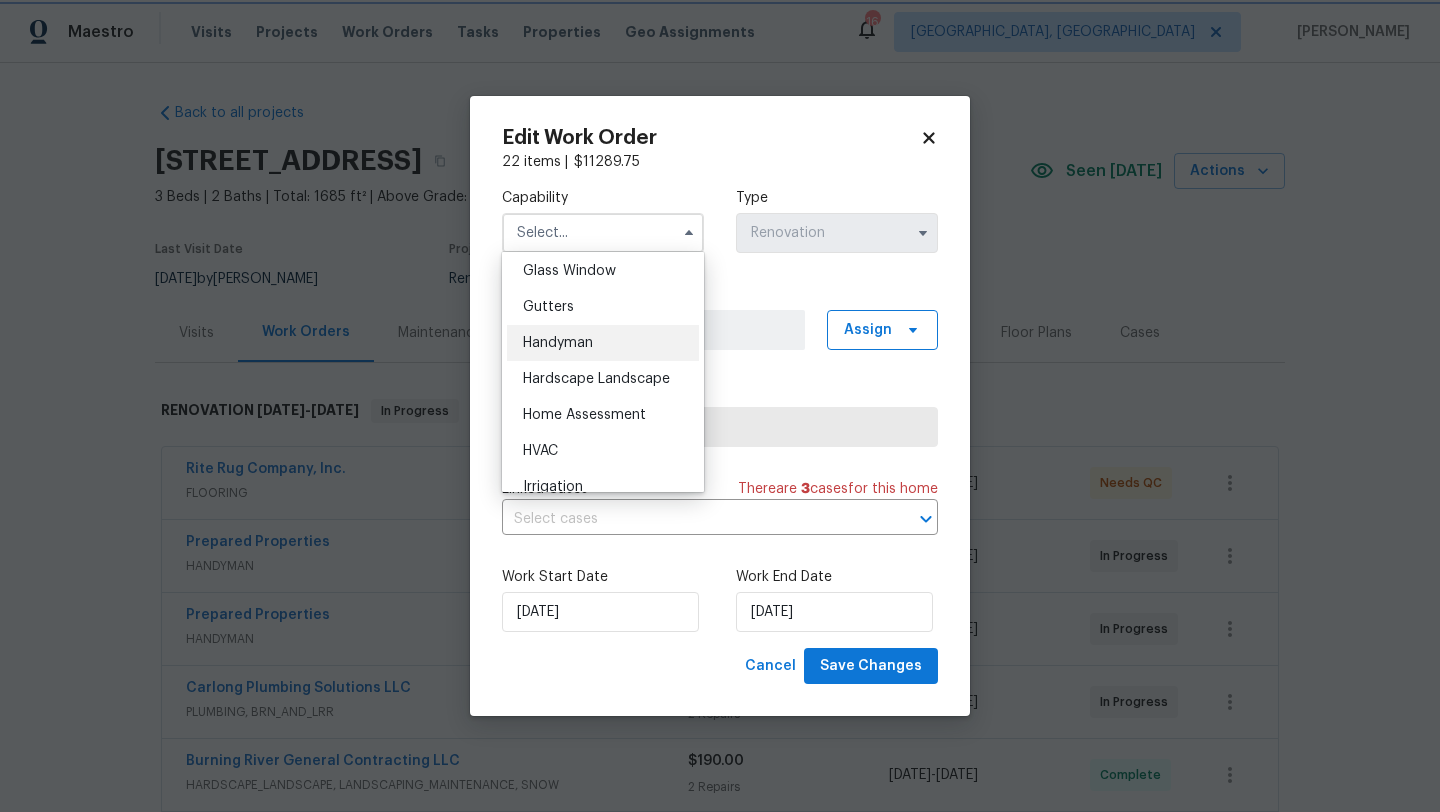 type on "Handyman" 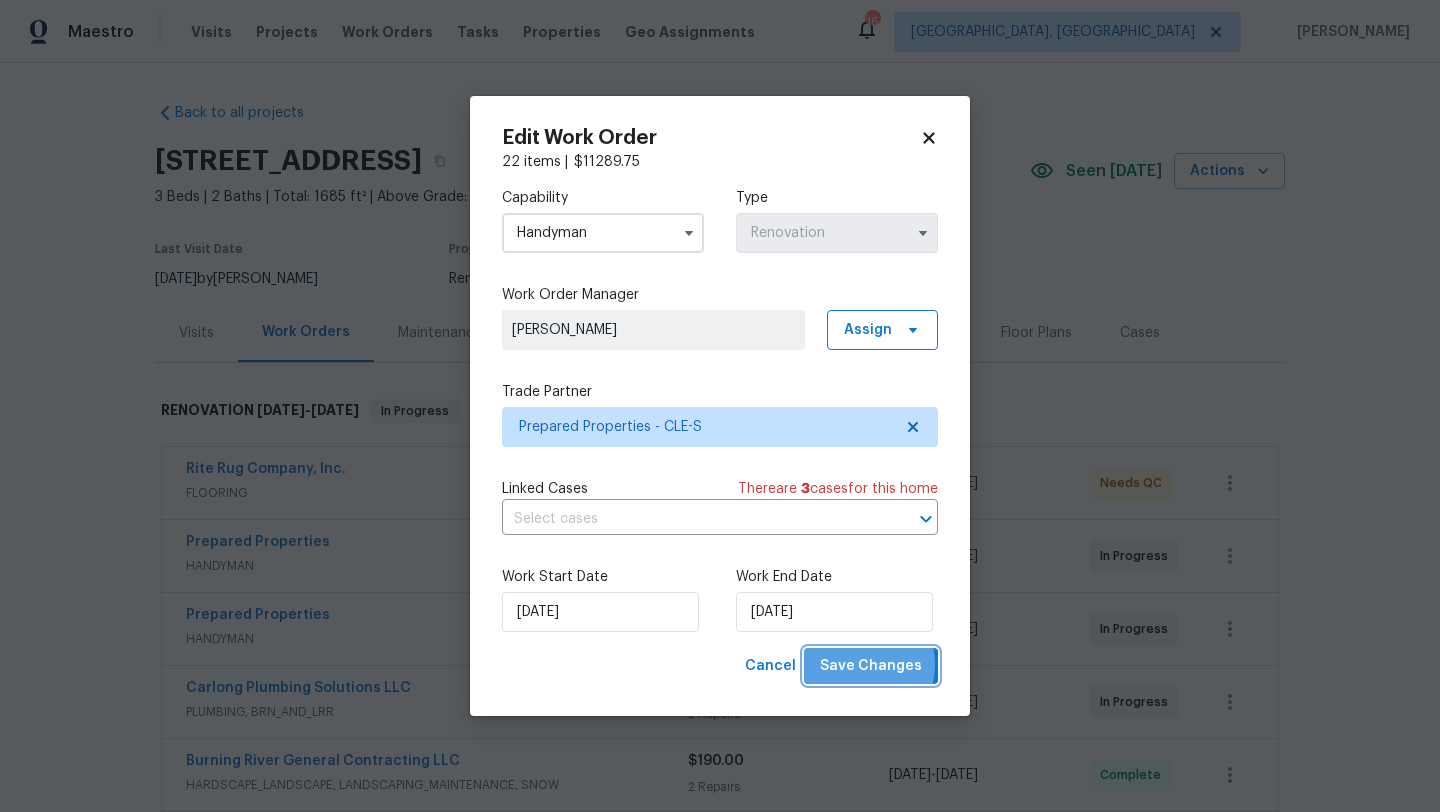 click on "Save Changes" at bounding box center [871, 666] 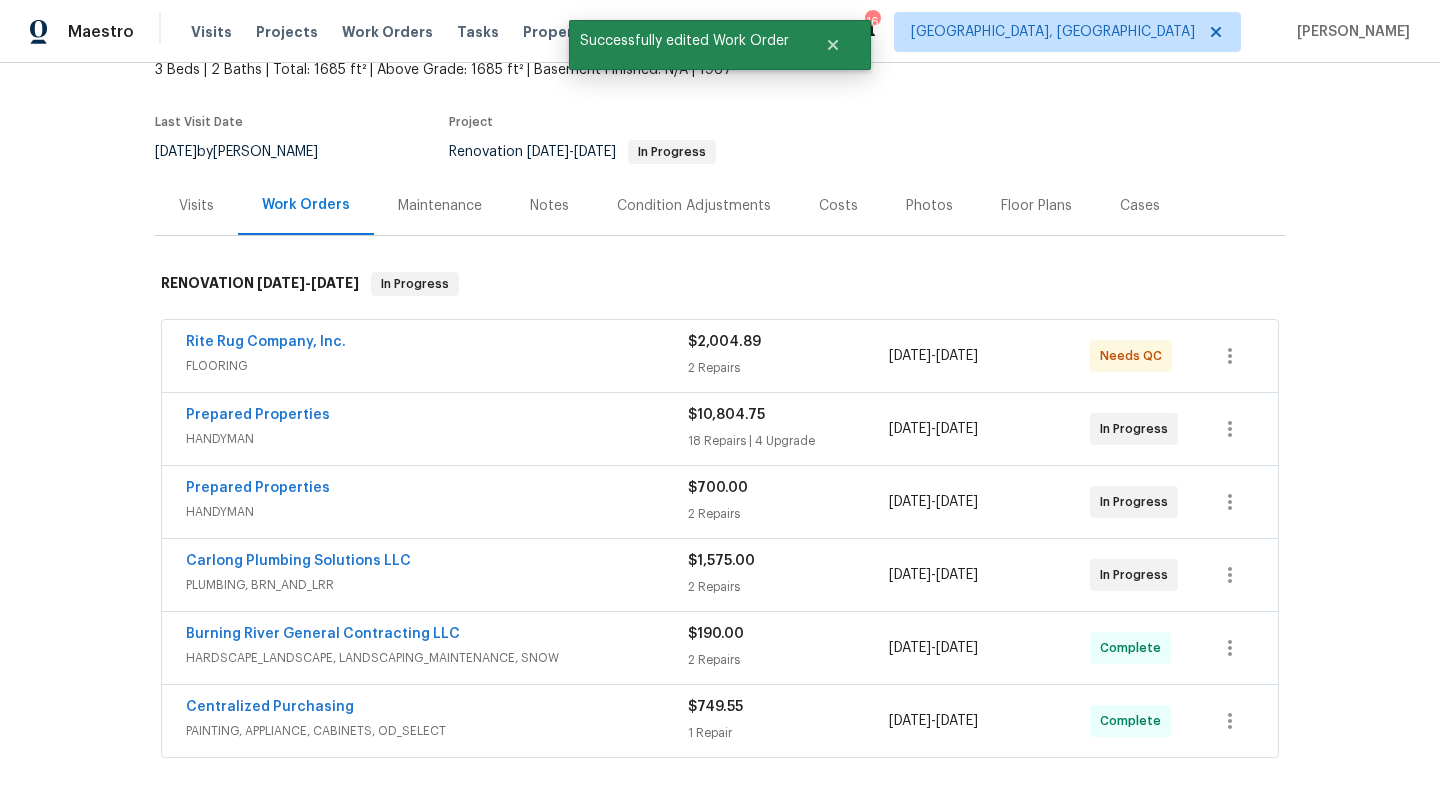 scroll, scrollTop: 206, scrollLeft: 0, axis: vertical 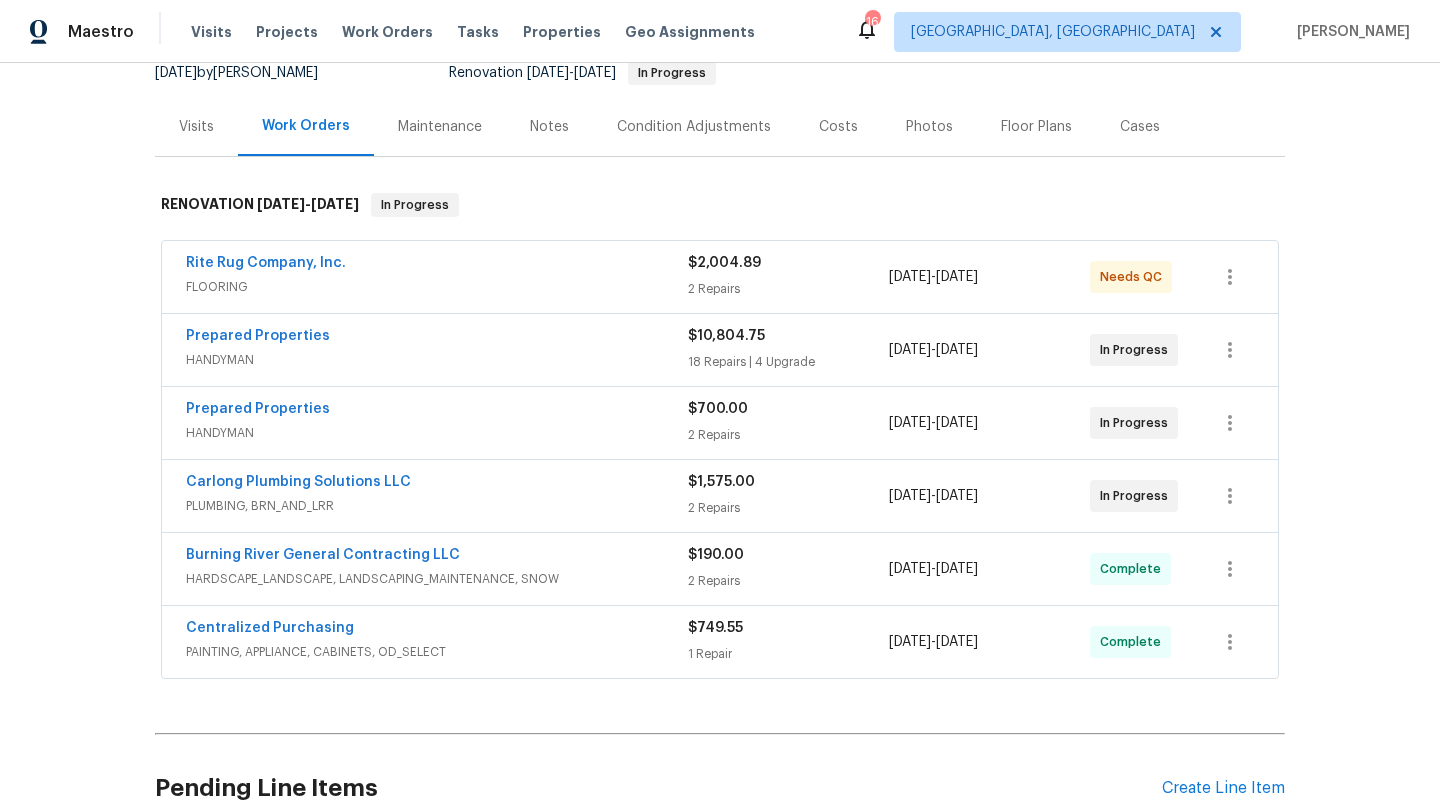 click on "Visits" at bounding box center [196, 127] 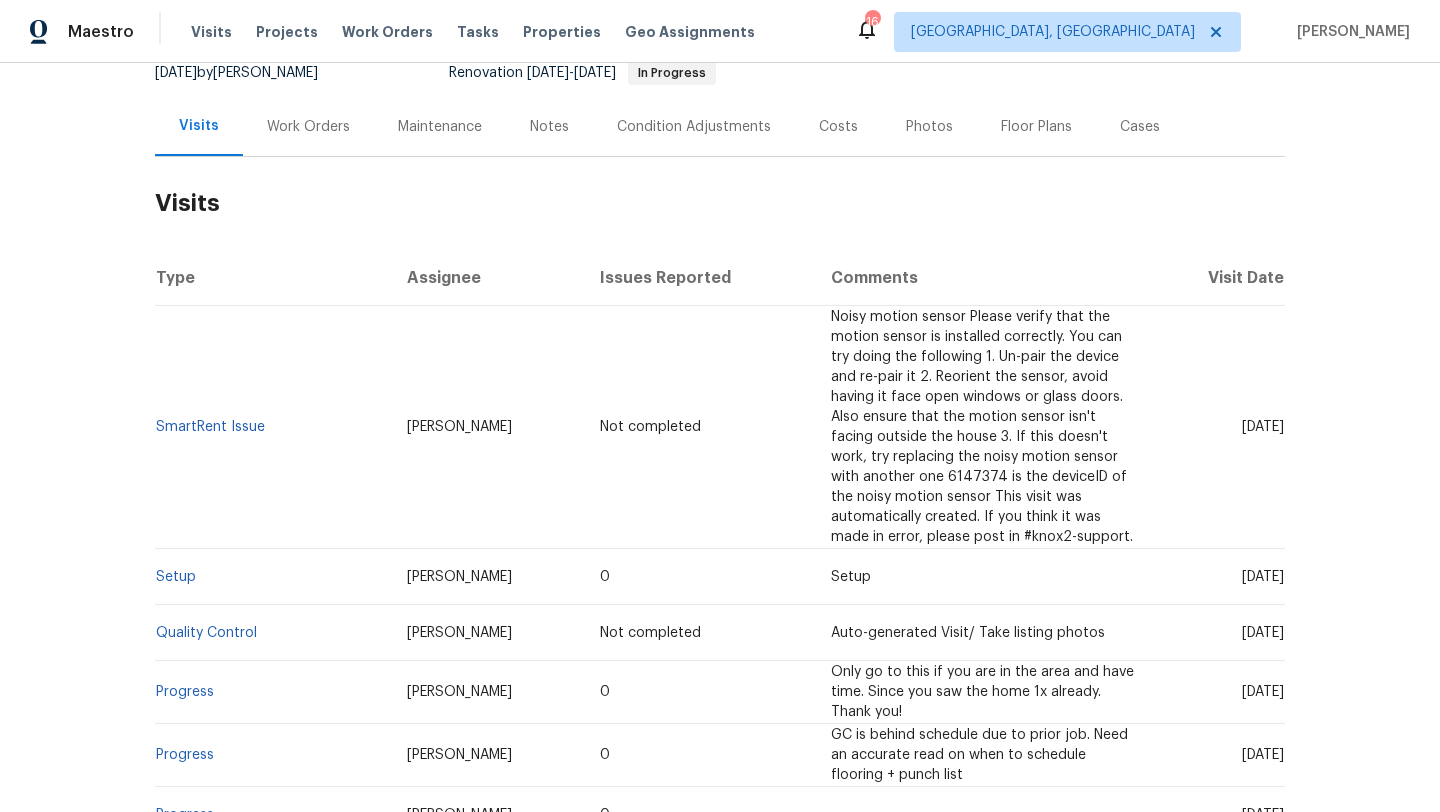 scroll, scrollTop: 0, scrollLeft: 0, axis: both 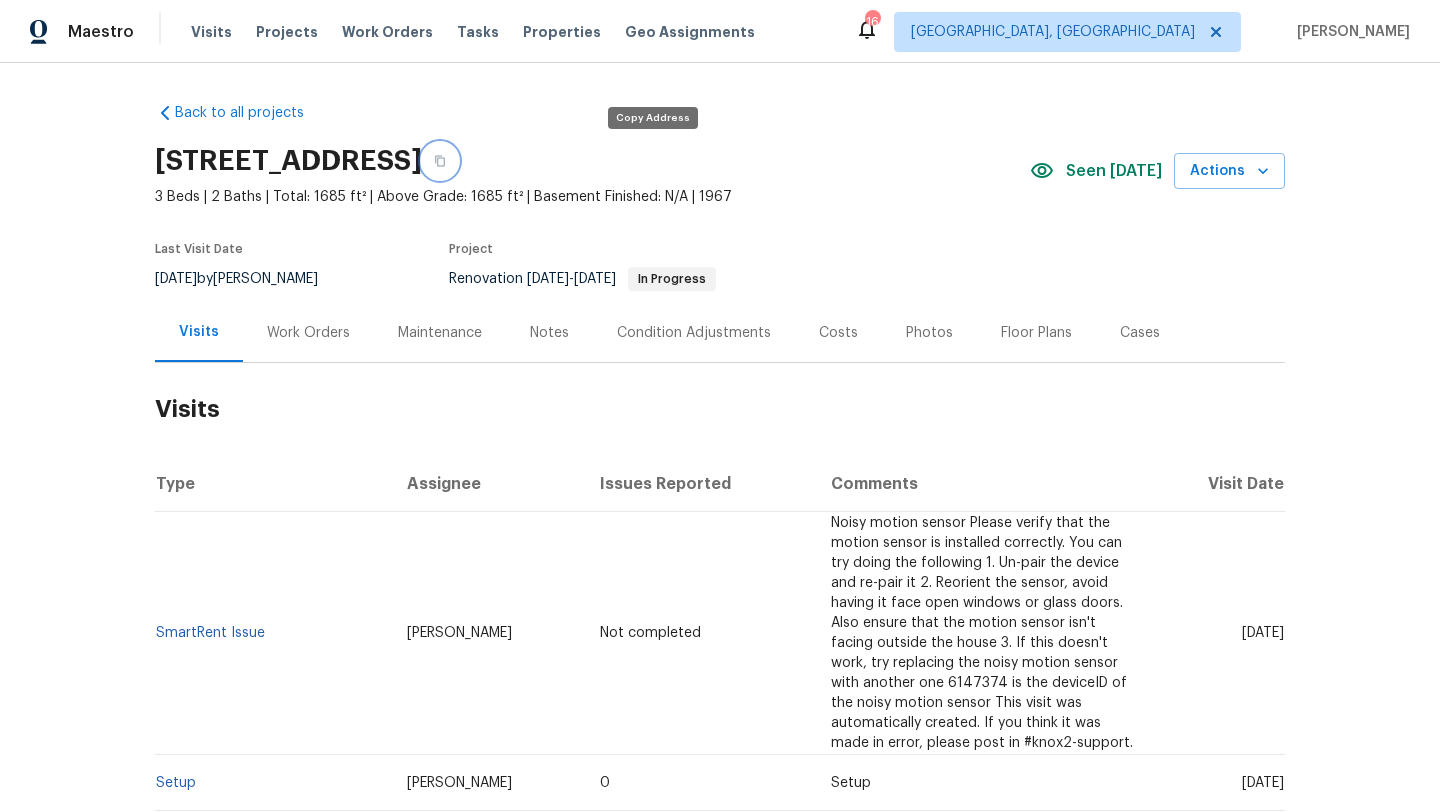 click 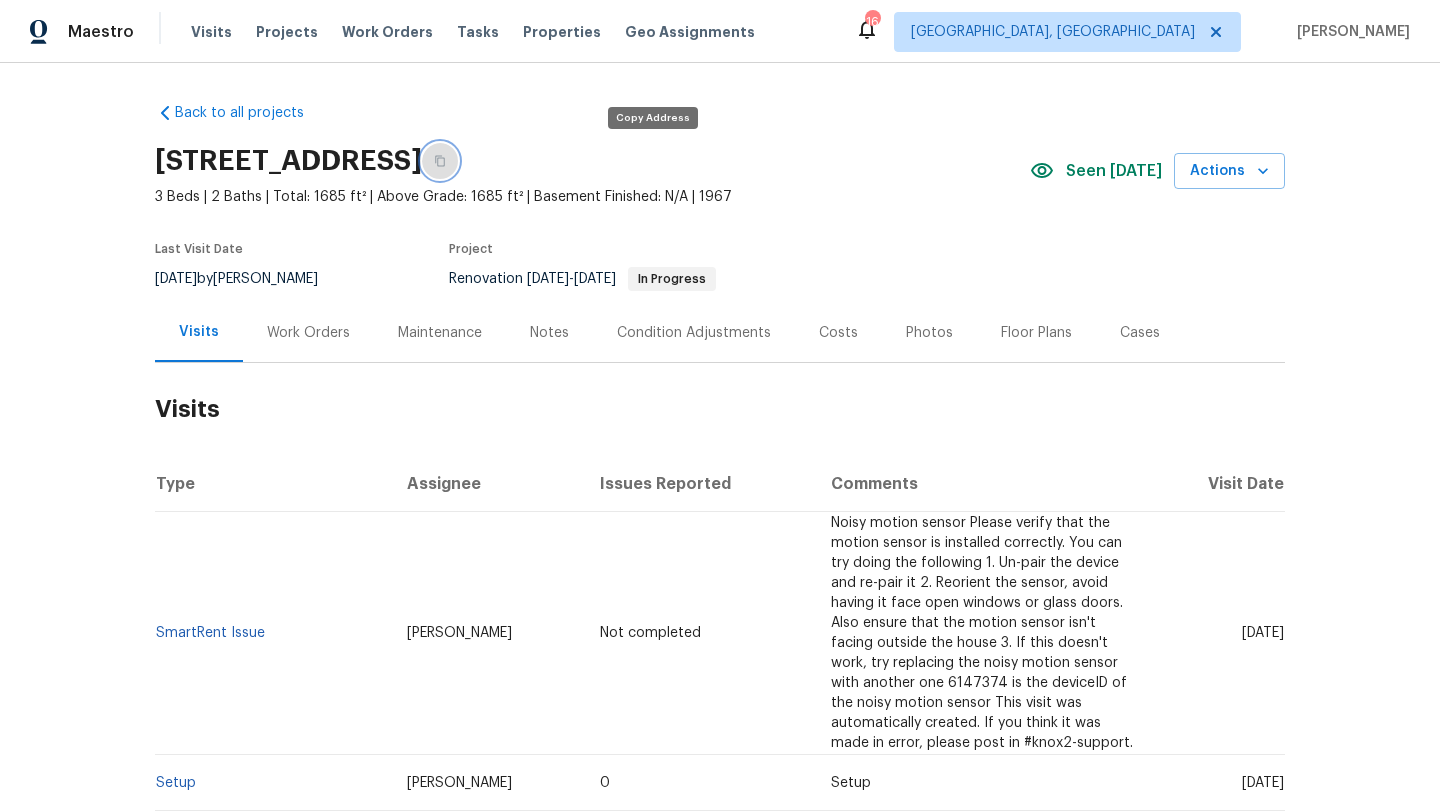 click 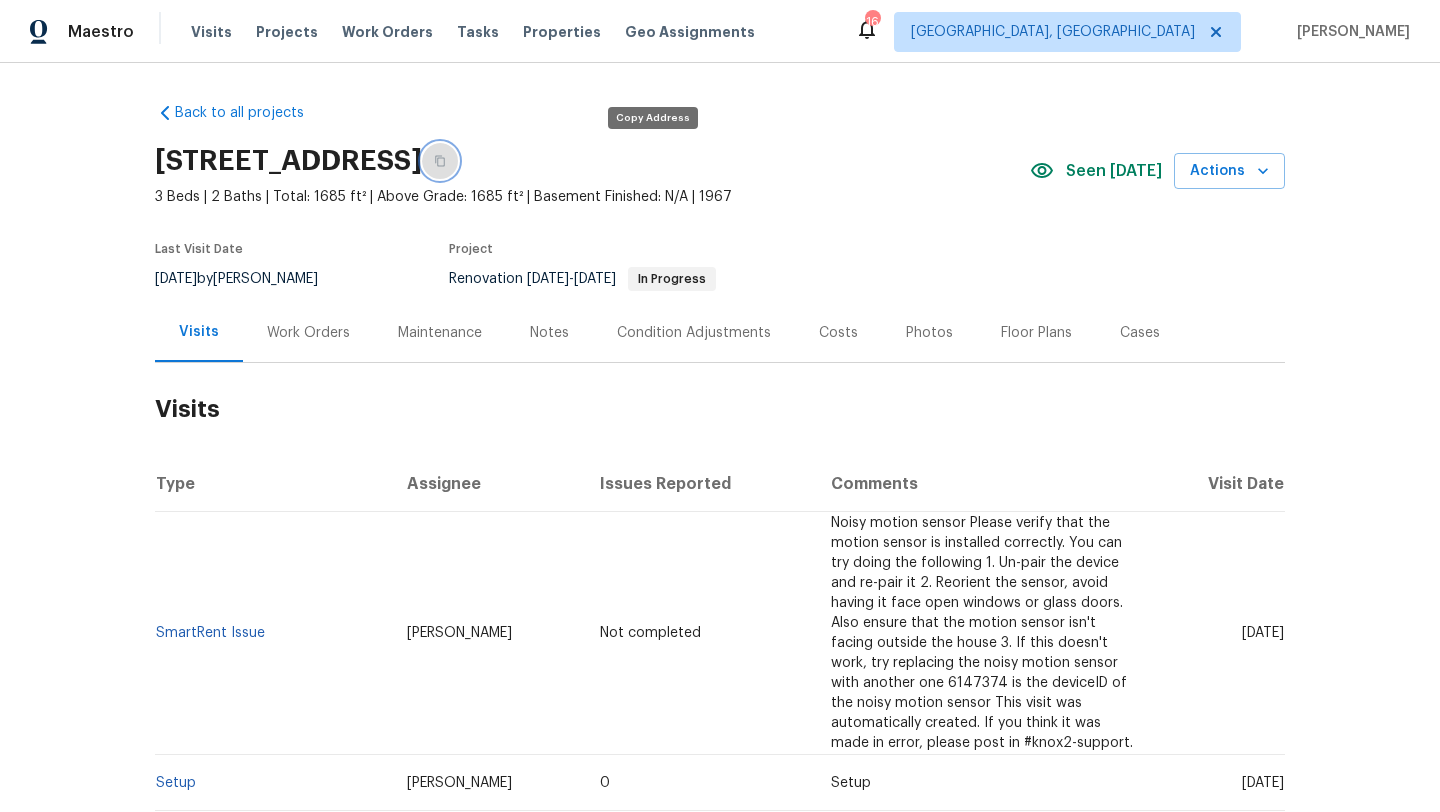 click 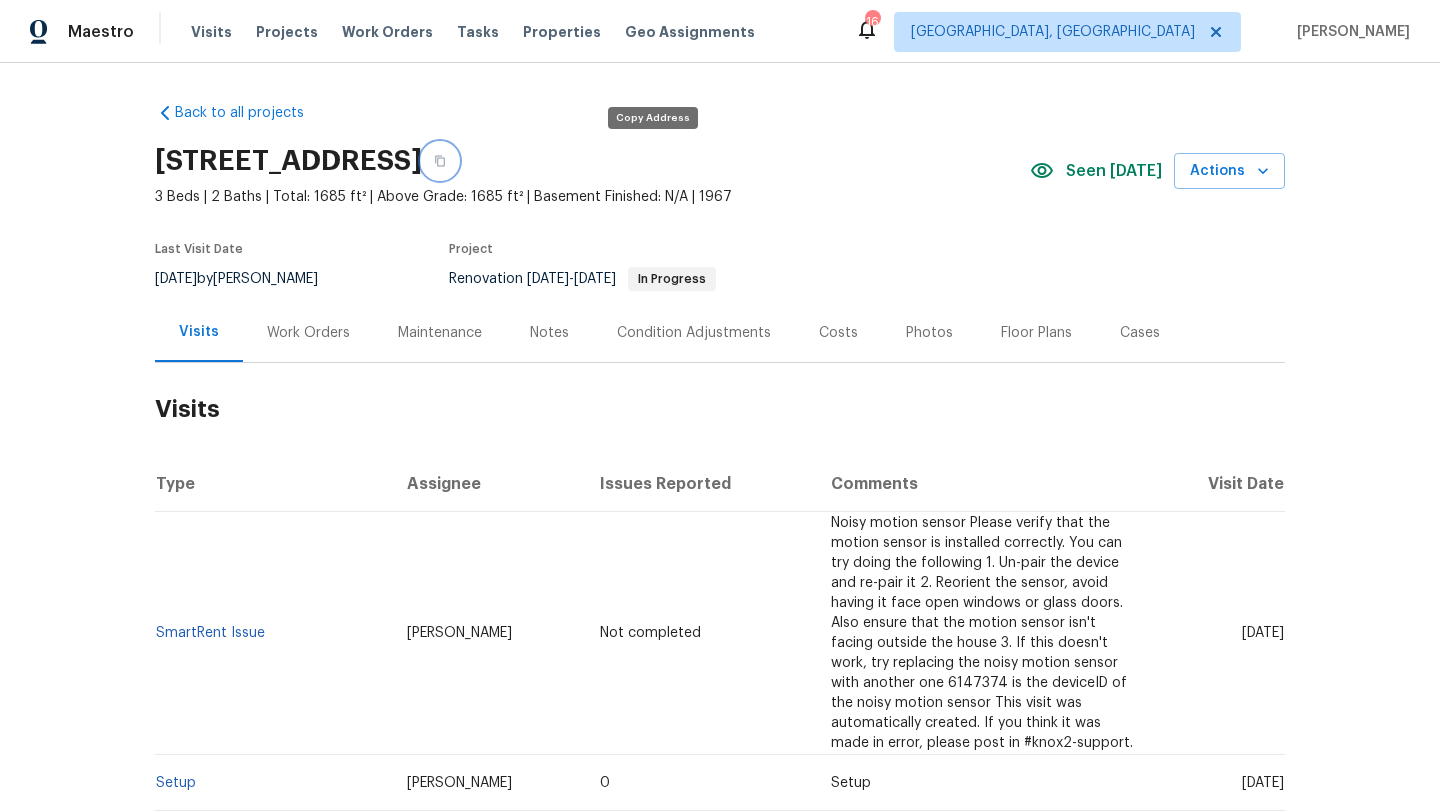 click at bounding box center [440, 161] 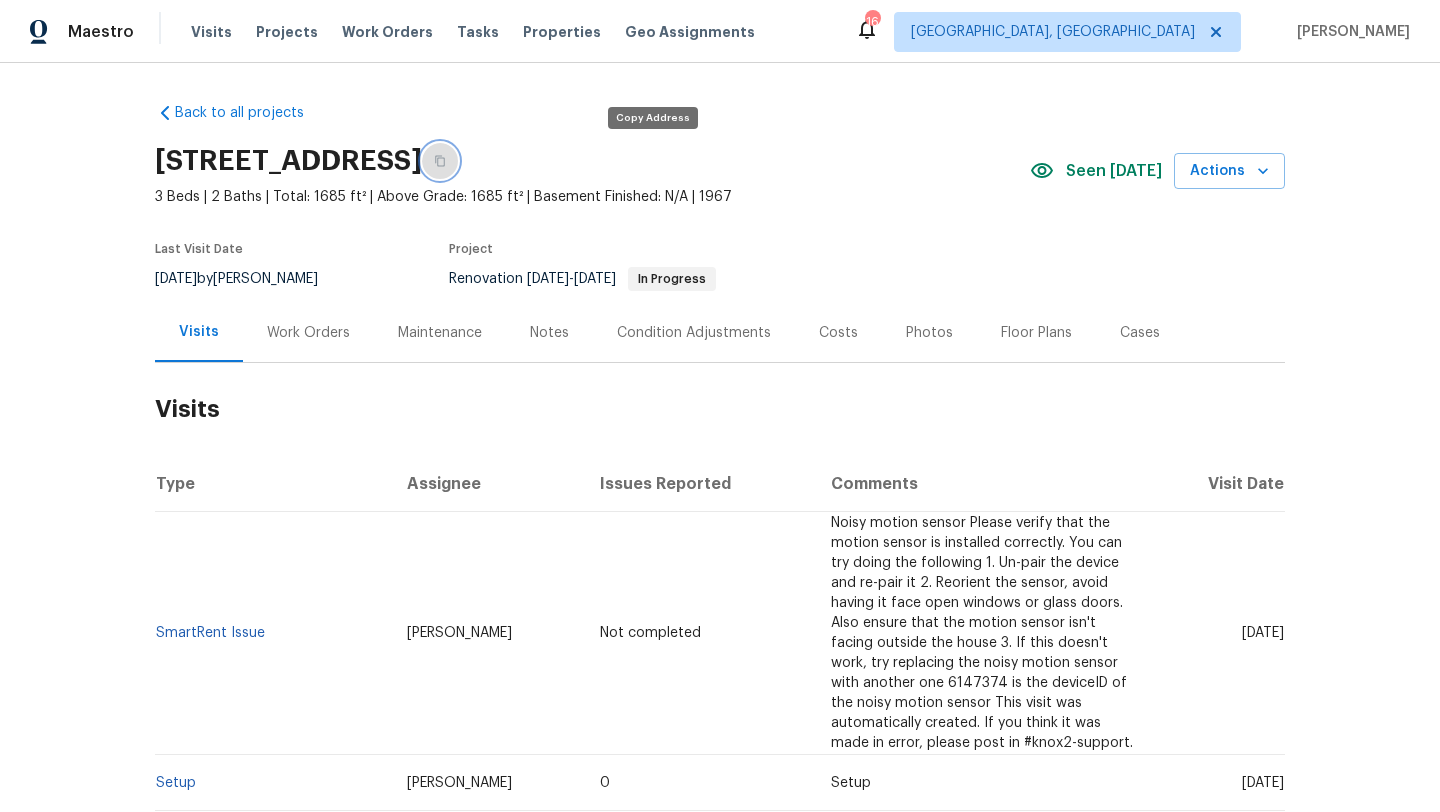 click 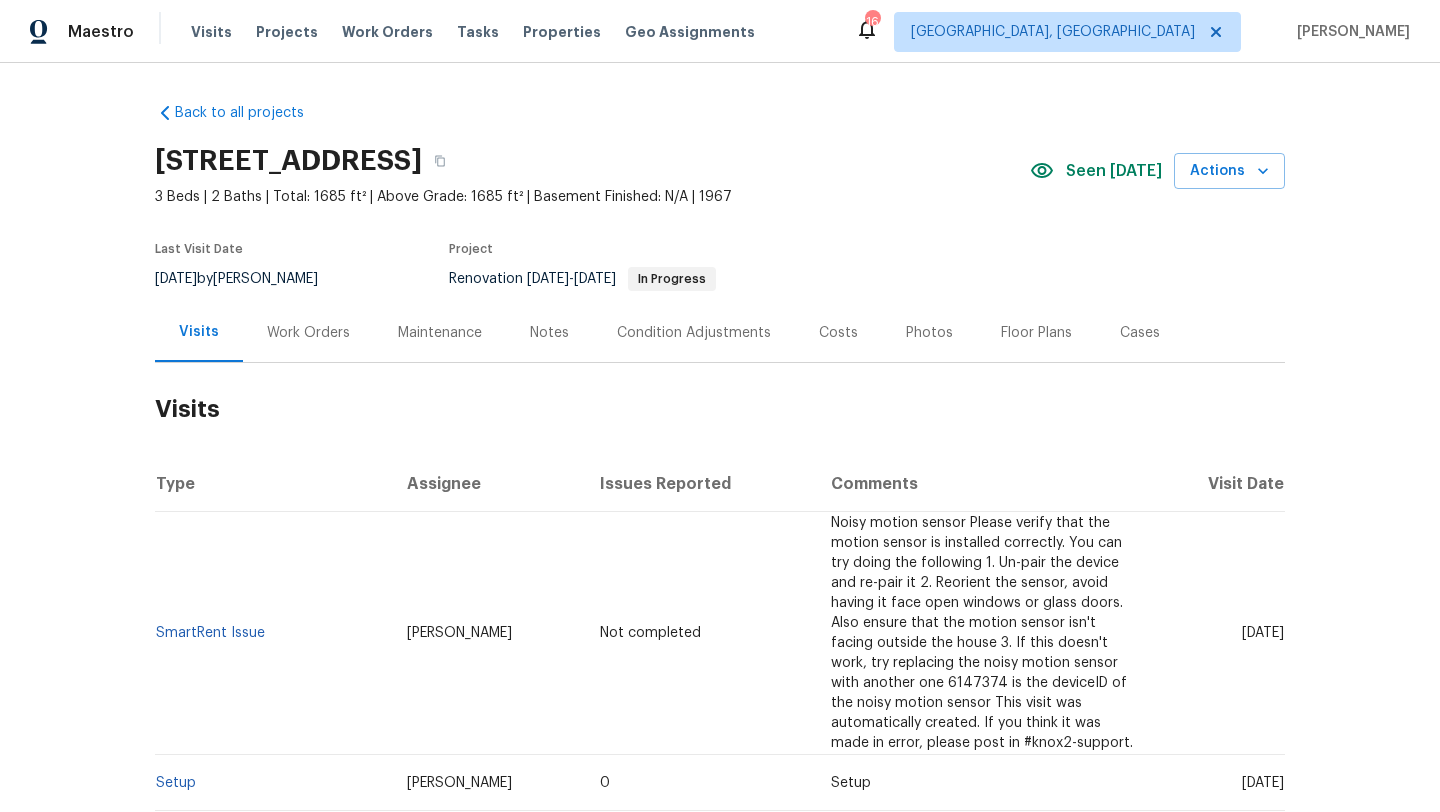 click on "Notes" at bounding box center (549, 333) 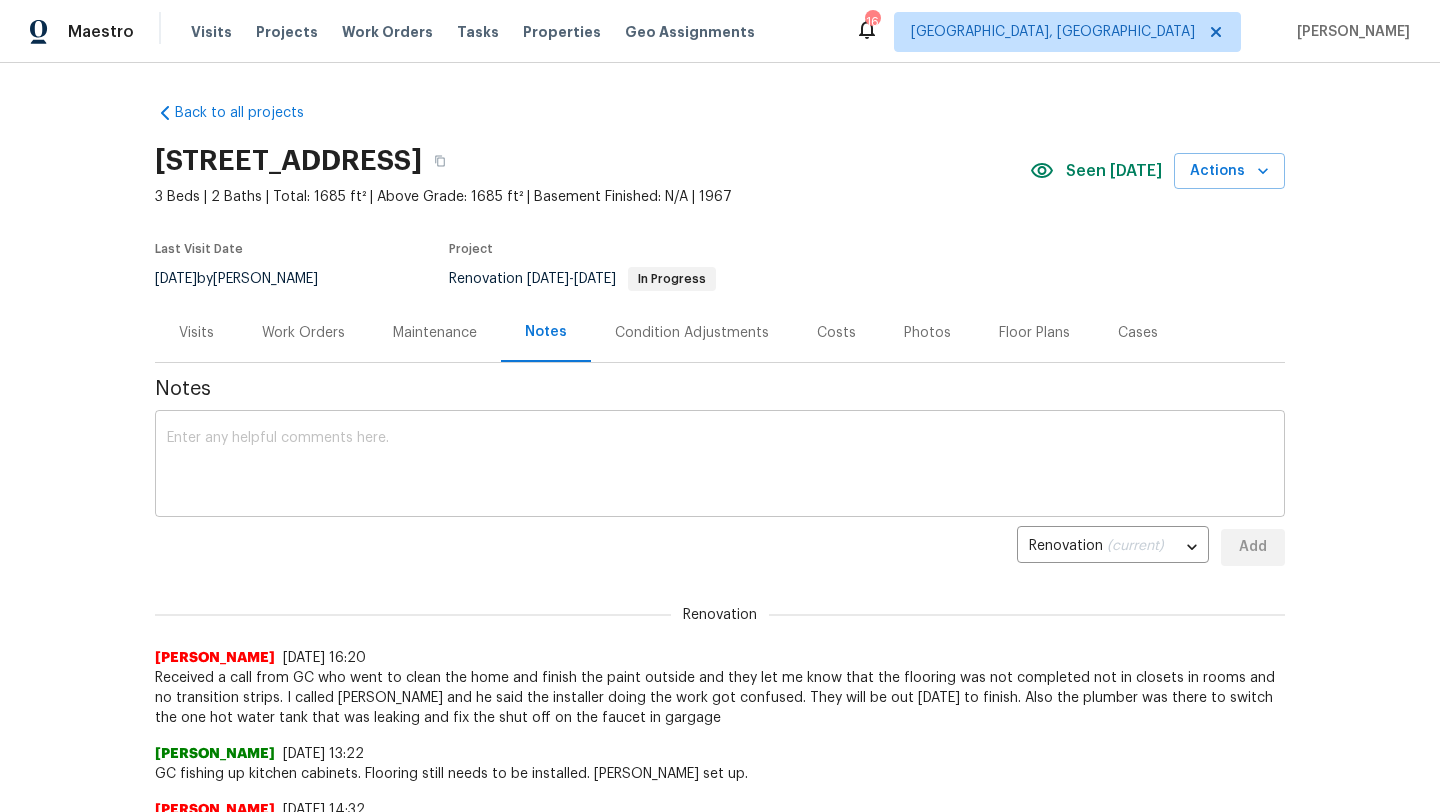 click at bounding box center (720, 466) 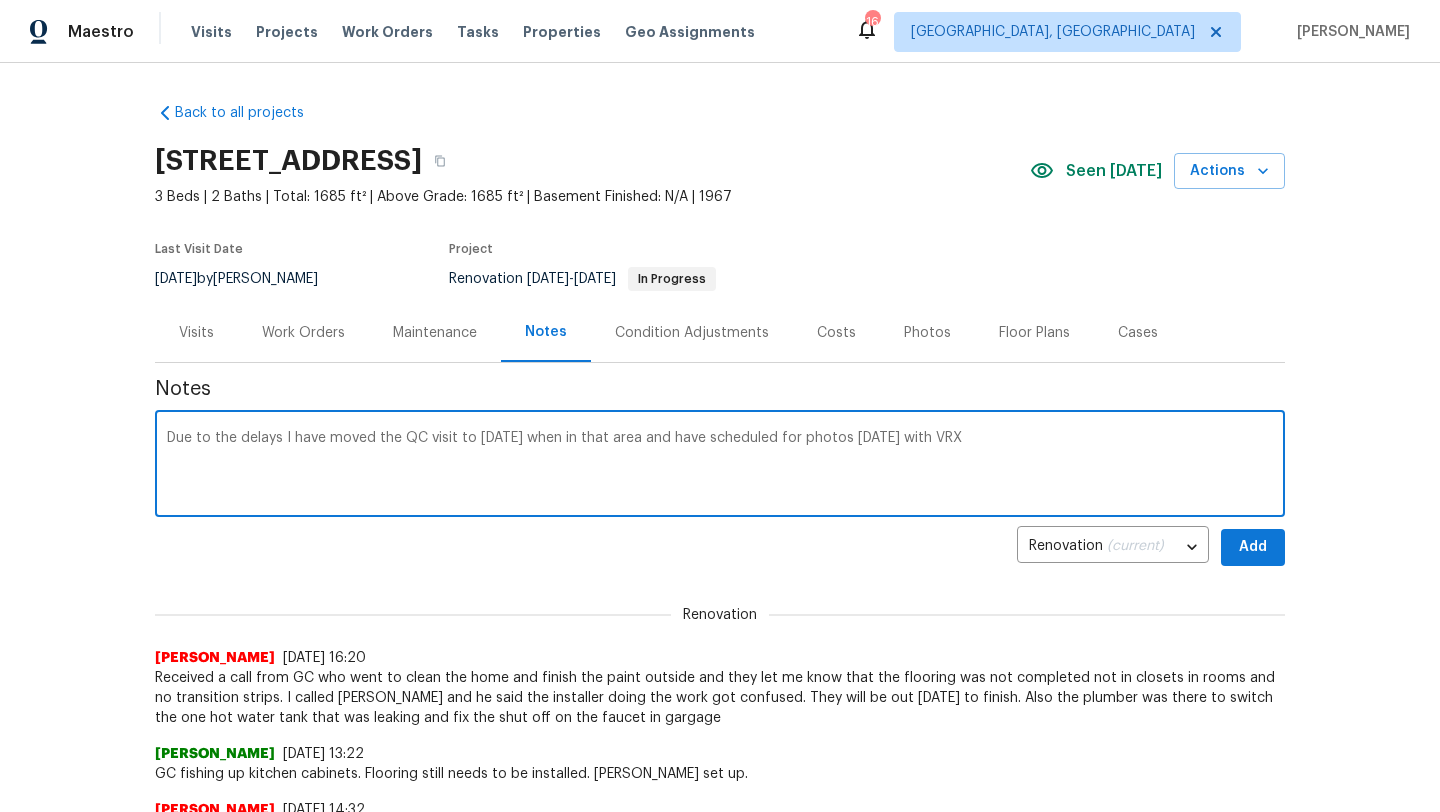 type on "Due to the delays I have moved the QC visit to Tuesday when in that area and have scheduled for photos on Sunday with VRX" 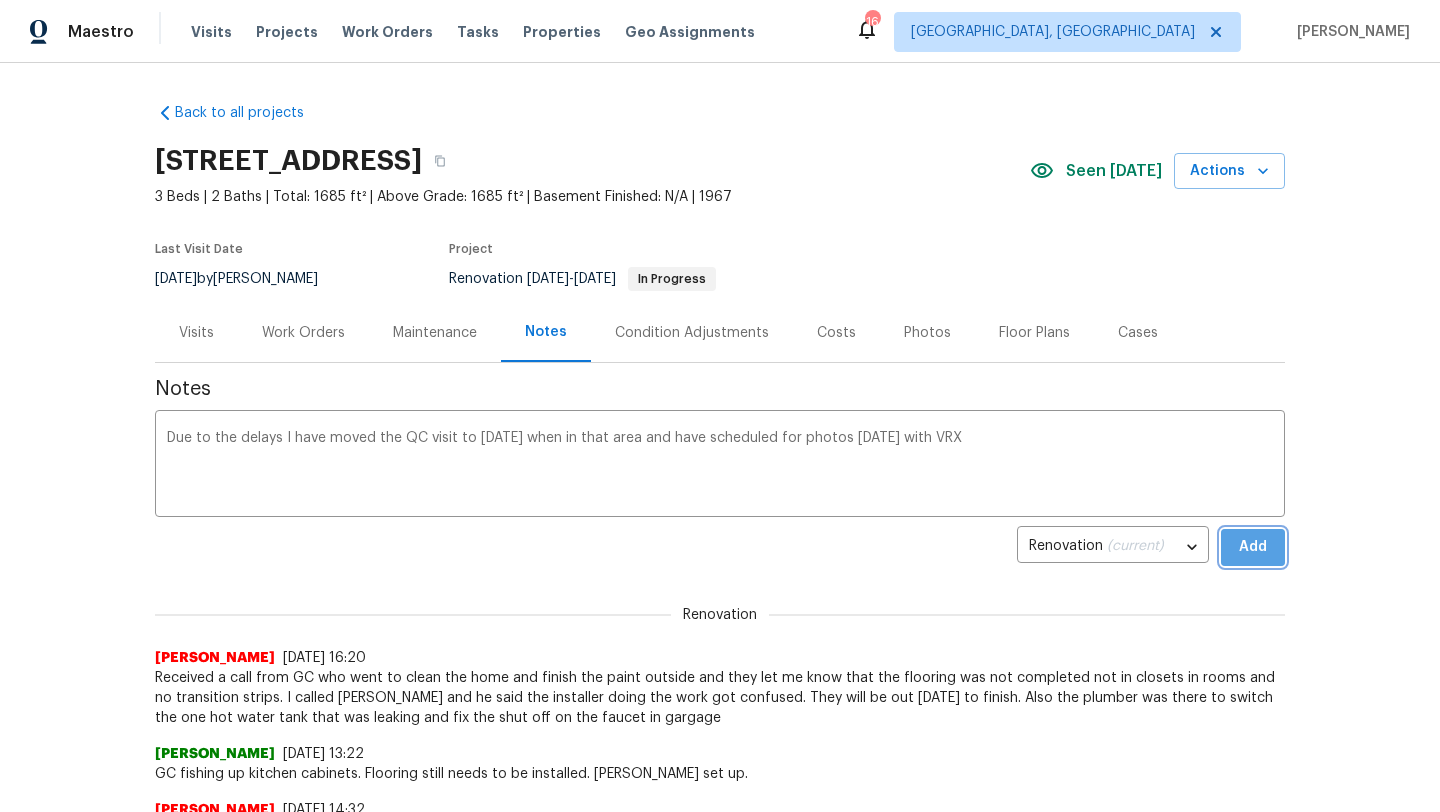 click on "Add" at bounding box center [1253, 547] 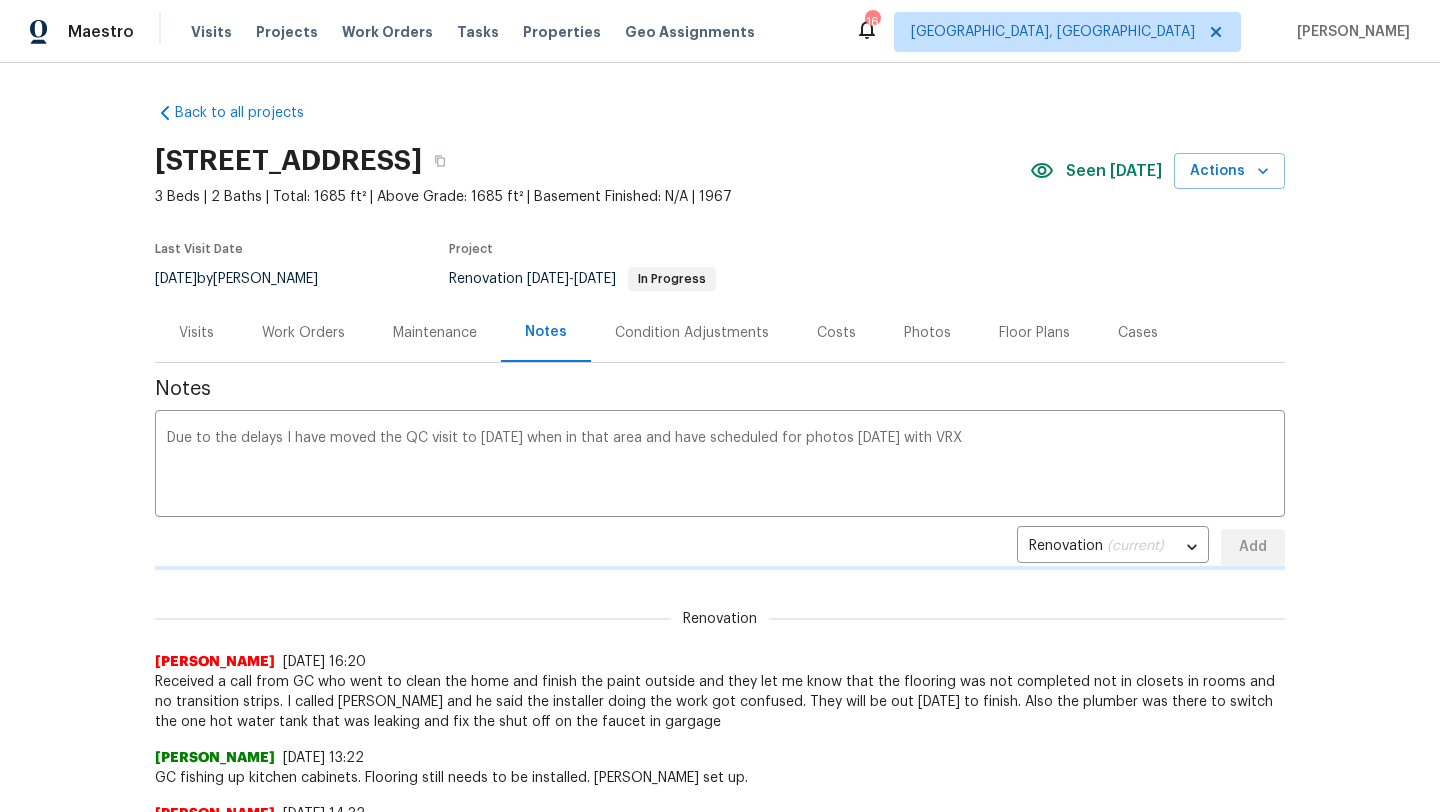 type 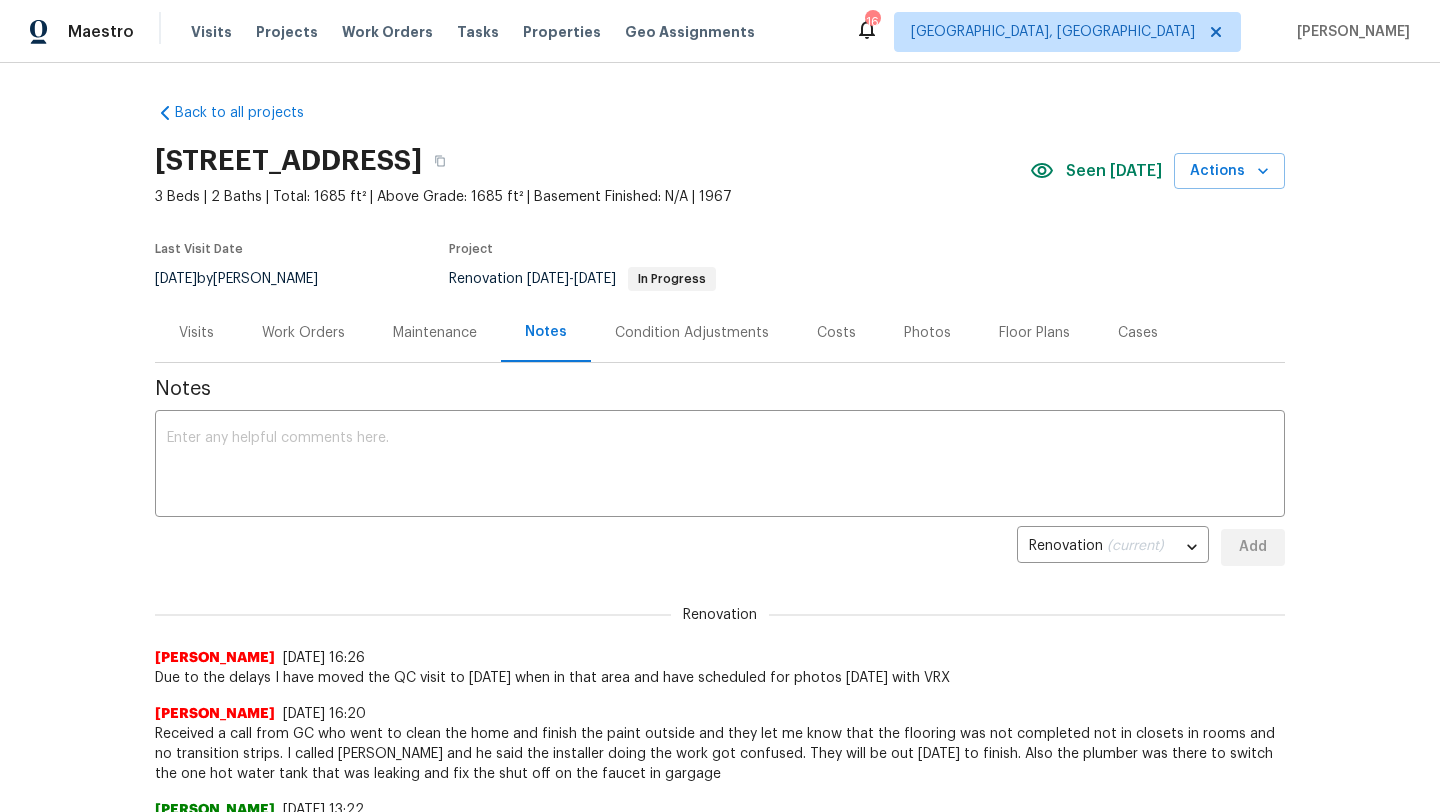 click on "Work Orders" at bounding box center [303, 333] 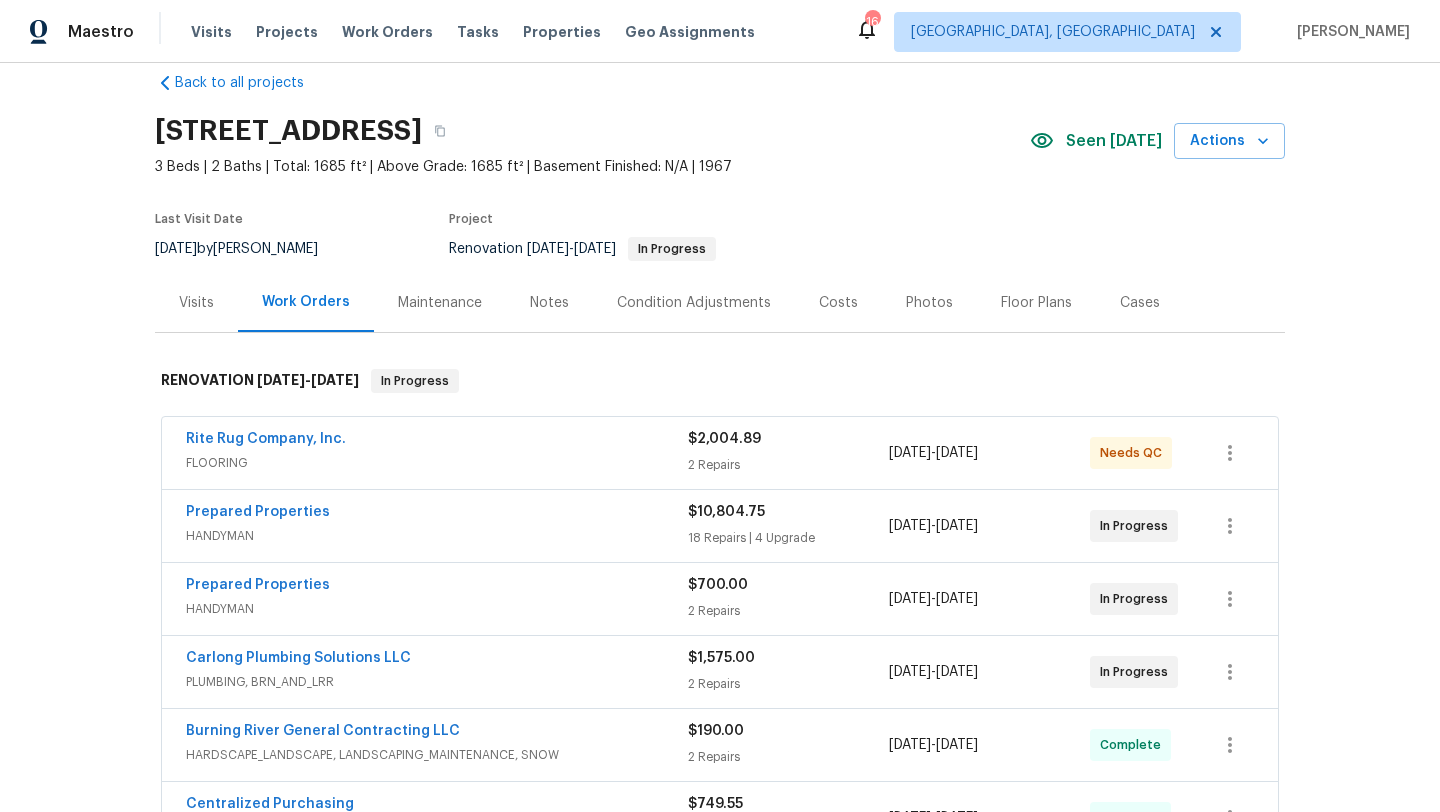 scroll, scrollTop: 39, scrollLeft: 0, axis: vertical 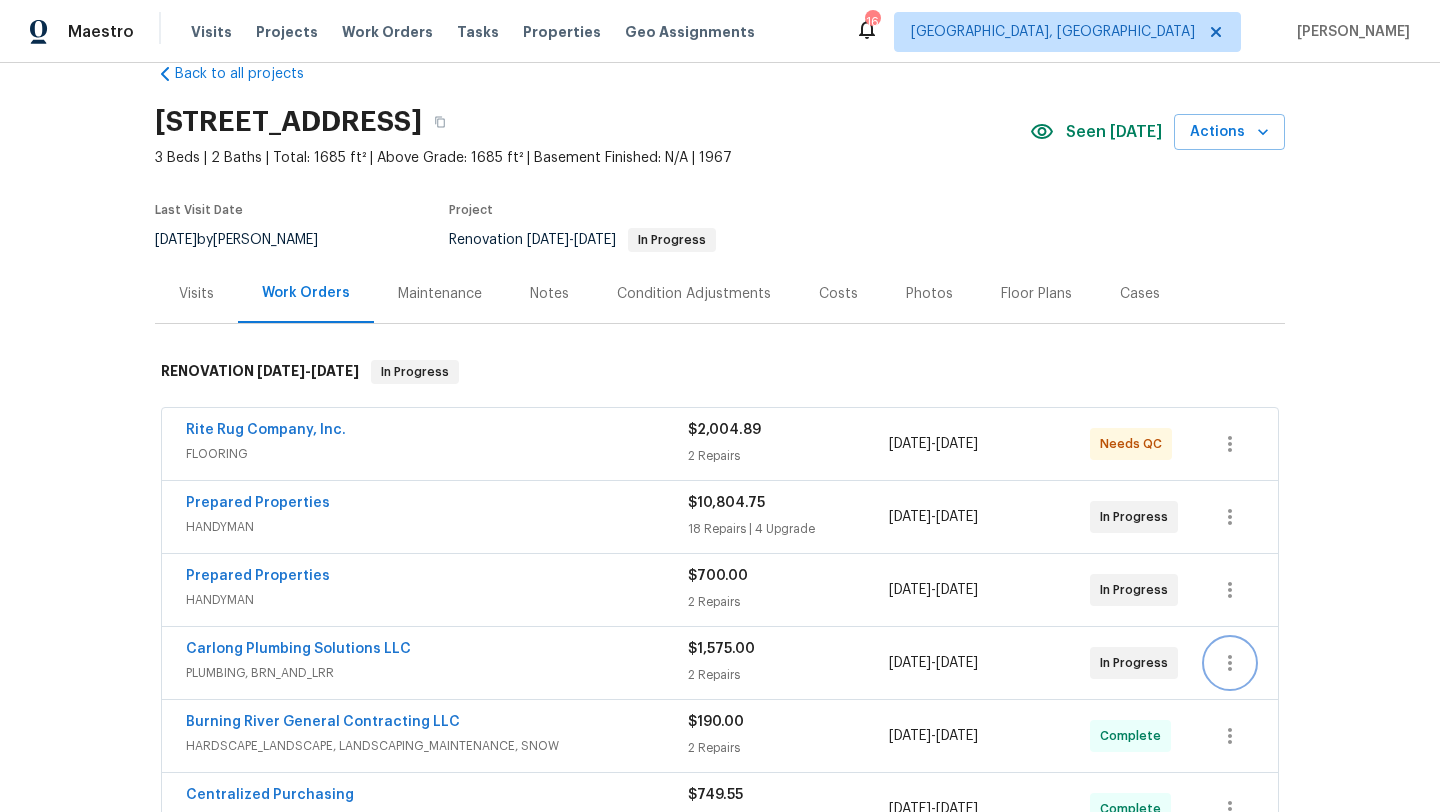 click 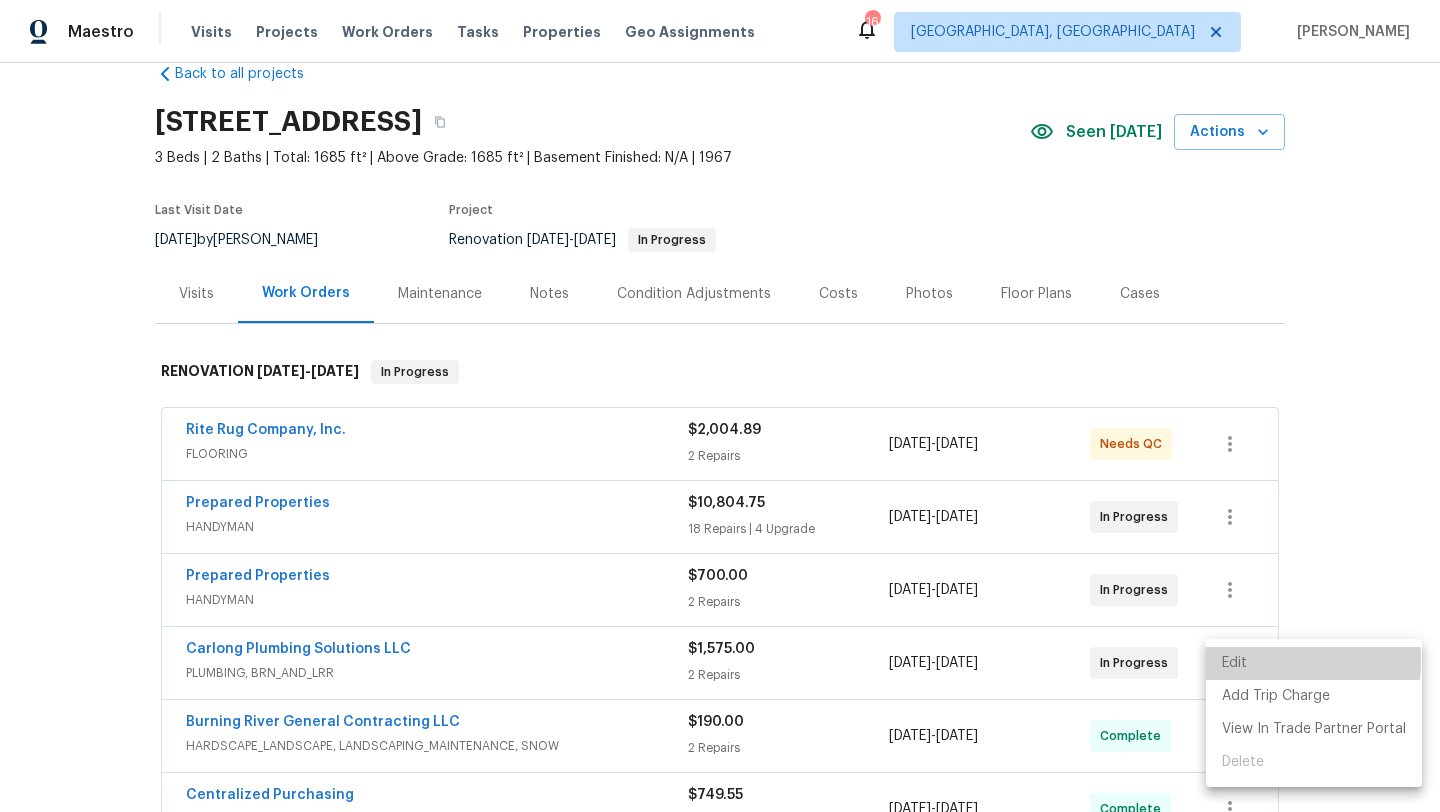 click on "Edit" at bounding box center (1314, 663) 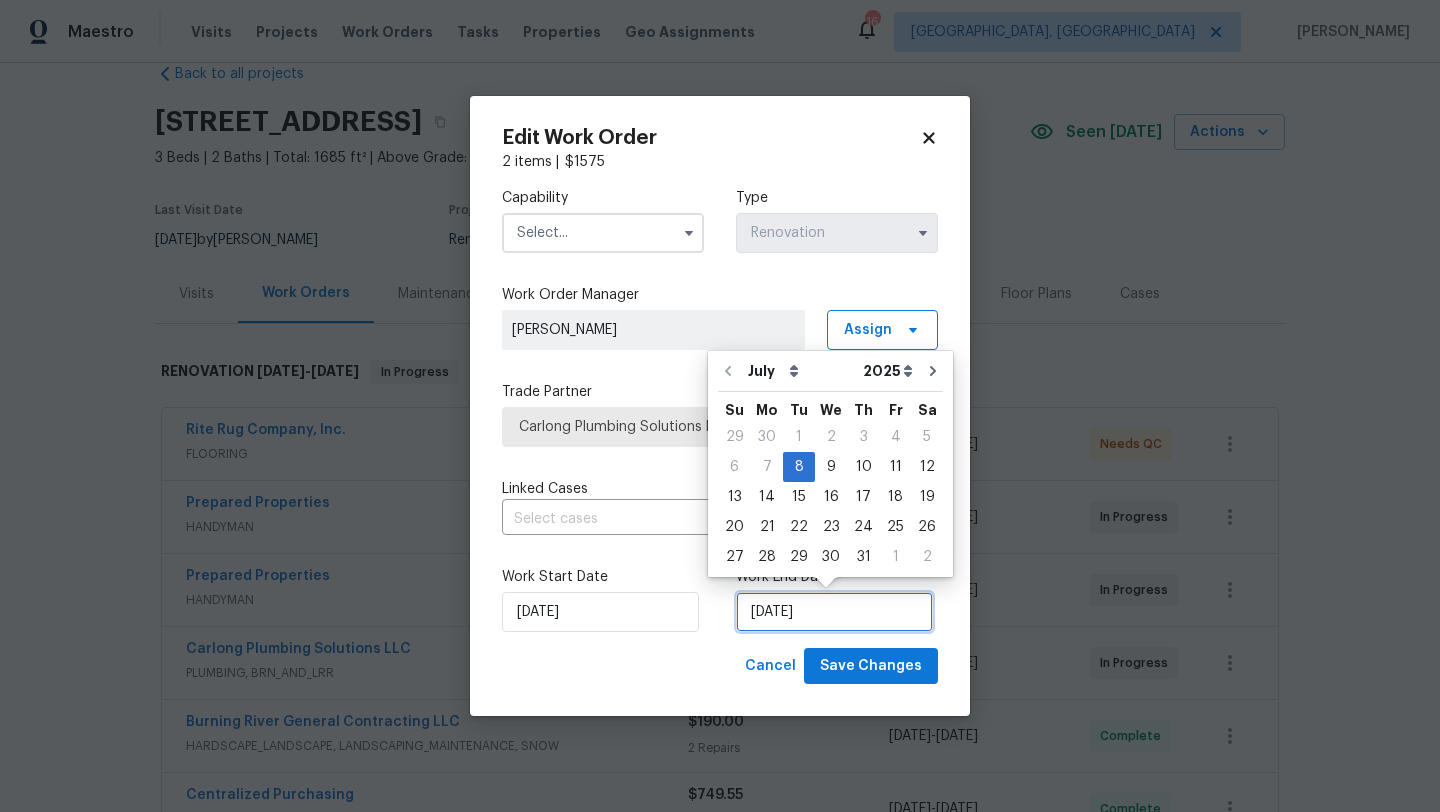 click on "[DATE]" at bounding box center [834, 612] 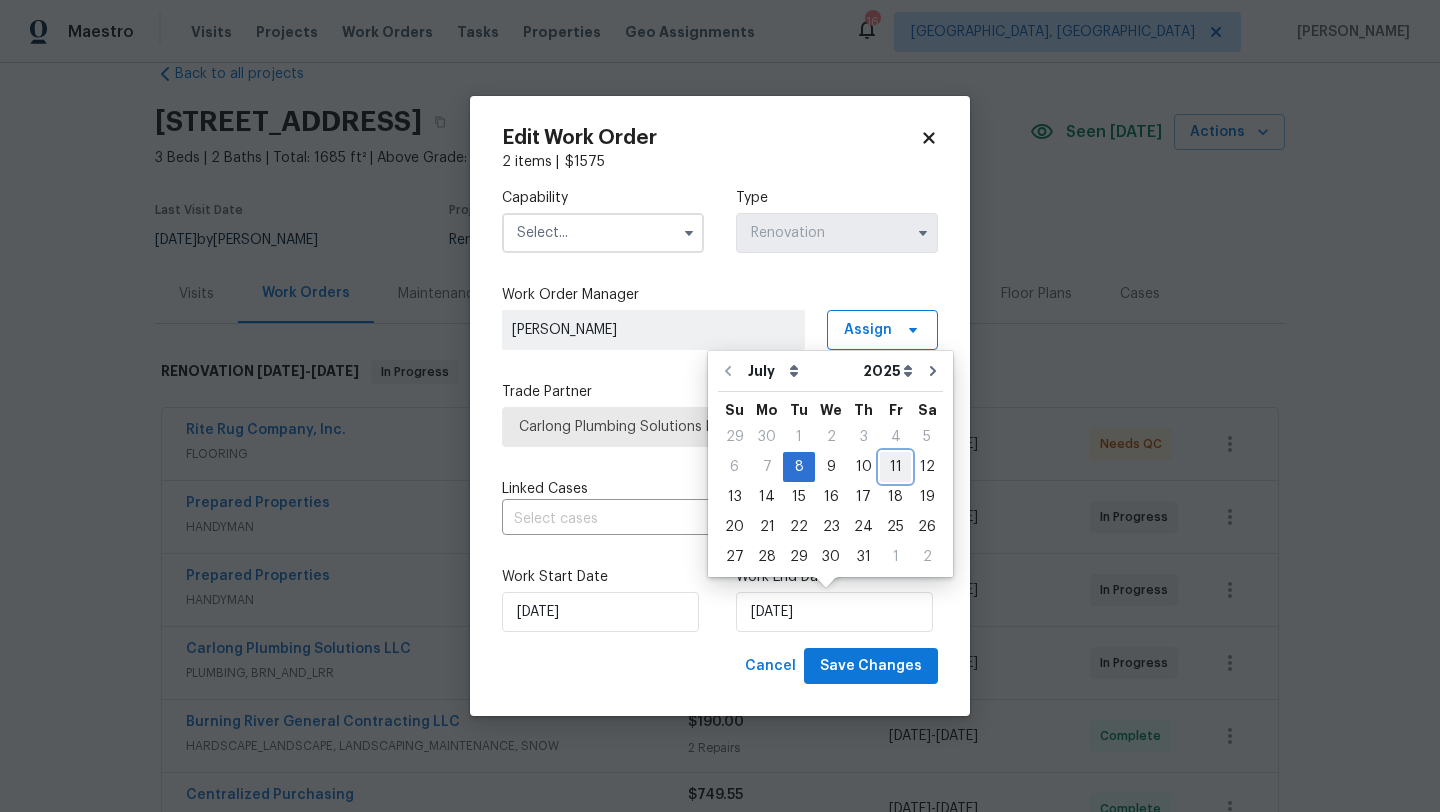 click on "11" at bounding box center [895, 467] 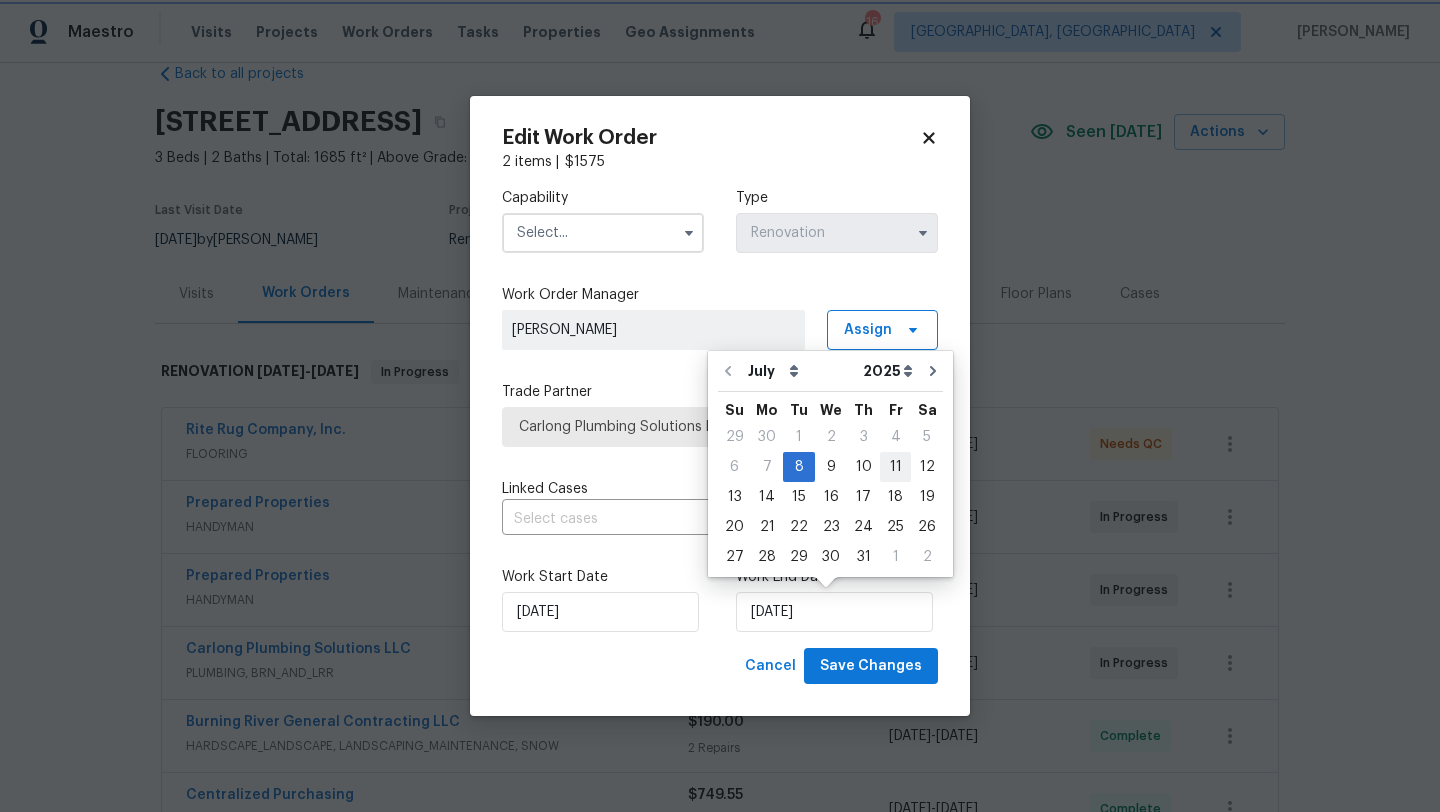 type on "7/11/2025" 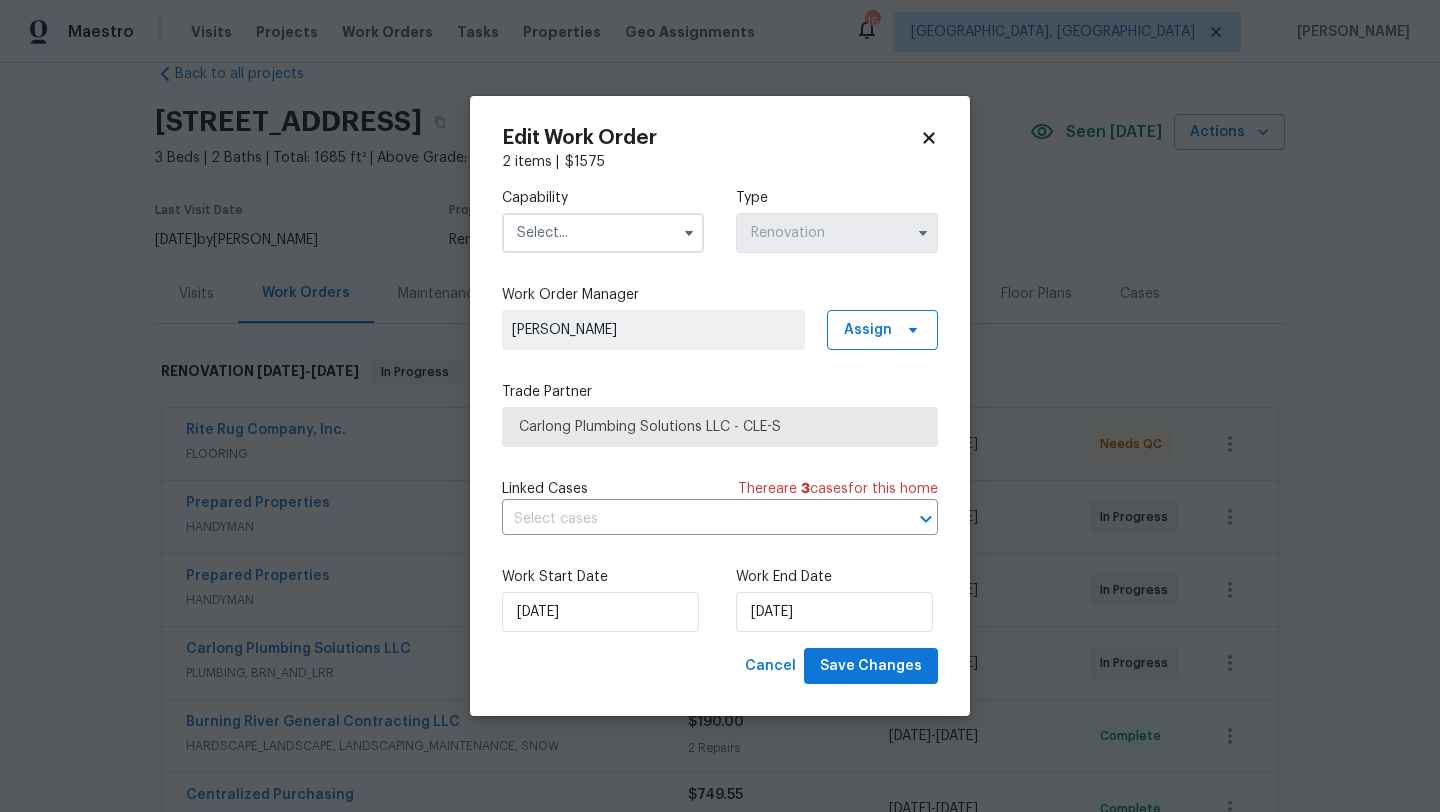 click at bounding box center (603, 233) 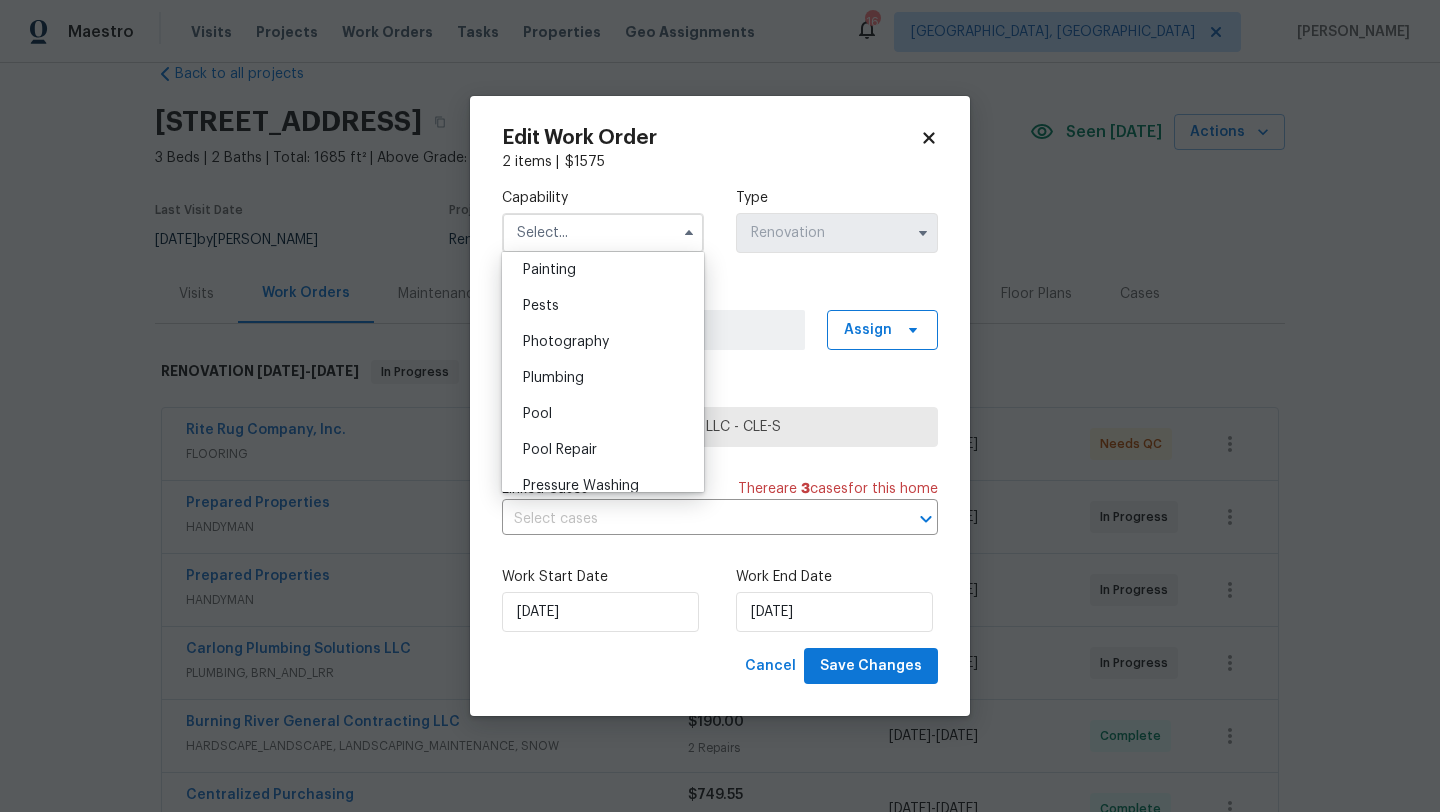 scroll, scrollTop: 1758, scrollLeft: 0, axis: vertical 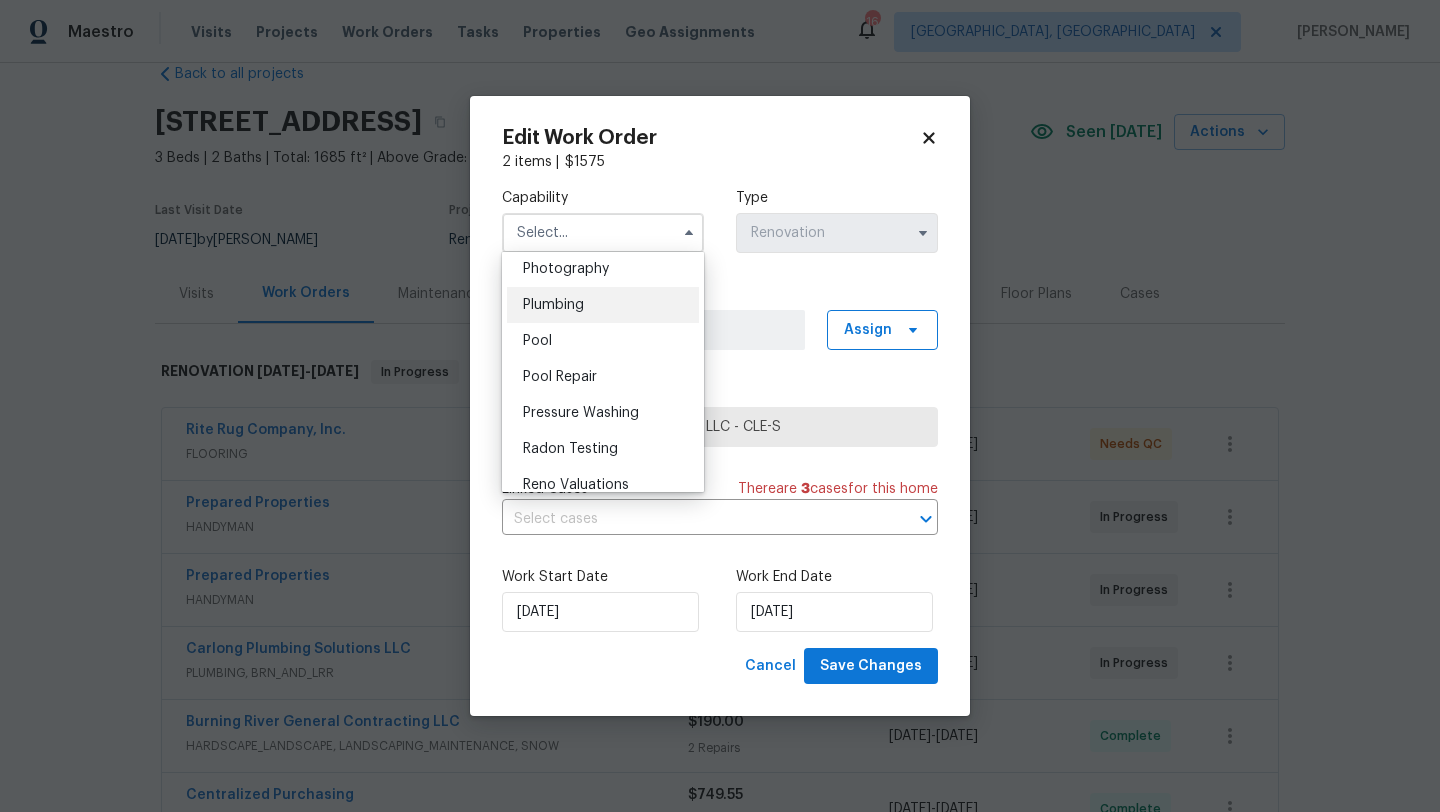 click on "Plumbing" at bounding box center [603, 305] 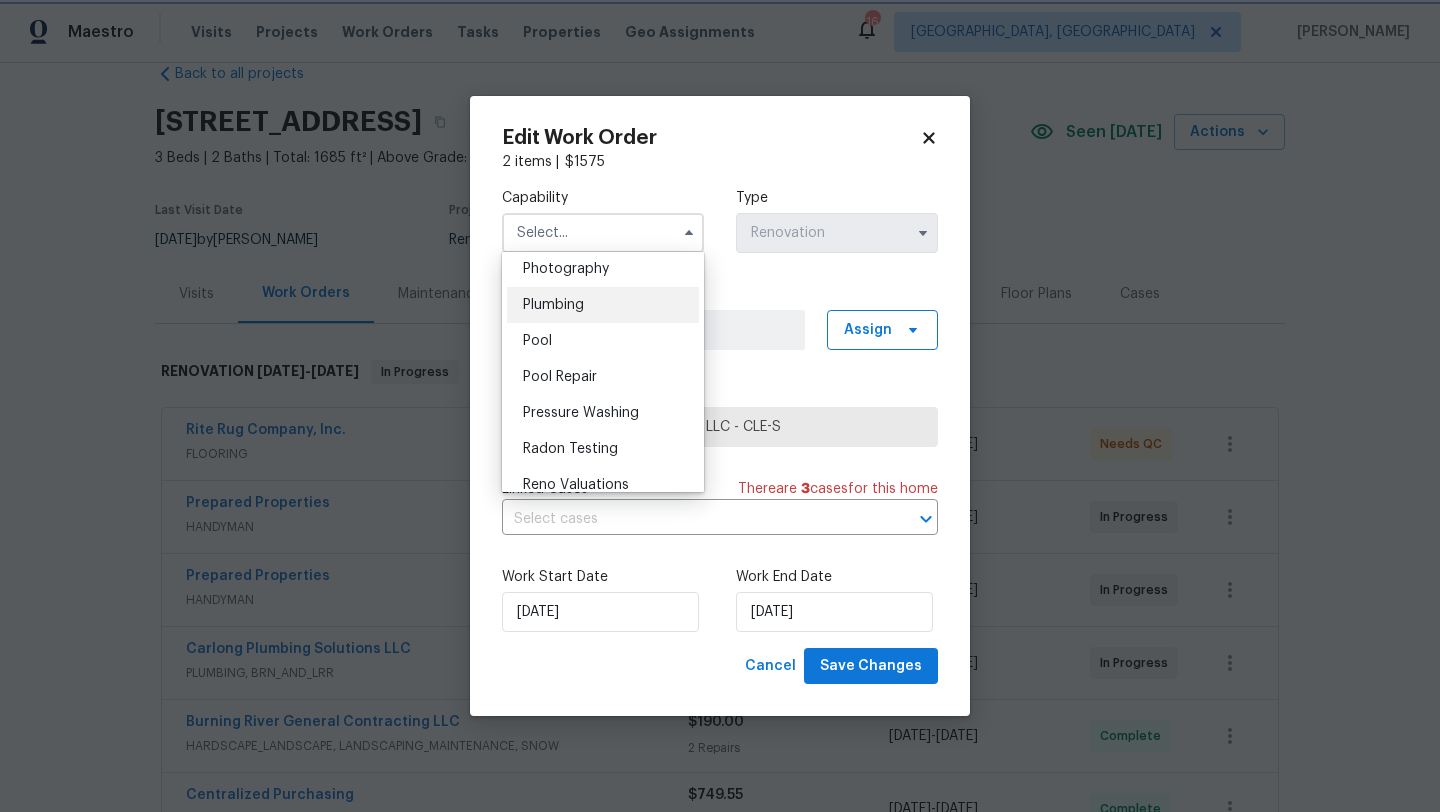 type on "Plumbing" 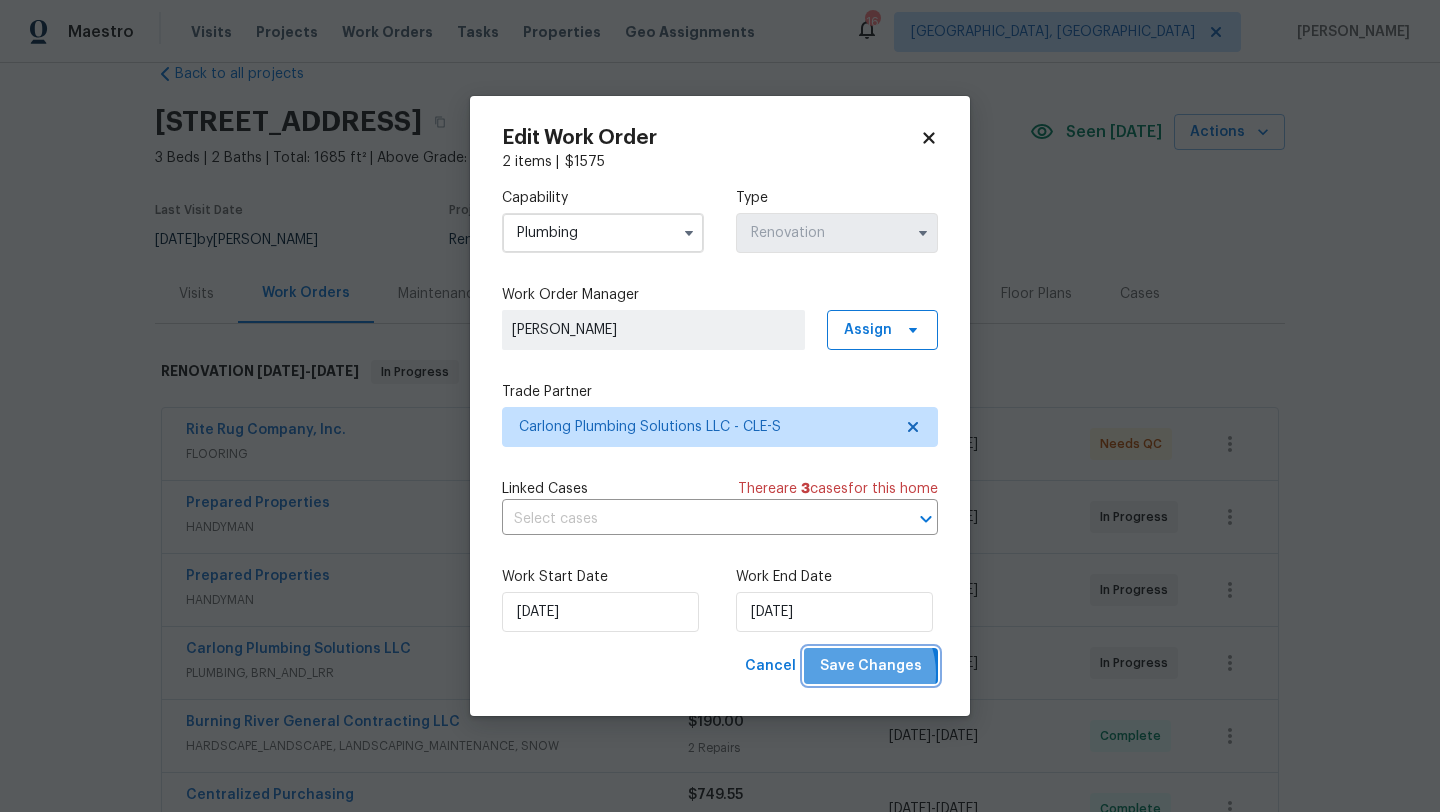 click on "Save Changes" at bounding box center [871, 666] 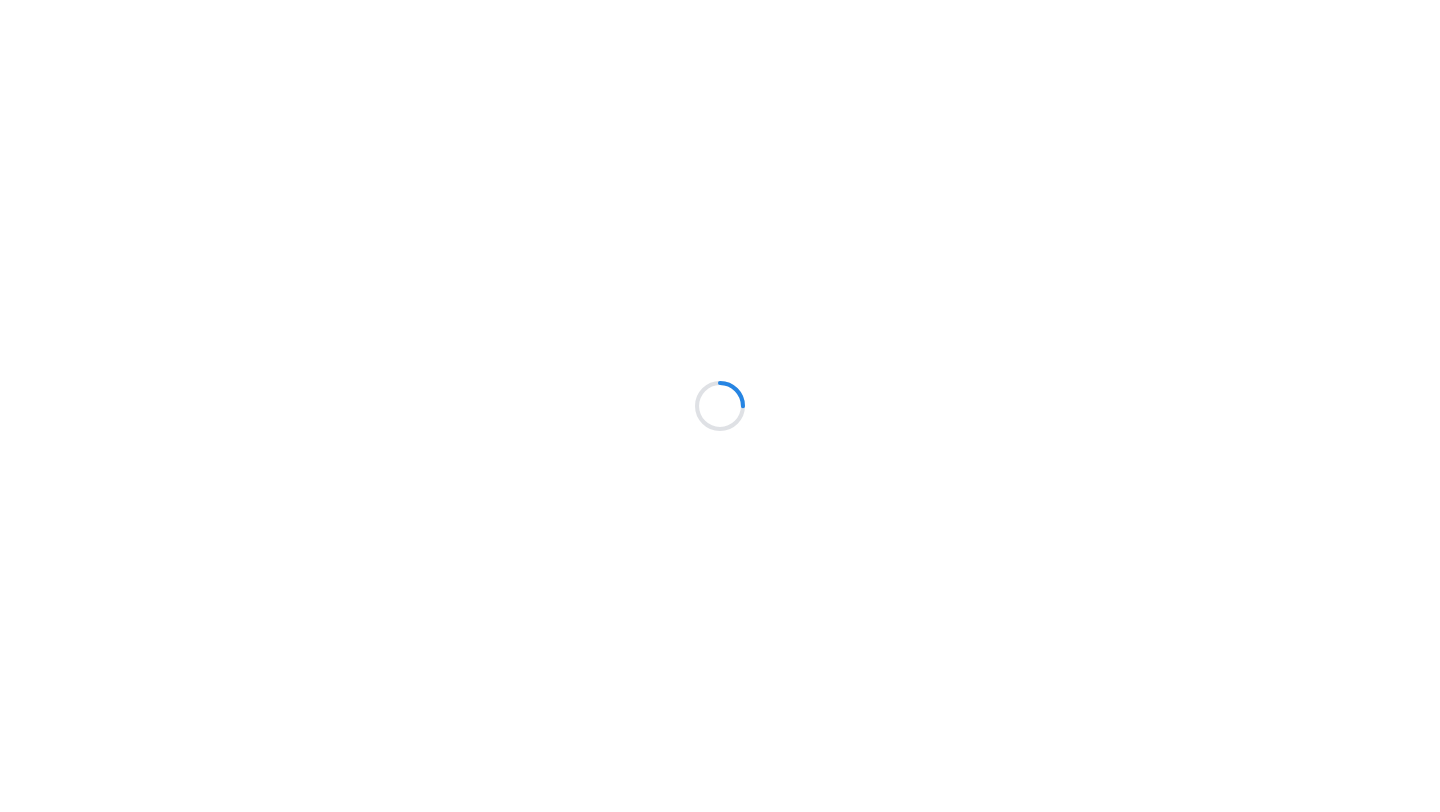 scroll, scrollTop: 0, scrollLeft: 0, axis: both 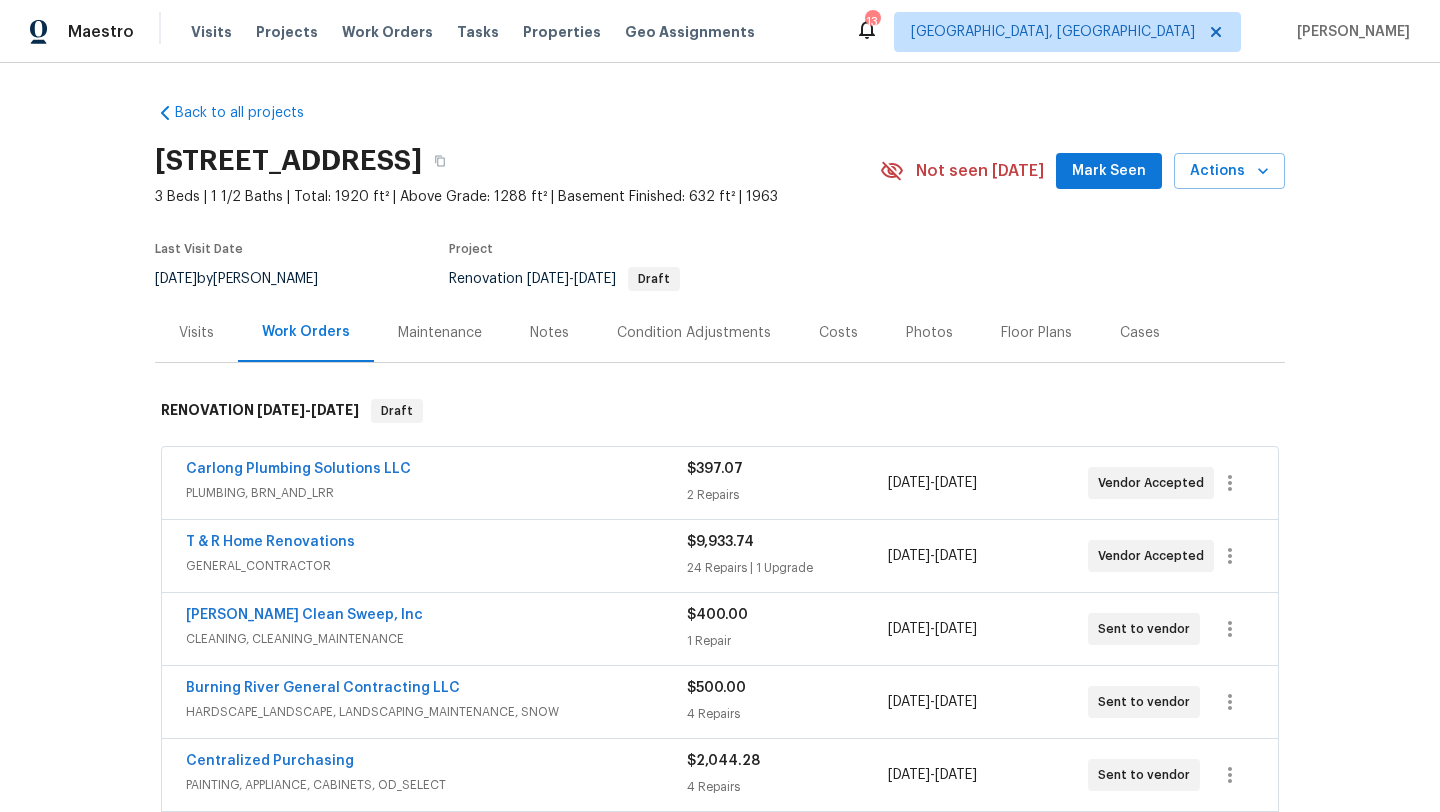 click on "[STREET_ADDRESS] 3 Beds | 1 1/2 Baths | Total: 1920 ft² | Above Grade: 1288 ft² | Basement Finished: 632 ft² | 1963 Not seen [DATE] Mark Seen Actions" at bounding box center [720, 171] 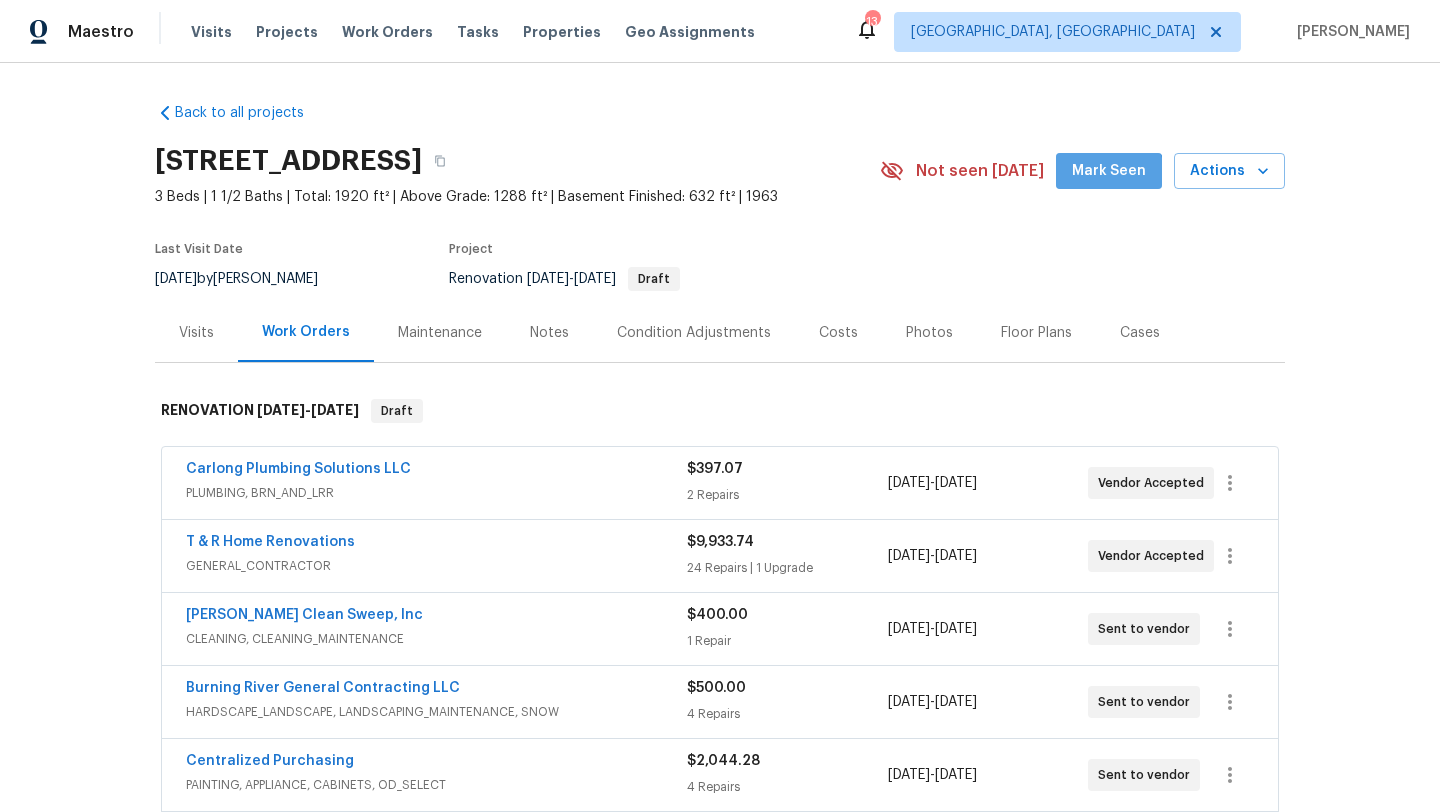 click on "Mark Seen" at bounding box center [1109, 171] 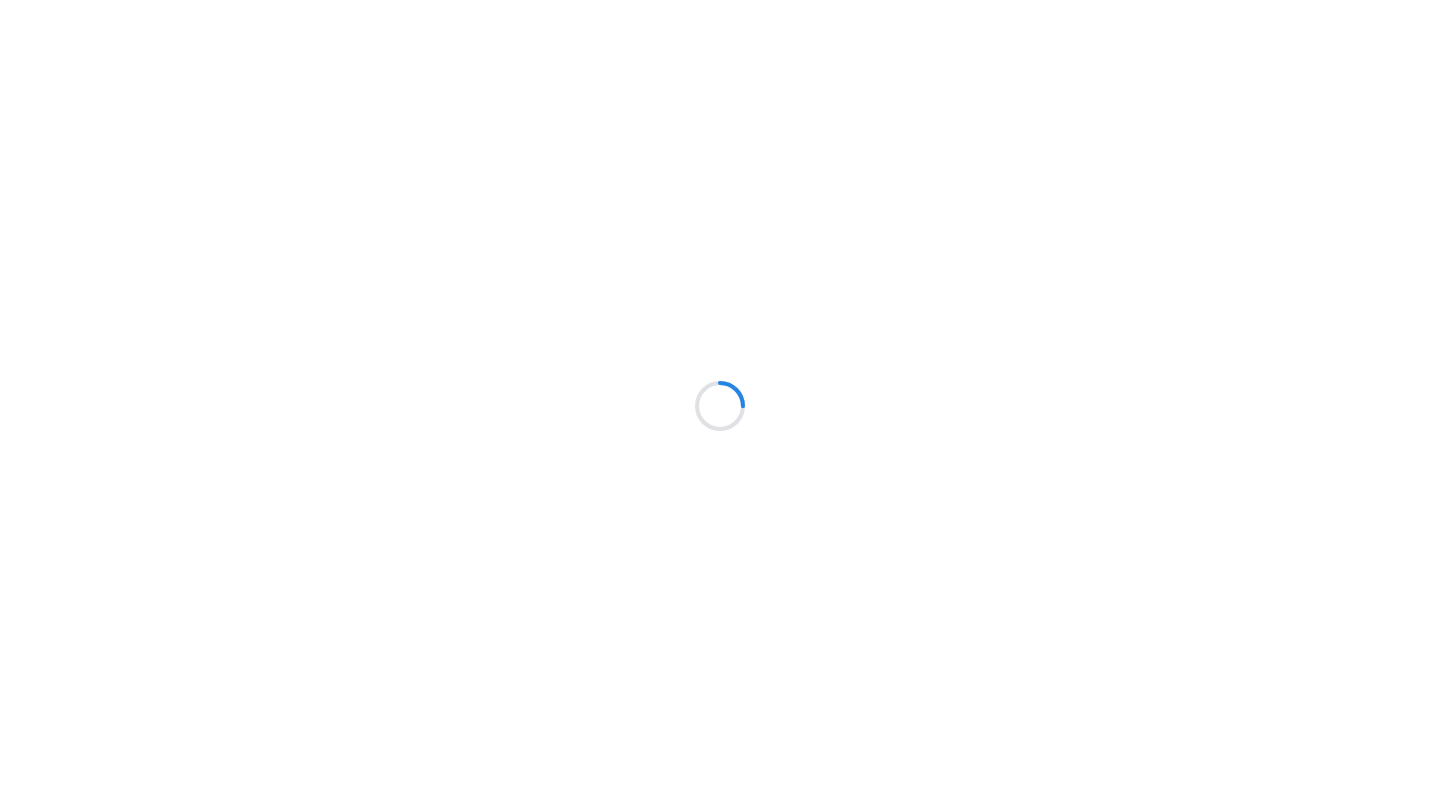 scroll, scrollTop: 0, scrollLeft: 0, axis: both 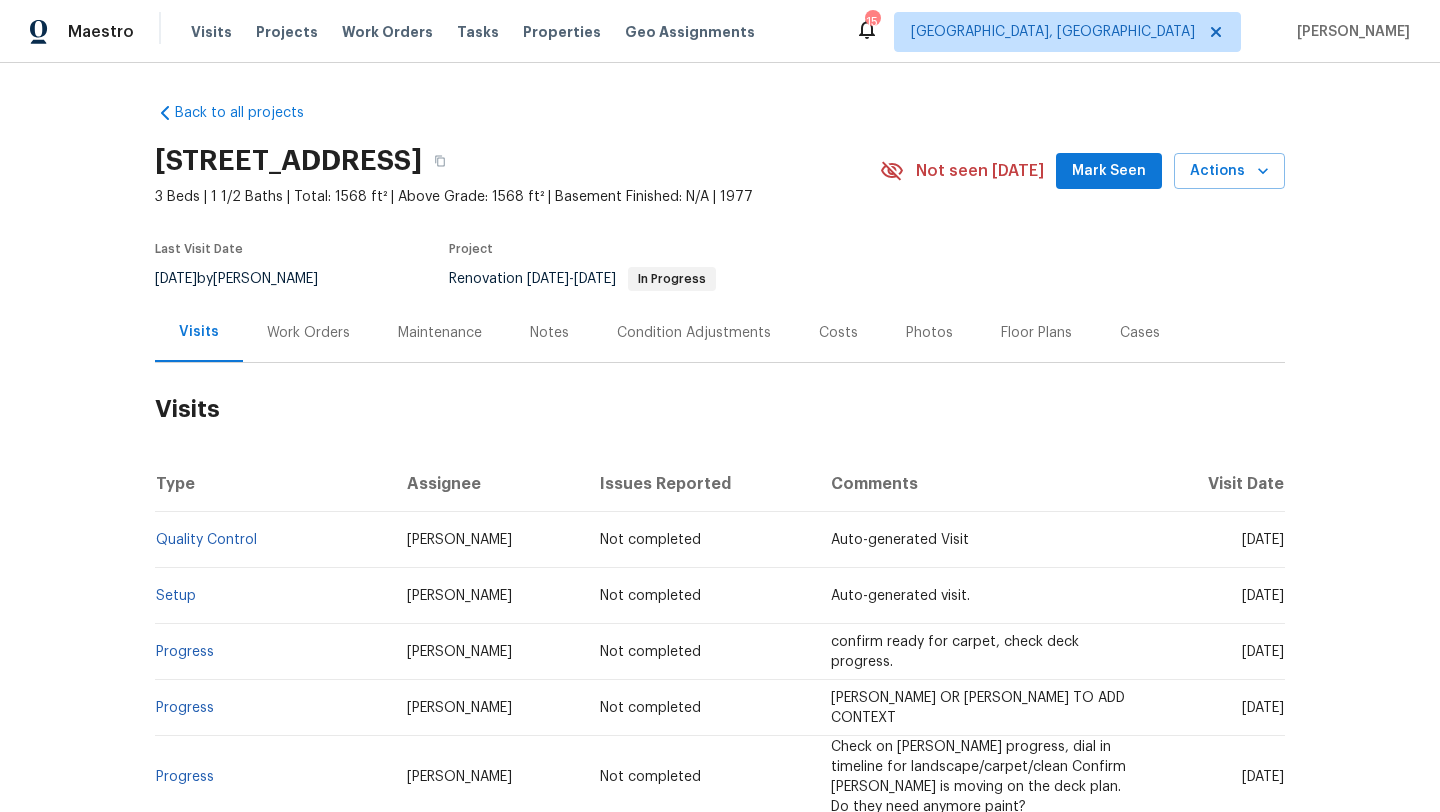 click on "Work Orders" at bounding box center (308, 333) 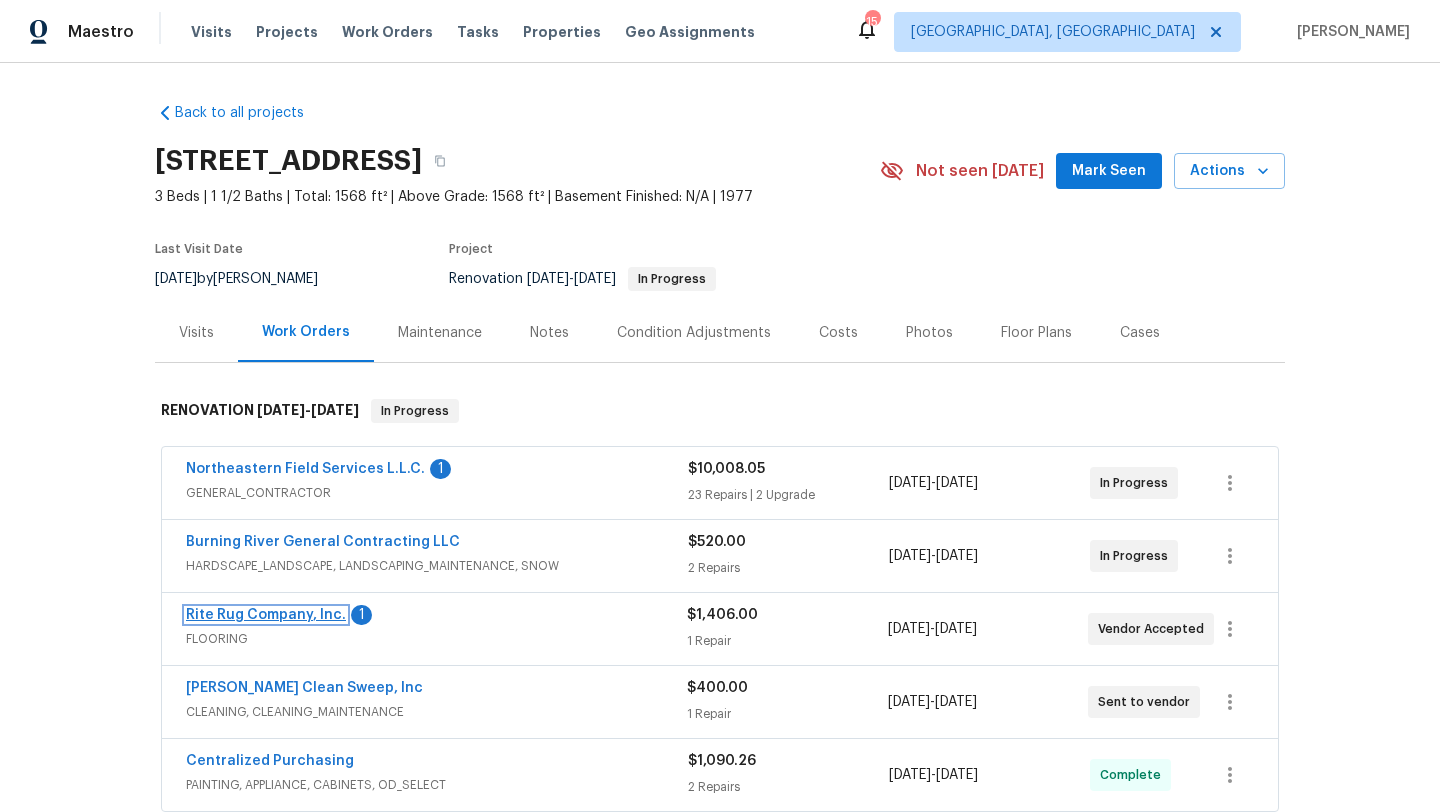 click on "Rite Rug Company, Inc." at bounding box center (266, 615) 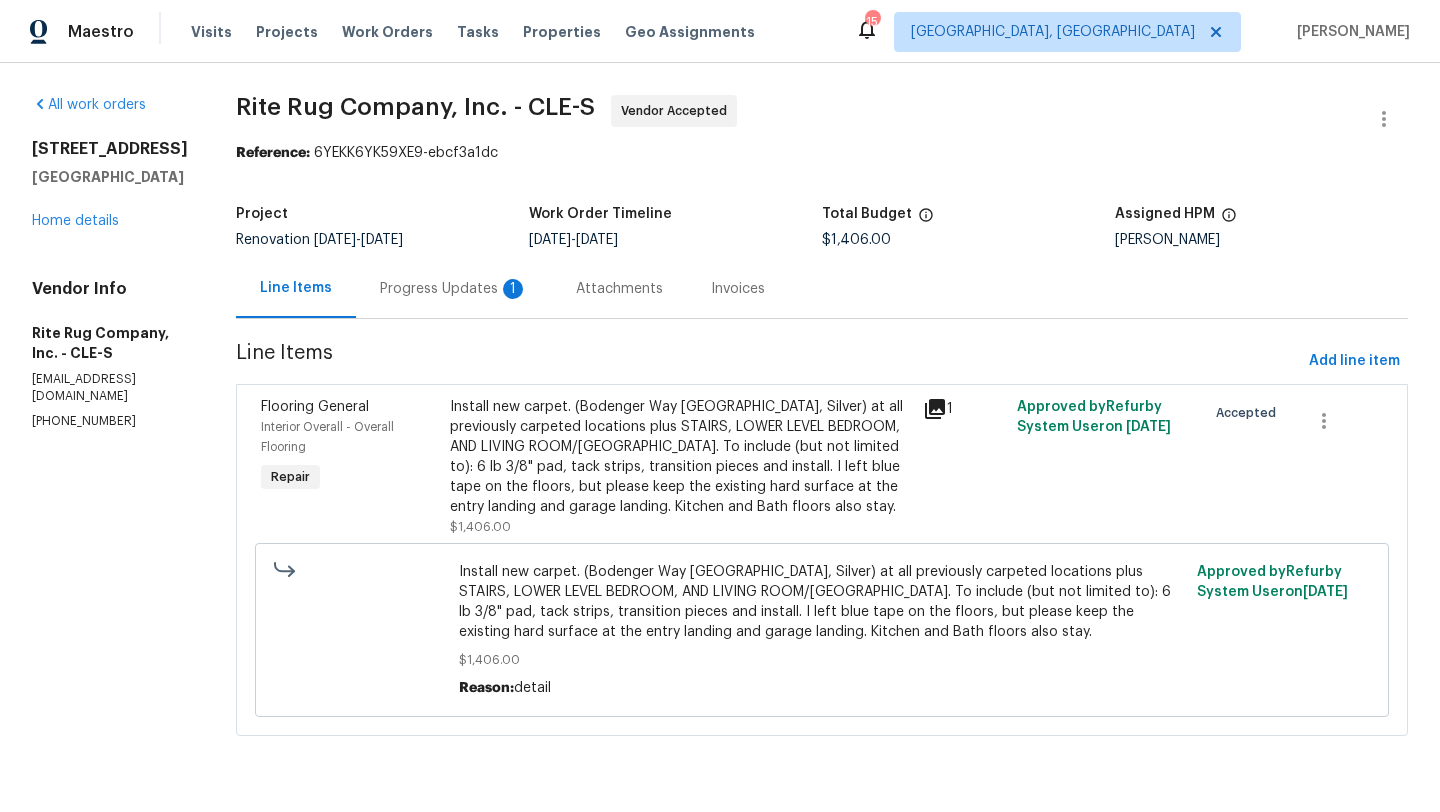 click on "Progress Updates 1" at bounding box center [454, 289] 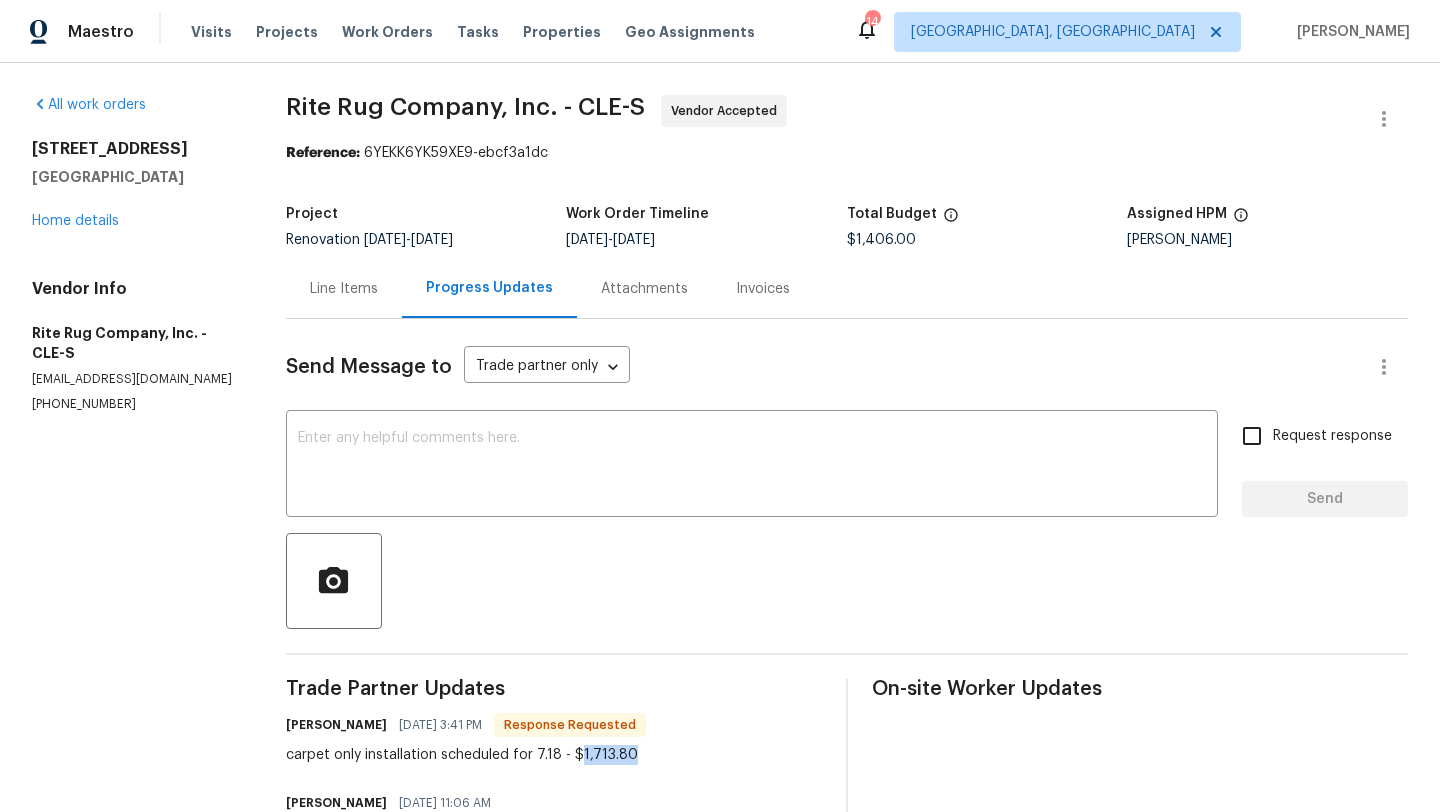 drag, startPoint x: 640, startPoint y: 755, endPoint x: 584, endPoint y: 755, distance: 56 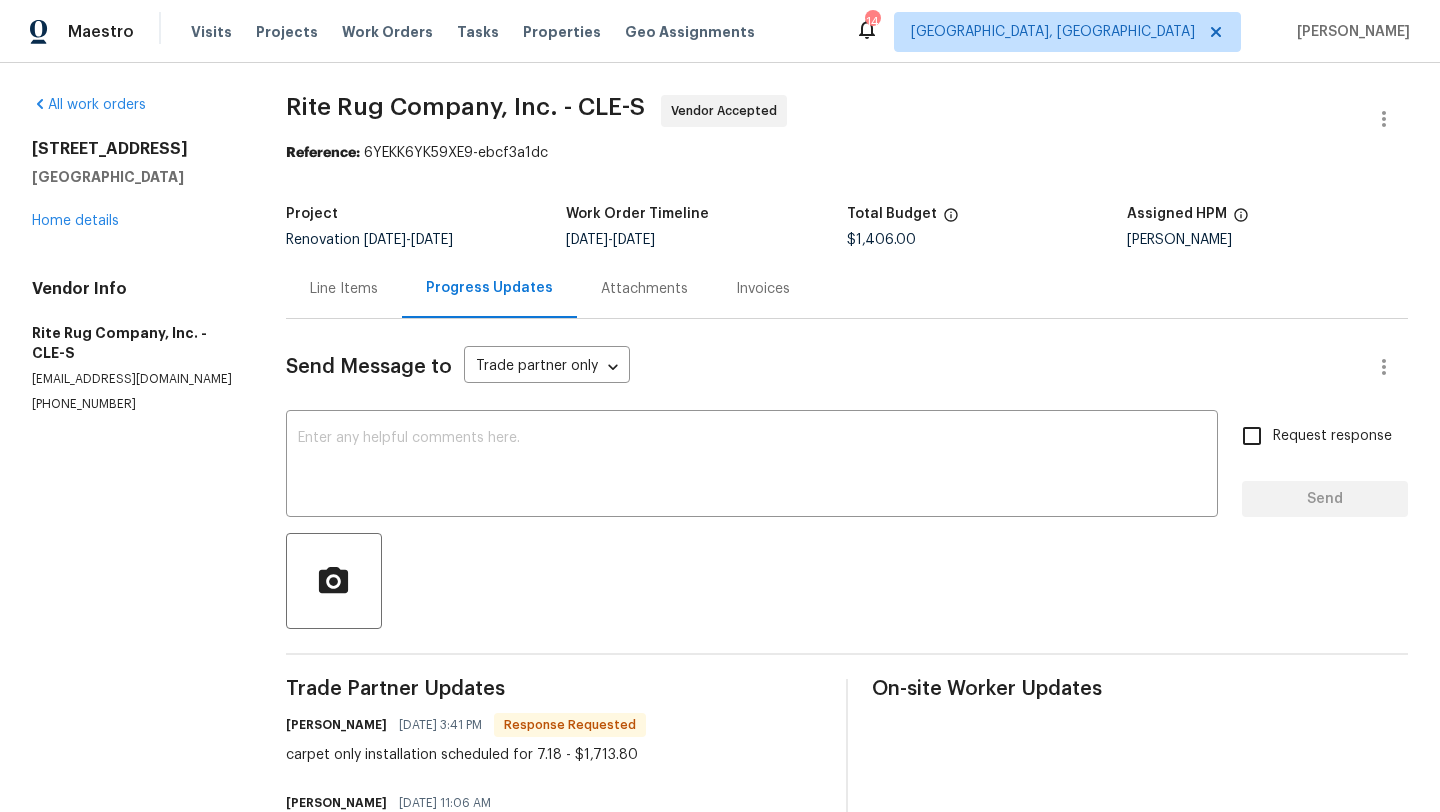 click on "Line Items" at bounding box center (344, 289) 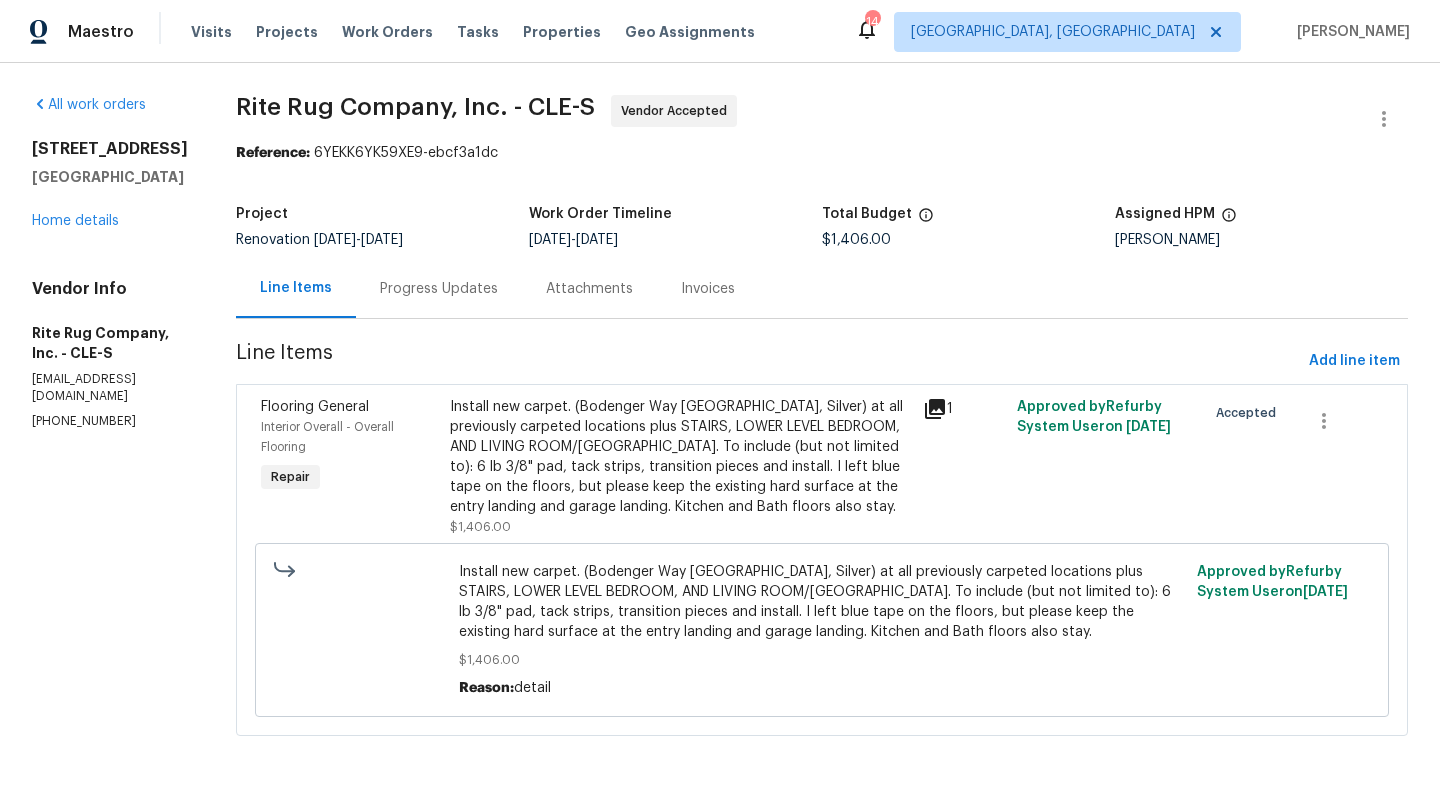click on "Install new carpet. (Bodenger Way 945 Winter Ash, Silver) at all previously carpeted locations plus STAIRS, LOWER LEVEL BEDROOM, AND LIVING ROOM/UPPER HALL.     To include (but not limited to): 6 lb 3/8" pad, tack strips, transition pieces and install.
I left blue tape on the floors, but please keep the existing hard surface at the entry landing and garage landing.   Kitchen and Bath floors also stay." at bounding box center (680, 457) 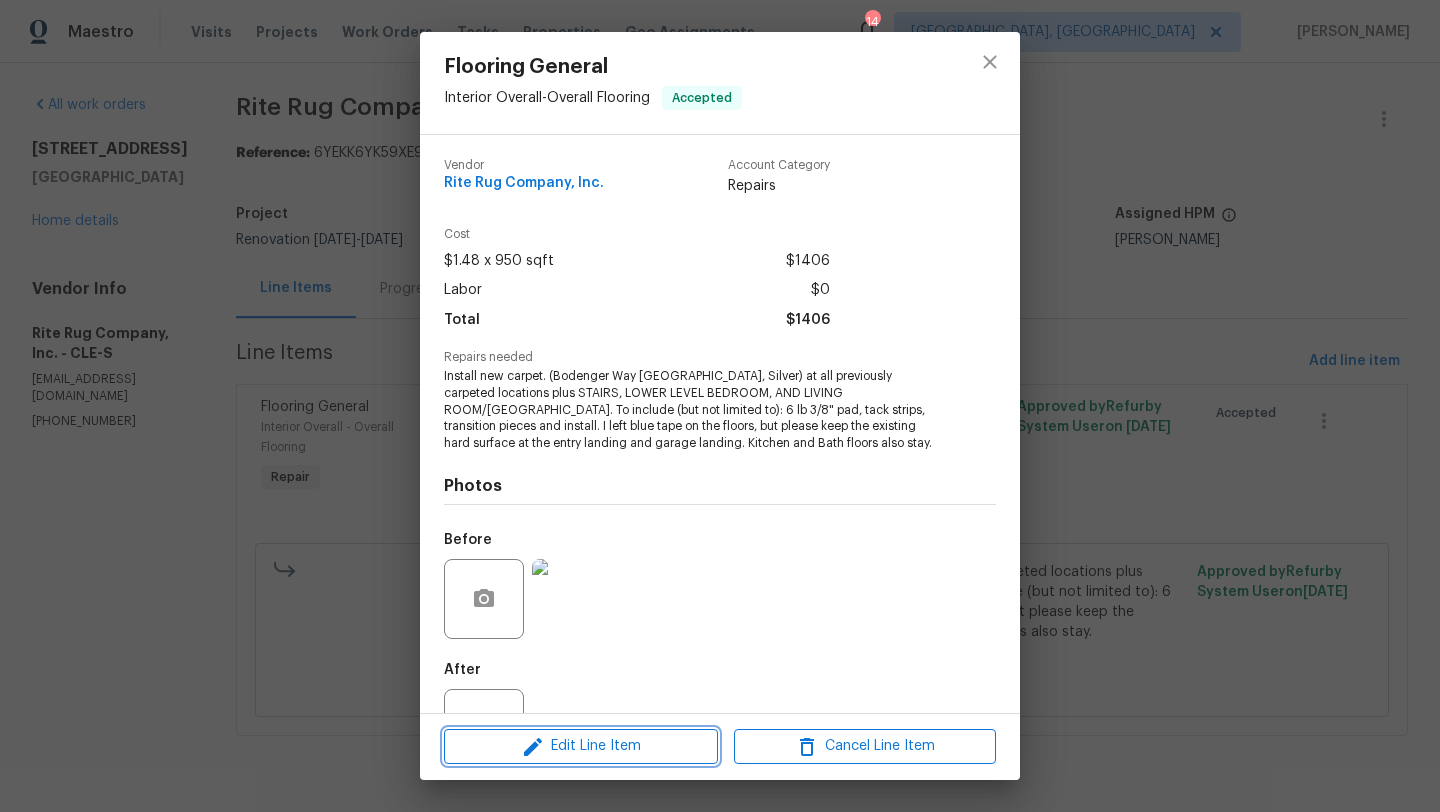 click 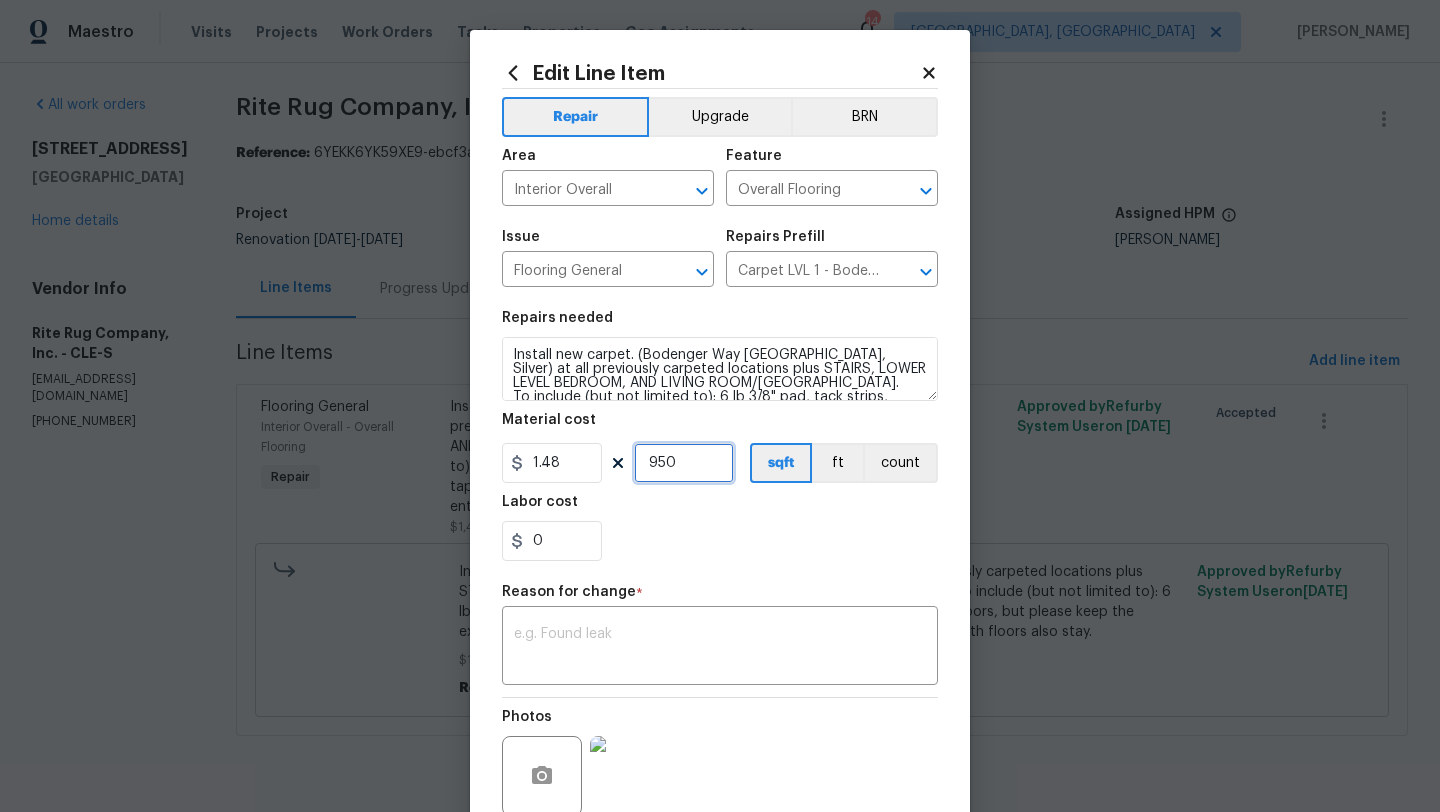 drag, startPoint x: 691, startPoint y: 467, endPoint x: 634, endPoint y: 466, distance: 57.00877 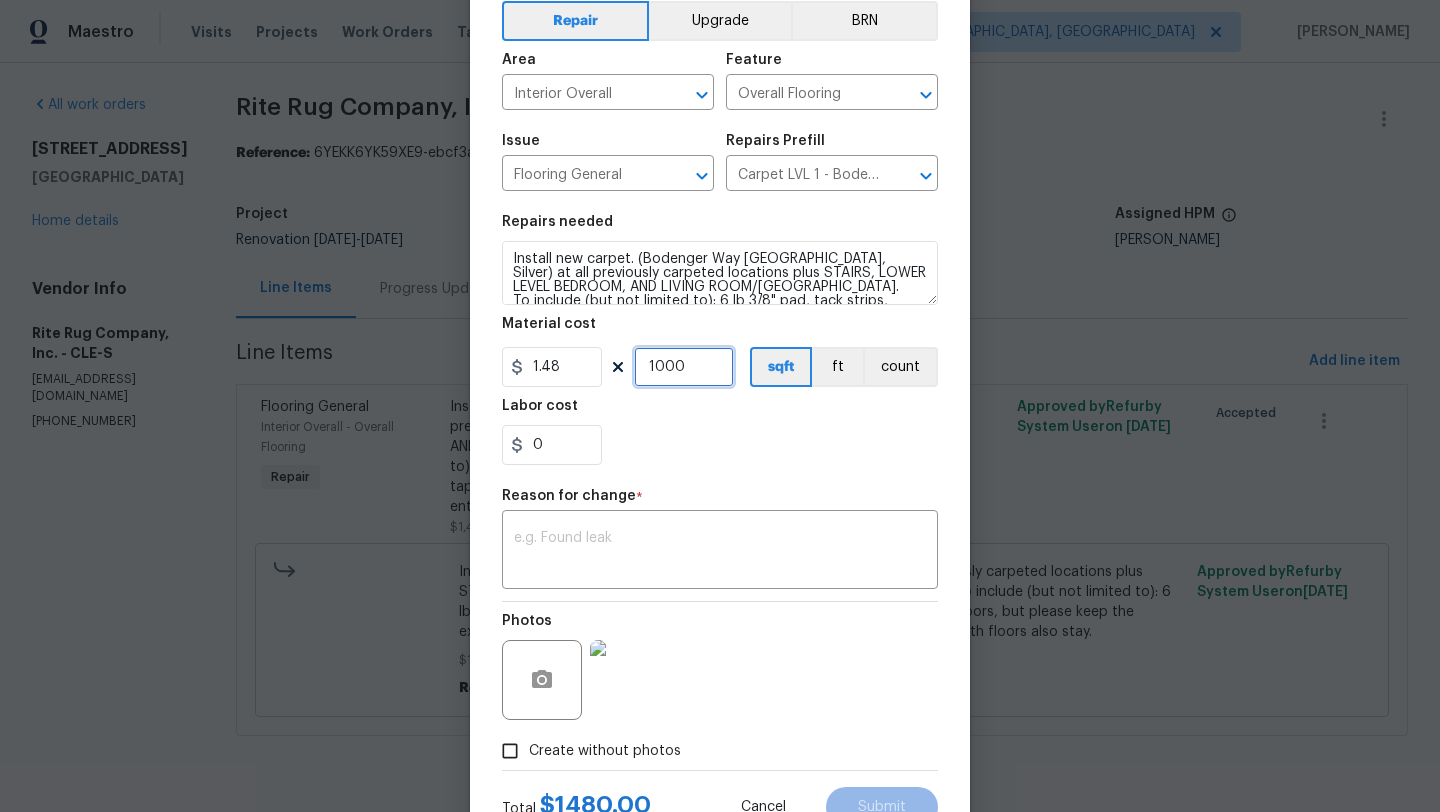 scroll, scrollTop: 149, scrollLeft: 0, axis: vertical 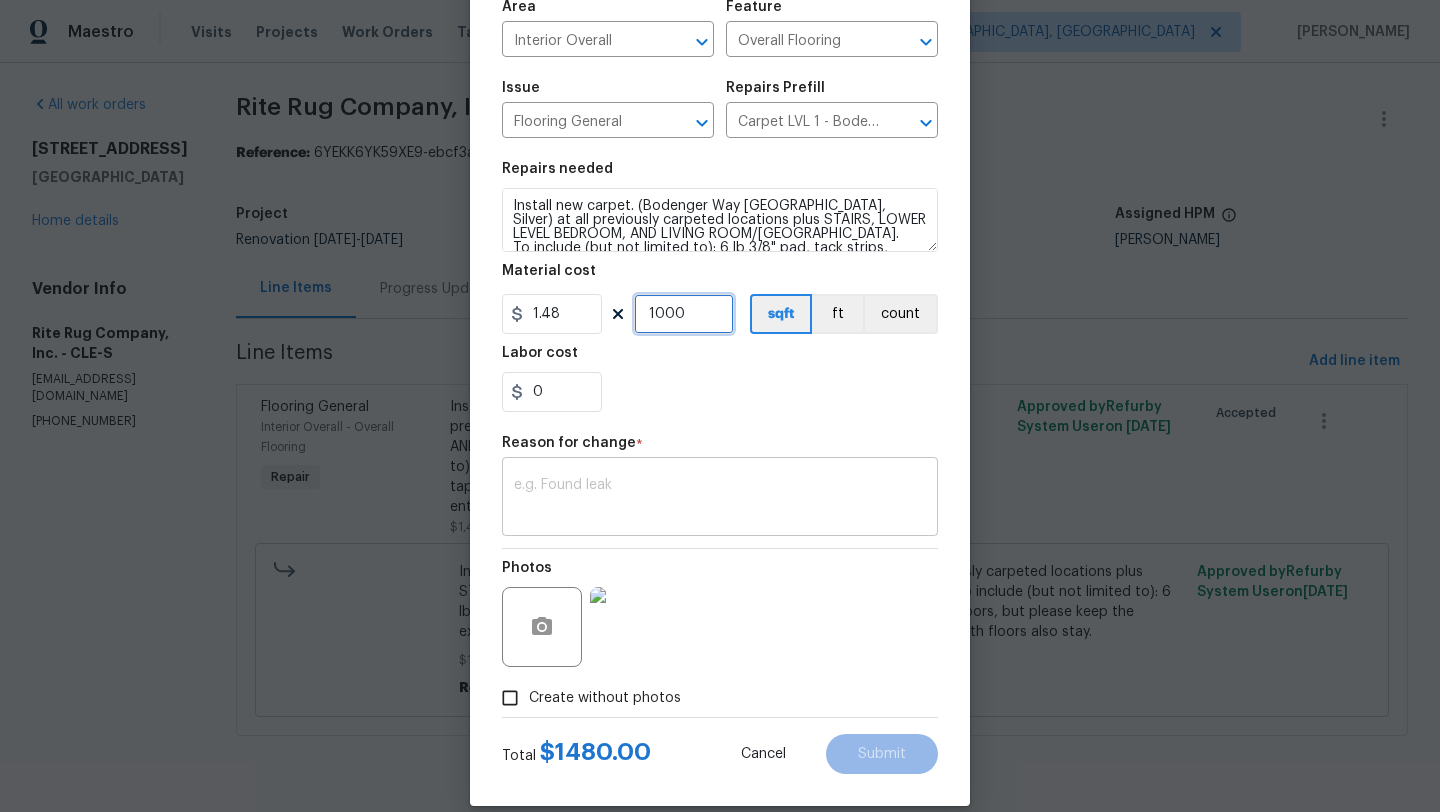 type on "1000" 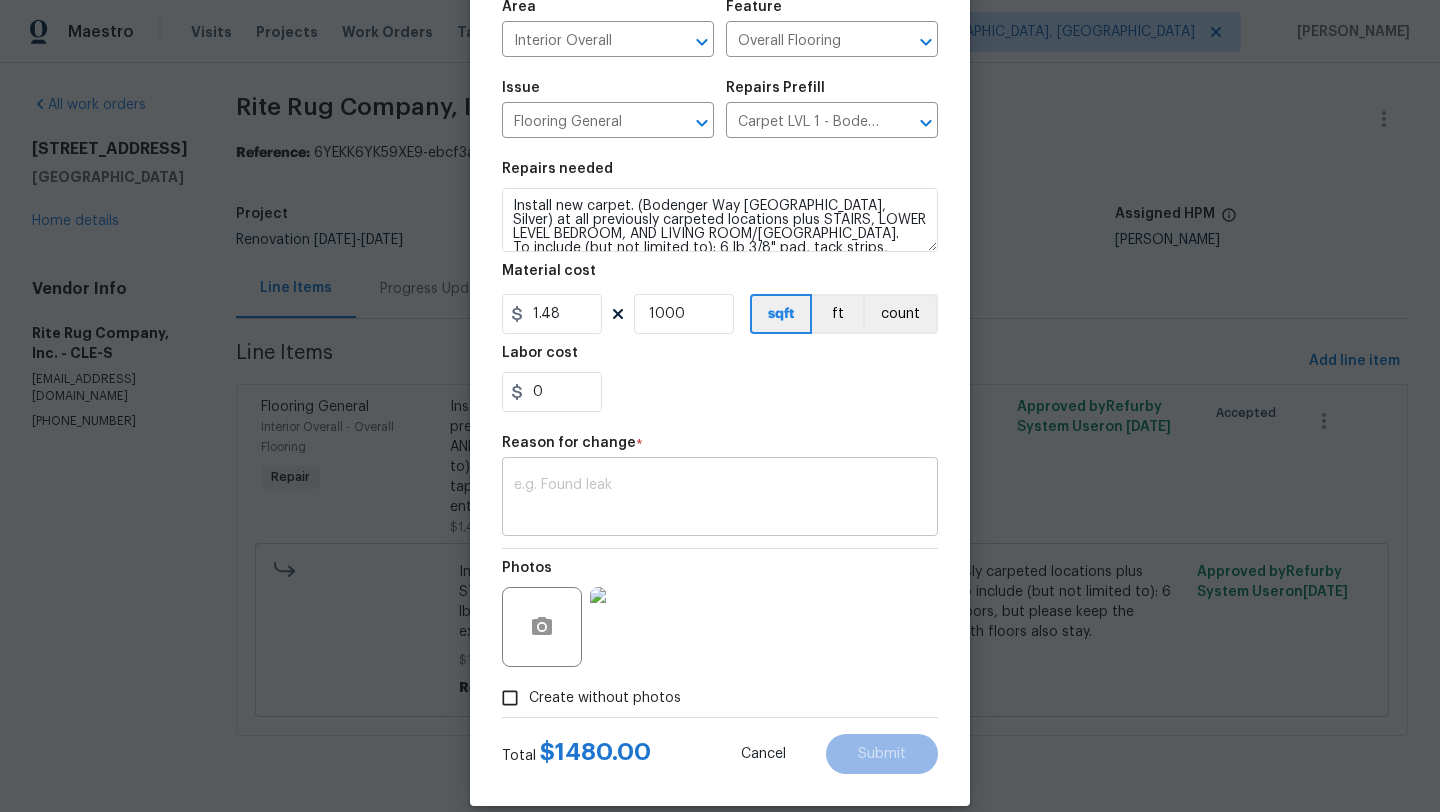 click at bounding box center [720, 499] 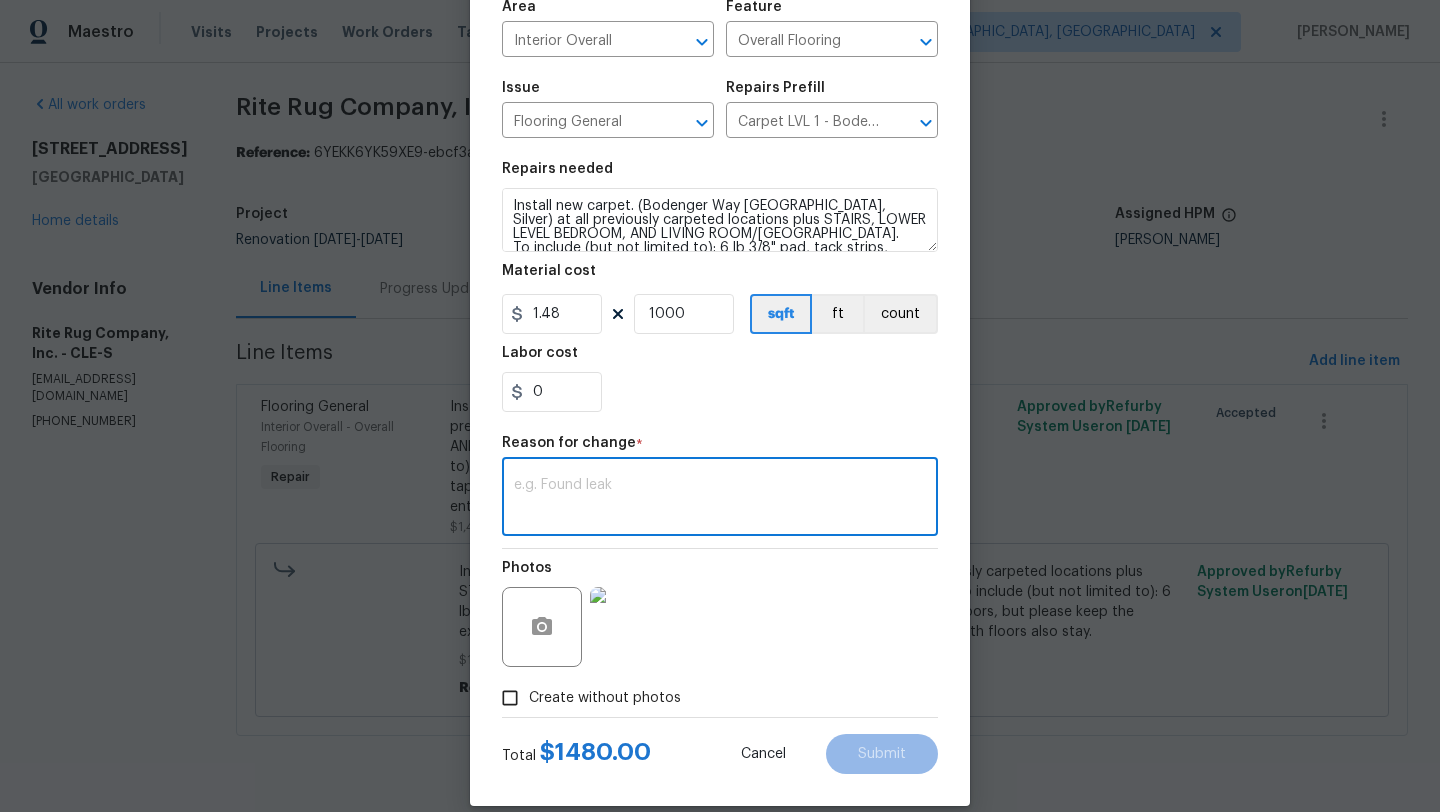paste on "1,713.80" 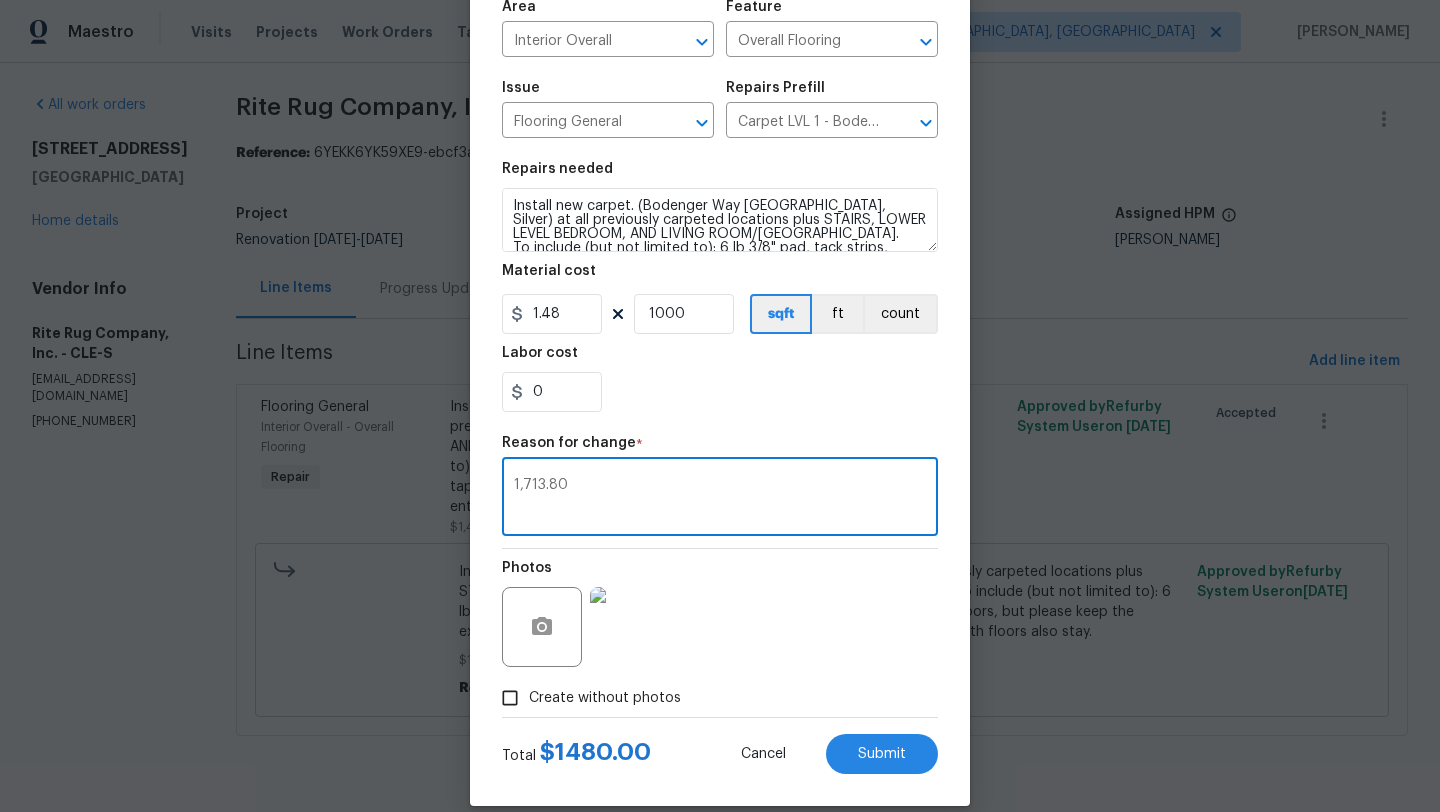 type on "1,713.80" 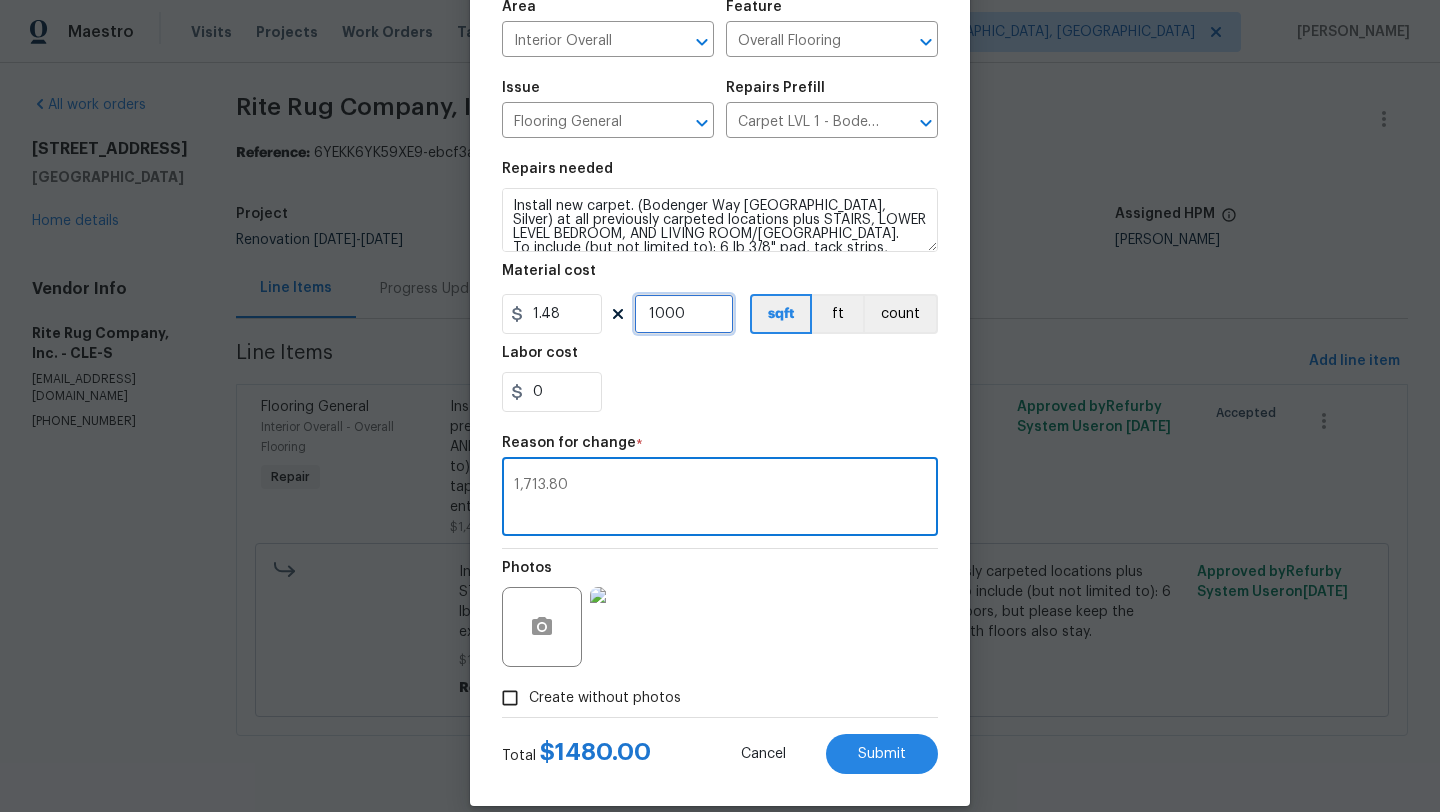 click on "1000" at bounding box center (684, 314) 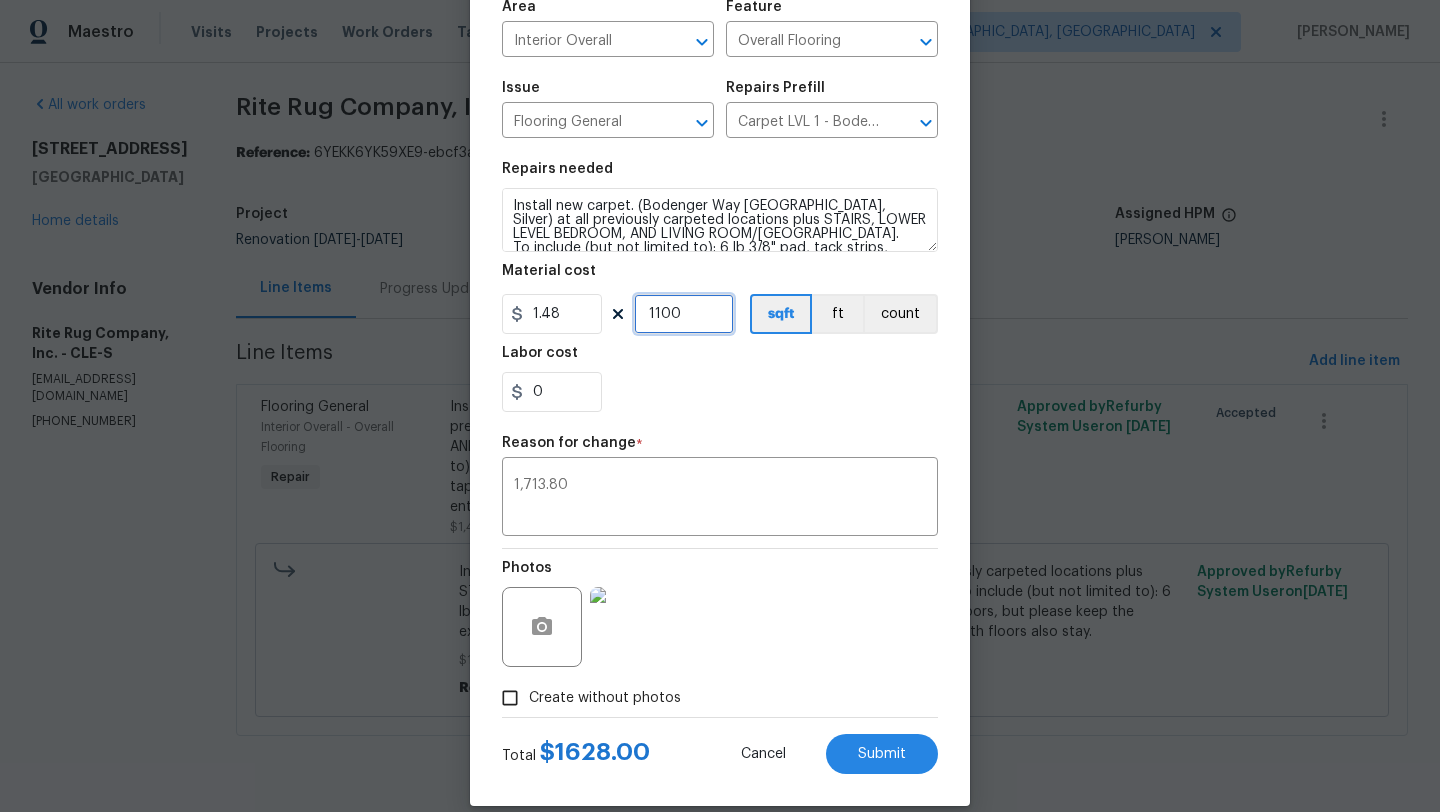 drag, startPoint x: 687, startPoint y: 315, endPoint x: 662, endPoint y: 317, distance: 25.079872 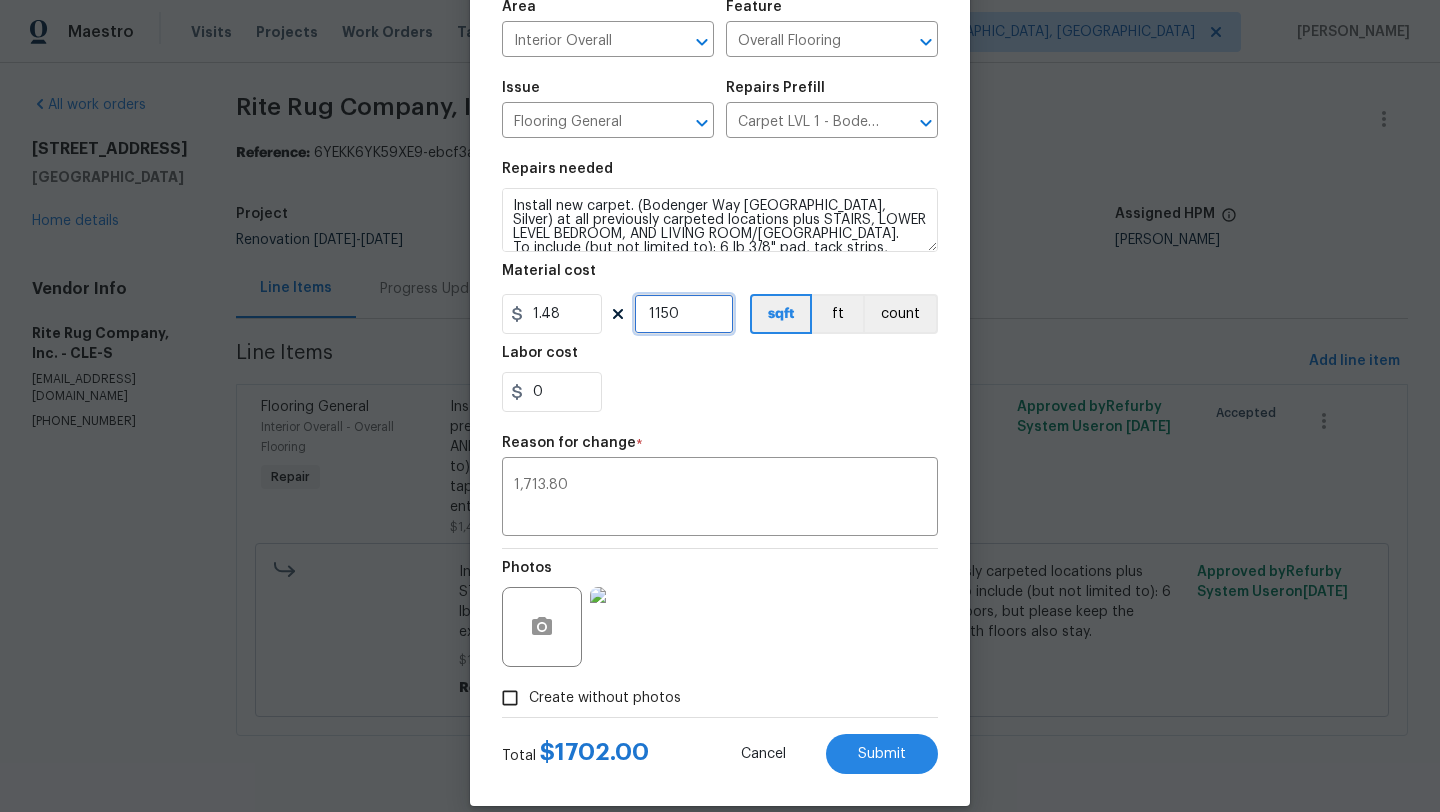 type on "1150" 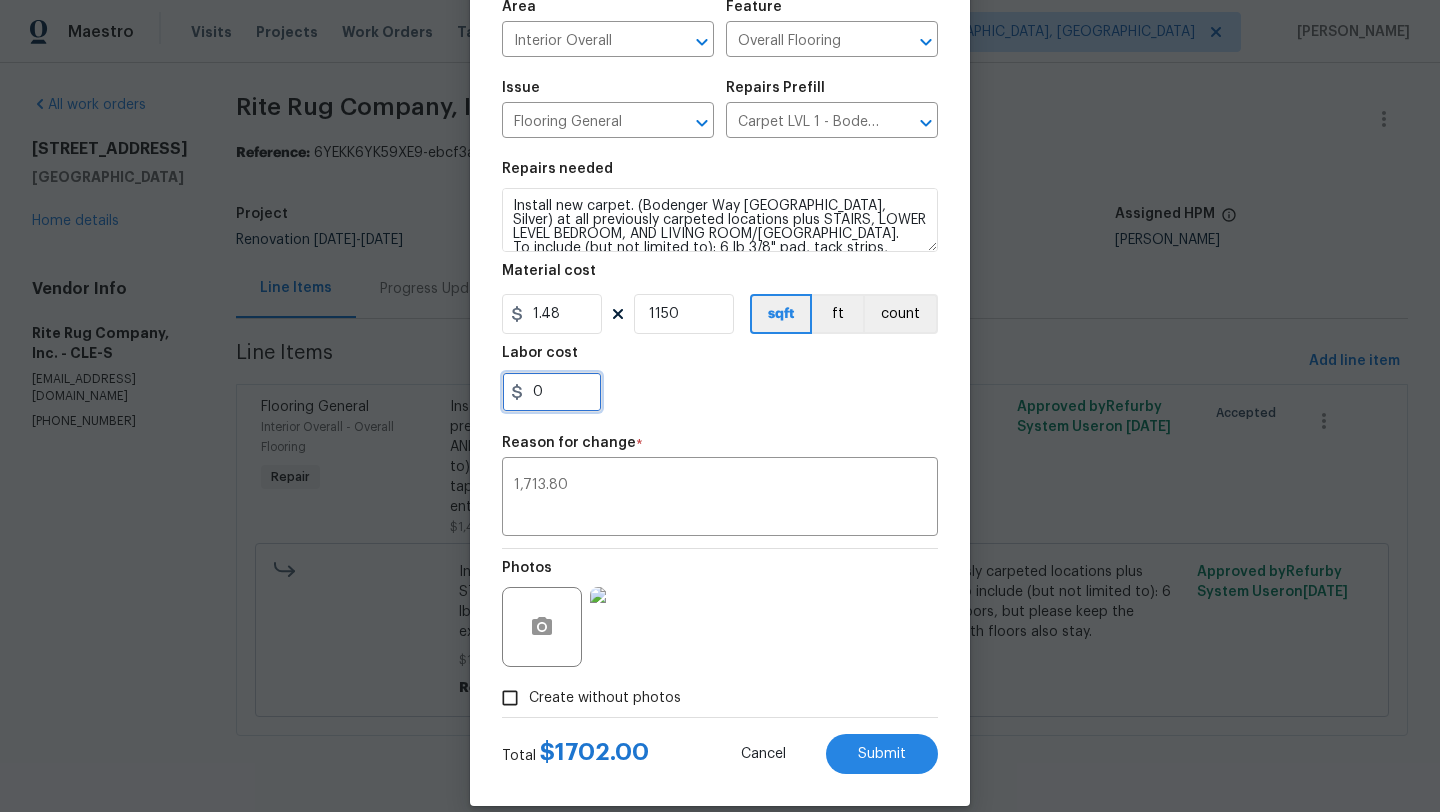 click on "0" at bounding box center [552, 392] 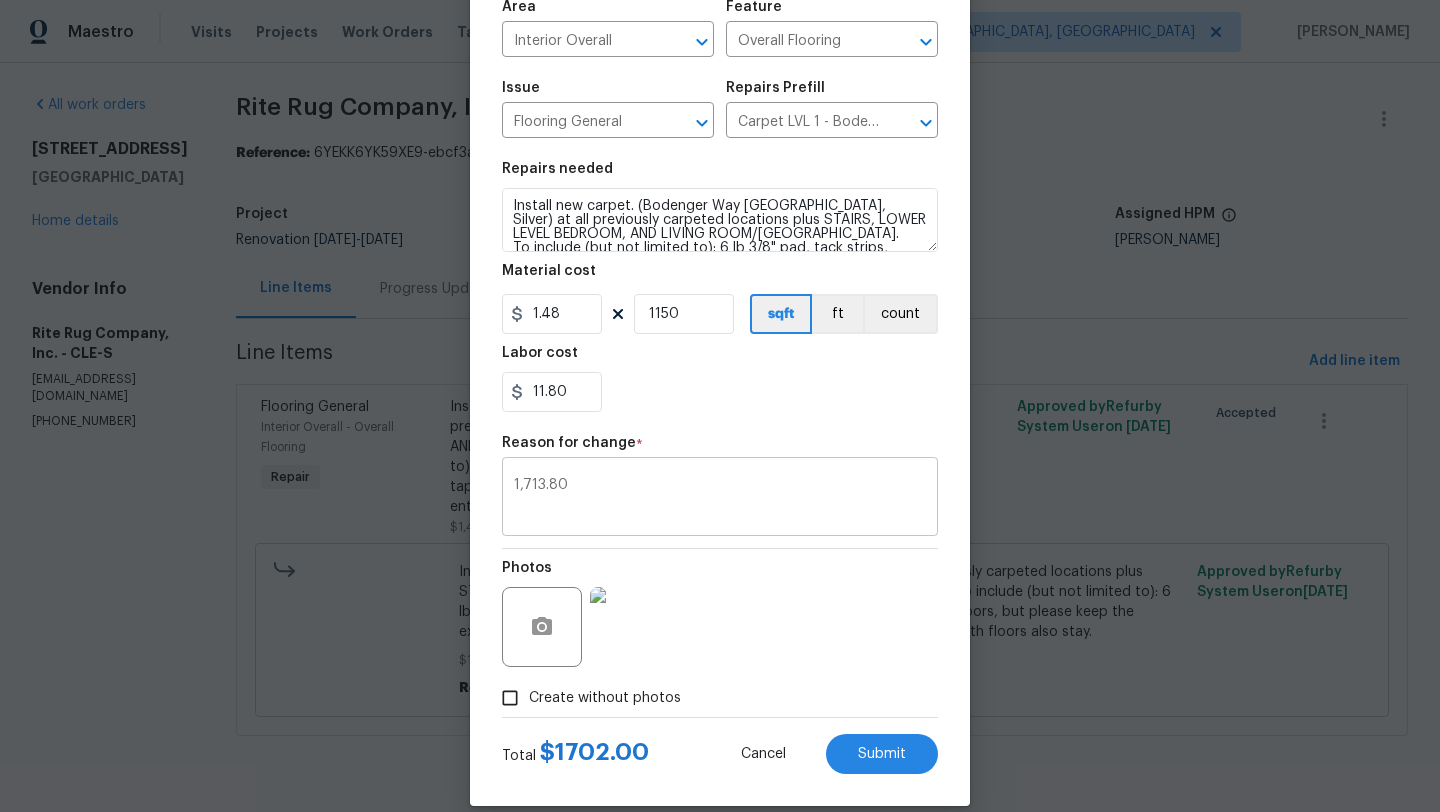 type on "11.8" 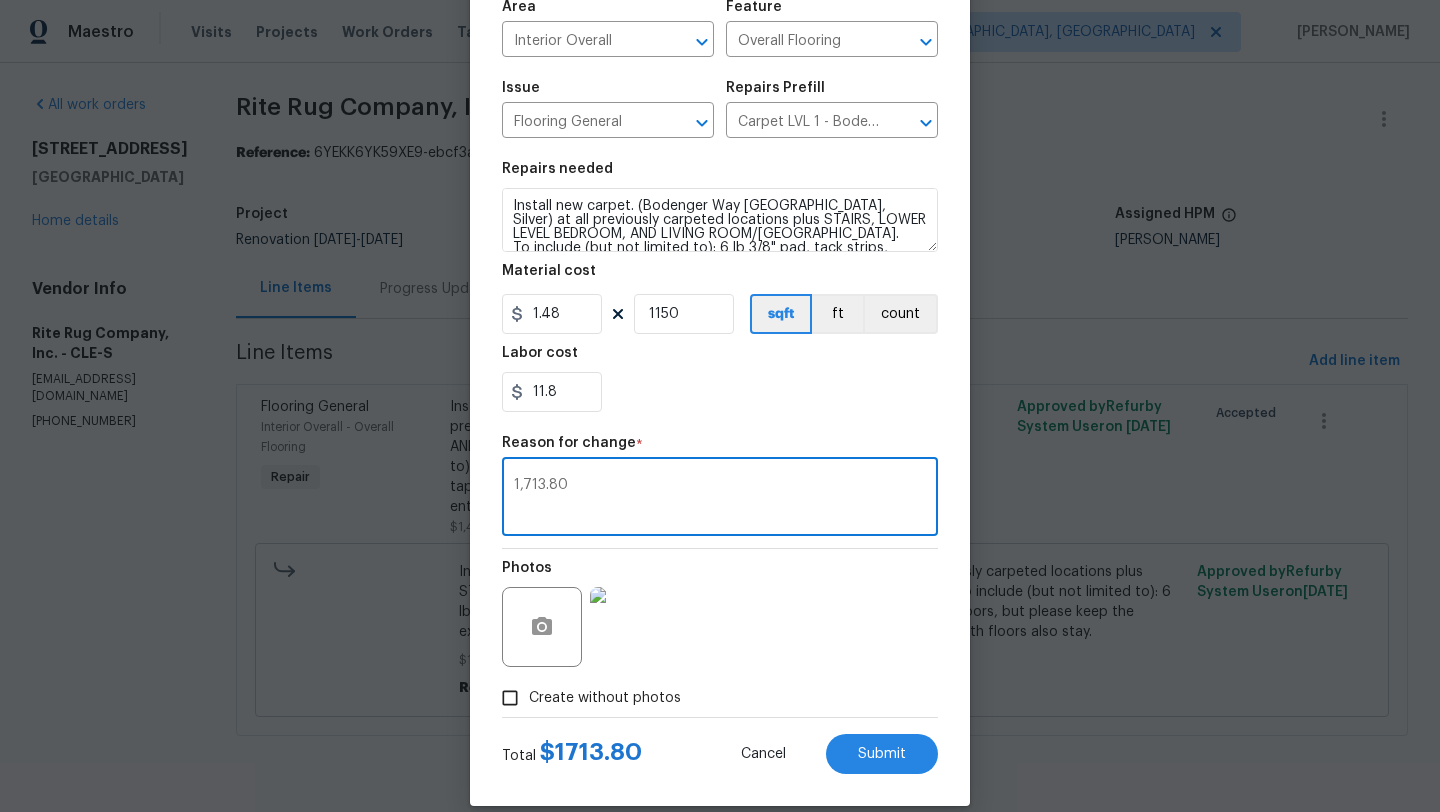 drag, startPoint x: 577, startPoint y: 478, endPoint x: 431, endPoint y: 479, distance: 146.00342 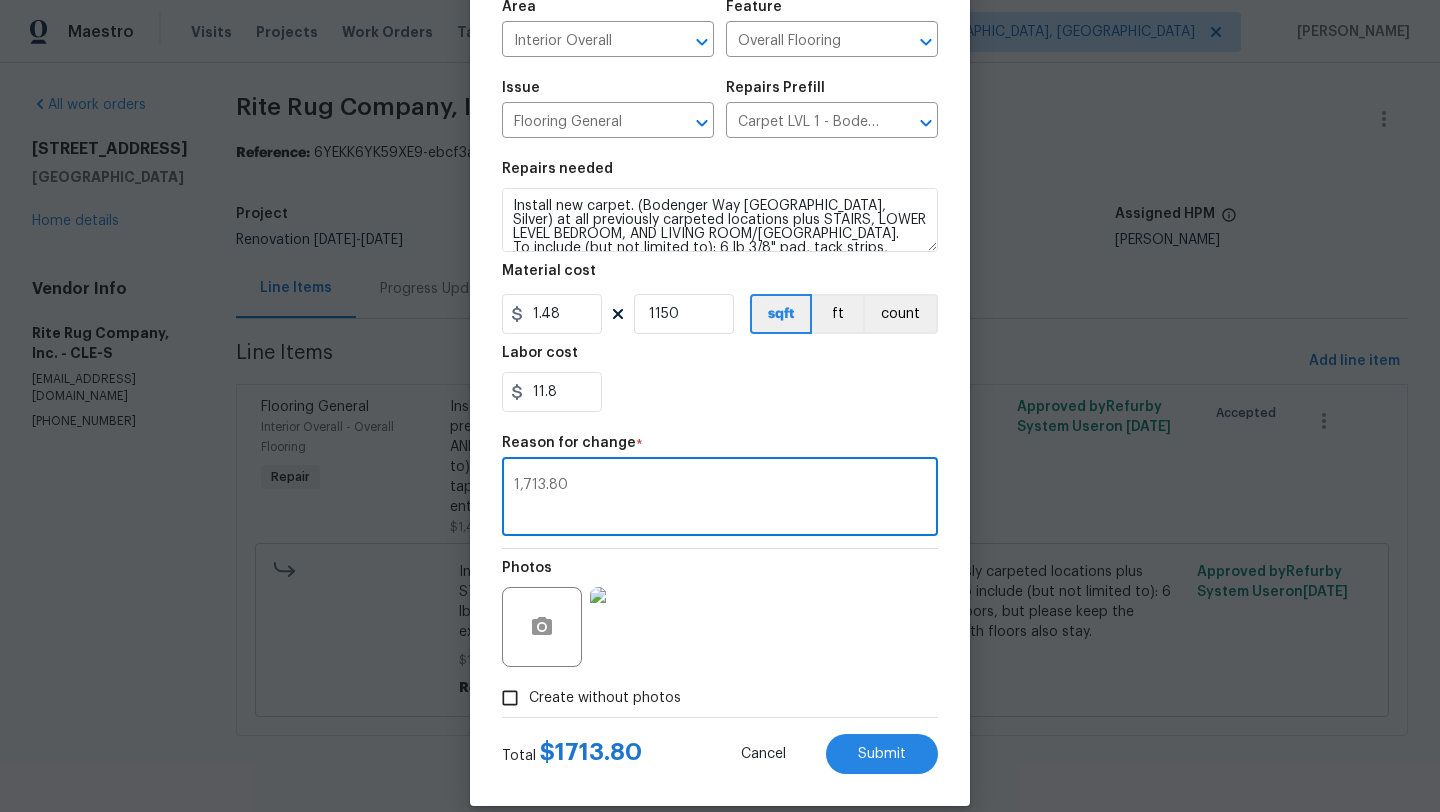 drag, startPoint x: 616, startPoint y: 500, endPoint x: 470, endPoint y: 488, distance: 146.49232 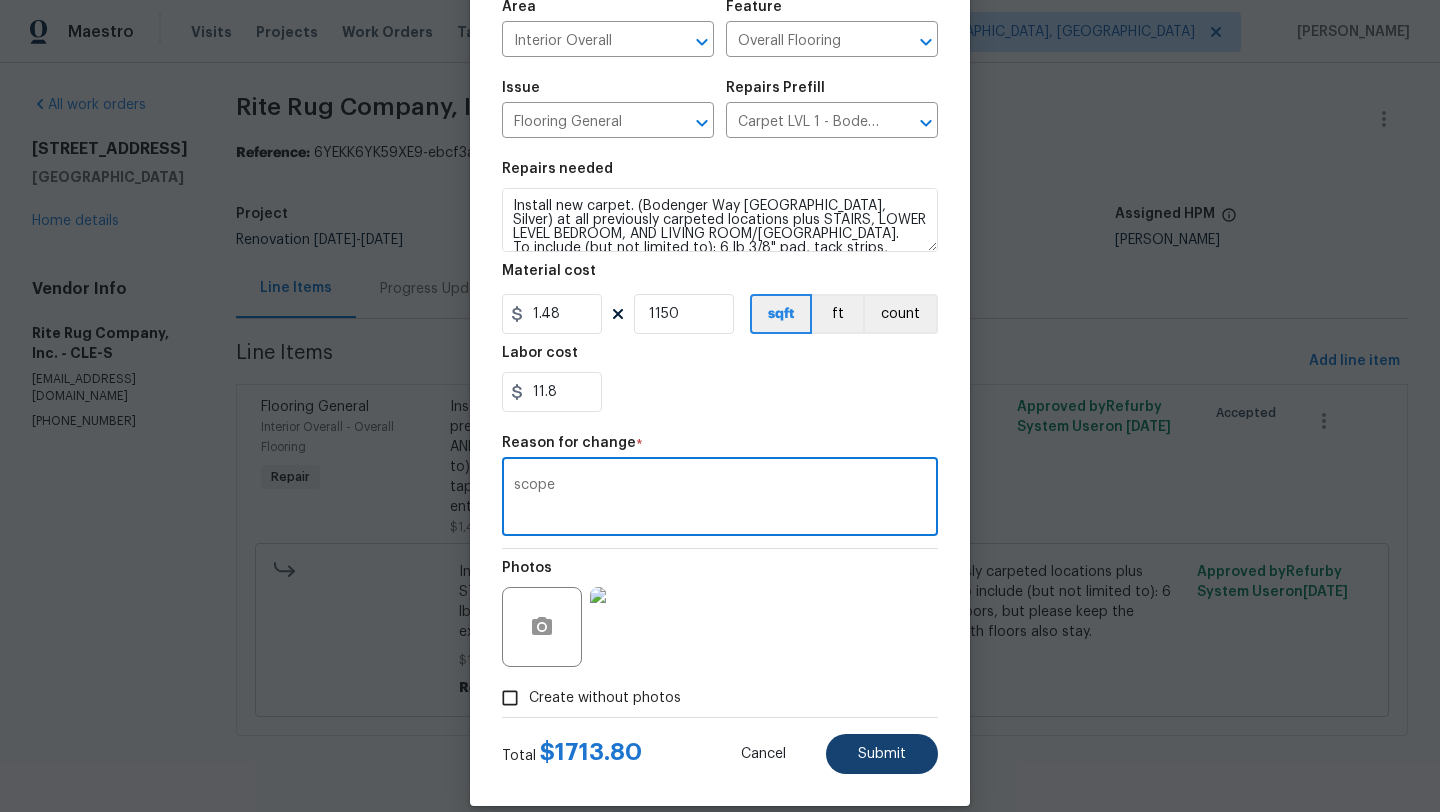 type on "scope" 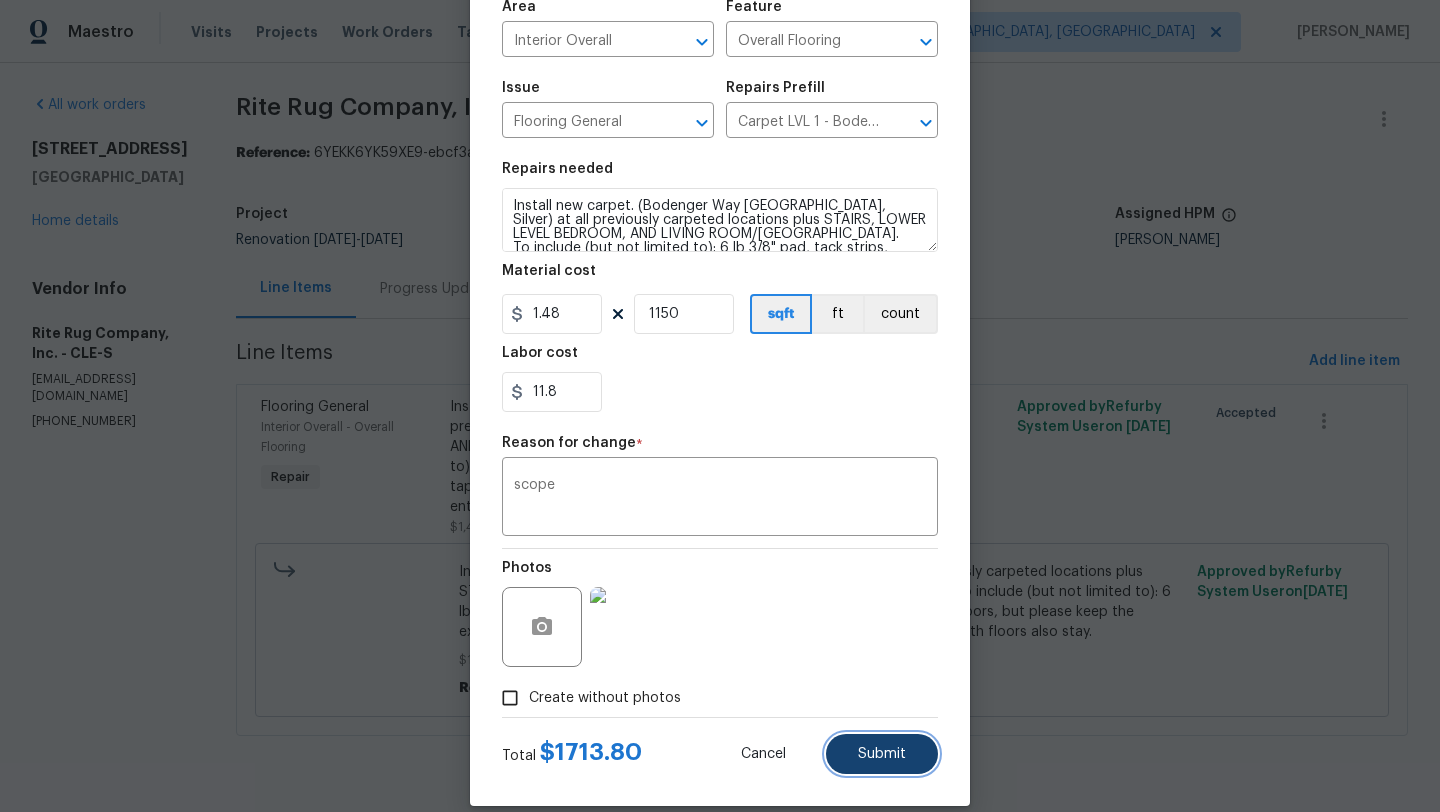 click on "Submit" at bounding box center (882, 754) 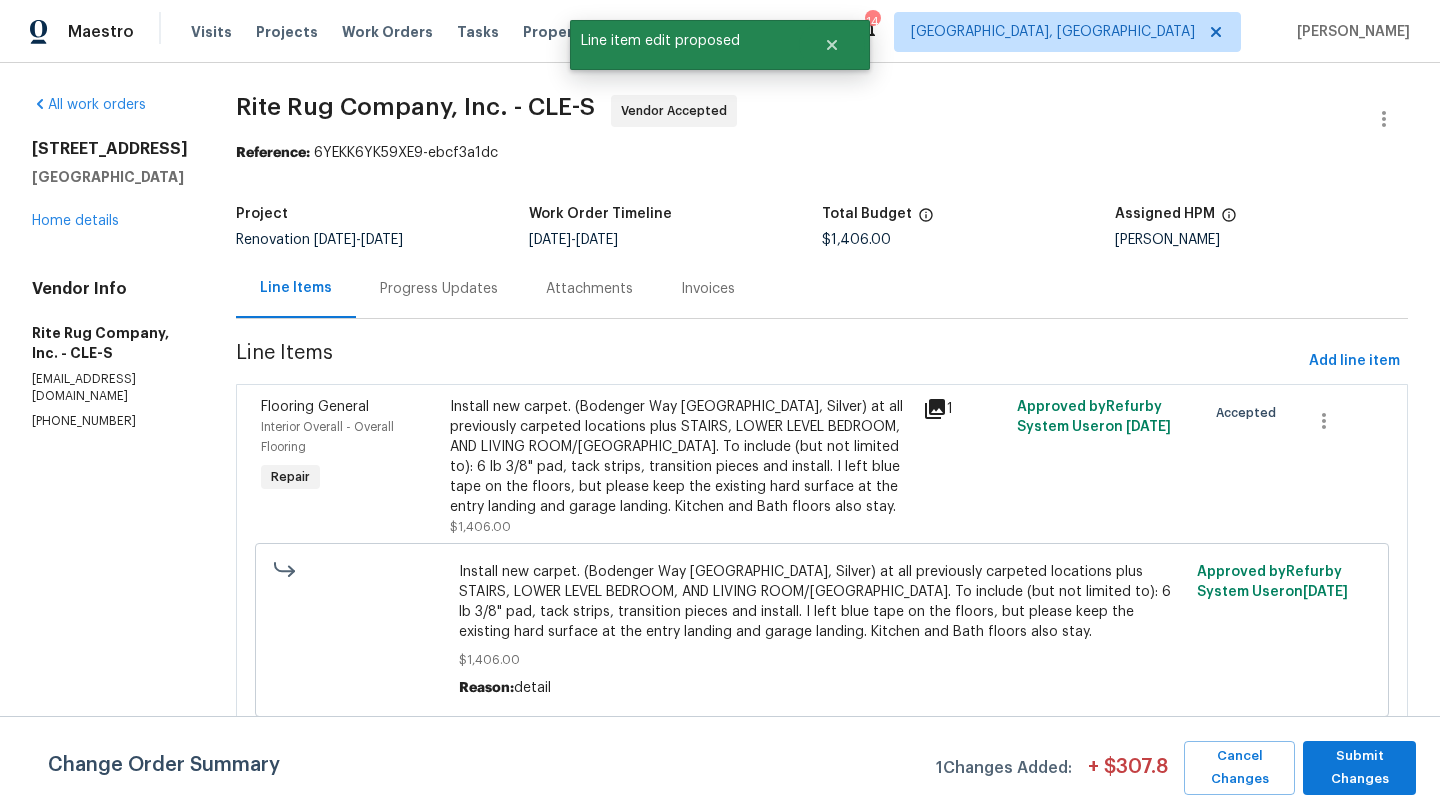 scroll, scrollTop: 0, scrollLeft: 0, axis: both 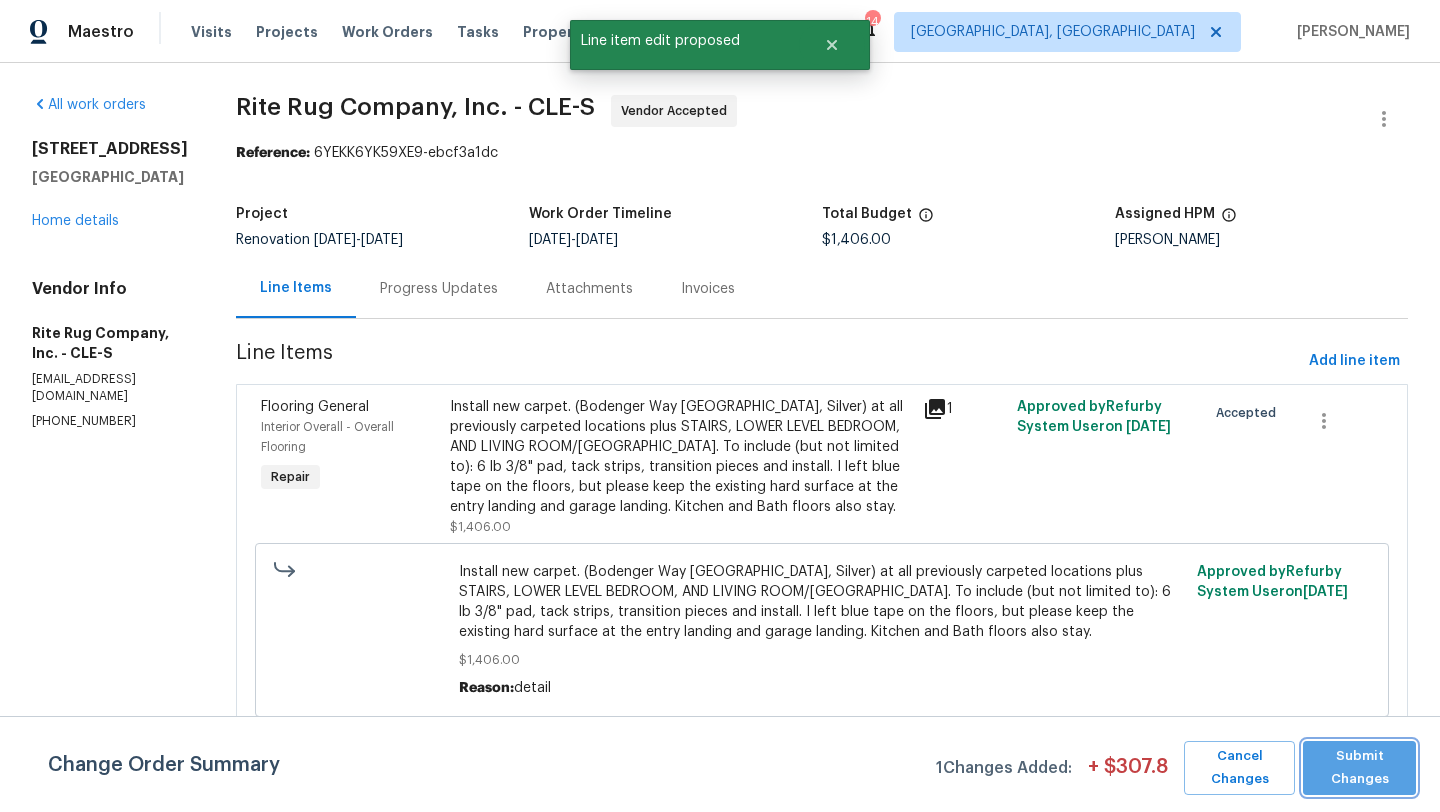 click on "Submit Changes" at bounding box center (1359, 768) 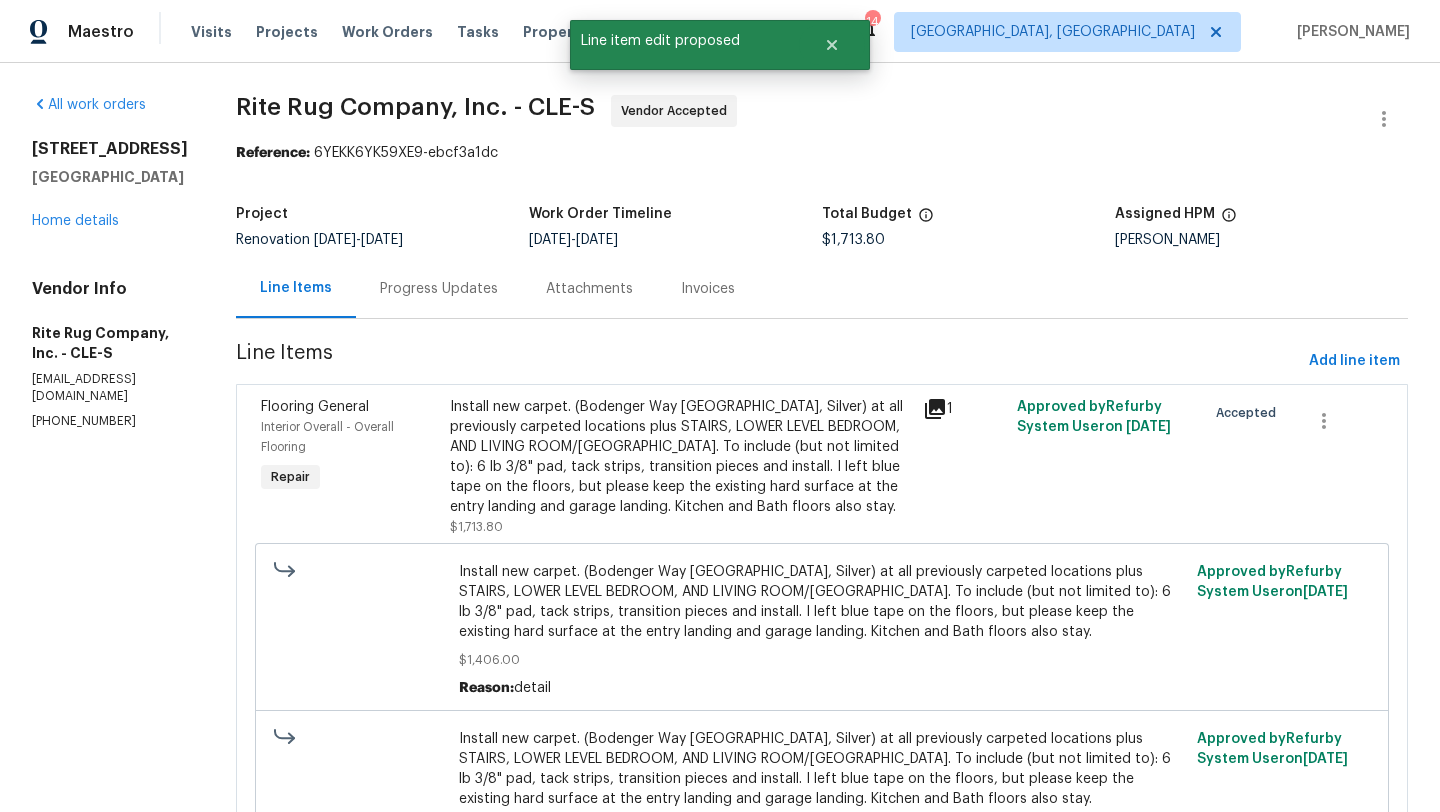 click on "Progress Updates" at bounding box center (439, 289) 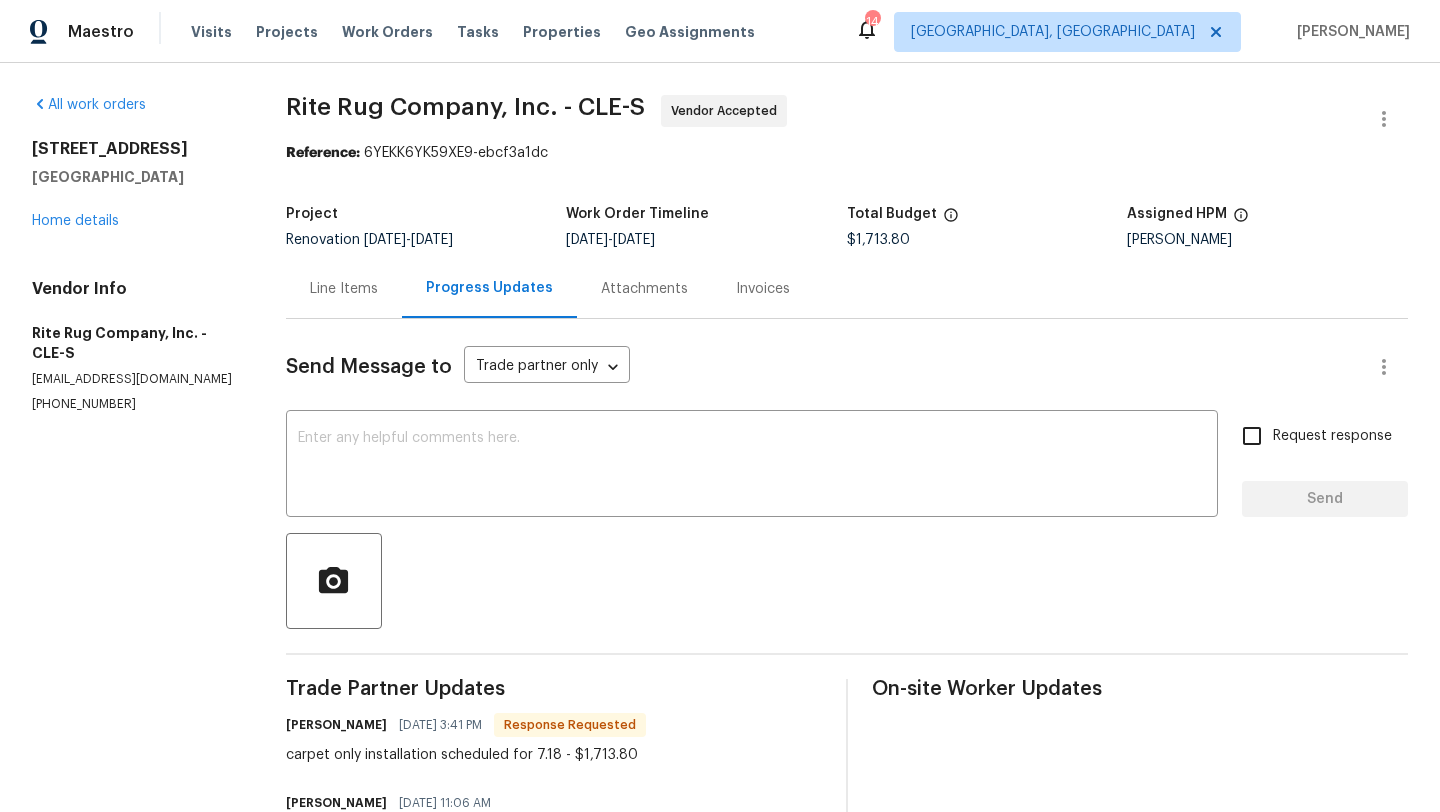 click on "Line Items" at bounding box center [344, 289] 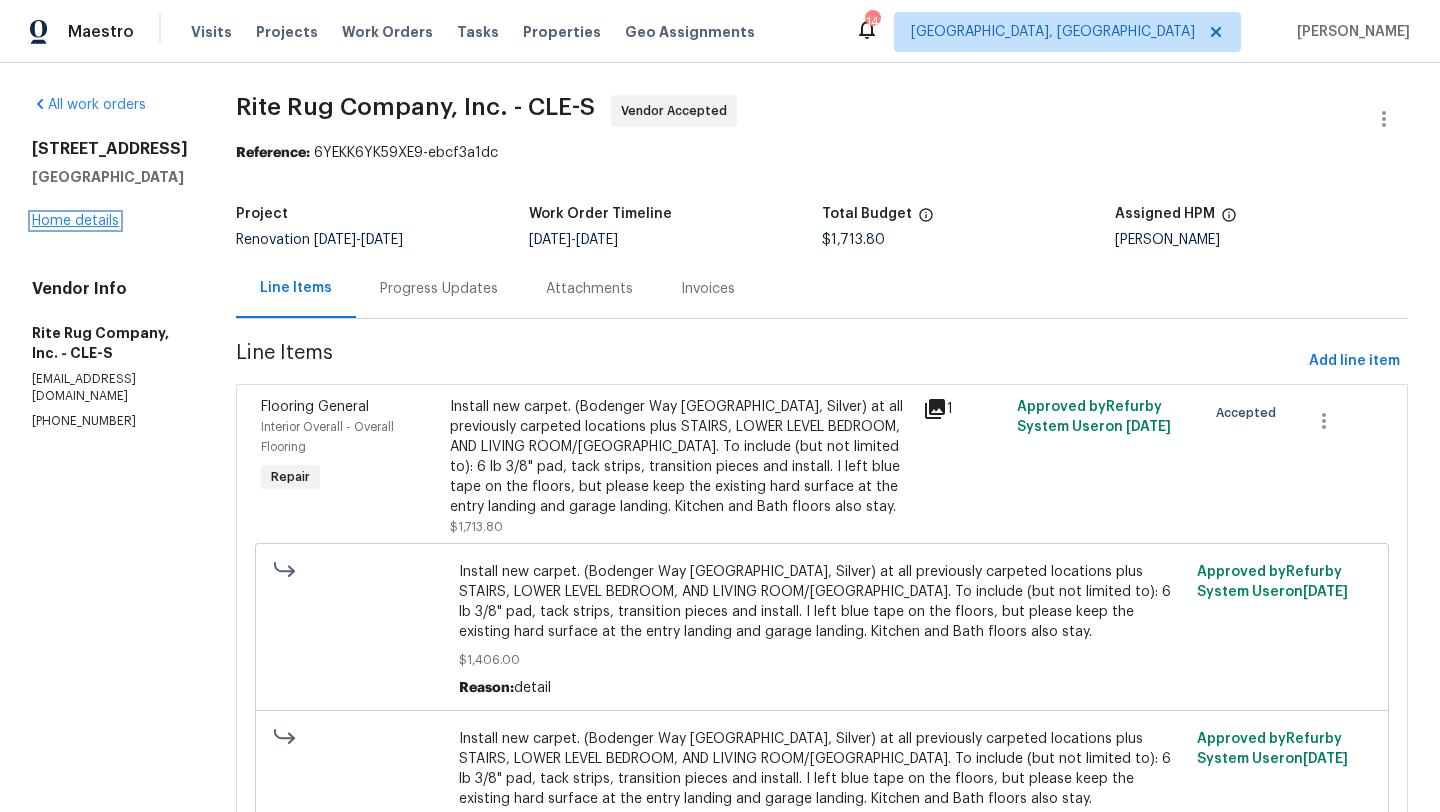 click on "Home details" at bounding box center (75, 221) 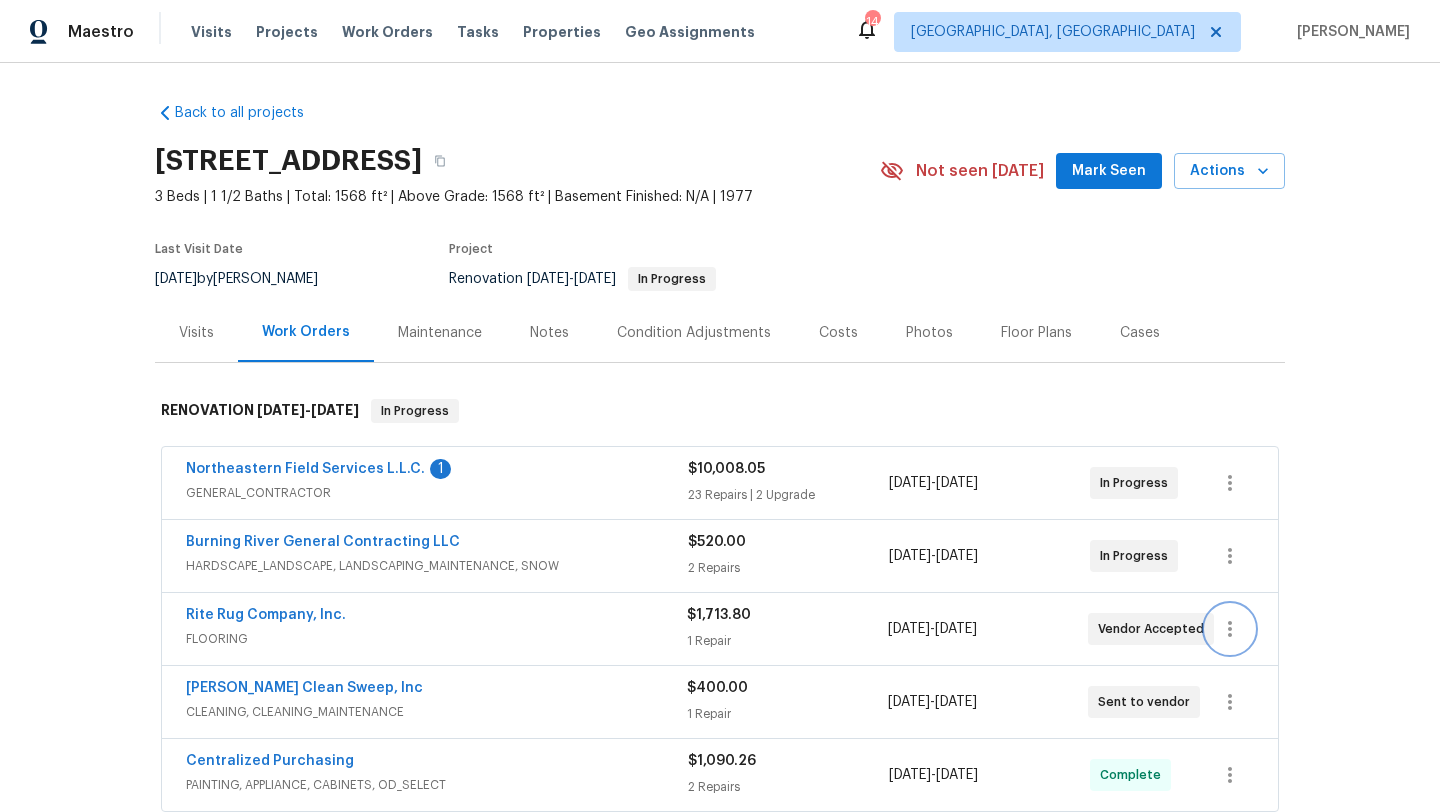 click 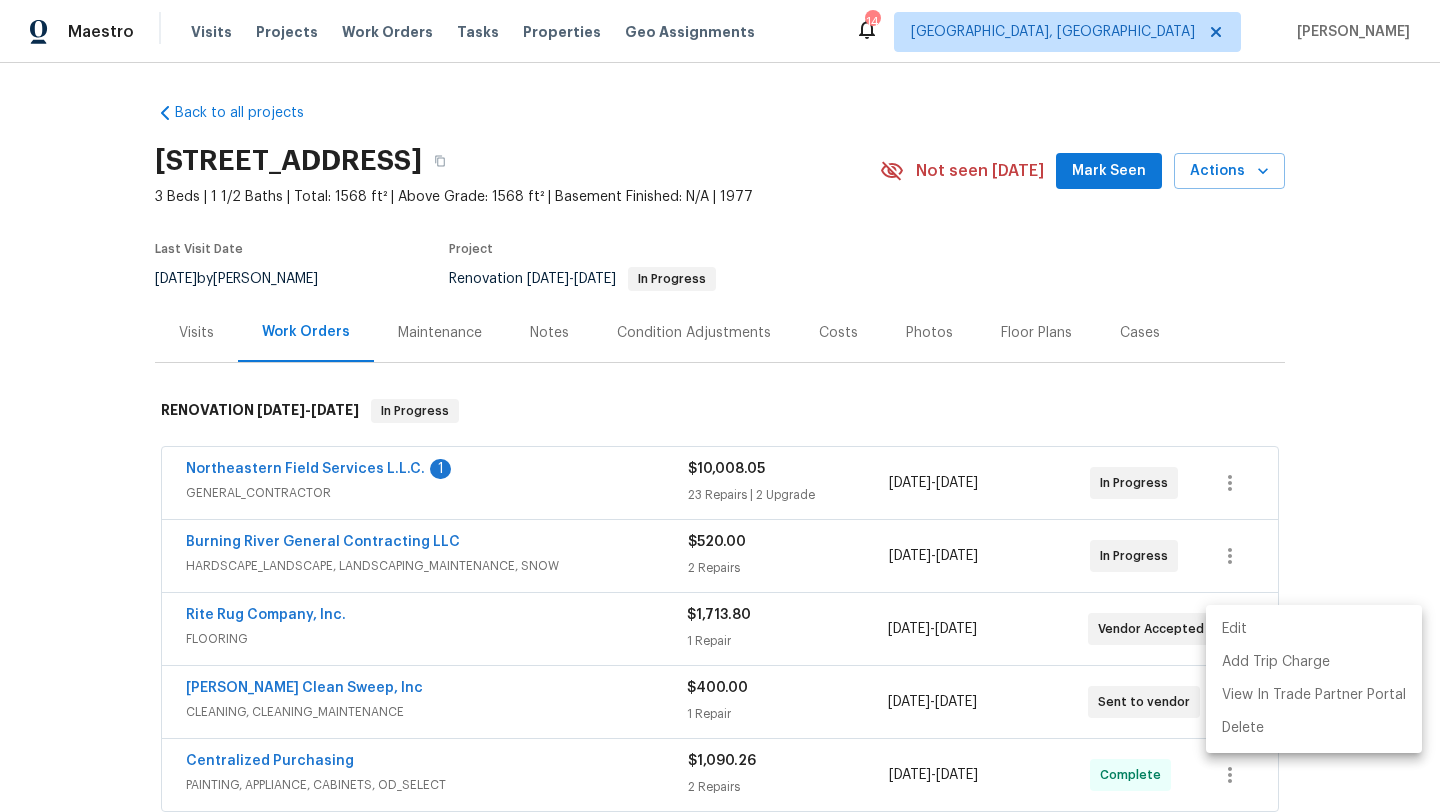 click on "Edit" at bounding box center (1314, 629) 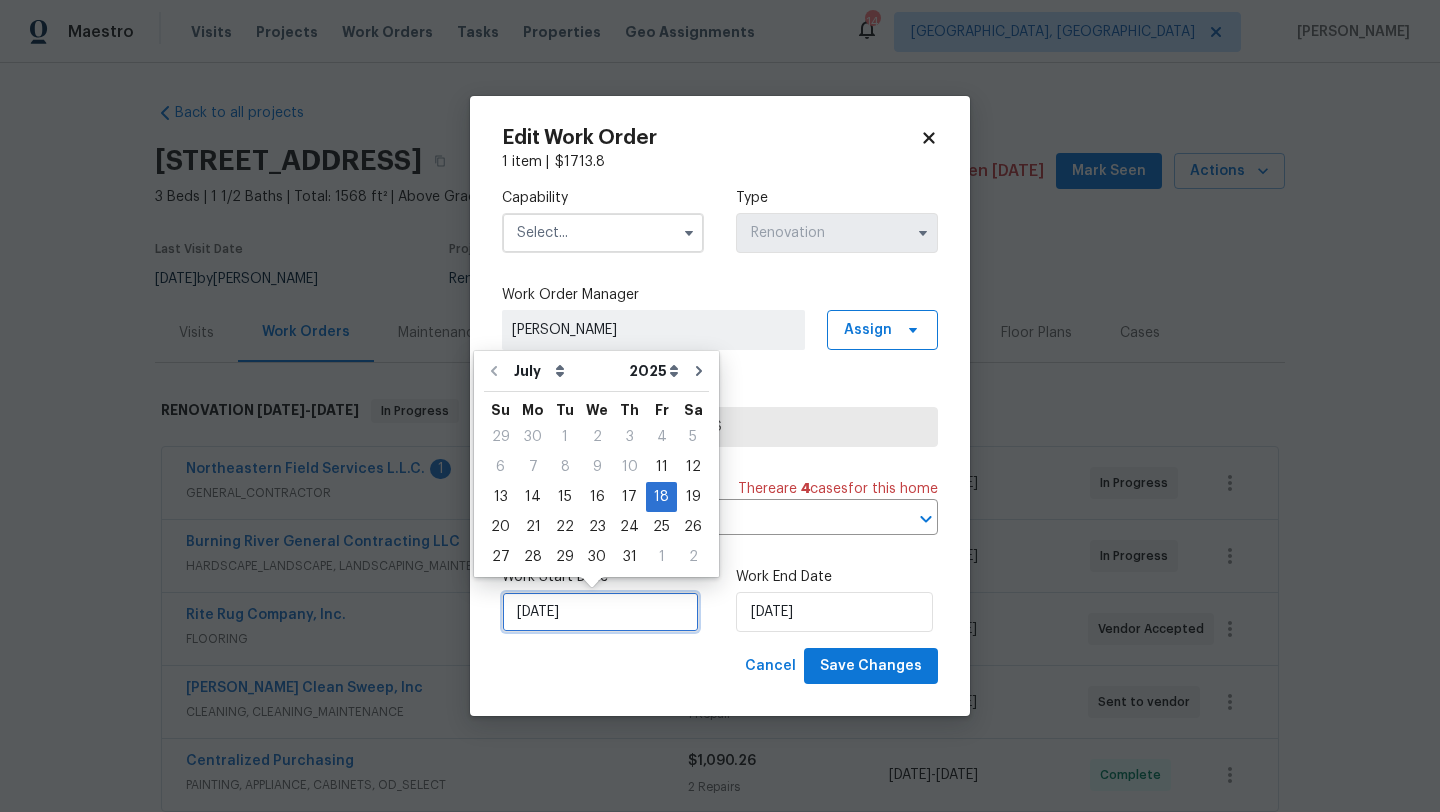 click on "7/18/2025" at bounding box center [600, 612] 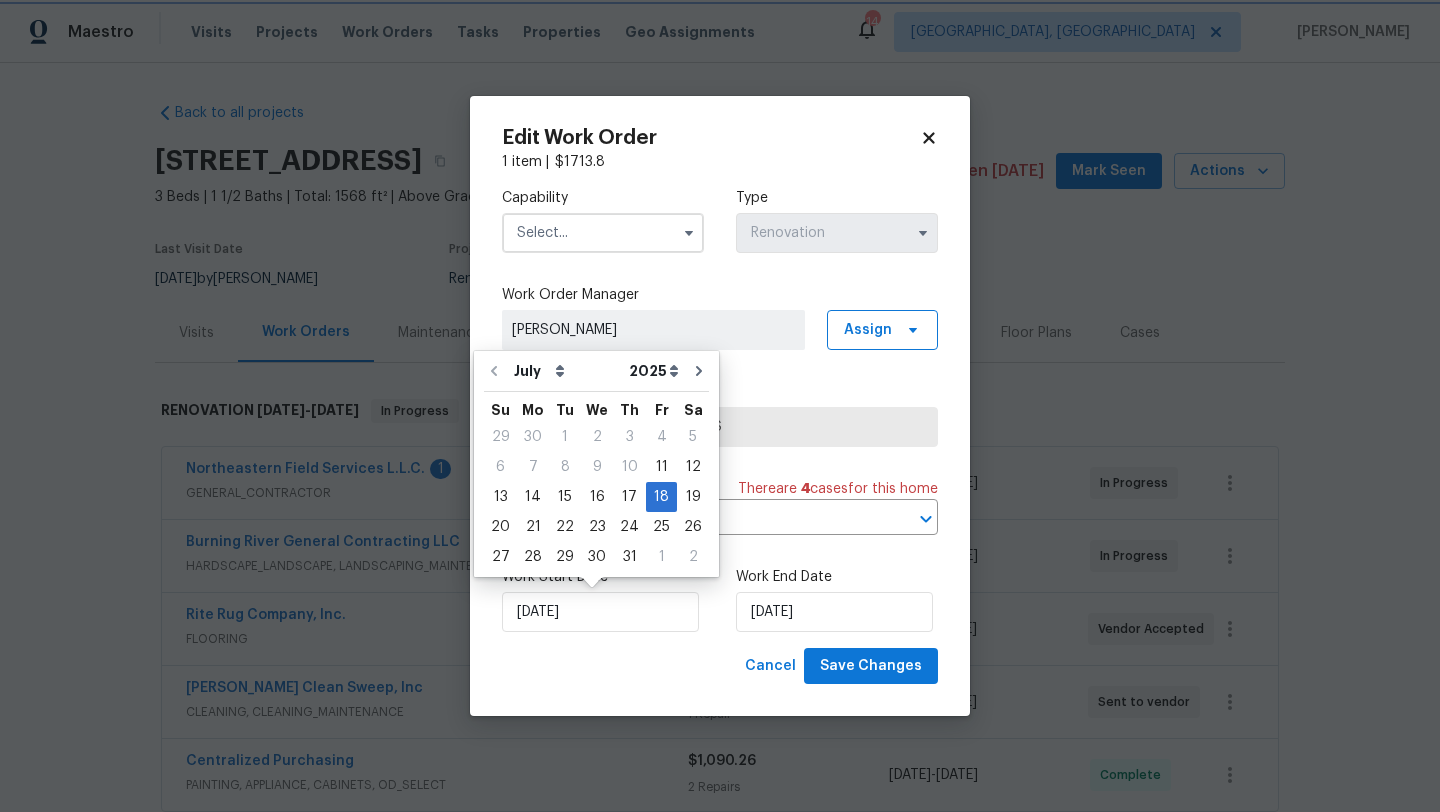 click on "Edit Work Order" at bounding box center [720, 138] 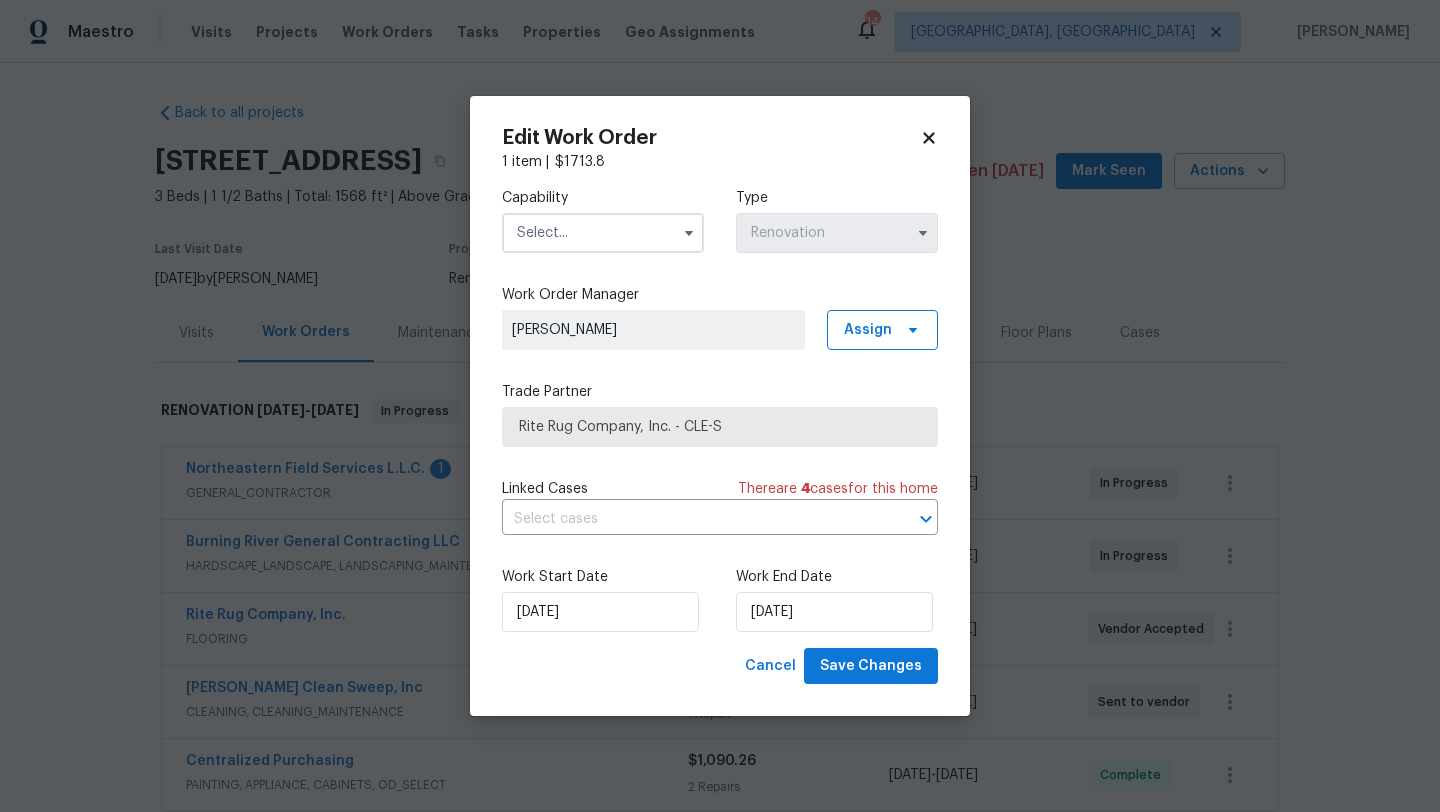 click 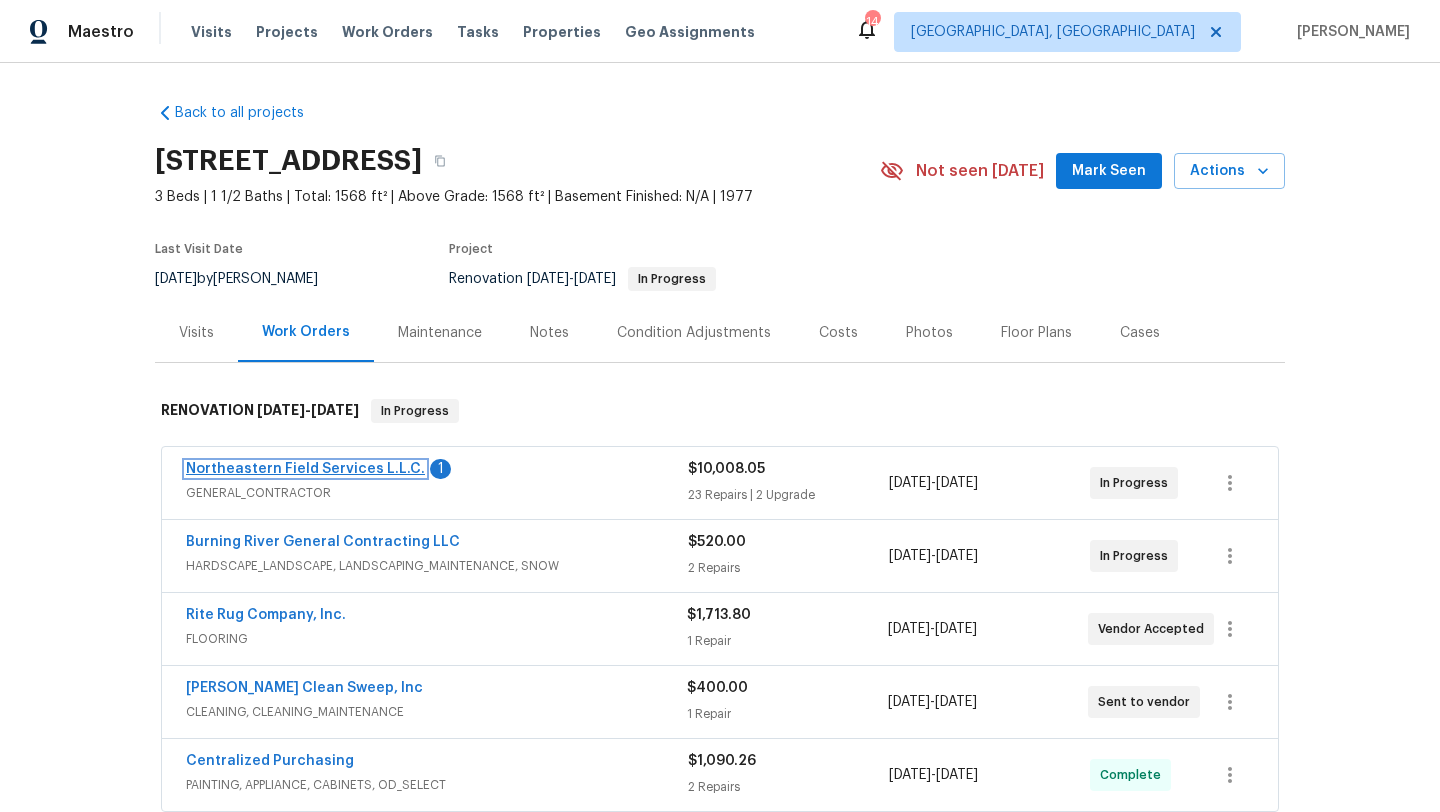 click on "Northeastern Field Services L.L.C." at bounding box center [305, 469] 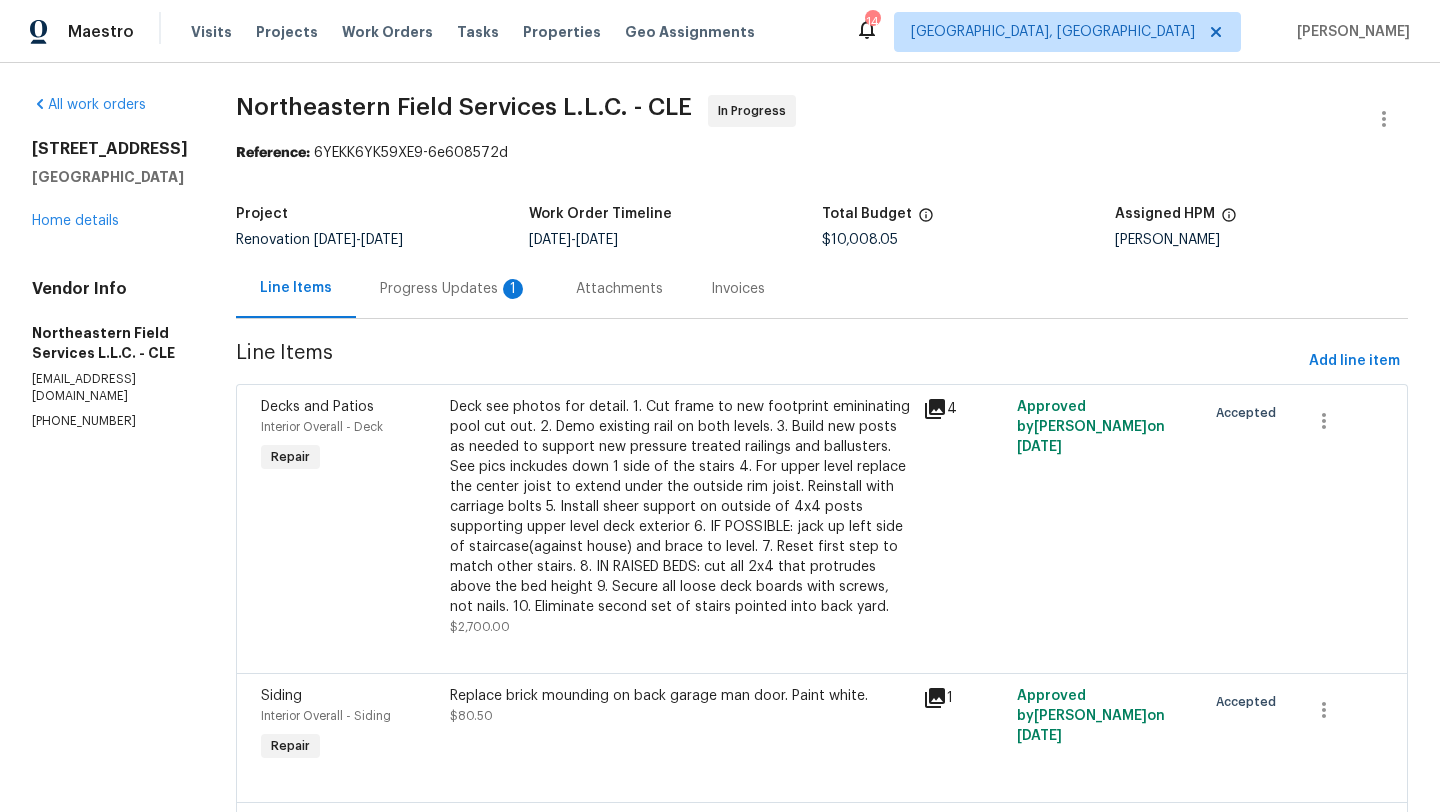 click on "Progress Updates 1" at bounding box center [454, 289] 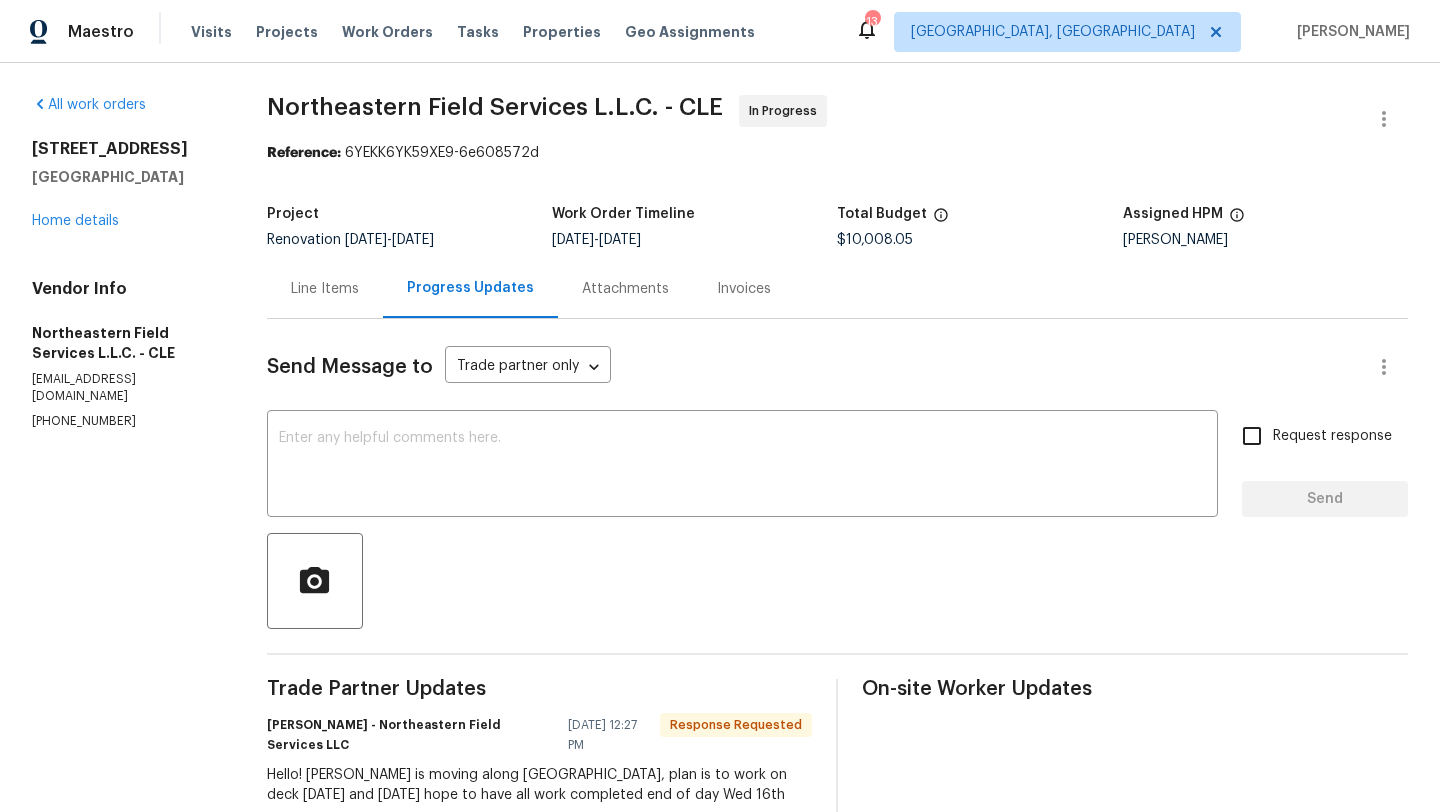 click on "Line Items" at bounding box center [325, 289] 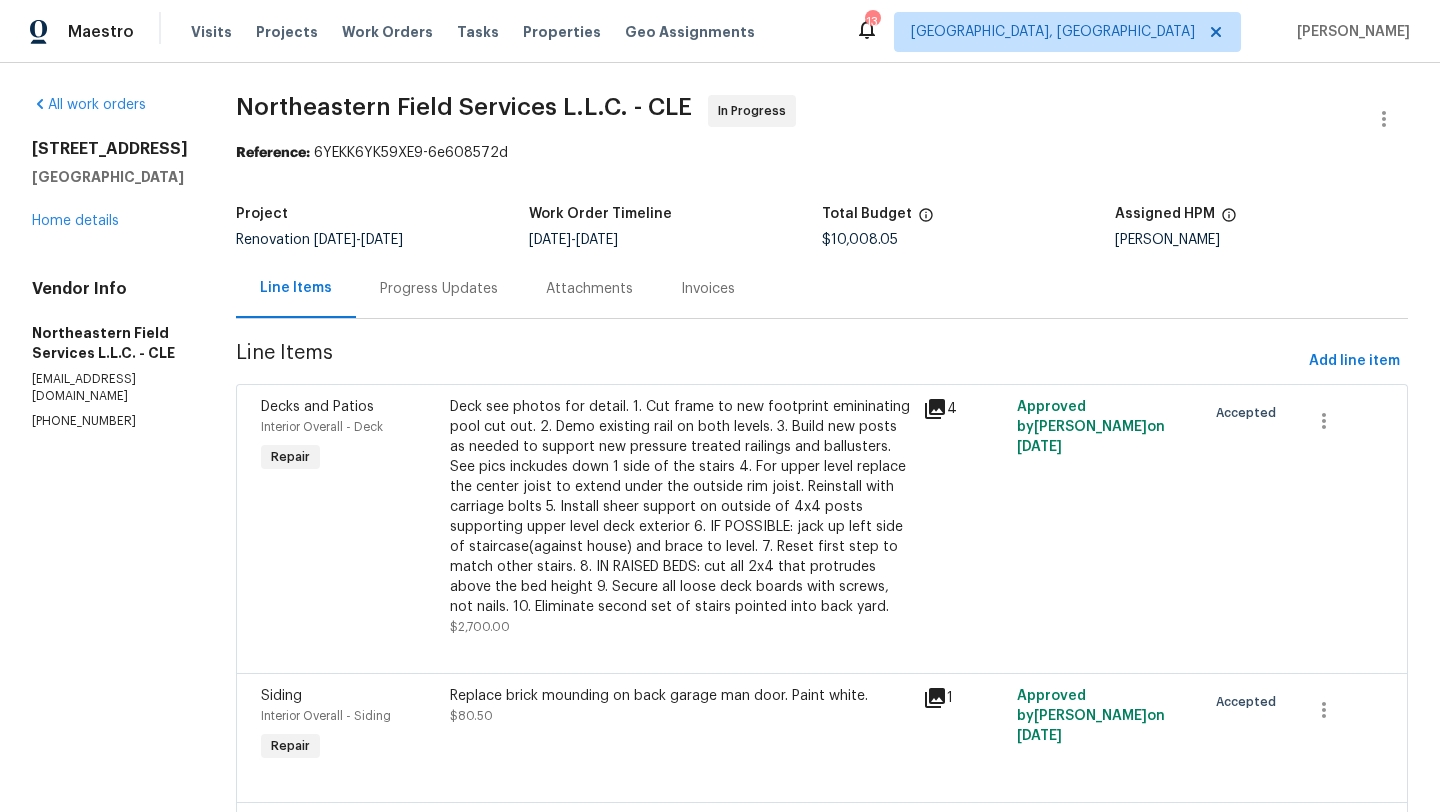 click on "2406 Park Dr Cleveland, OH 44134 Home details" at bounding box center (110, 185) 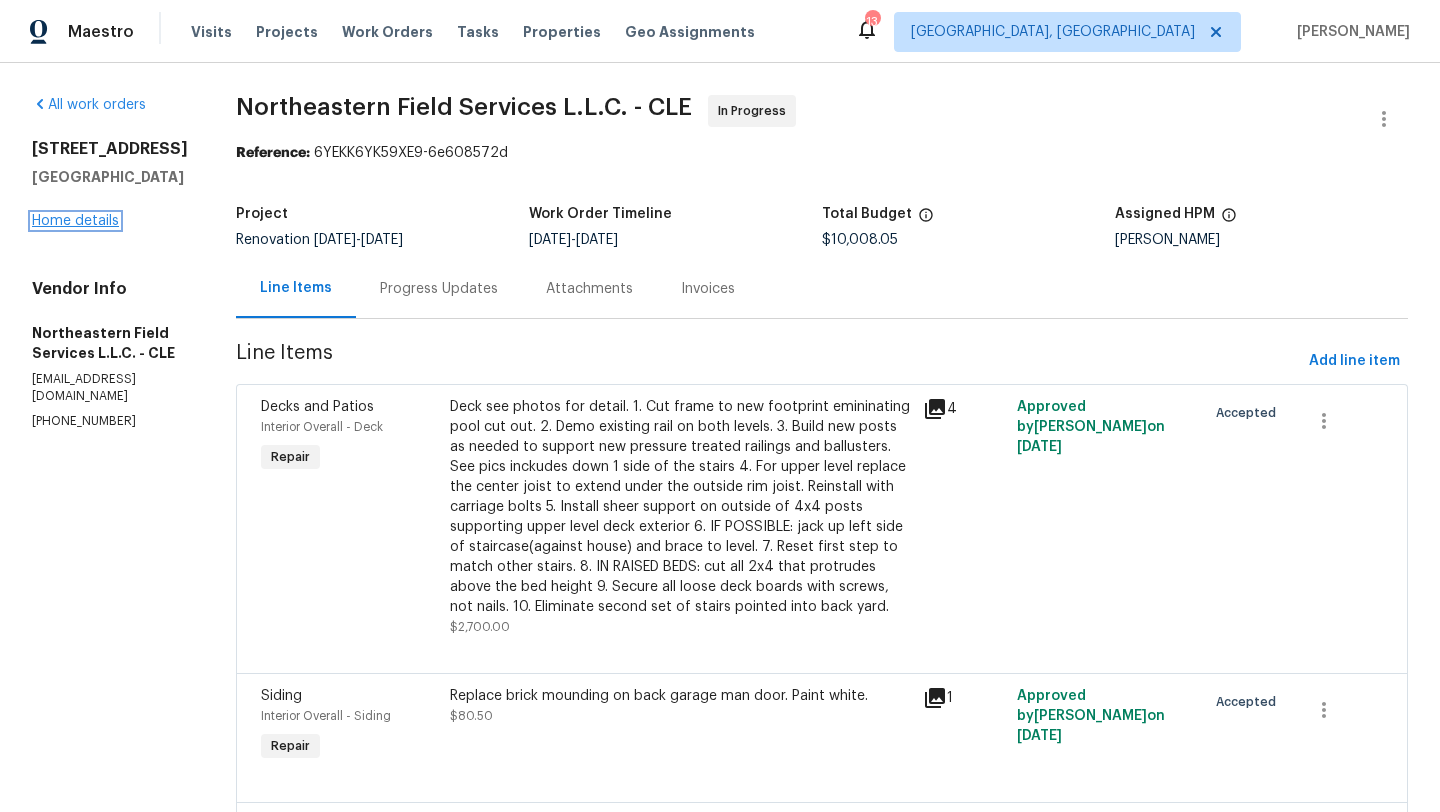 click on "Home details" at bounding box center (75, 221) 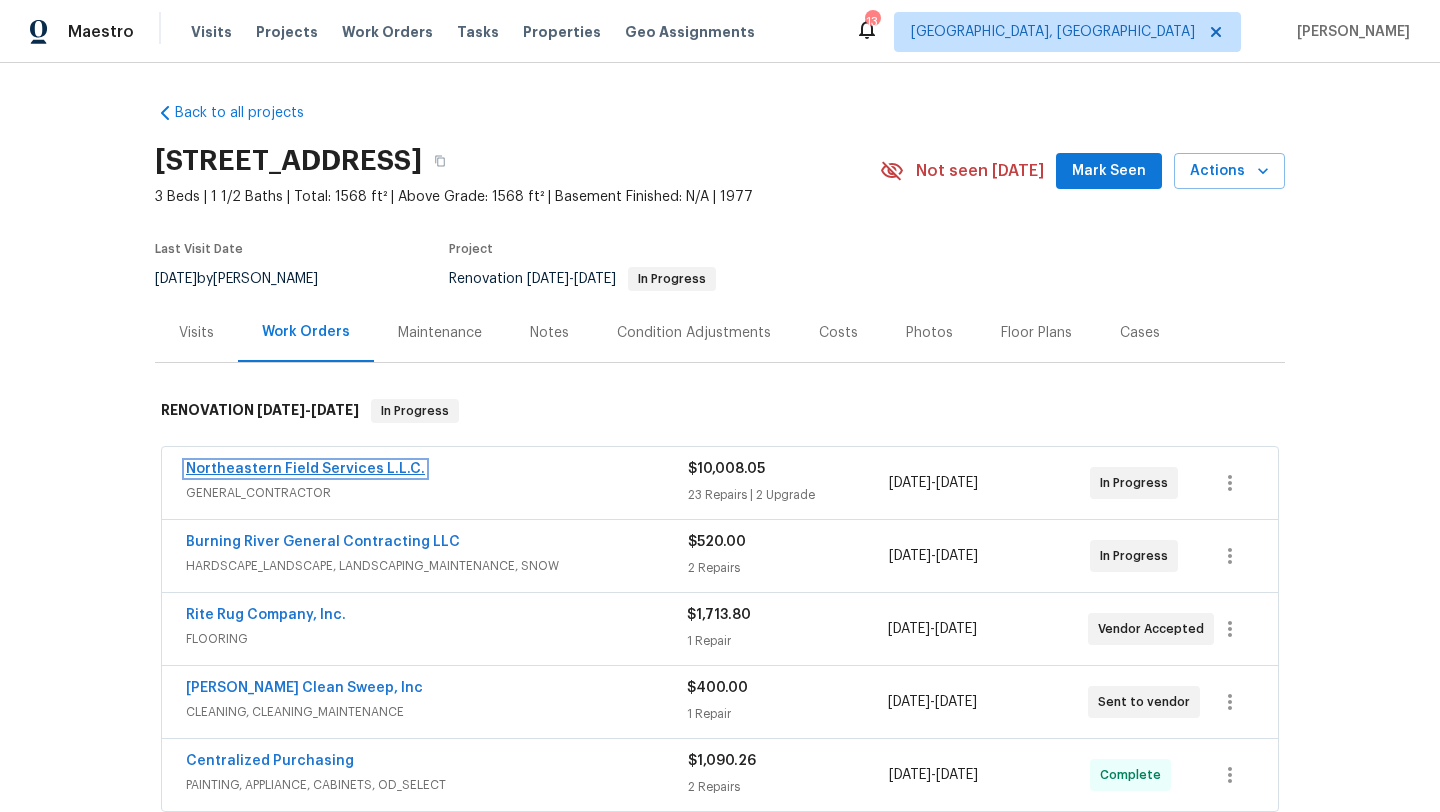 click on "Northeastern Field Services L.L.C." at bounding box center [305, 469] 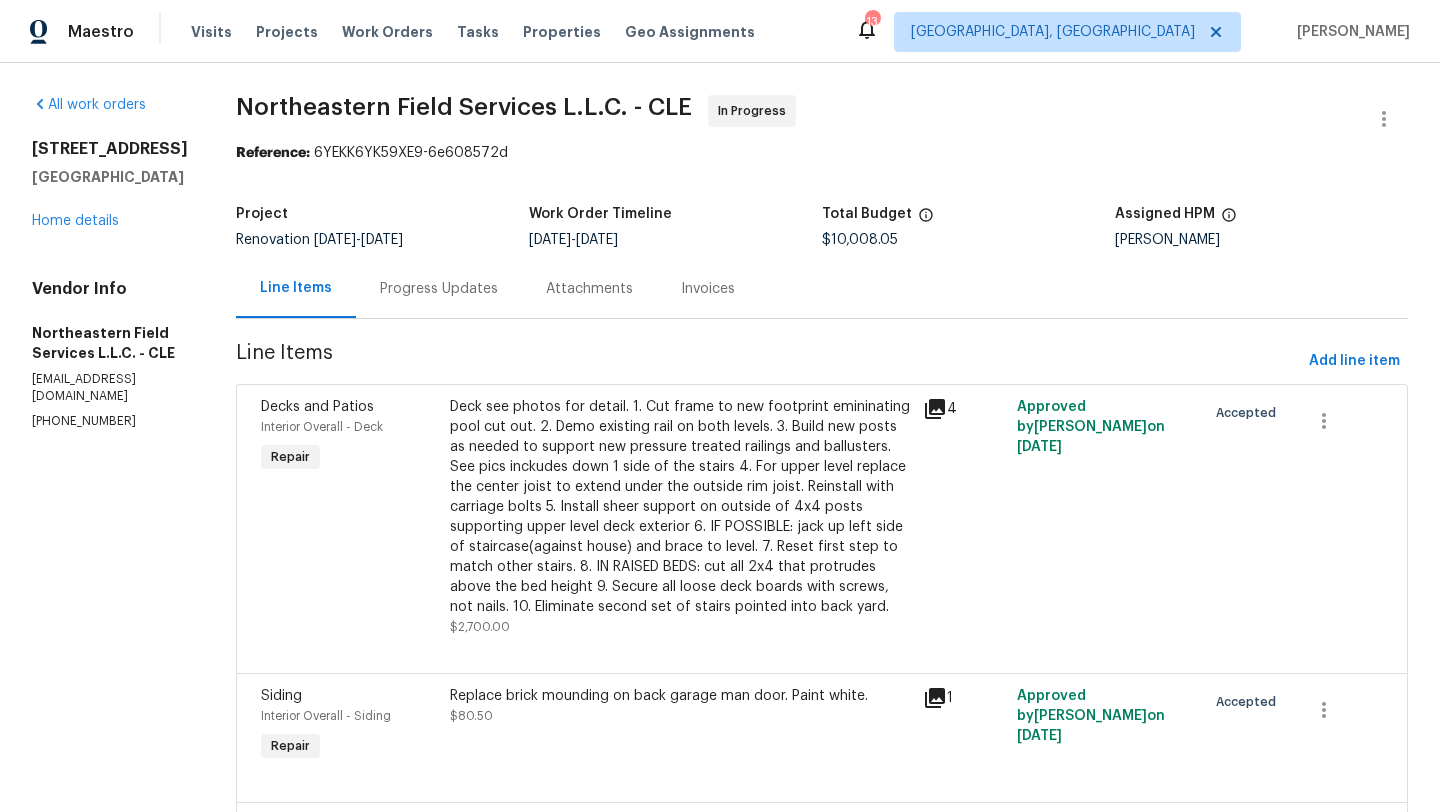 click on "Progress Updates" at bounding box center (439, 289) 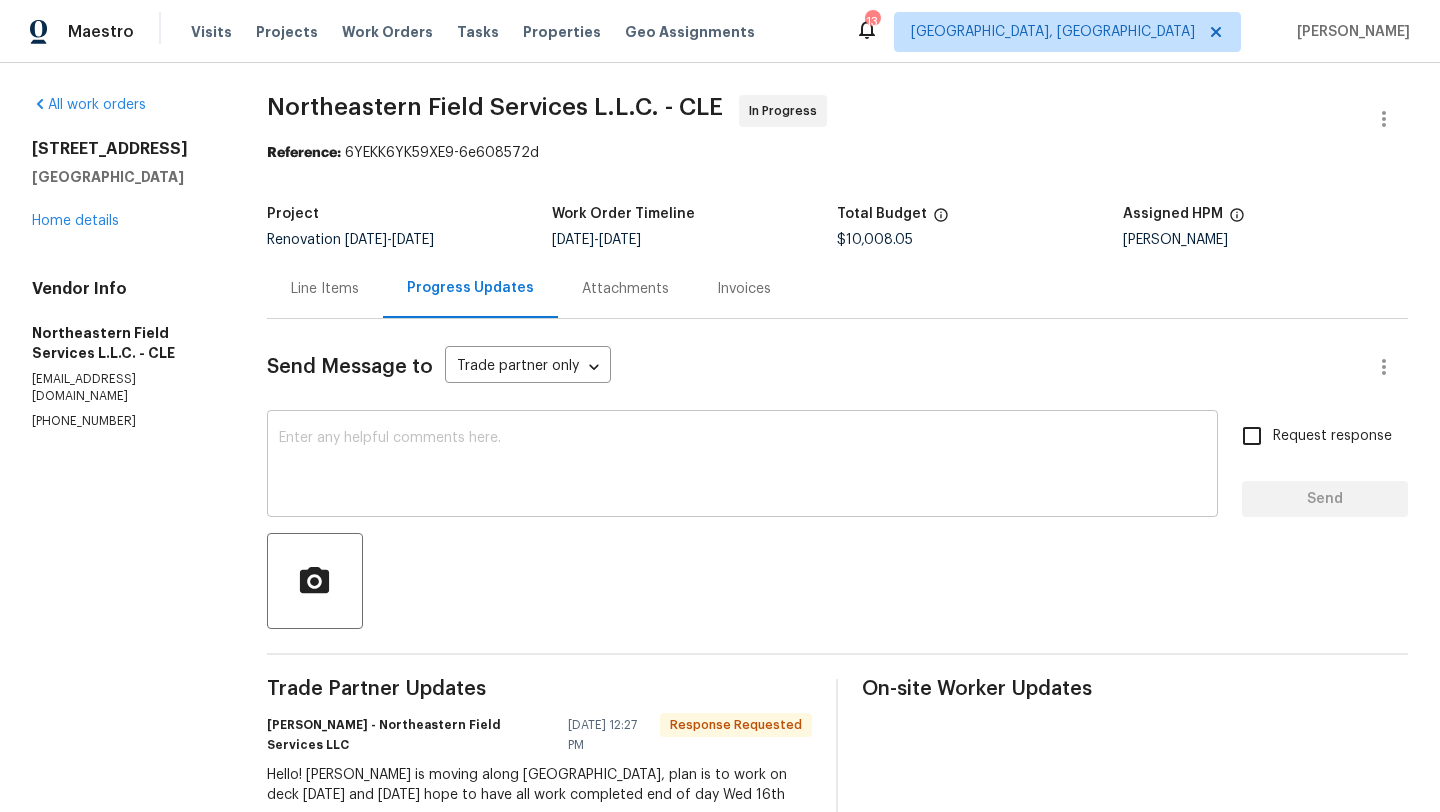 click at bounding box center (742, 466) 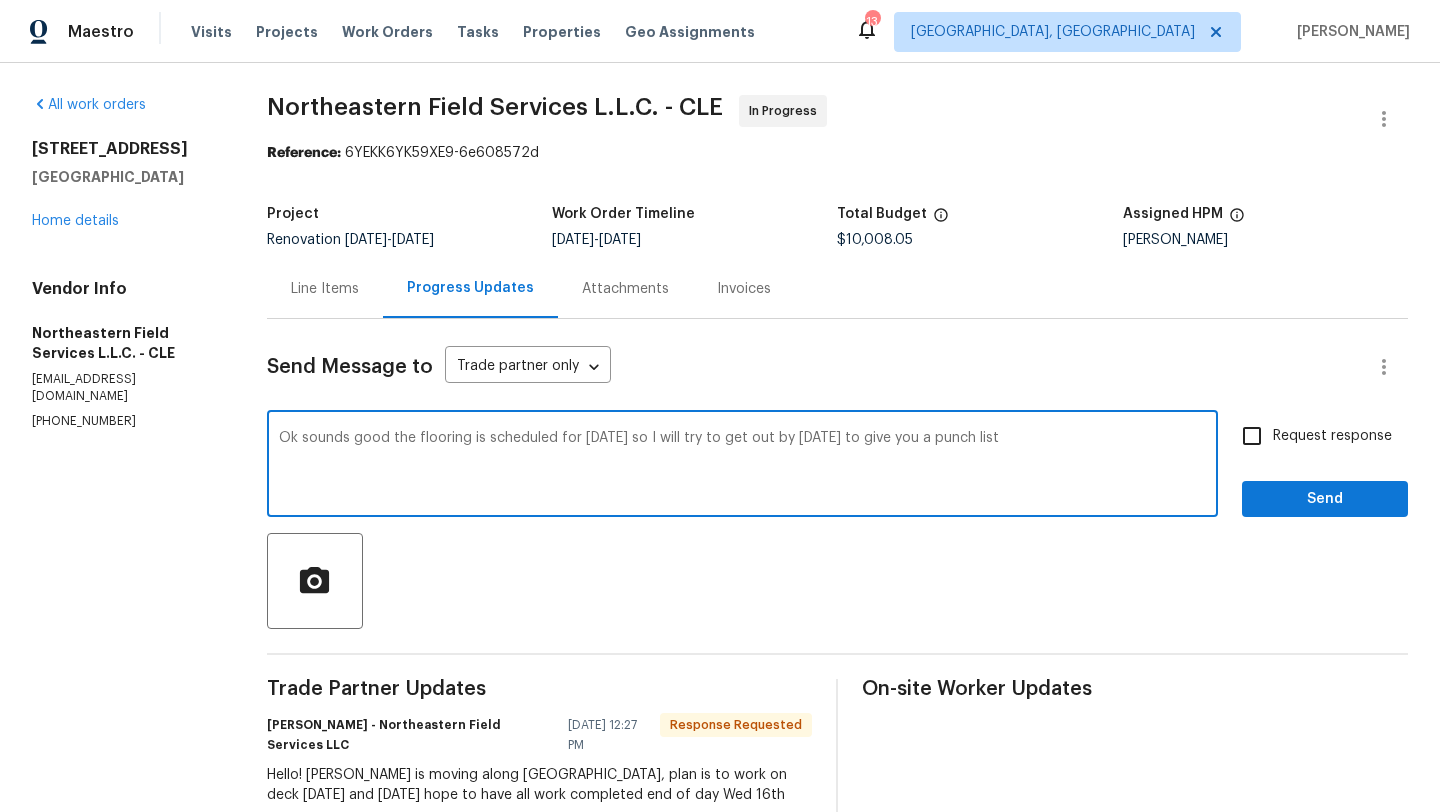 type on "Ok sounds good the flooring is scheduled for Friday so I will try to get out by wednesday to give you a punch list" 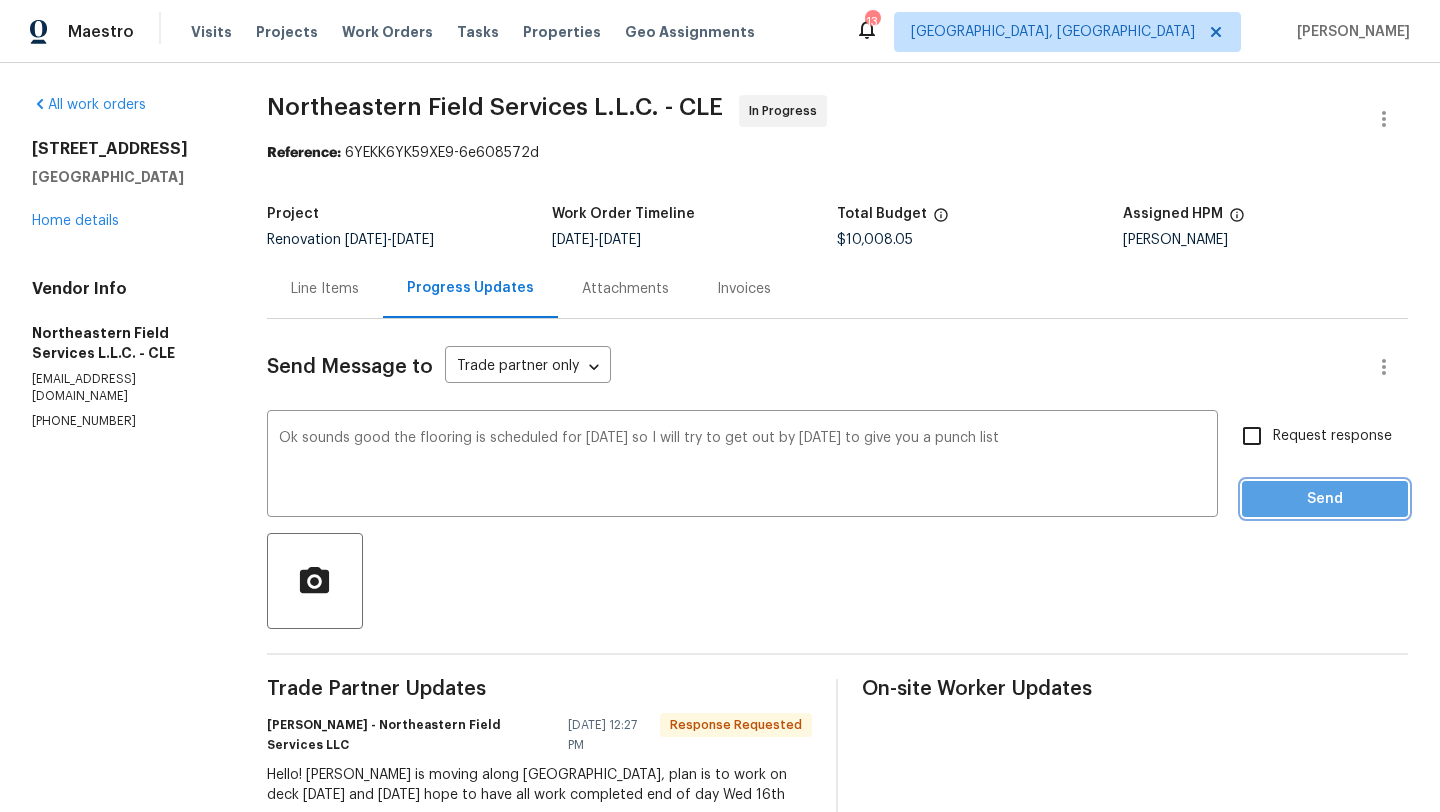 click on "Send" at bounding box center [1325, 499] 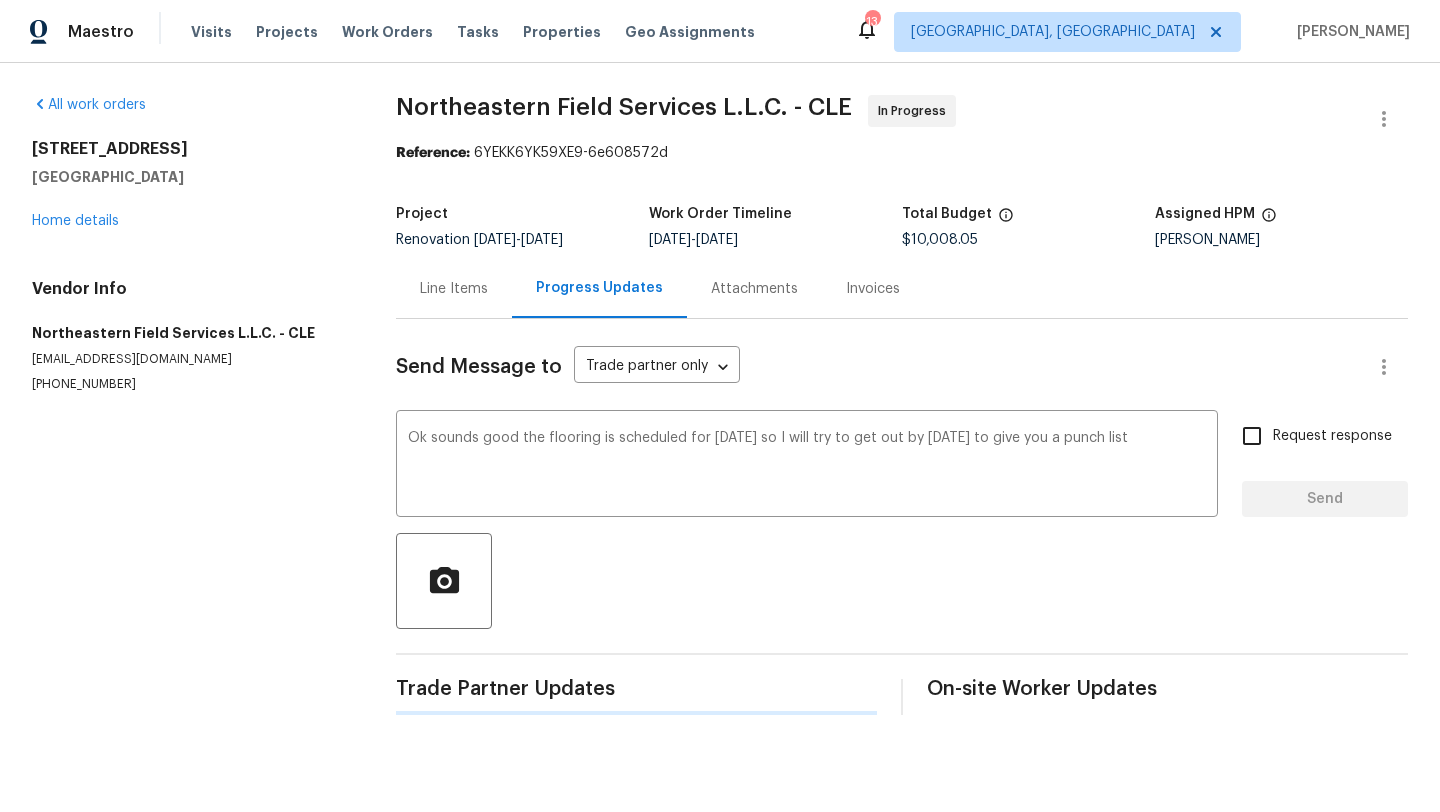 type 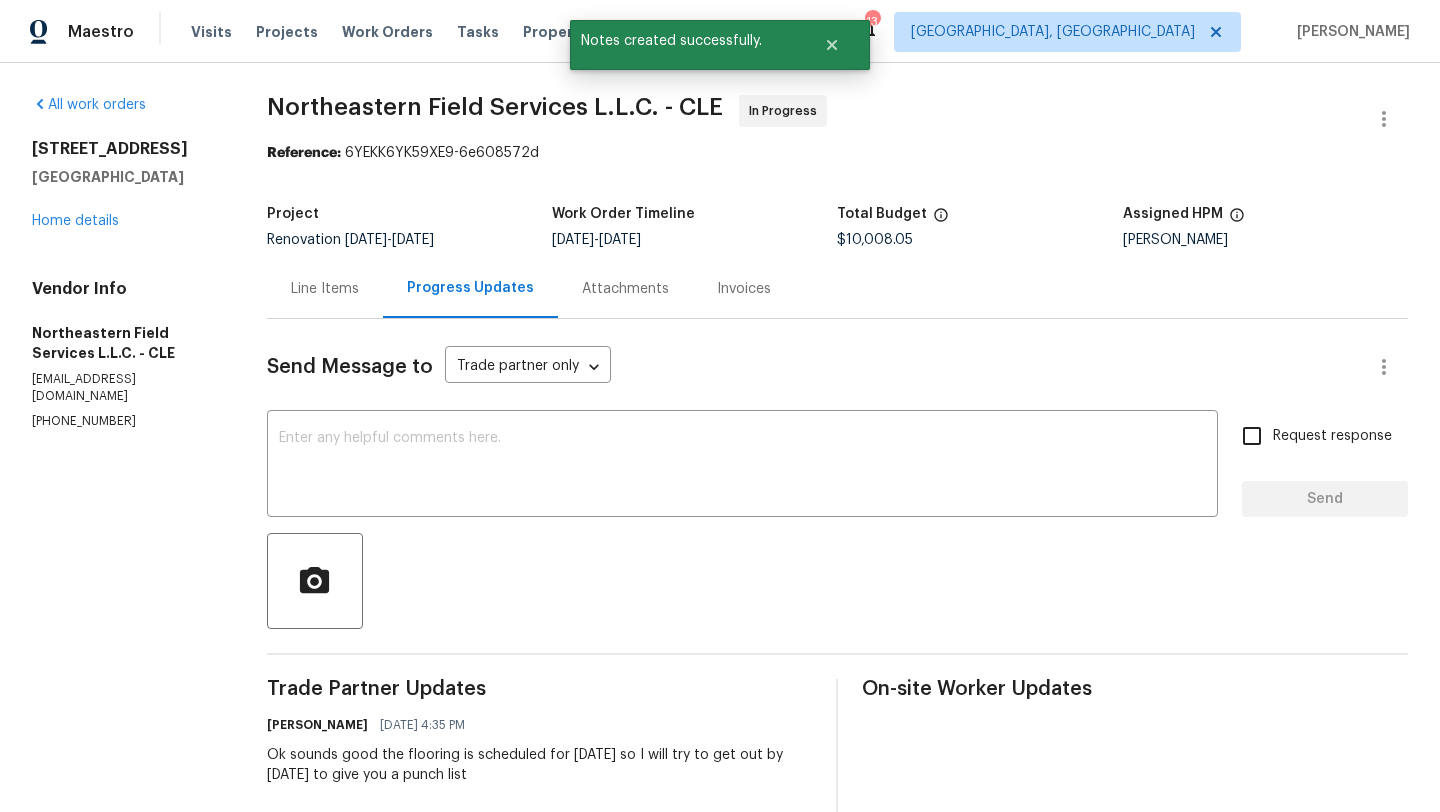 click on "2406 Park Dr Cleveland, OH 44134 Home details" at bounding box center (125, 185) 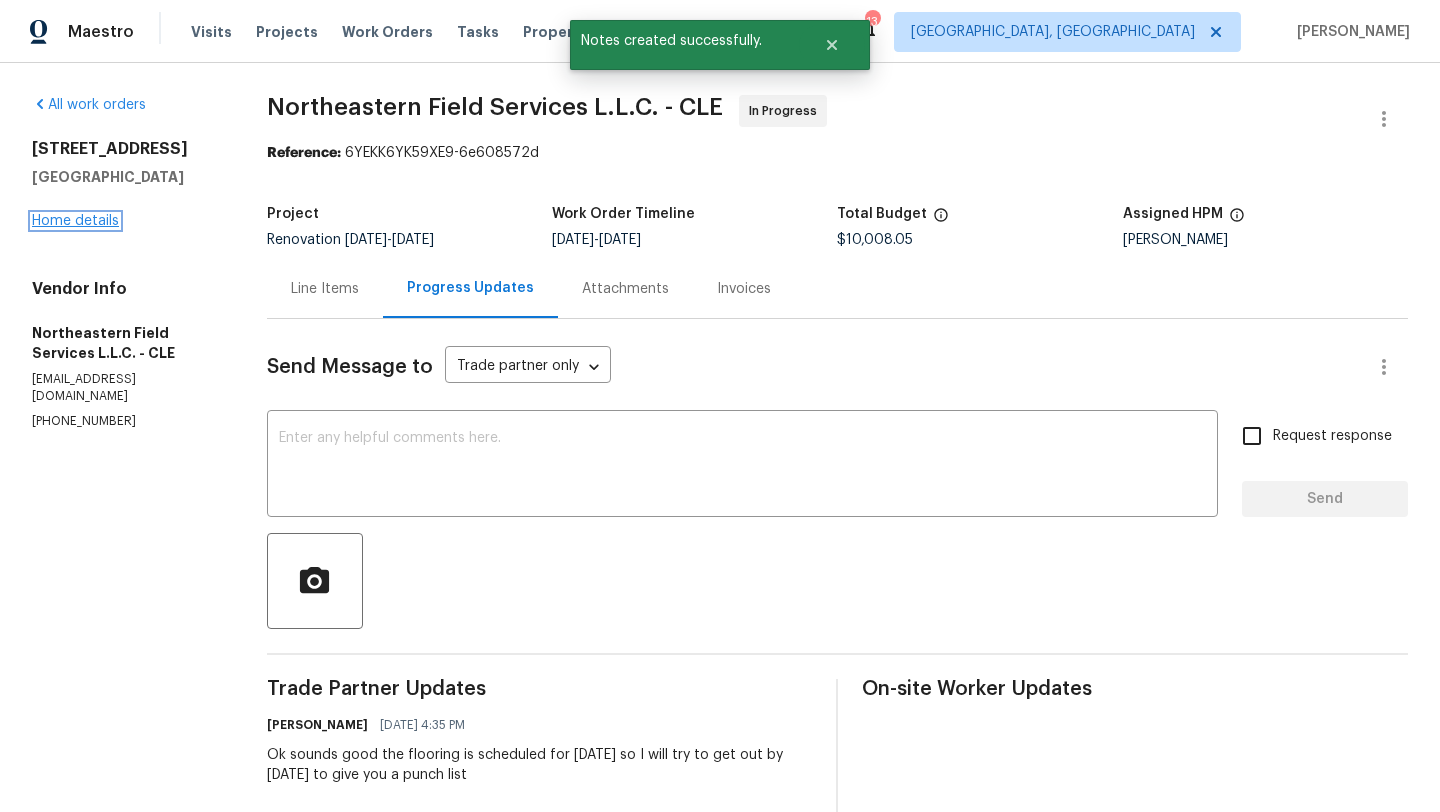 click on "Home details" at bounding box center (75, 221) 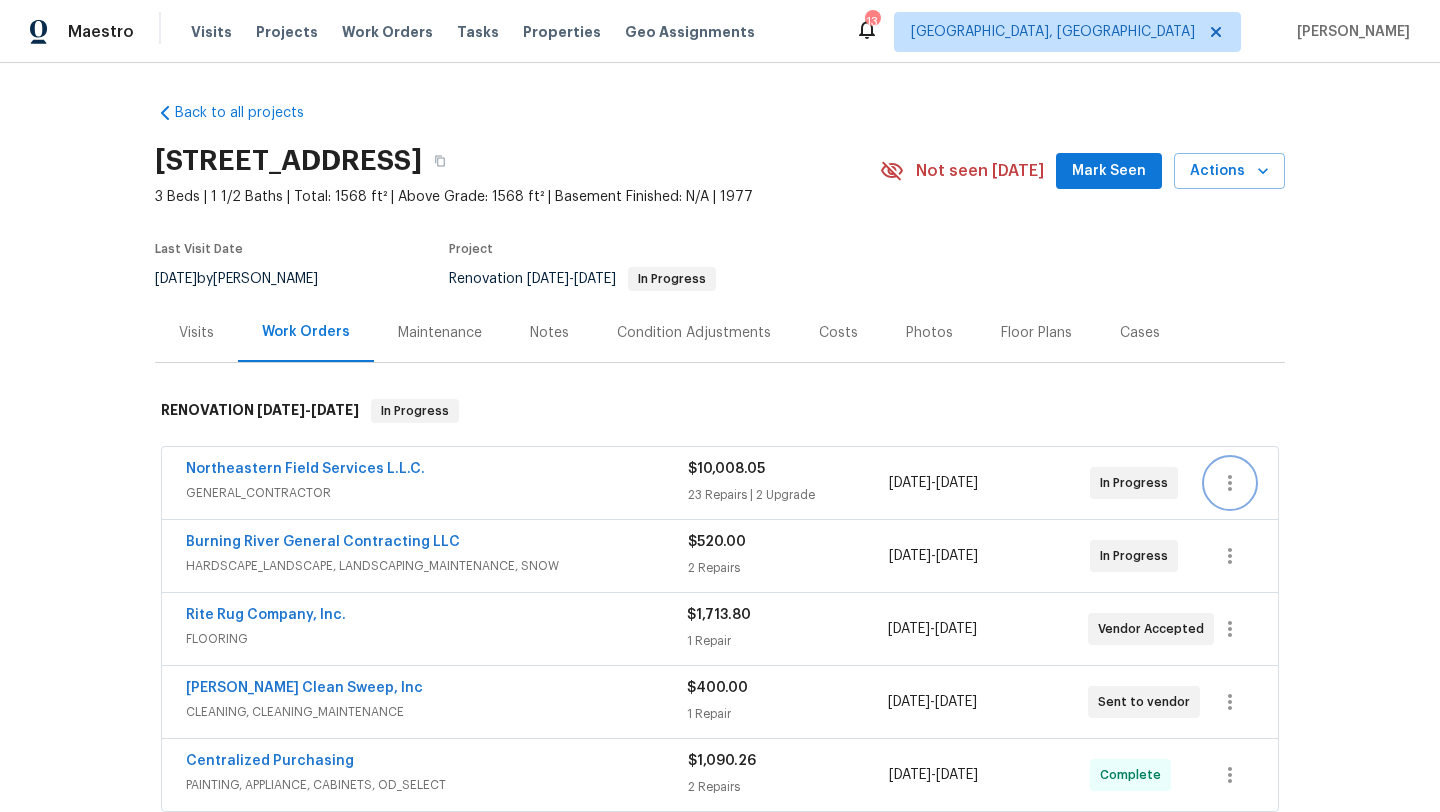 click 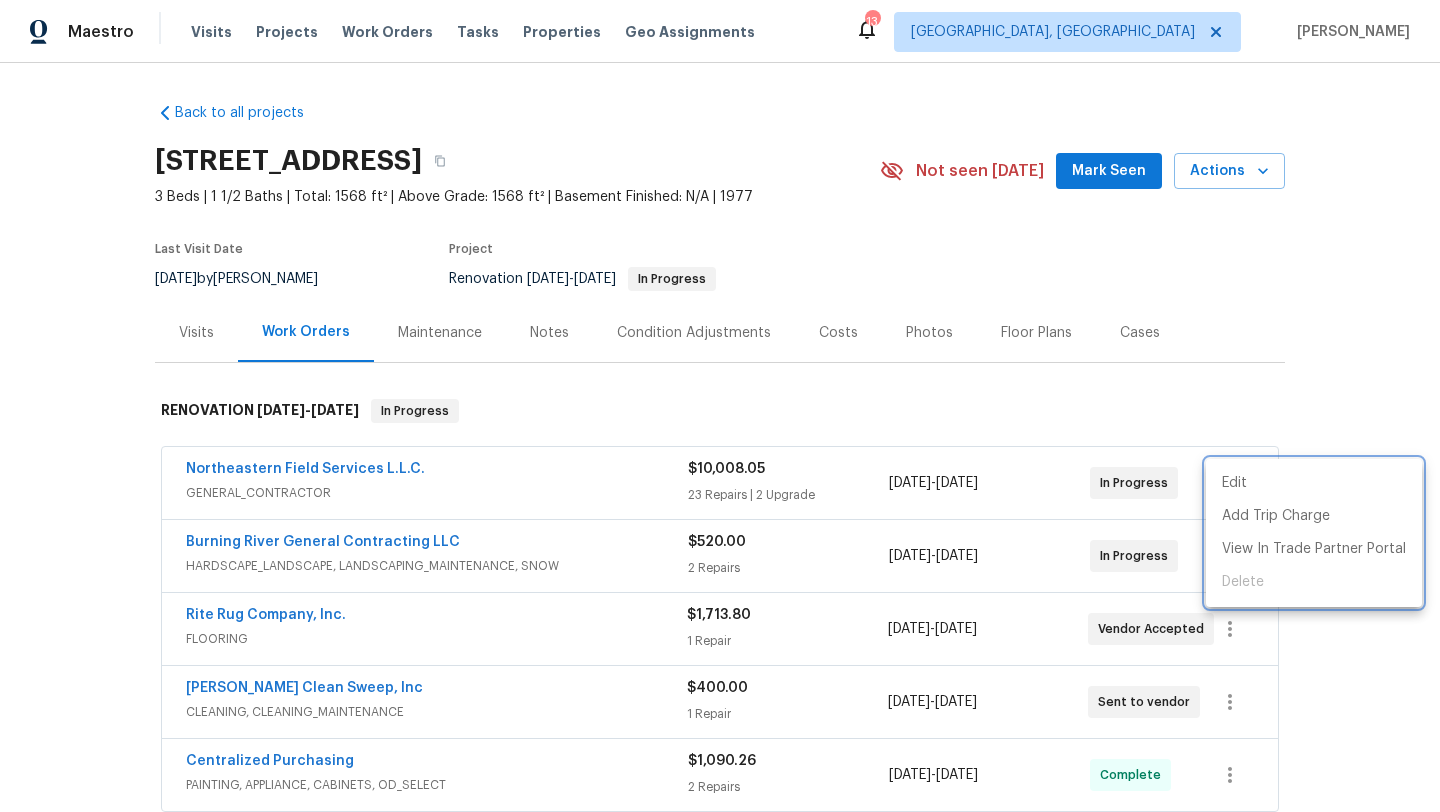 click at bounding box center [720, 406] 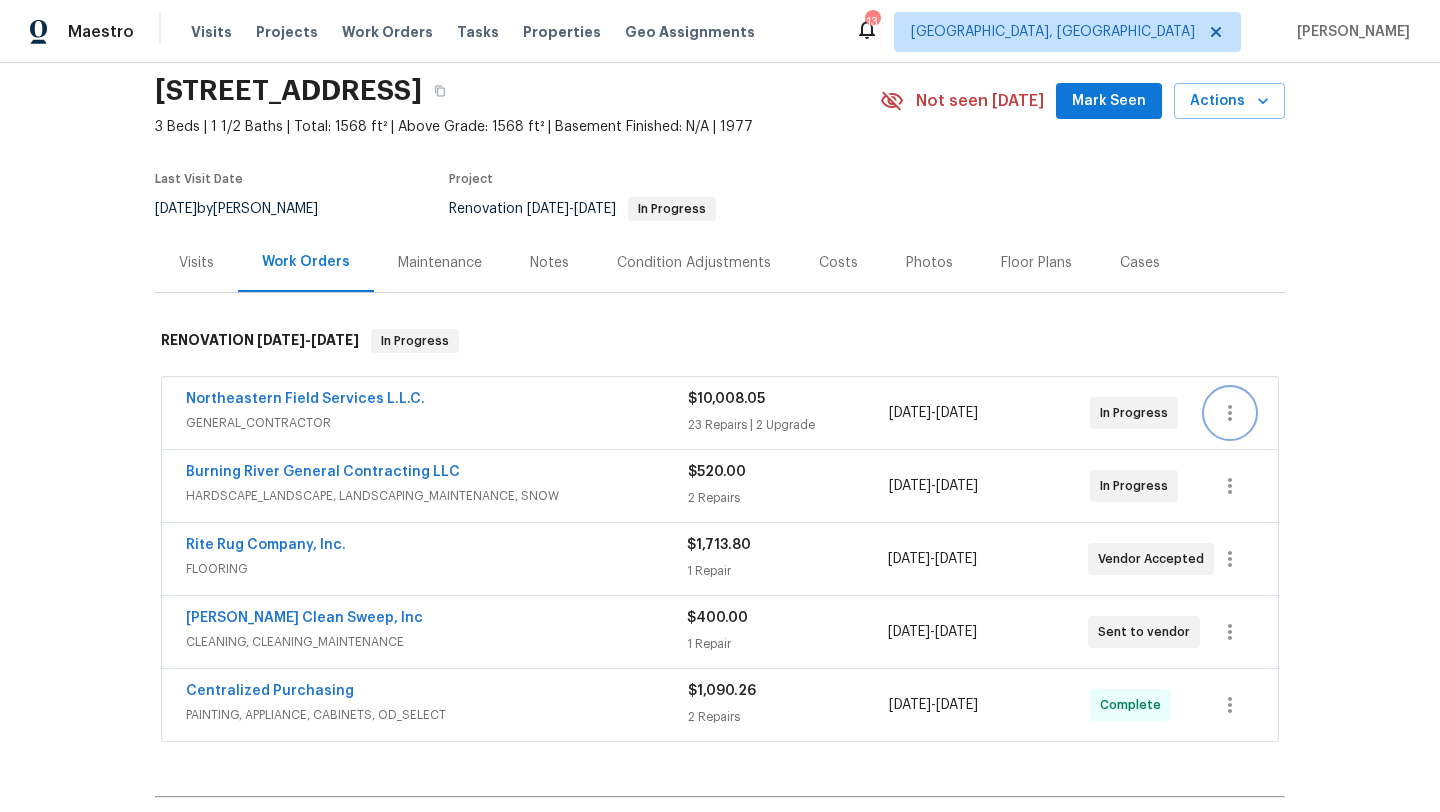 scroll, scrollTop: 72, scrollLeft: 0, axis: vertical 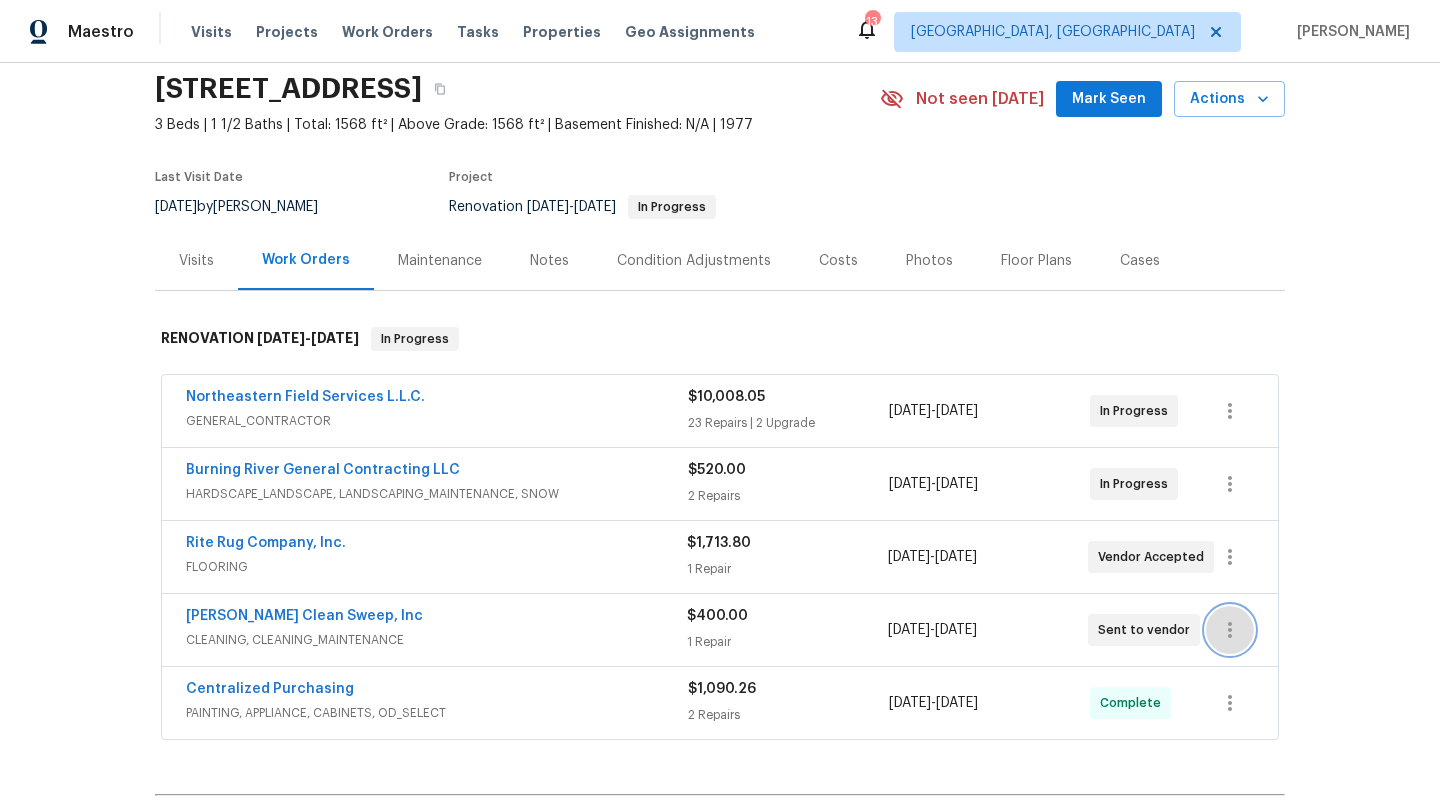 click 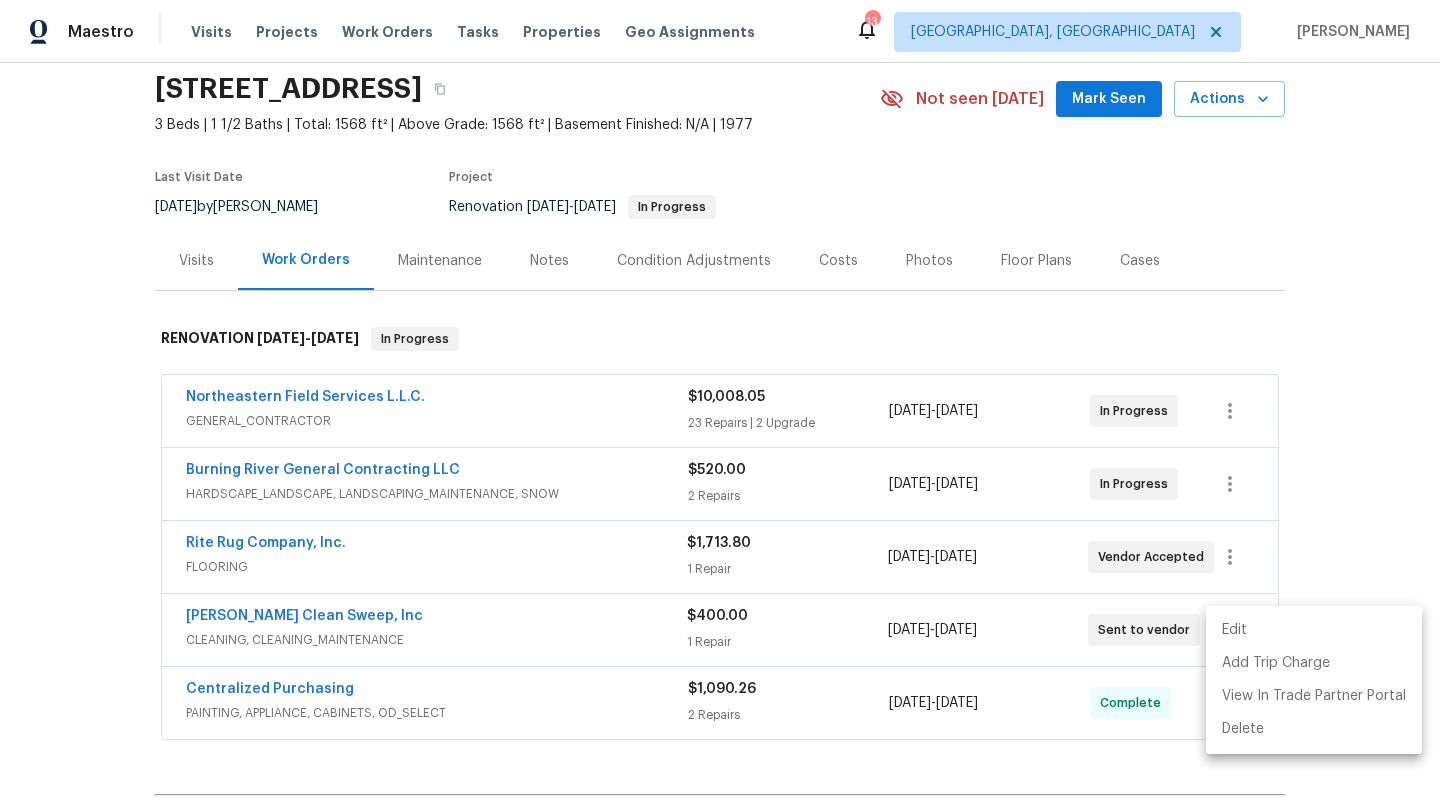 click on "Edit" at bounding box center [1314, 630] 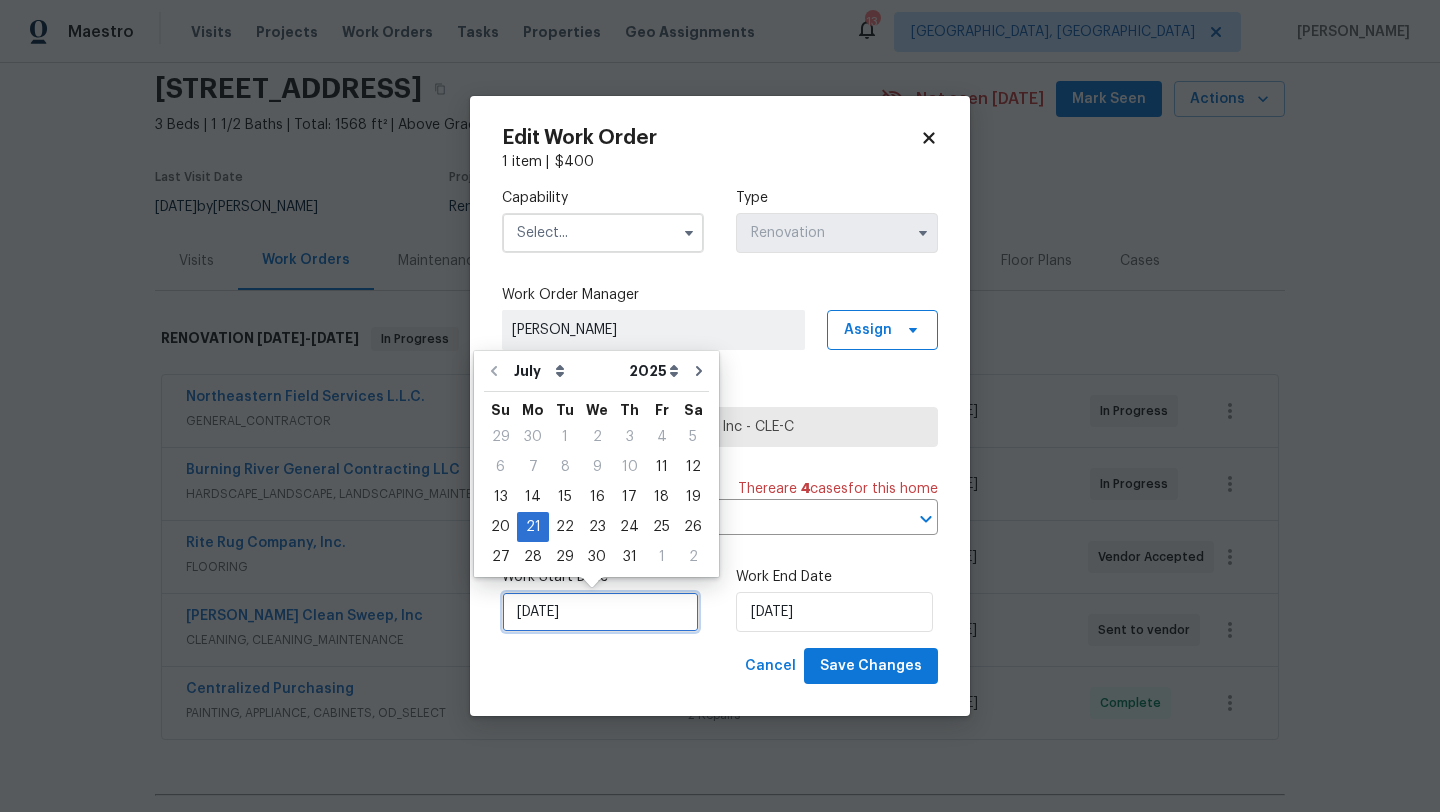 click on "[DATE]" at bounding box center (600, 612) 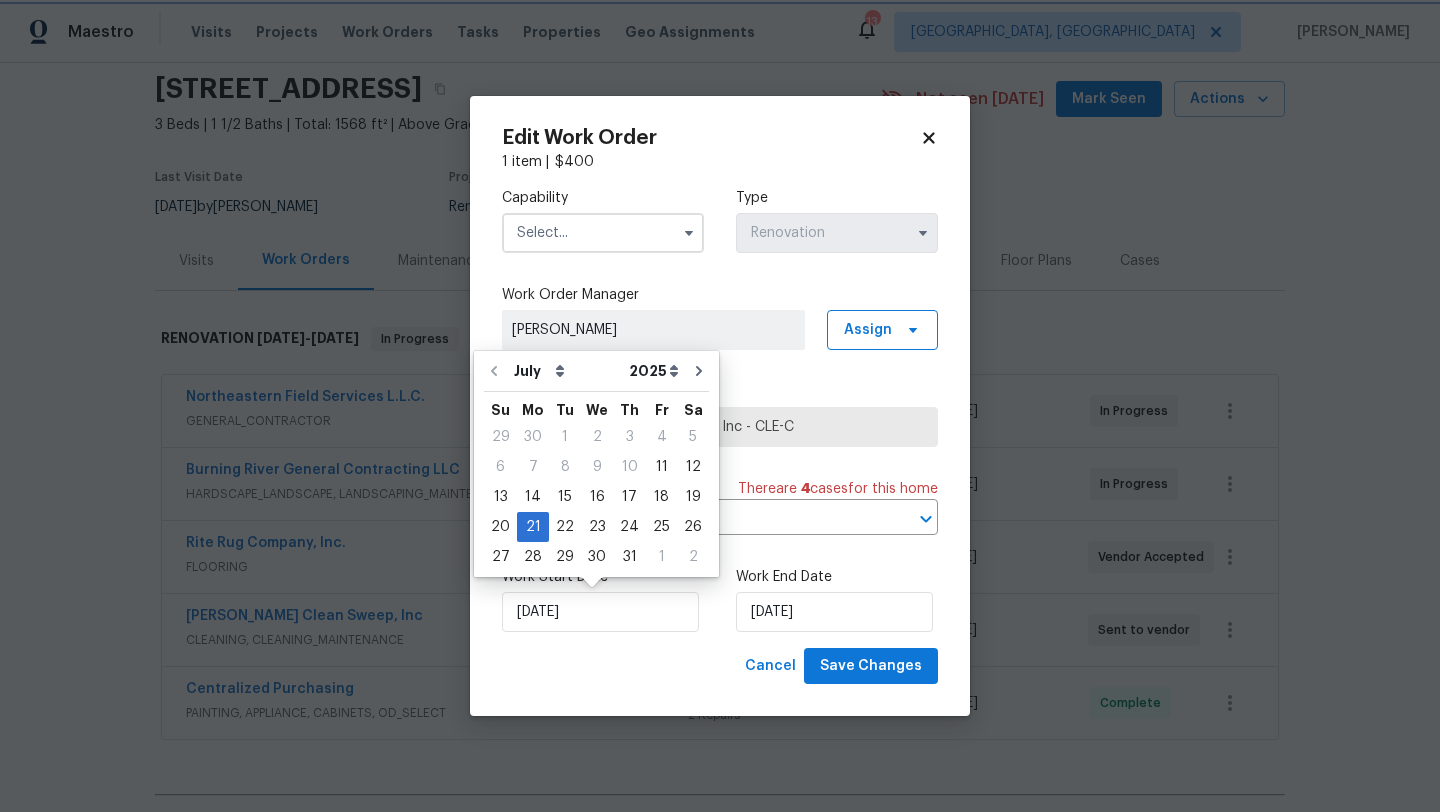 click 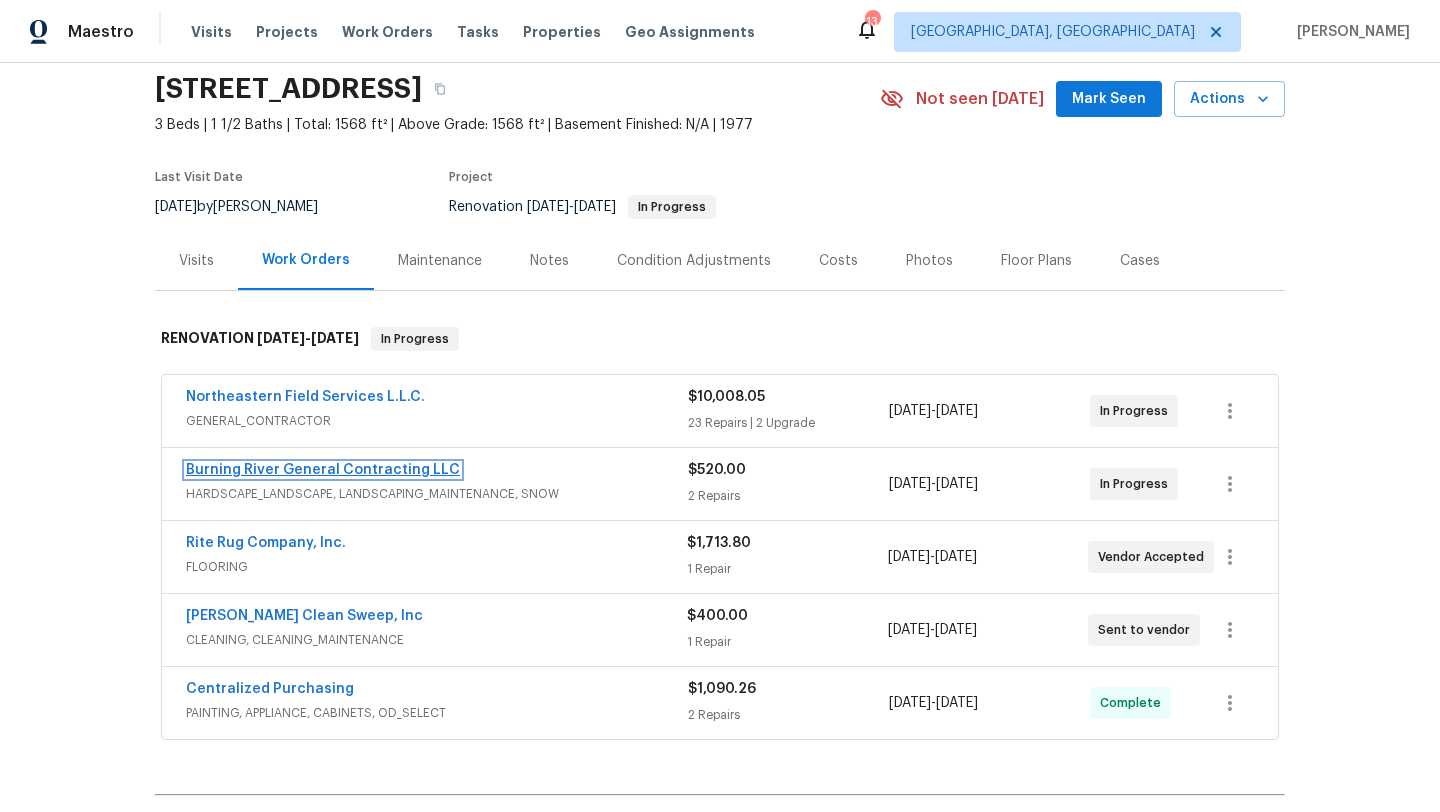 click on "Burning River General Contracting LLC" at bounding box center [323, 470] 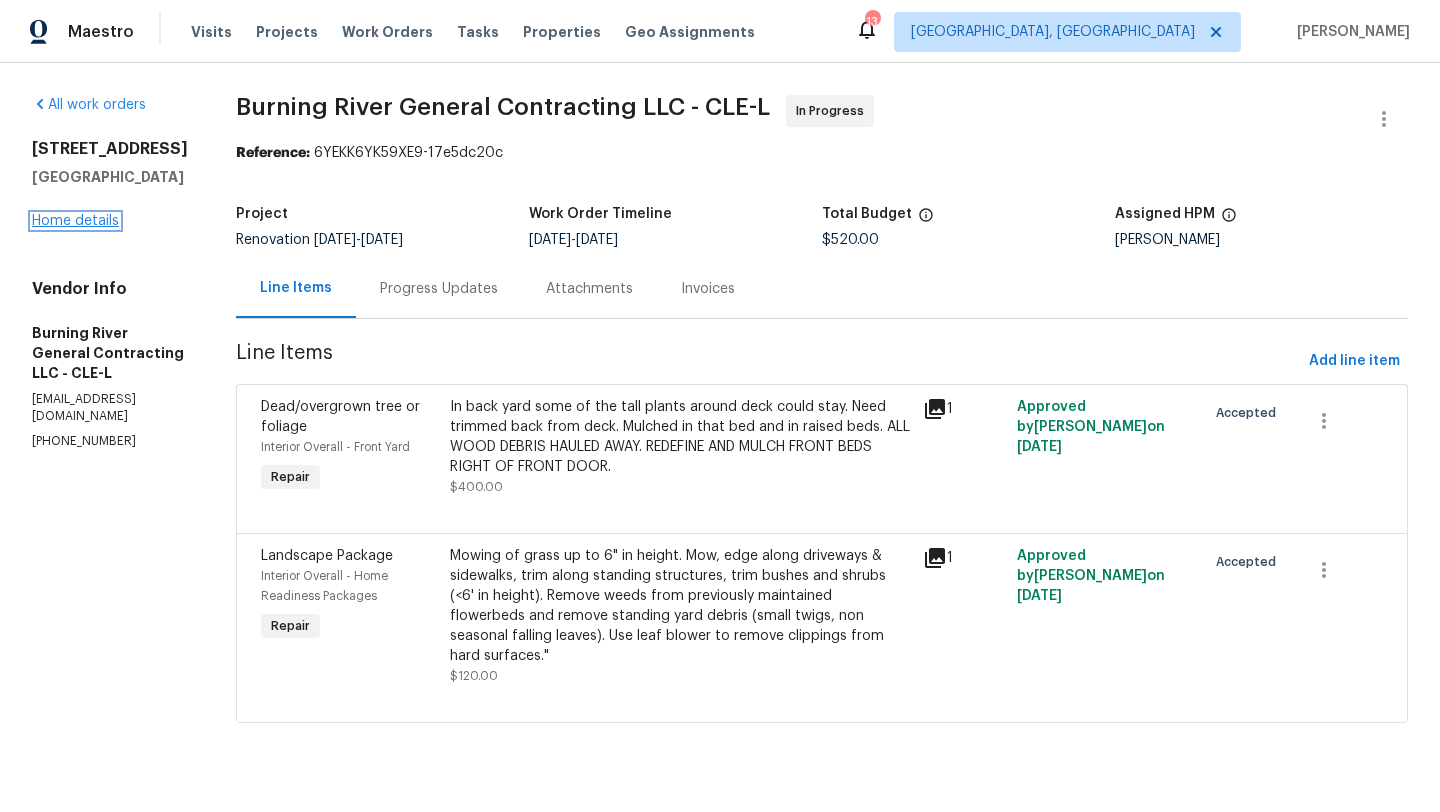 click on "Home details" at bounding box center [75, 221] 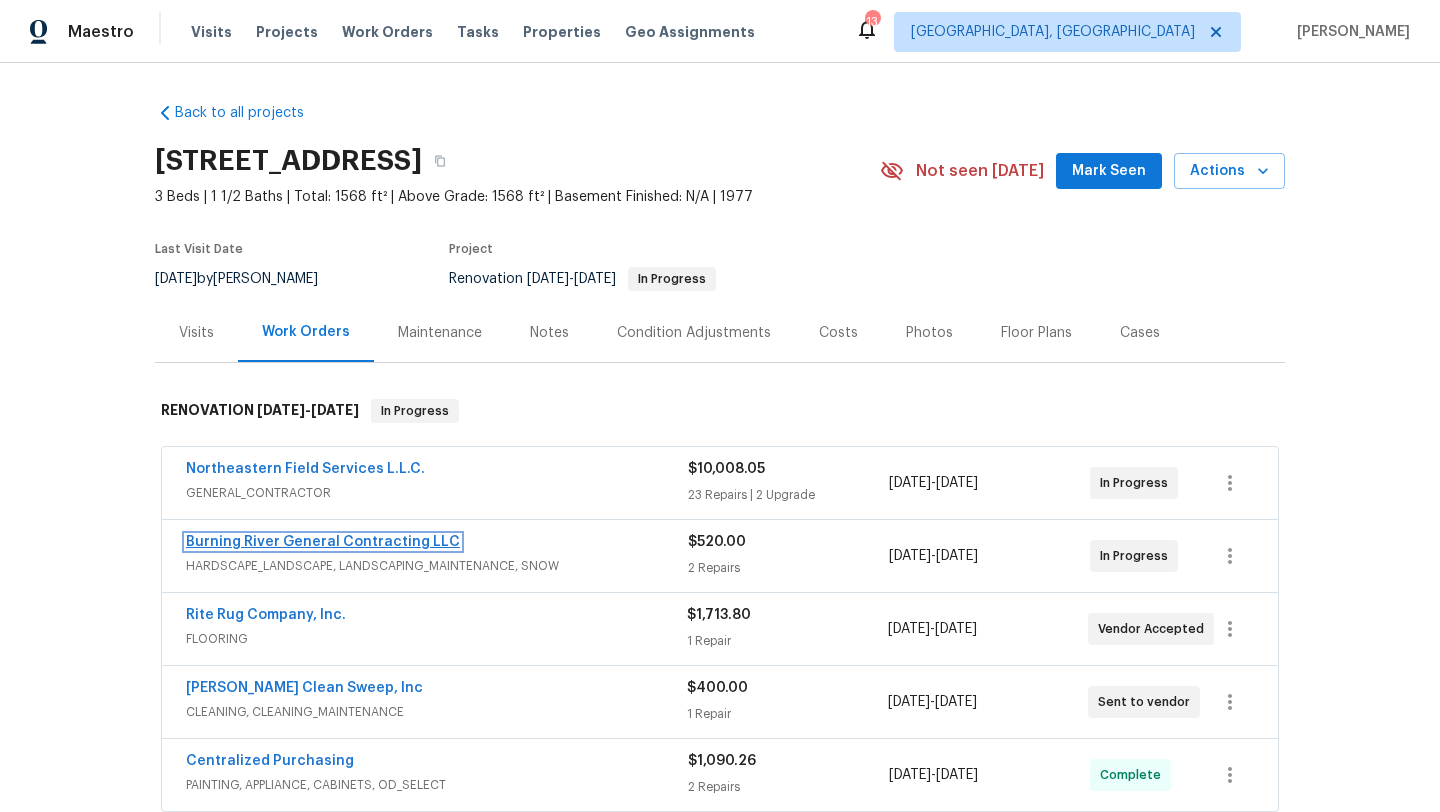 click on "Burning River General Contracting LLC" at bounding box center (323, 542) 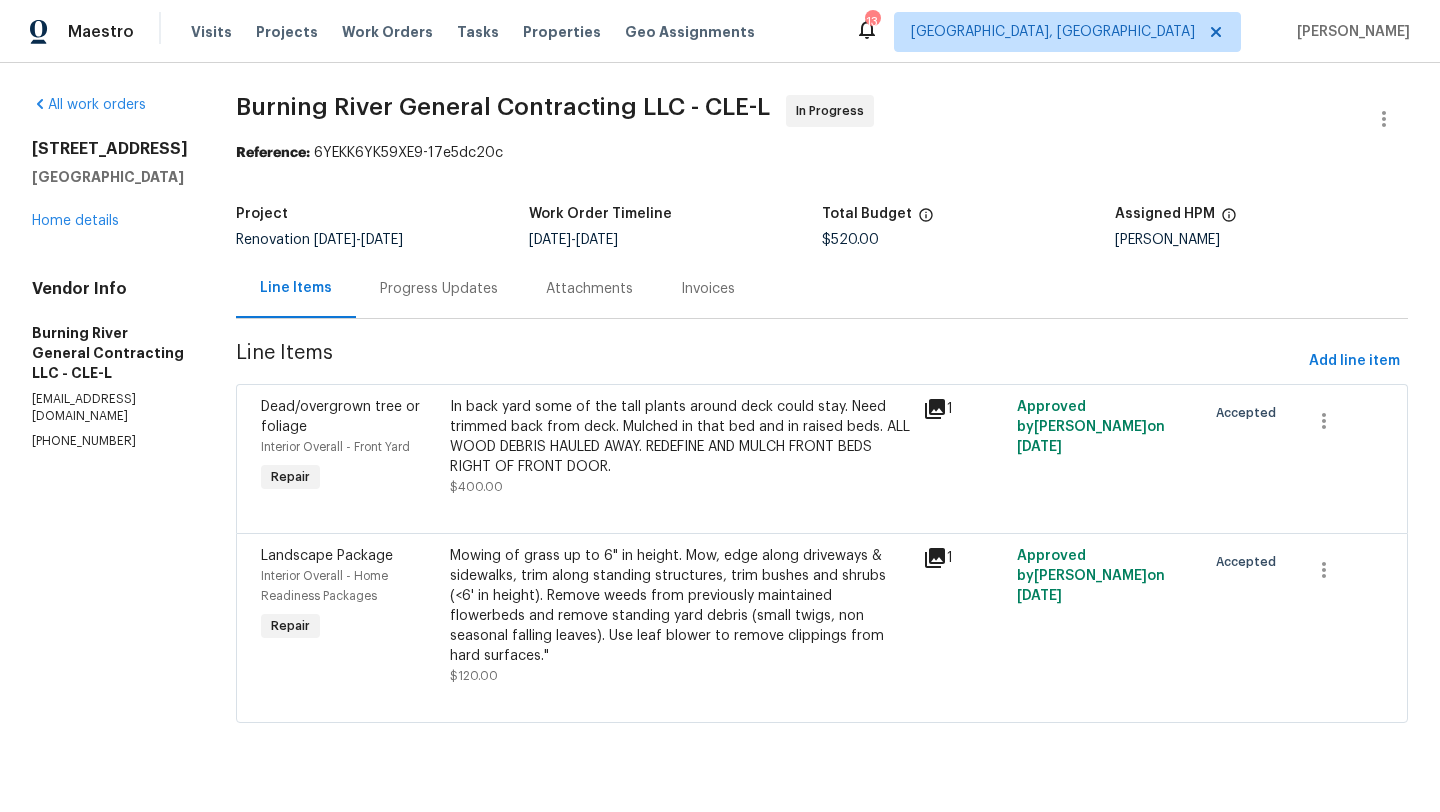 click on "Progress Updates" at bounding box center [439, 289] 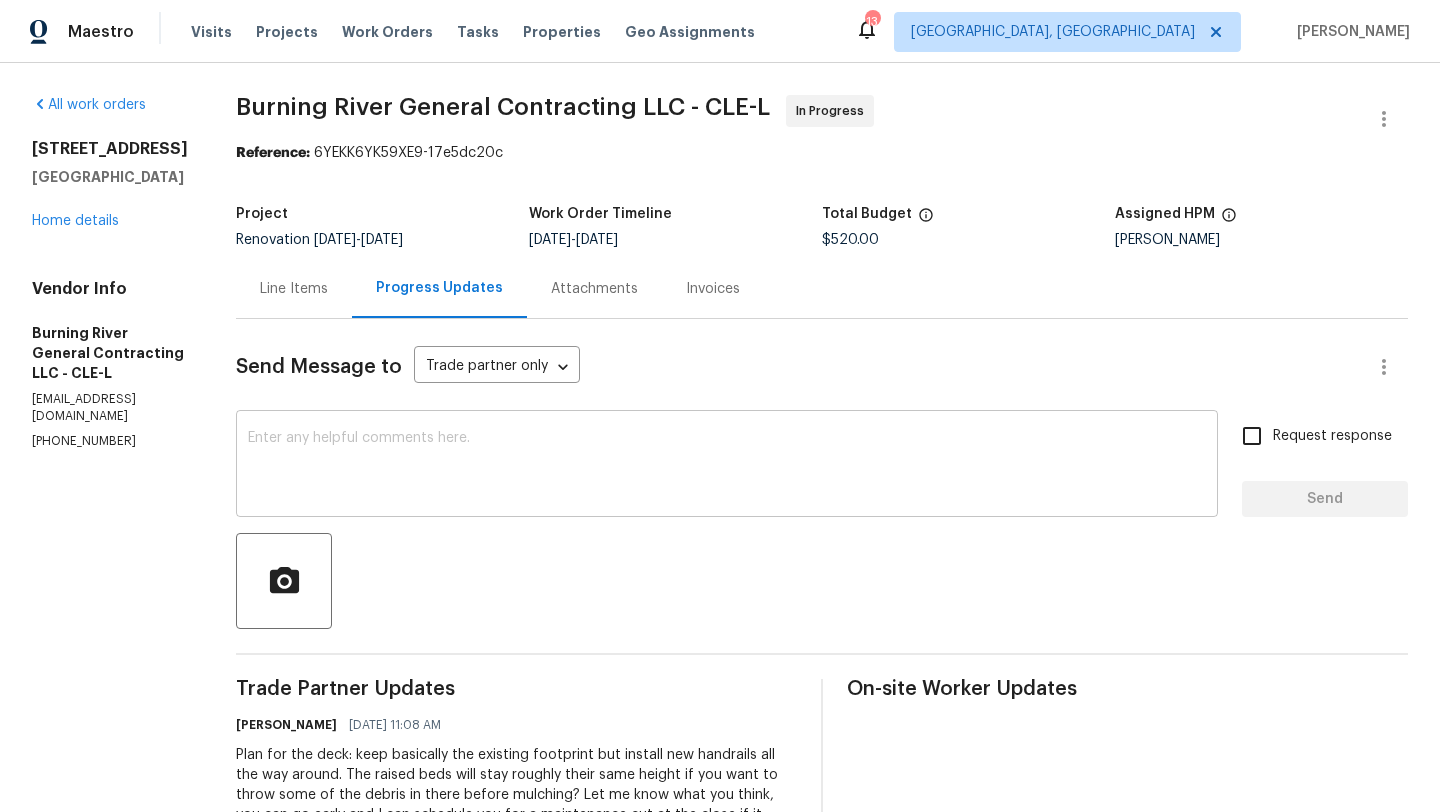 click at bounding box center [727, 466] 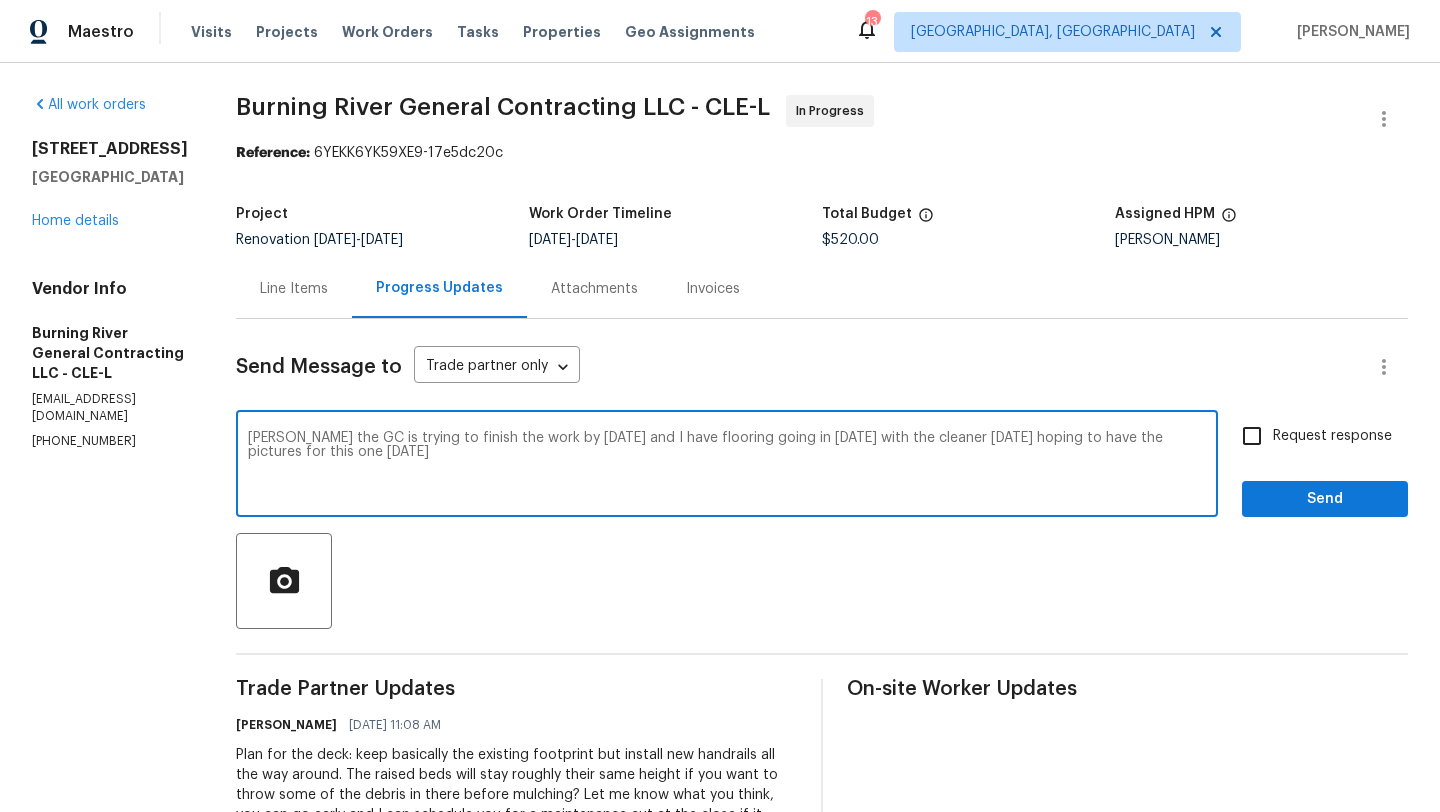 type on "Hannah the GC is trying to finish the work by wednesday and I have flooring going in Friday with the cleaner on Sunday hoping to have the pictures for this one on Monday" 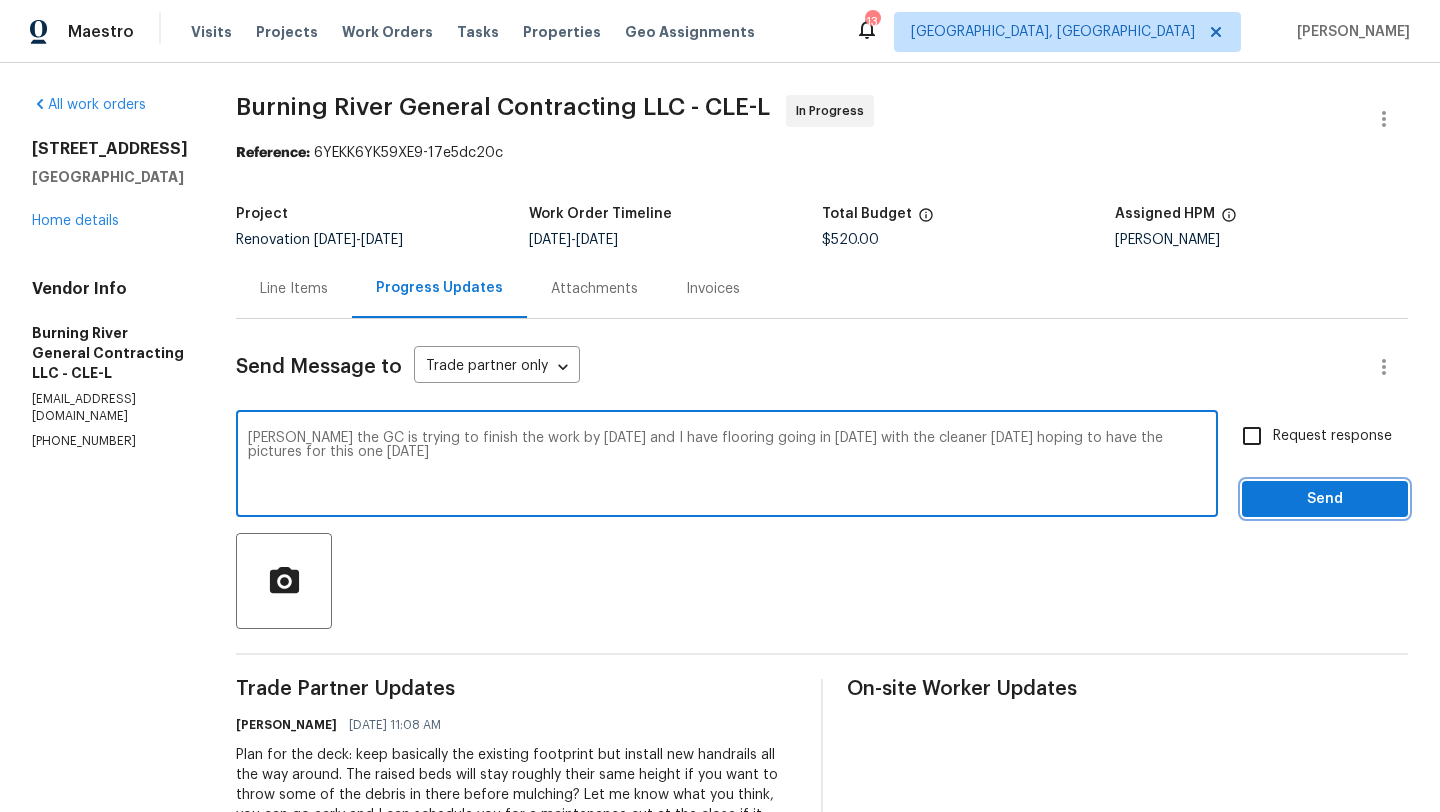 click on "Send" at bounding box center [1325, 499] 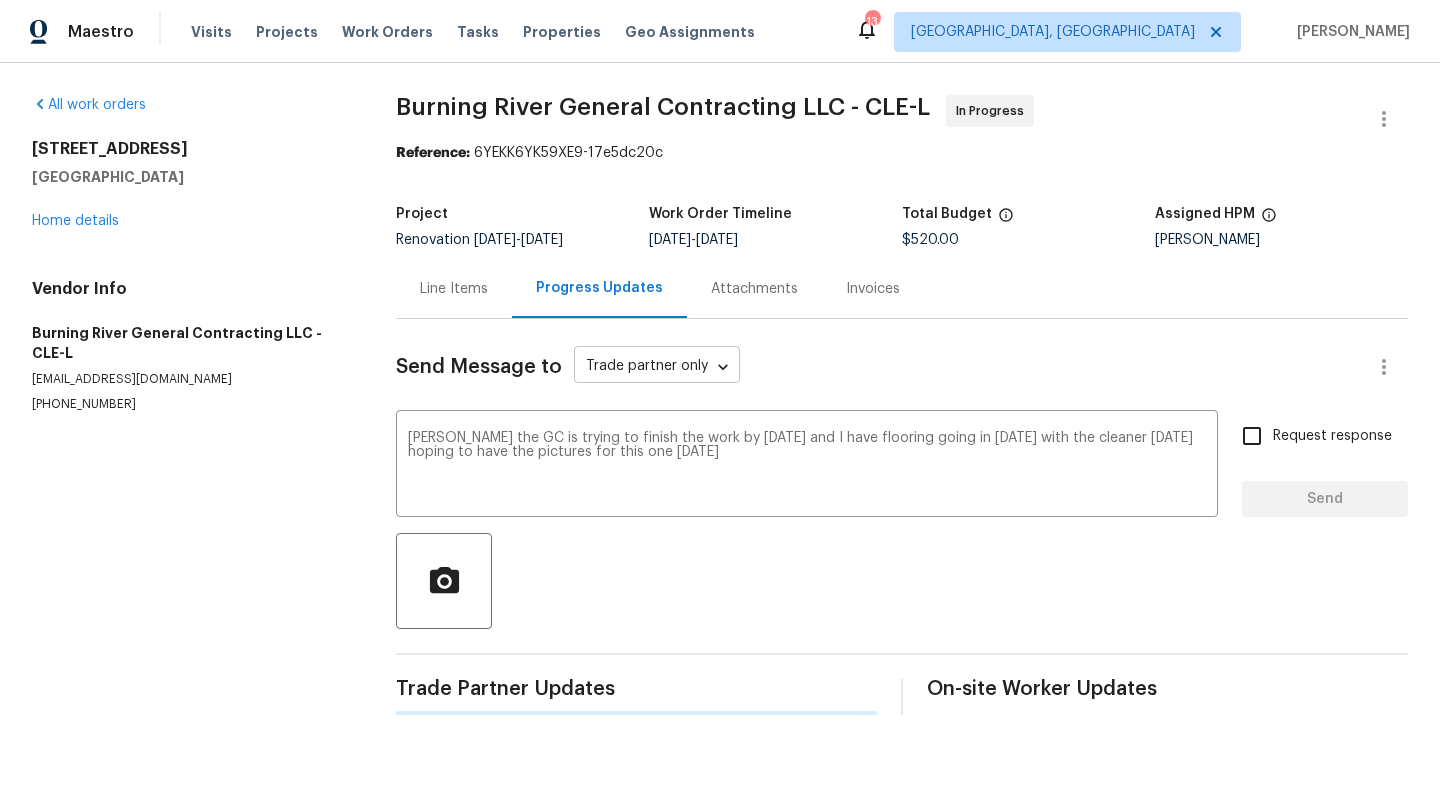 type 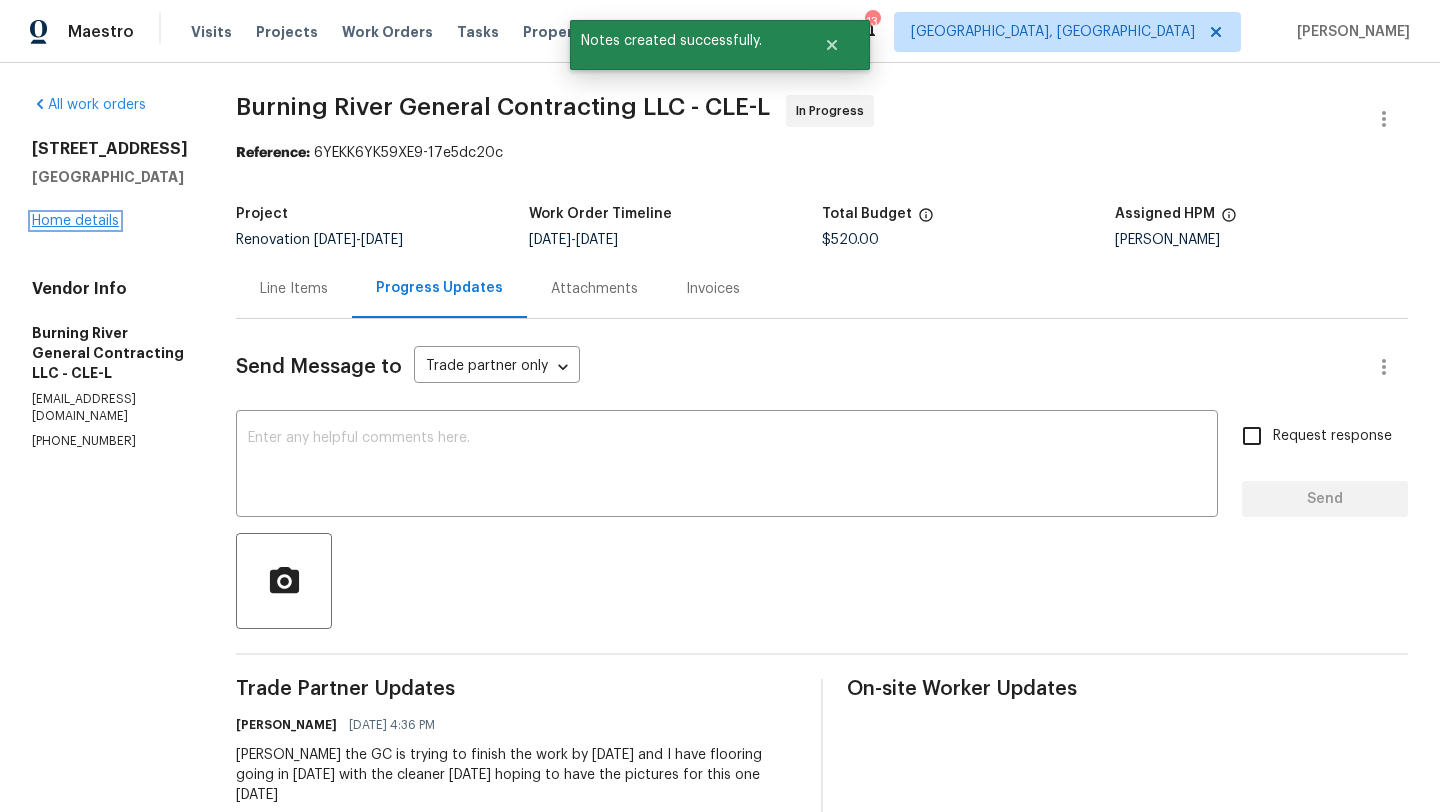 click on "Home details" at bounding box center (75, 221) 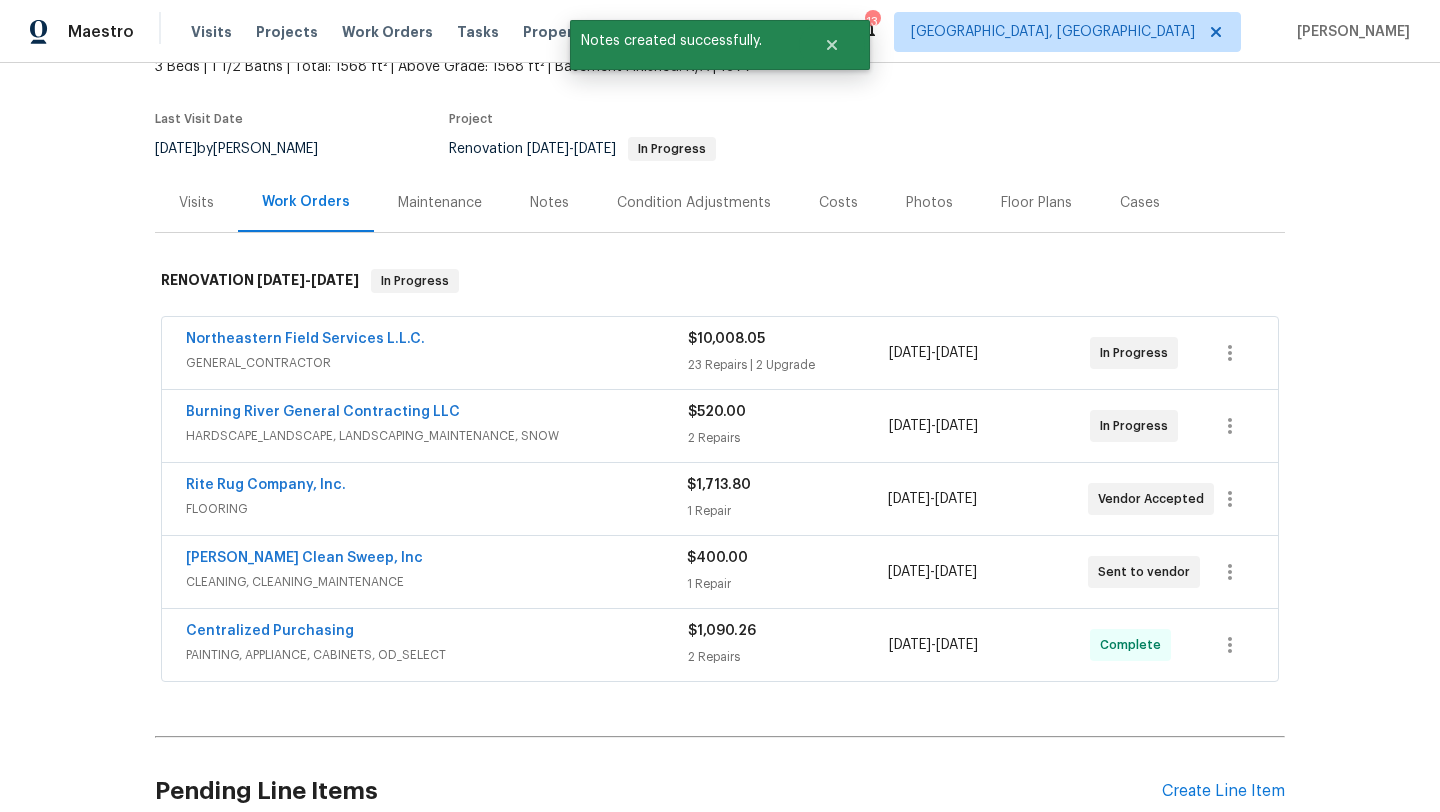 scroll, scrollTop: 160, scrollLeft: 0, axis: vertical 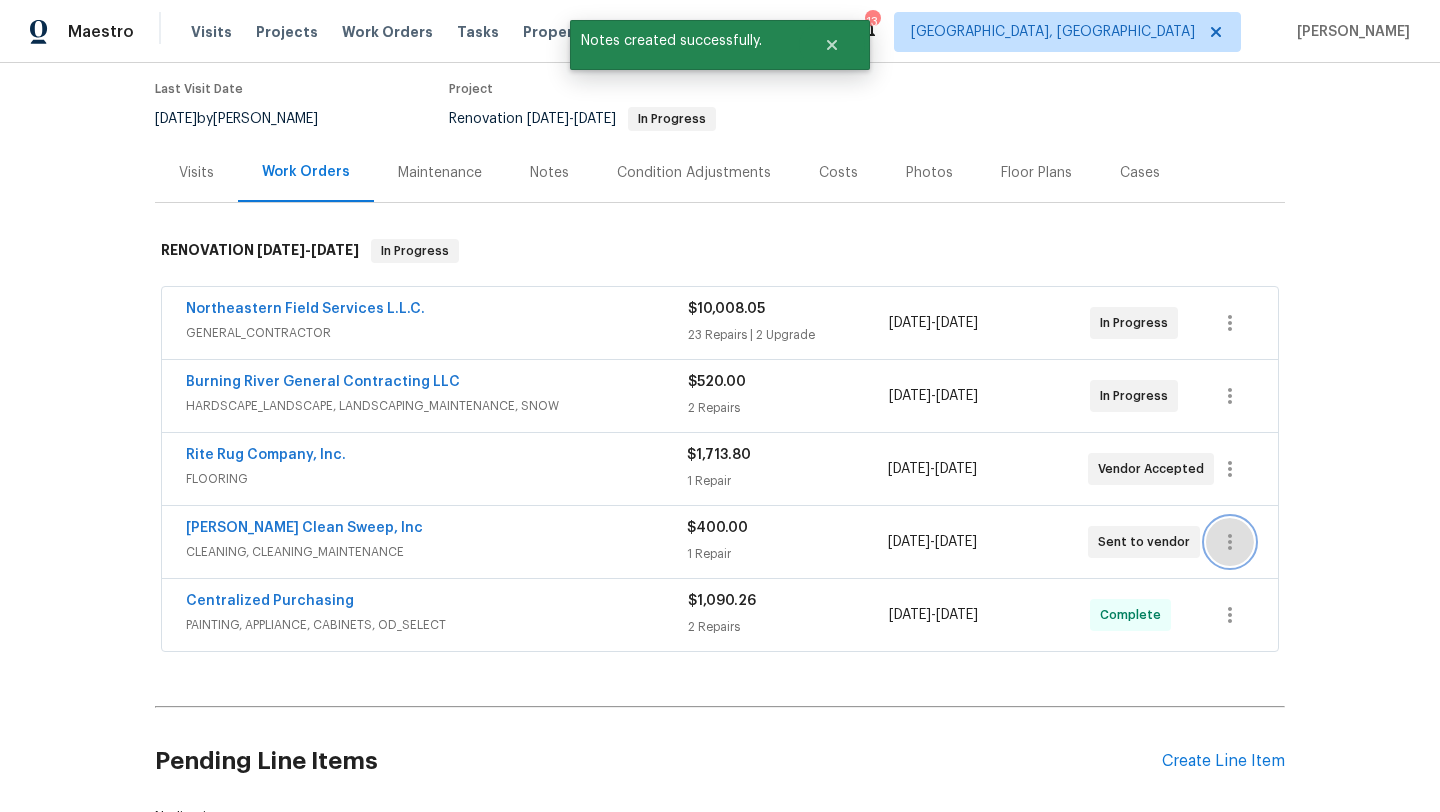 click 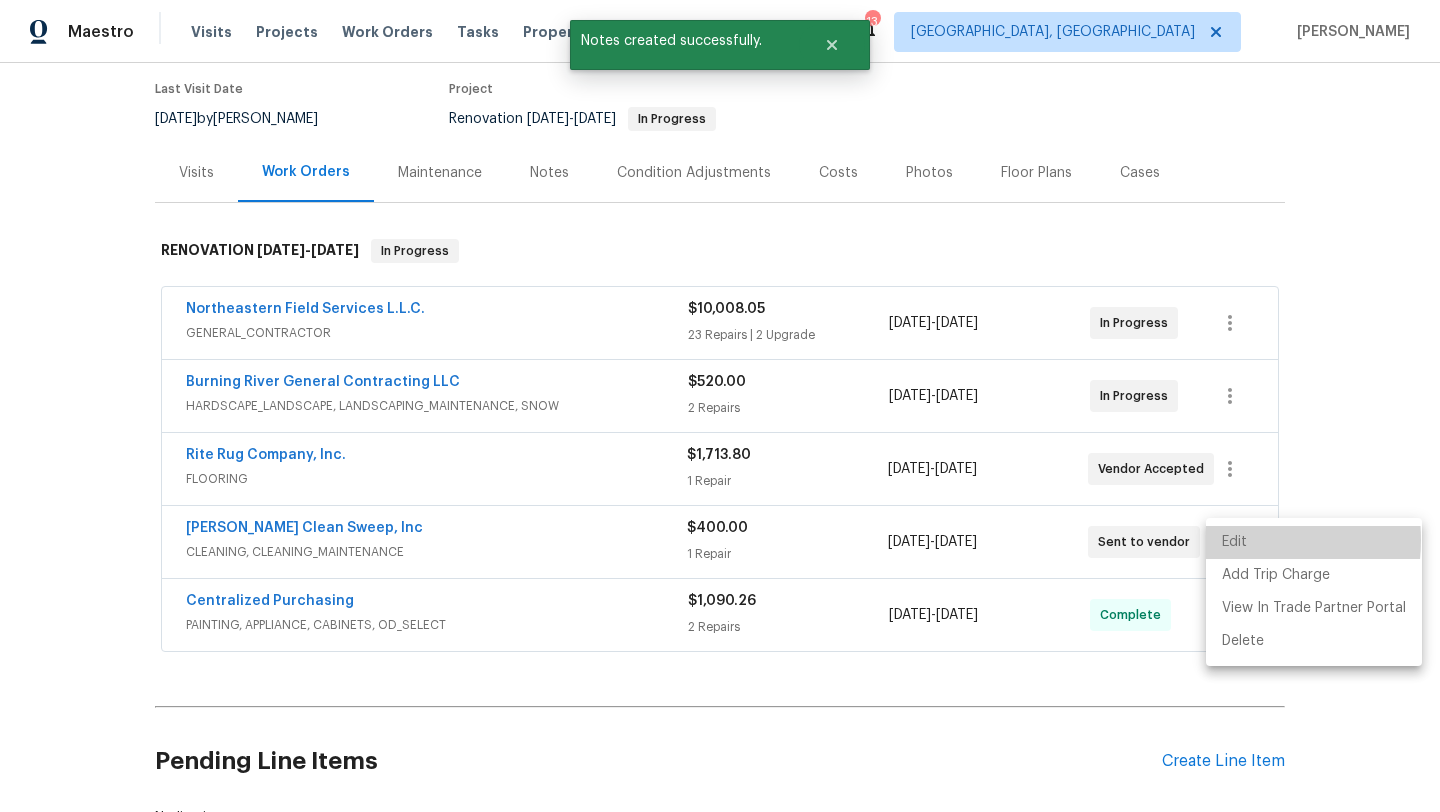 click on "Edit" at bounding box center [1314, 542] 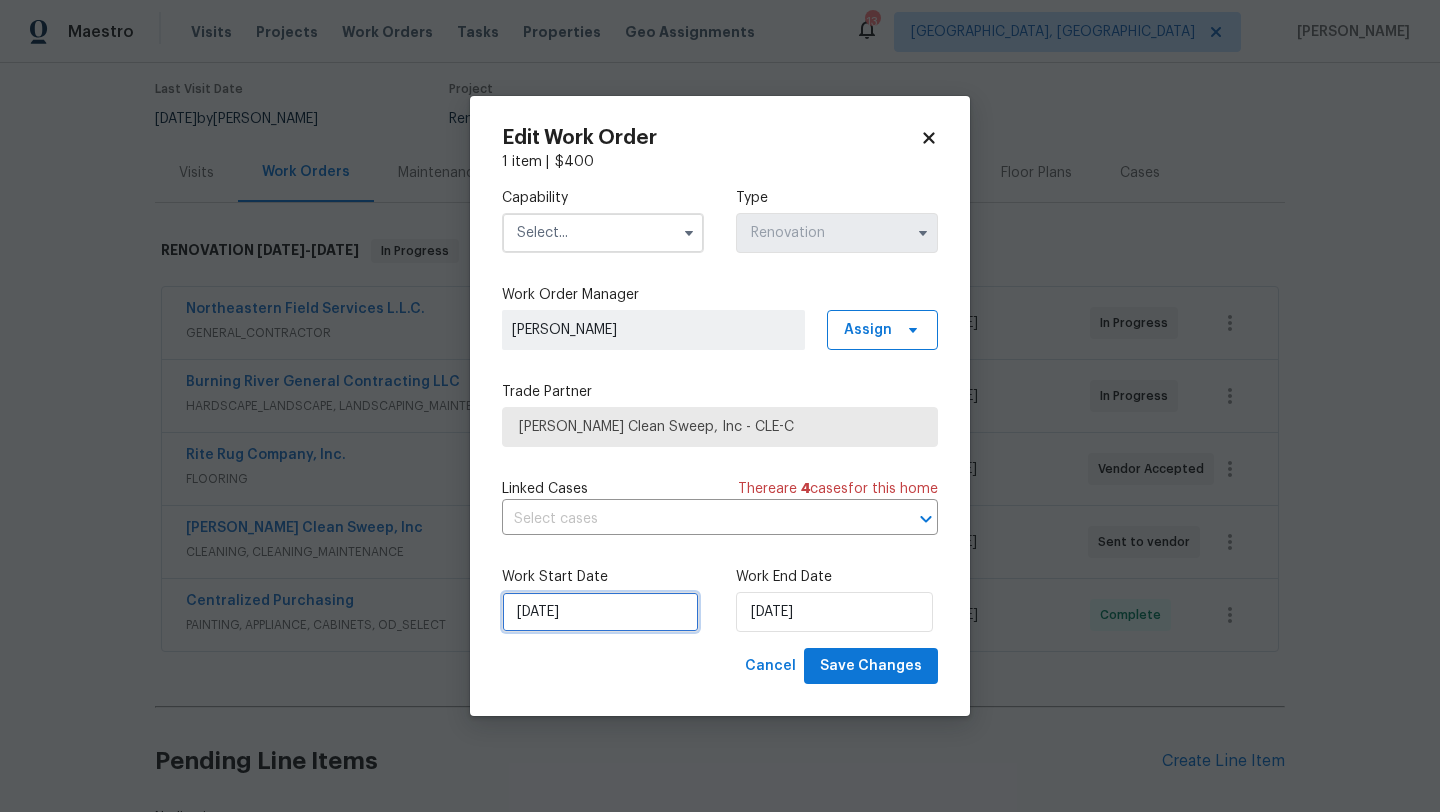 click on "[DATE]" at bounding box center (600, 612) 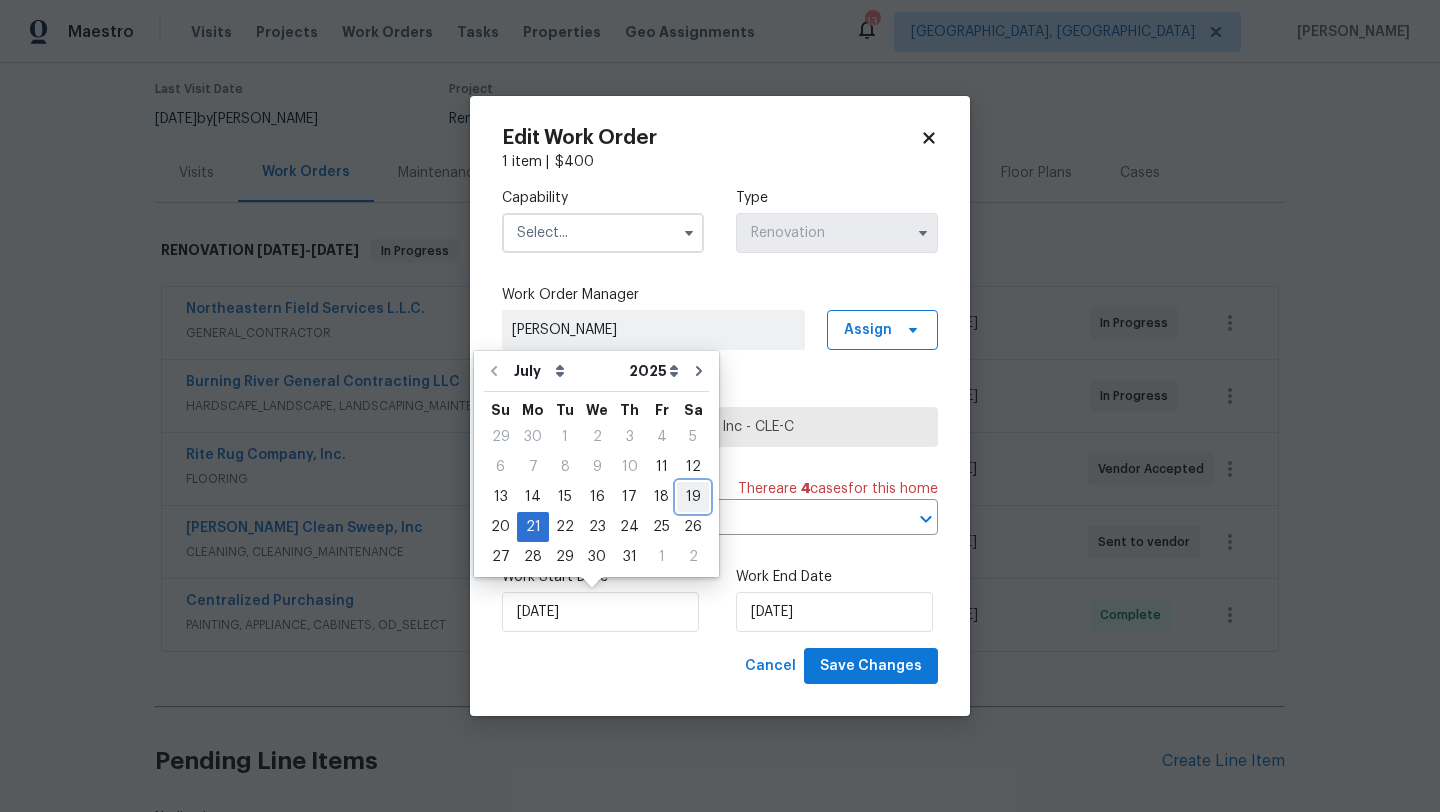 click on "19" at bounding box center (693, 497) 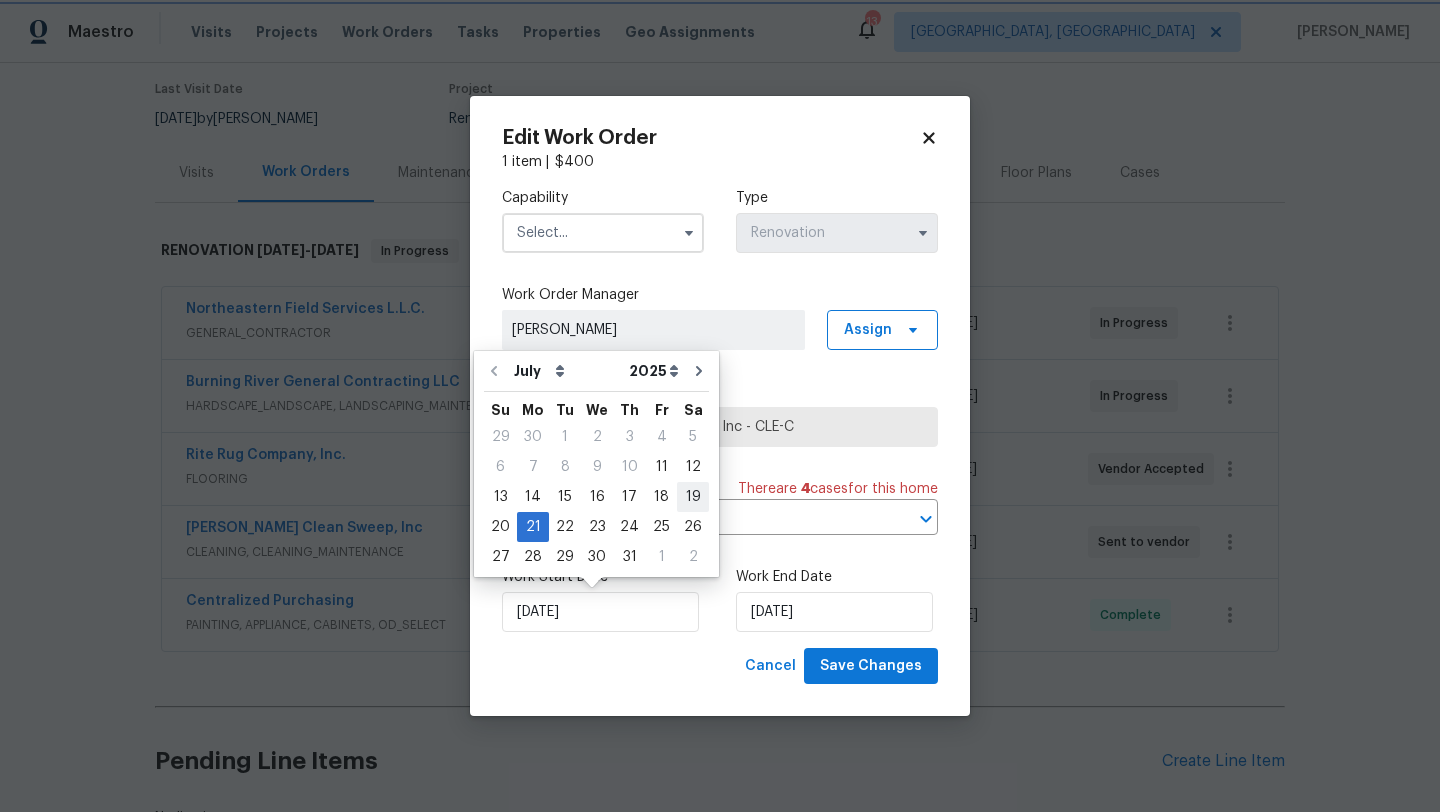 type on "7/19/2025" 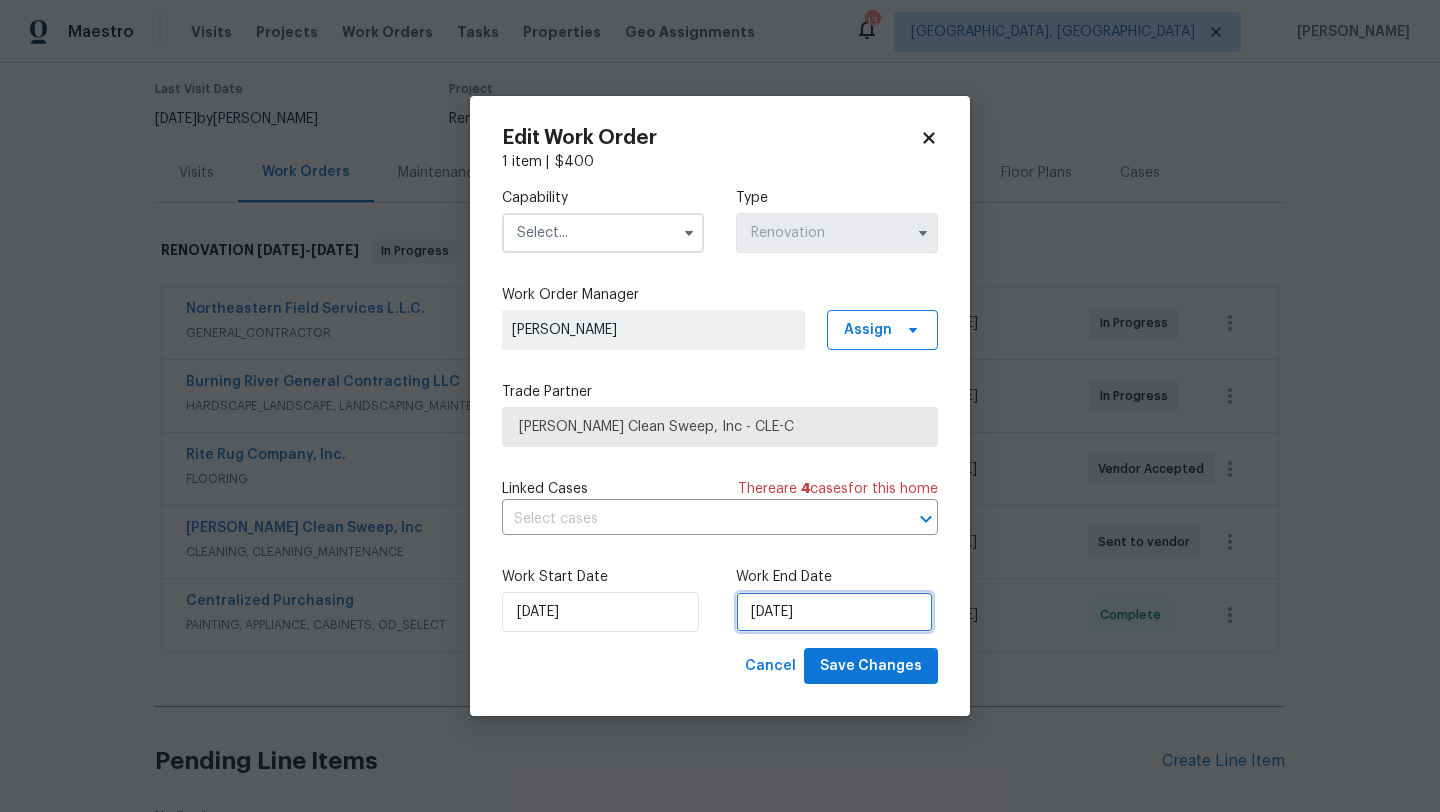 click on "[DATE]" at bounding box center [834, 612] 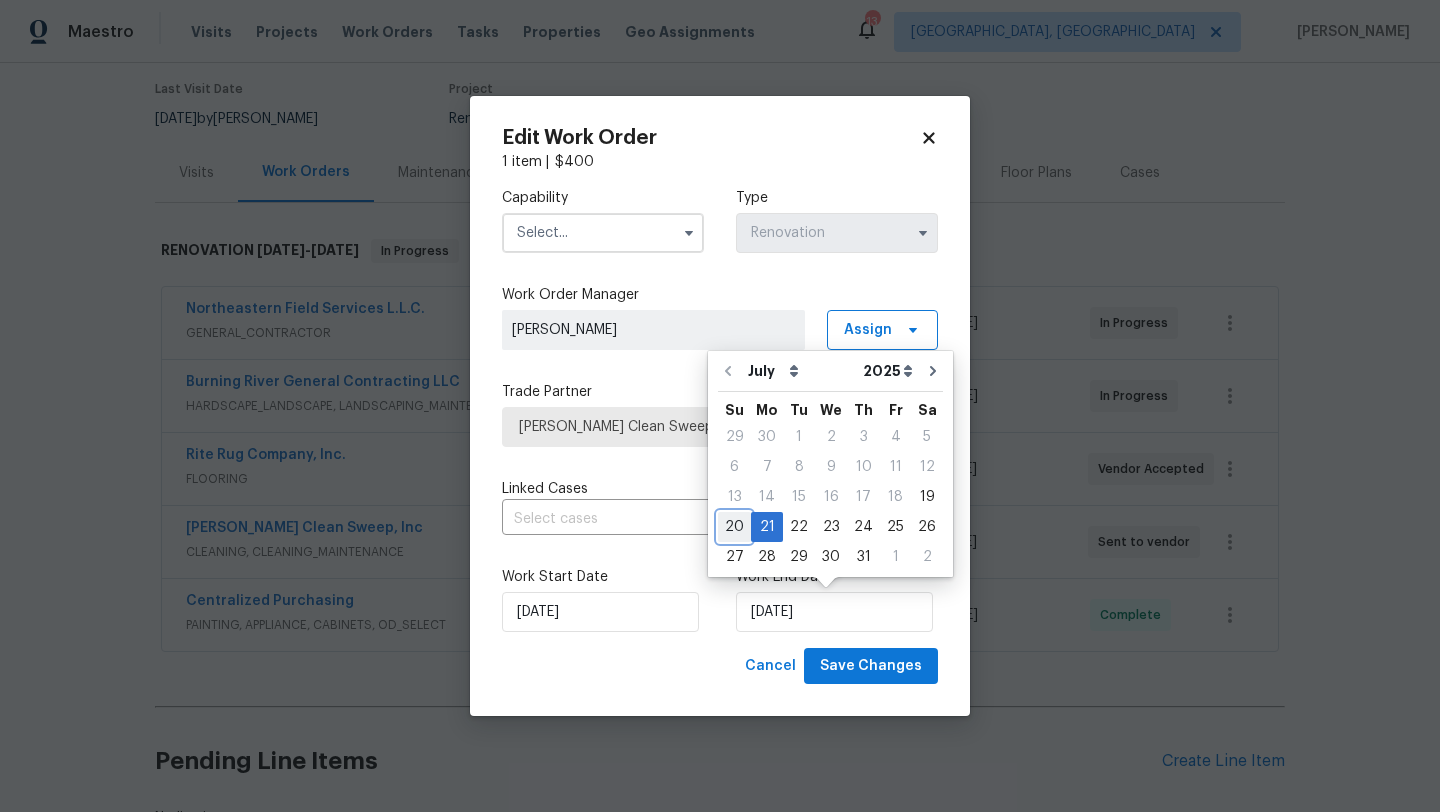 click on "20" at bounding box center (734, 527) 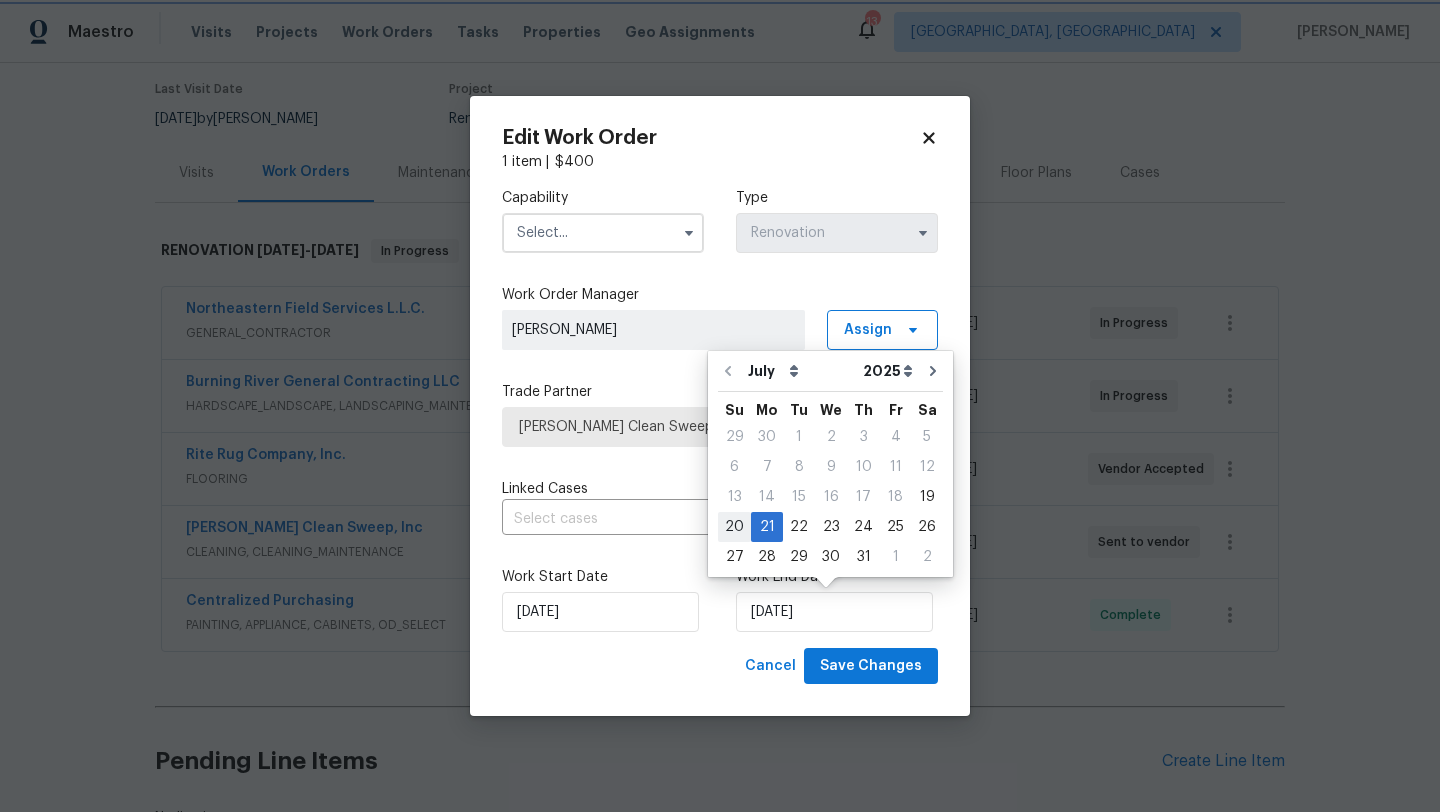 type on "7/20/2025" 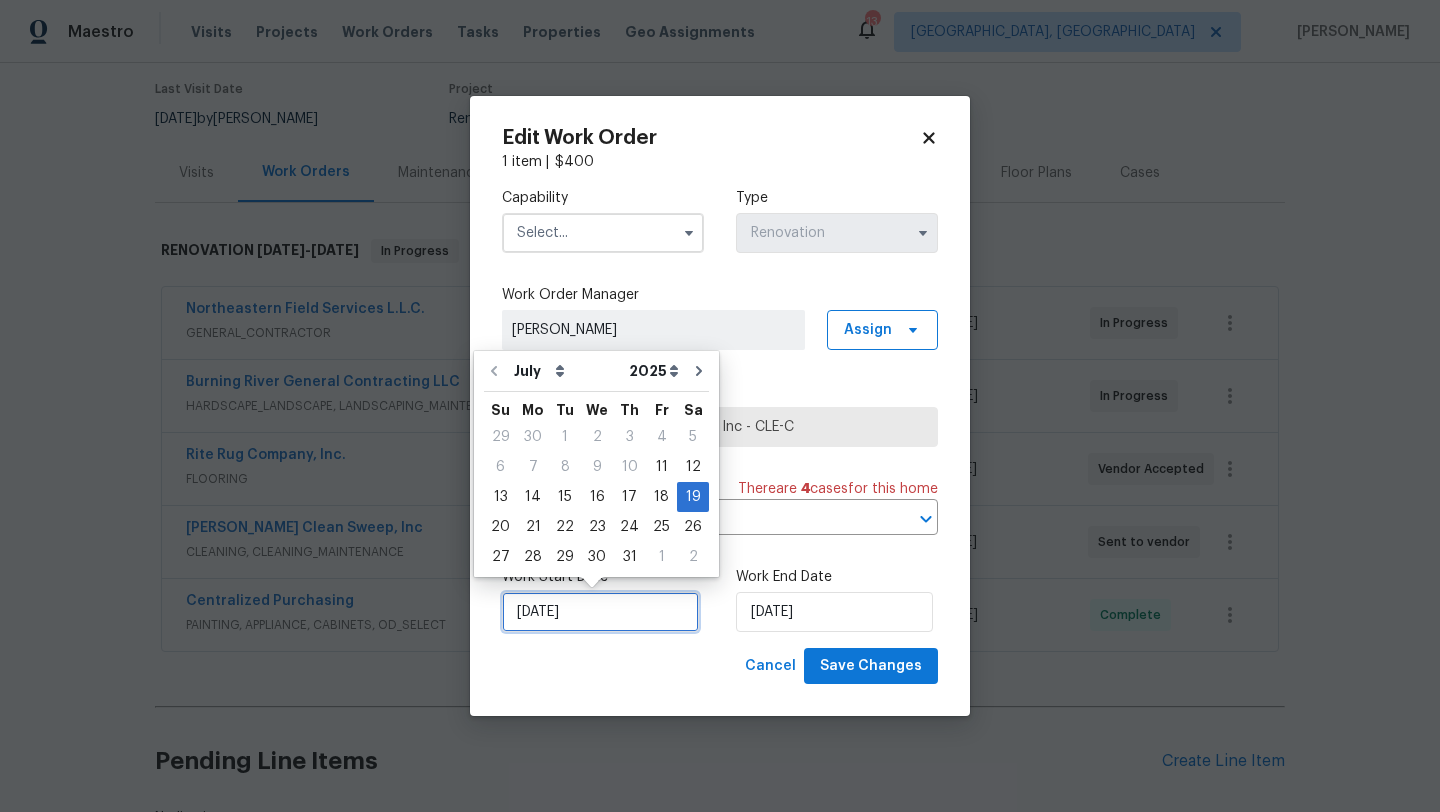 click on "7/19/2025" at bounding box center (600, 612) 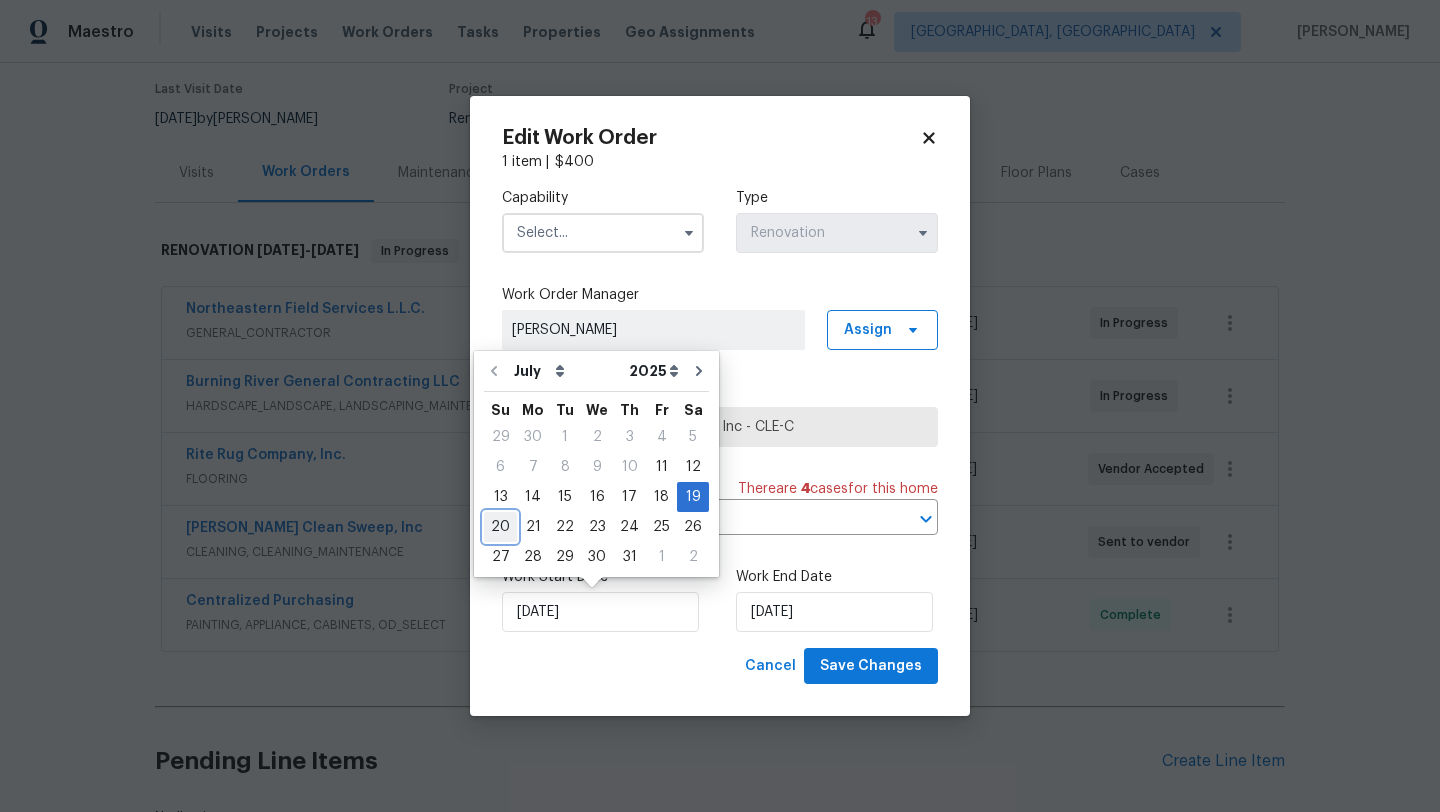 click on "20" at bounding box center (500, 527) 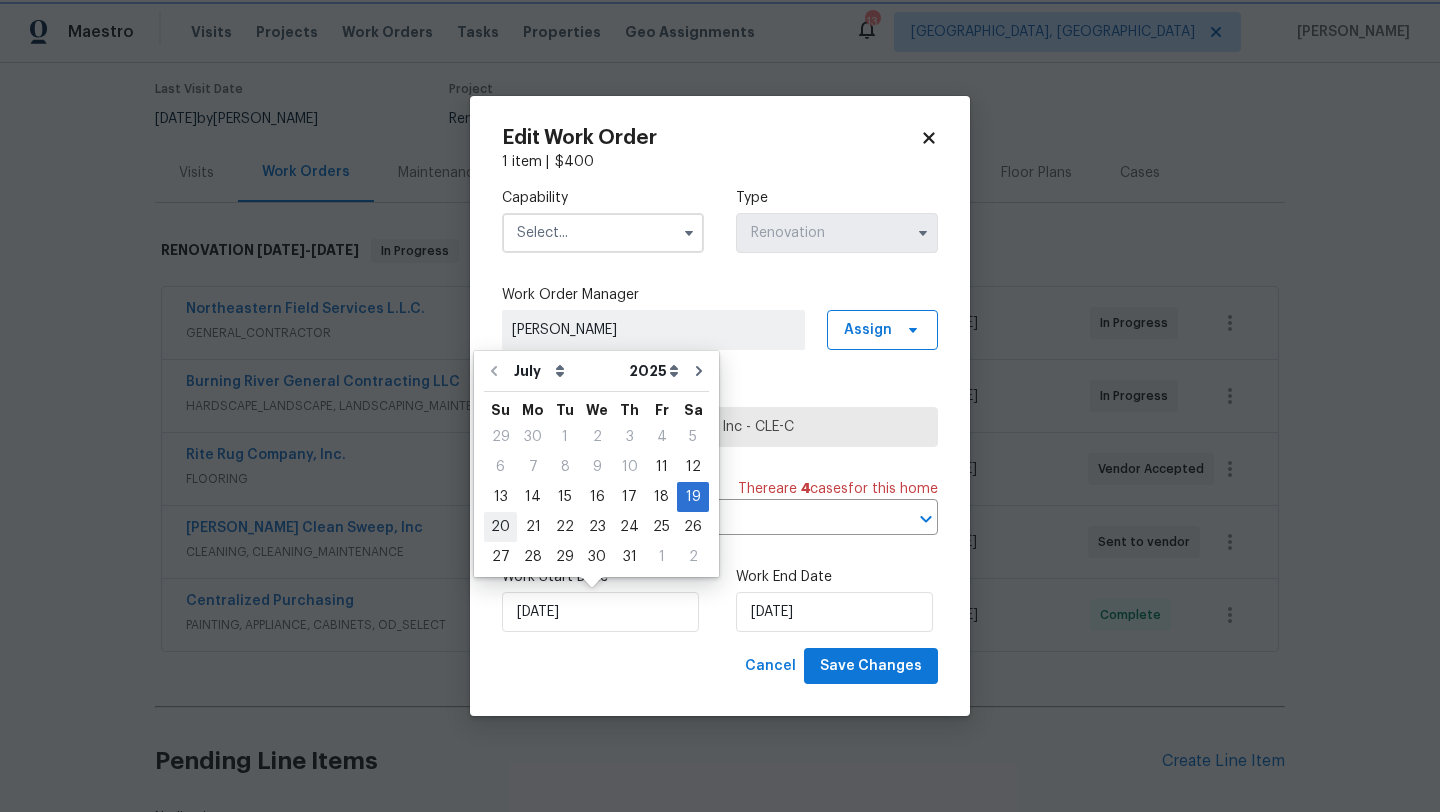 type on "7/20/2025" 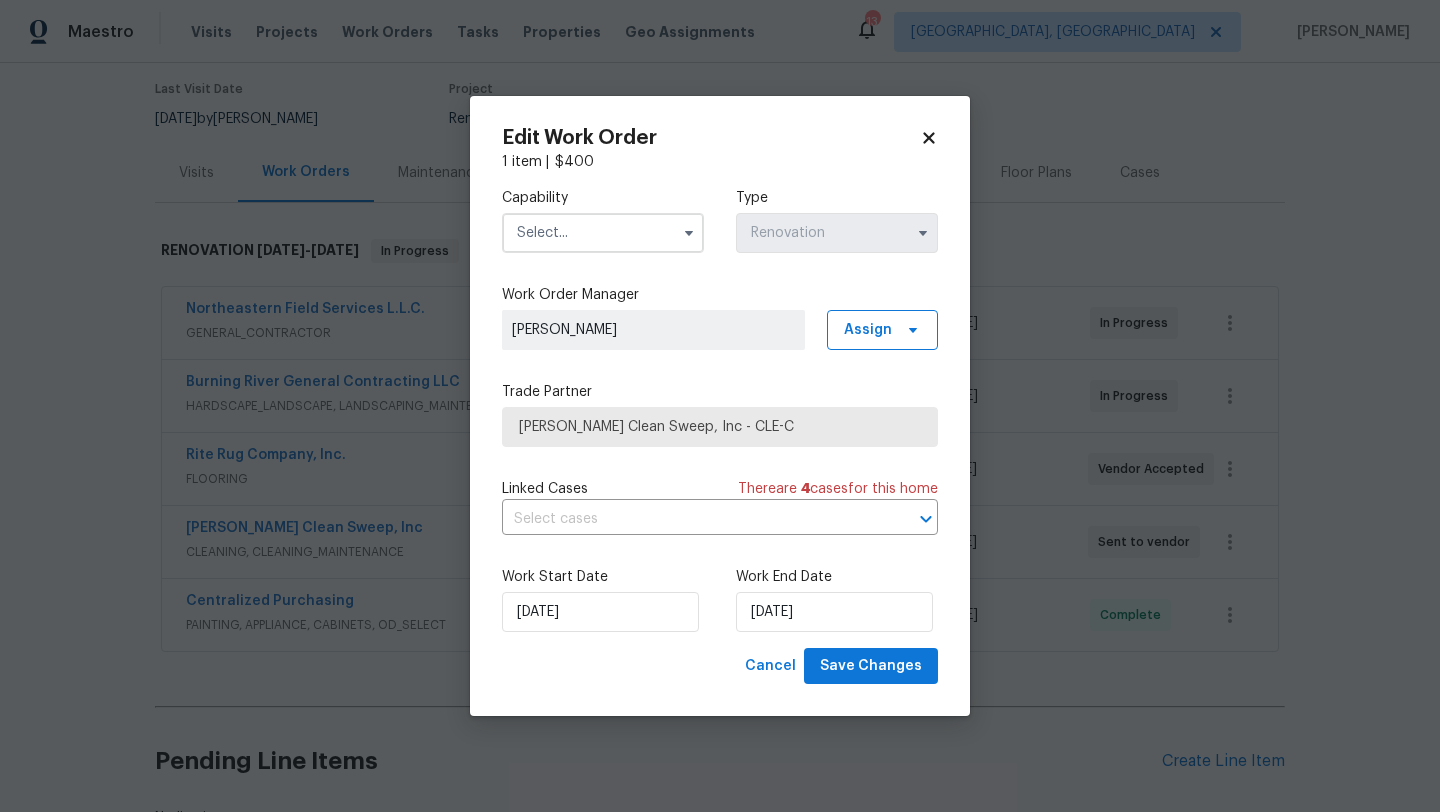 click at bounding box center (603, 233) 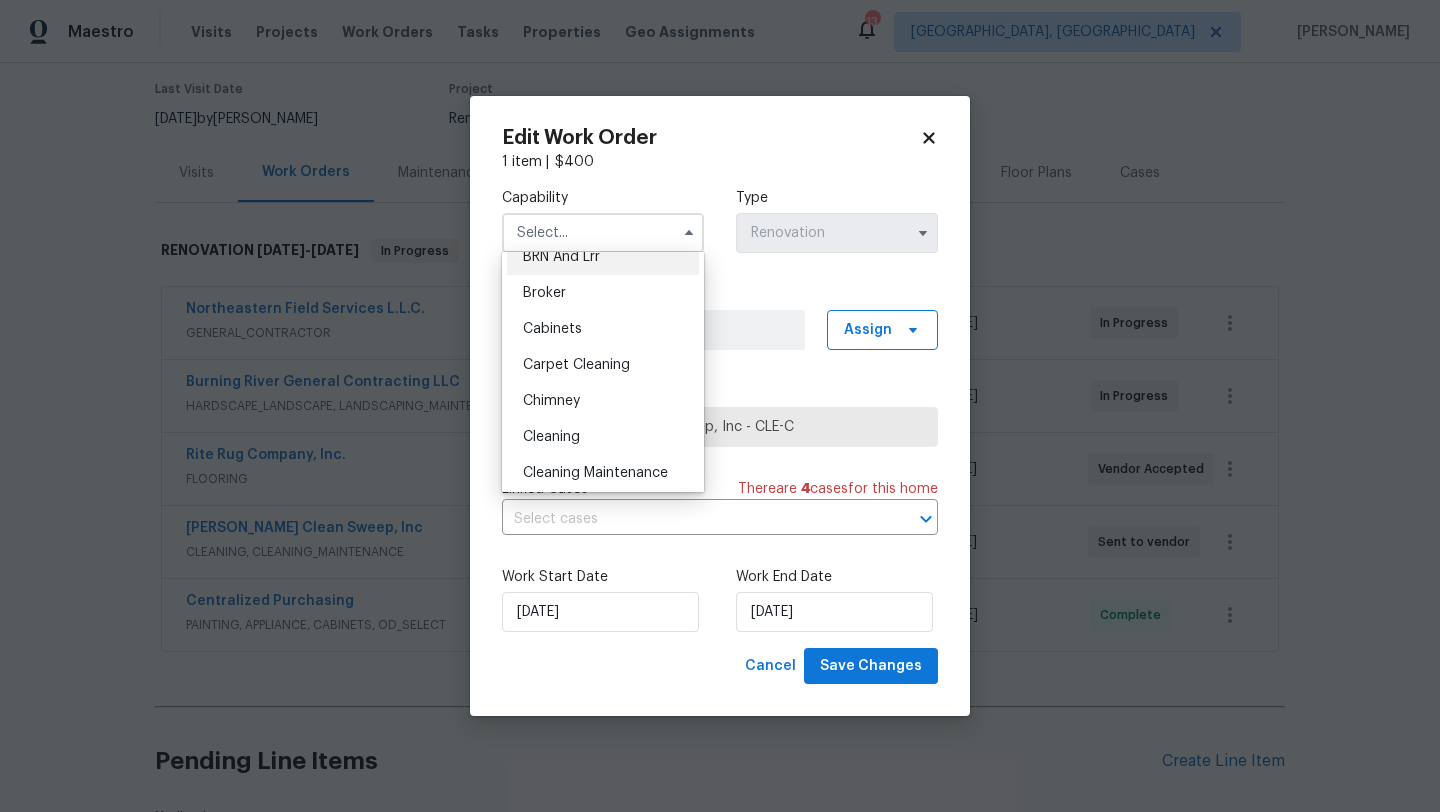 scroll, scrollTop: 215, scrollLeft: 0, axis: vertical 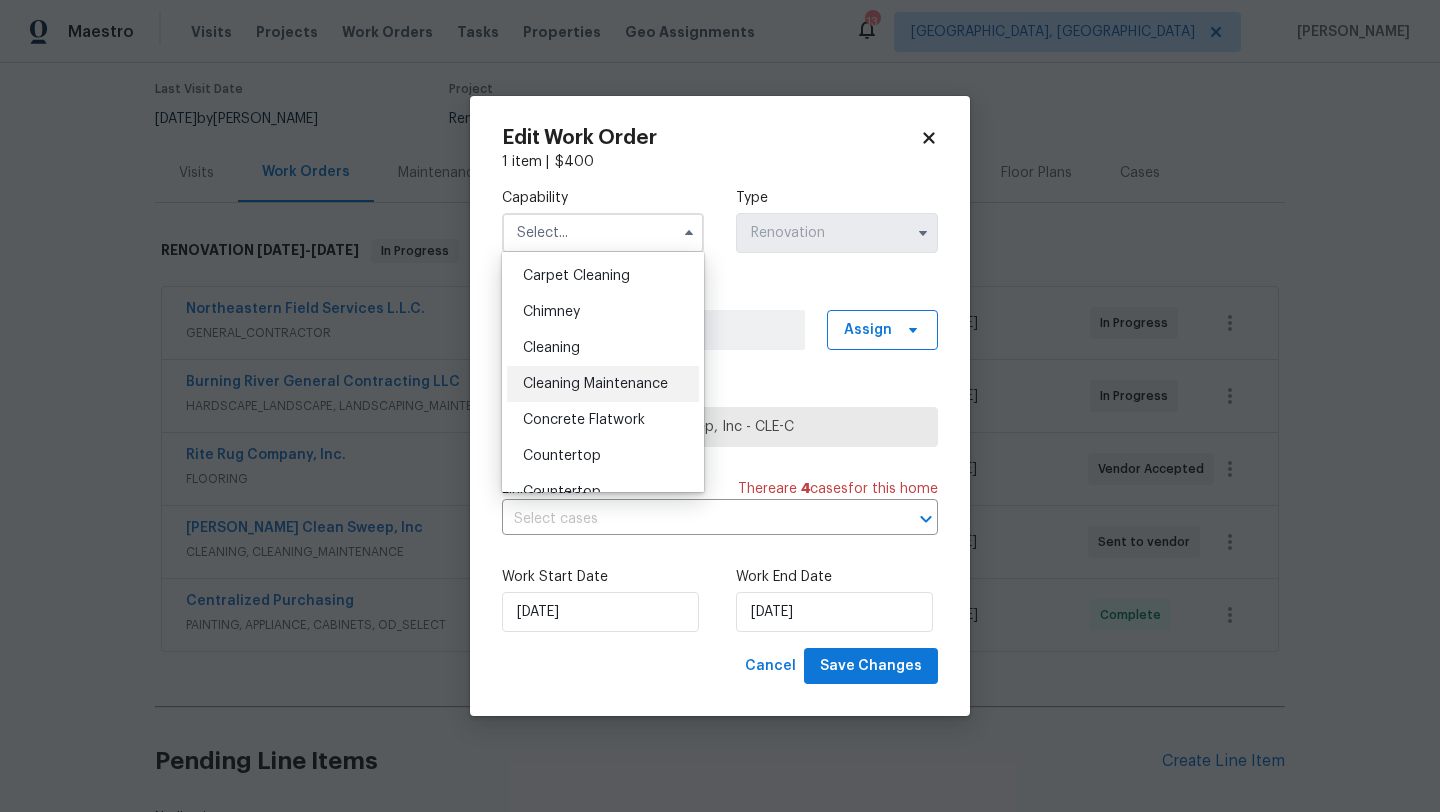 click on "Cleaning Maintenance" at bounding box center (595, 384) 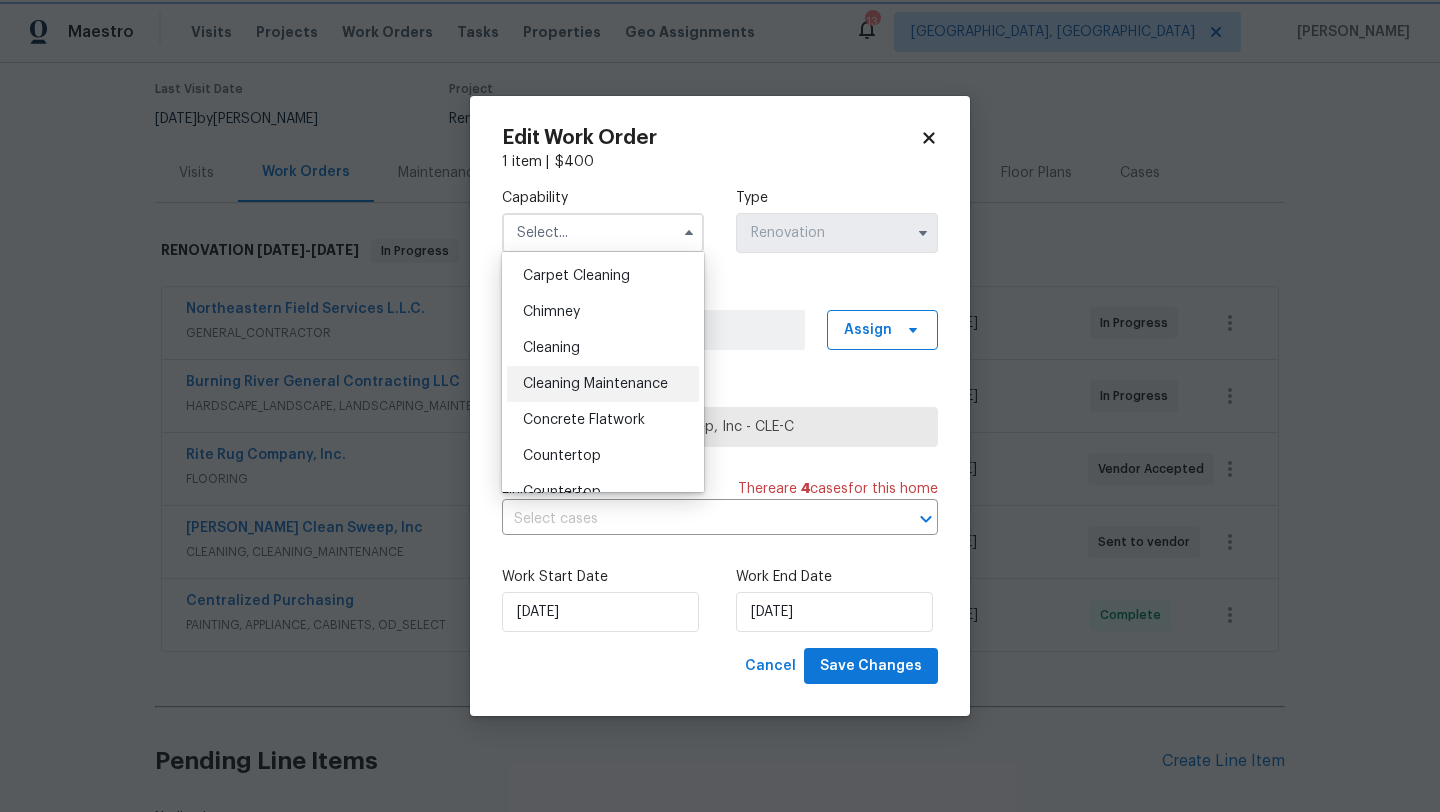 type on "Cleaning Maintenance" 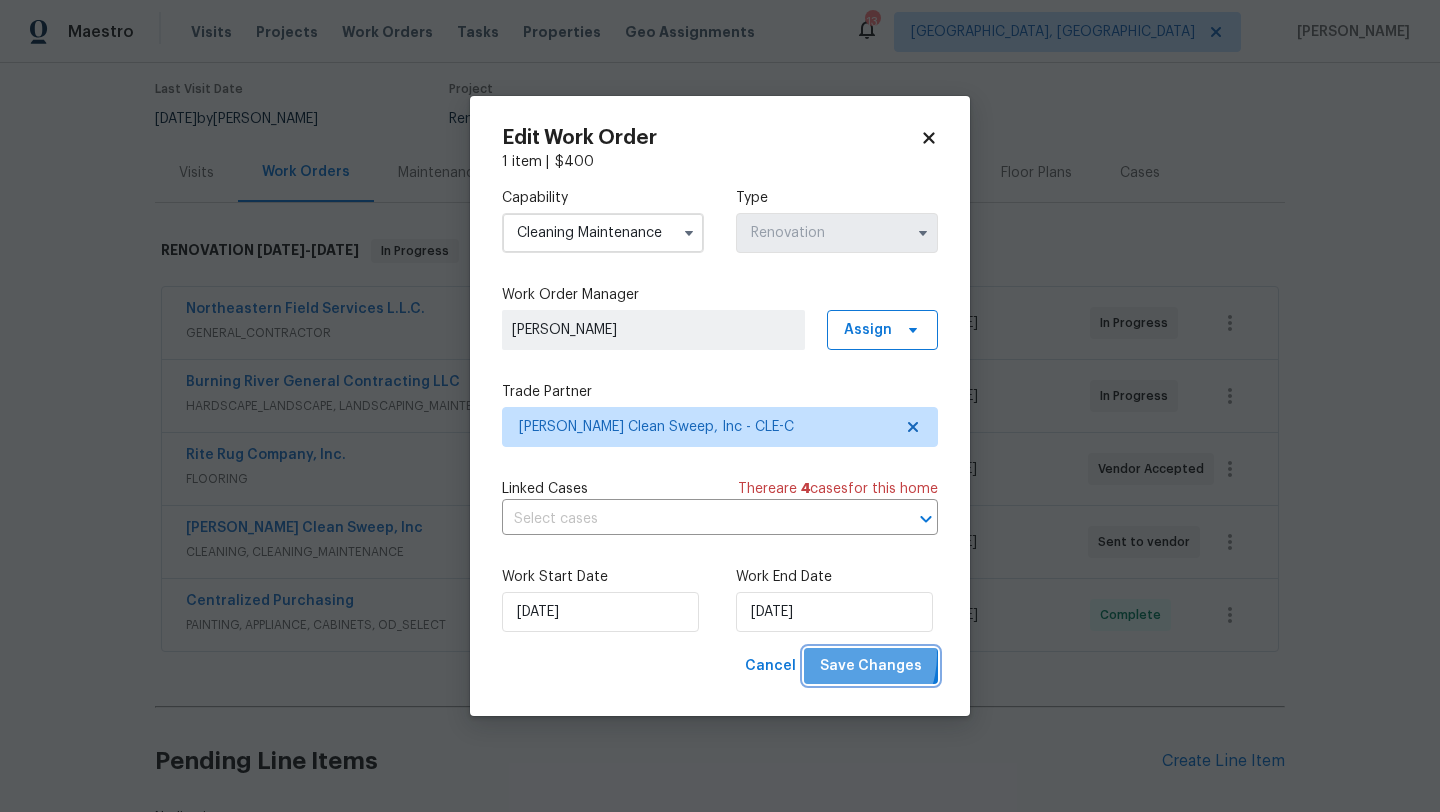 click on "Save Changes" at bounding box center (871, 666) 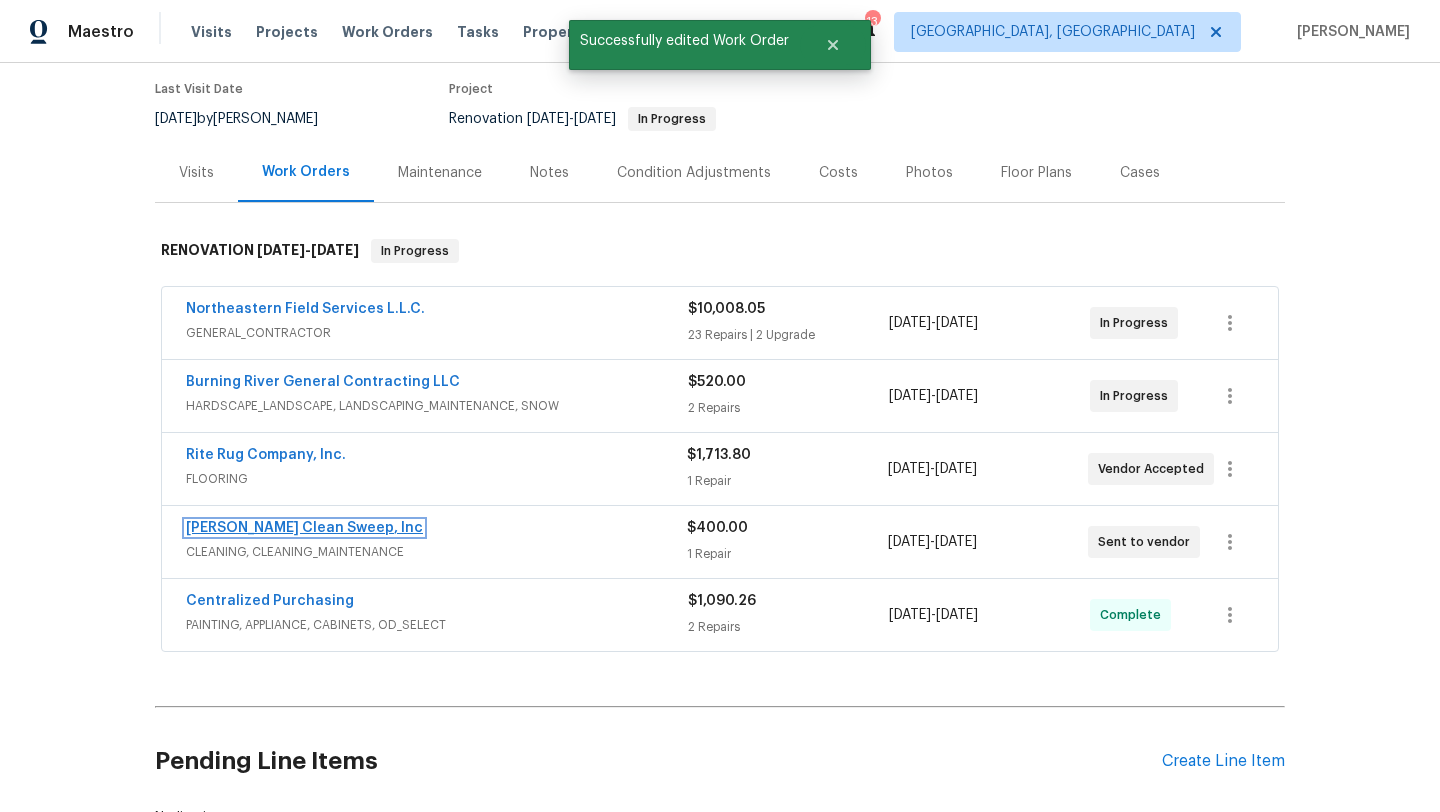 click on "Moran's Clean Sweep, Inc" at bounding box center (304, 528) 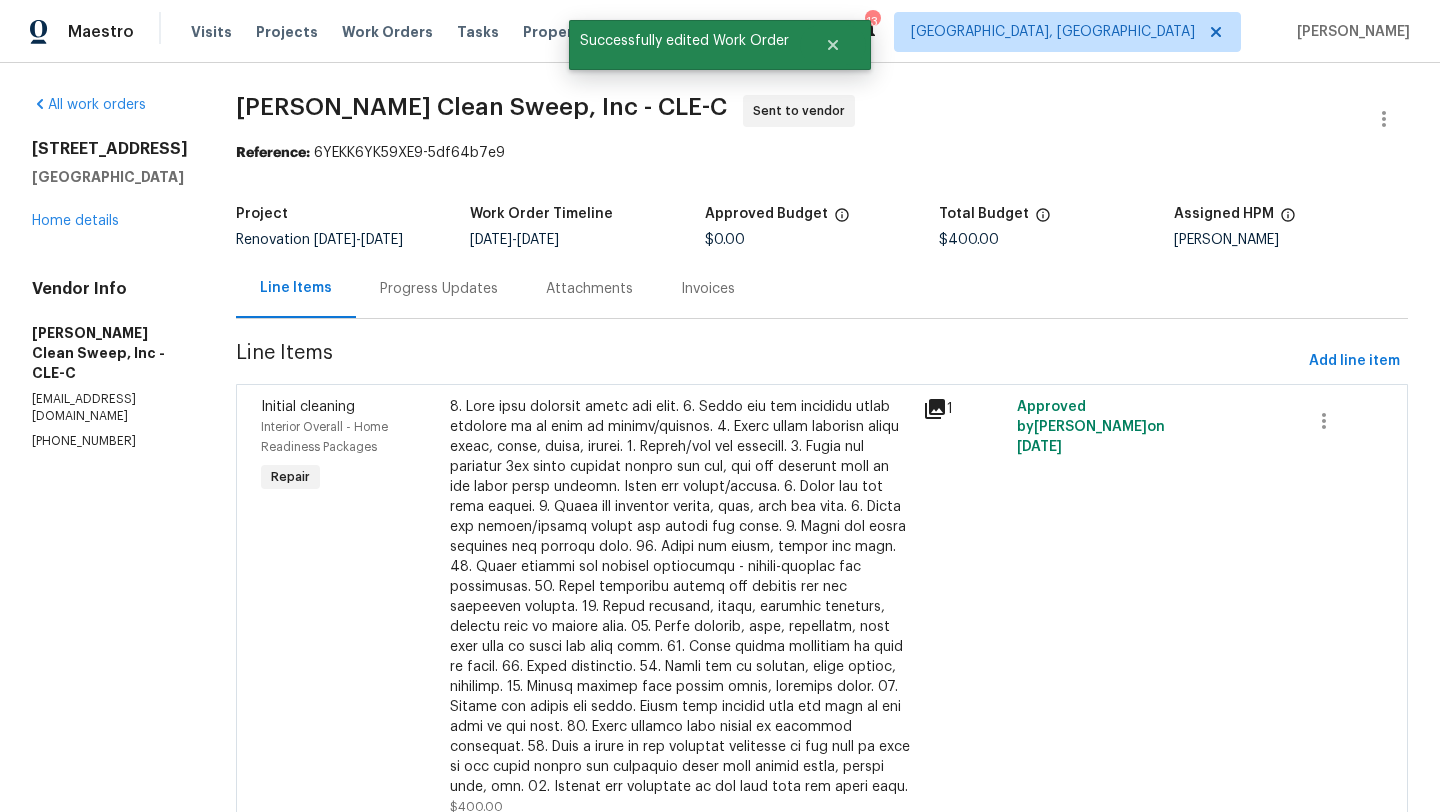 click on "Progress Updates" at bounding box center [439, 289] 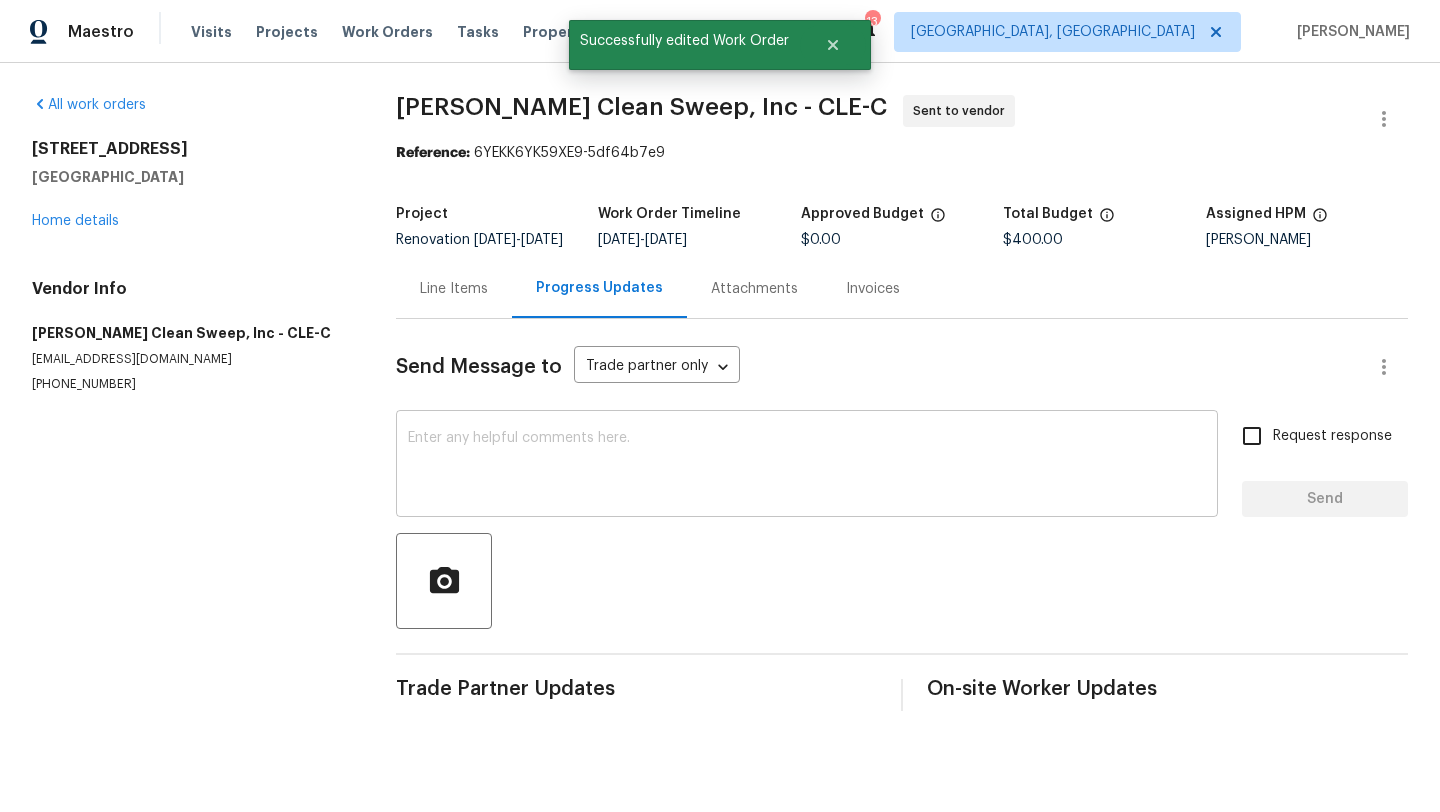 click on "x ​" at bounding box center (807, 466) 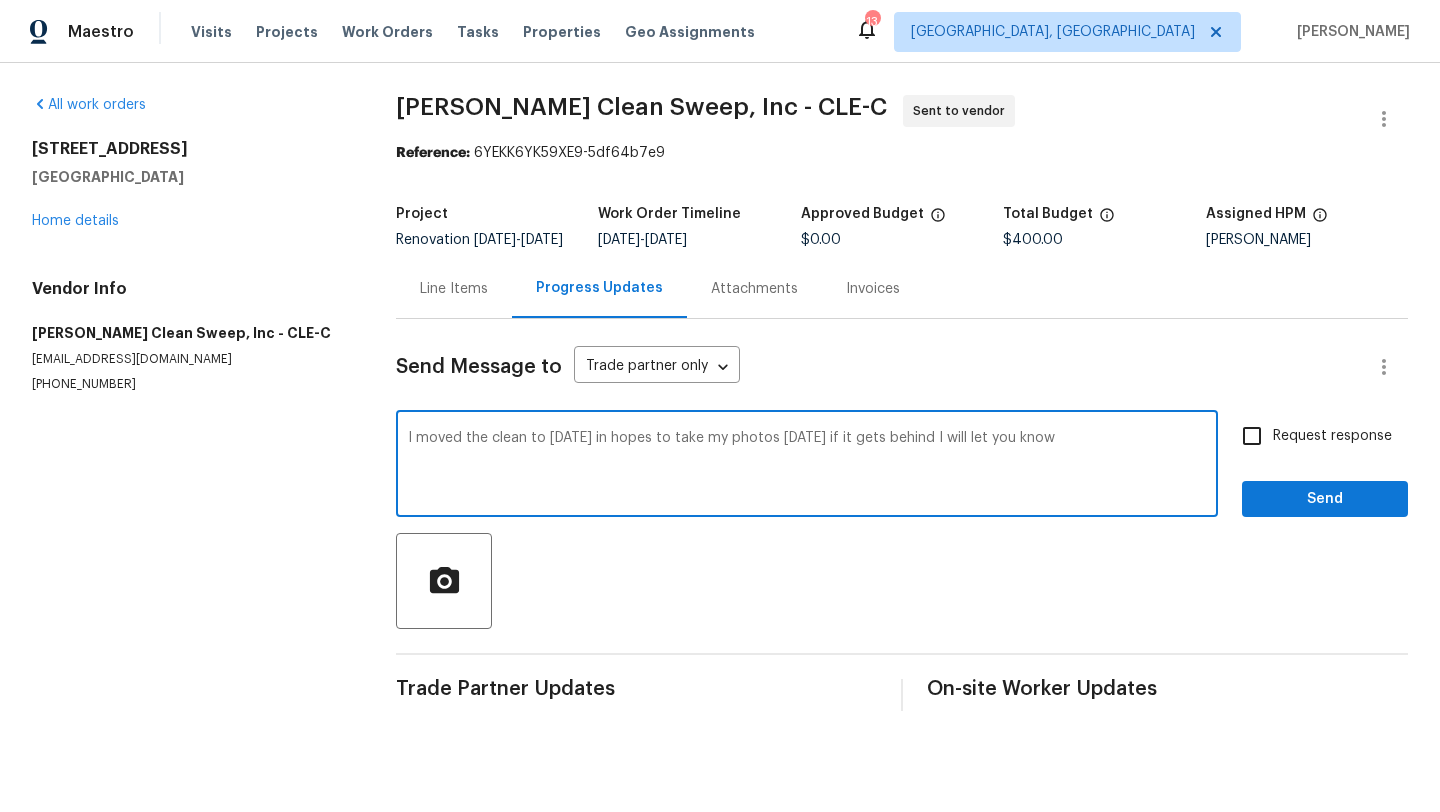 type on "I moved the clean to sunday in hopes to take my photos on Monday if it gets behind I will let you know" 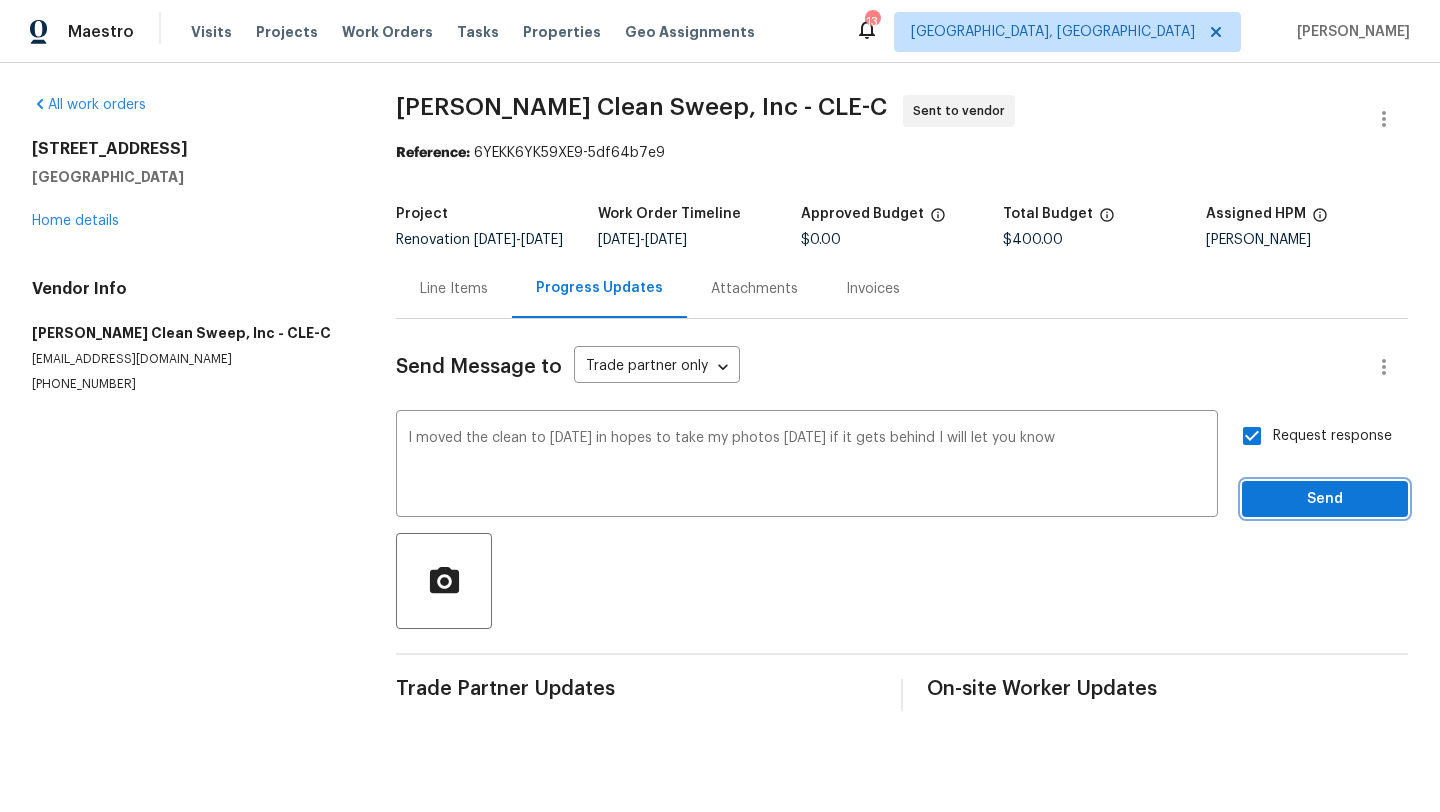 click on "Send" at bounding box center (1325, 499) 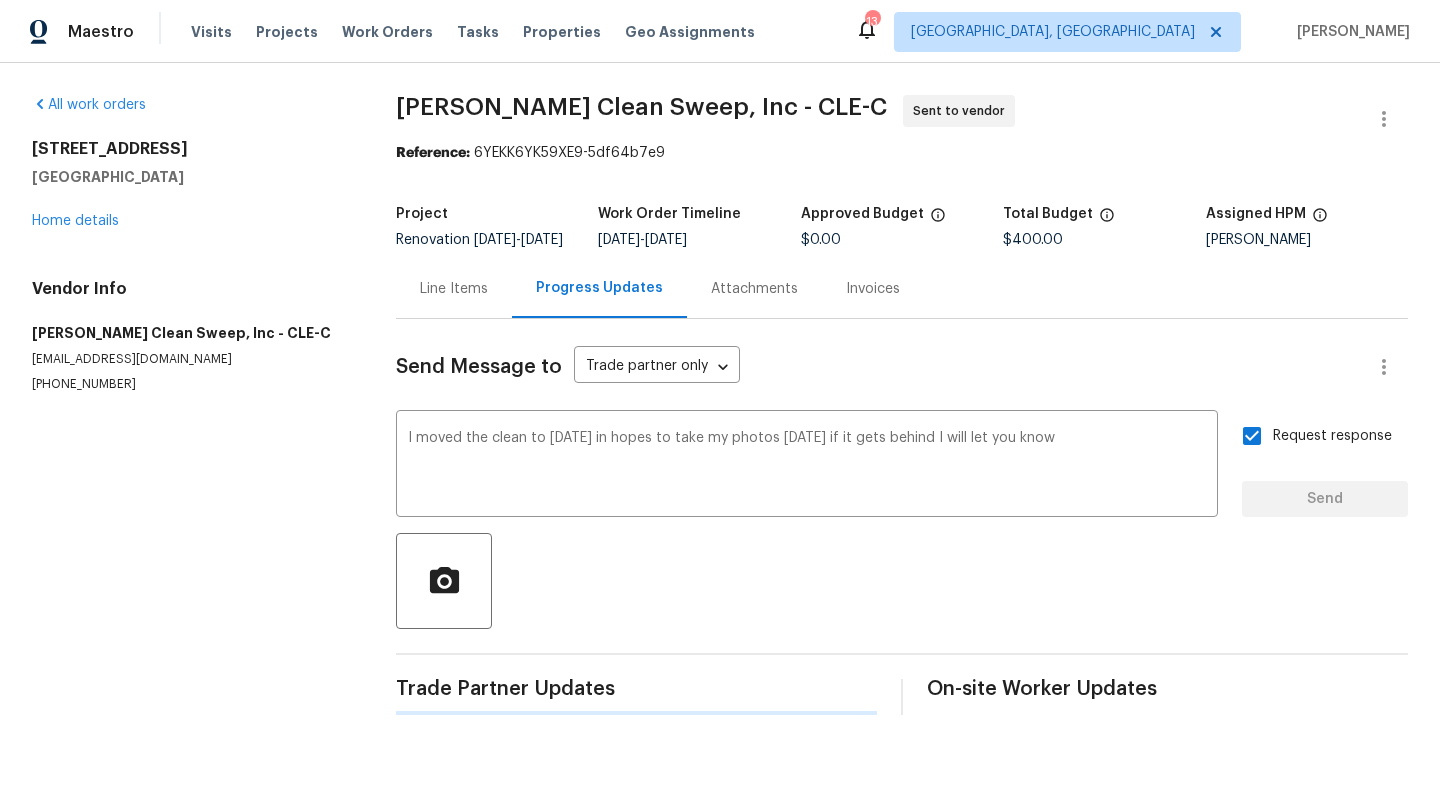 type 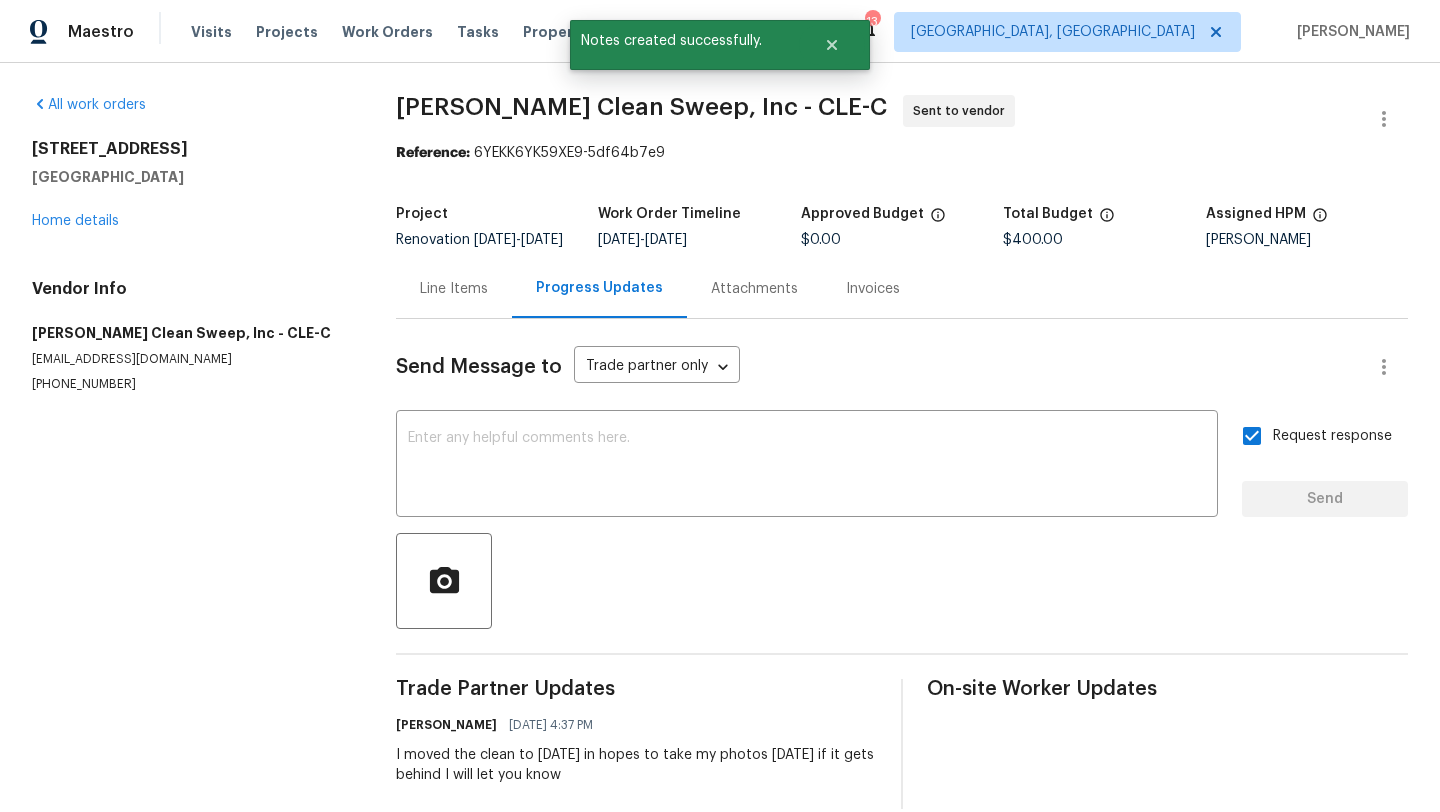 click on "2406 Park Dr Cleveland, OH 44134 Home details" at bounding box center [190, 185] 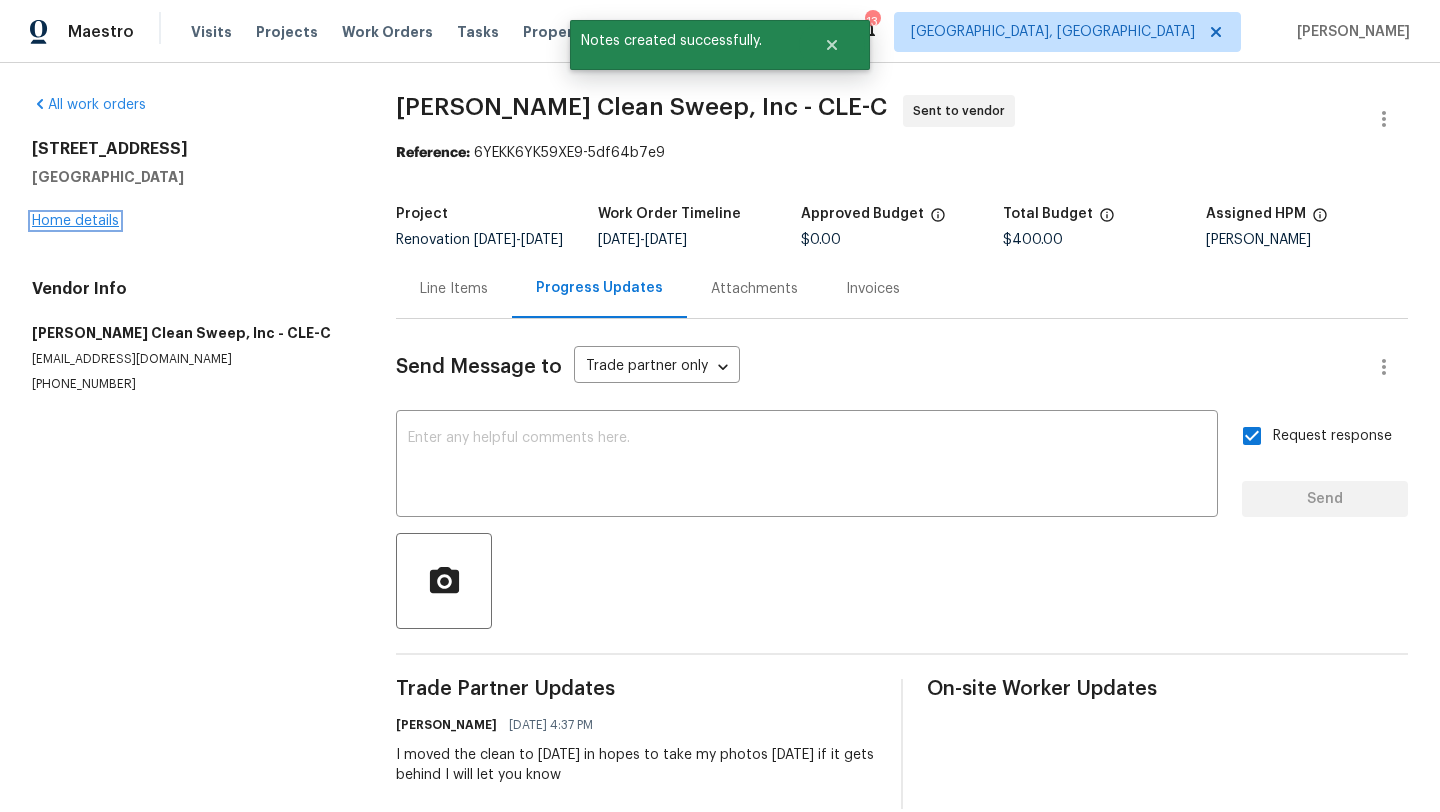 click on "Home details" at bounding box center (75, 221) 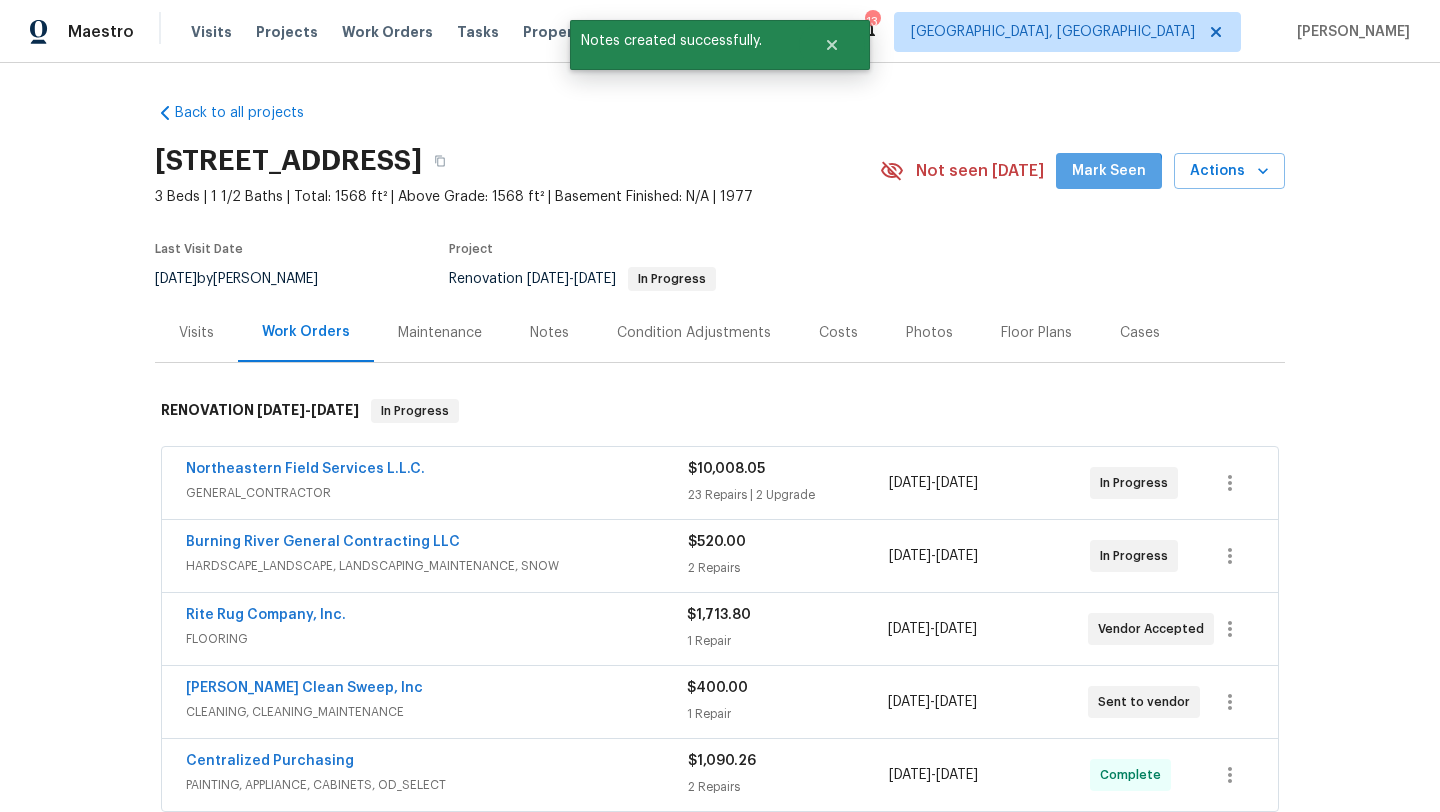 click on "Mark Seen" at bounding box center (1109, 171) 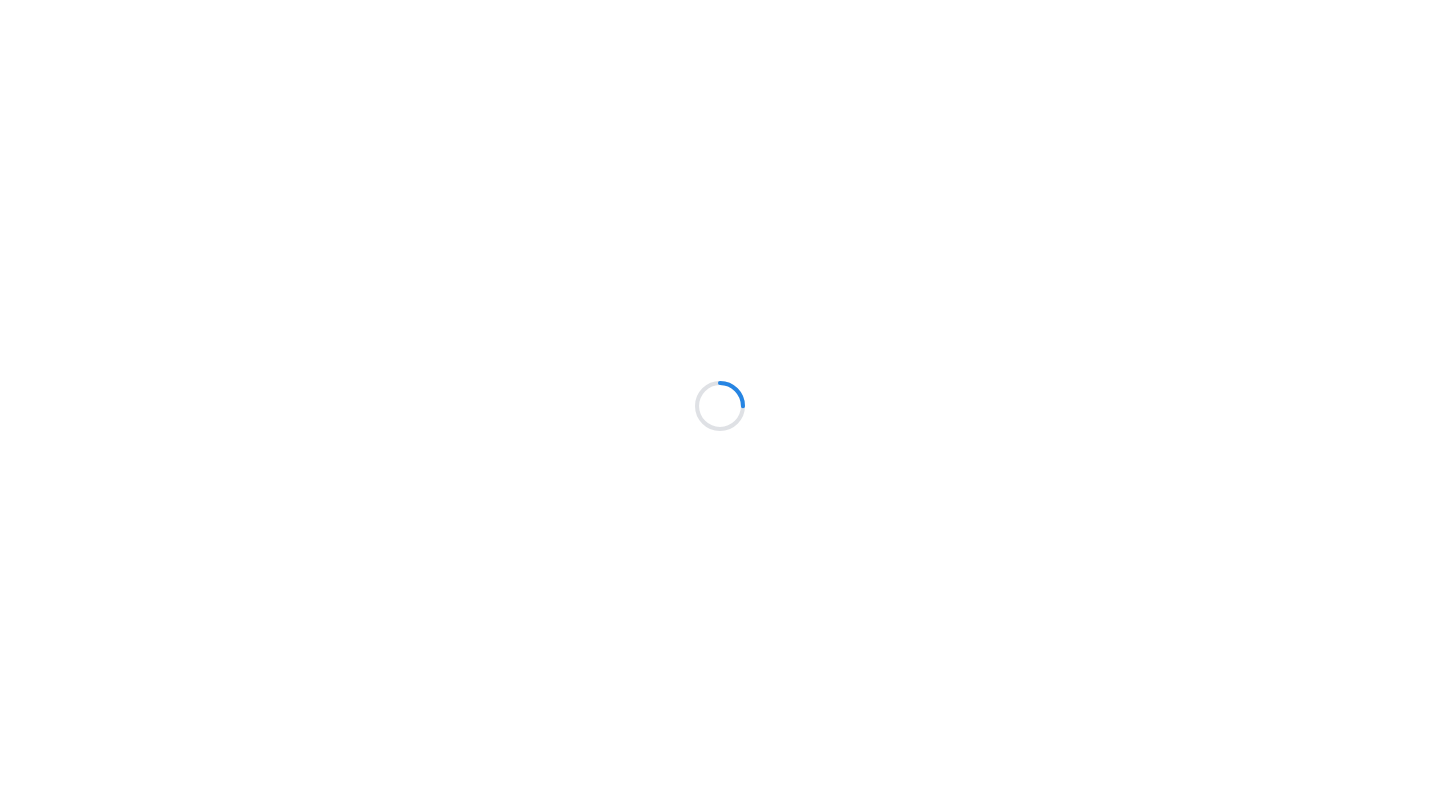 scroll, scrollTop: 0, scrollLeft: 0, axis: both 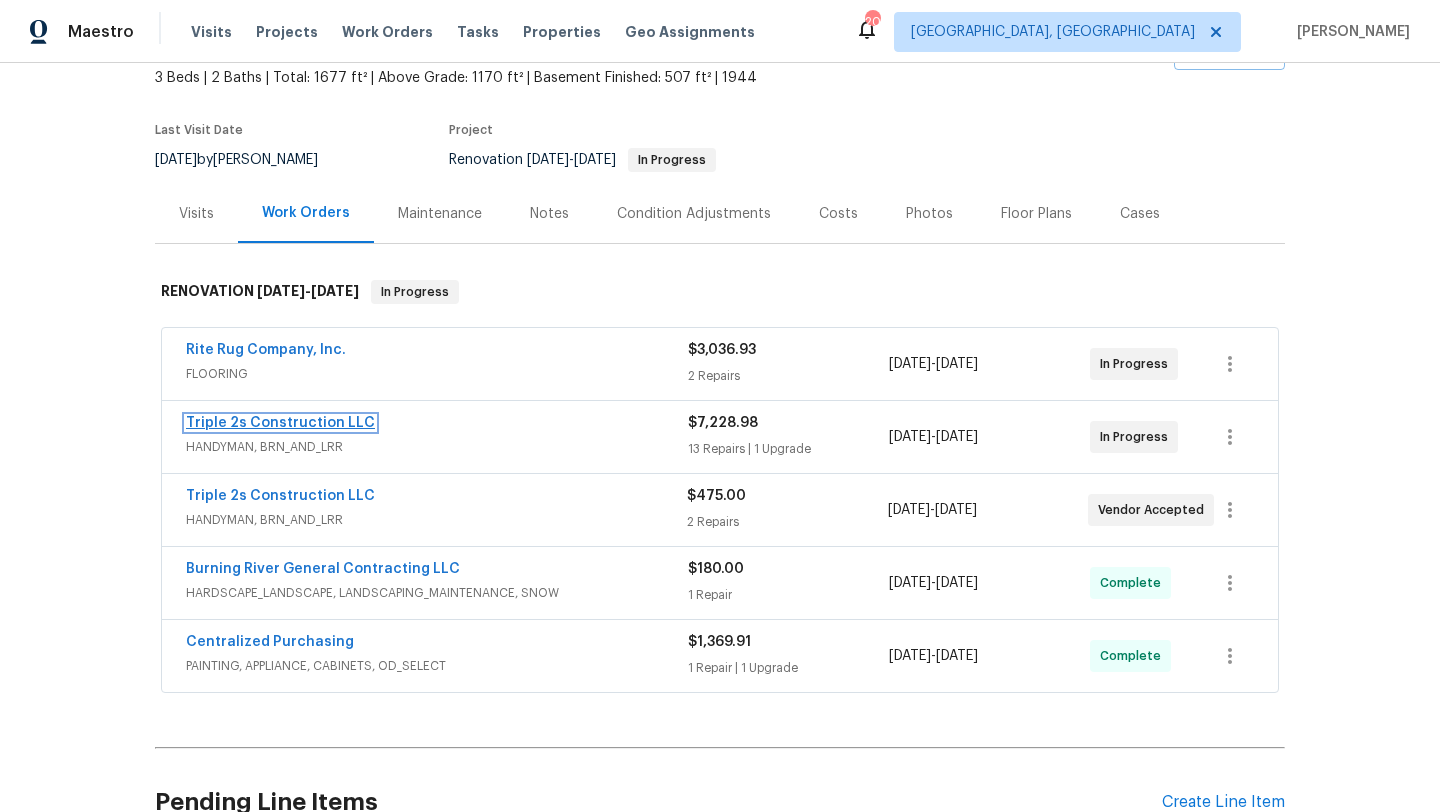 click on "Triple 2s Construction LLC" at bounding box center (280, 423) 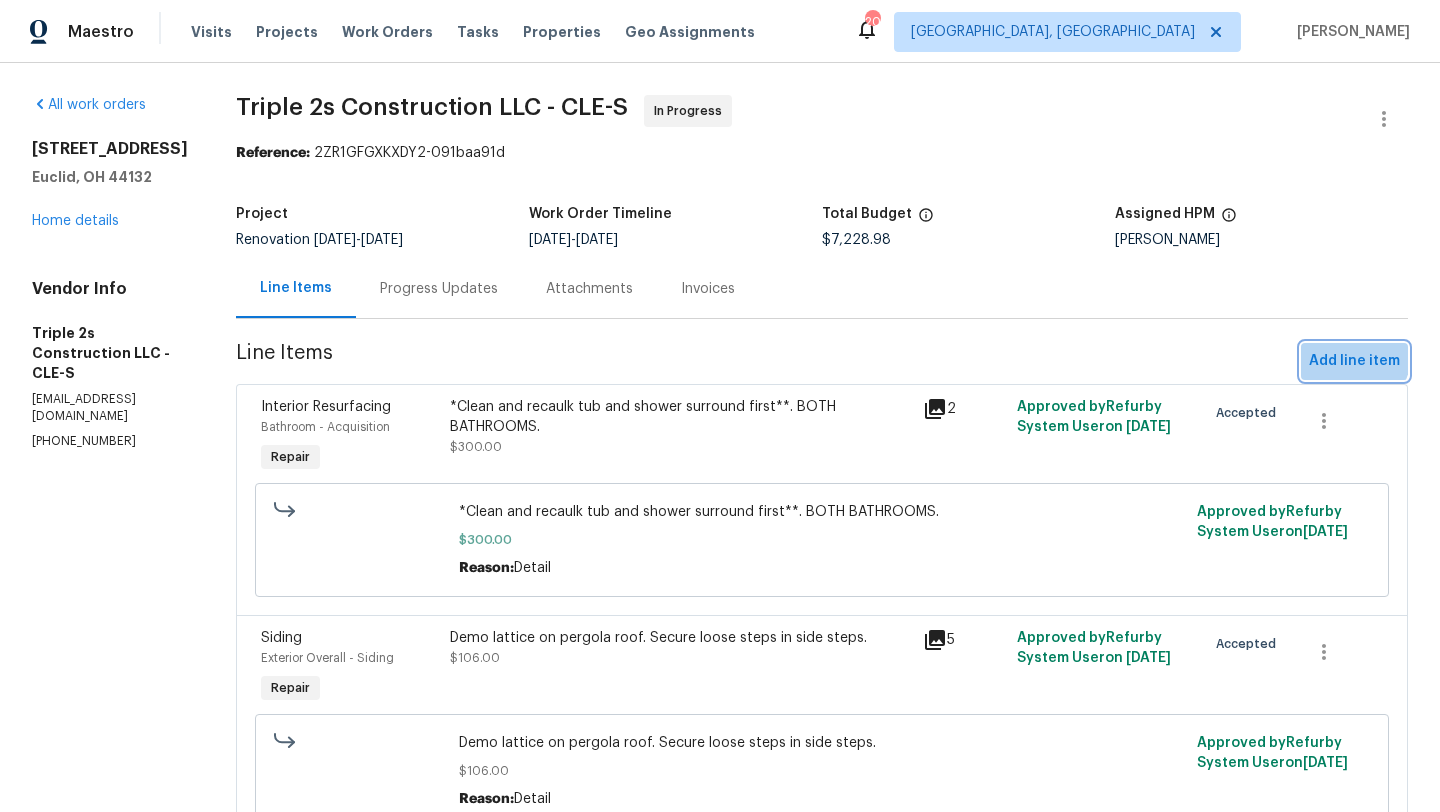 click on "Add line item" at bounding box center (1354, 361) 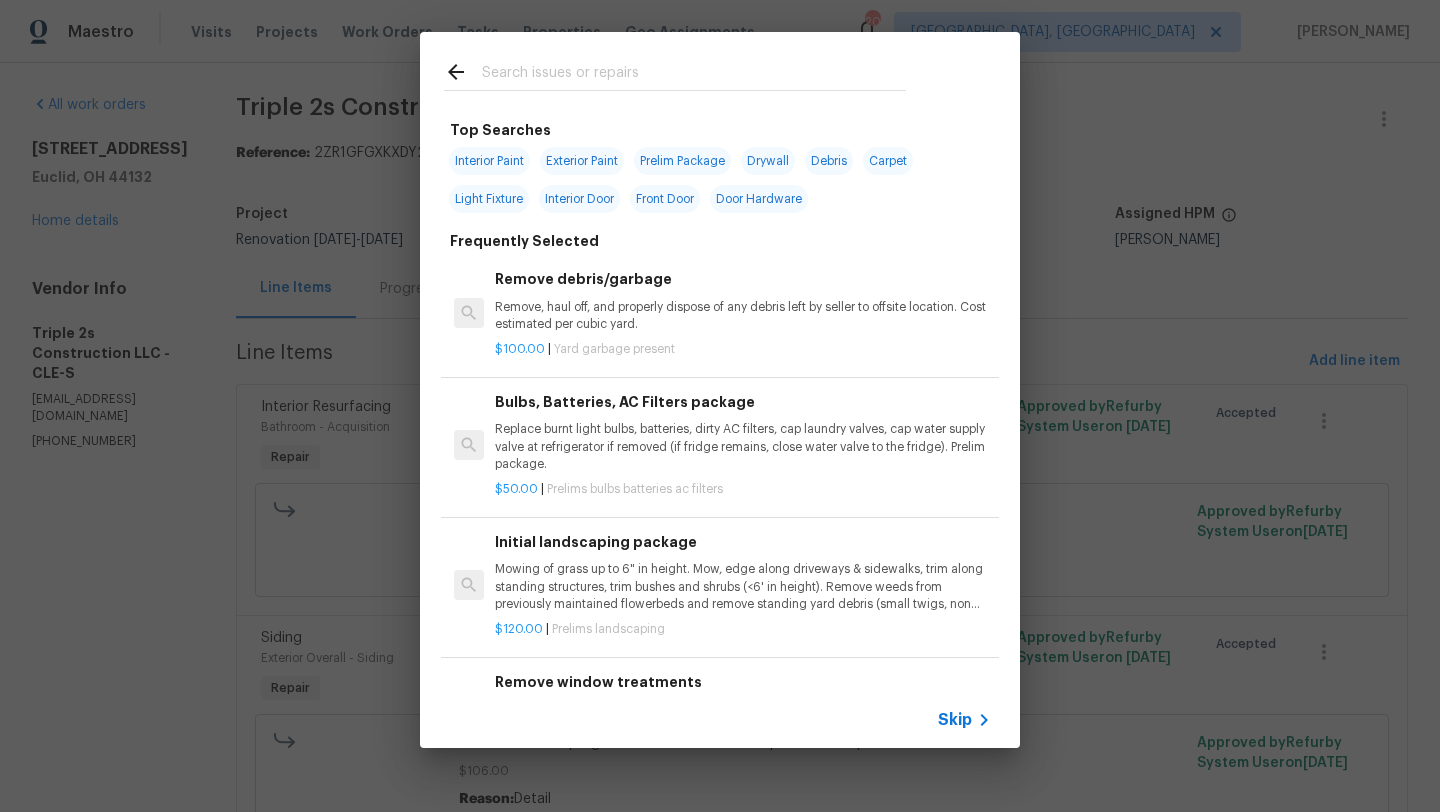 click at bounding box center (694, 75) 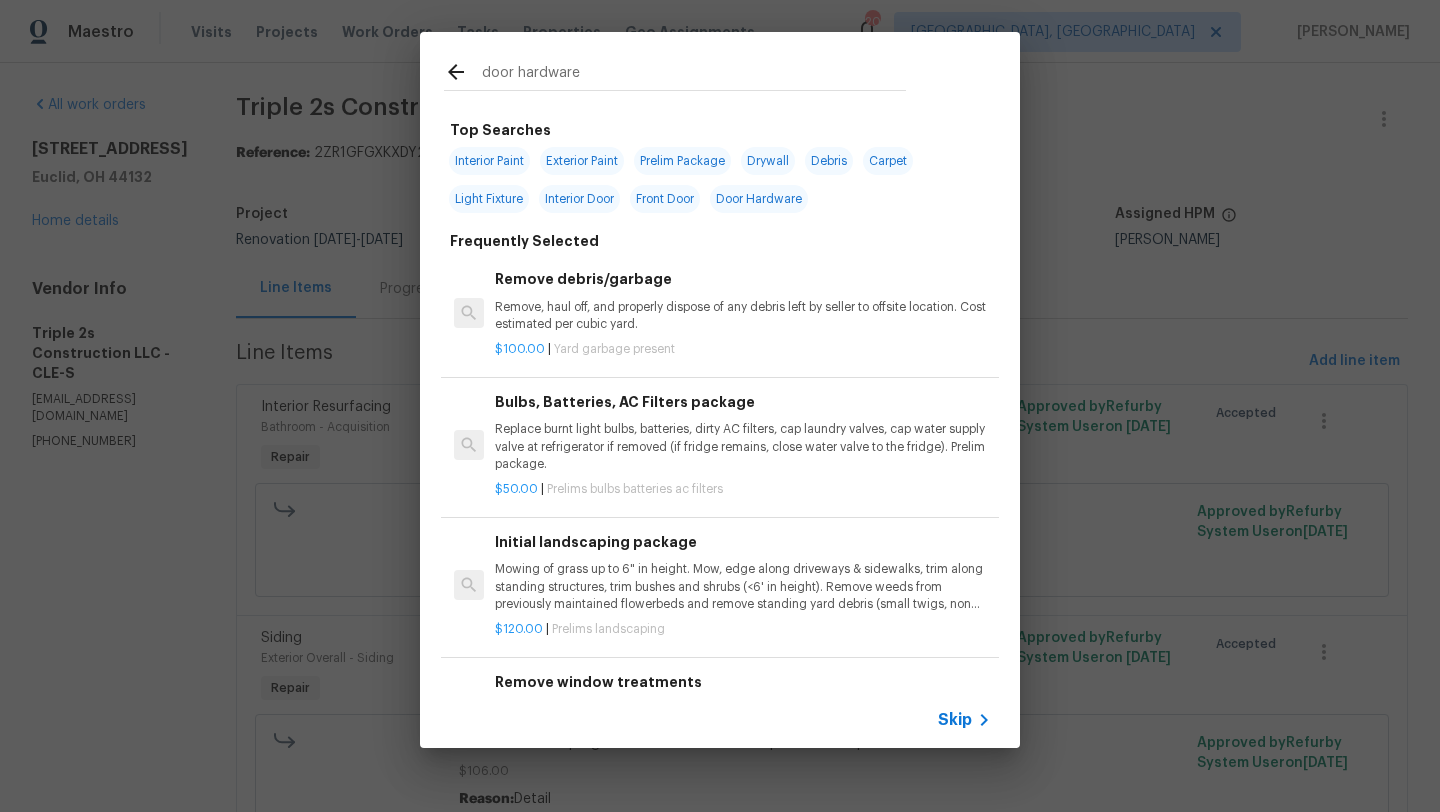 type on "door hardware" 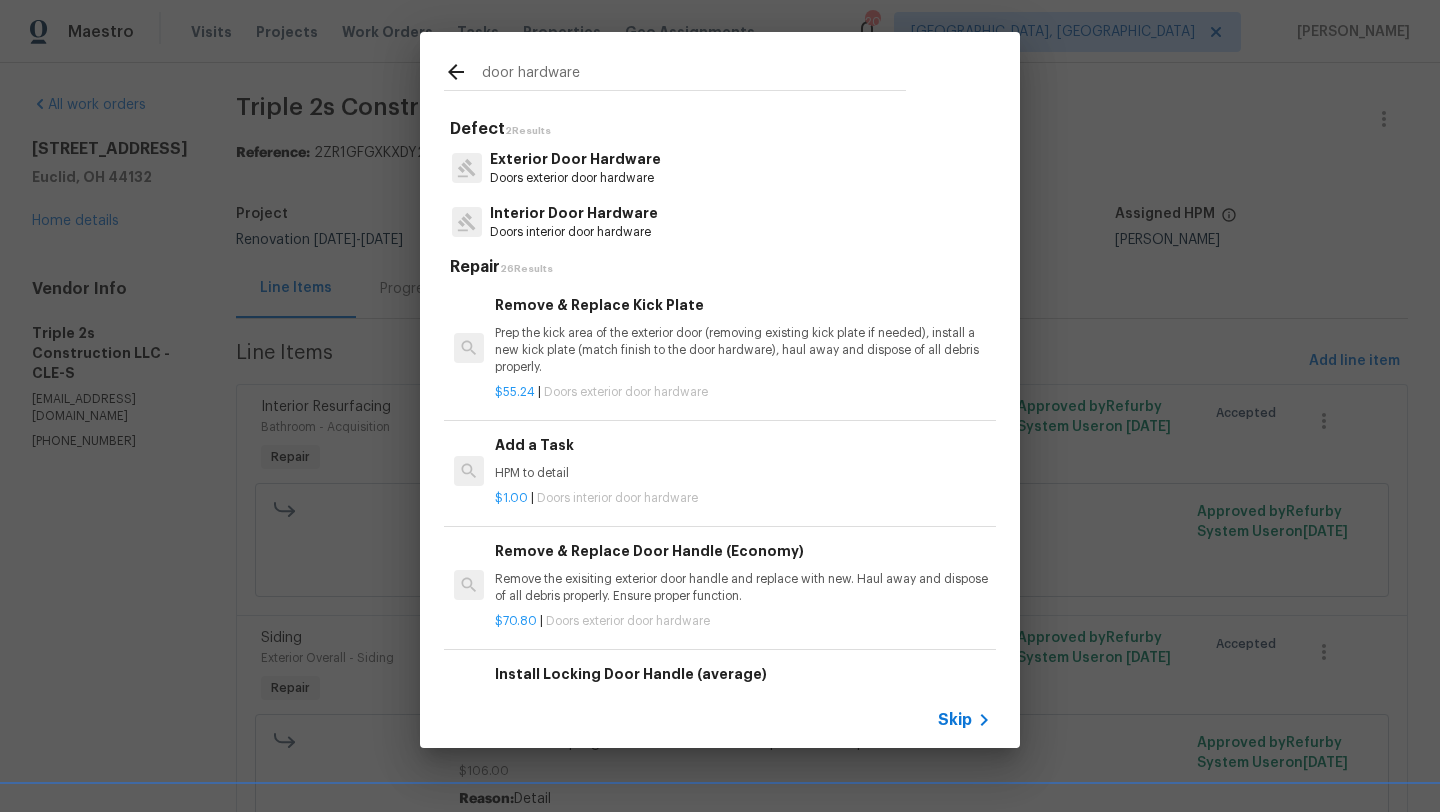 click on "Doors interior door hardware" at bounding box center [574, 232] 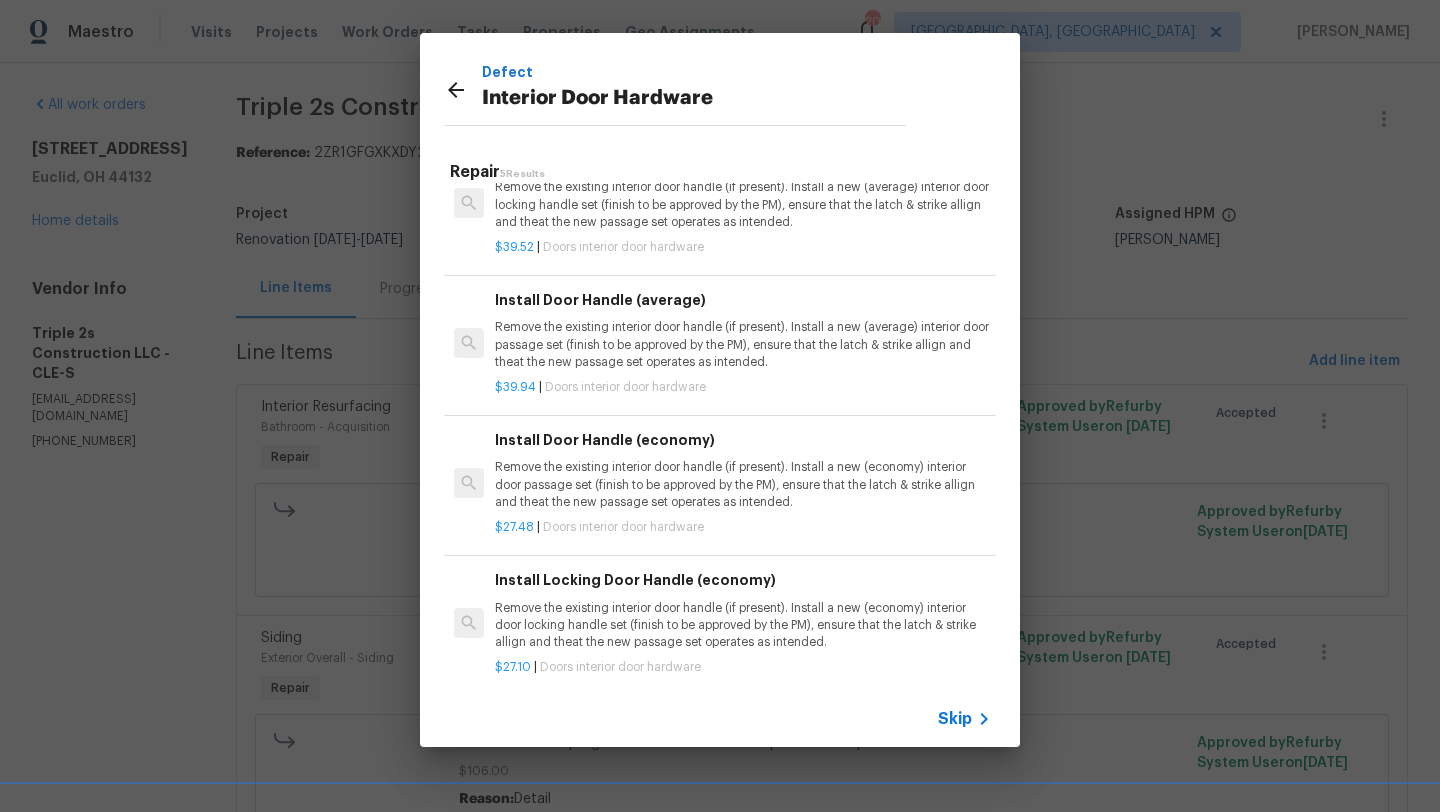 scroll, scrollTop: 168, scrollLeft: 0, axis: vertical 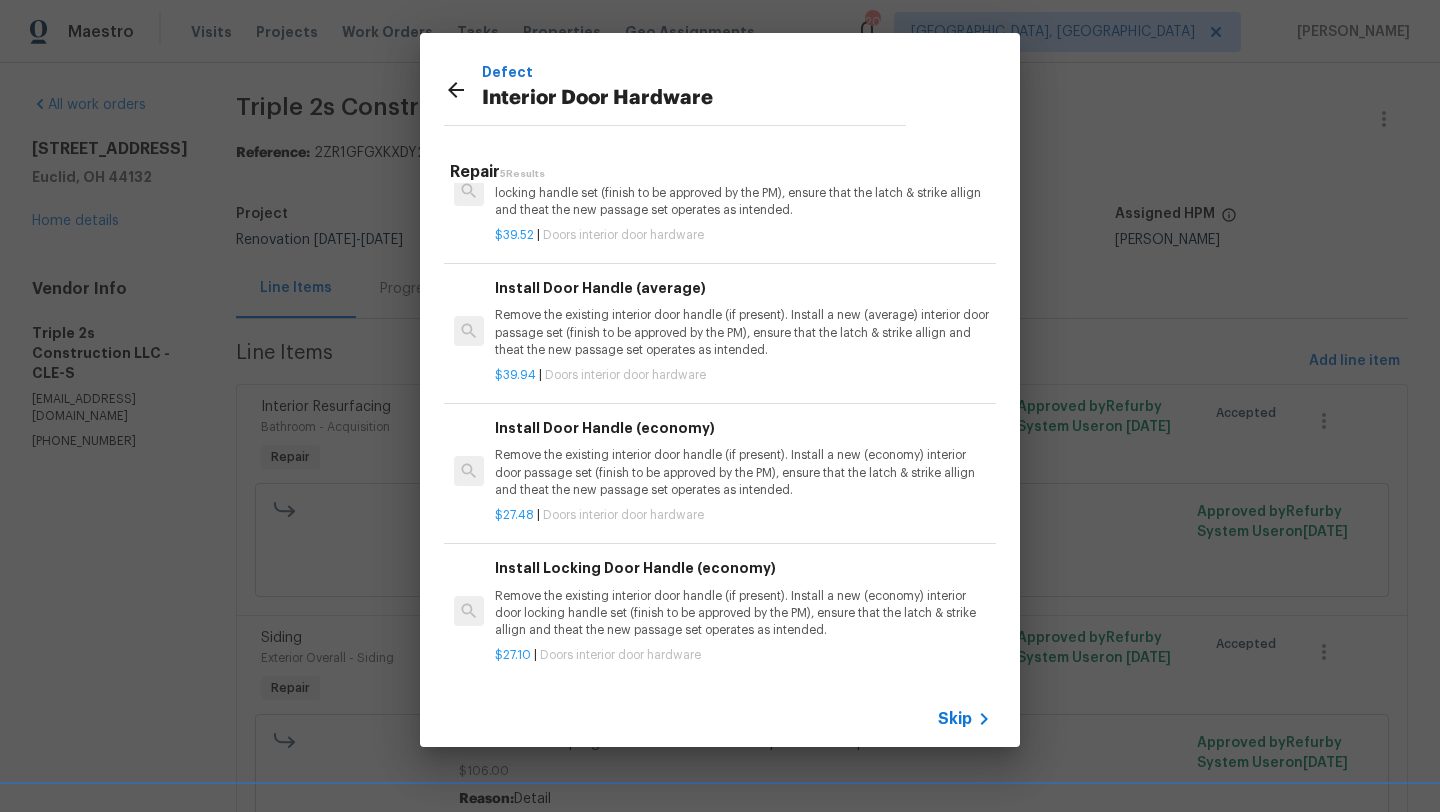 click on "Remove the existing interior  door handle (if present). Install a new (economy) interior door passage set (finish to be approved by the PM), ensure that the latch & strike allign  and theat the new passage set operates as intended." at bounding box center [743, 472] 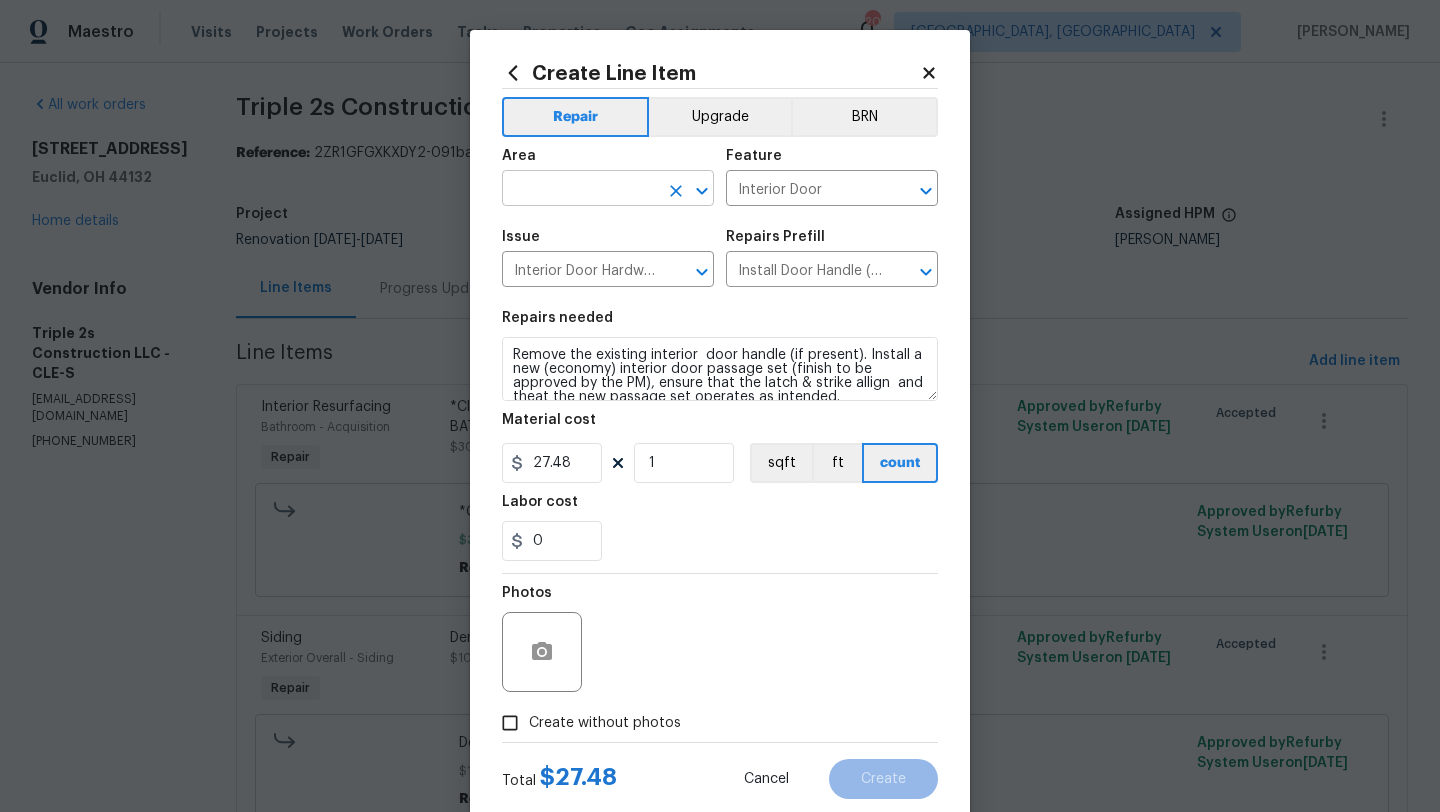 click at bounding box center [580, 190] 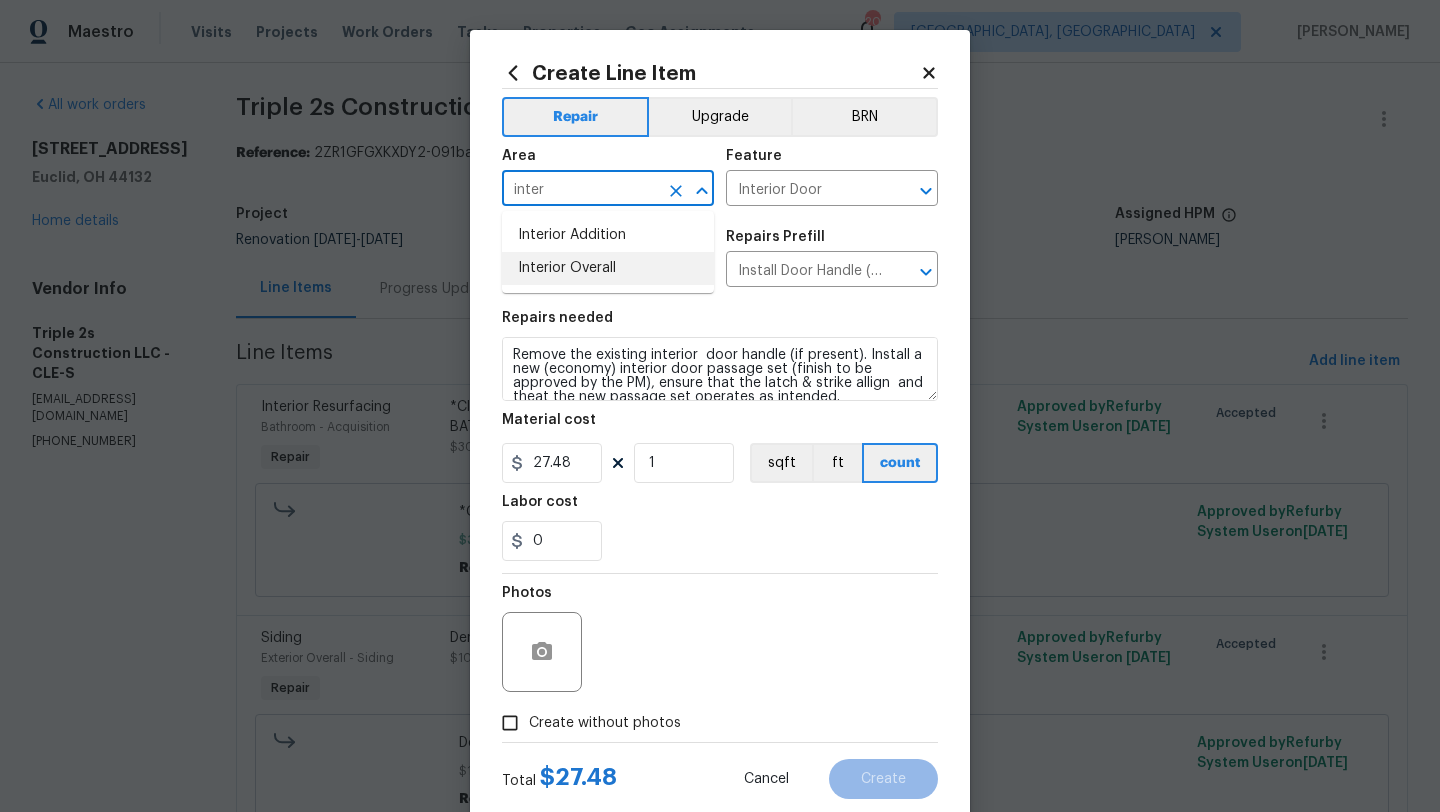 click on "Interior Overall" at bounding box center [608, 268] 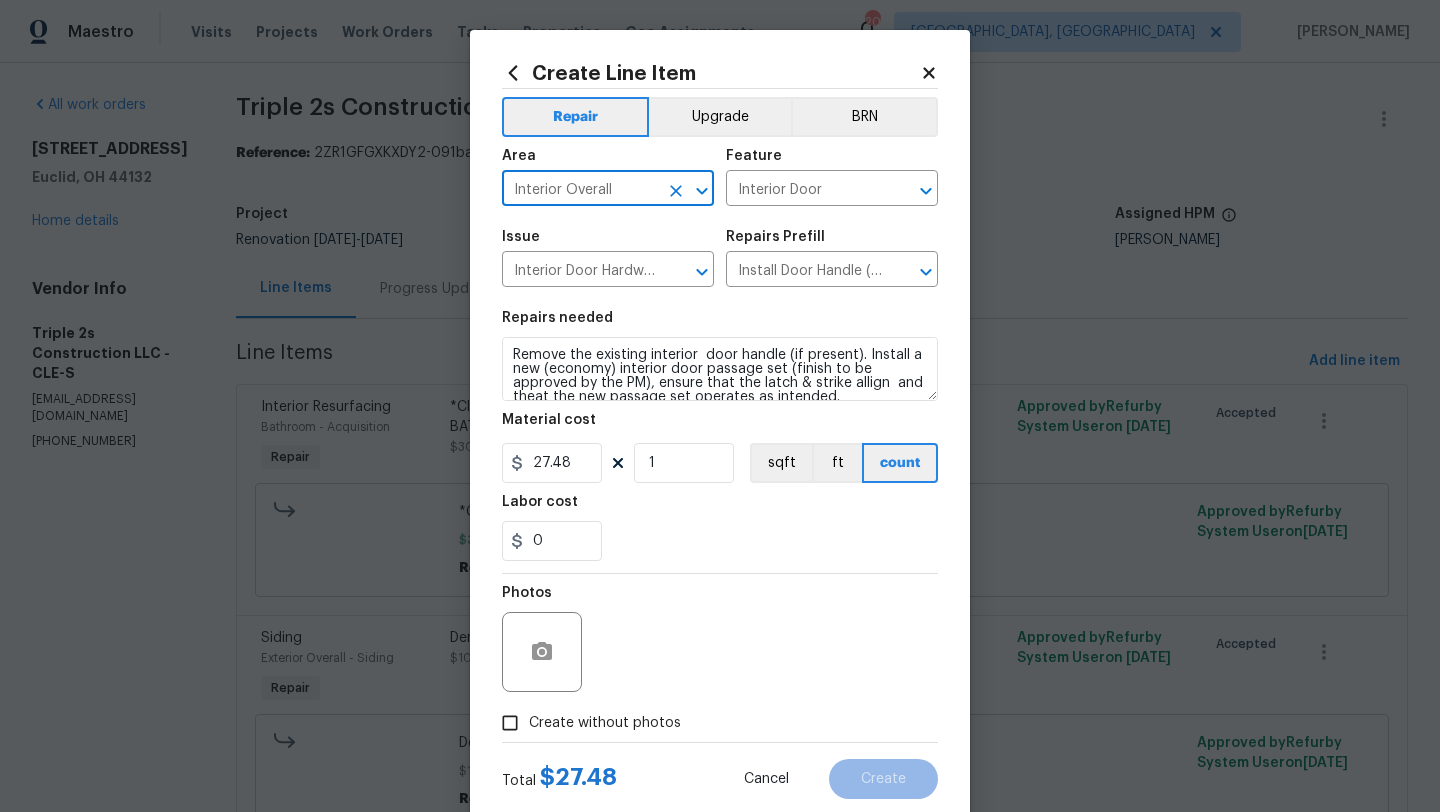 type on "Interior Overall" 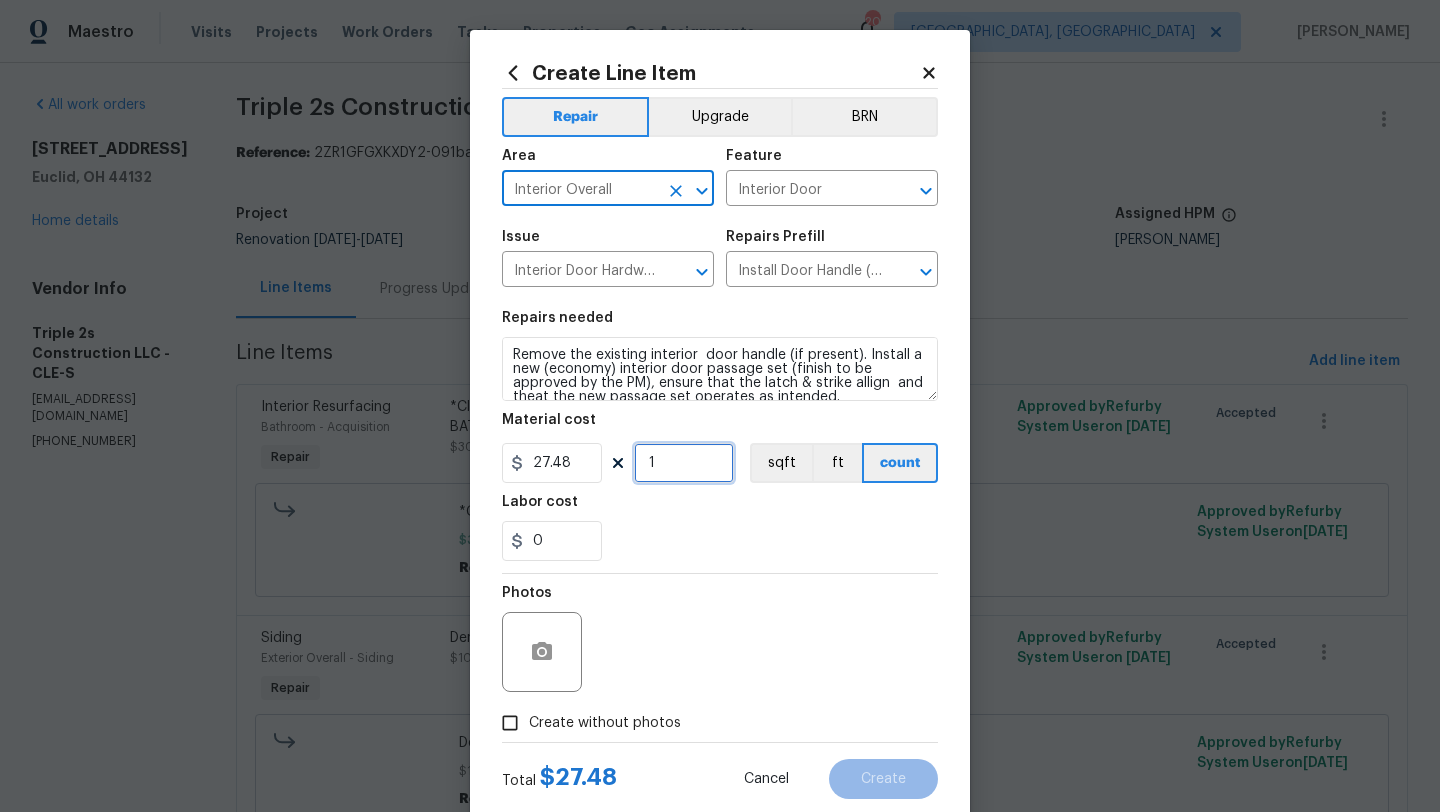 click on "1" at bounding box center (684, 463) 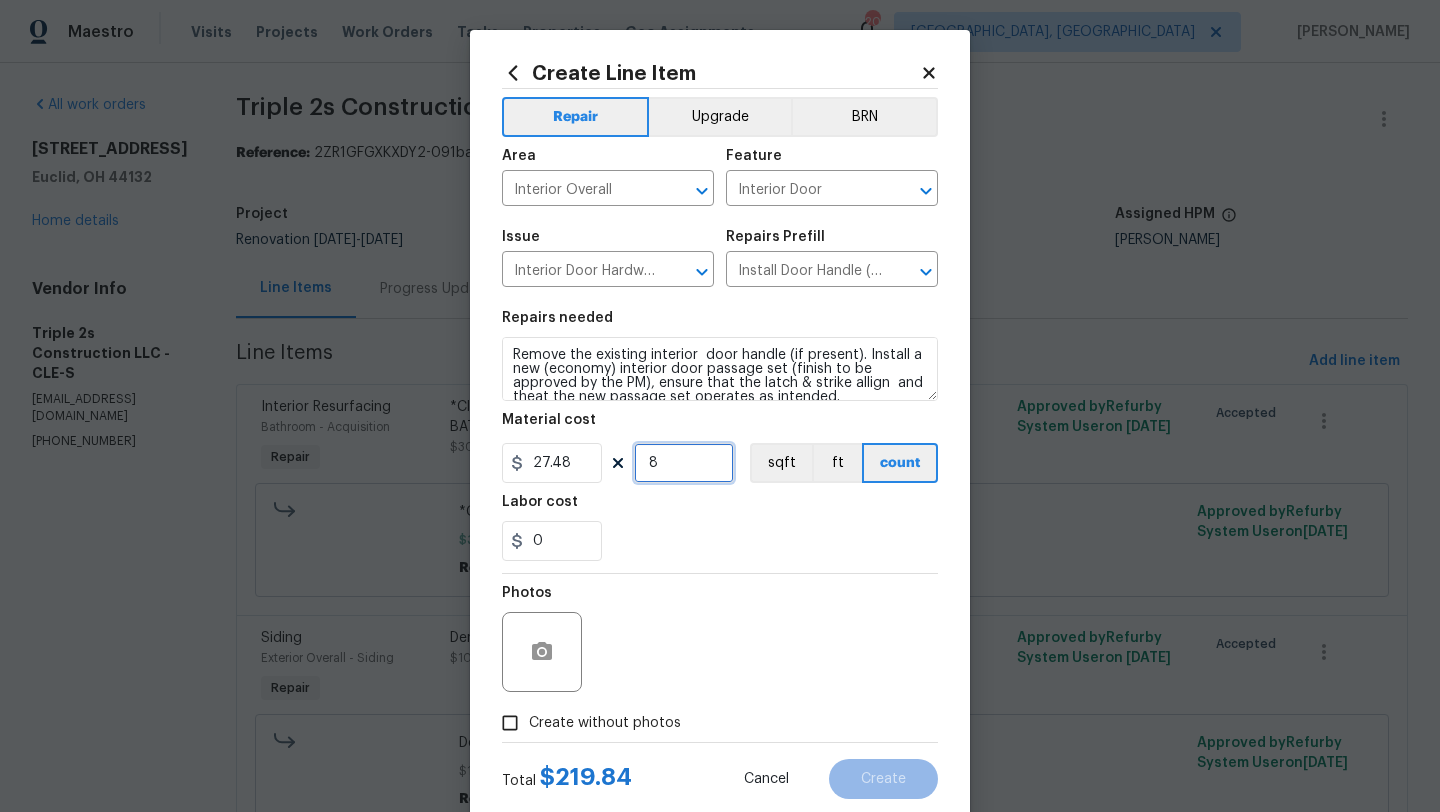 type on "8" 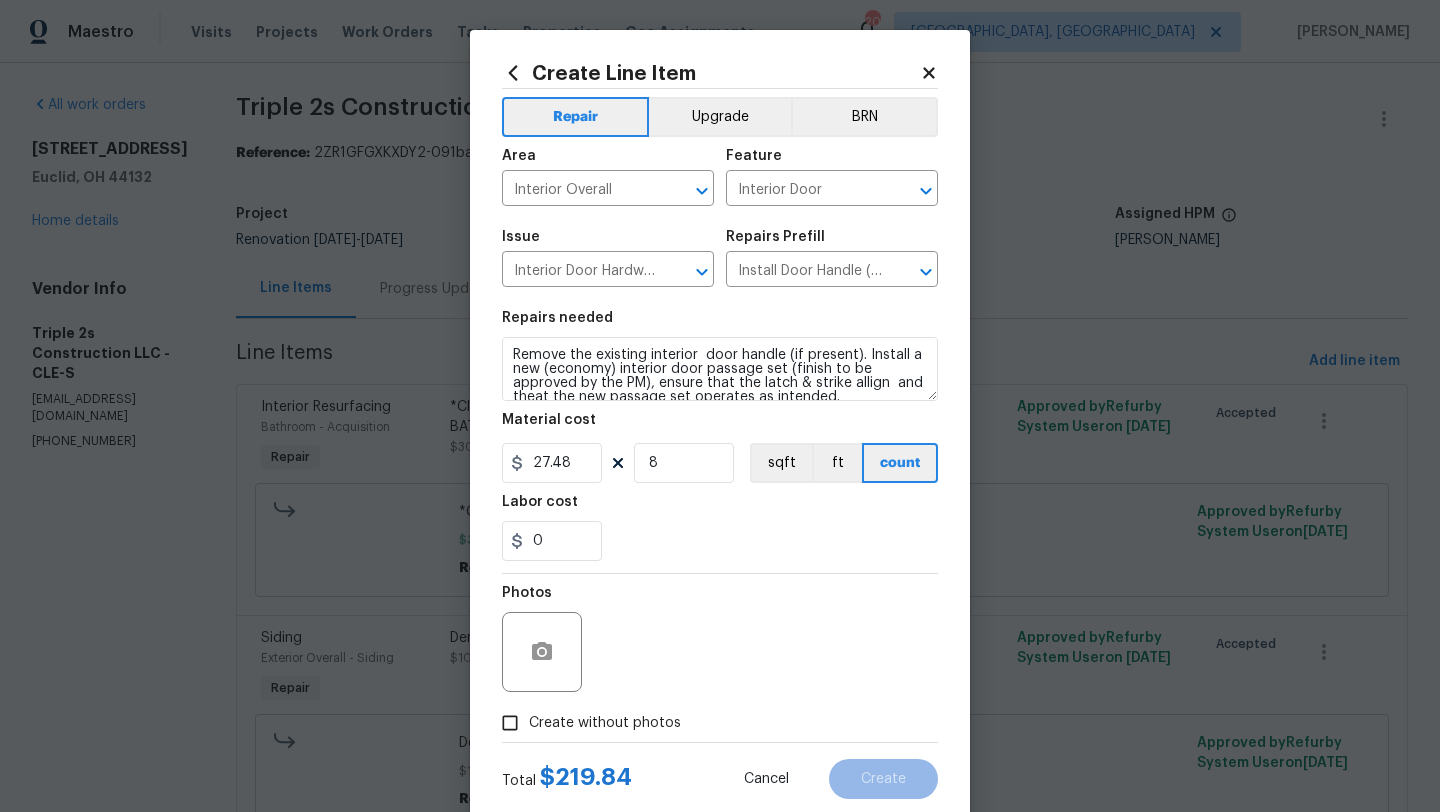 click on "Photos" at bounding box center [720, 639] 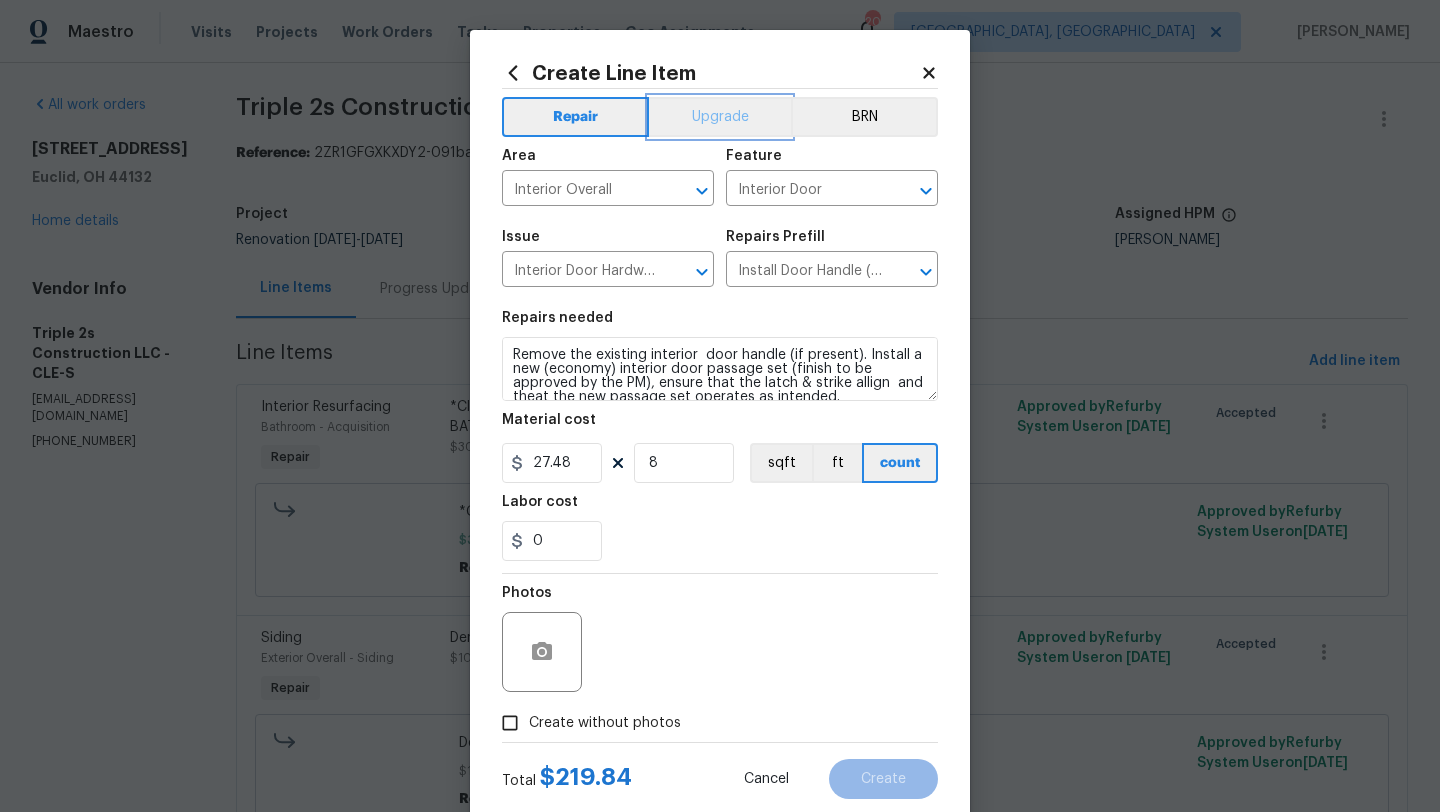 click on "Upgrade" at bounding box center (720, 117) 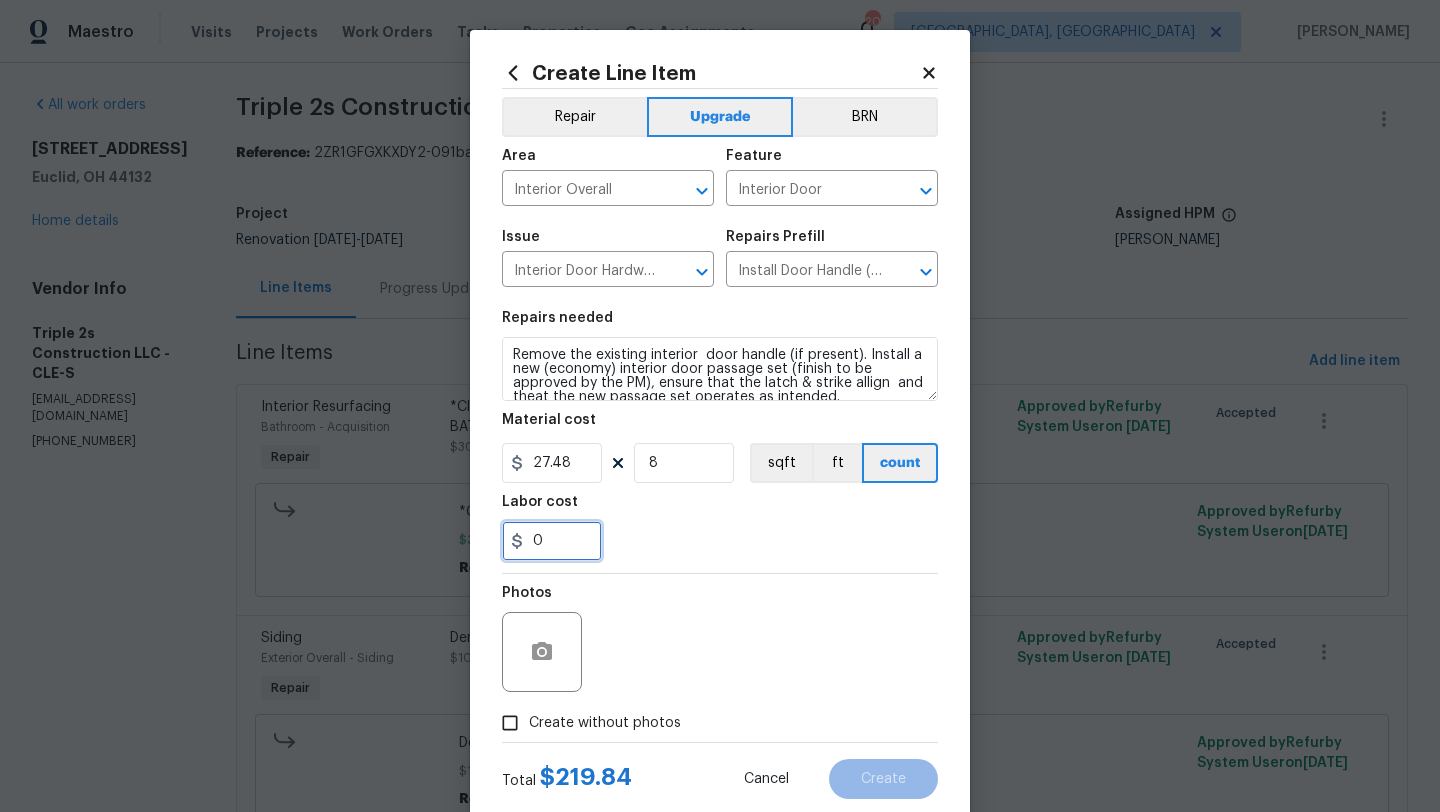 drag, startPoint x: 565, startPoint y: 538, endPoint x: 484, endPoint y: 537, distance: 81.00617 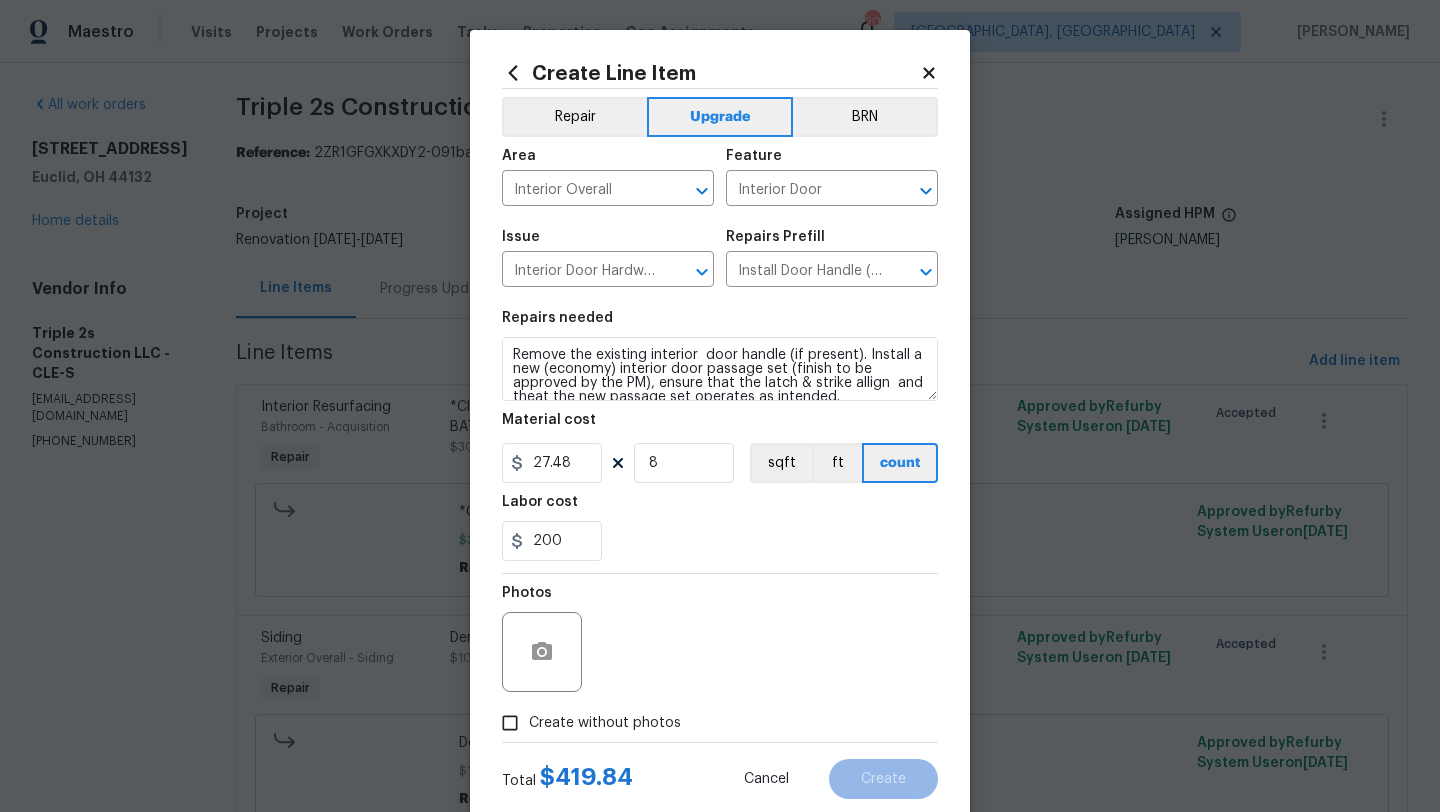 click on "Photos" at bounding box center [720, 639] 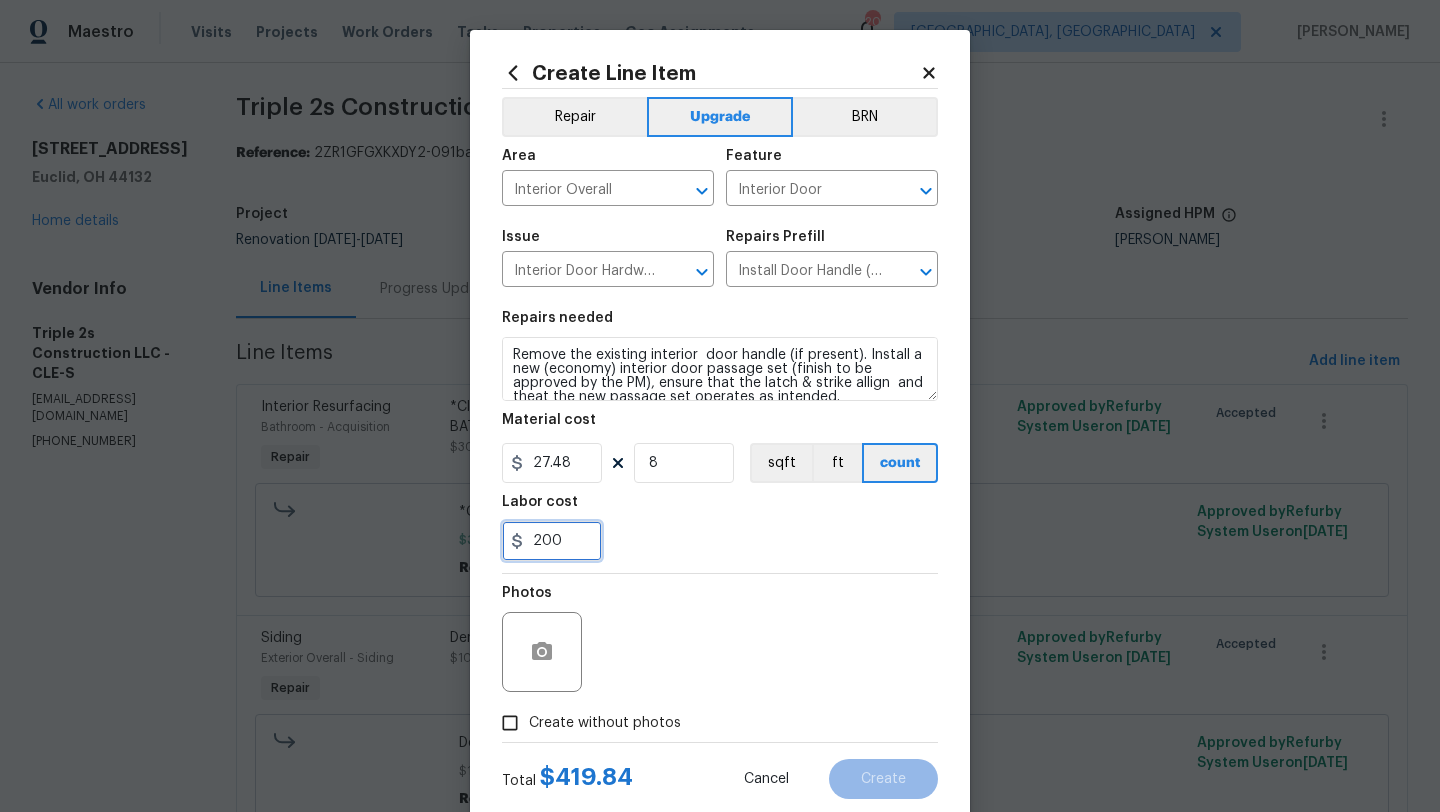 click on "200" at bounding box center [552, 541] 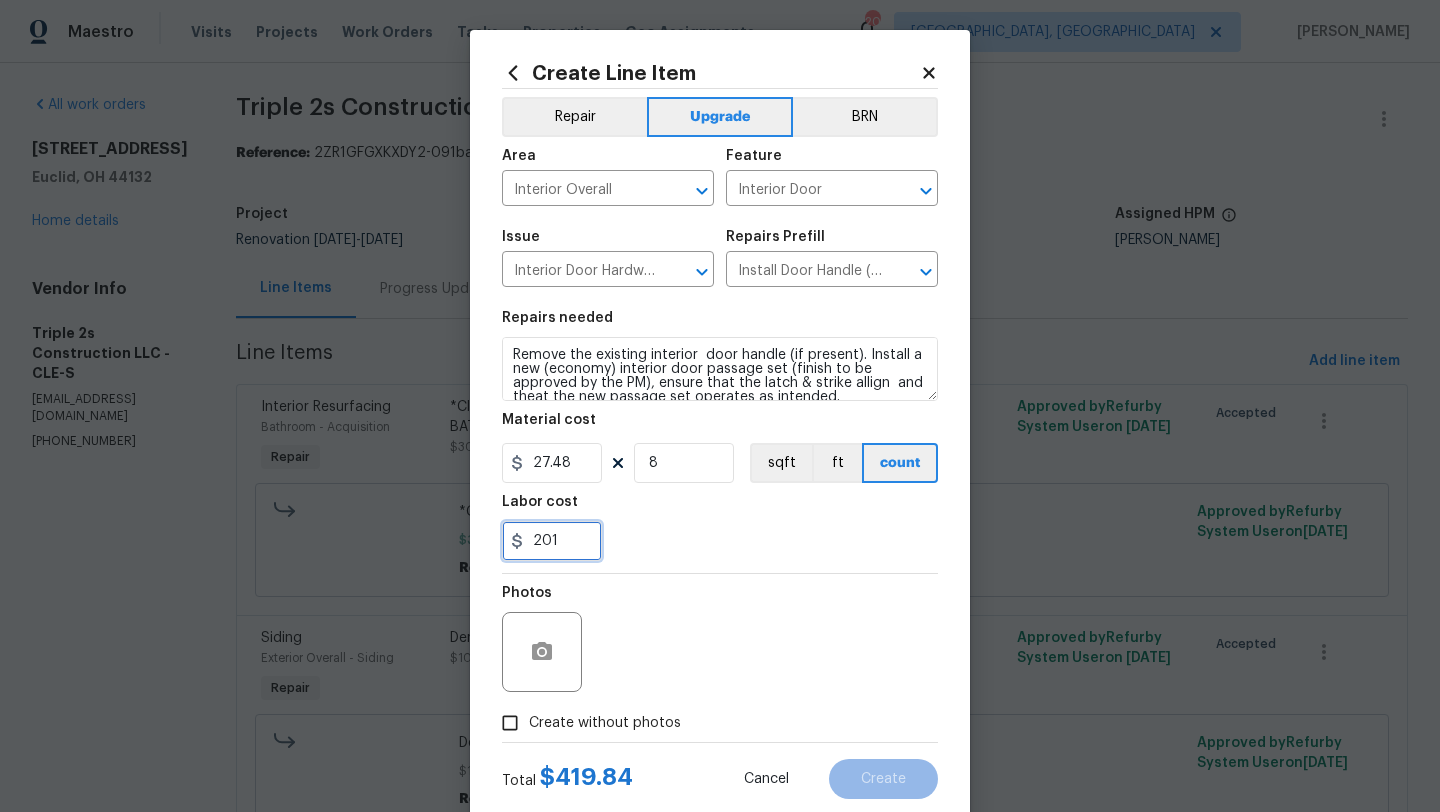 type on "201" 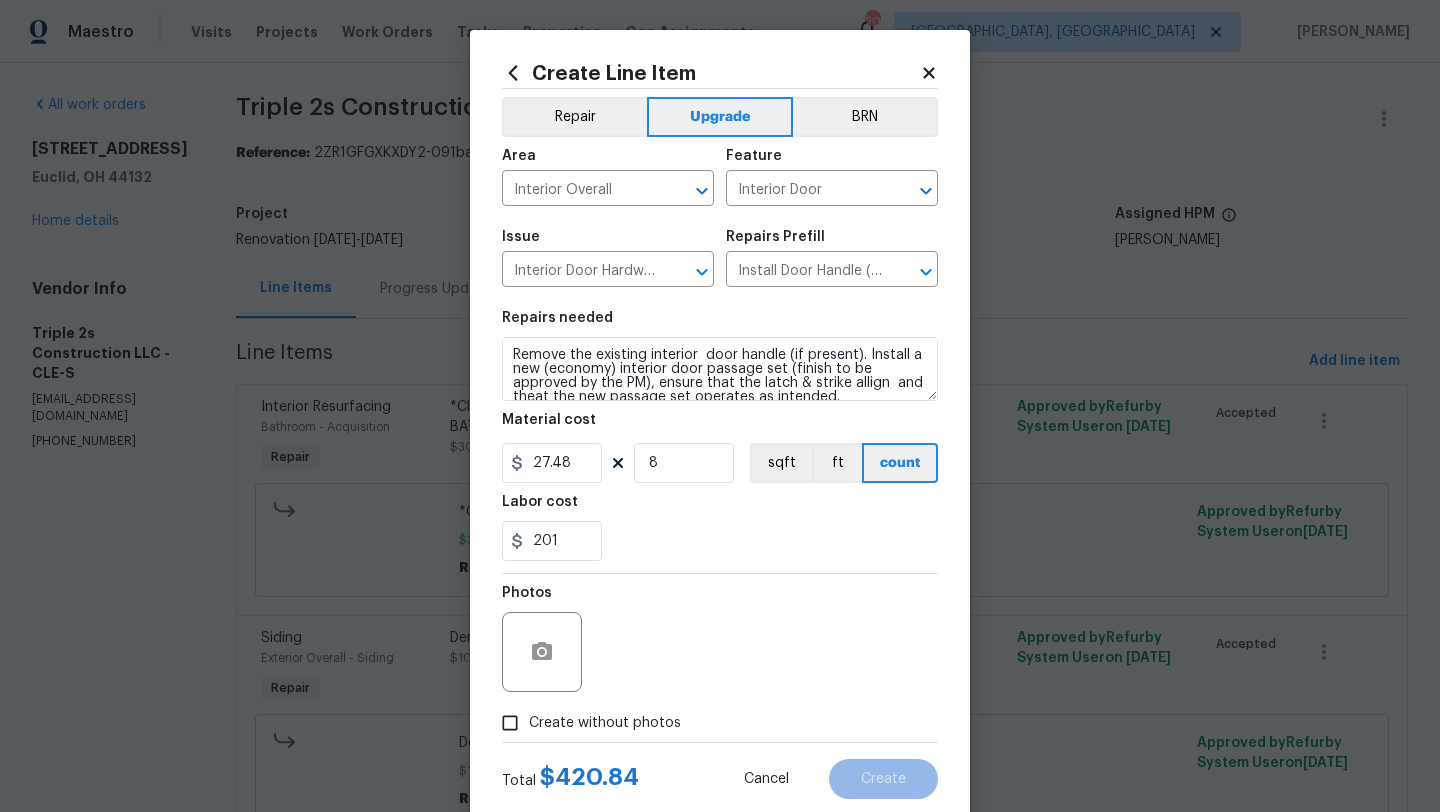click on "Photos" at bounding box center [720, 639] 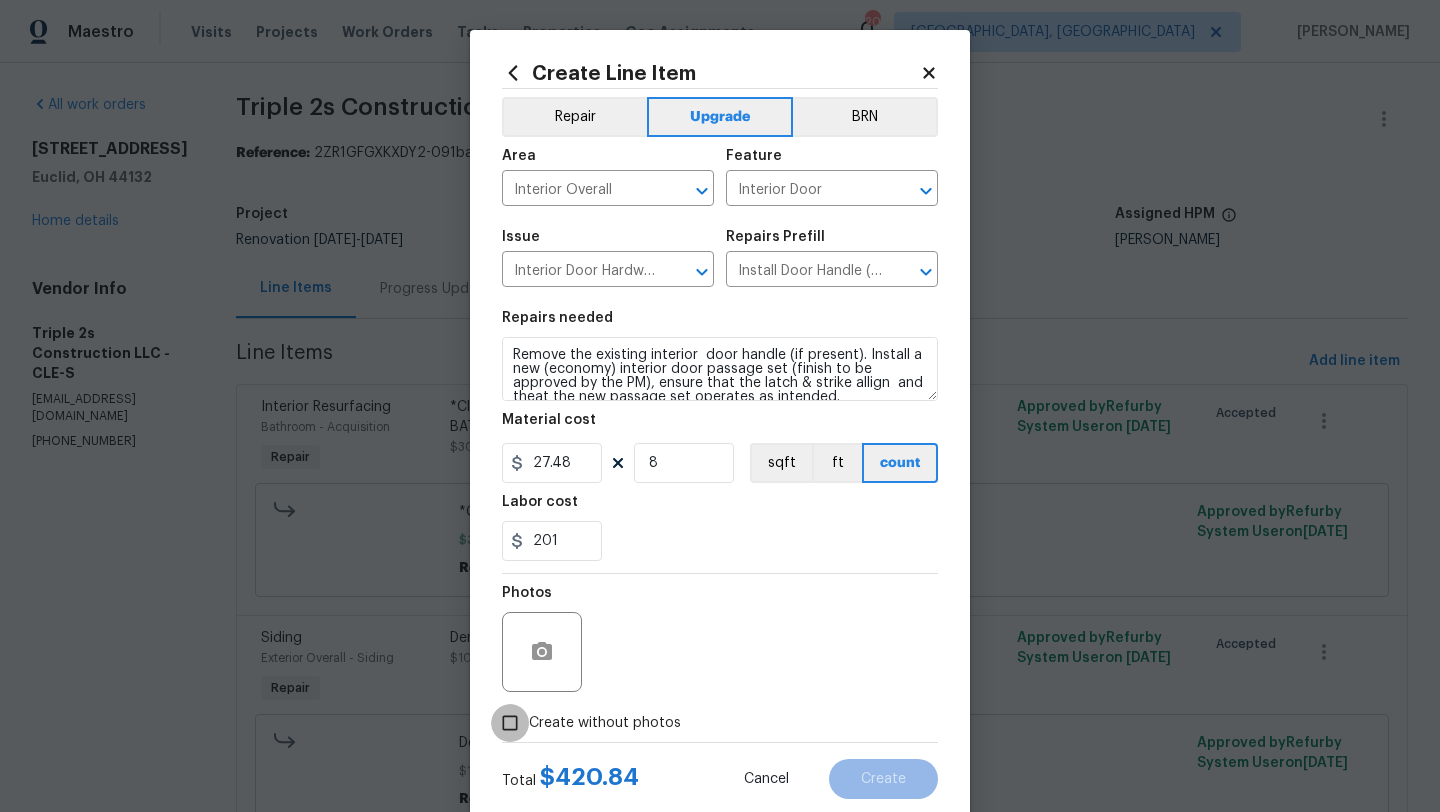 click on "Create without photos" at bounding box center (510, 723) 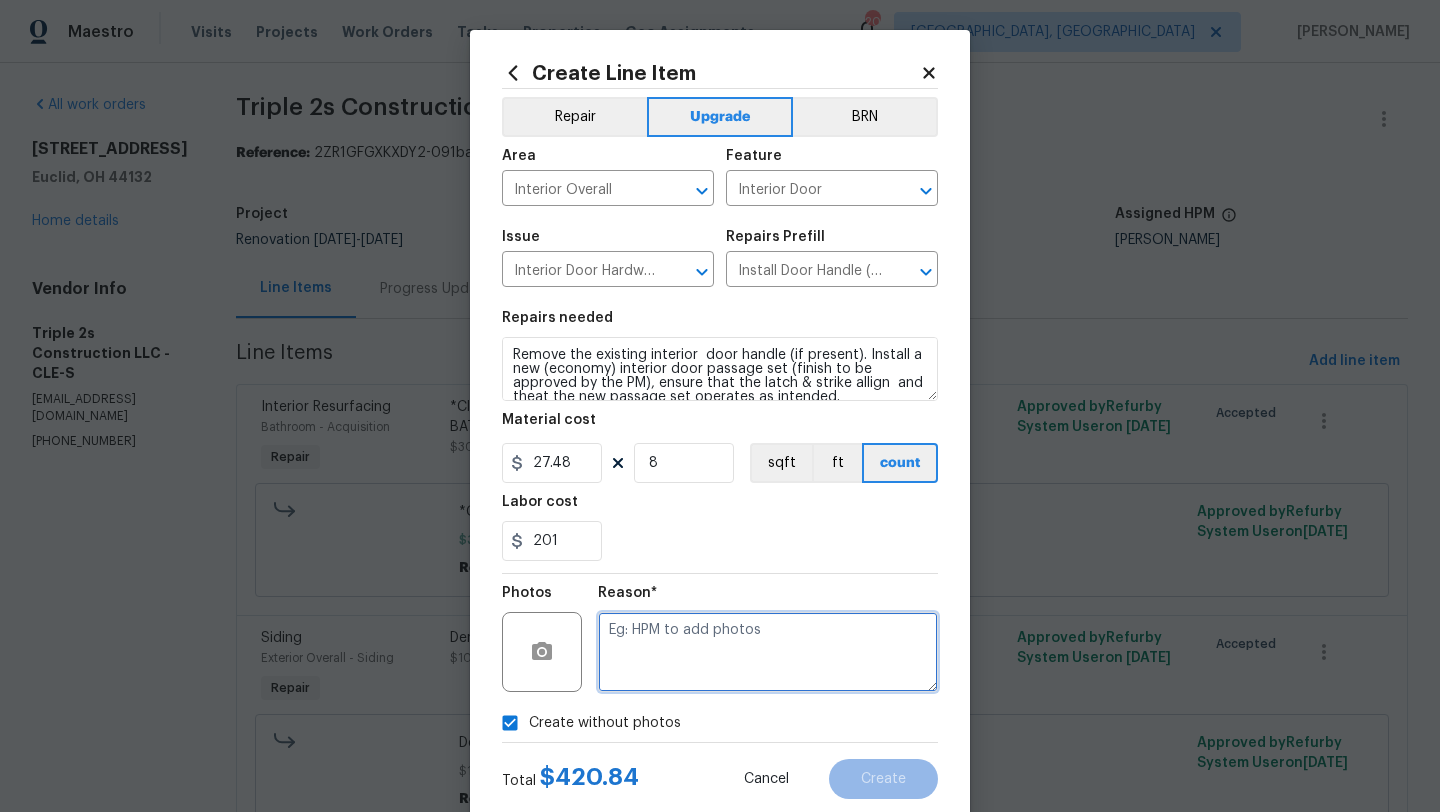 click at bounding box center (768, 652) 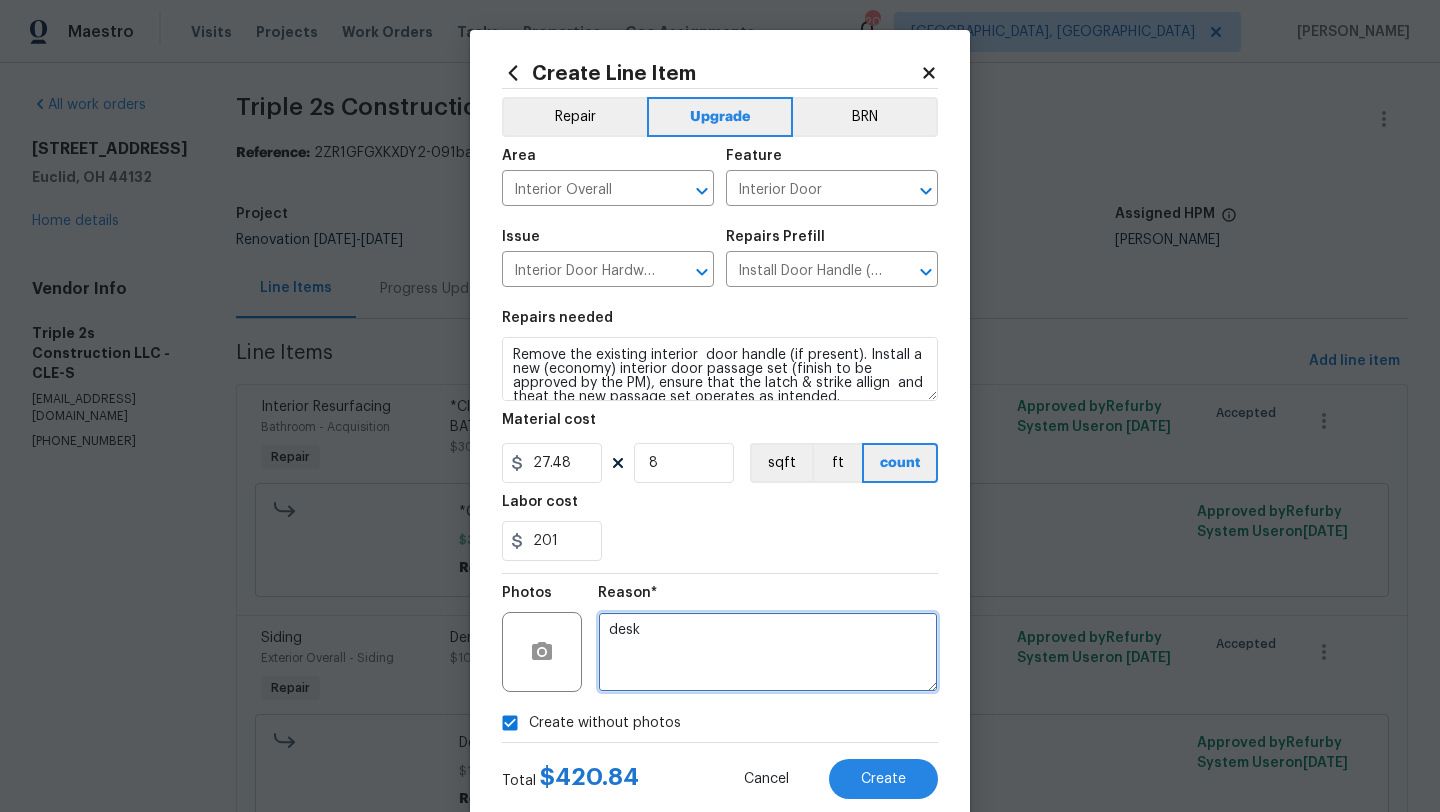 type on "desk" 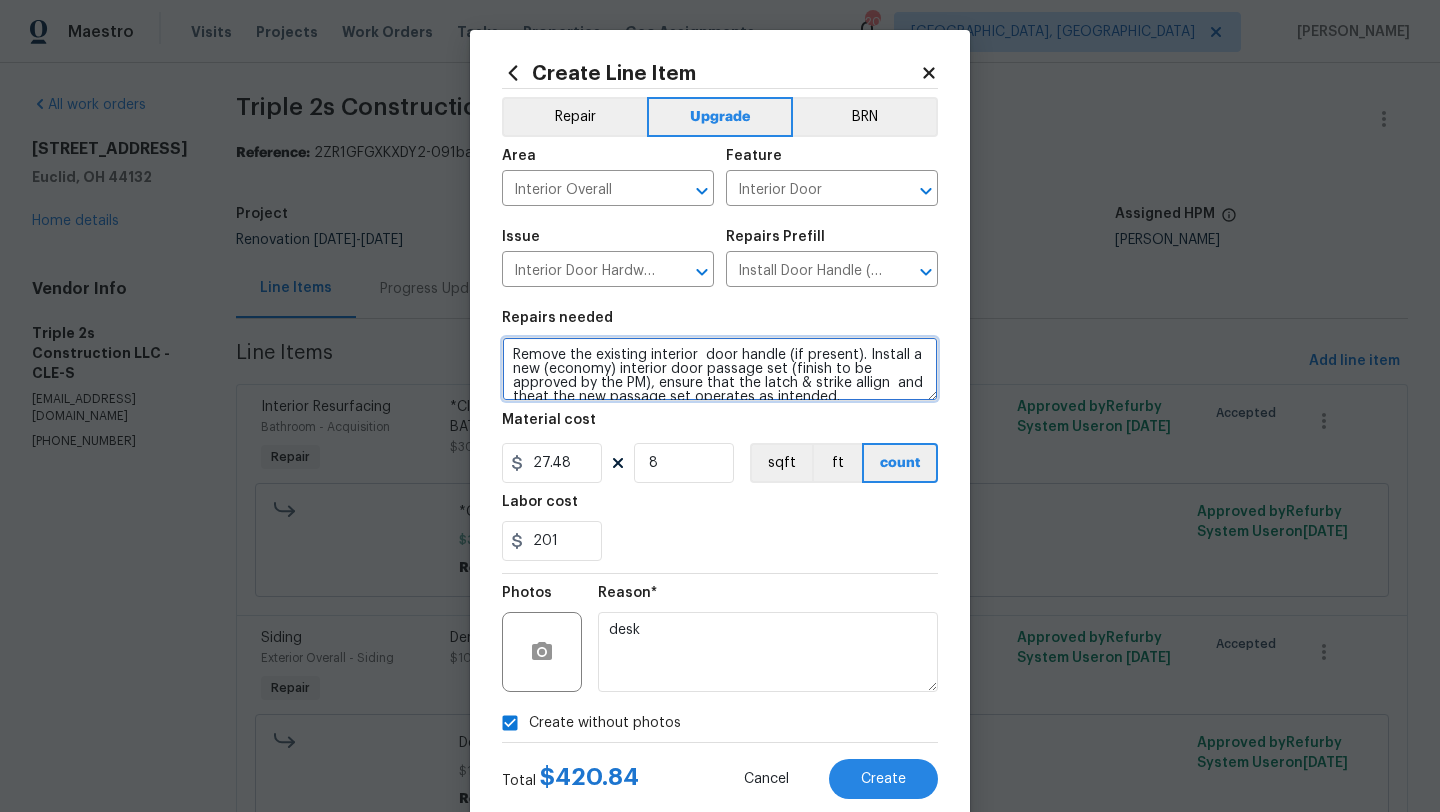 click on "Remove the existing interior  door handle (if present). Install a new (economy) interior door passage set (finish to be approved by the PM), ensure that the latch & strike allign  and theat the new passage set operates as intended." at bounding box center [720, 369] 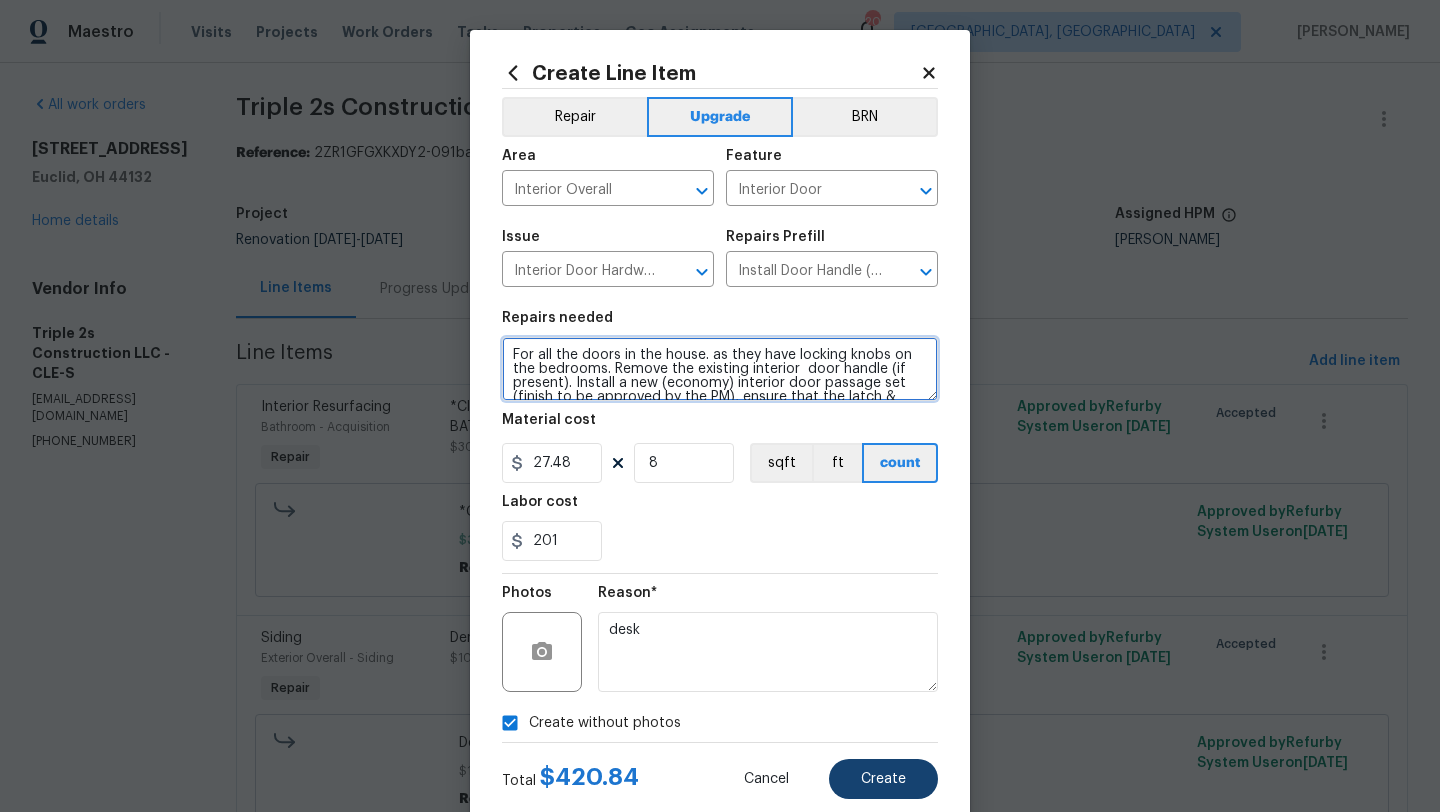 type on "For all the doors in the house. as they have locking knobs on the bedrooms. Remove the existing interior  door handle (if present). Install a new (economy) interior door passage set (finish to be approved by the PM), ensure that the latch & strike allign  and theat the new passage set operates as intended." 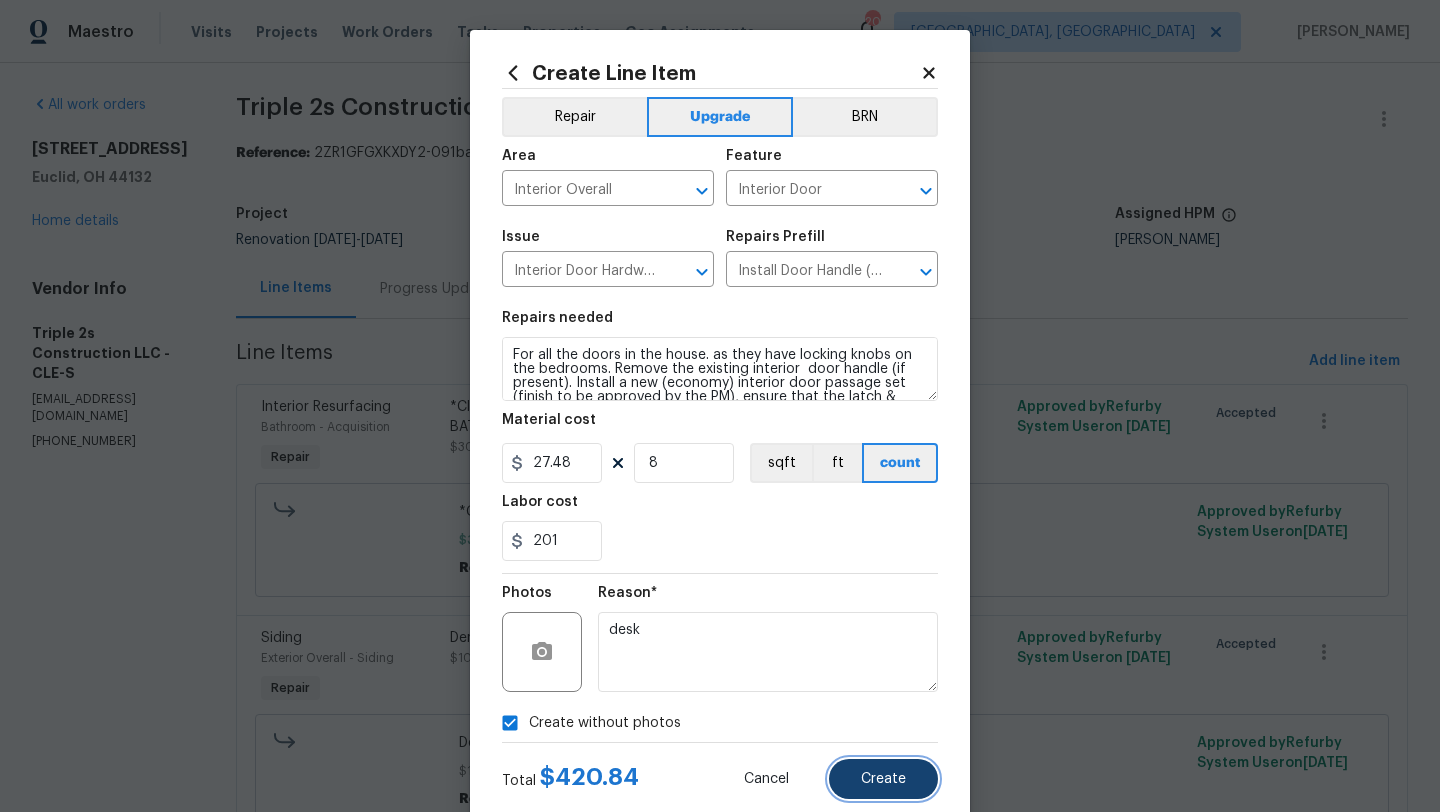 click on "Create" at bounding box center (883, 779) 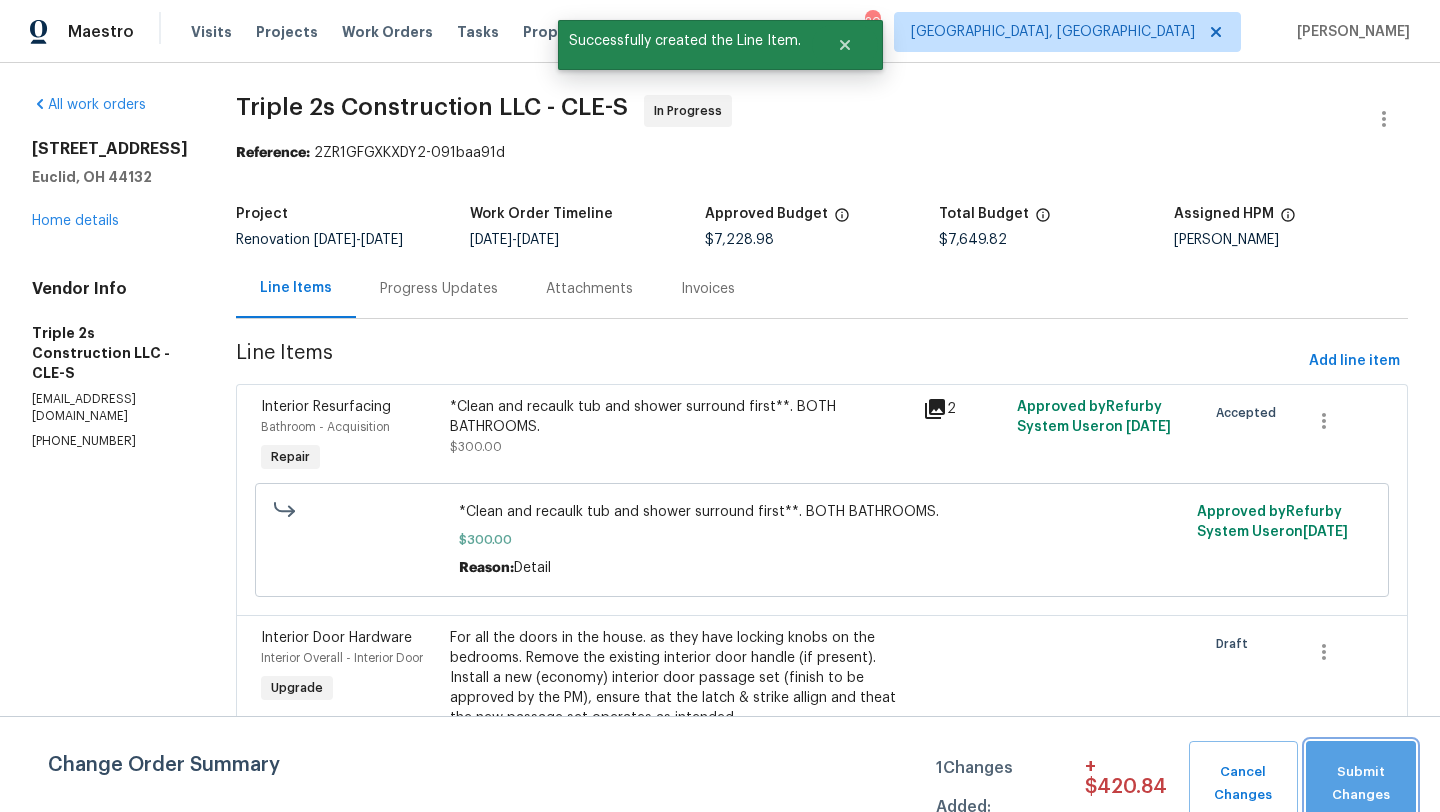 click on "Submit Changes" at bounding box center (1361, 784) 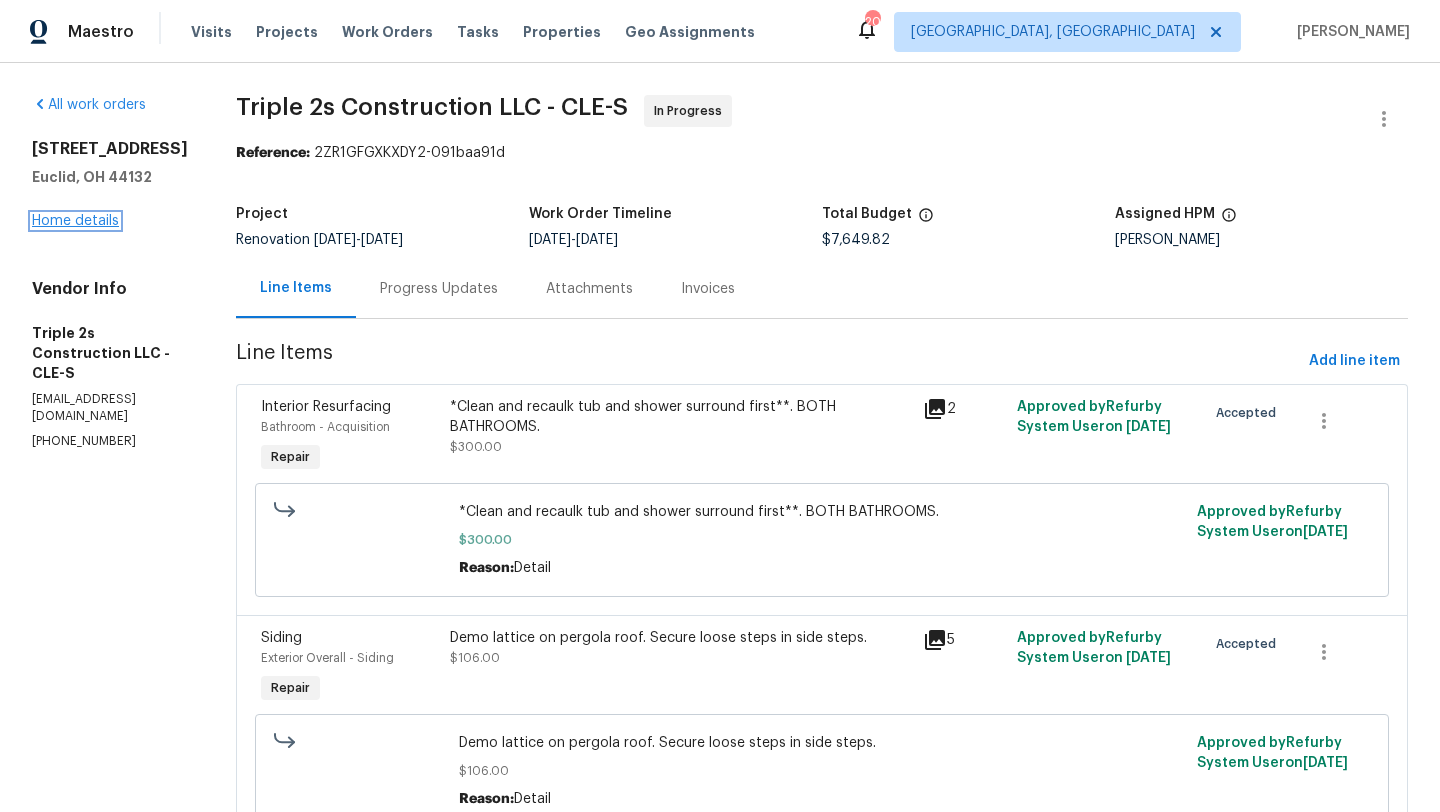 click on "Home details" at bounding box center (75, 221) 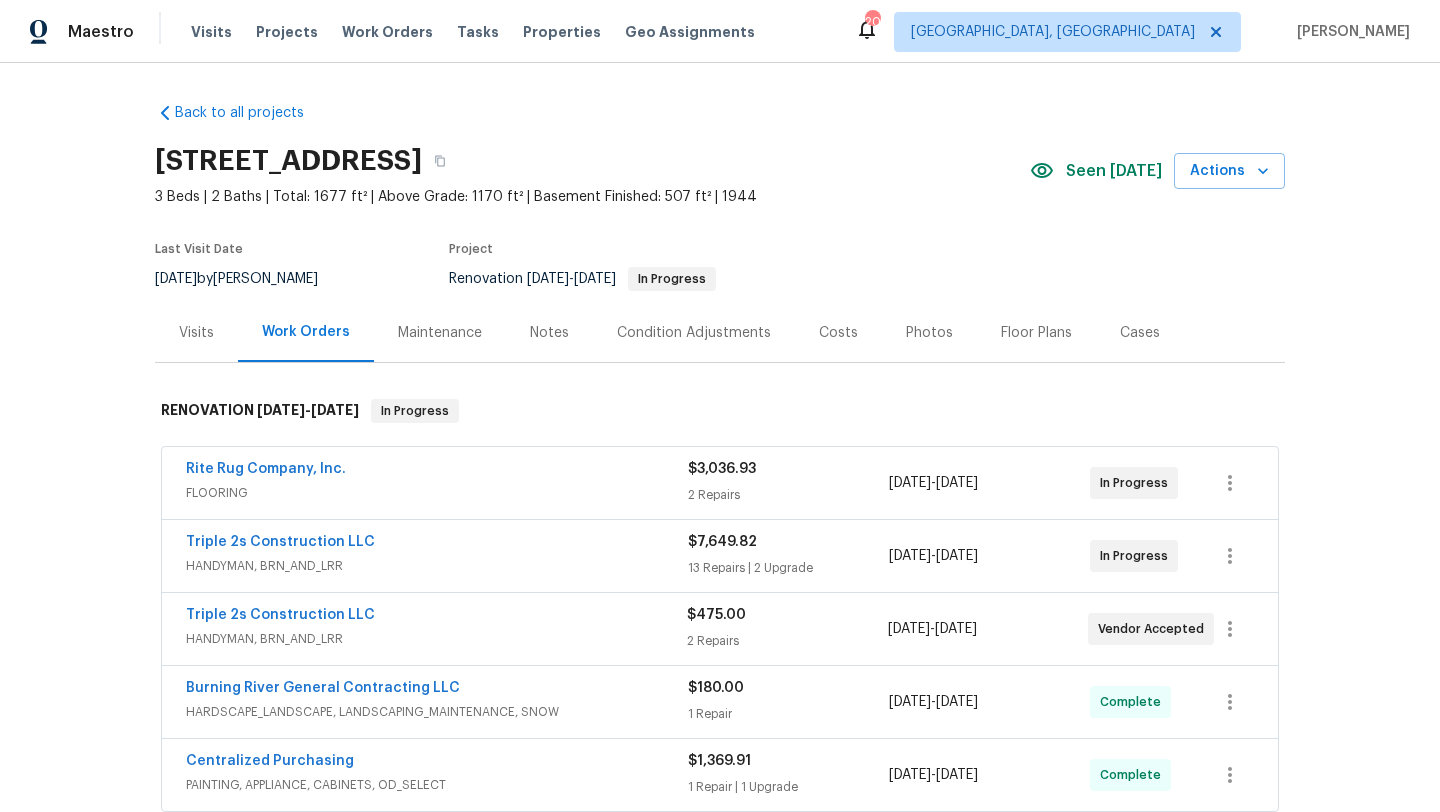 click on "Notes" at bounding box center (549, 333) 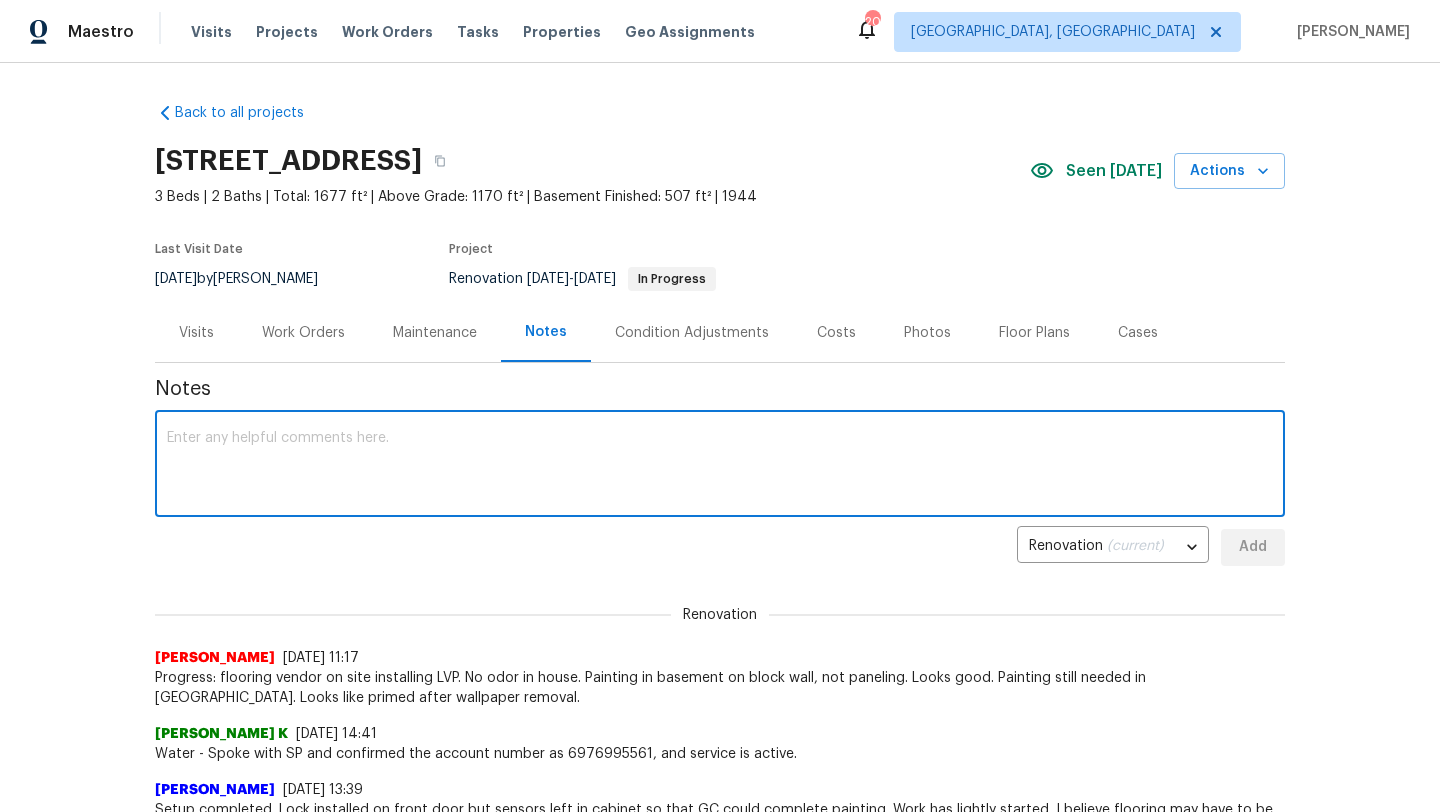 click at bounding box center [720, 466] 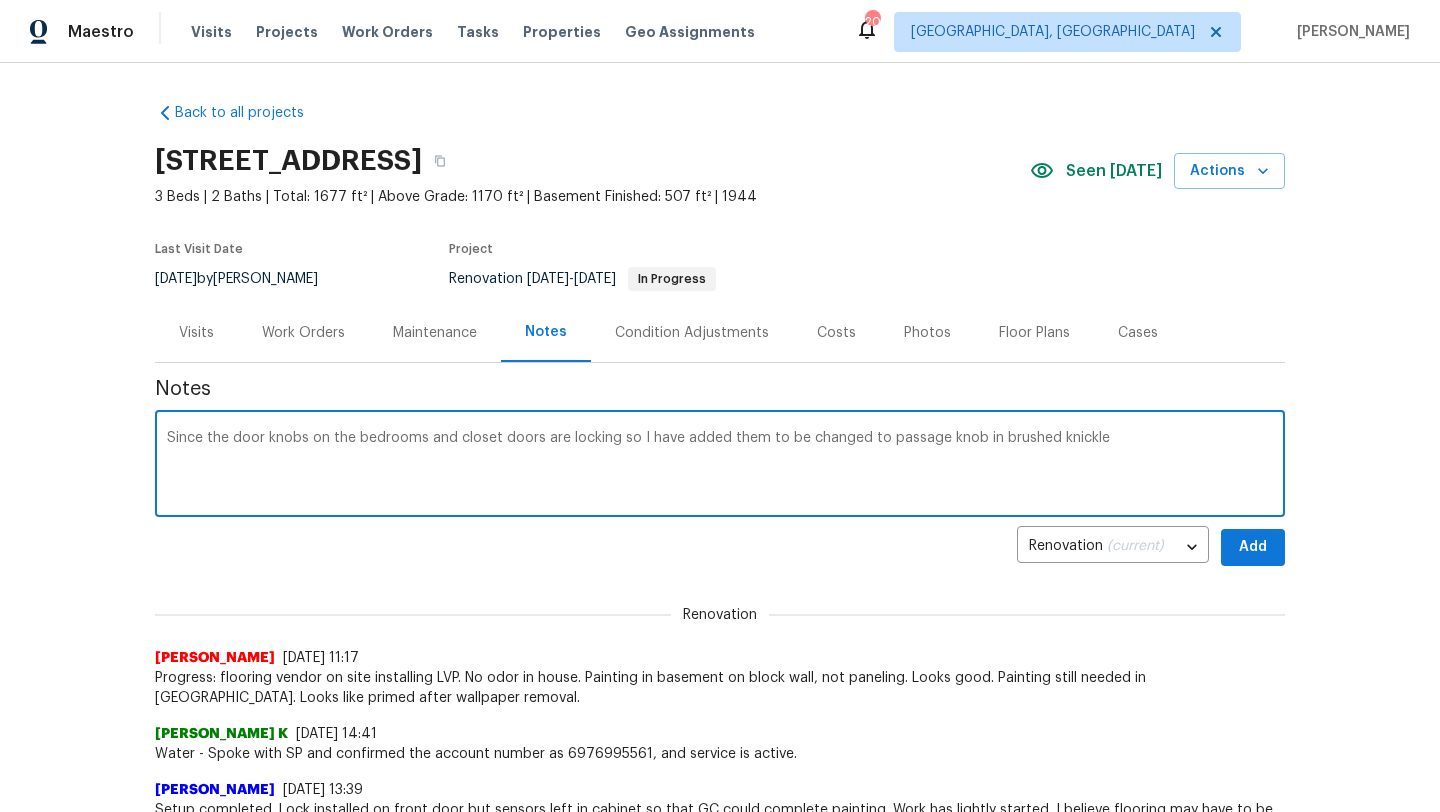 click on "Since the door knobs on the bedrooms and closet doors are locking so I have added them to be changed to passage knob in brushed knickle" at bounding box center (720, 466) 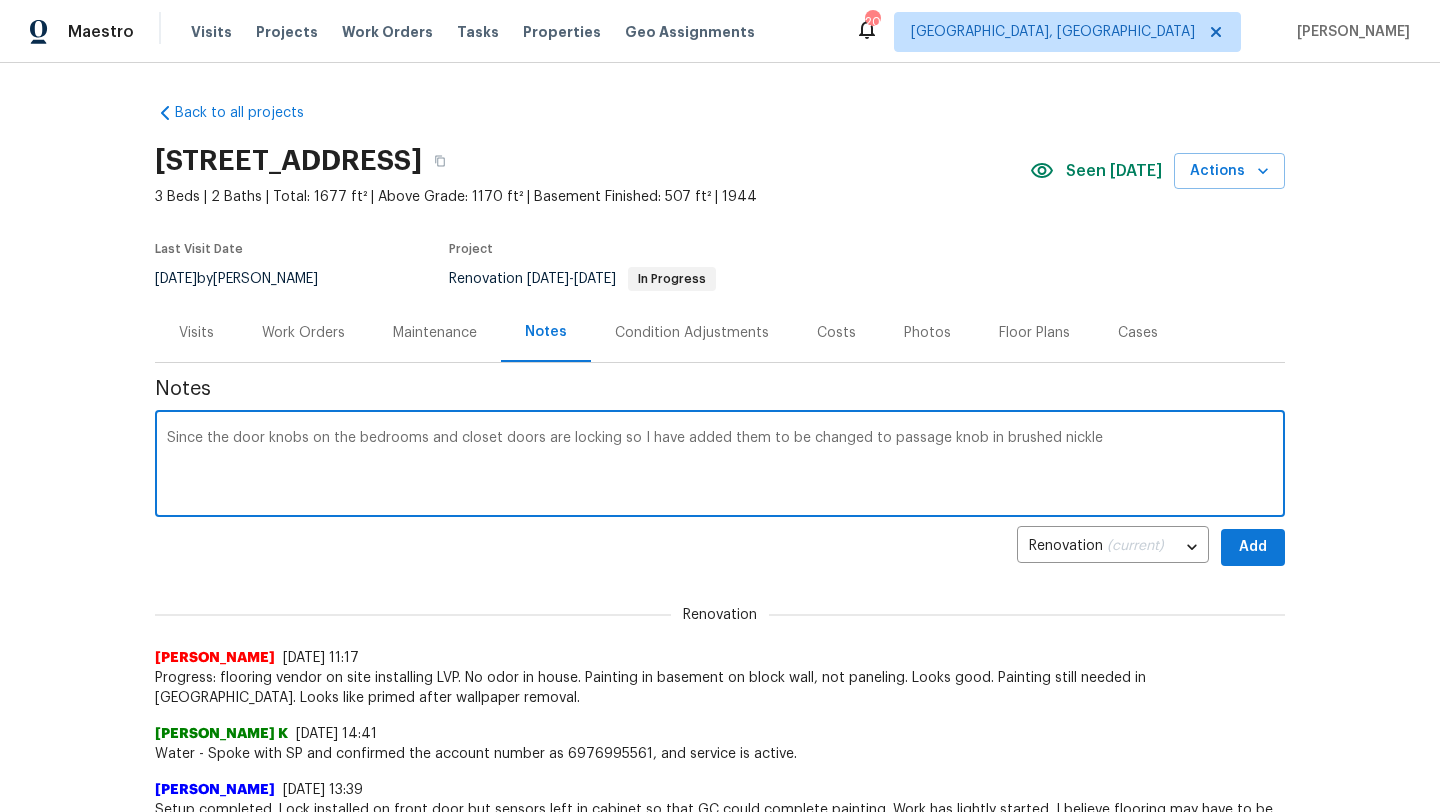 click on "Since the door knobs on the bedrooms and closet doors are locking so I have added them to be changed to passage knob in brushed nickle" at bounding box center [720, 466] 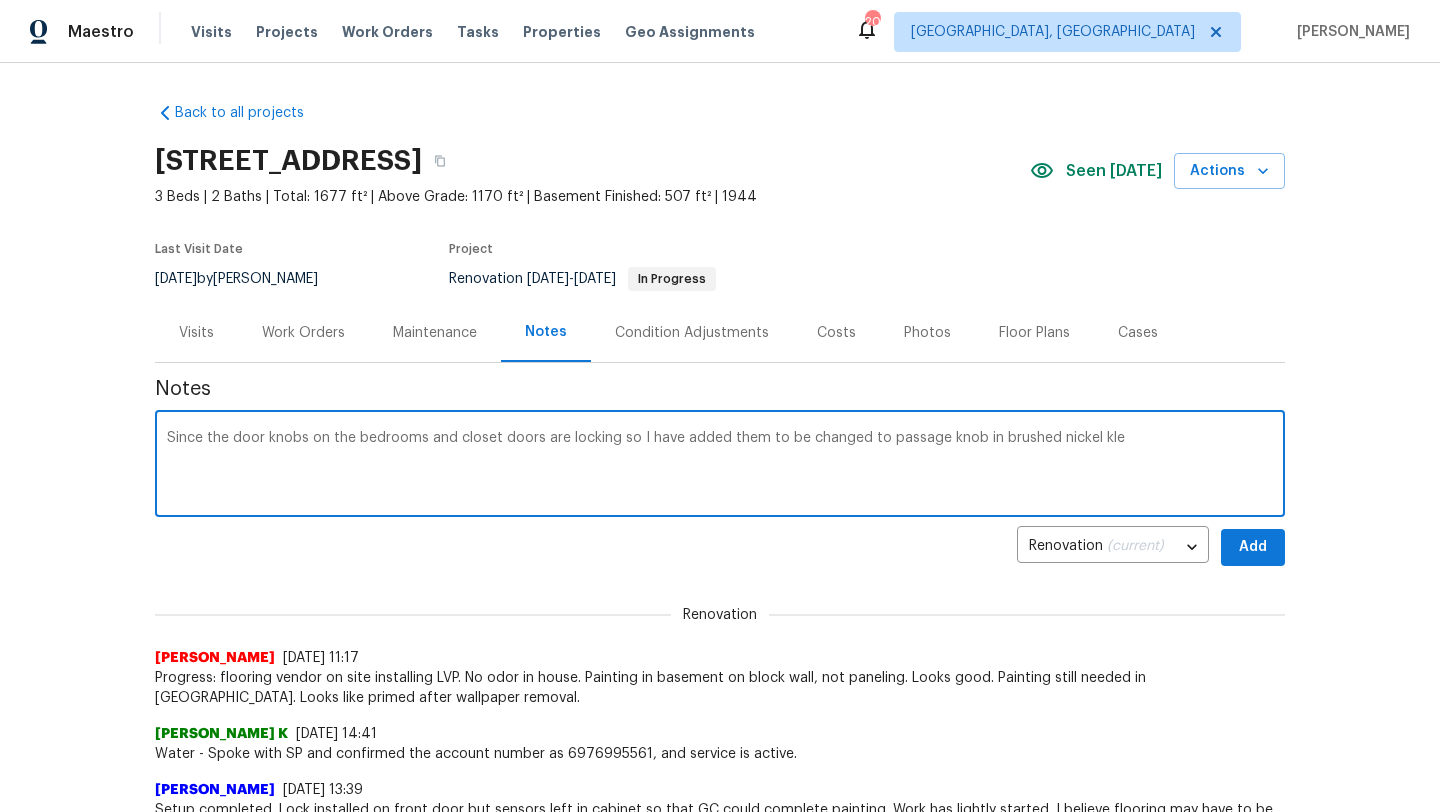 drag, startPoint x: 1117, startPoint y: 431, endPoint x: 1085, endPoint y: 435, distance: 32.24903 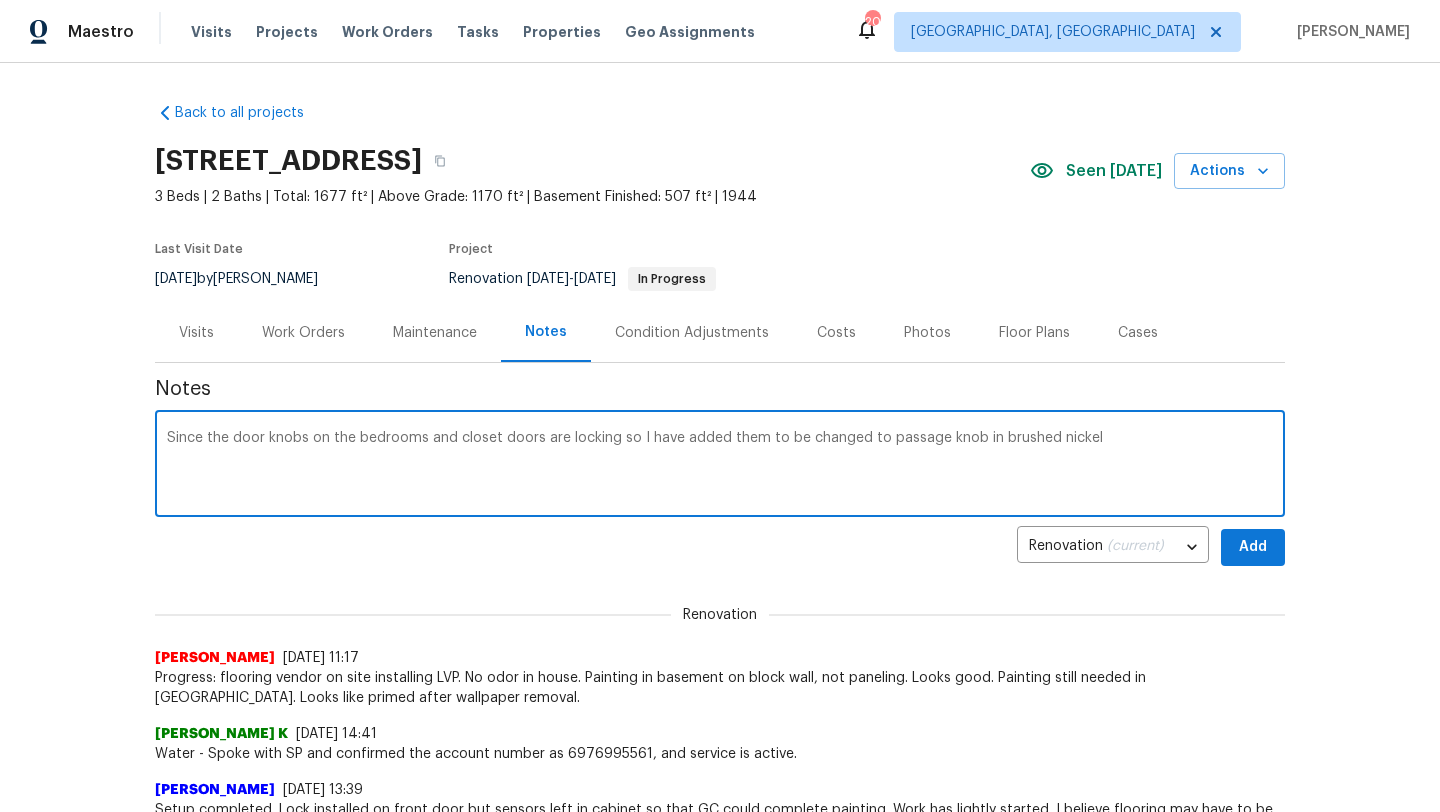 type on "Since the door knobs on the bedrooms and closet doors are locking so I have added them to be changed to passage knob in brushed nickel" 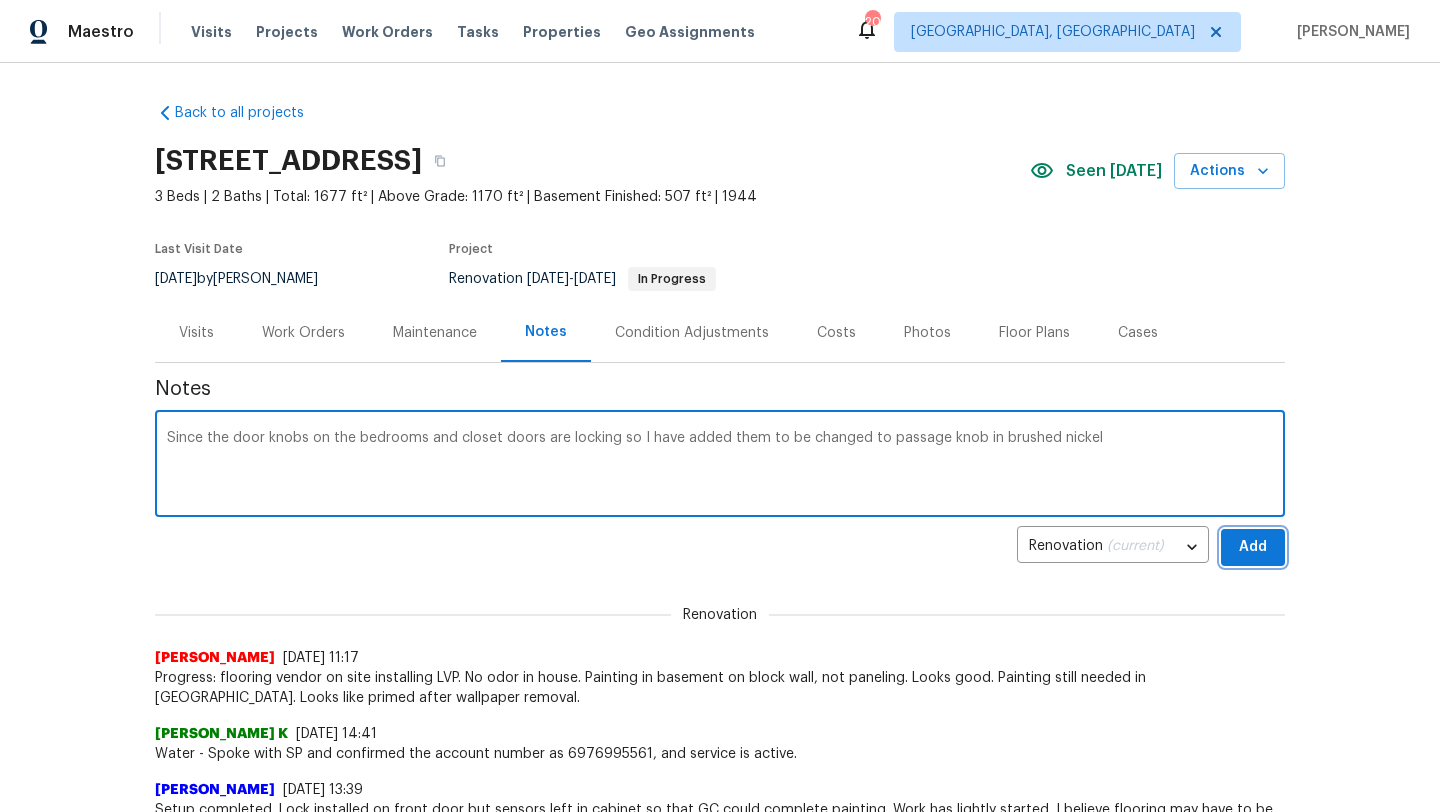 click on "Add" at bounding box center [1253, 547] 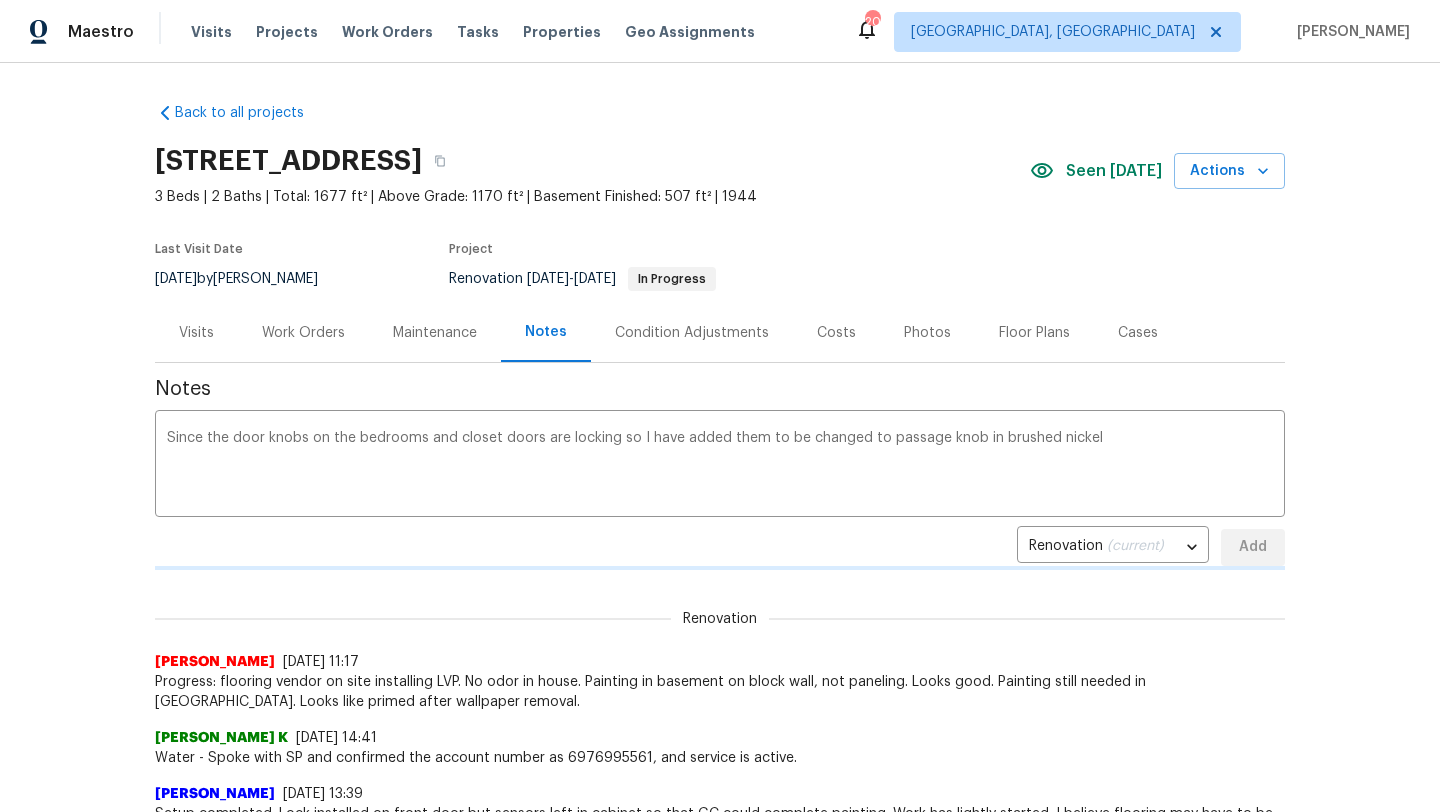 type 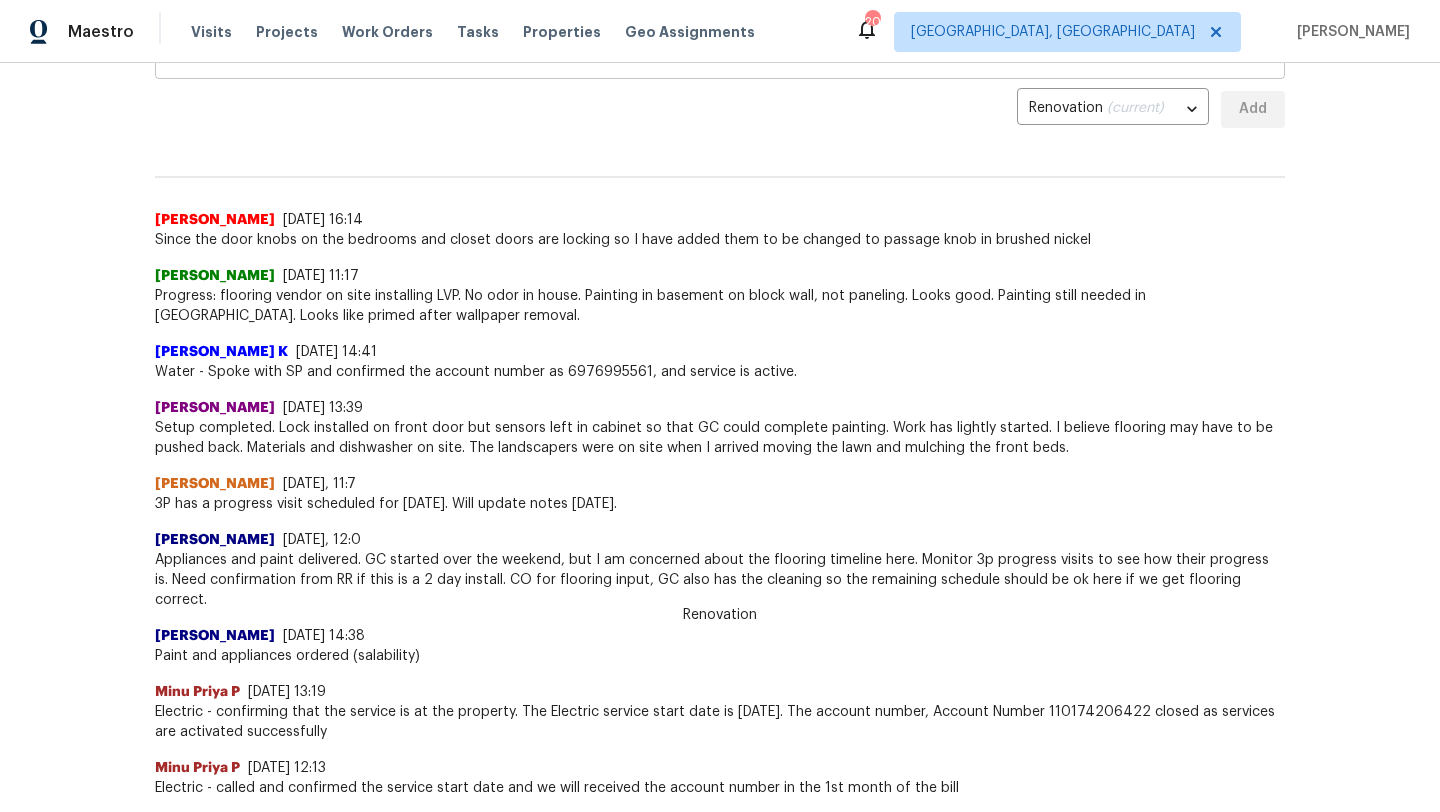 scroll, scrollTop: 0, scrollLeft: 0, axis: both 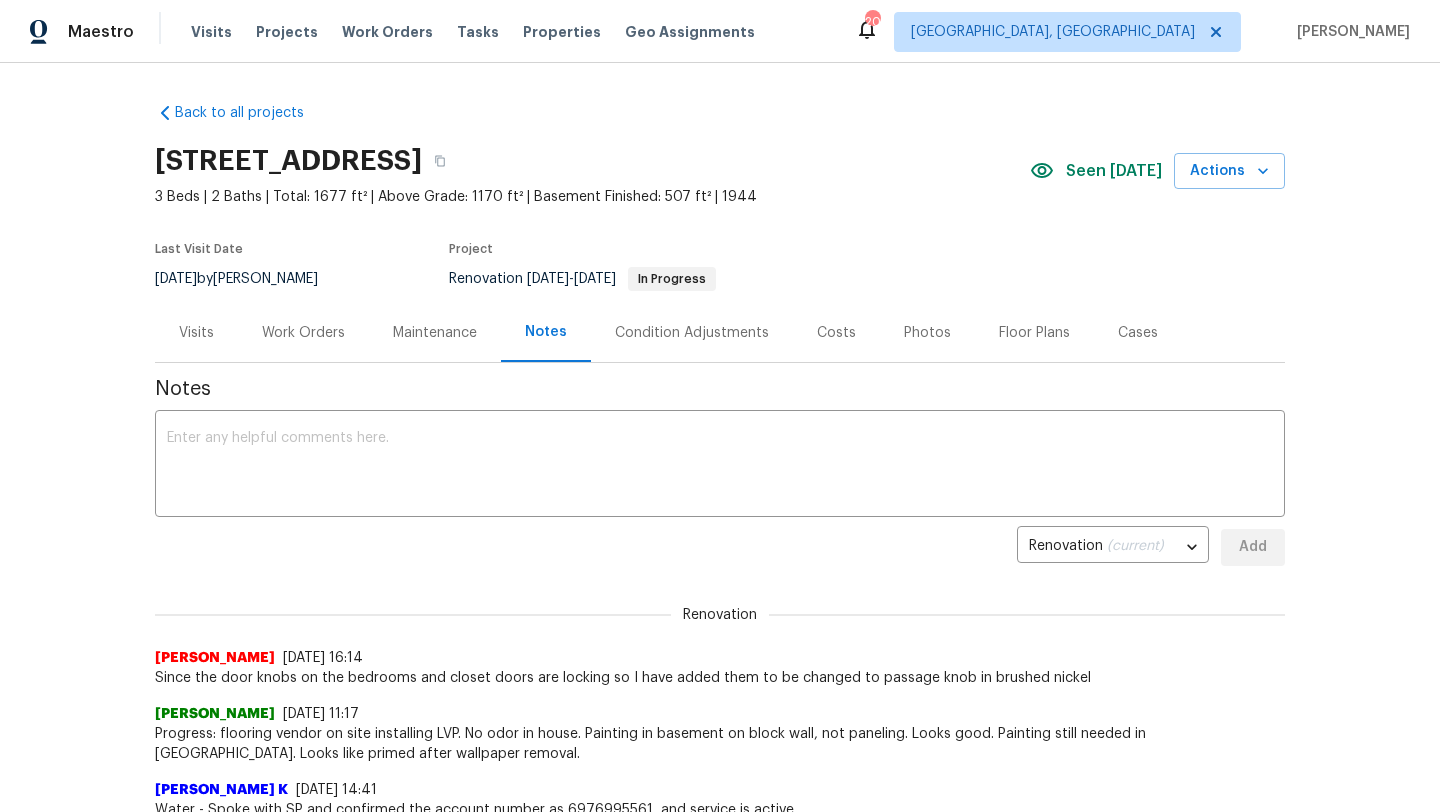 click on "Work Orders" at bounding box center [303, 333] 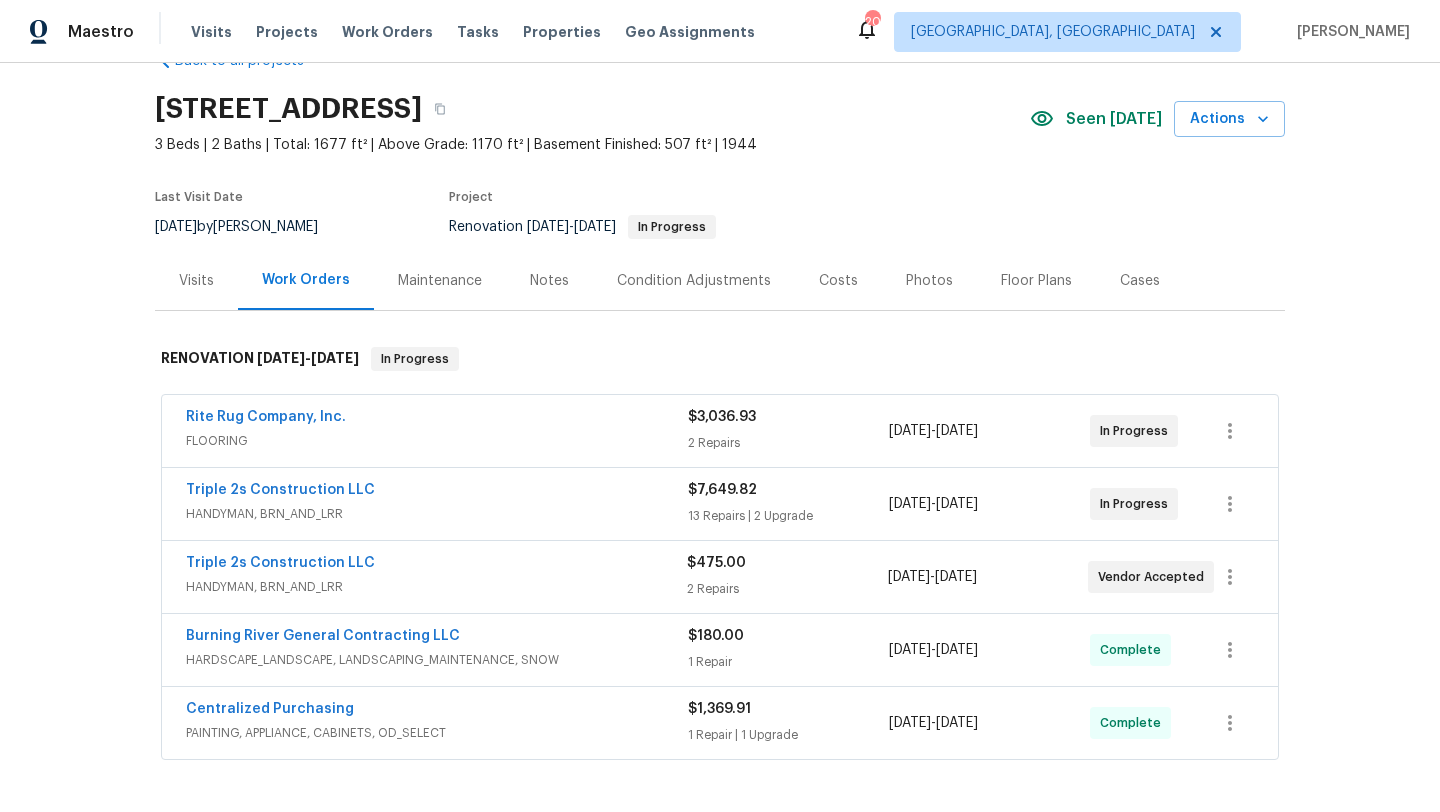scroll, scrollTop: 0, scrollLeft: 0, axis: both 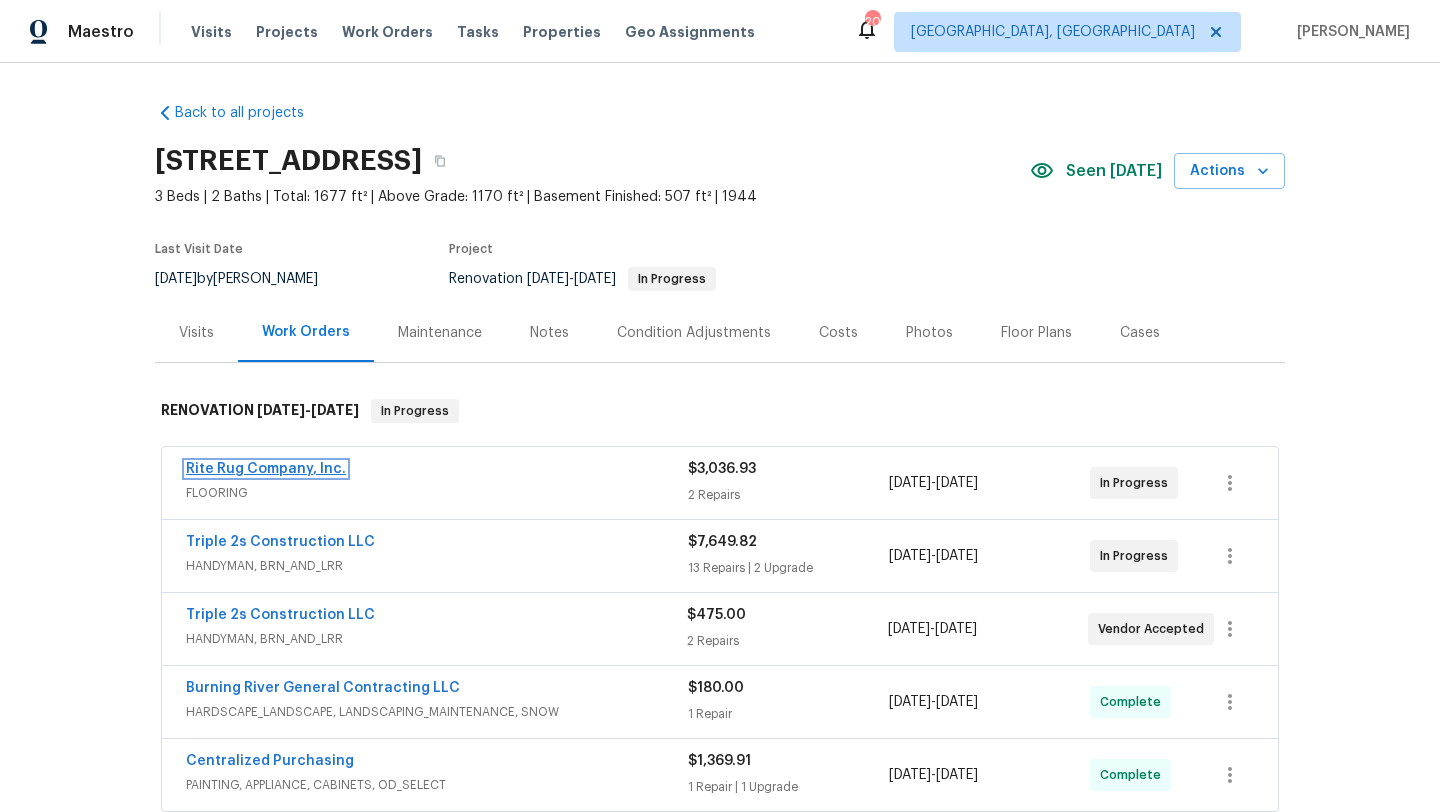 click on "Rite Rug Company, Inc." at bounding box center (266, 469) 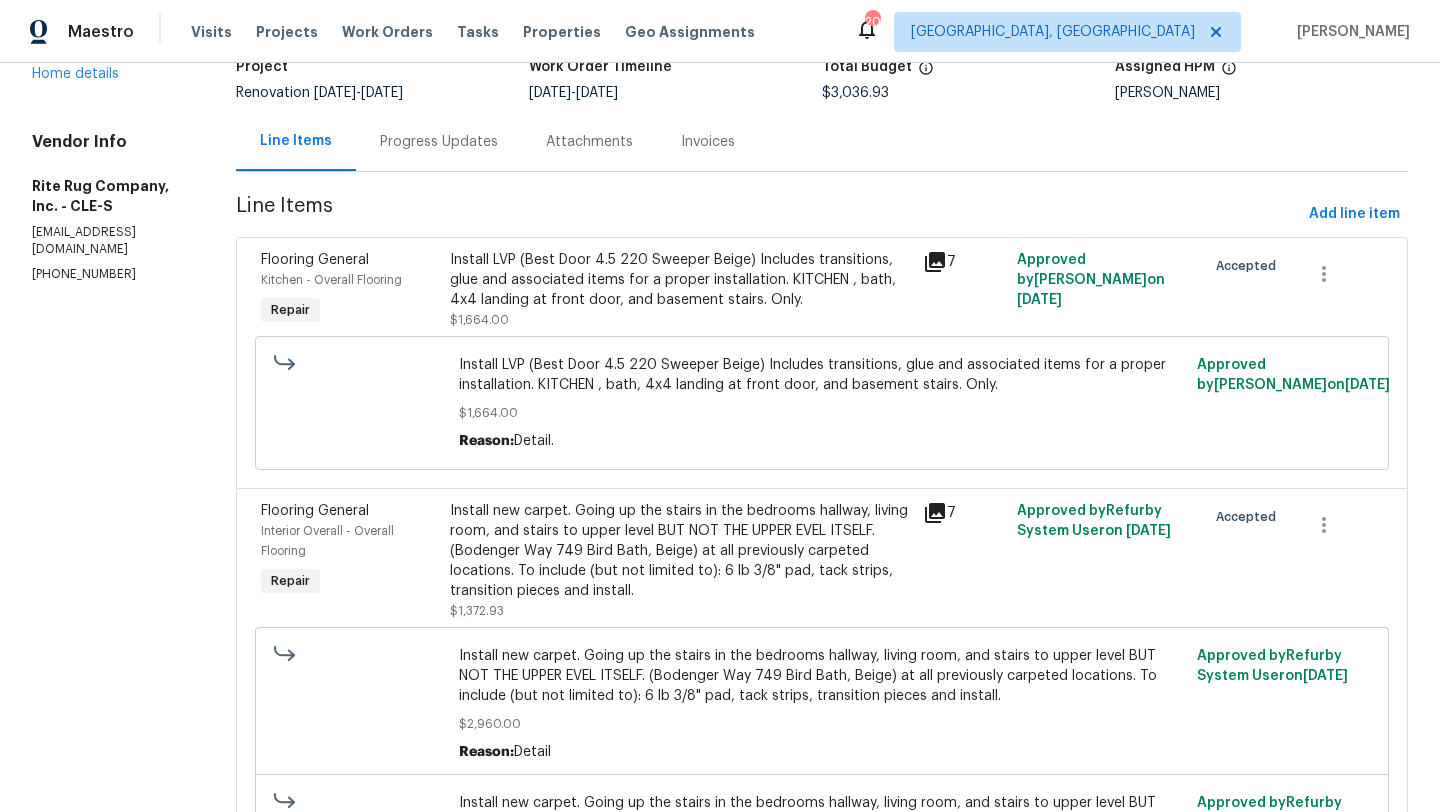 scroll, scrollTop: 0, scrollLeft: 0, axis: both 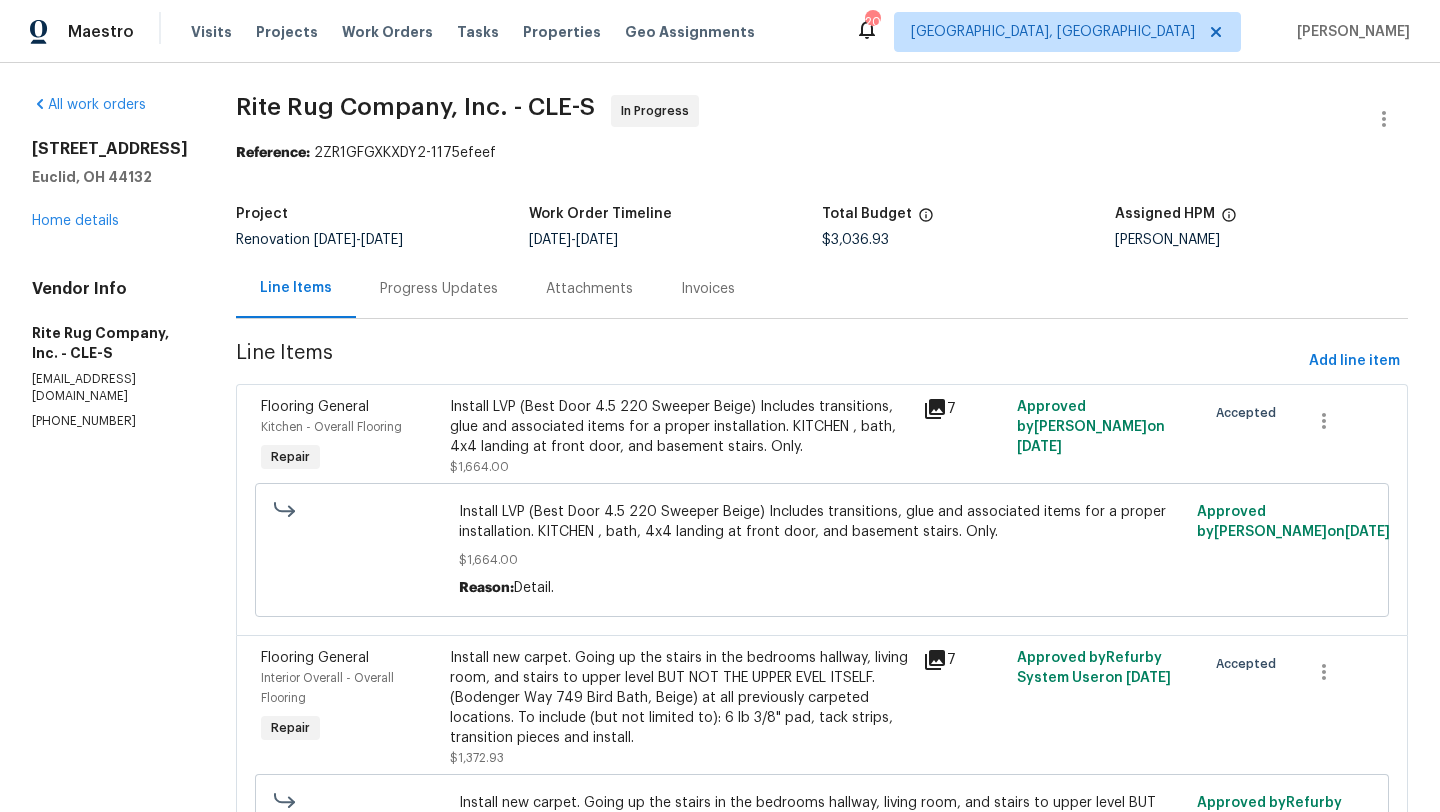 click on "Progress Updates" at bounding box center [439, 289] 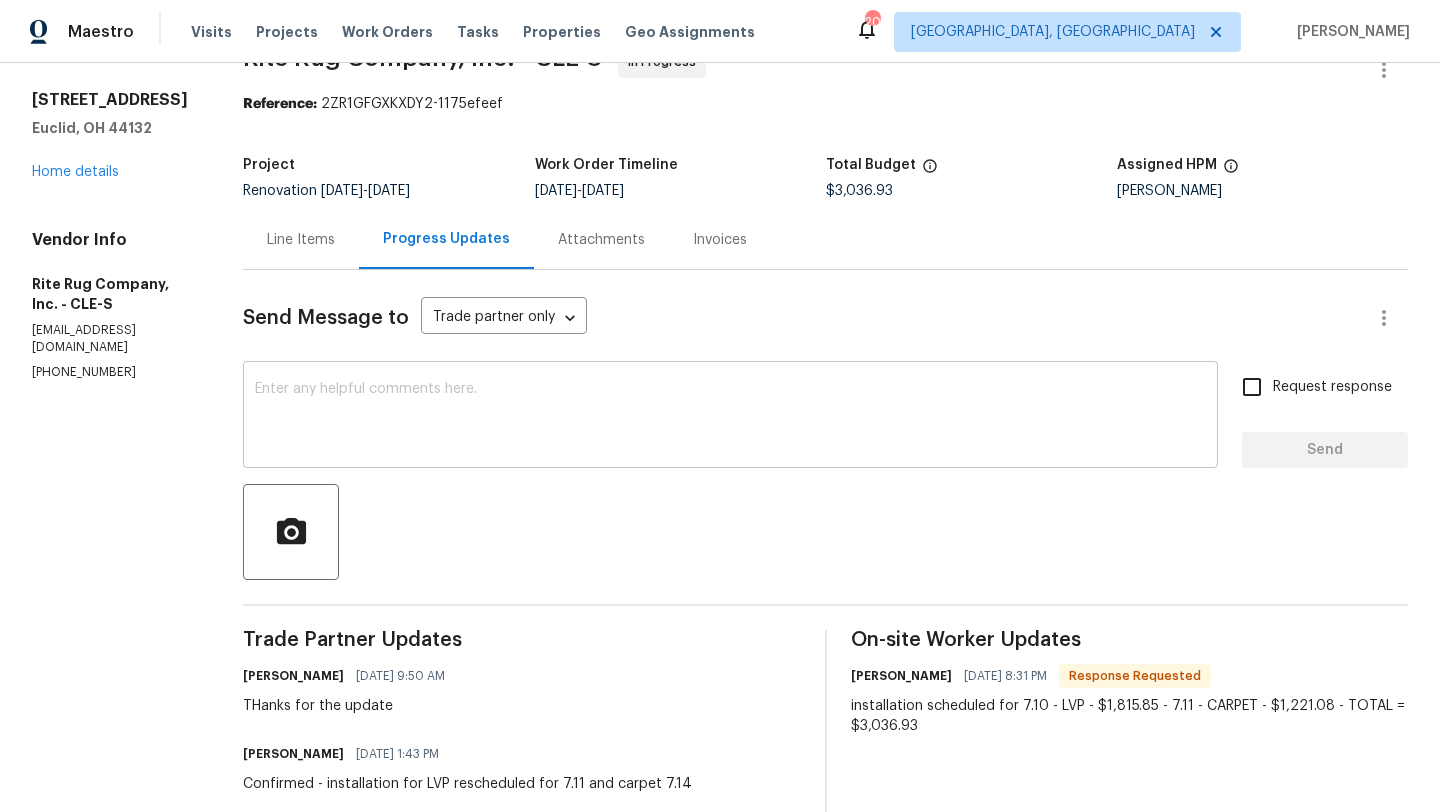 scroll, scrollTop: 44, scrollLeft: 0, axis: vertical 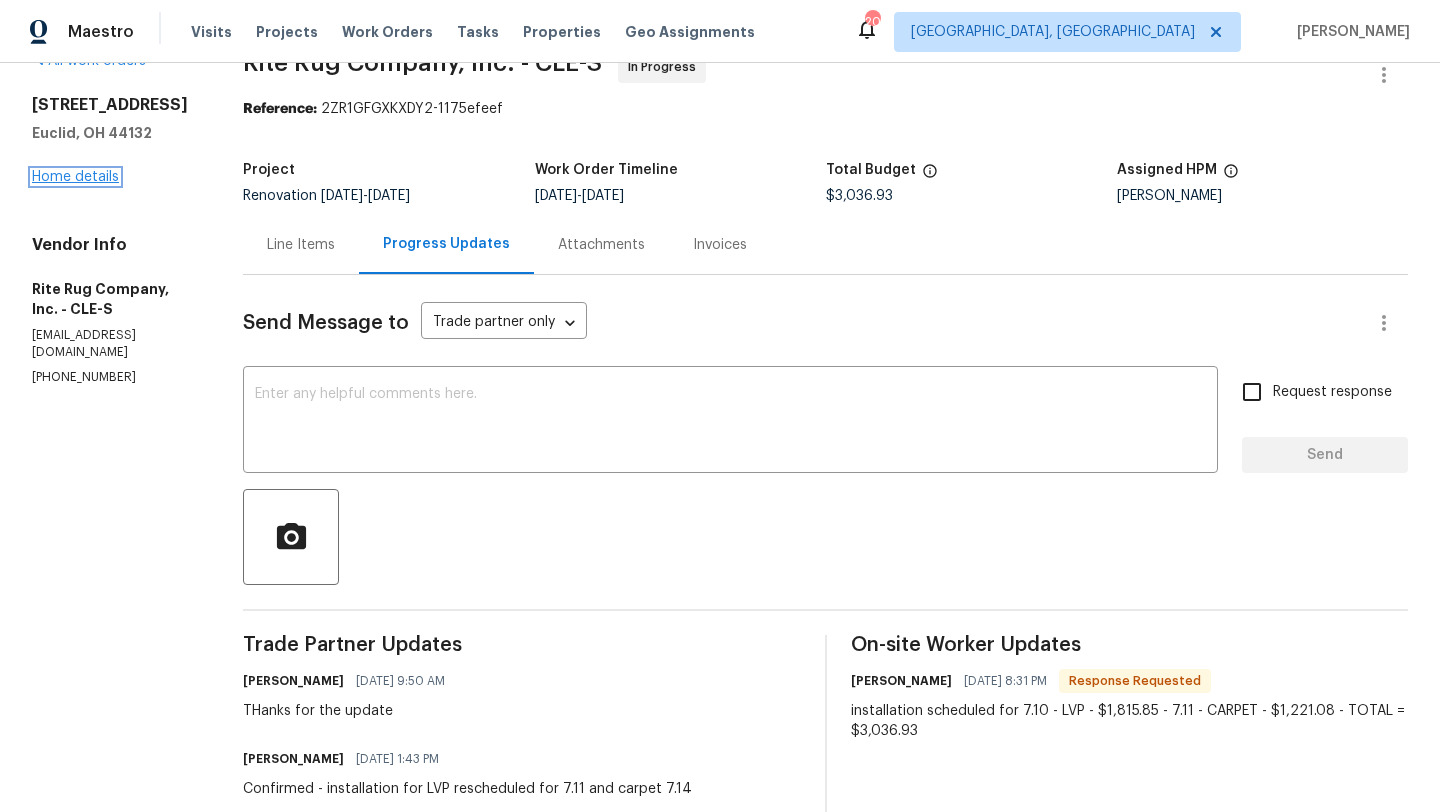 click on "Home details" at bounding box center (75, 177) 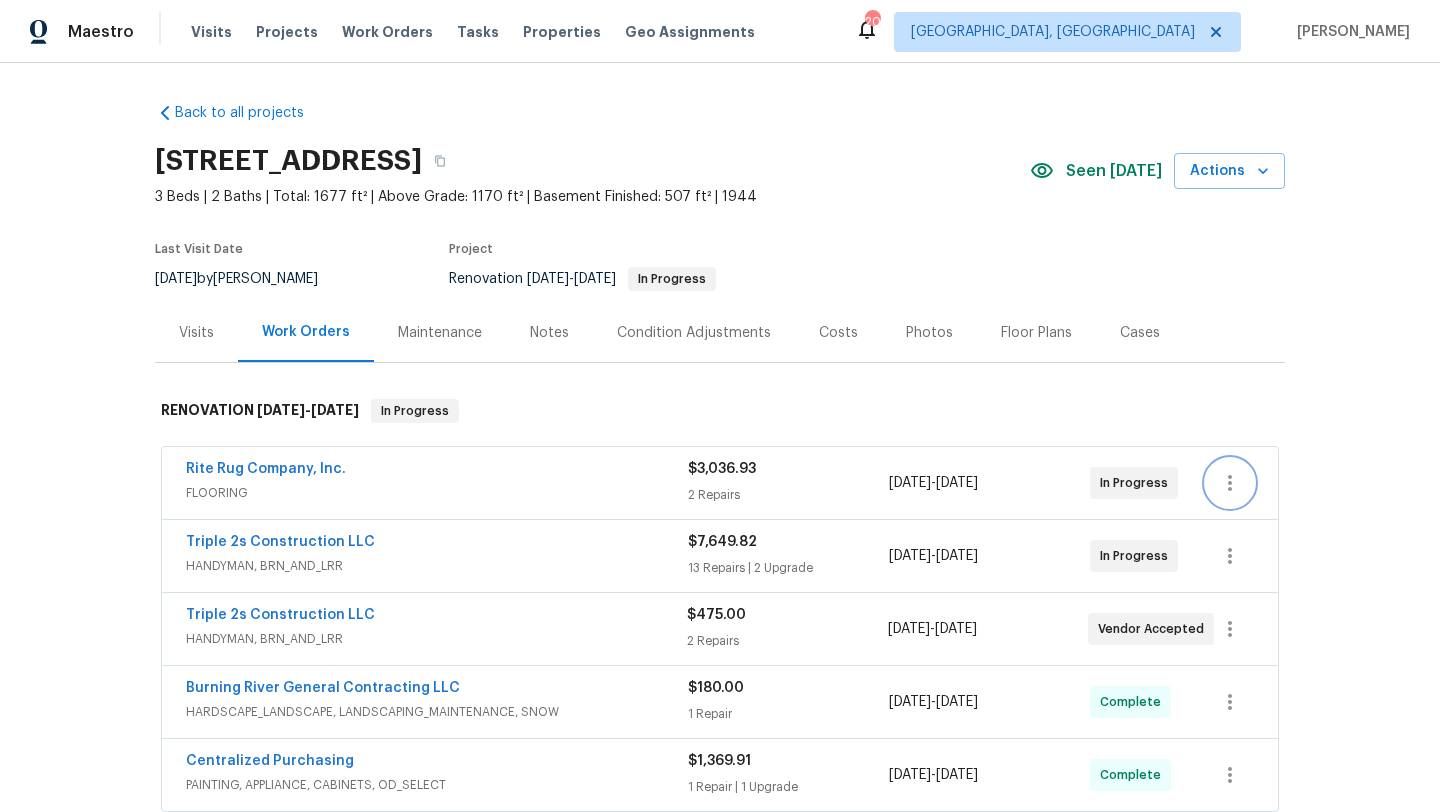 click 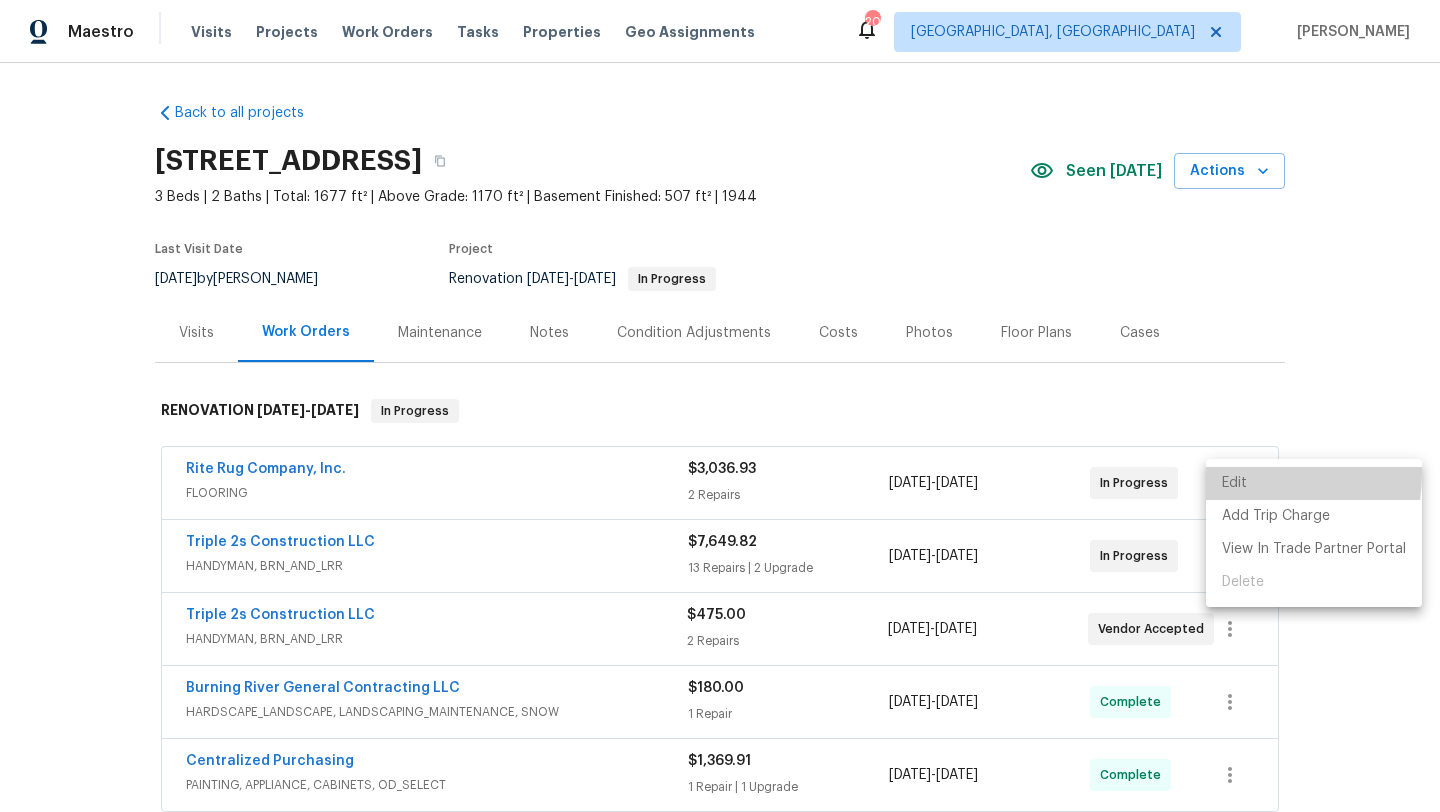 click on "Edit" at bounding box center (1314, 483) 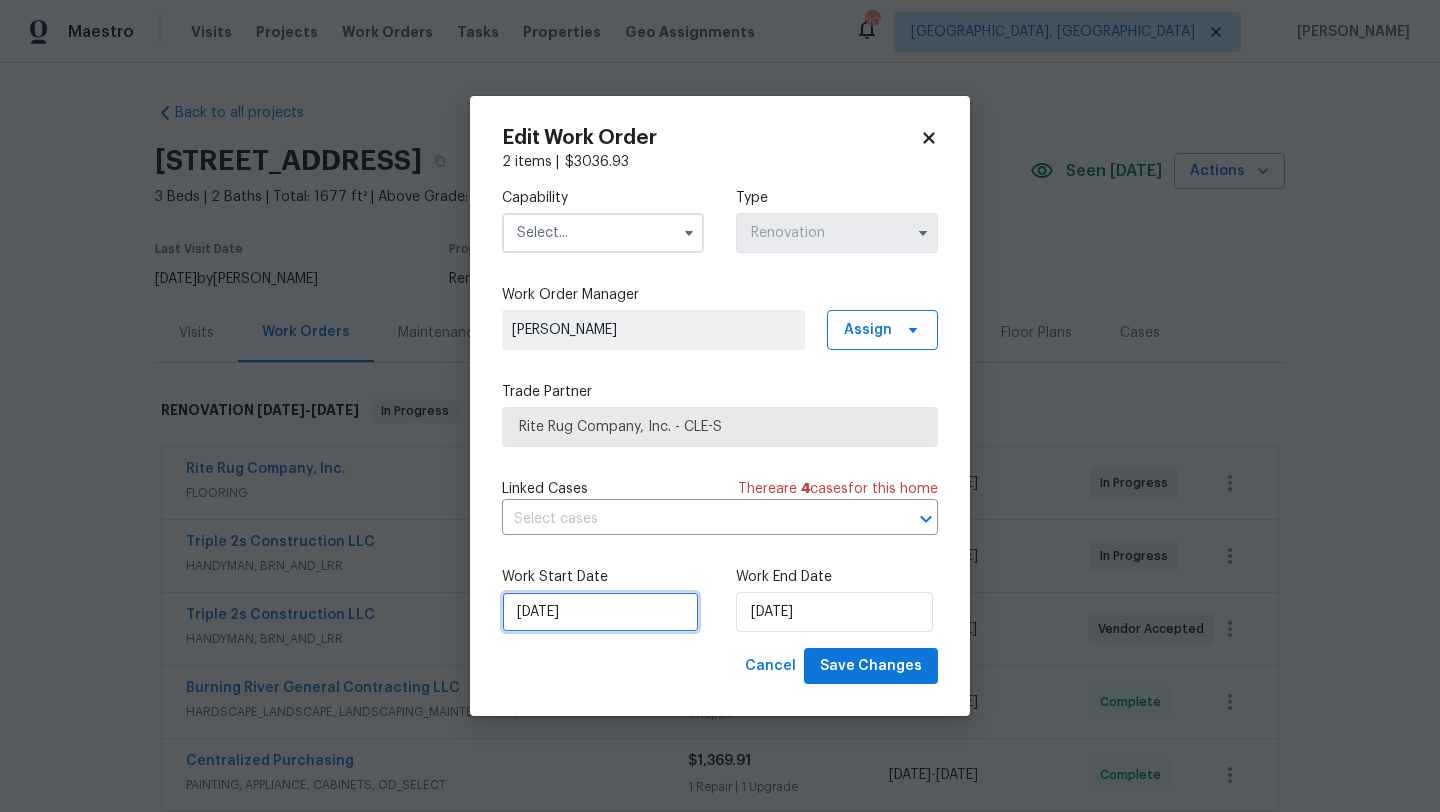 click on "7/10/2025" at bounding box center (600, 612) 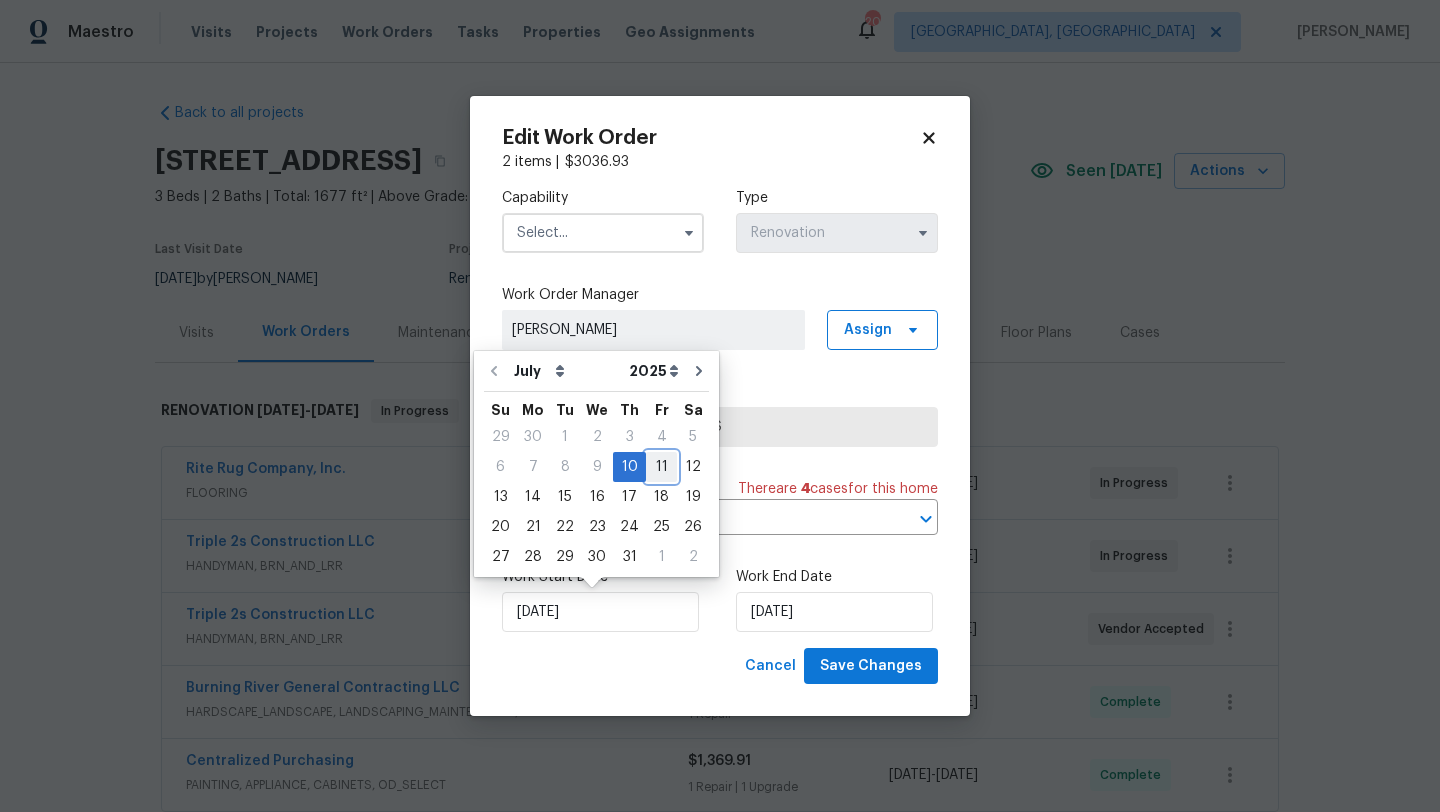 click on "11" at bounding box center [661, 467] 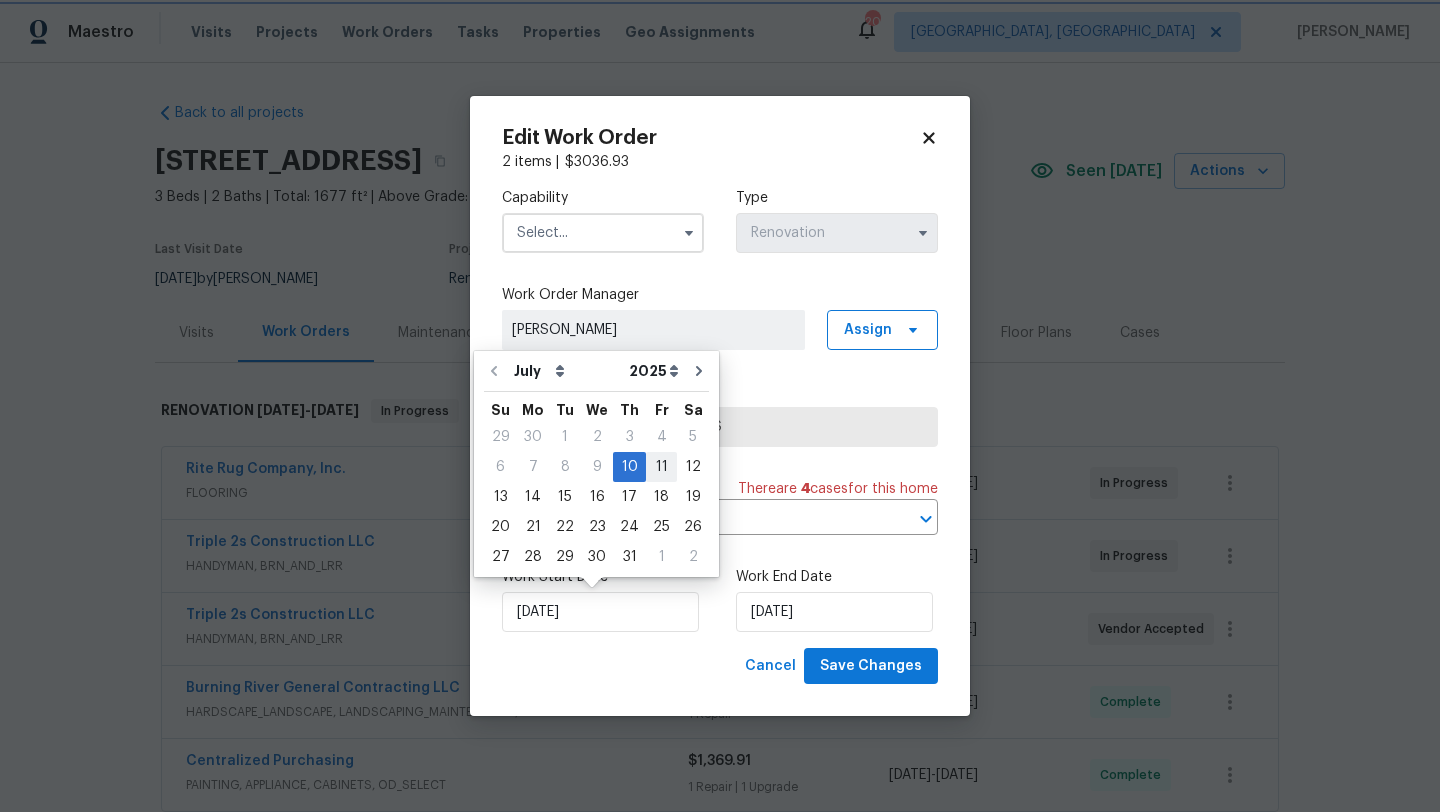 type on "[DATE]" 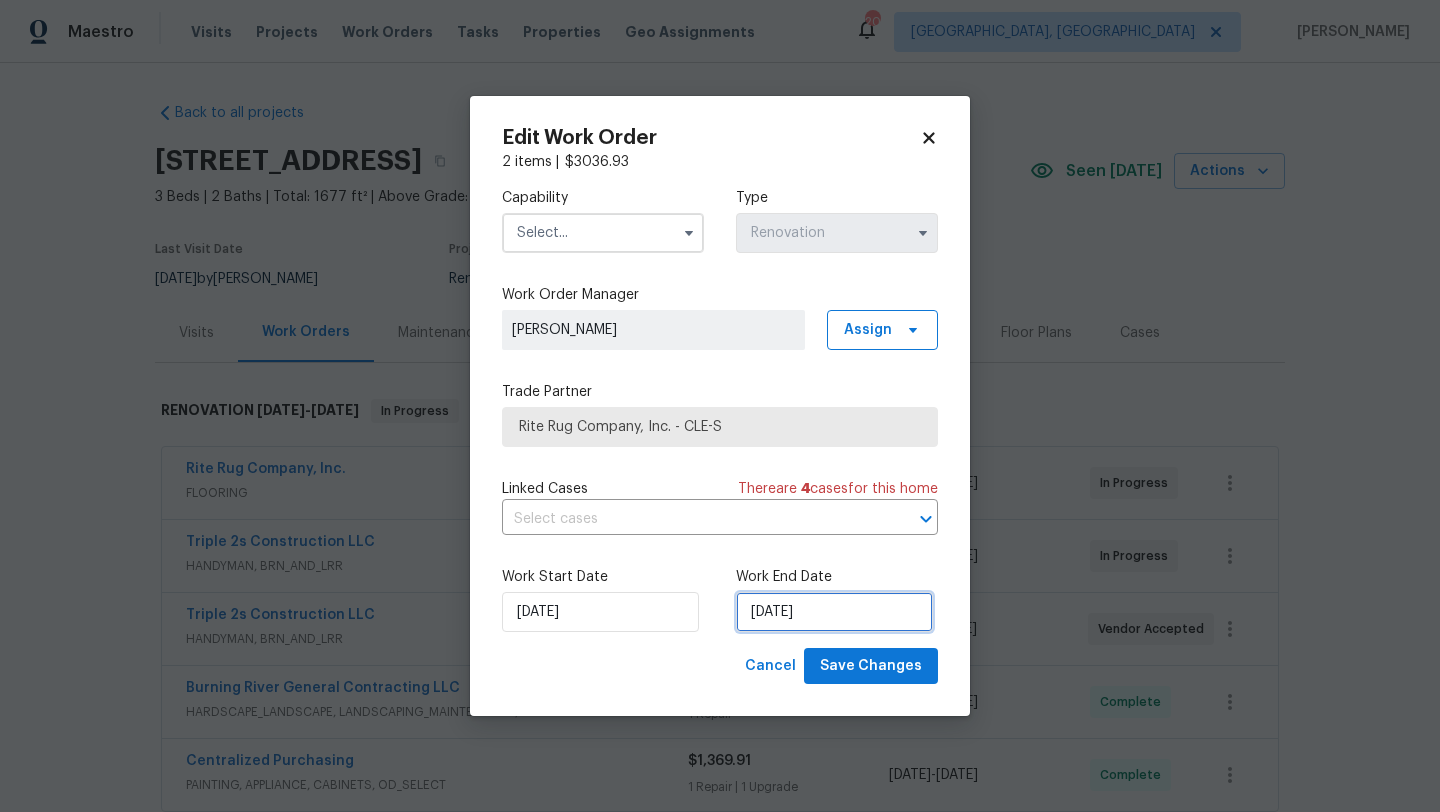 click on "[DATE]" at bounding box center [834, 612] 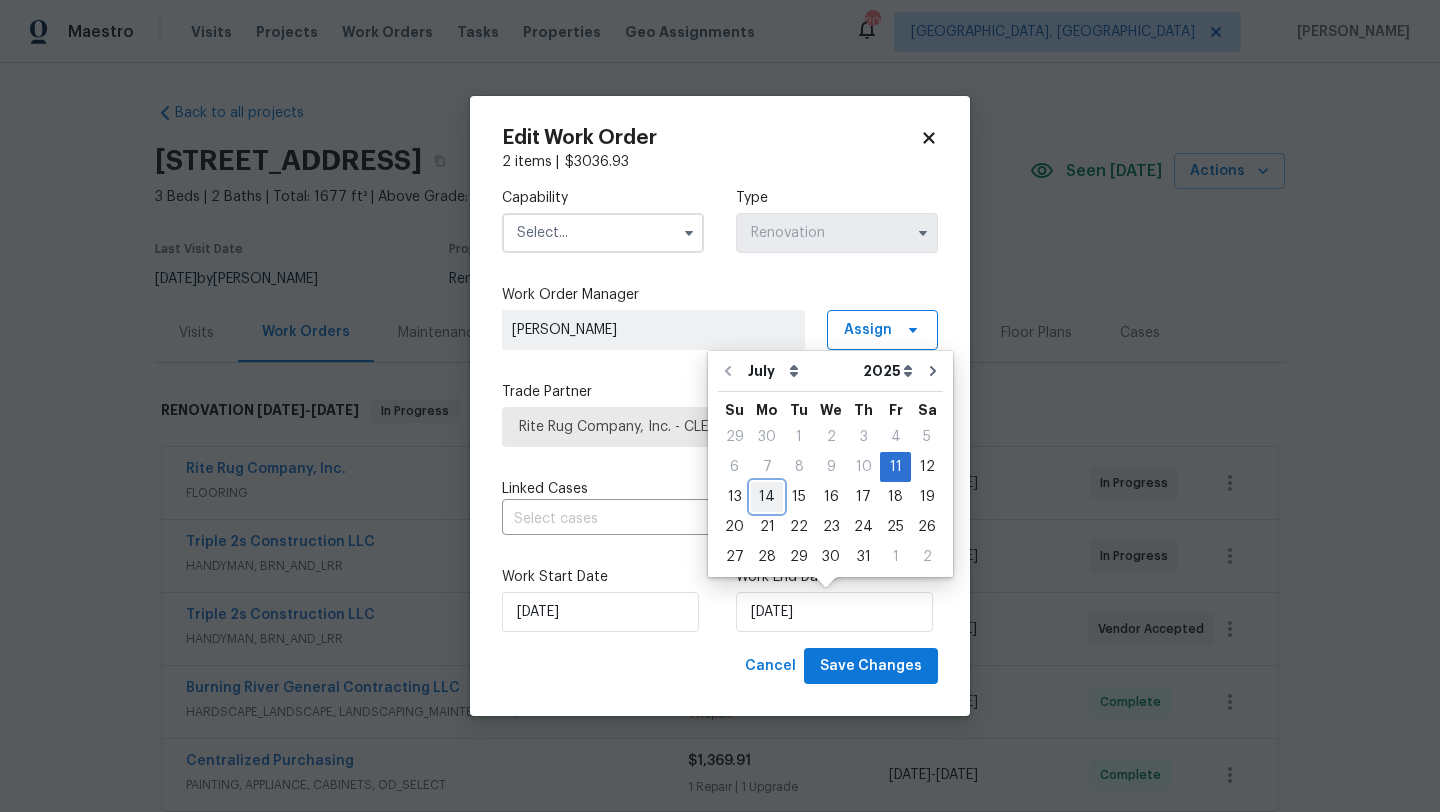 click on "14" at bounding box center [767, 497] 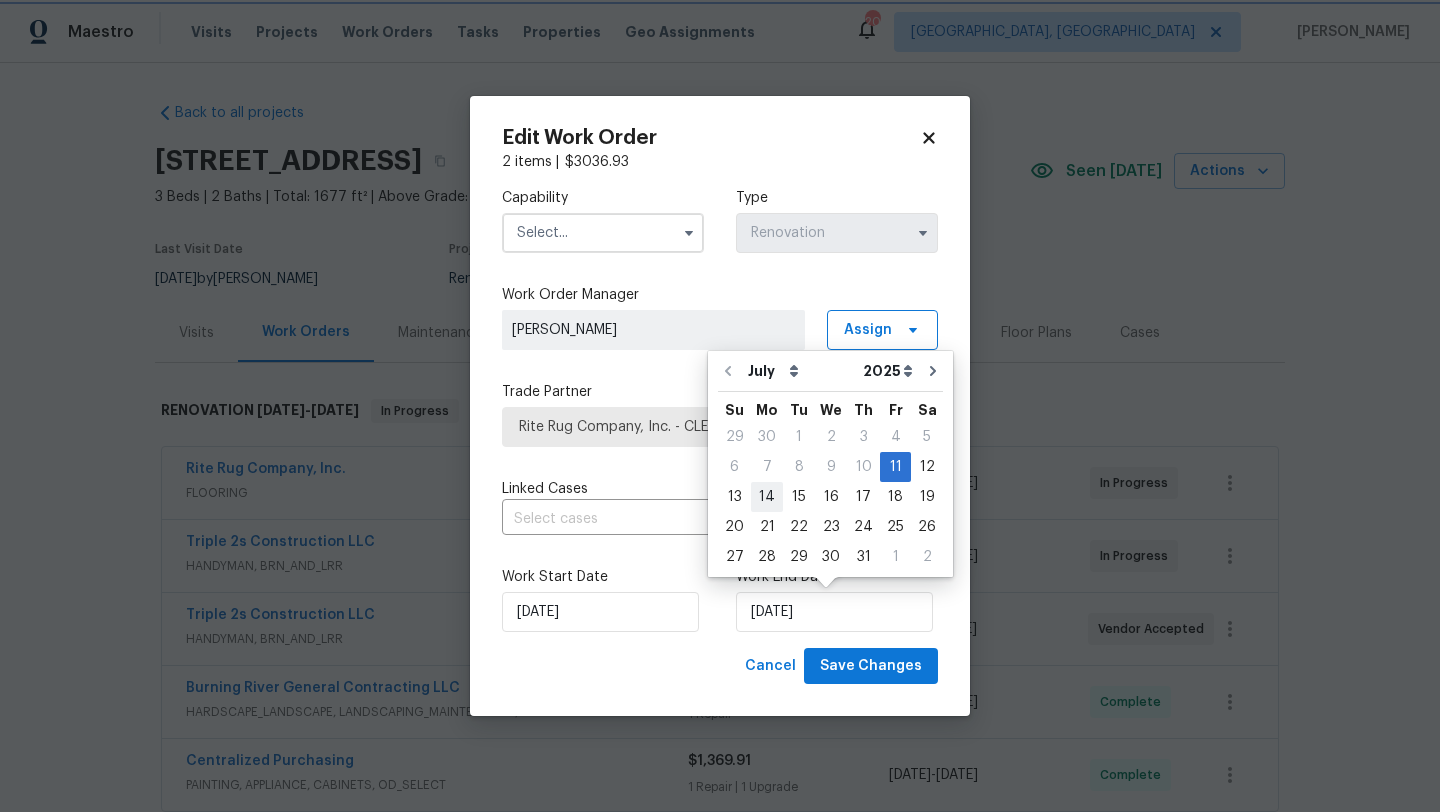 type on "7/14/2025" 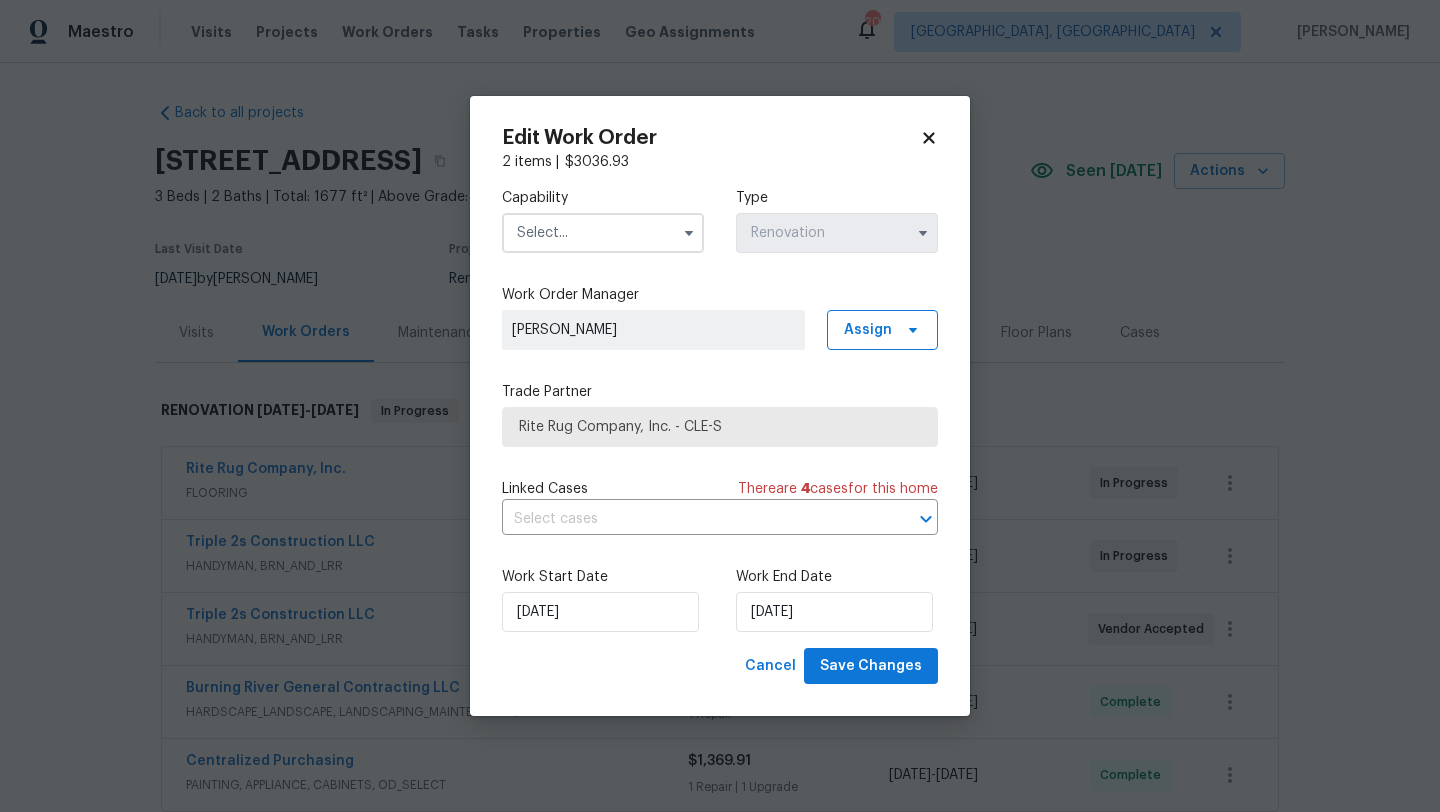click at bounding box center (603, 233) 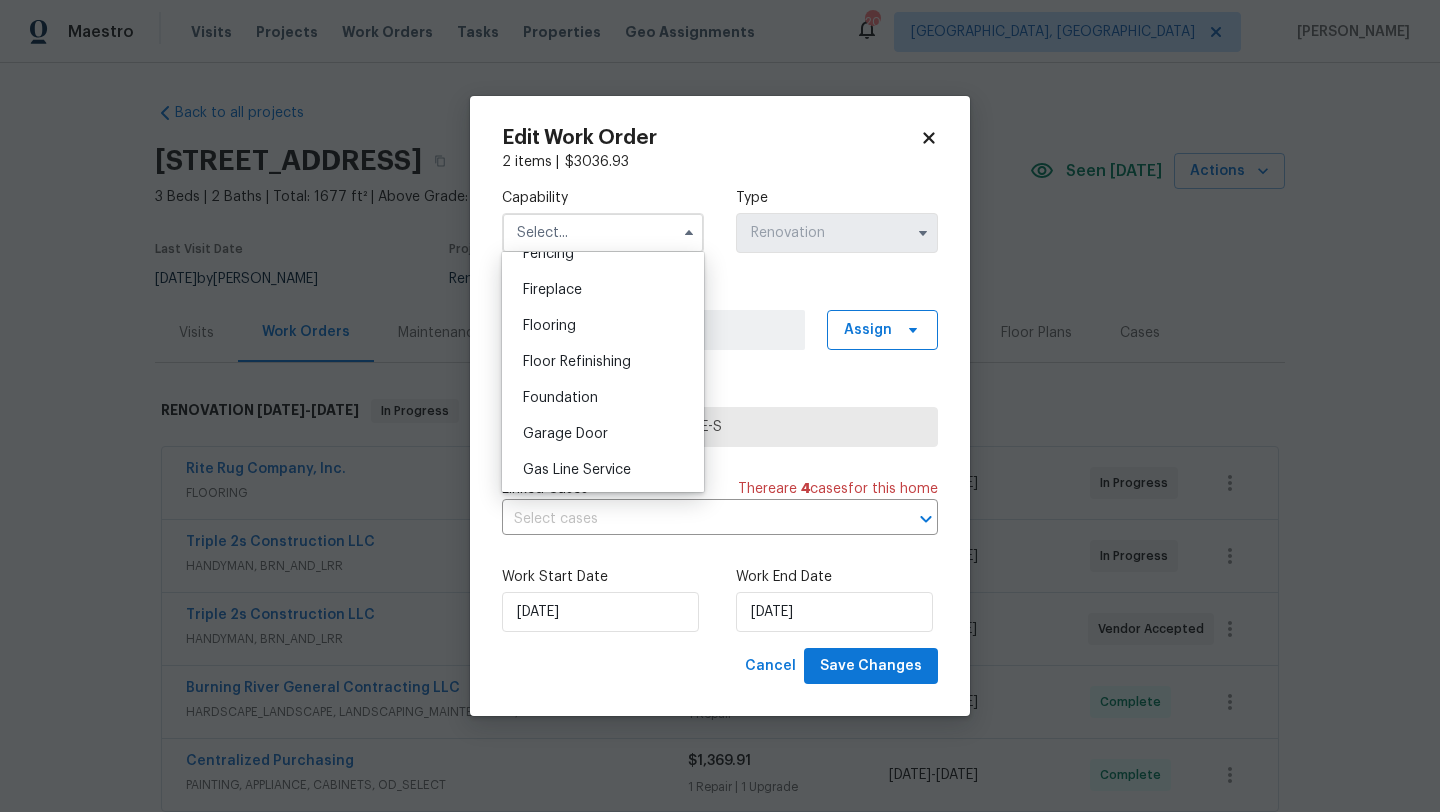 scroll, scrollTop: 638, scrollLeft: 0, axis: vertical 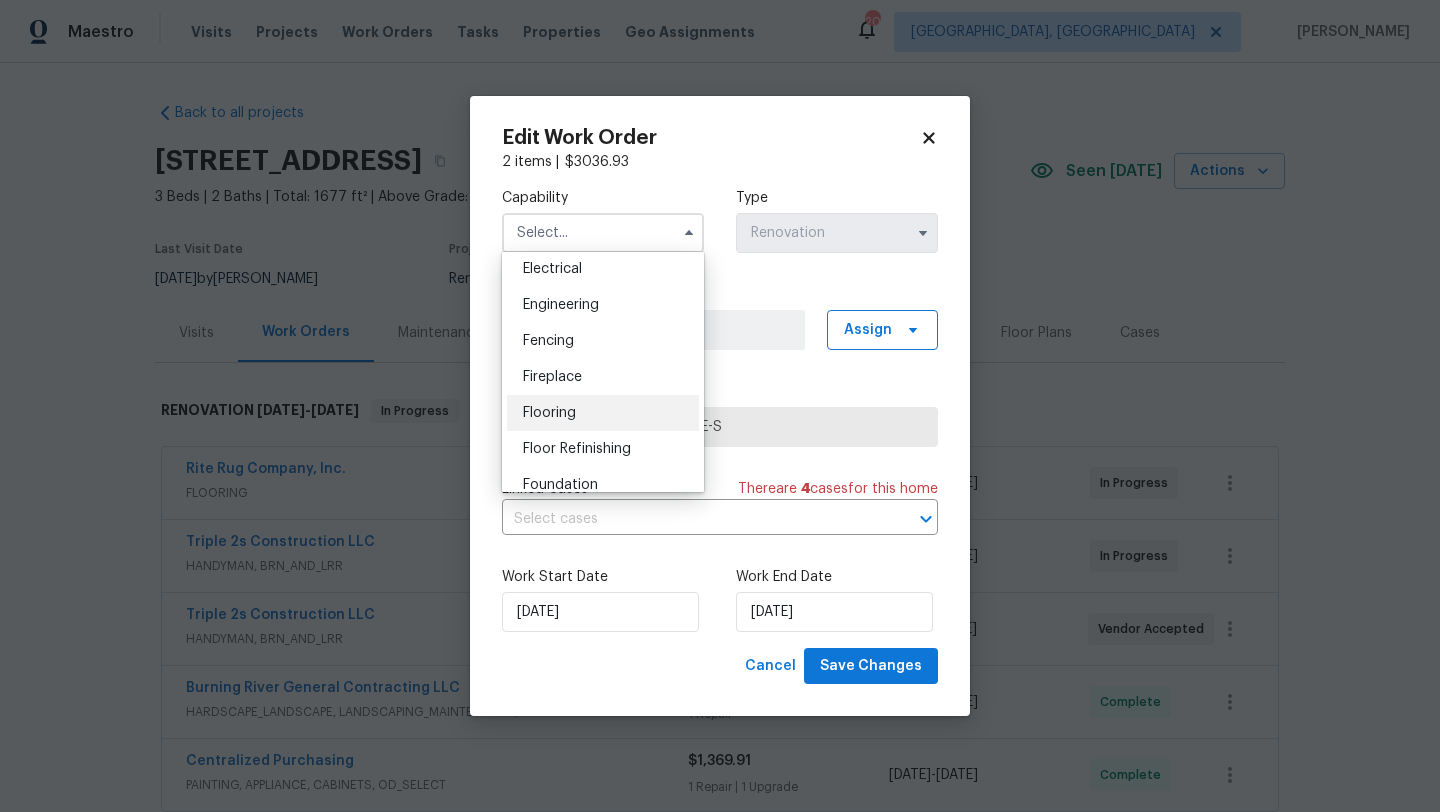 click on "Flooring" at bounding box center [603, 413] 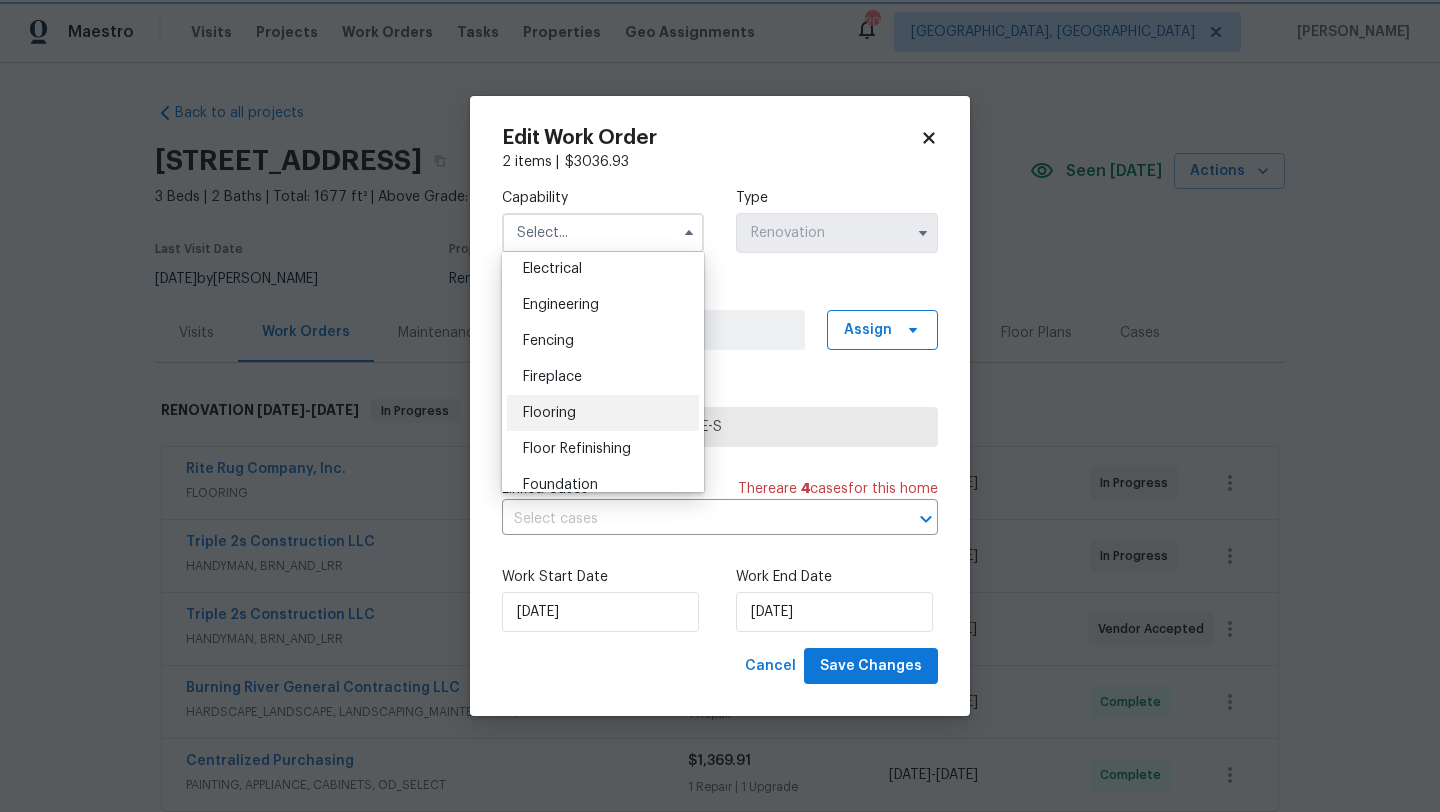 type on "Flooring" 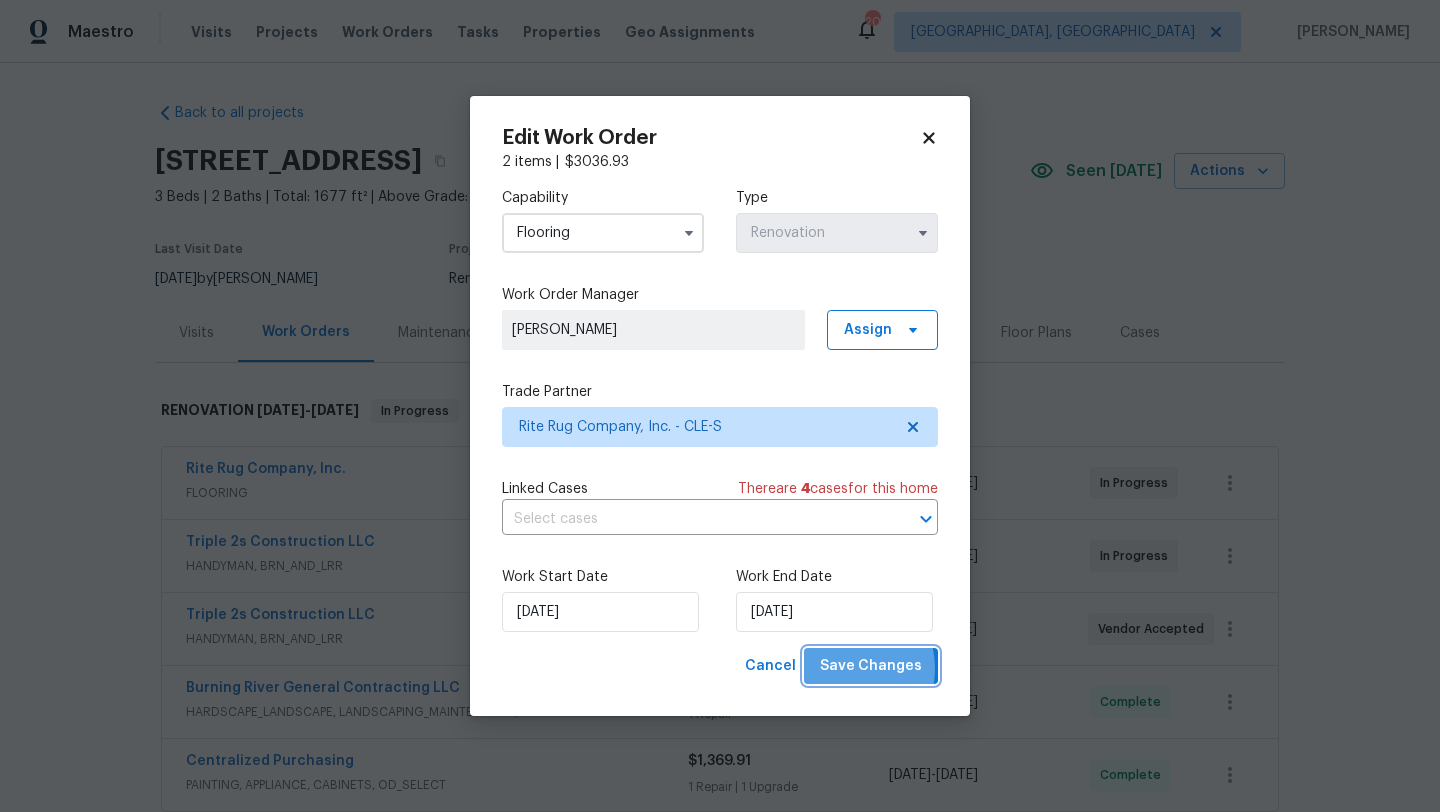 click on "Save Changes" at bounding box center (871, 666) 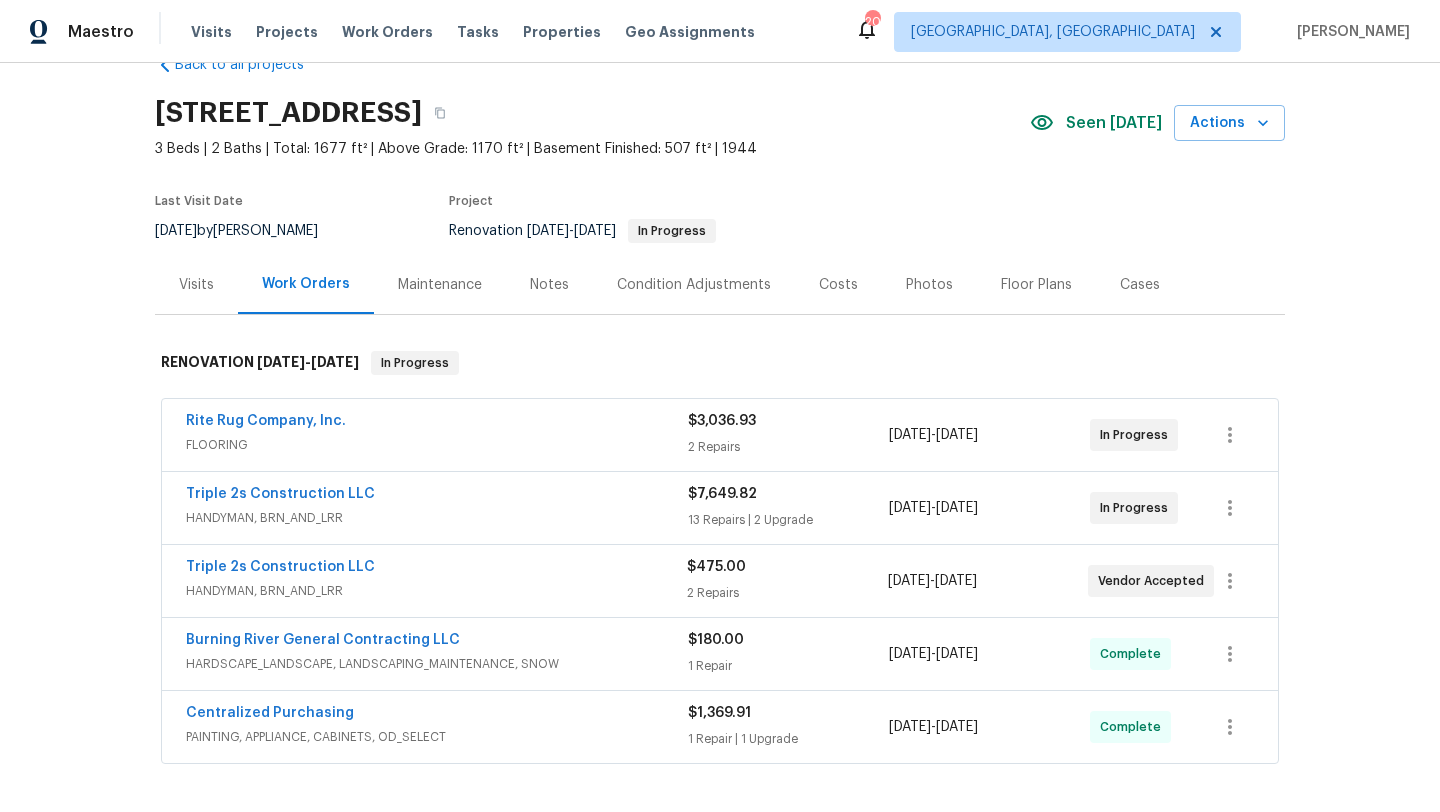 scroll, scrollTop: 50, scrollLeft: 0, axis: vertical 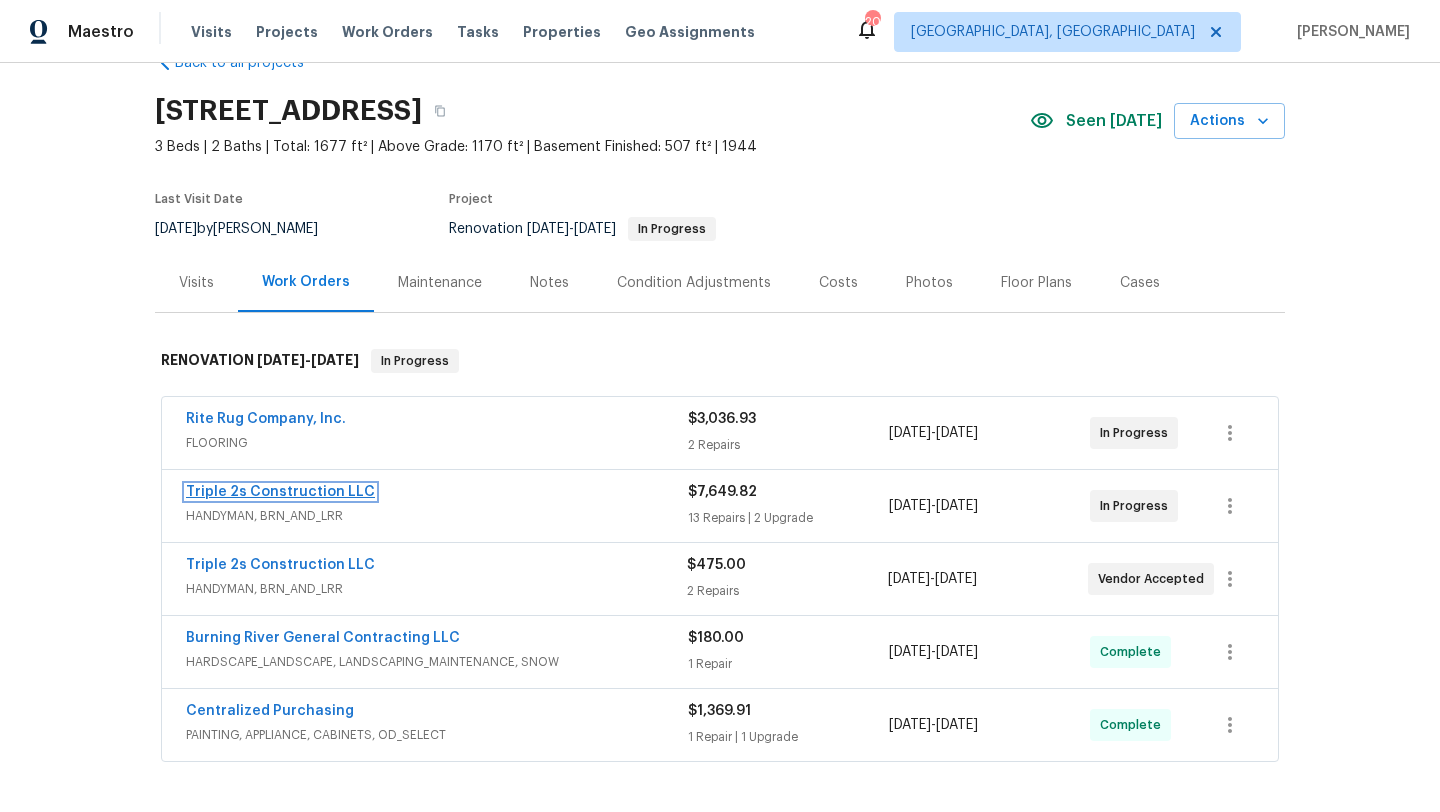 click on "Triple 2s Construction LLC" at bounding box center [280, 492] 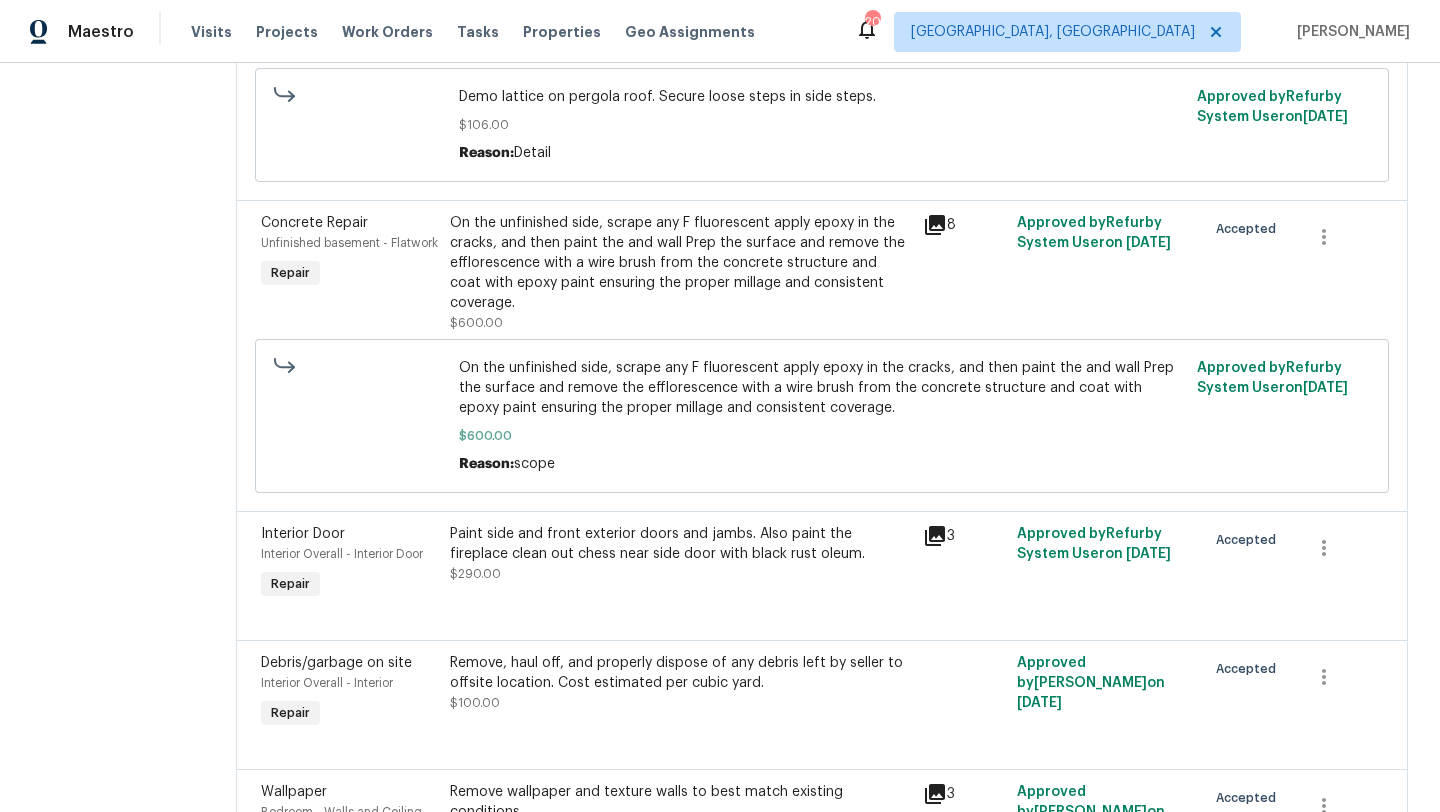 scroll, scrollTop: 0, scrollLeft: 0, axis: both 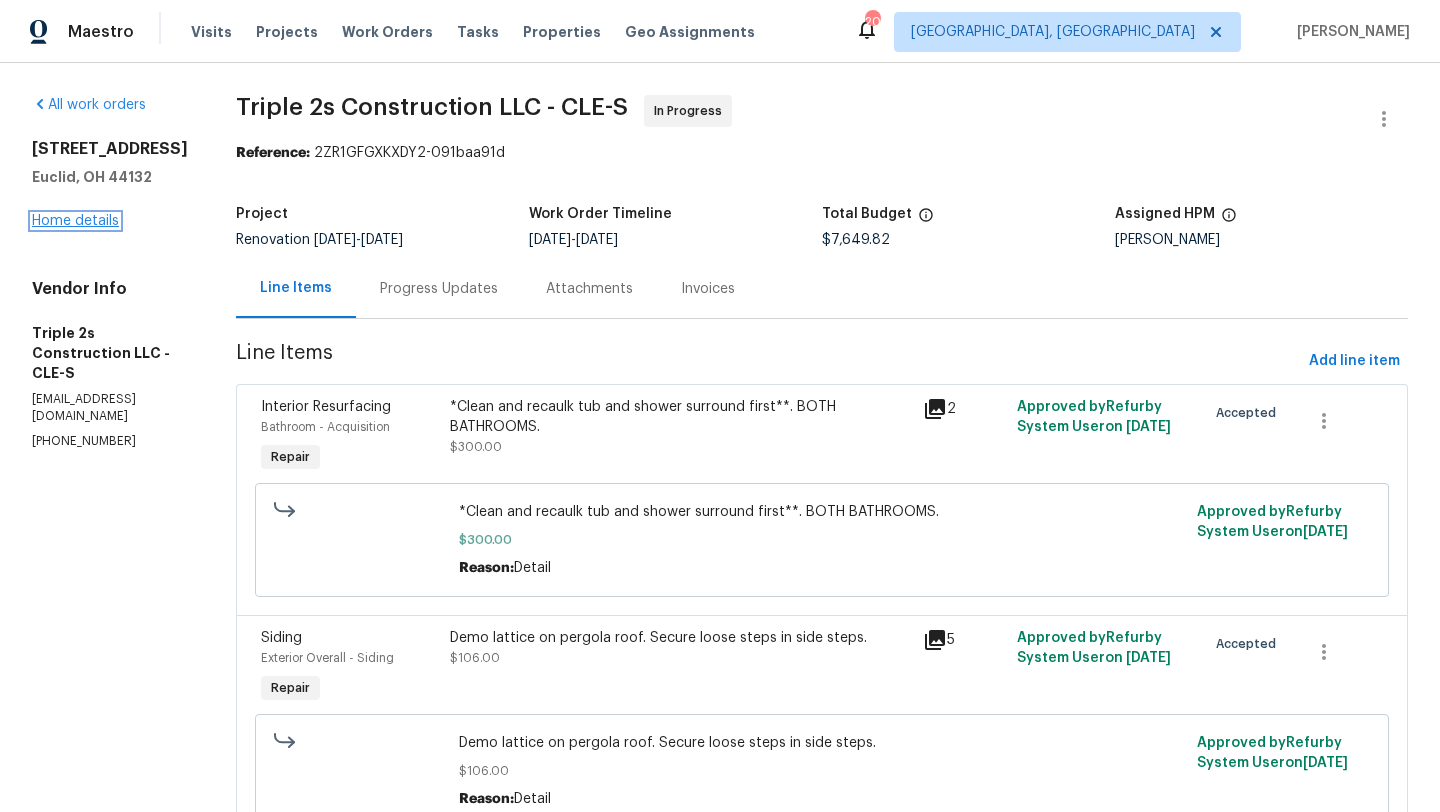 click on "Home details" at bounding box center [75, 221] 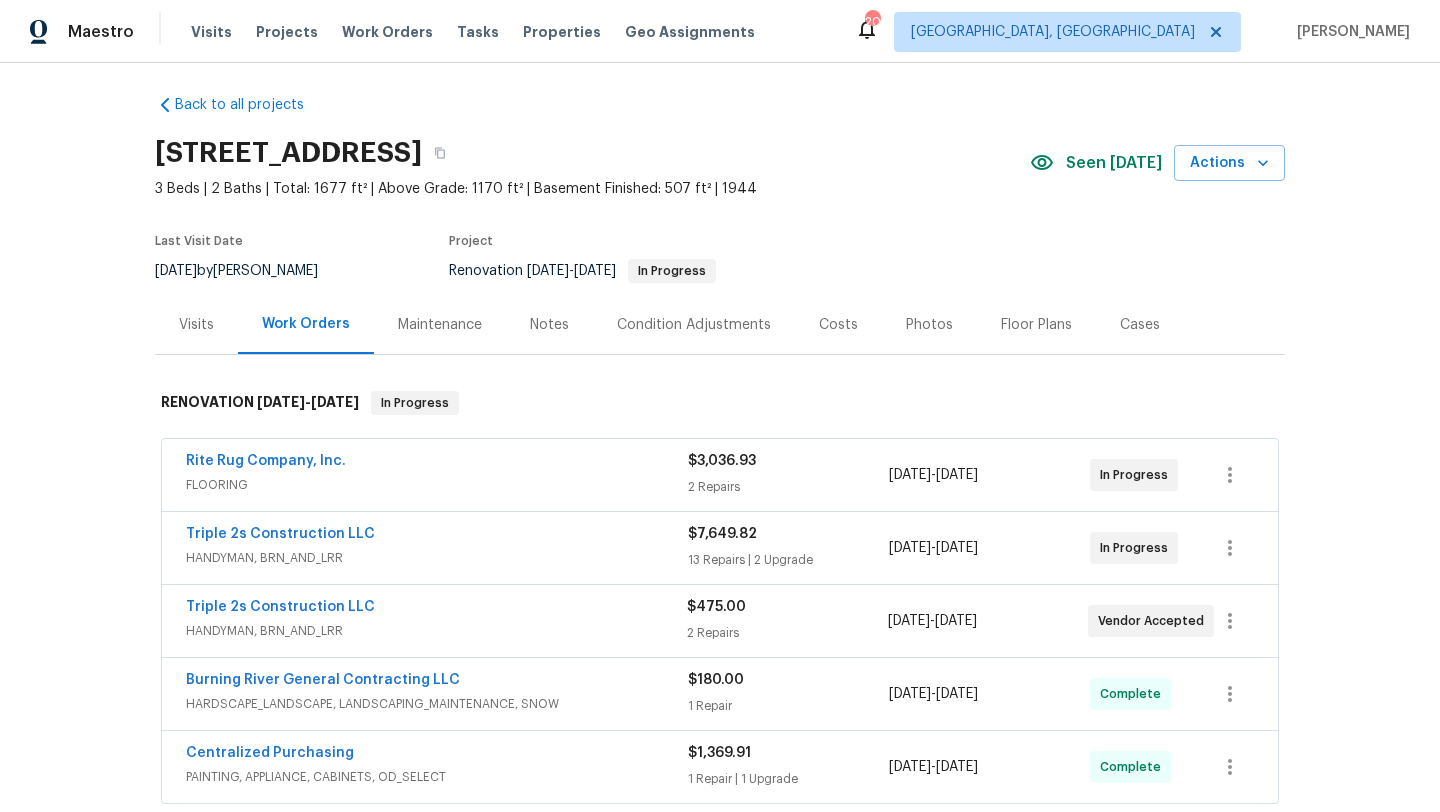 scroll, scrollTop: 0, scrollLeft: 0, axis: both 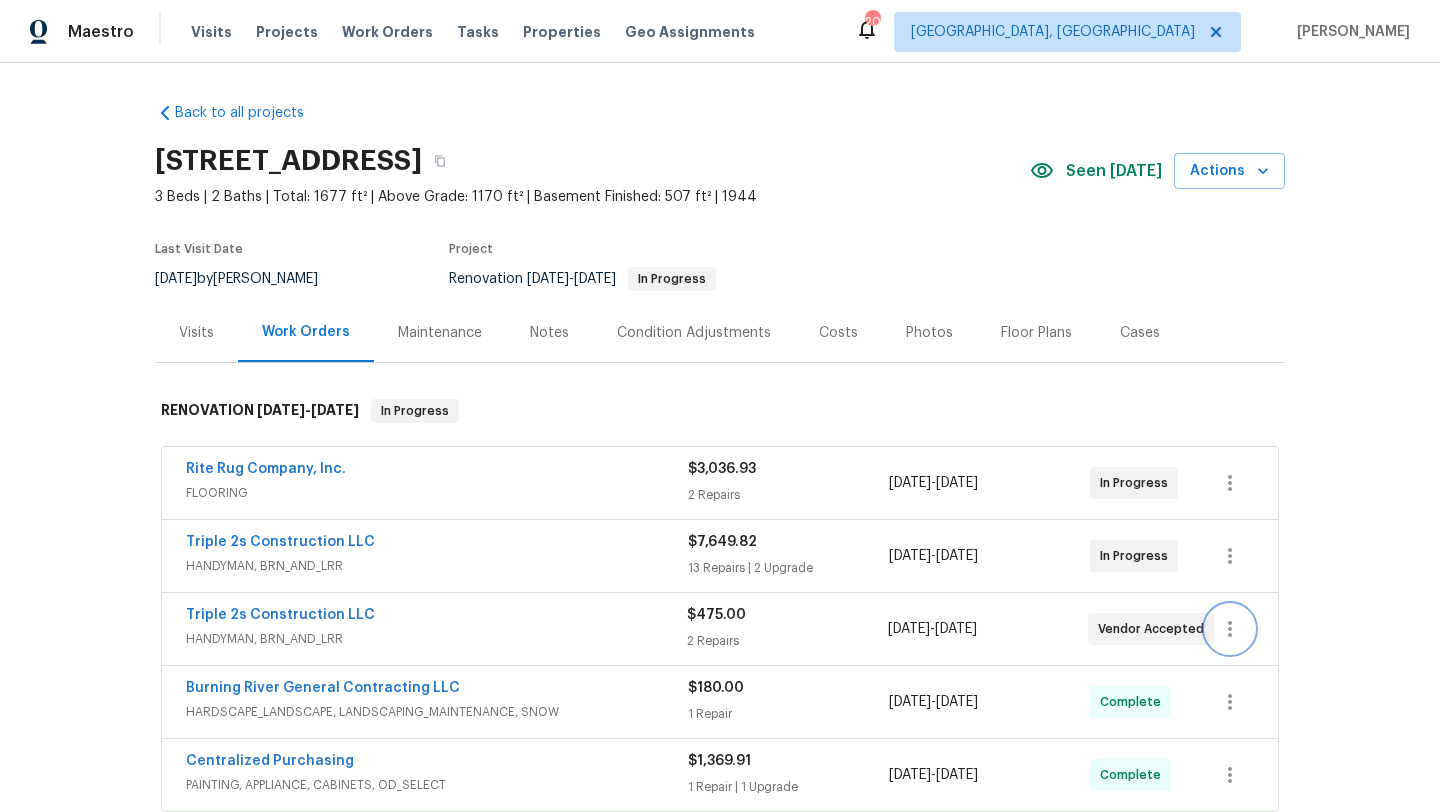 click 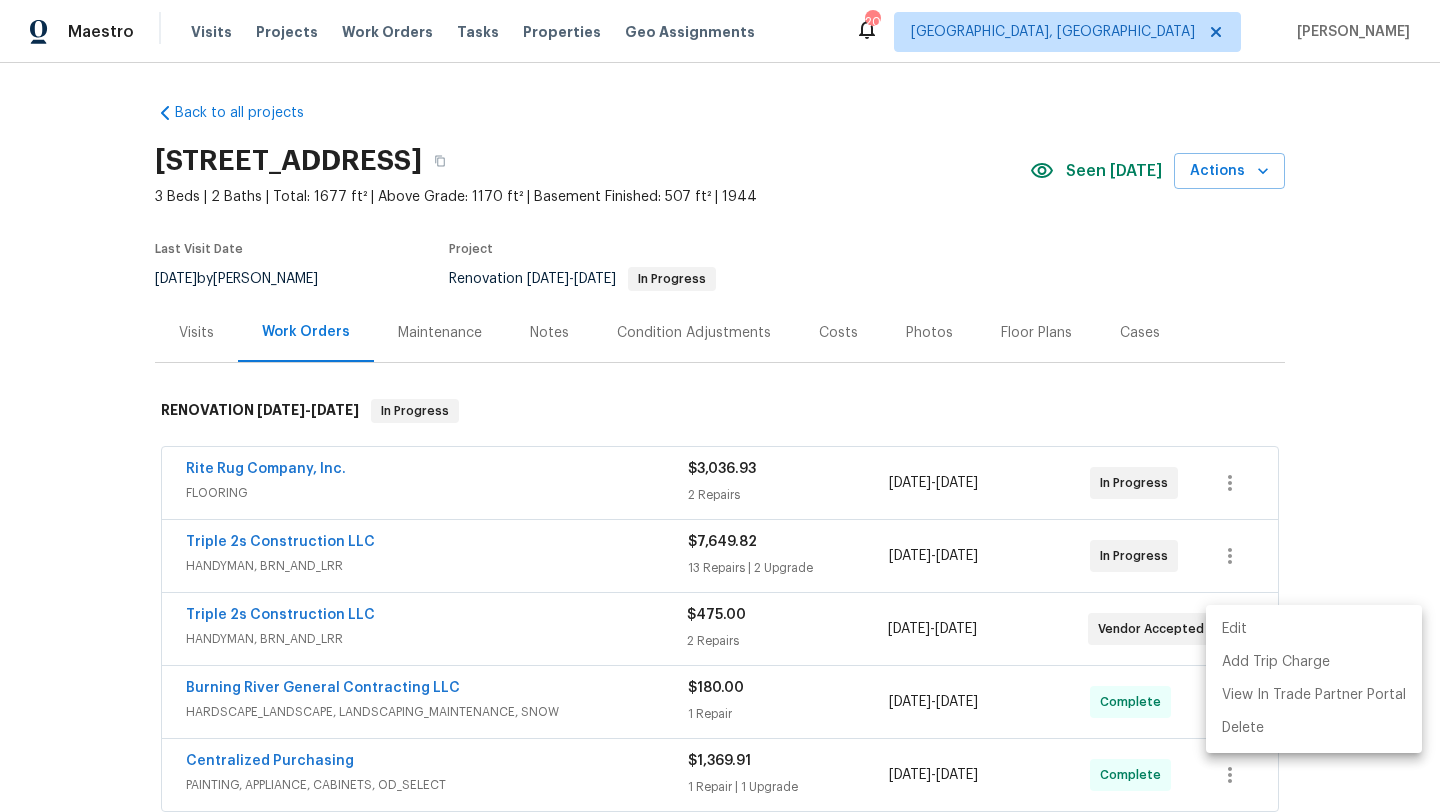 click on "Edit" at bounding box center [1314, 629] 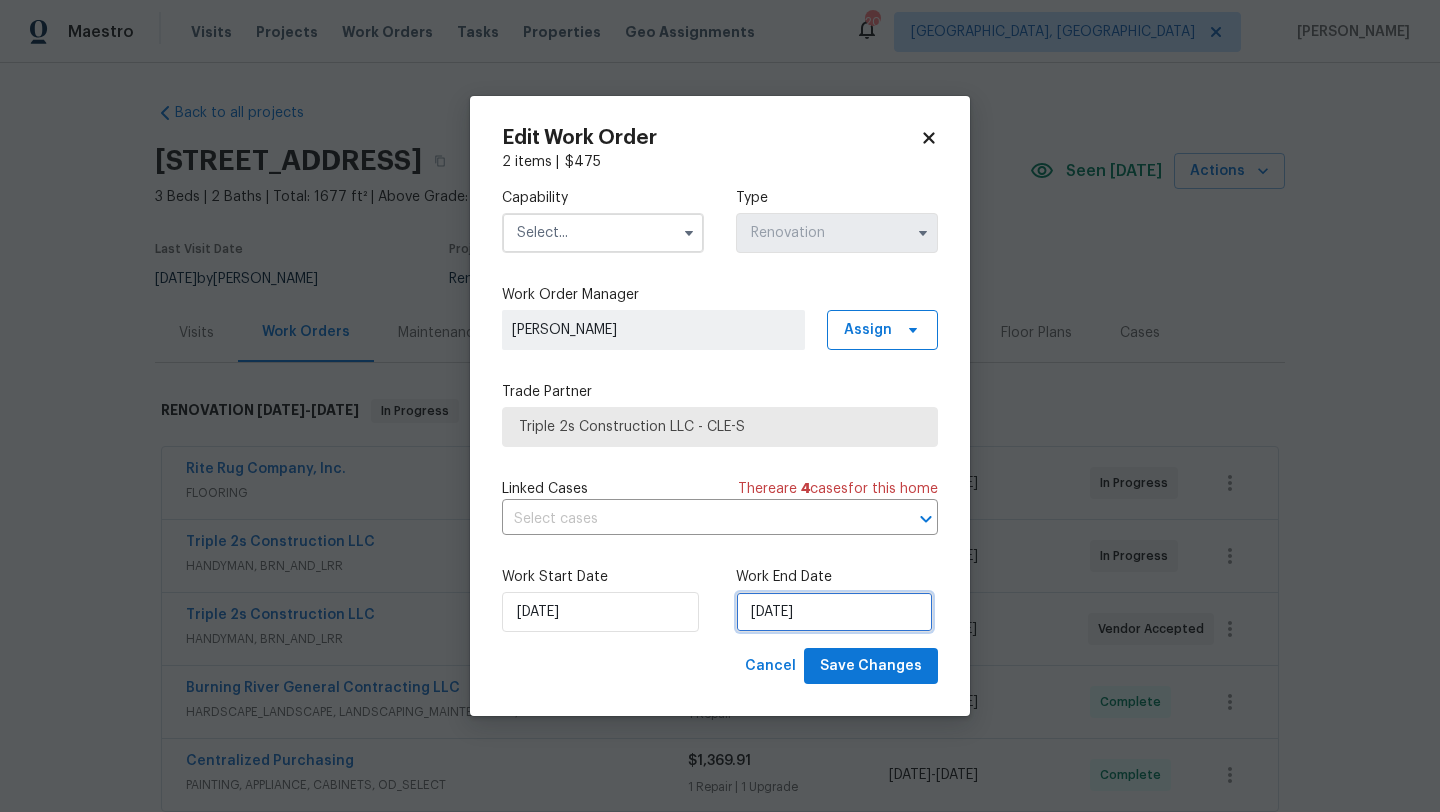click on "7/14/2025" at bounding box center [834, 612] 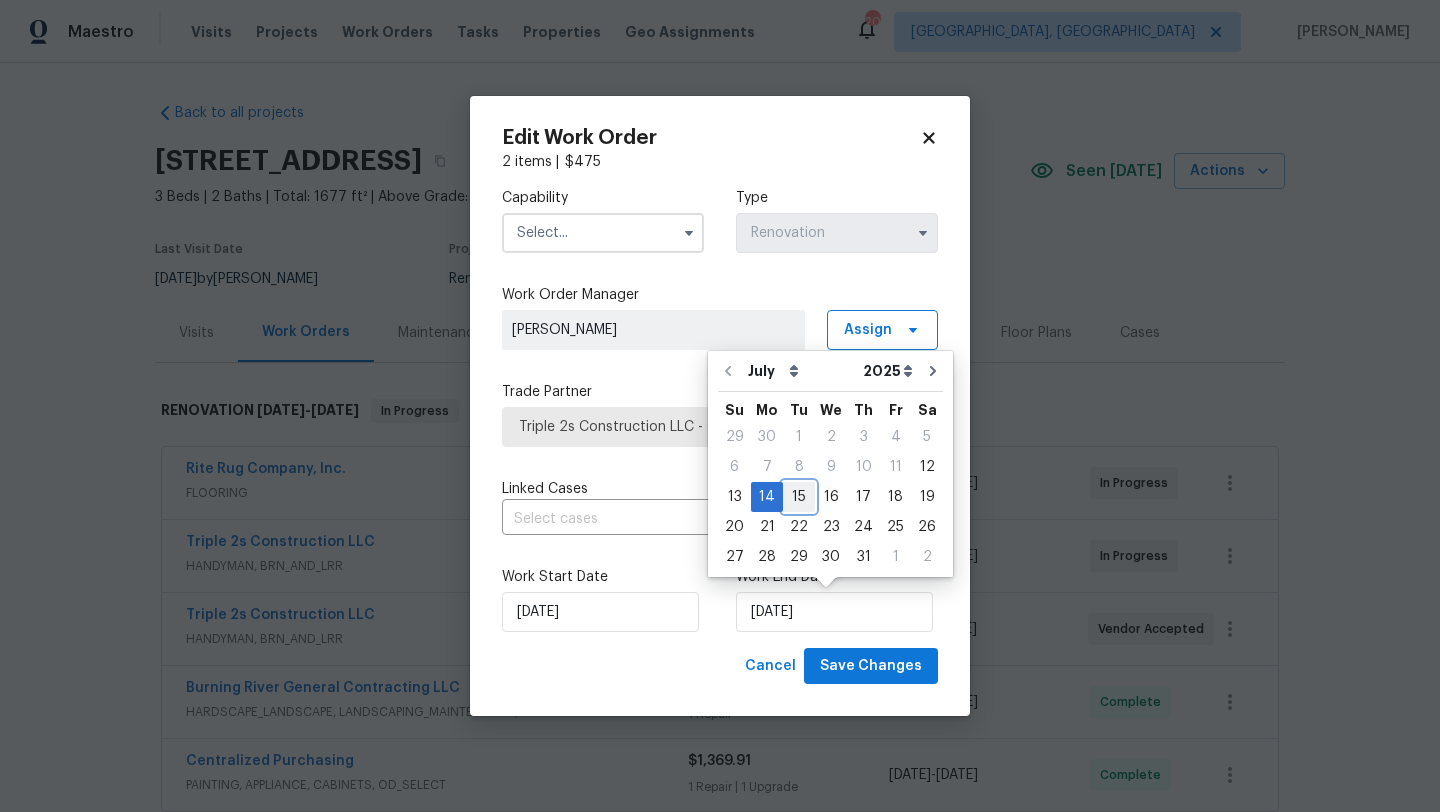 click on "15" at bounding box center (799, 497) 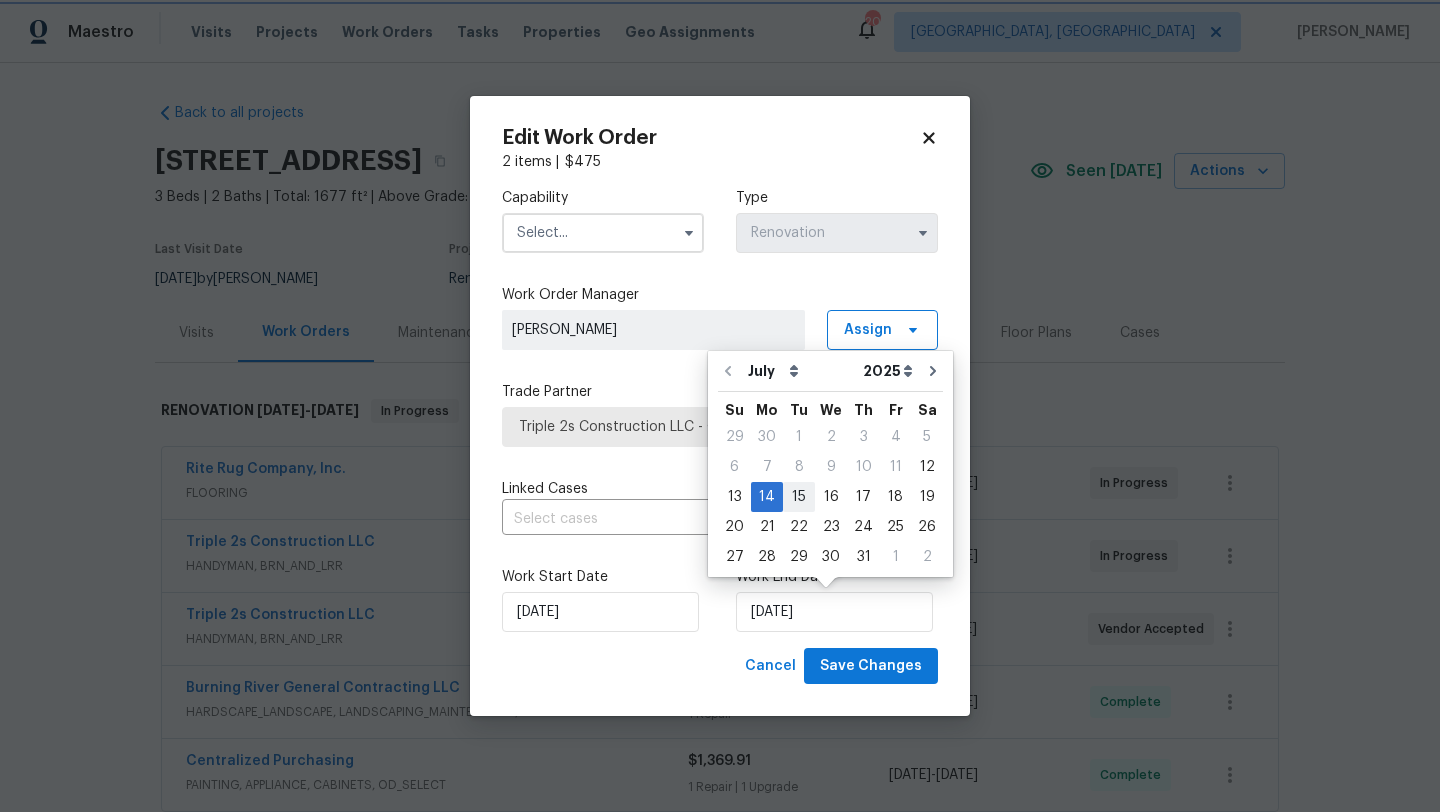 type on "7/15/2025" 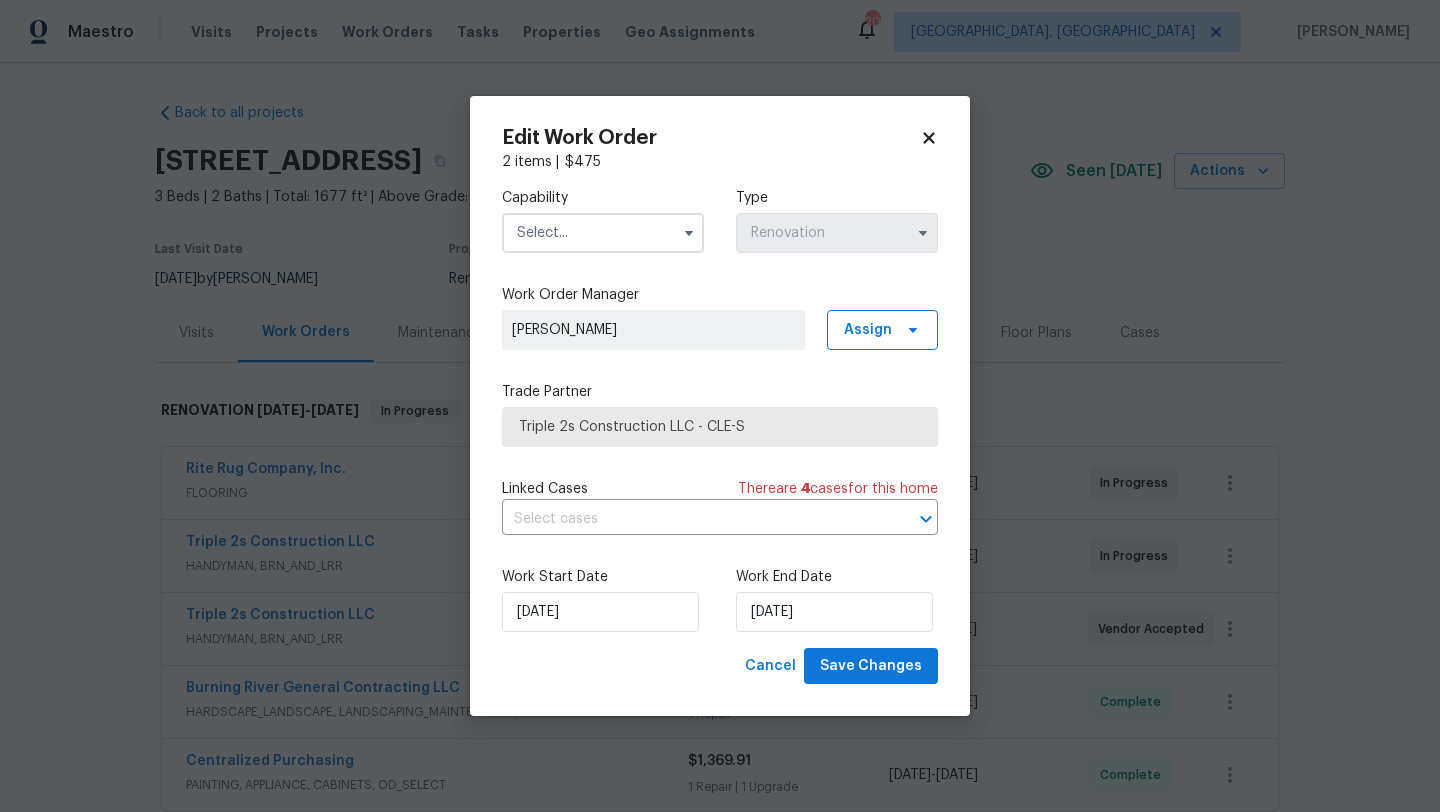 click at bounding box center [603, 233] 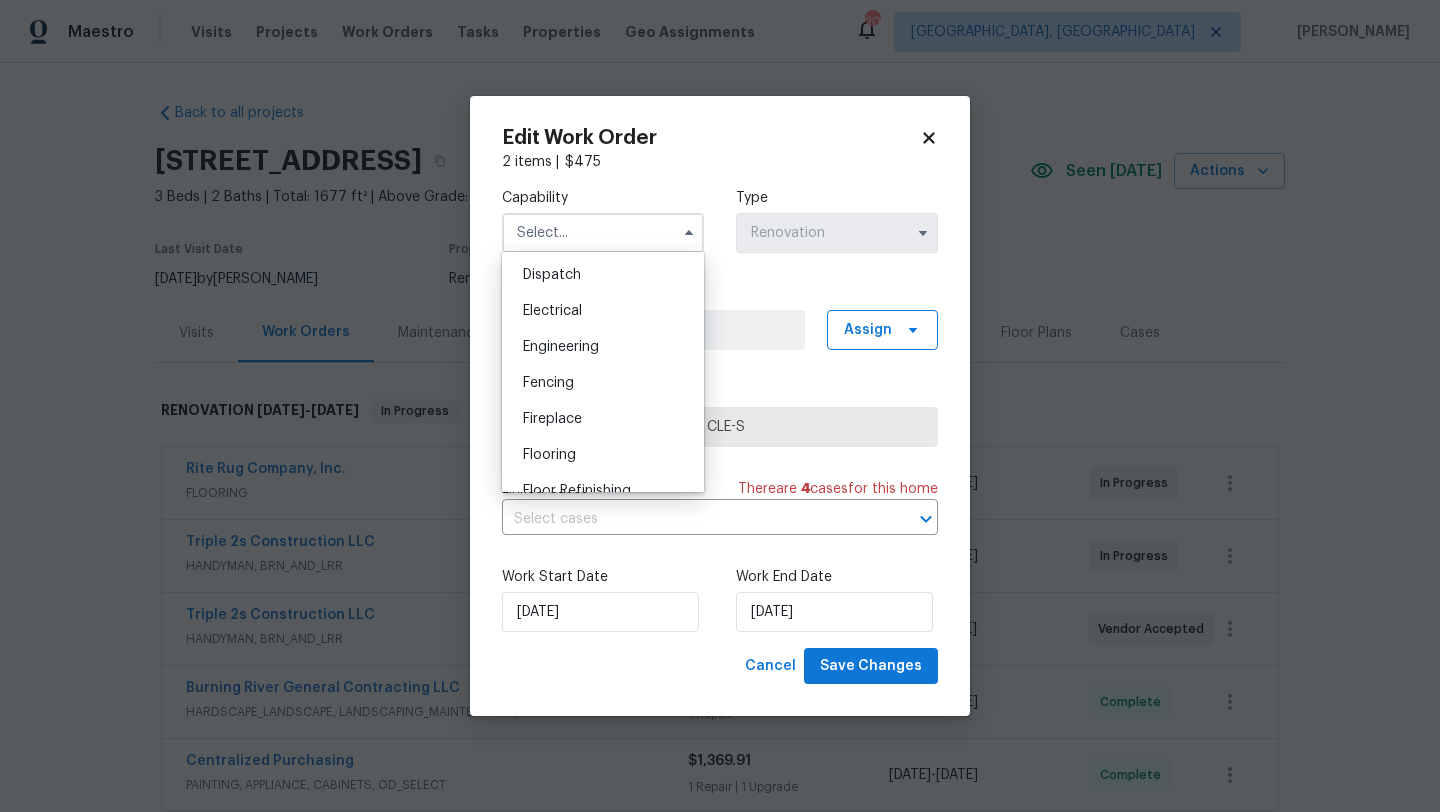 scroll, scrollTop: 606, scrollLeft: 0, axis: vertical 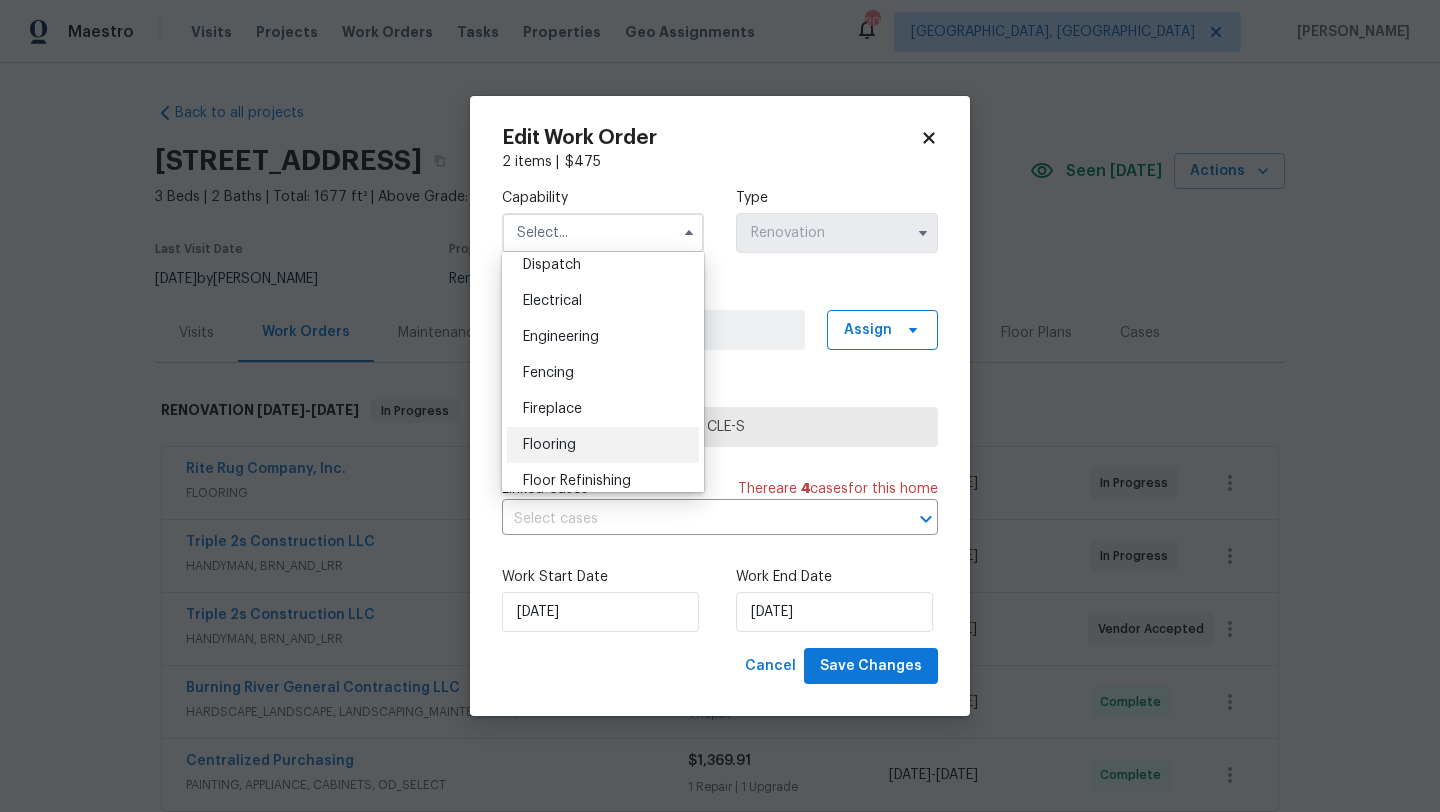 click on "Flooring" at bounding box center (603, 445) 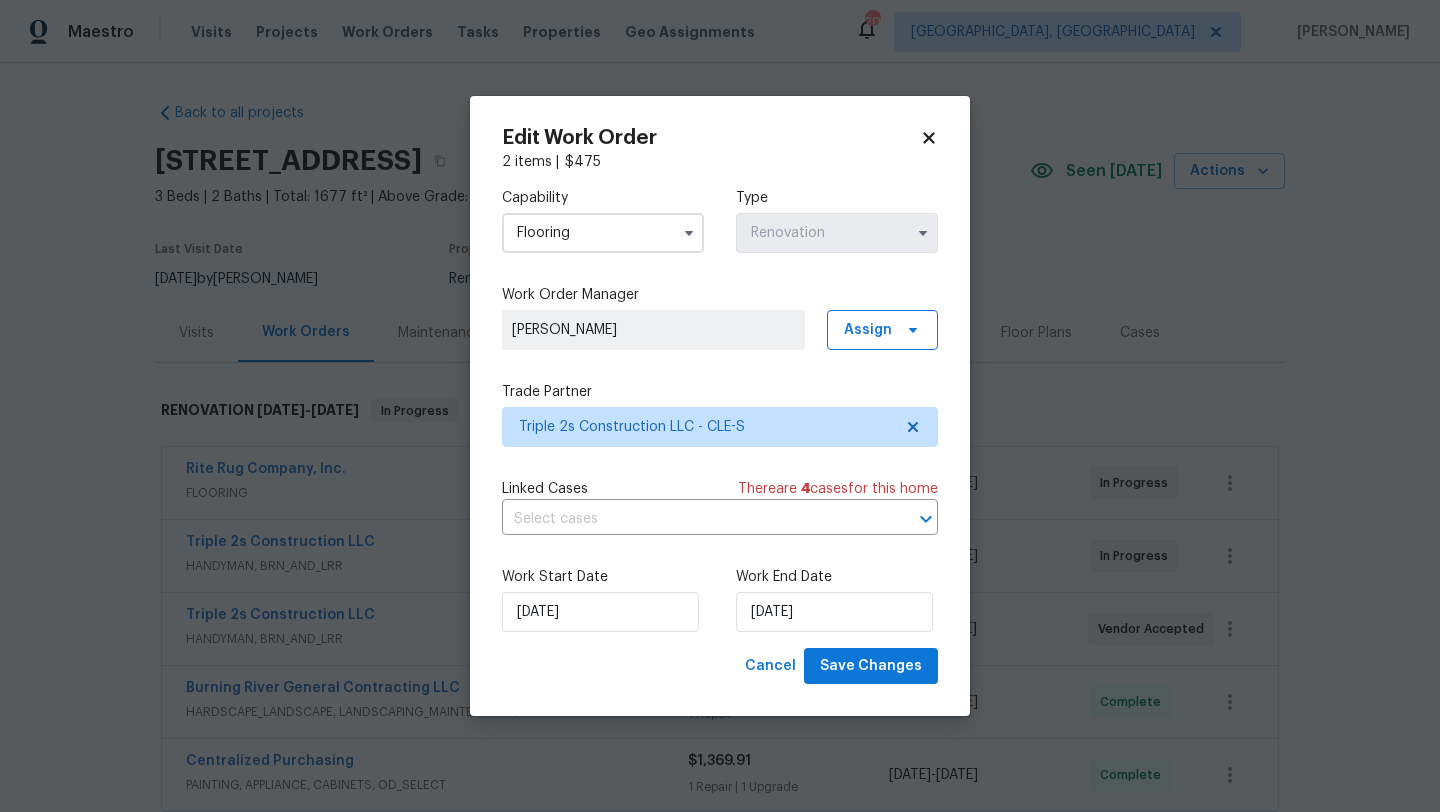 click on "Flooring" at bounding box center [603, 233] 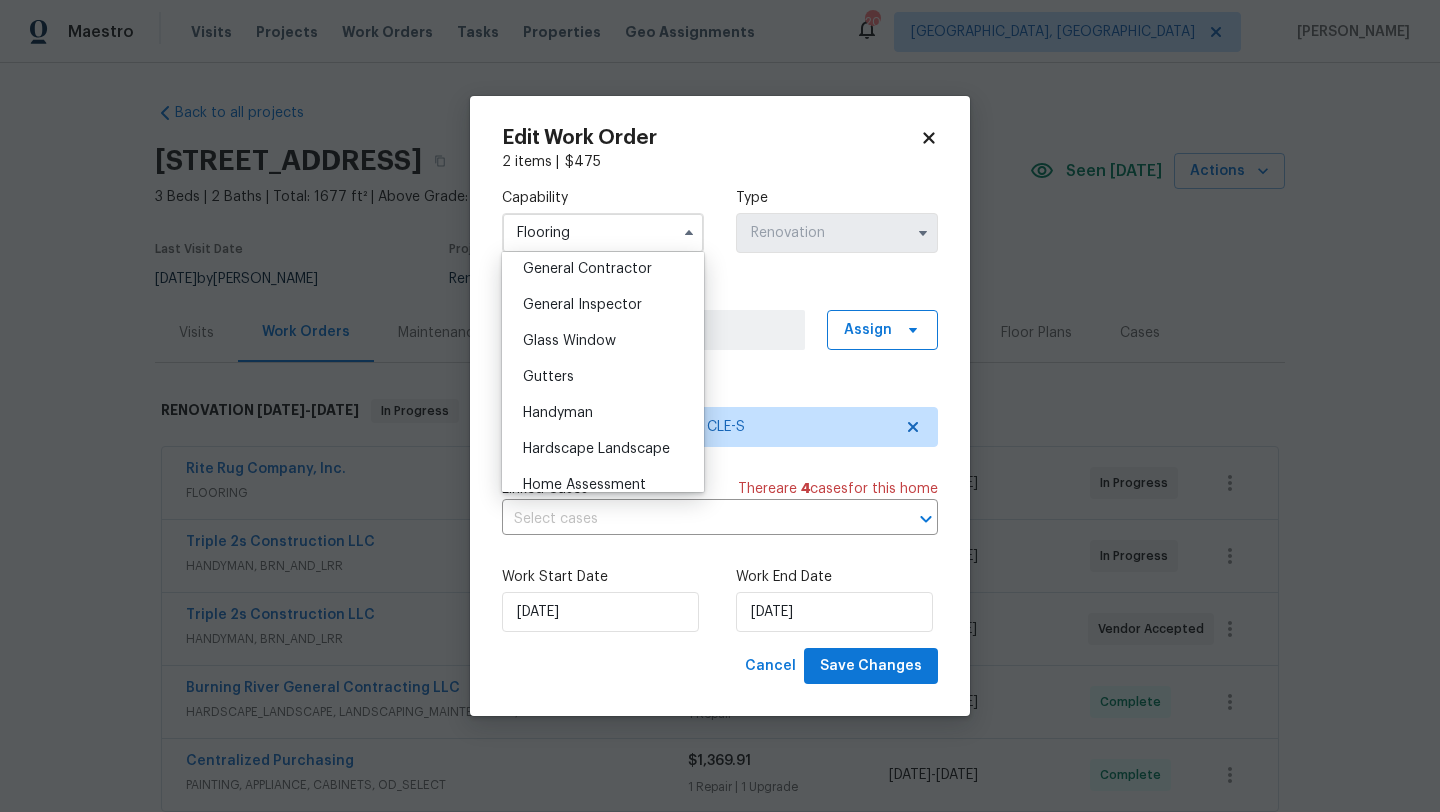 scroll, scrollTop: 975, scrollLeft: 0, axis: vertical 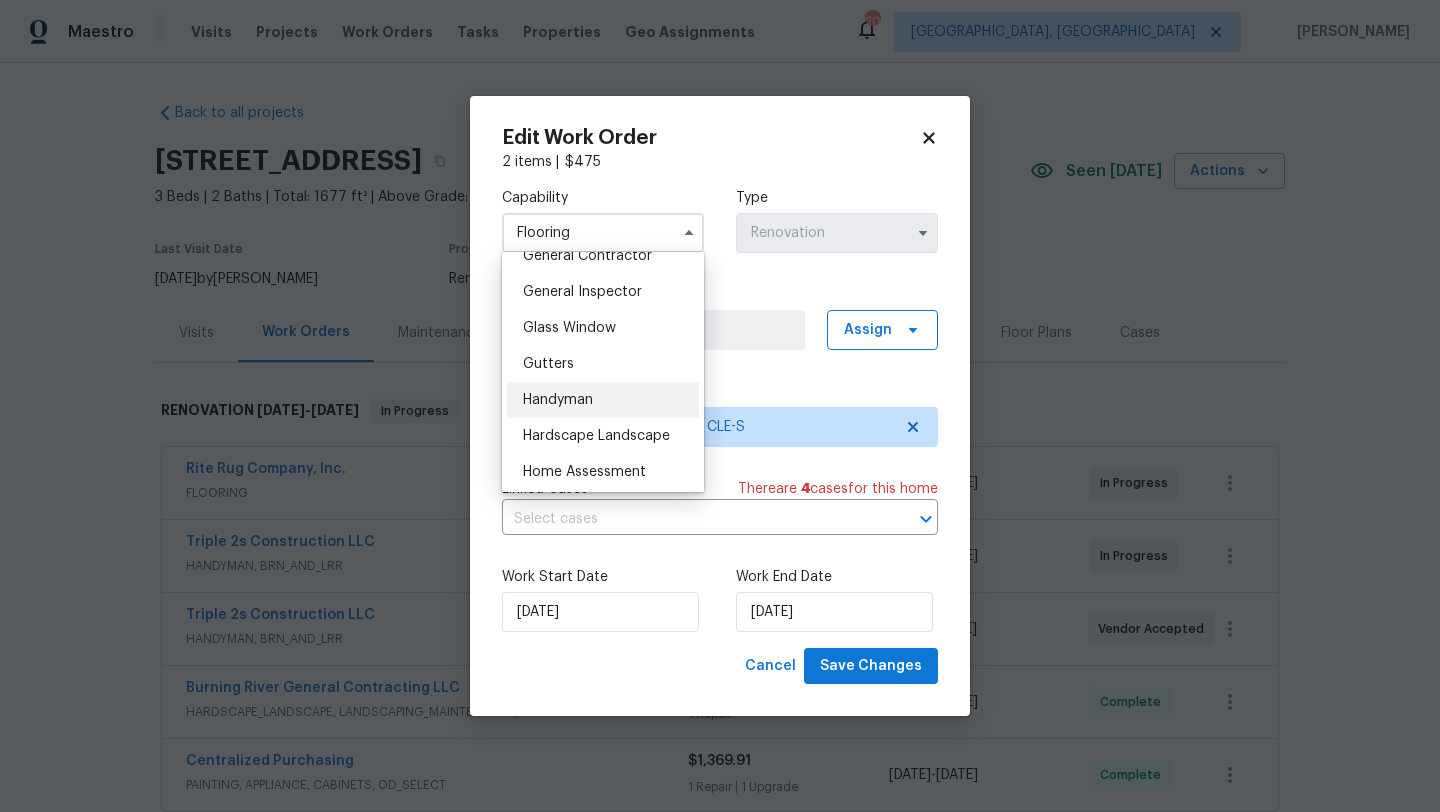 click on "Handyman" at bounding box center [558, 400] 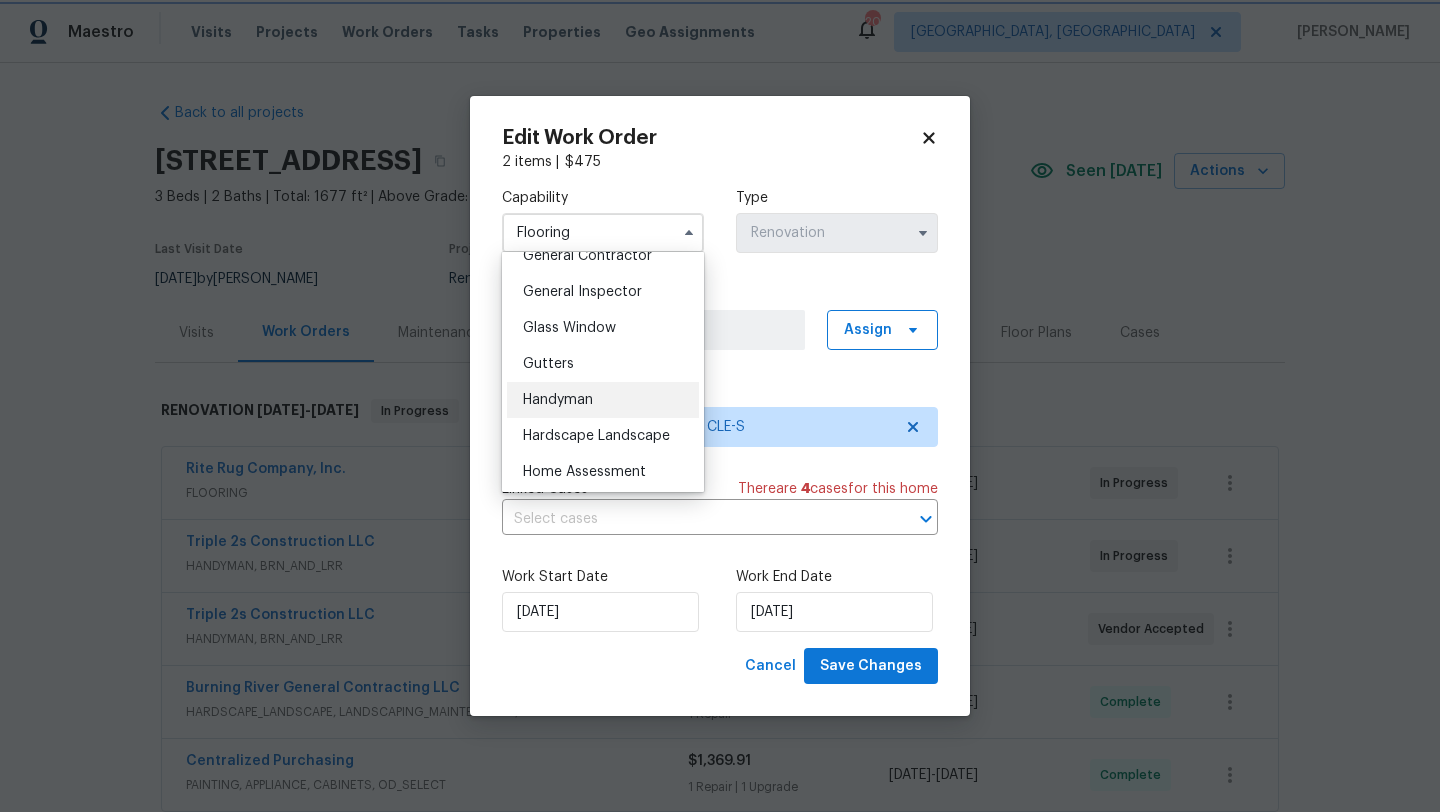 type on "Handyman" 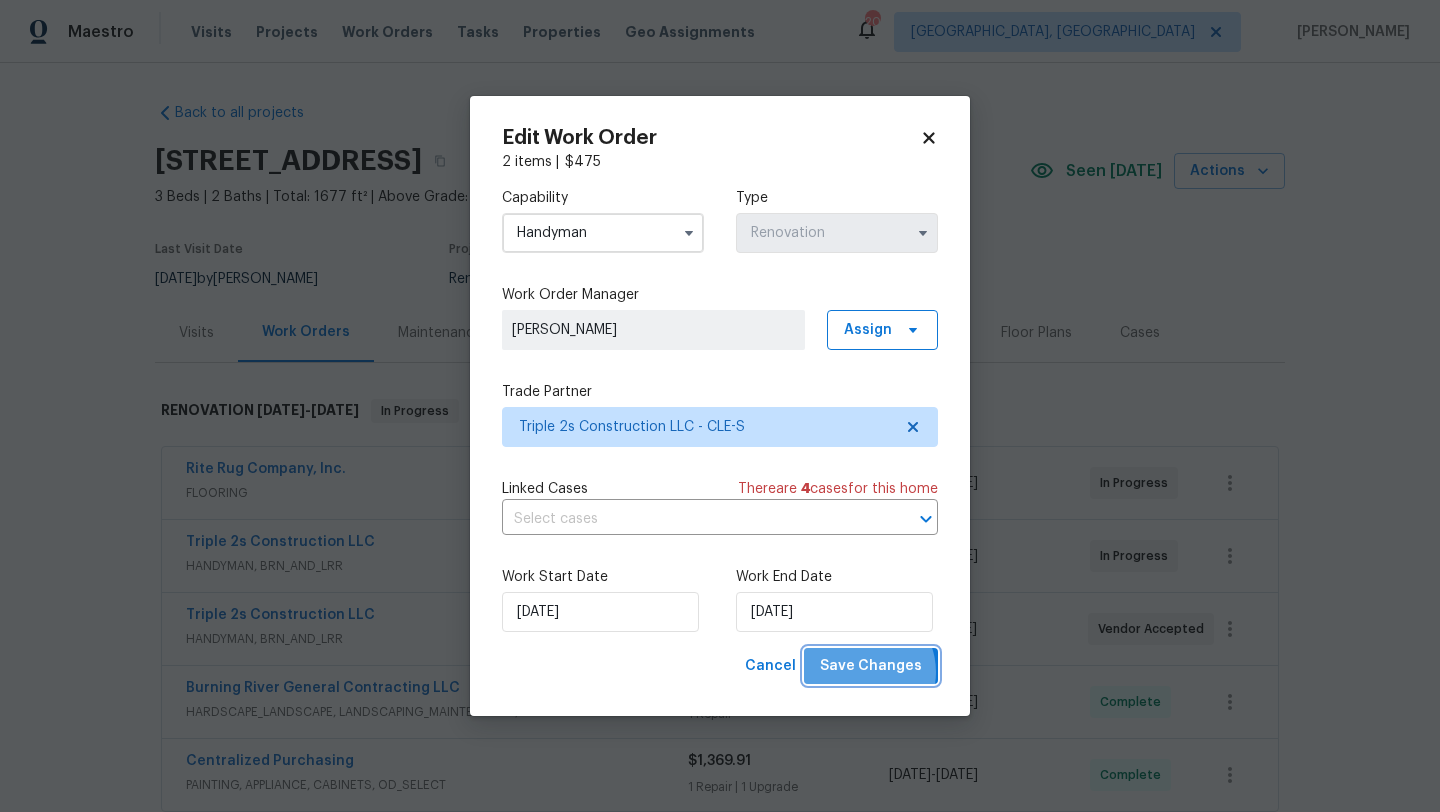 click on "Save Changes" at bounding box center (871, 666) 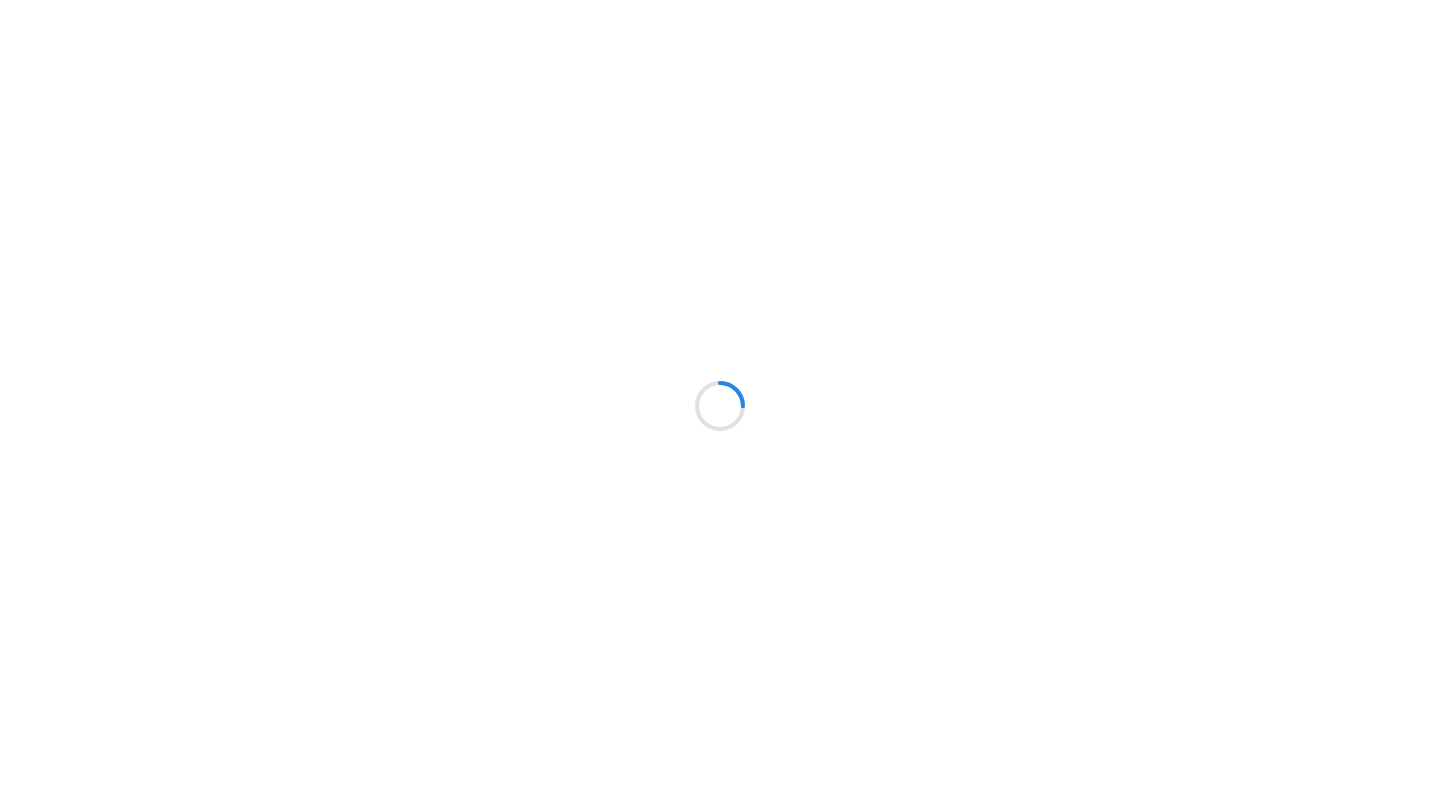 scroll, scrollTop: 0, scrollLeft: 0, axis: both 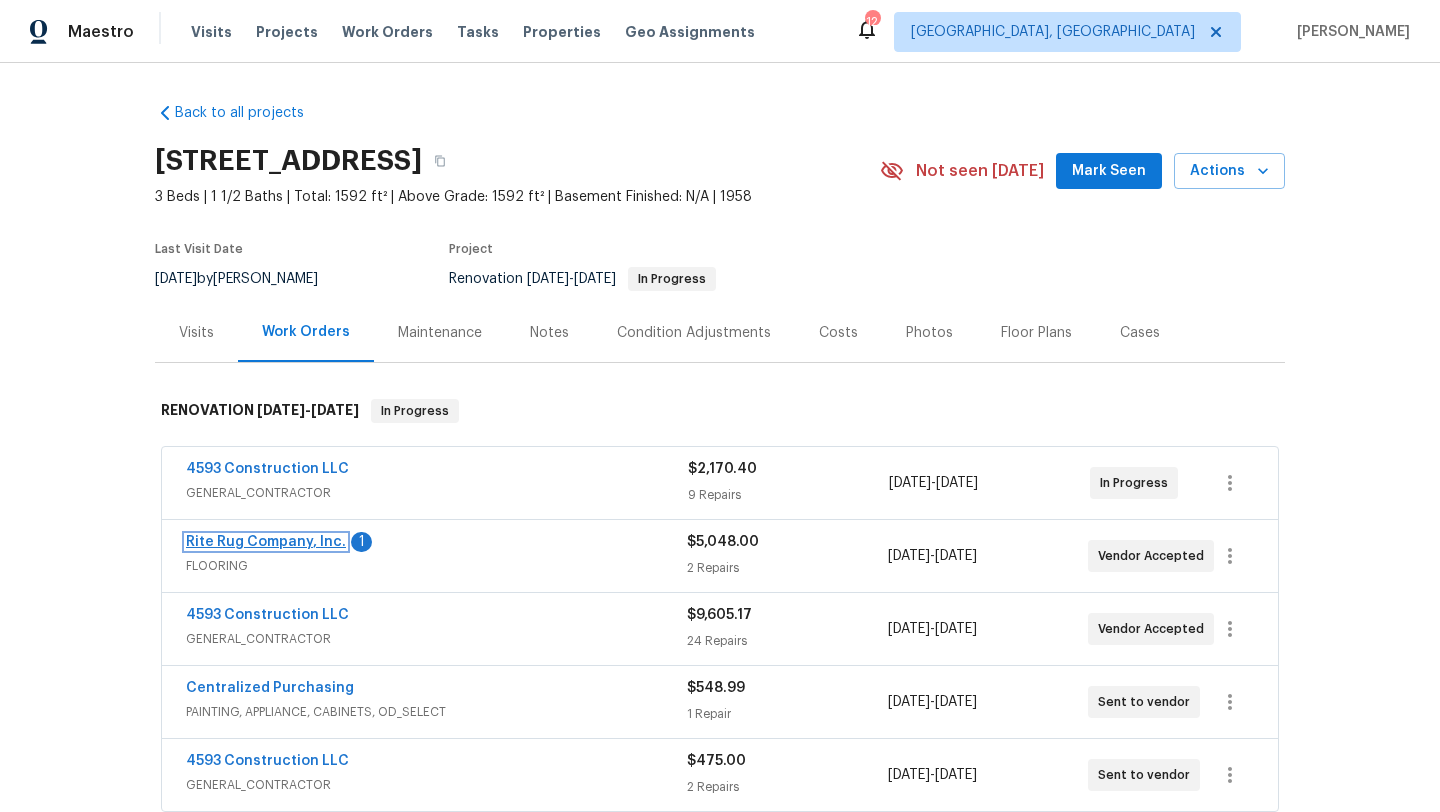 click on "Rite Rug Company, Inc." at bounding box center (266, 542) 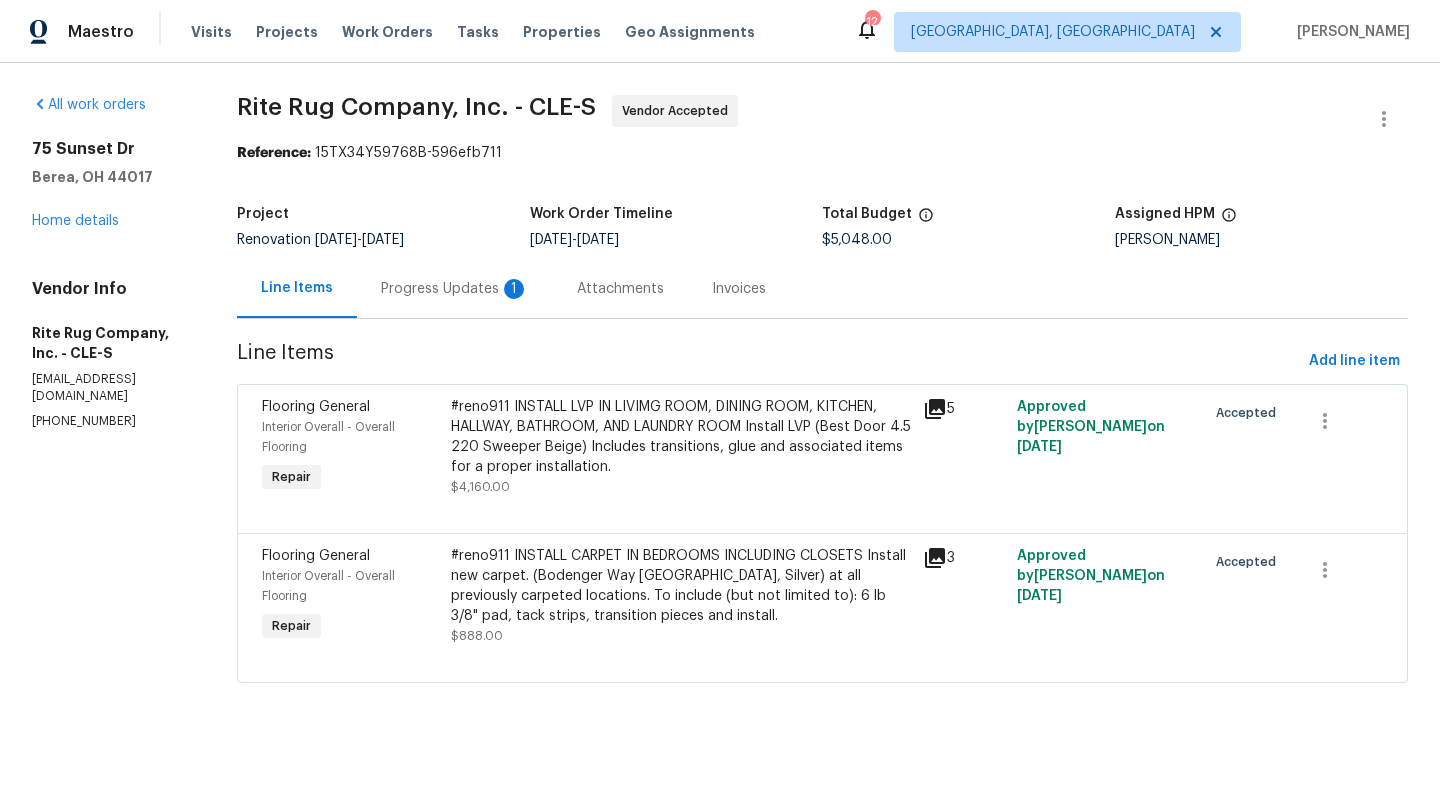 click on "Progress Updates 1" at bounding box center [455, 289] 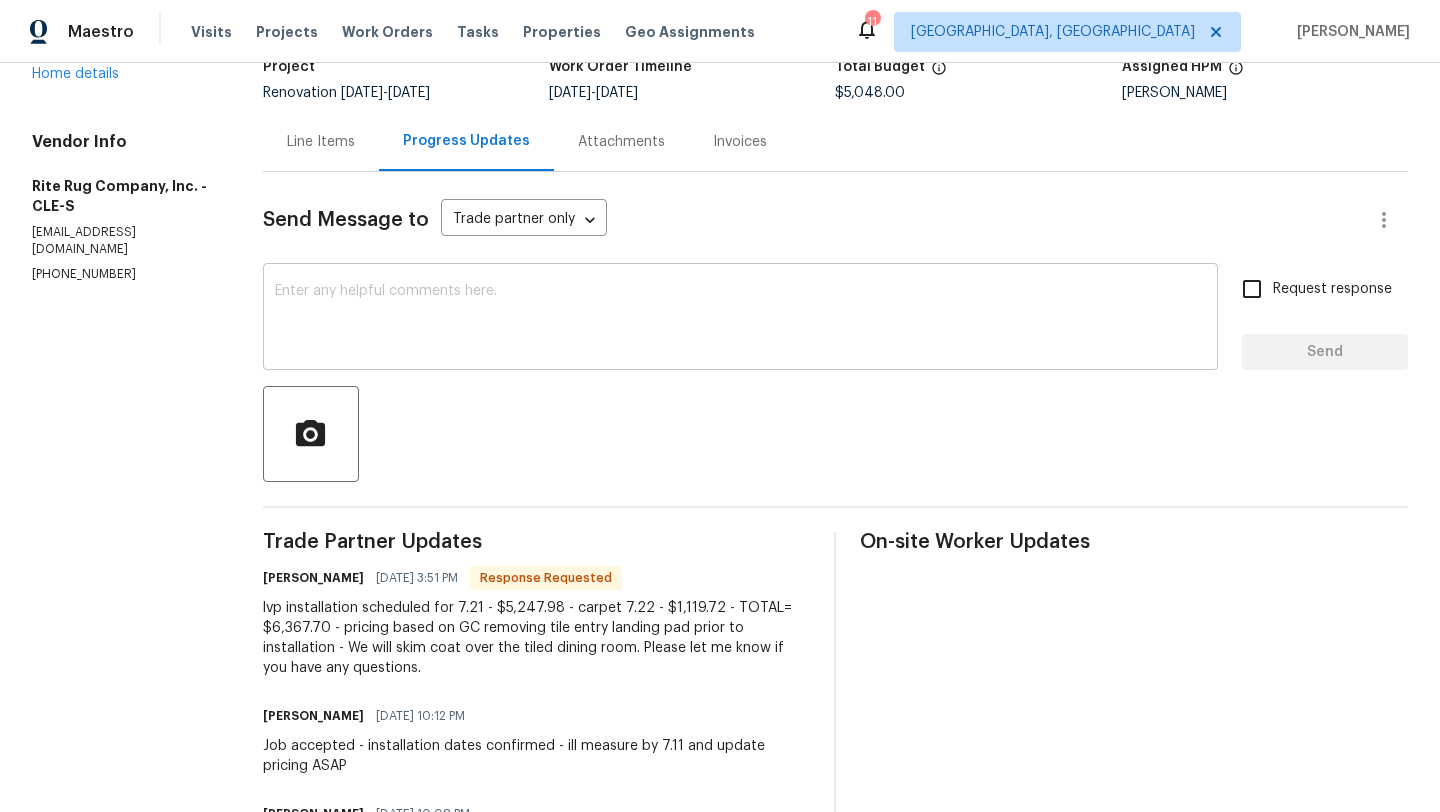 scroll, scrollTop: 162, scrollLeft: 0, axis: vertical 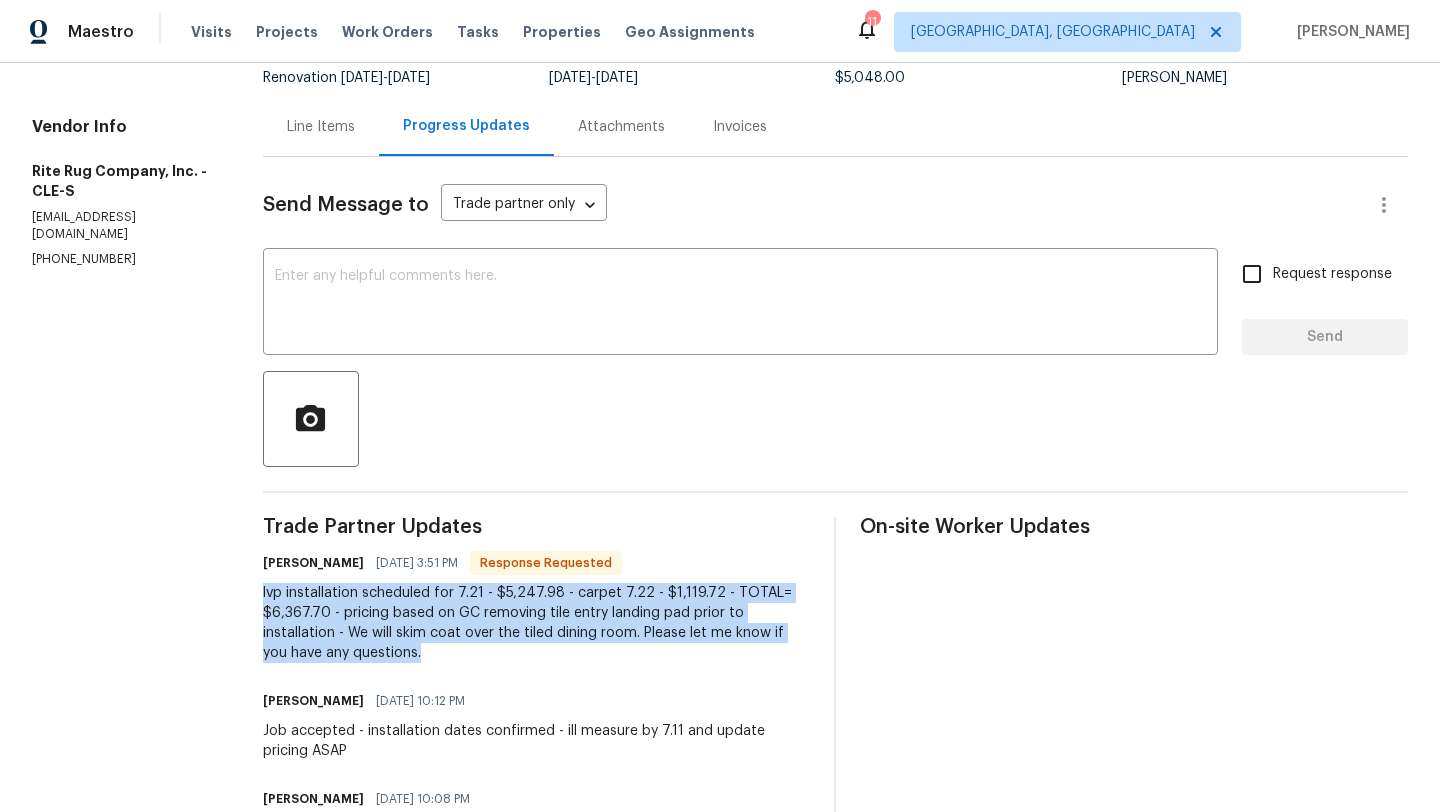 drag, startPoint x: 267, startPoint y: 594, endPoint x: 424, endPoint y: 654, distance: 168.07439 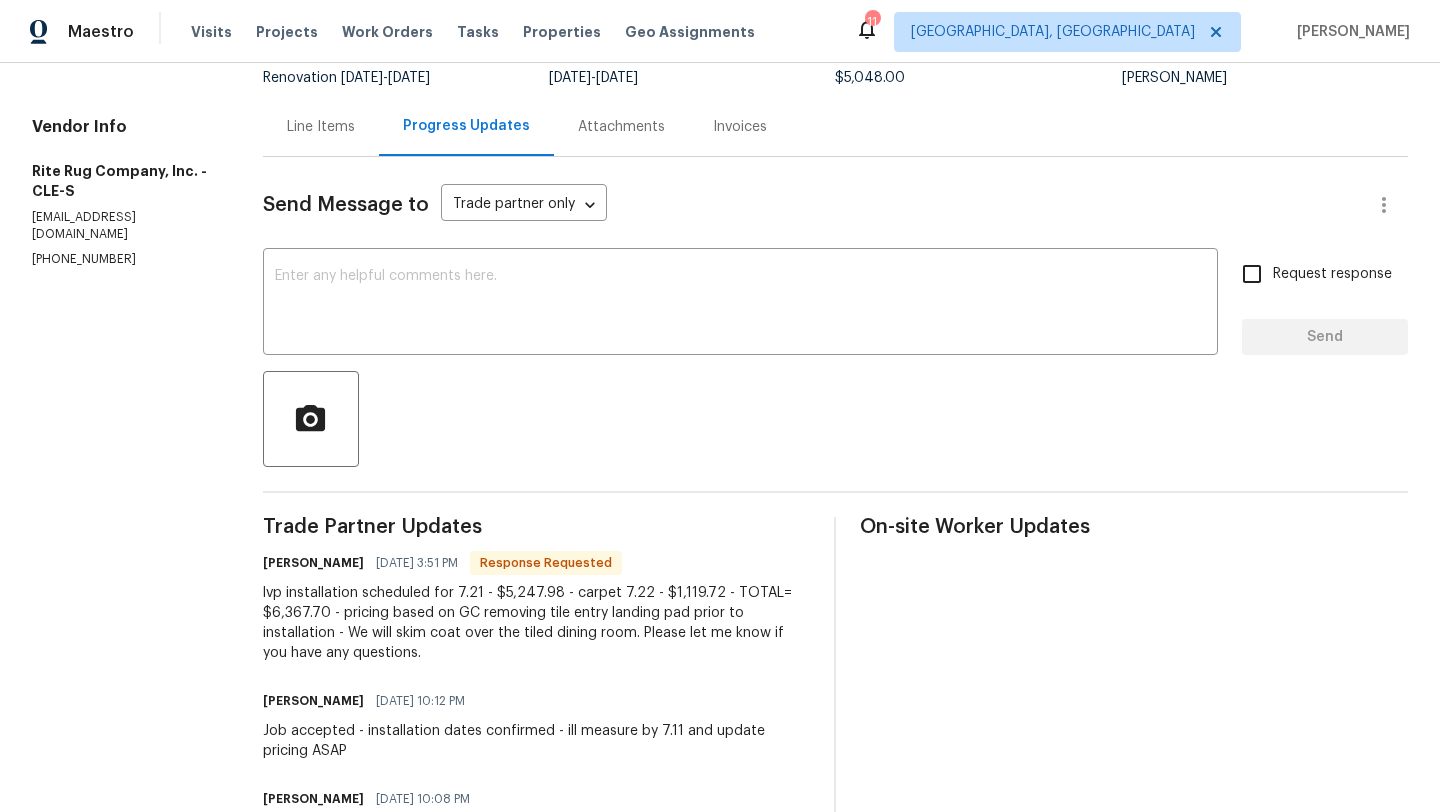 click on "Line Items" at bounding box center [321, 127] 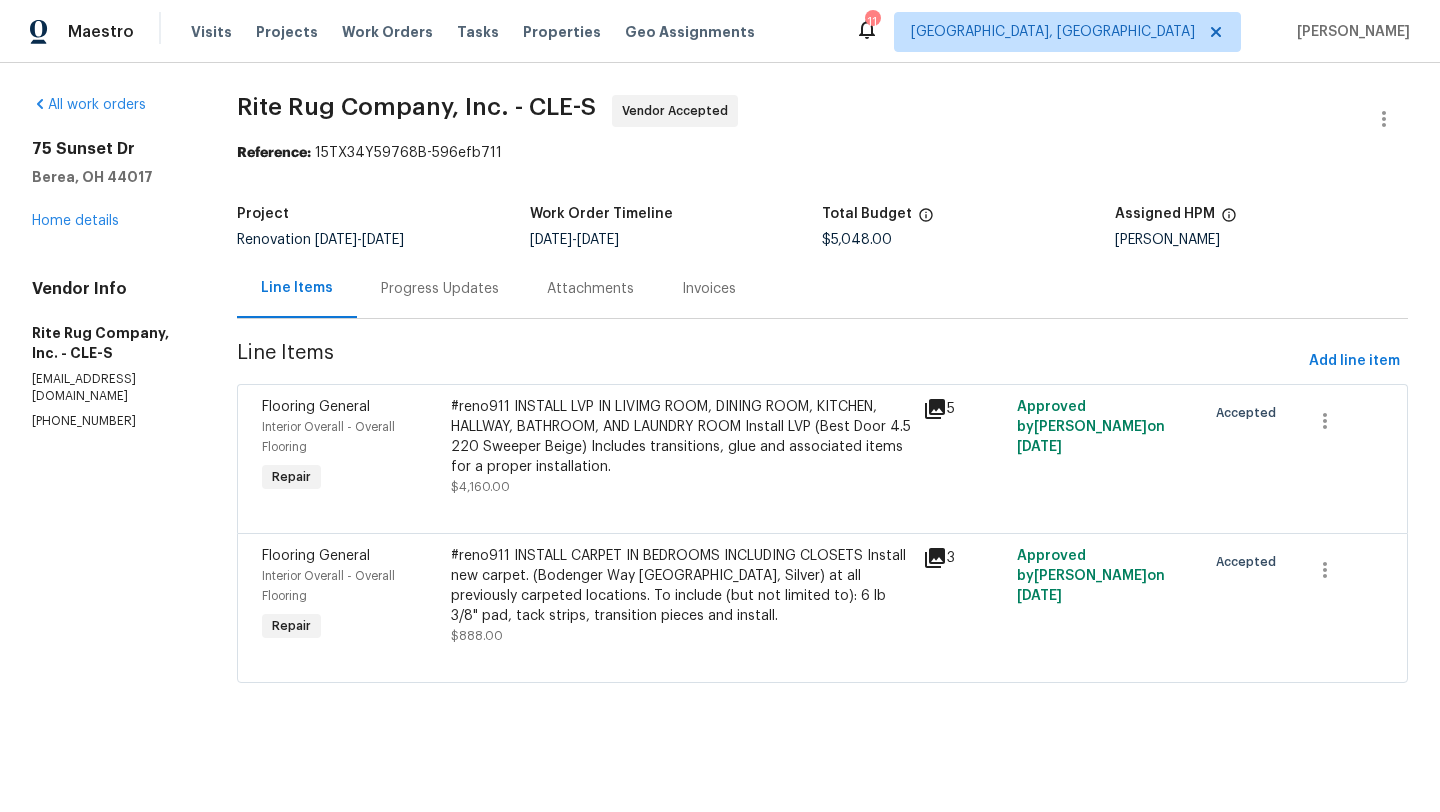 click on "5" at bounding box center [964, 409] 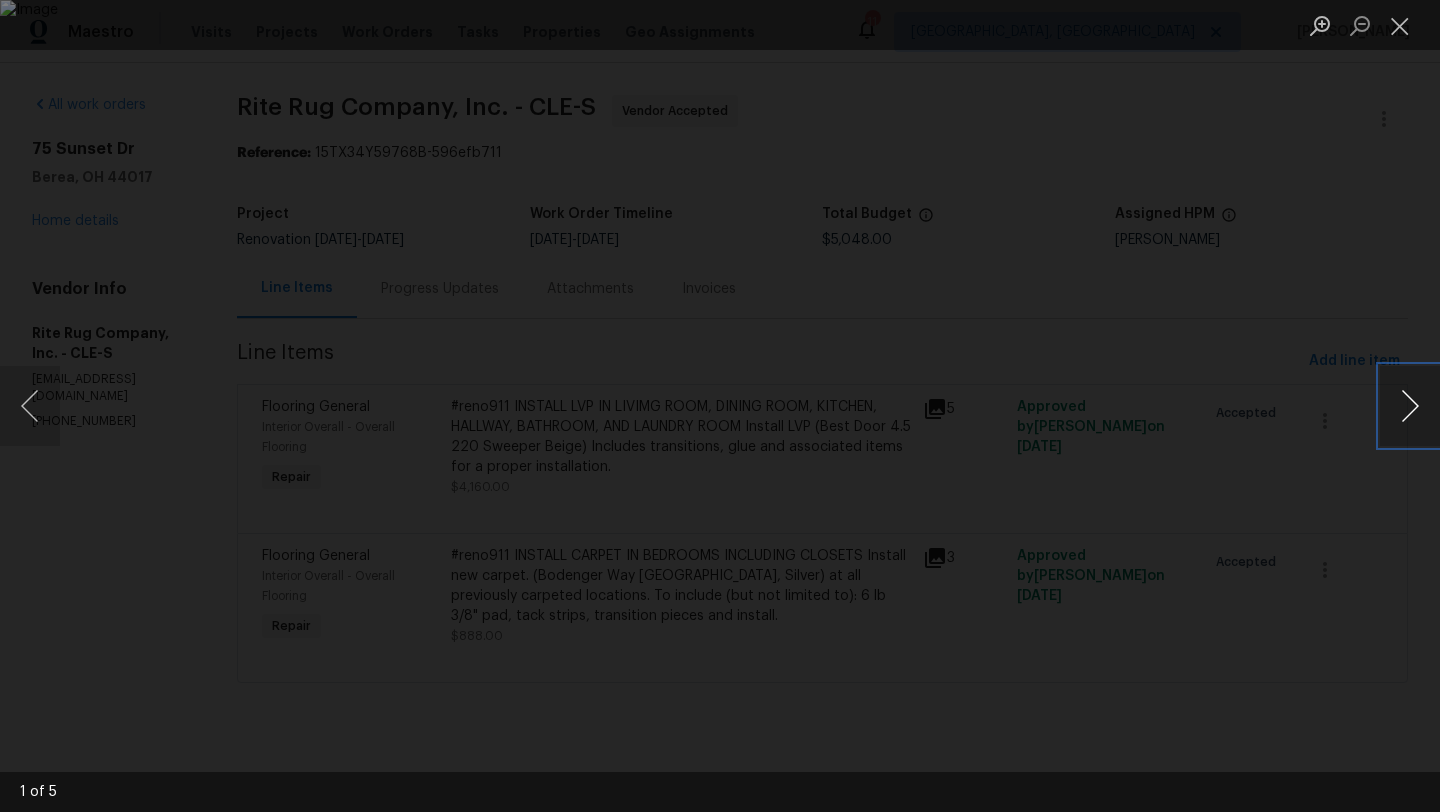 click at bounding box center [1410, 406] 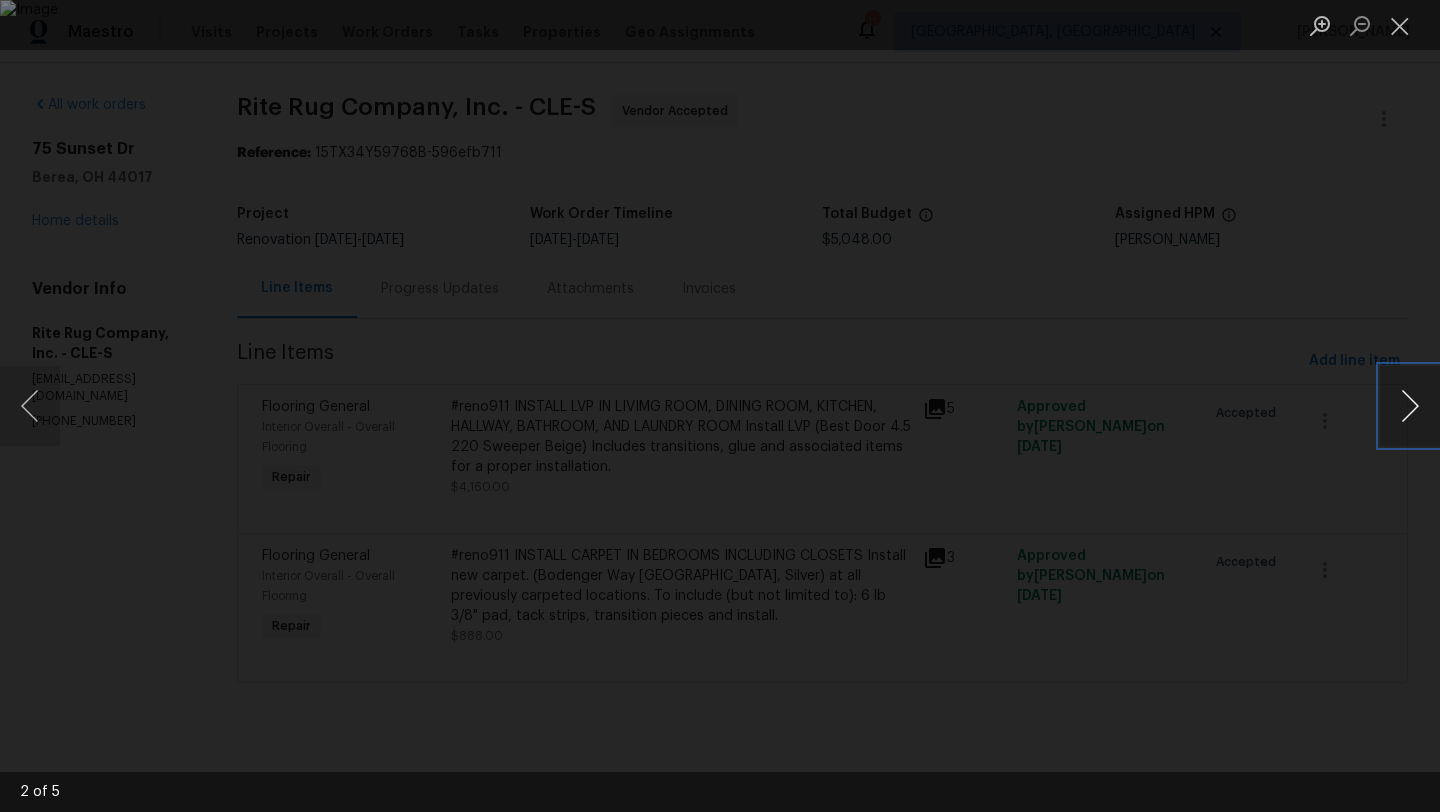 click at bounding box center [1410, 406] 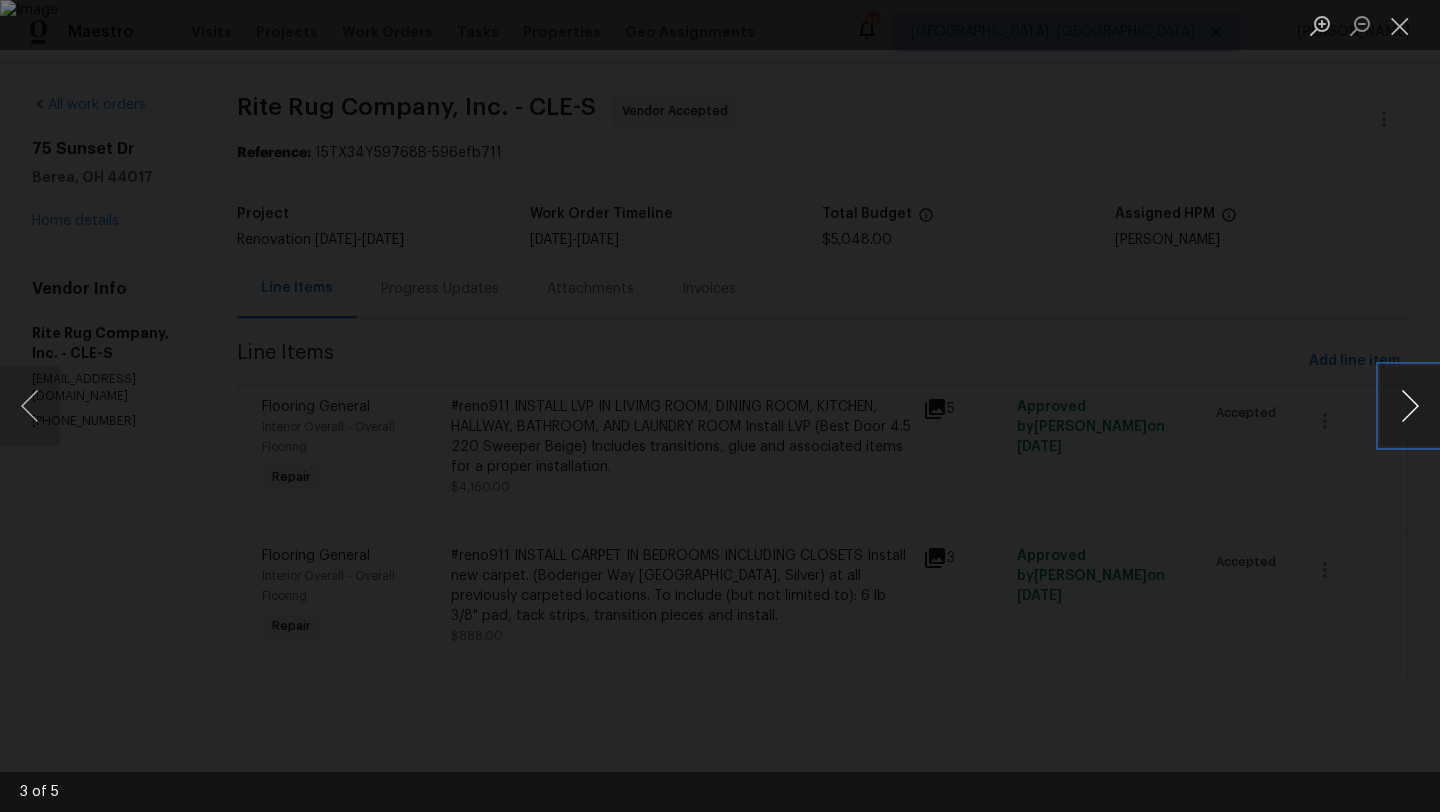 click at bounding box center [1410, 406] 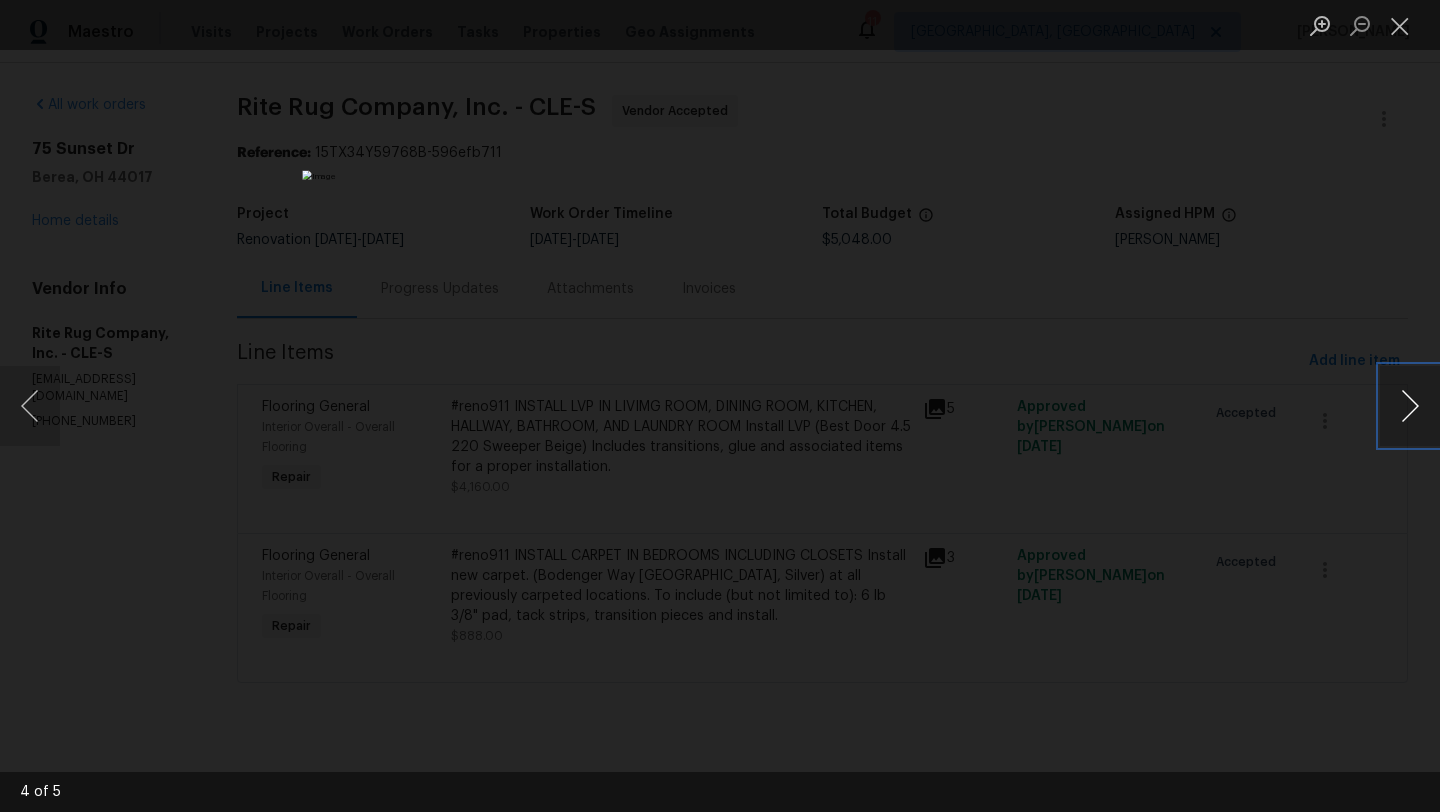 click at bounding box center (1410, 406) 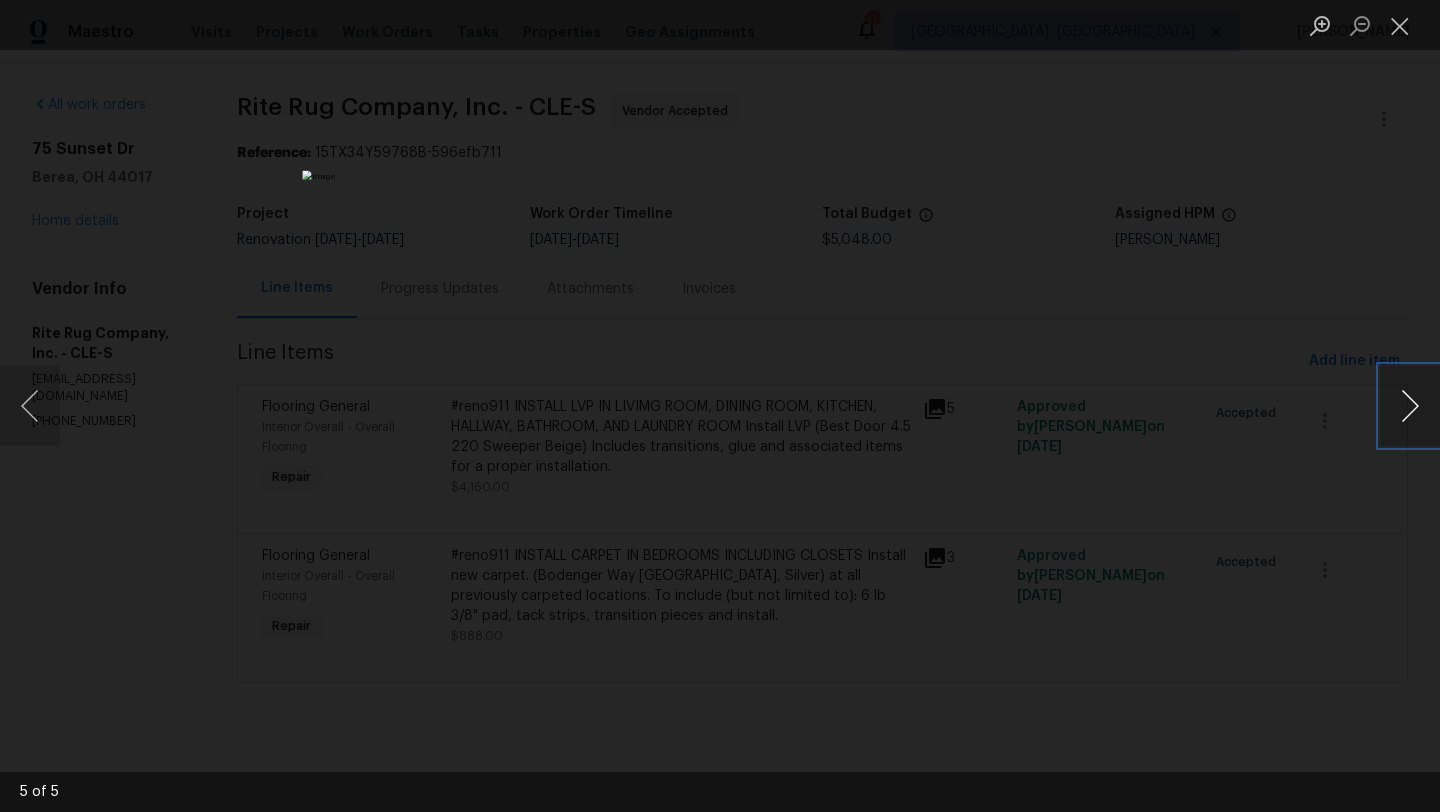 click at bounding box center [1410, 406] 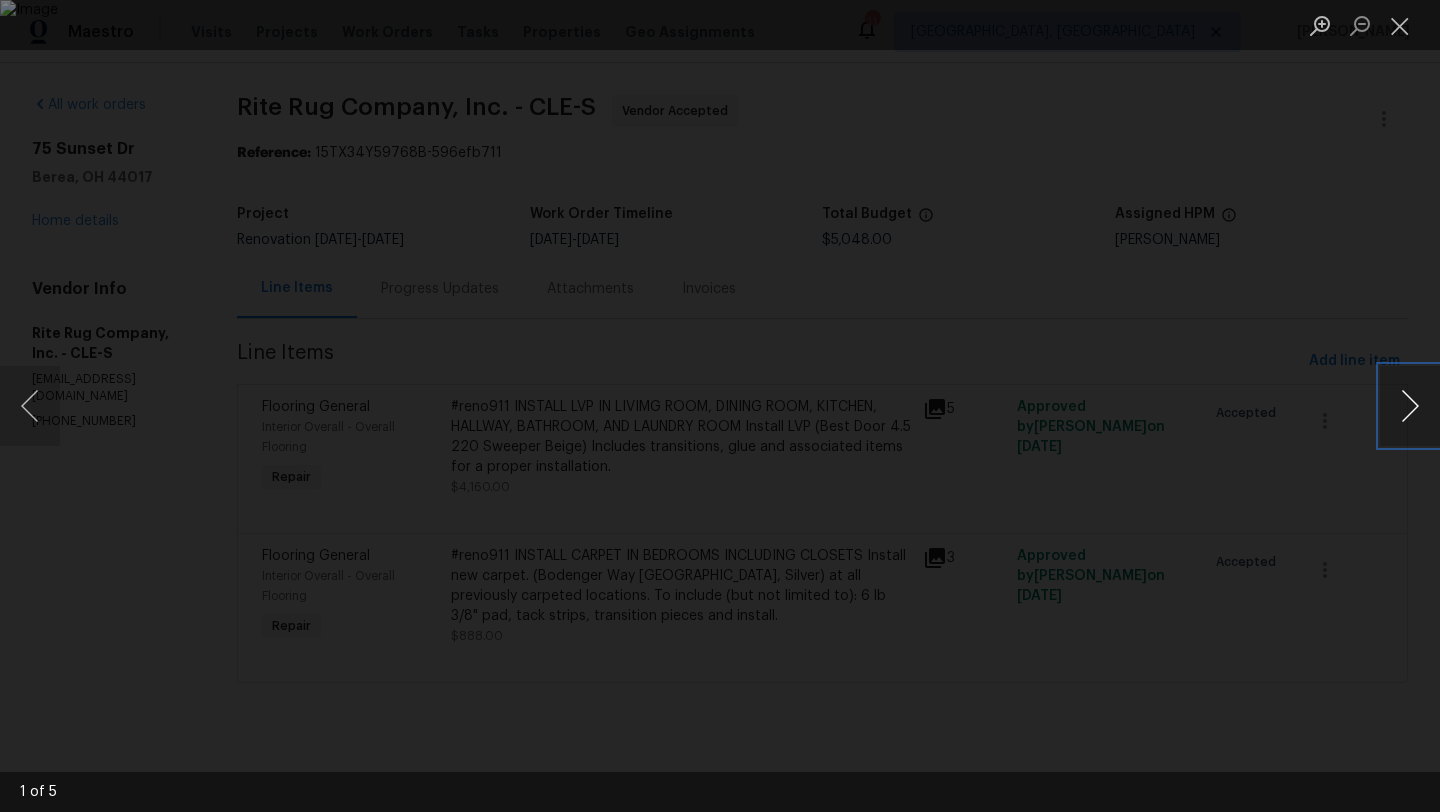 click at bounding box center (1410, 406) 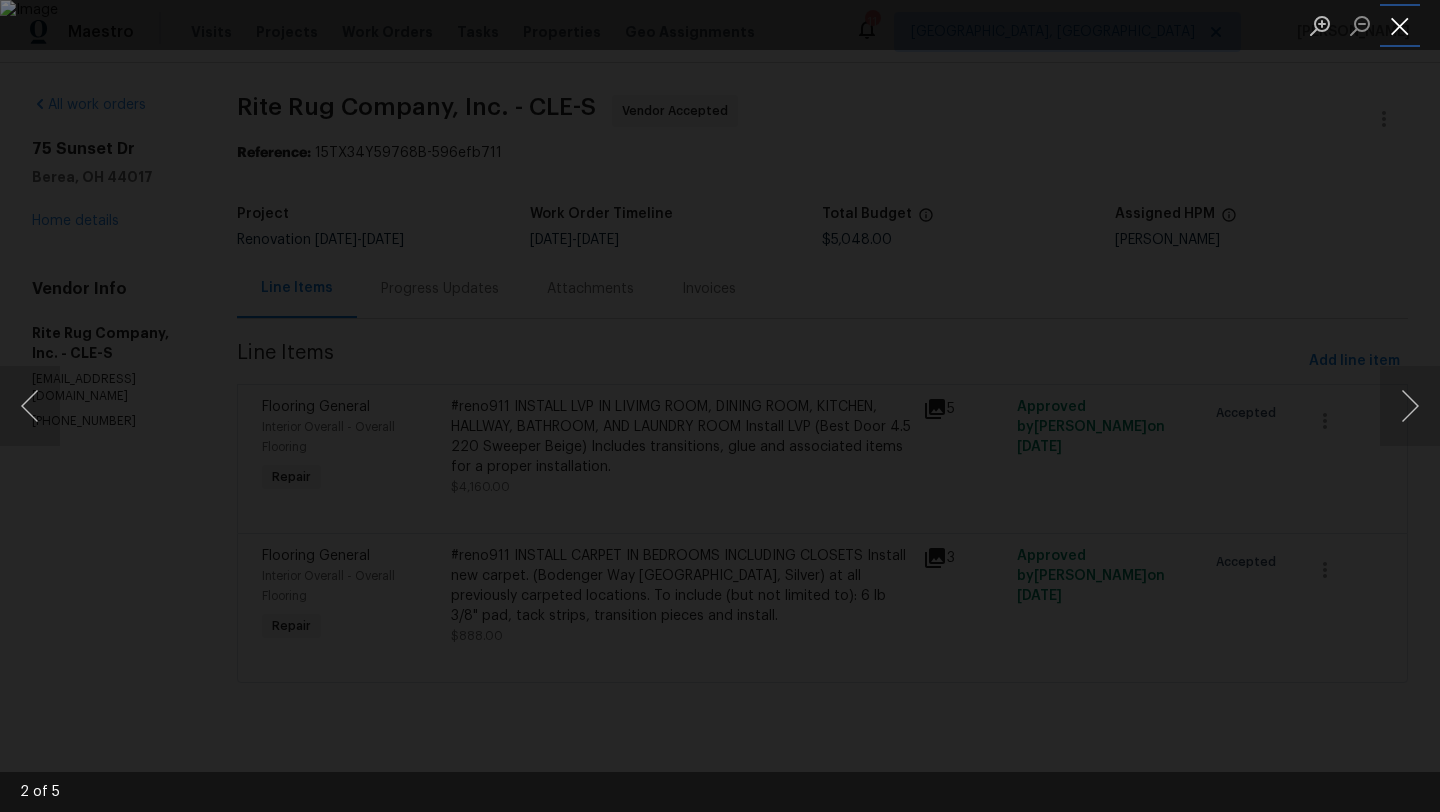 click at bounding box center (1400, 25) 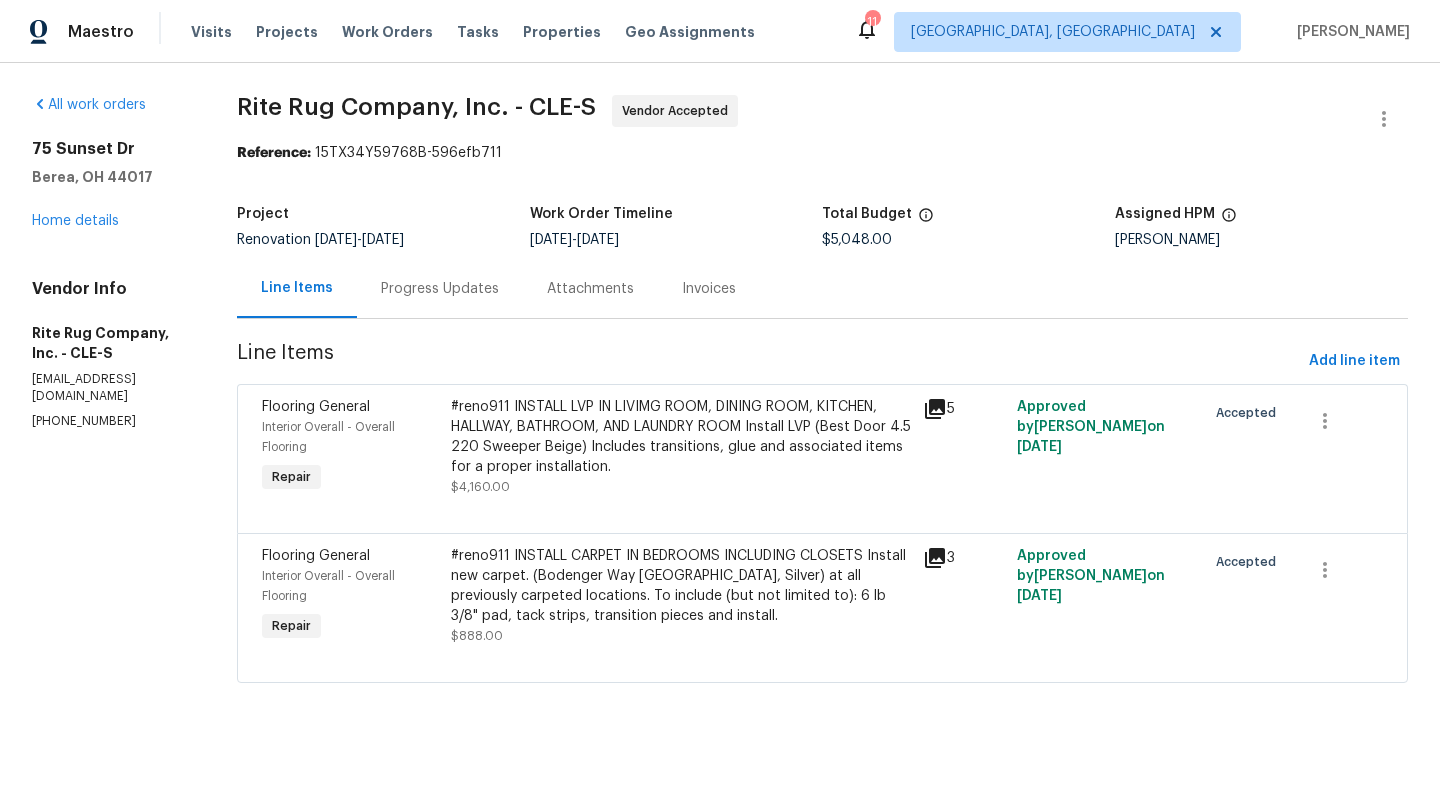 click on "Progress Updates" at bounding box center [440, 289] 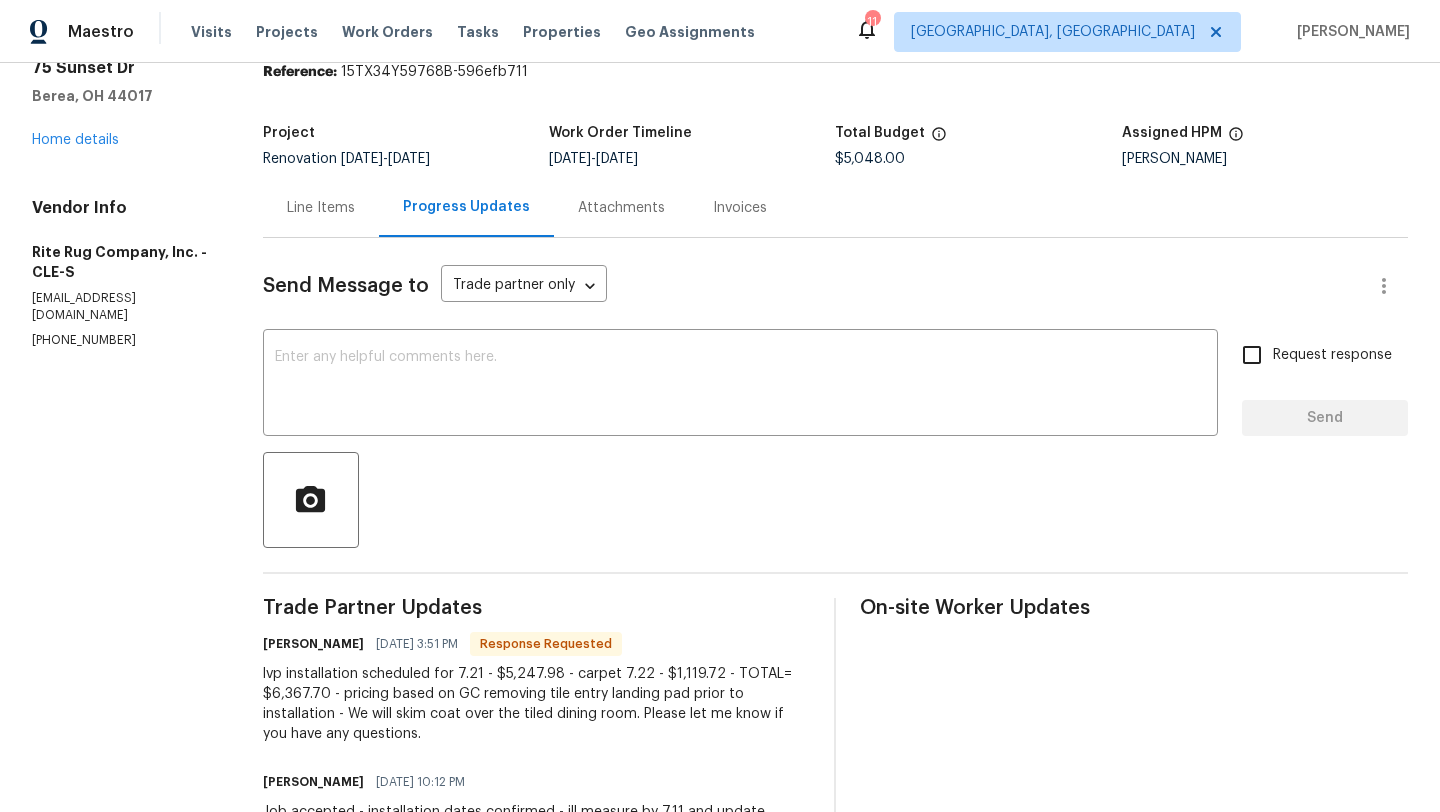 scroll, scrollTop: 88, scrollLeft: 0, axis: vertical 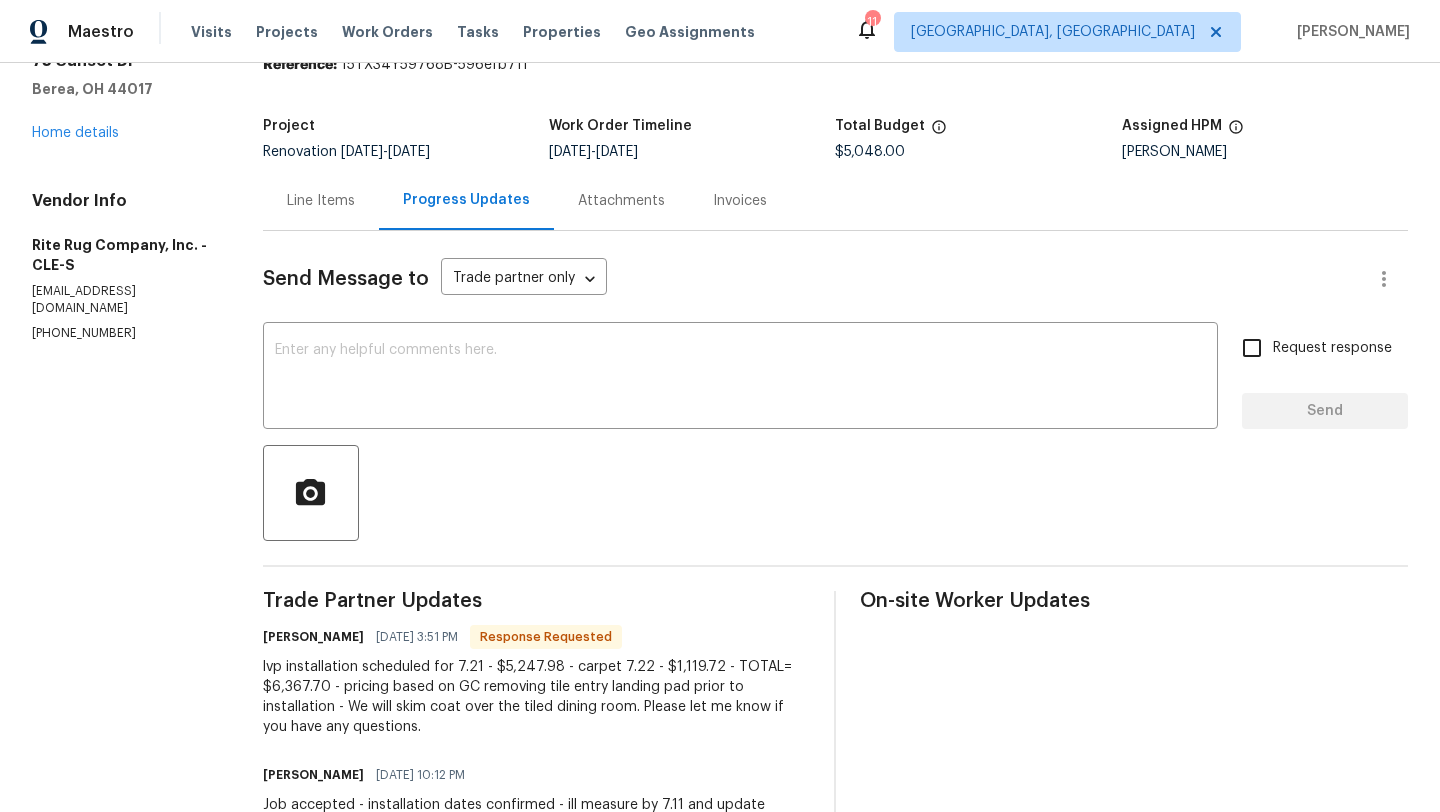 click on "Line Items" at bounding box center (321, 201) 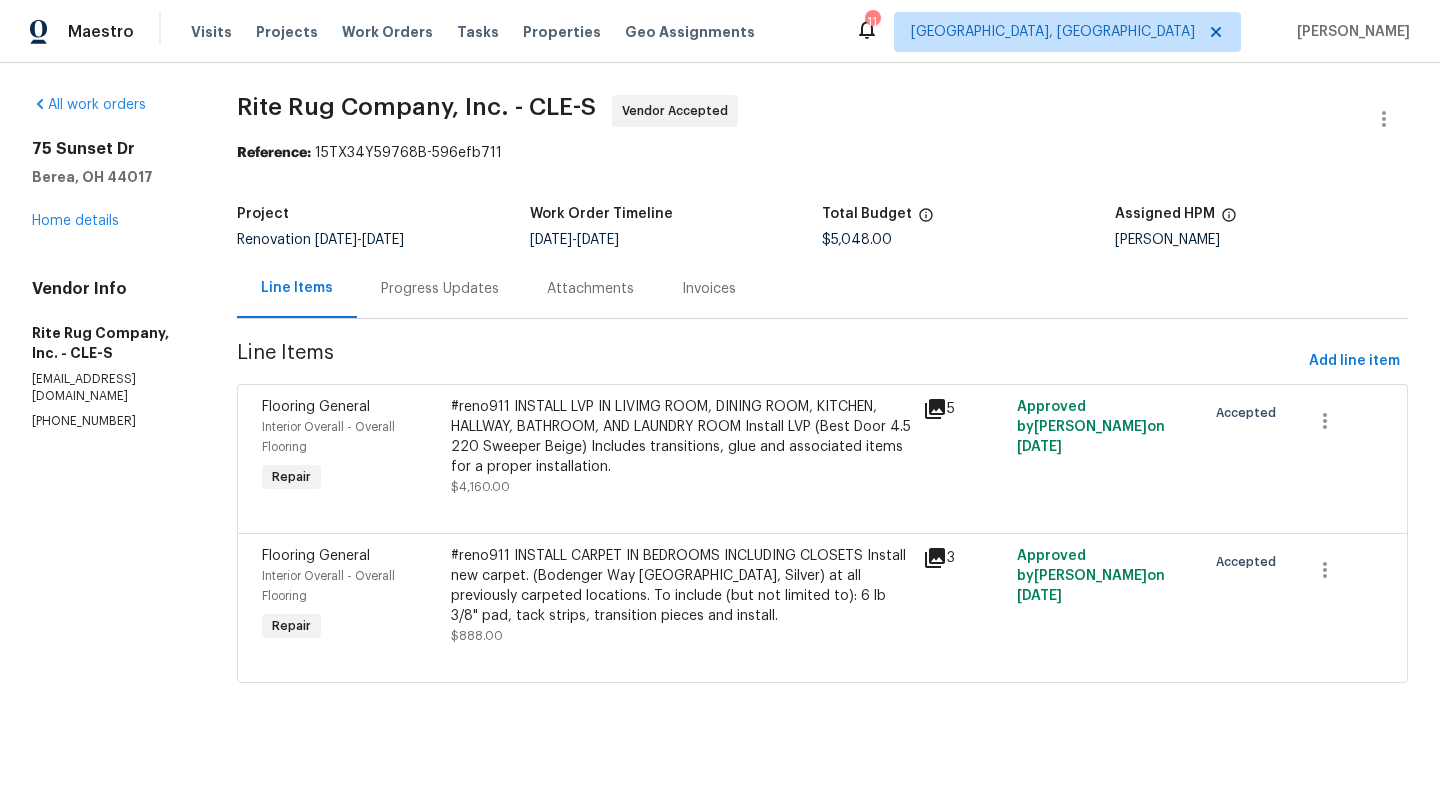 click on "#reno911
INSTALL LVP IN LIVIMG ROOM, DINING ROOM, KITCHEN, HALLWAY, BATHROOM, AND LAUNDRY ROOM
Install LVP (Best Door 4.5 220 Sweeper Beige) Includes transitions, glue and associated items for a proper installation." at bounding box center [681, 437] 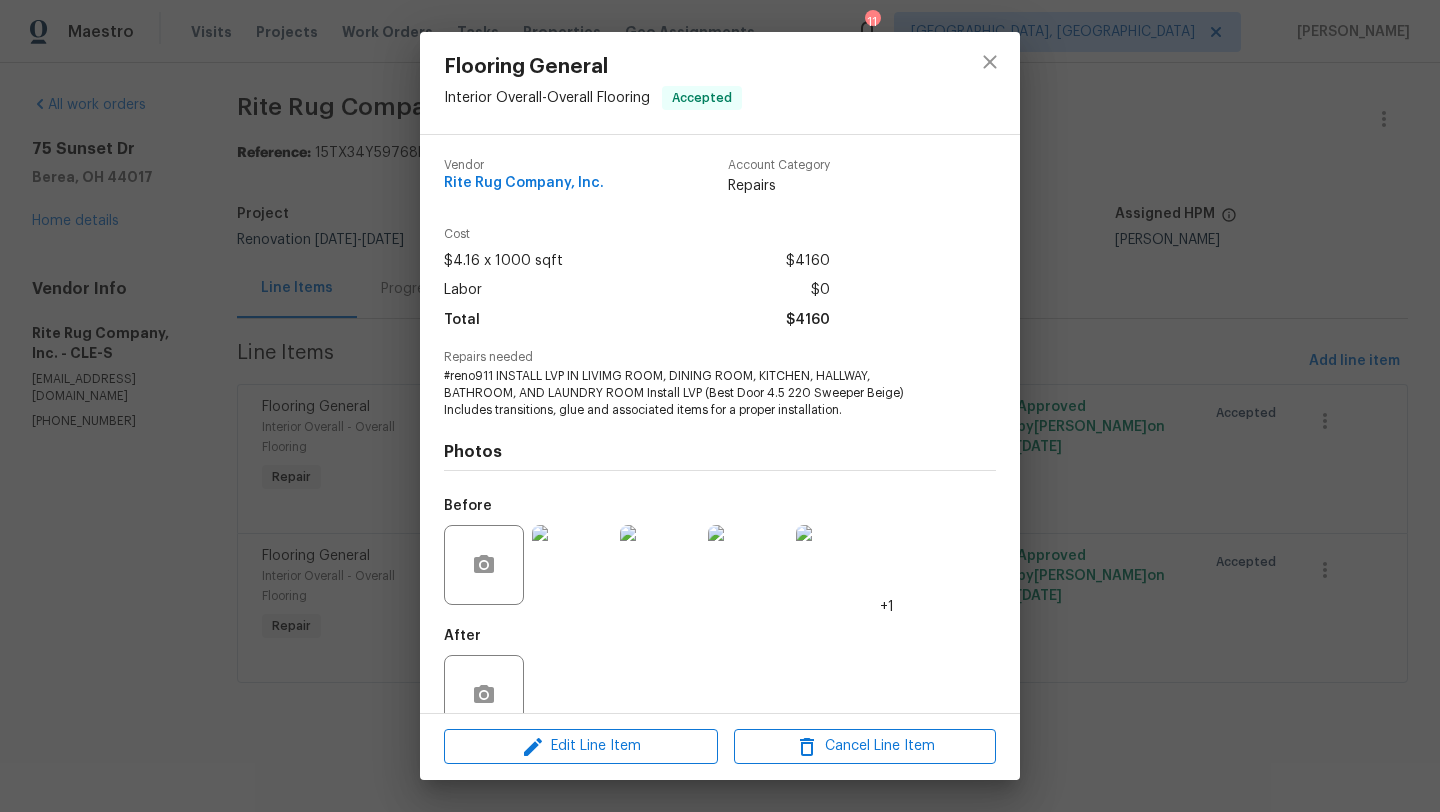 click on "Edit Line Item  Cancel Line Item" at bounding box center [720, 746] 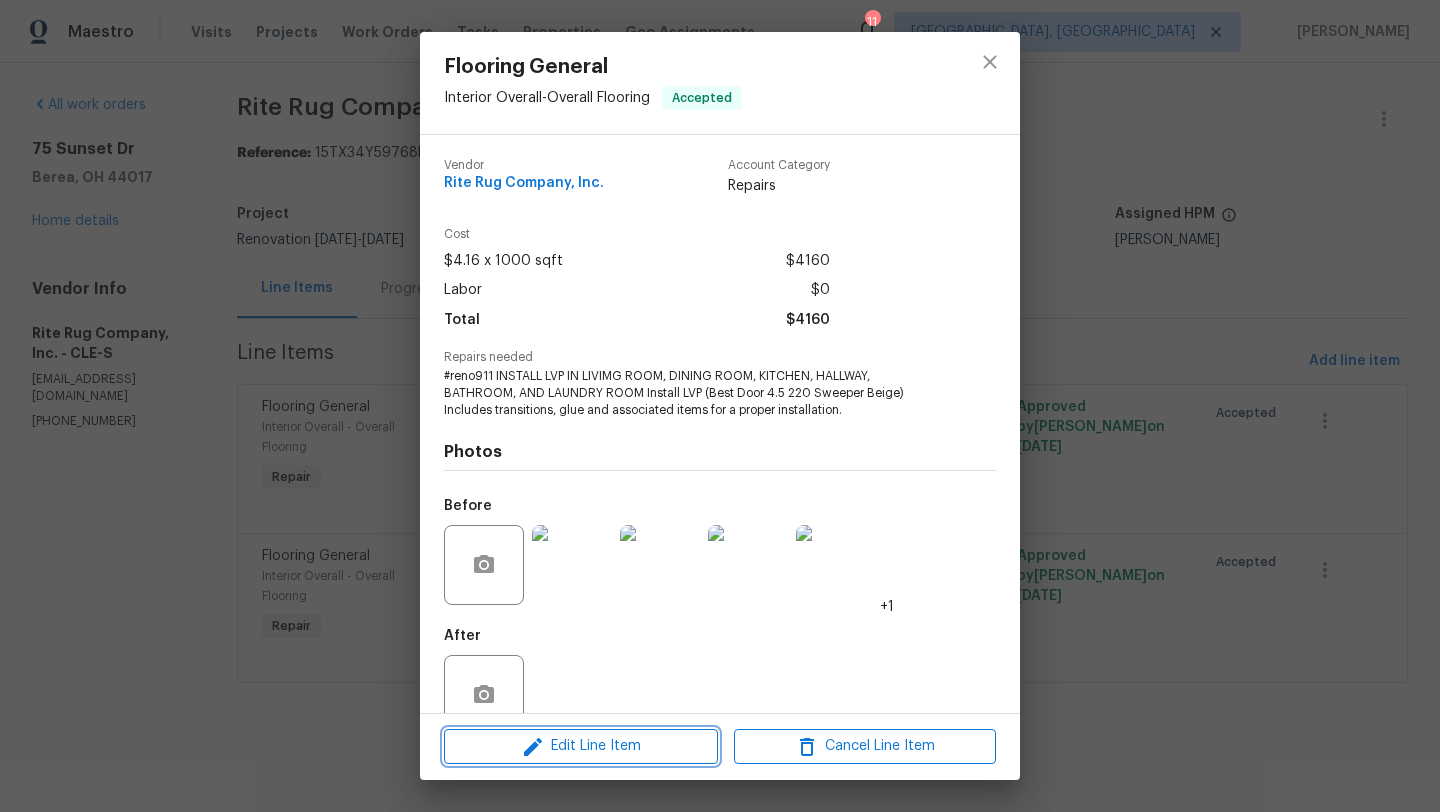 click 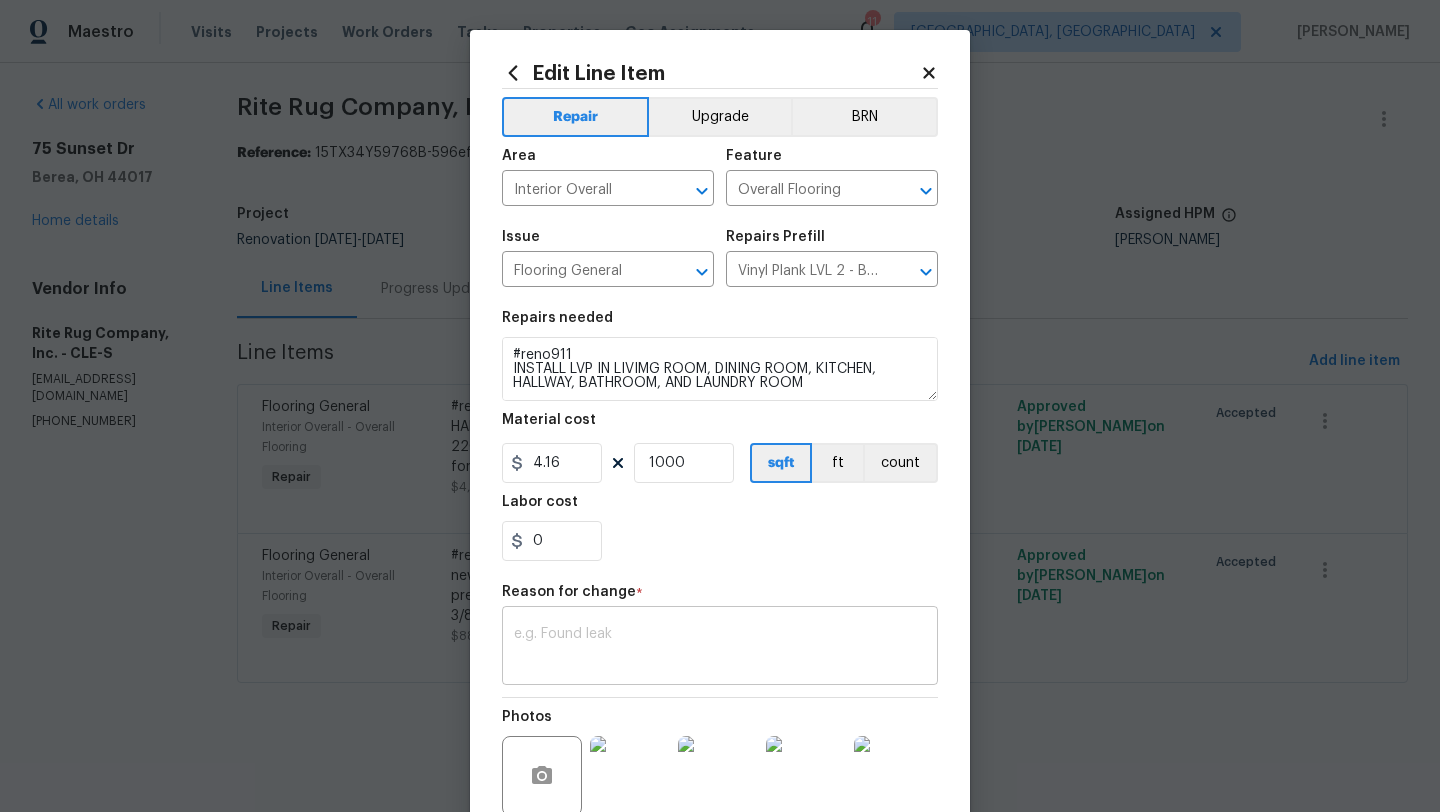 click at bounding box center [720, 648] 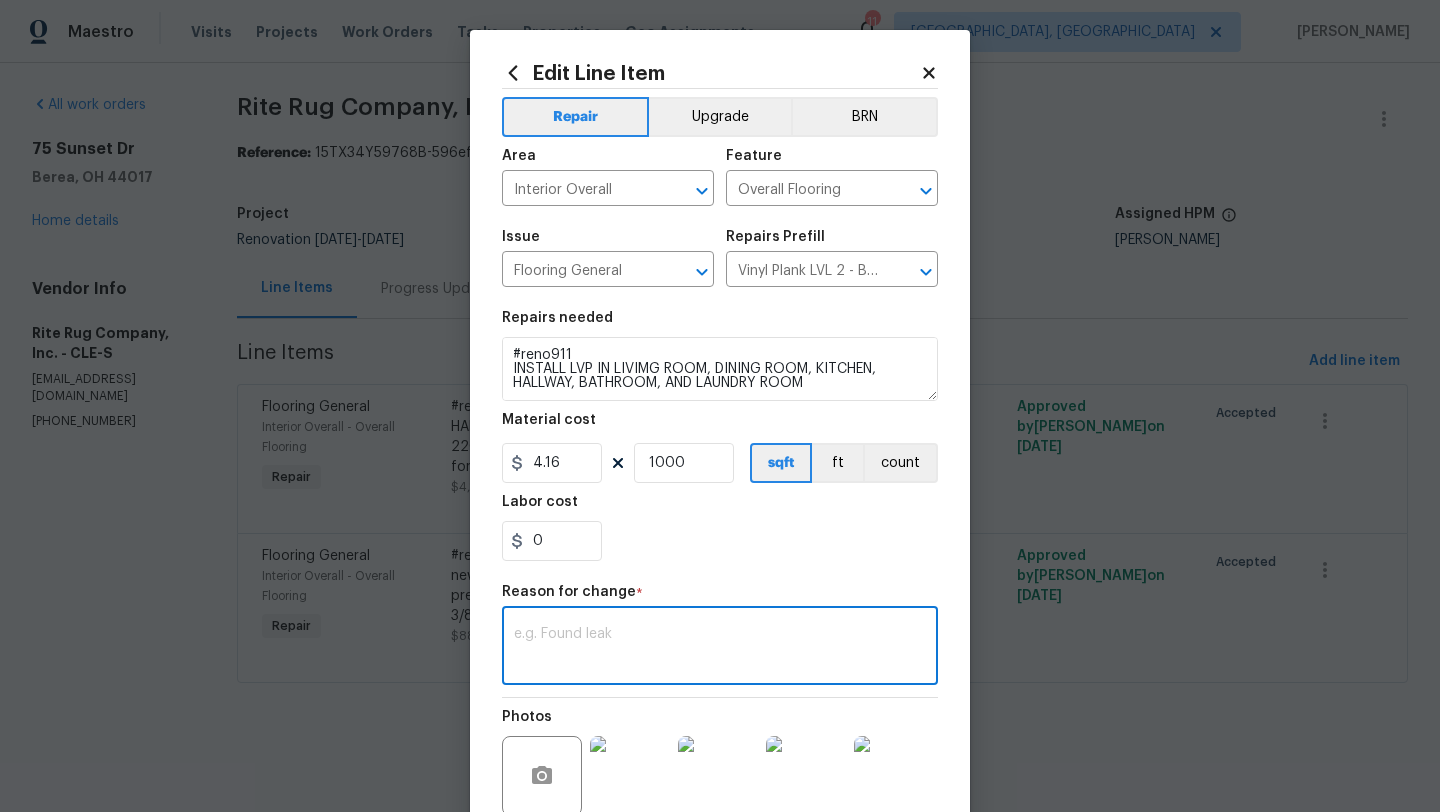 paste on "lvp installation scheduled for 7.21 - $5,247.98 - carpet 7.22 - $1,119.72 - TOTAL= $6,367.70 - pricing based on GC removing tile entry landing pad prior to installation - We will skim coat over the tiled dining room. Please let me know if you have any questions." 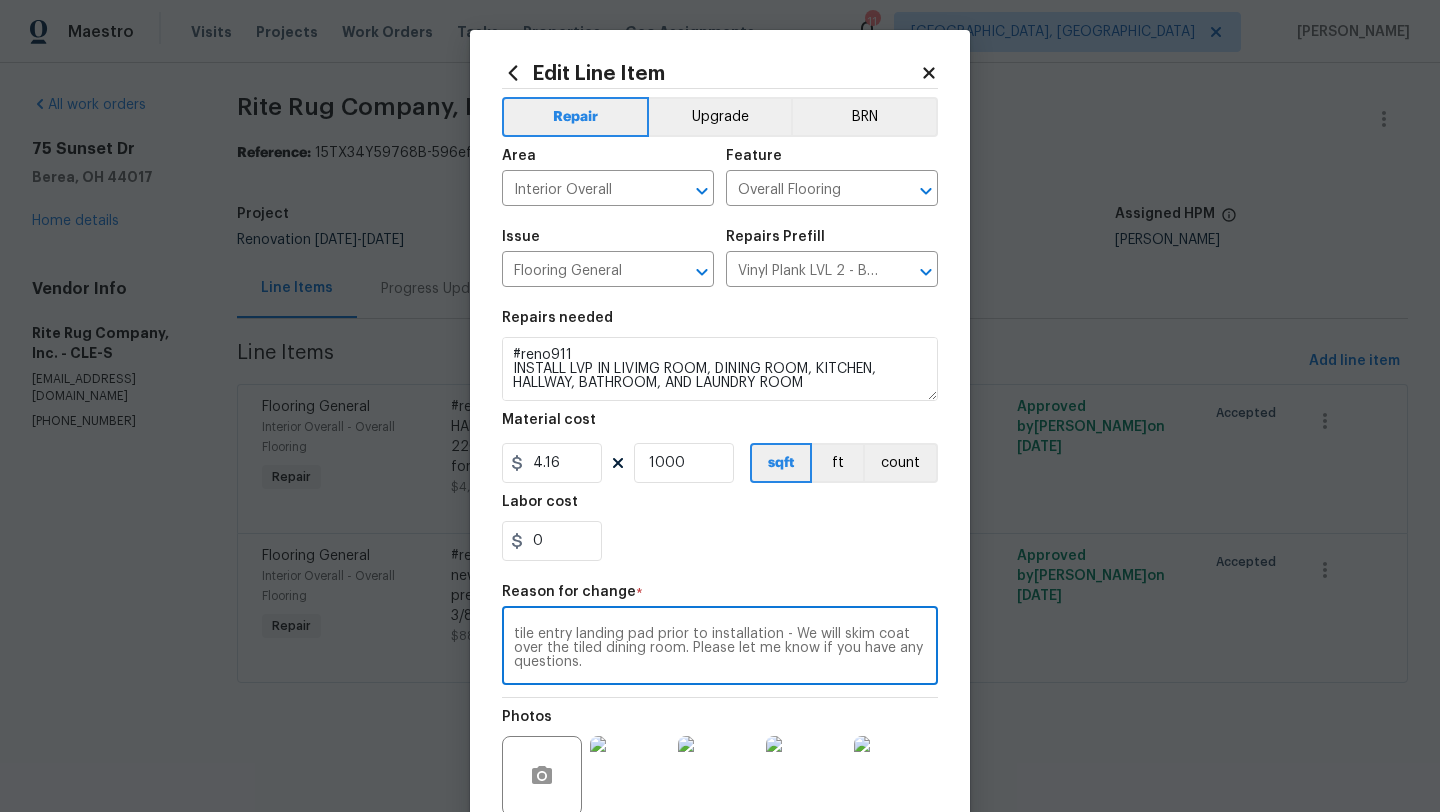scroll, scrollTop: 0, scrollLeft: 0, axis: both 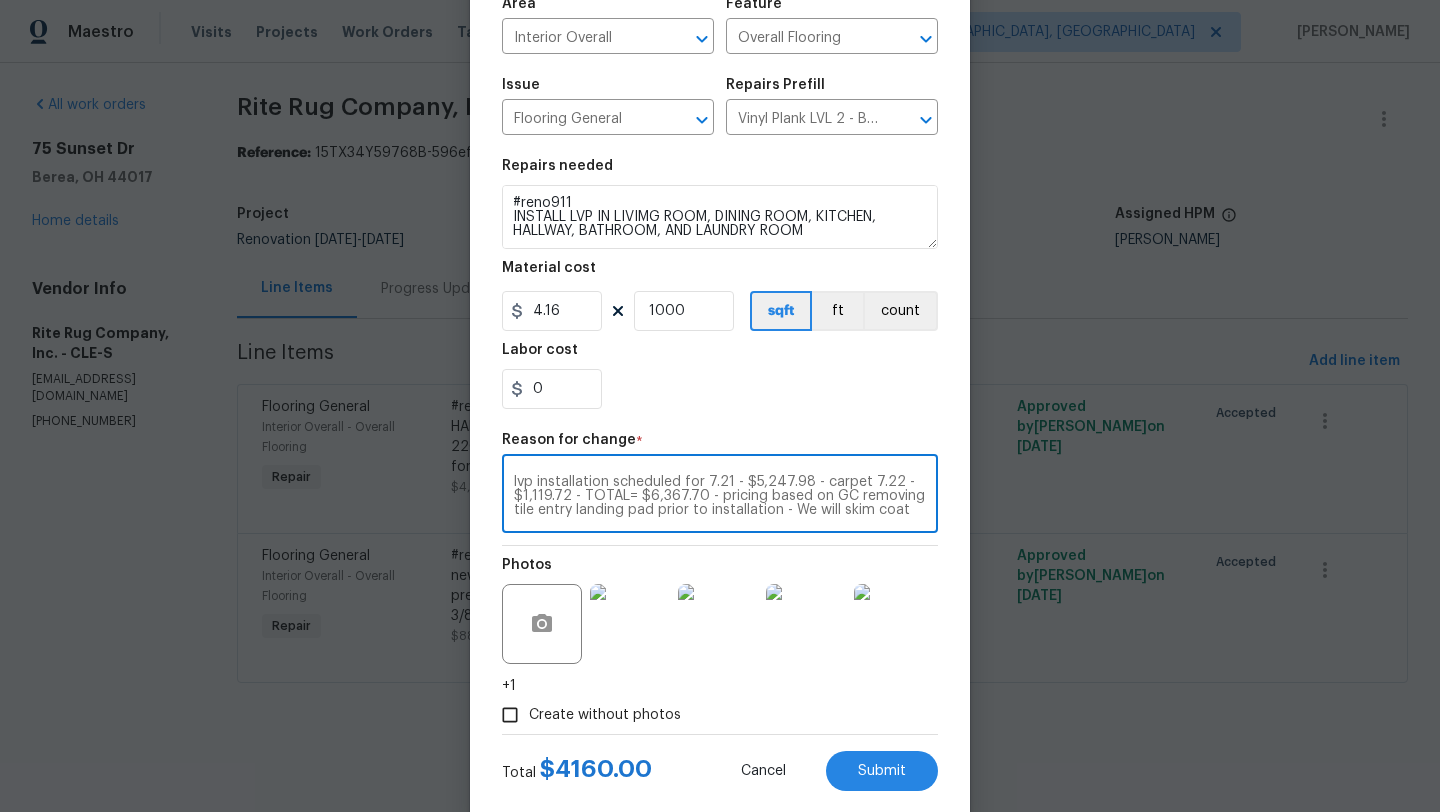 type on "lvp installation scheduled for 7.21 - $5,247.98 - carpet 7.22 - $1,119.72 - TOTAL= $6,367.70 - pricing based on GC removing tile entry landing pad prior to installation - We will skim coat over the tiled dining room. Please let me know if you have any questions." 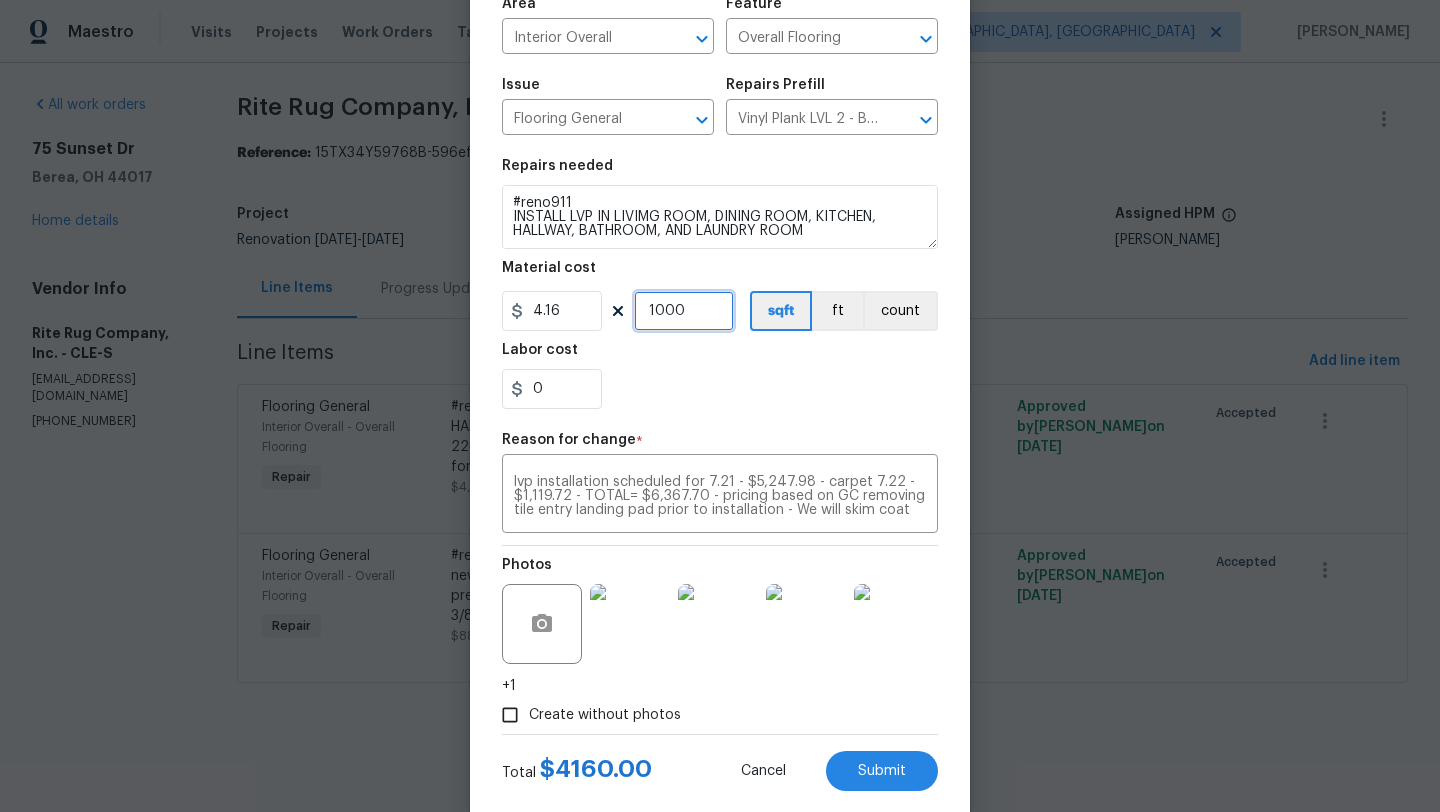 drag, startPoint x: 684, startPoint y: 320, endPoint x: 656, endPoint y: 310, distance: 29.732138 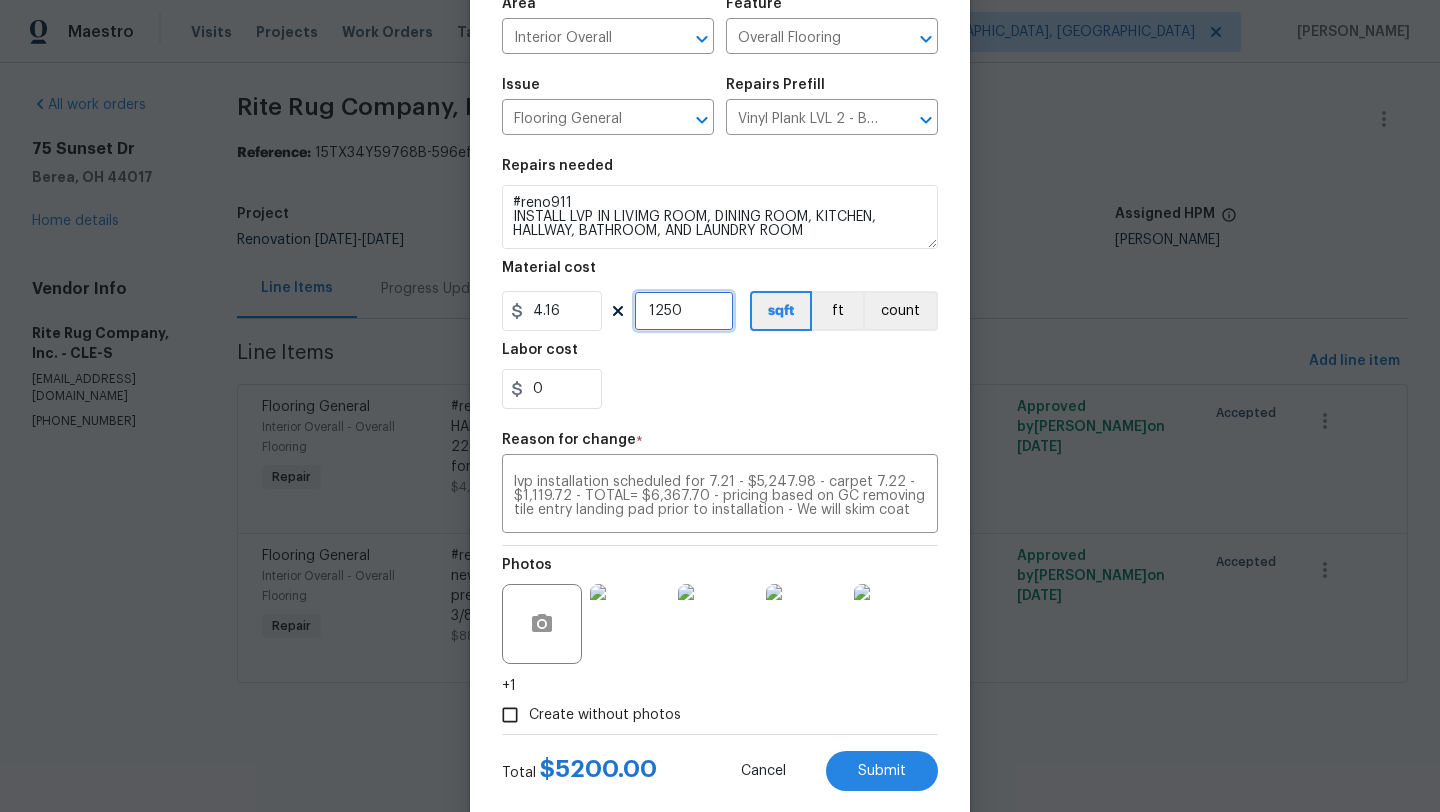 type on "1250" 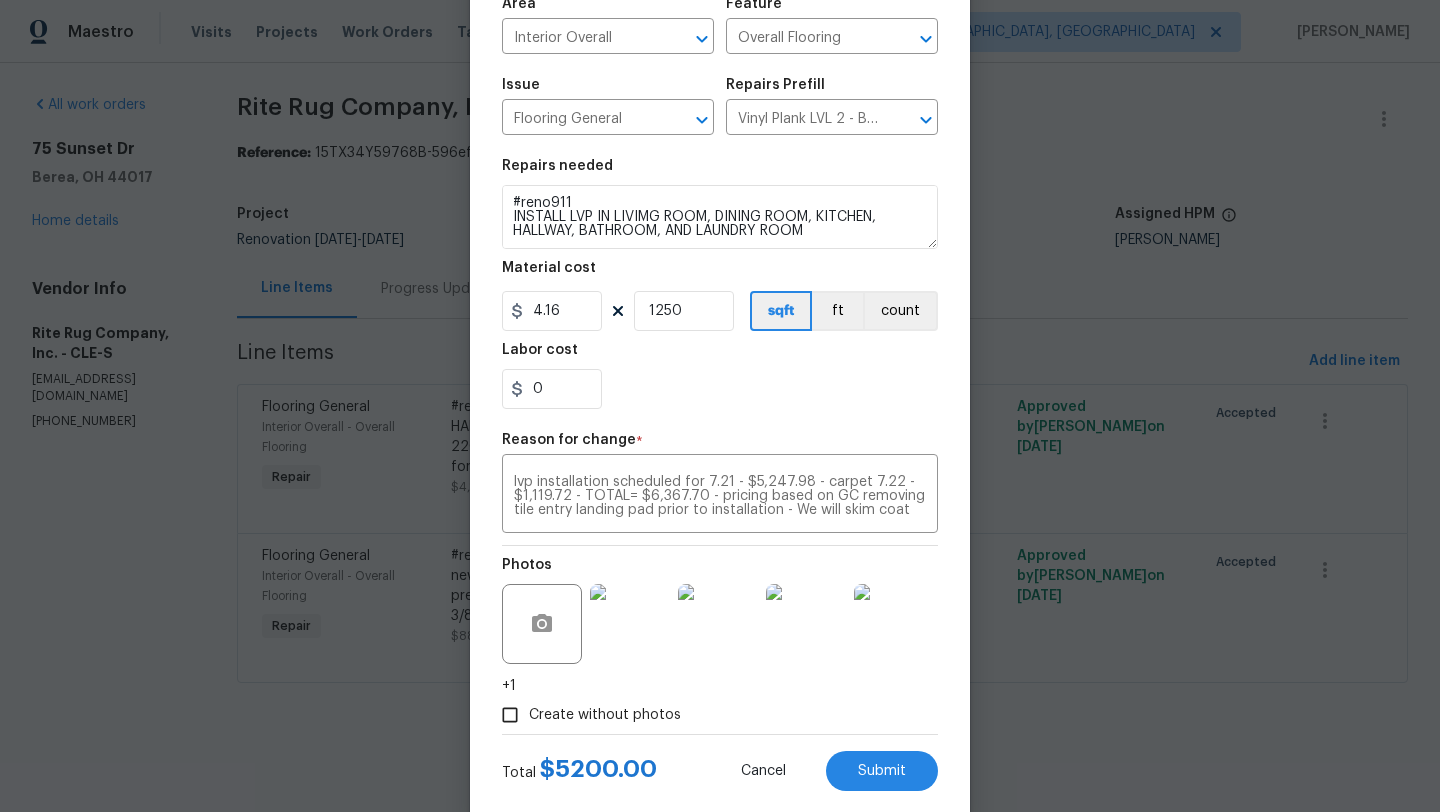 click on "0" at bounding box center (720, 389) 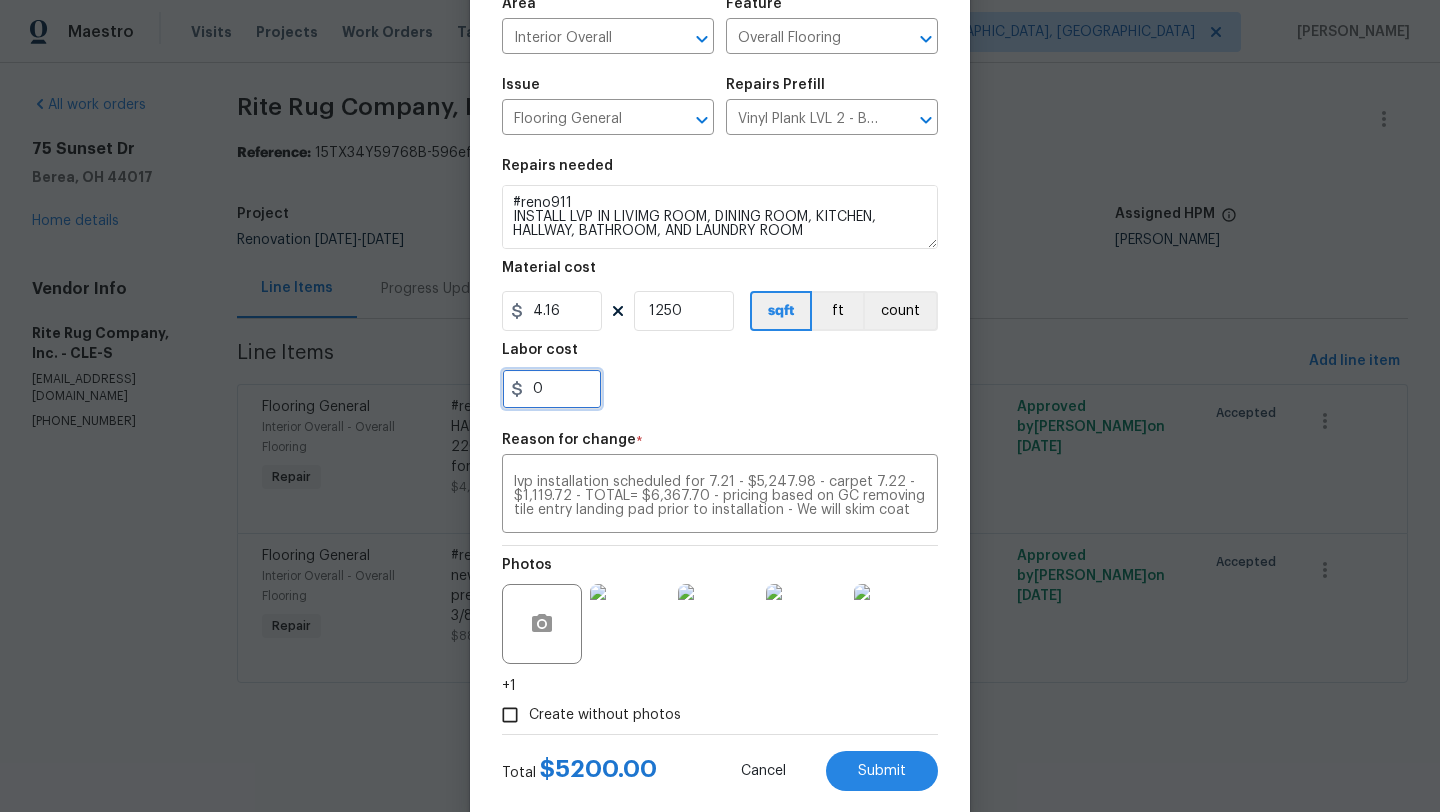drag, startPoint x: 553, startPoint y: 387, endPoint x: 503, endPoint y: 387, distance: 50 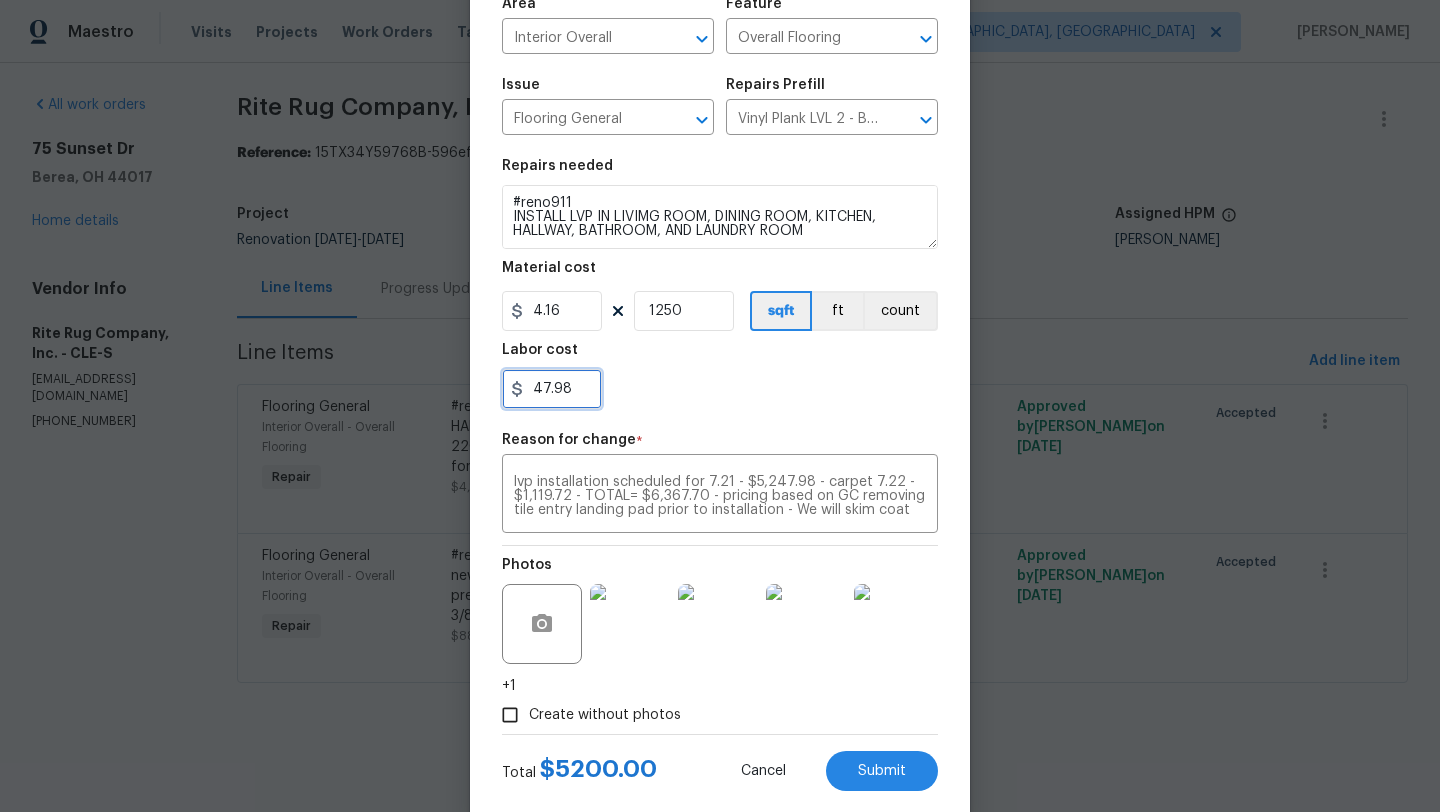 type on "47.98" 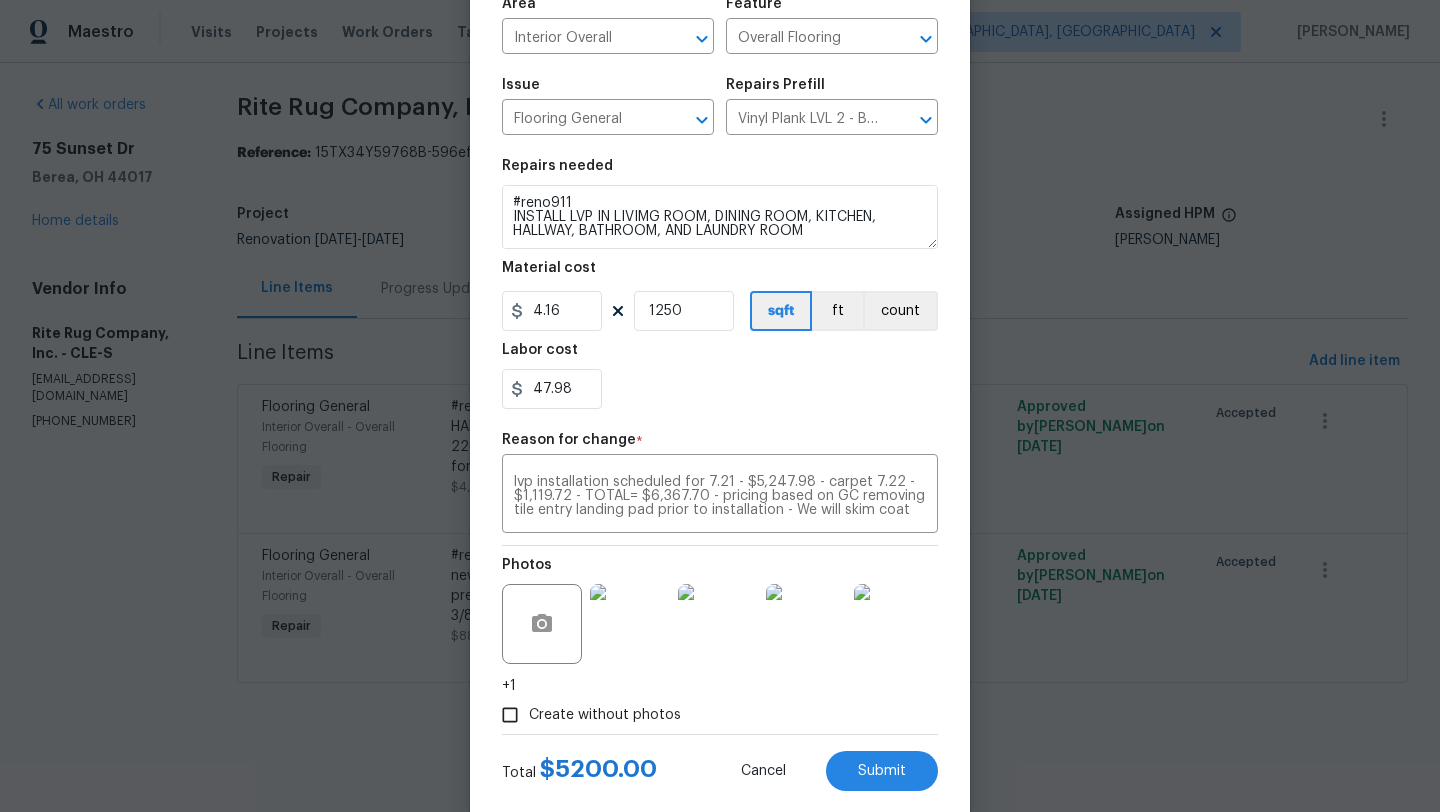 click on "47.98" at bounding box center [720, 389] 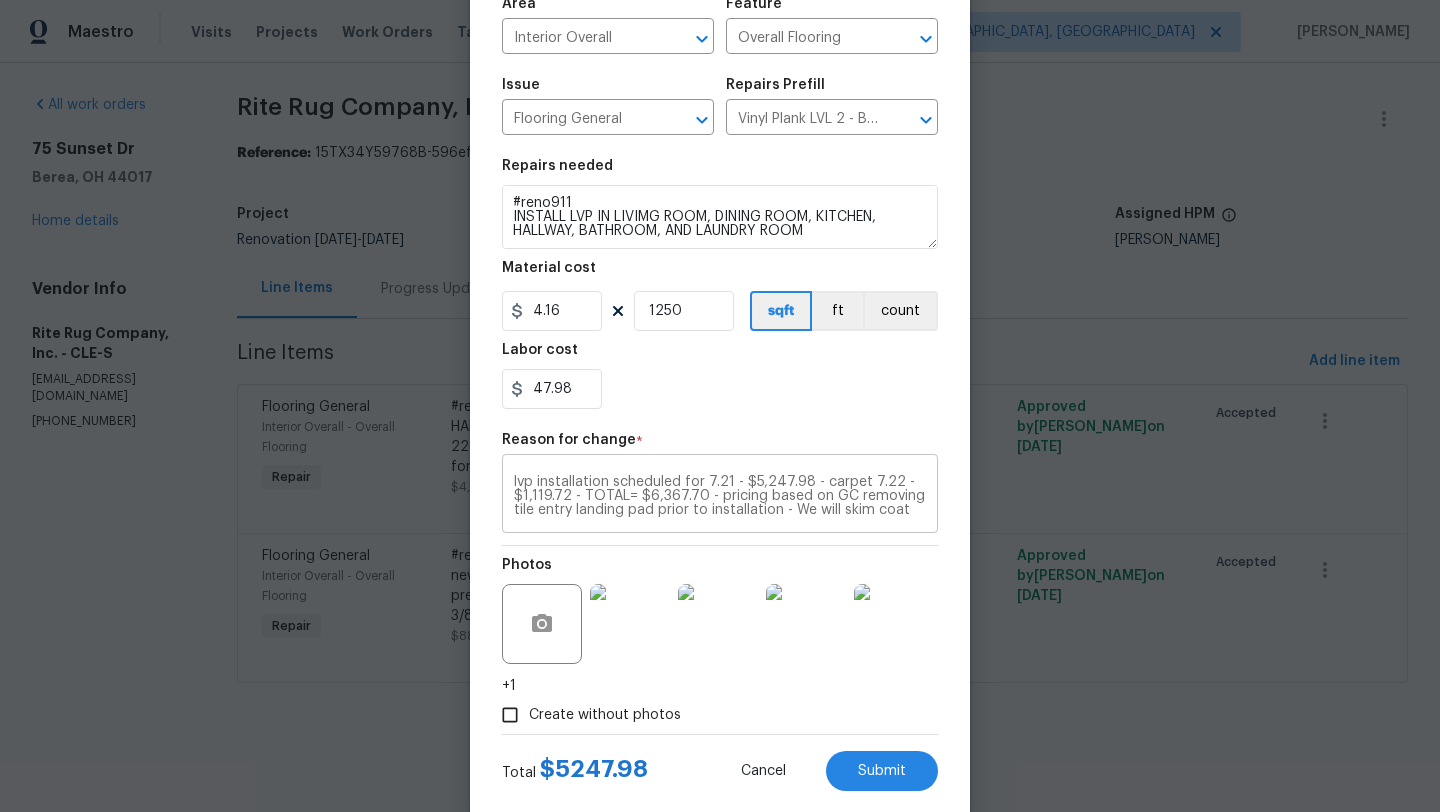 drag, startPoint x: 513, startPoint y: 486, endPoint x: 618, endPoint y: 524, distance: 111.66467 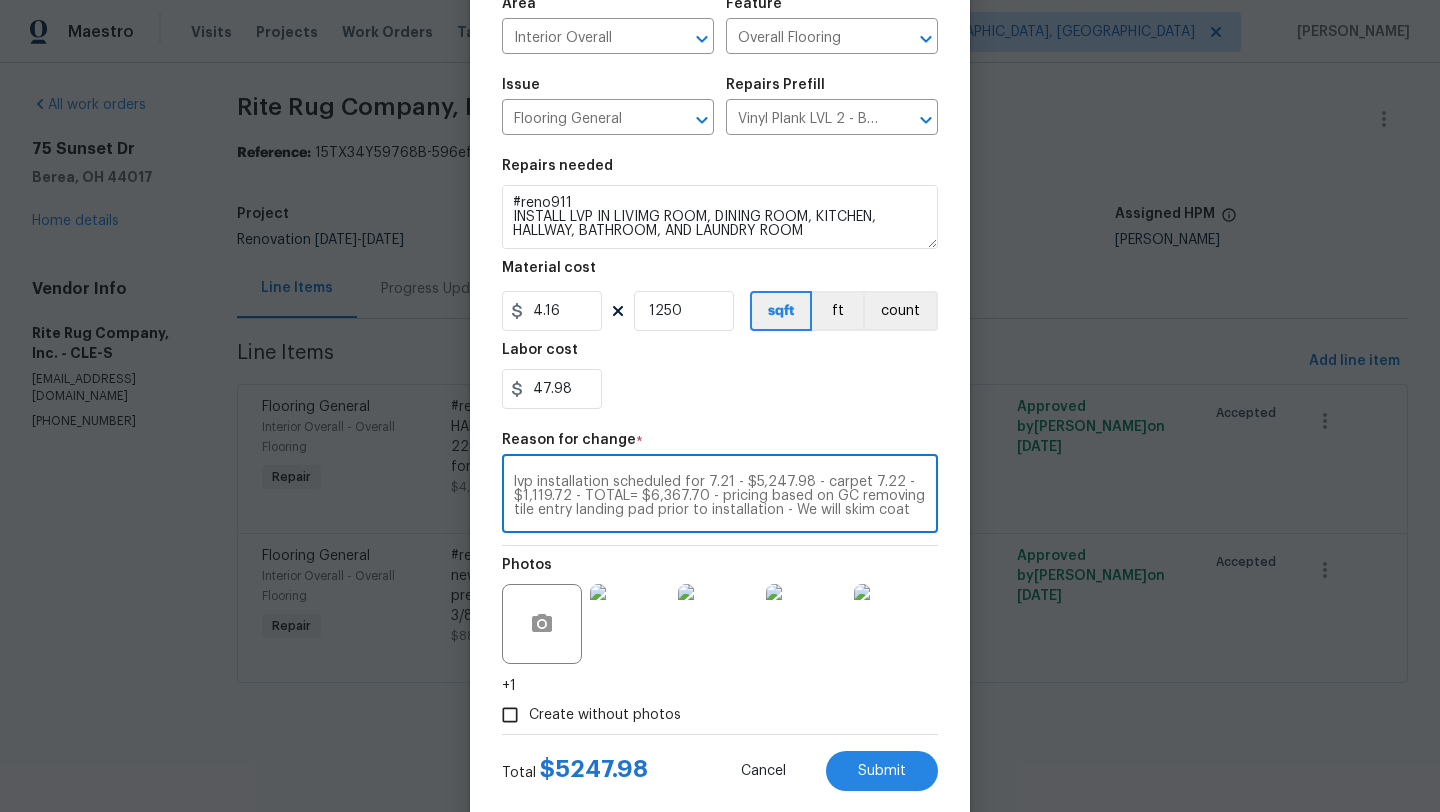 scroll, scrollTop: 28, scrollLeft: 0, axis: vertical 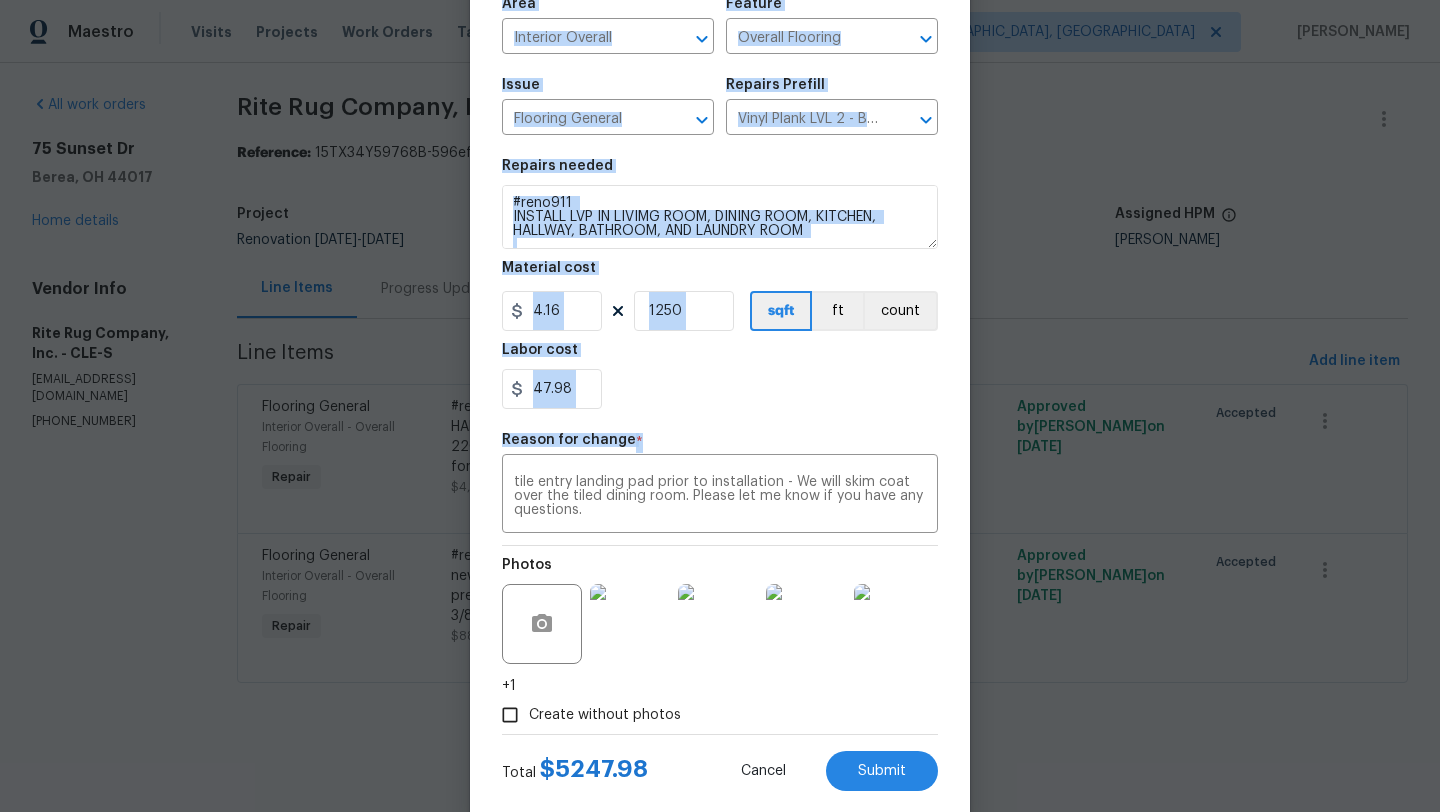 drag, startPoint x: 613, startPoint y: 524, endPoint x: 440, endPoint y: 459, distance: 184.80801 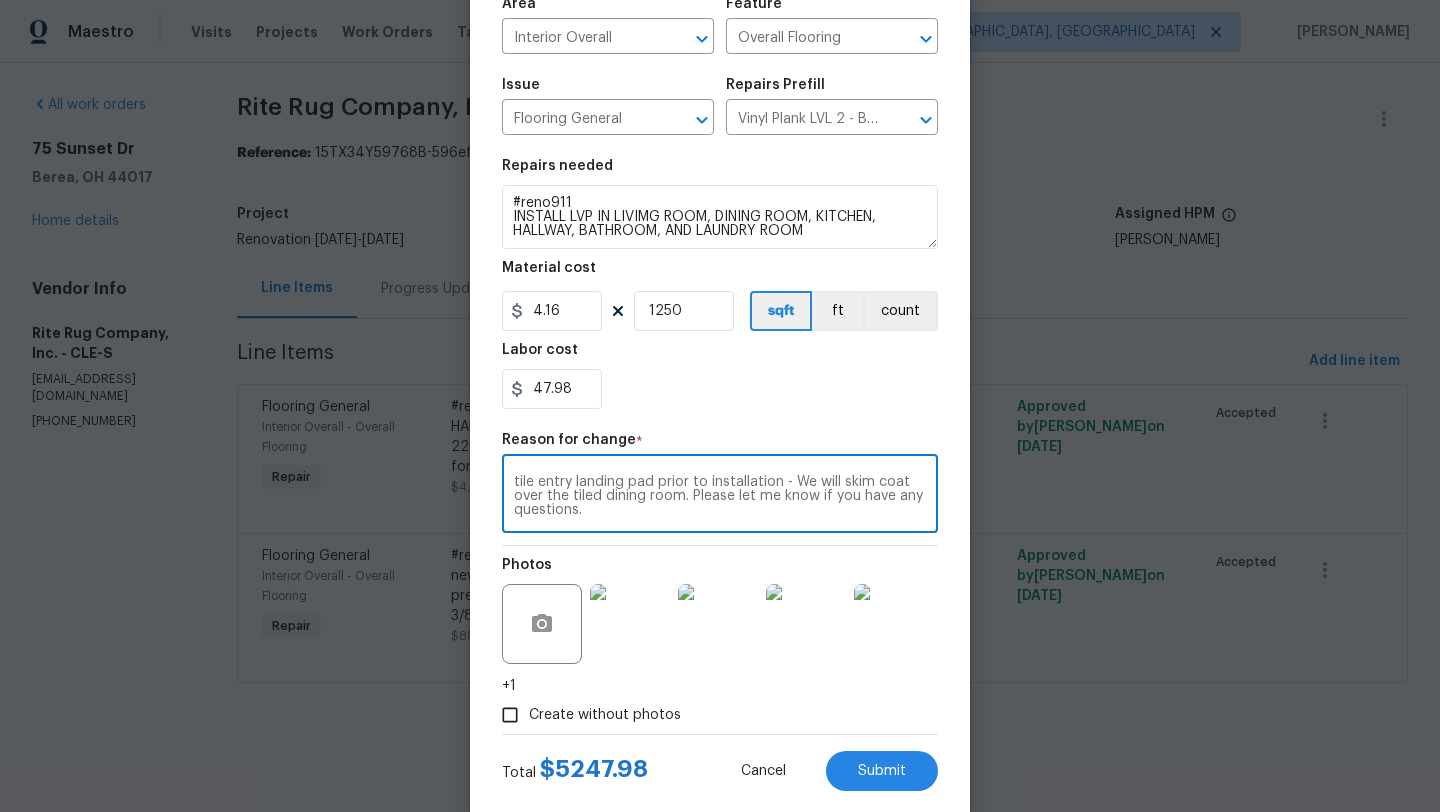 click on "lvp installation scheduled for 7.21 - $5,247.98 - carpet 7.22 - $1,119.72 - TOTAL= $6,367.70 - pricing based on GC removing tile entry landing pad prior to installation - We will skim coat over the tiled dining room. Please let me know if you have any questions." at bounding box center [720, 496] 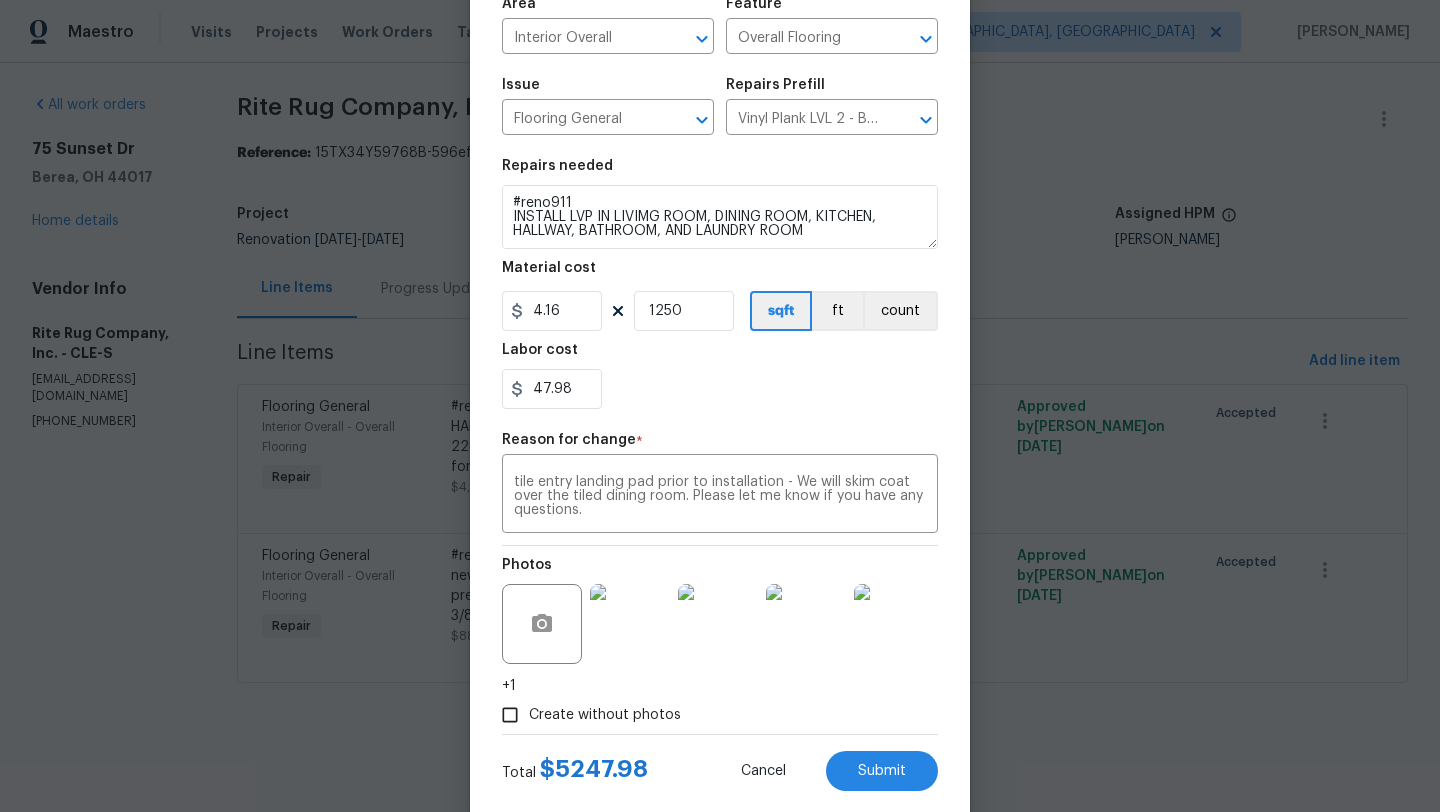 drag, startPoint x: 615, startPoint y: 522, endPoint x: 481, endPoint y: 466, distance: 145.23085 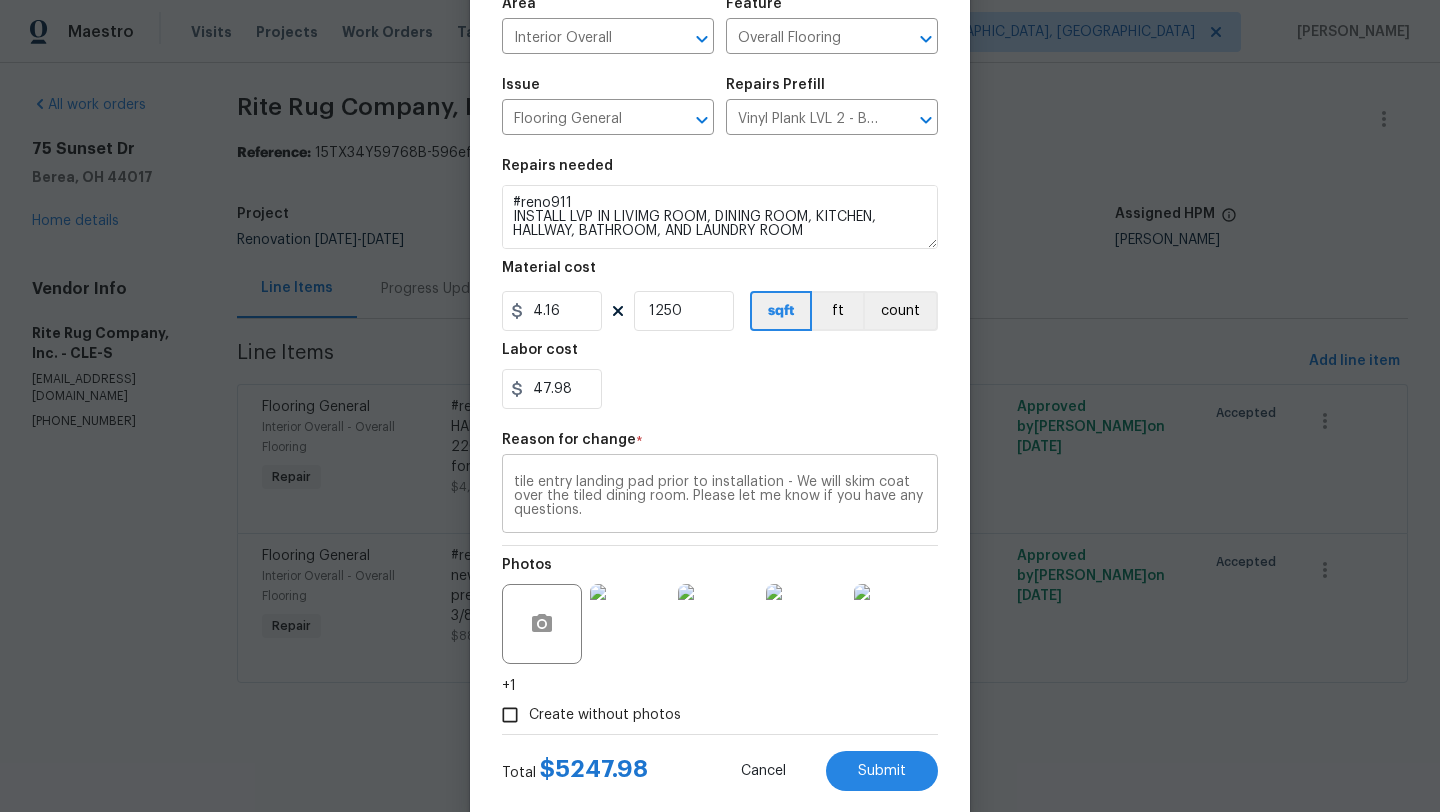 click on "lvp installation scheduled for 7.21 - $5,247.98 - carpet 7.22 - $1,119.72 - TOTAL= $6,367.70 - pricing based on GC removing tile entry landing pad prior to installation - We will skim coat over the tiled dining room. Please let me know if you have any questions. x ​" at bounding box center [720, 496] 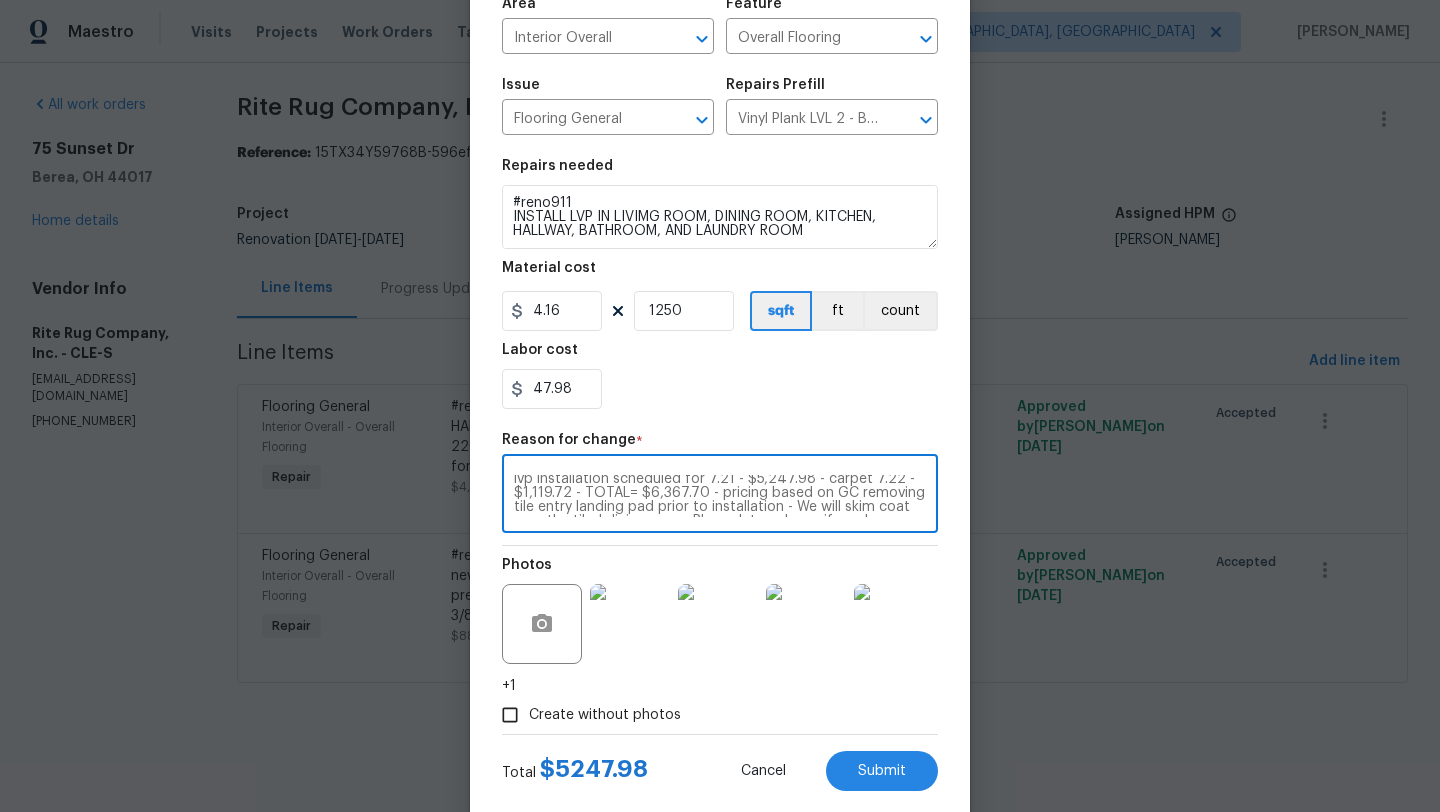 scroll, scrollTop: 0, scrollLeft: 0, axis: both 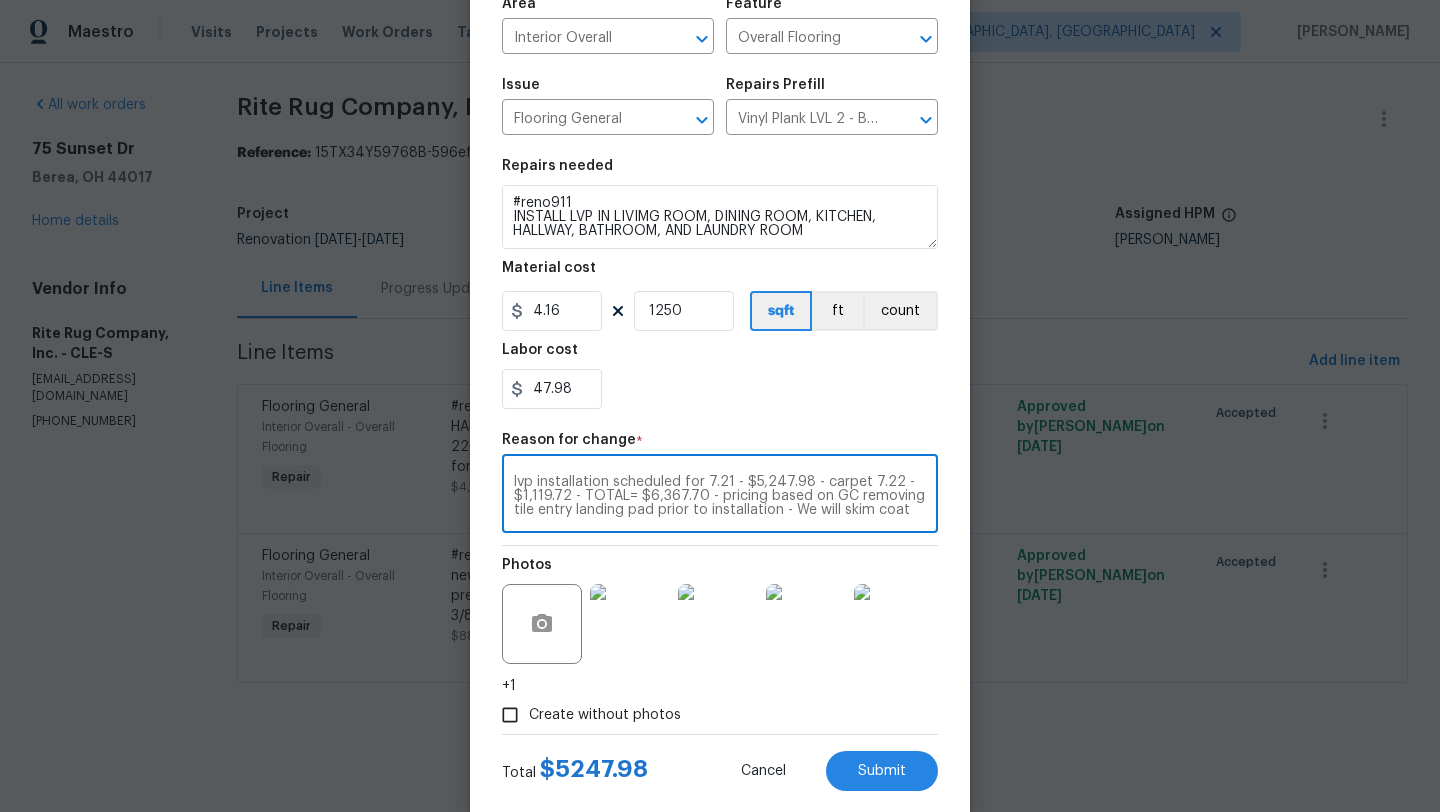drag, startPoint x: 601, startPoint y: 515, endPoint x: 491, endPoint y: 459, distance: 123.4342 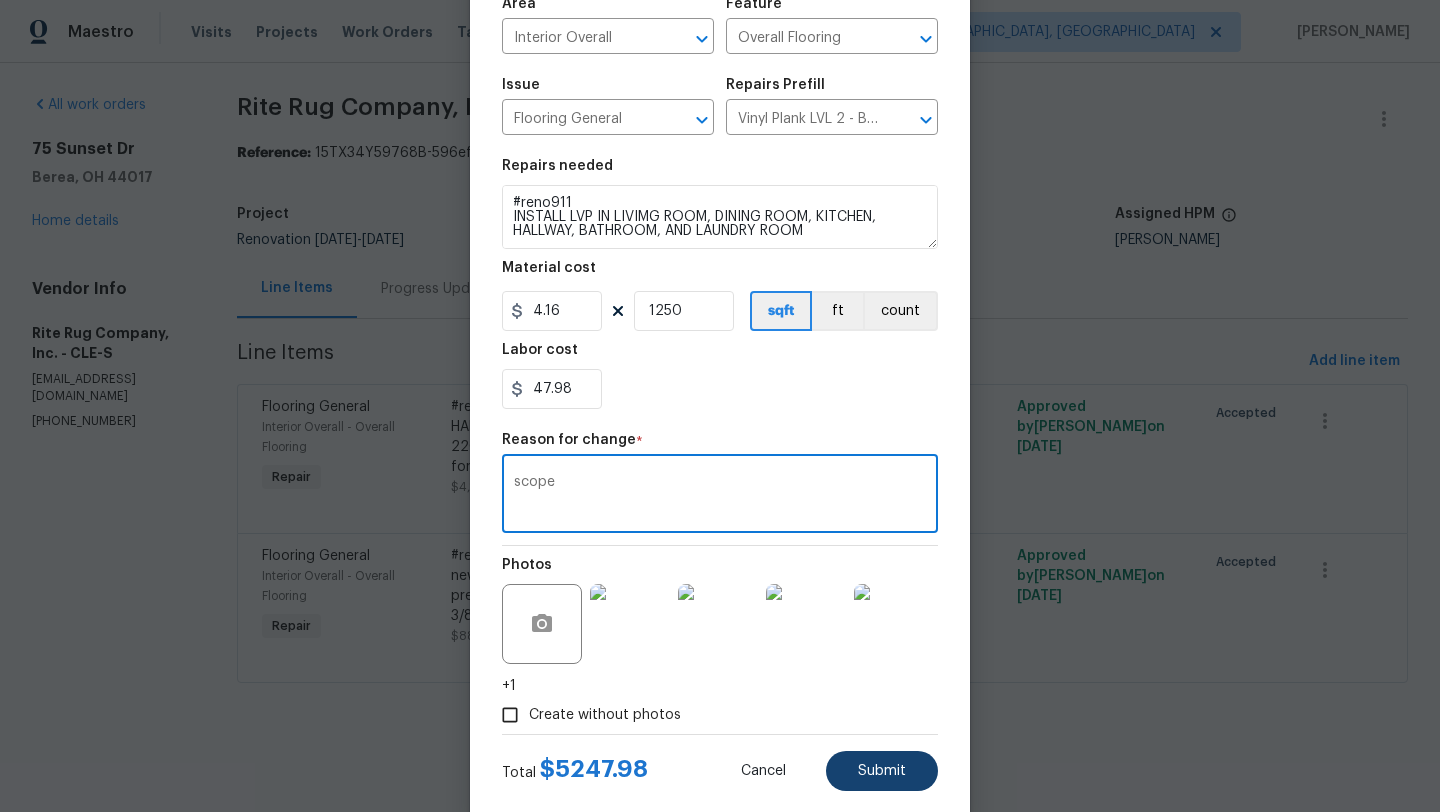 type on "scope" 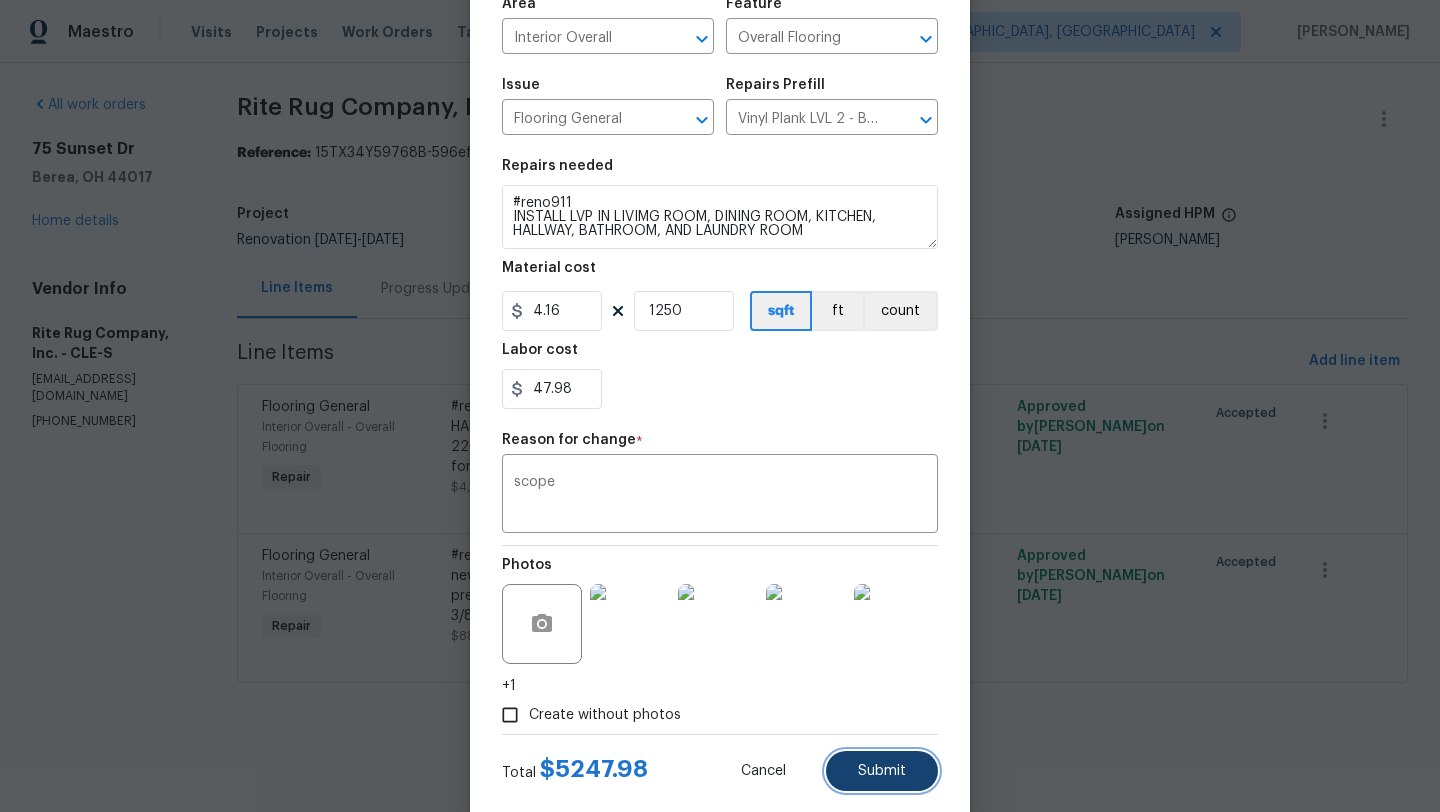 click on "Submit" at bounding box center [882, 771] 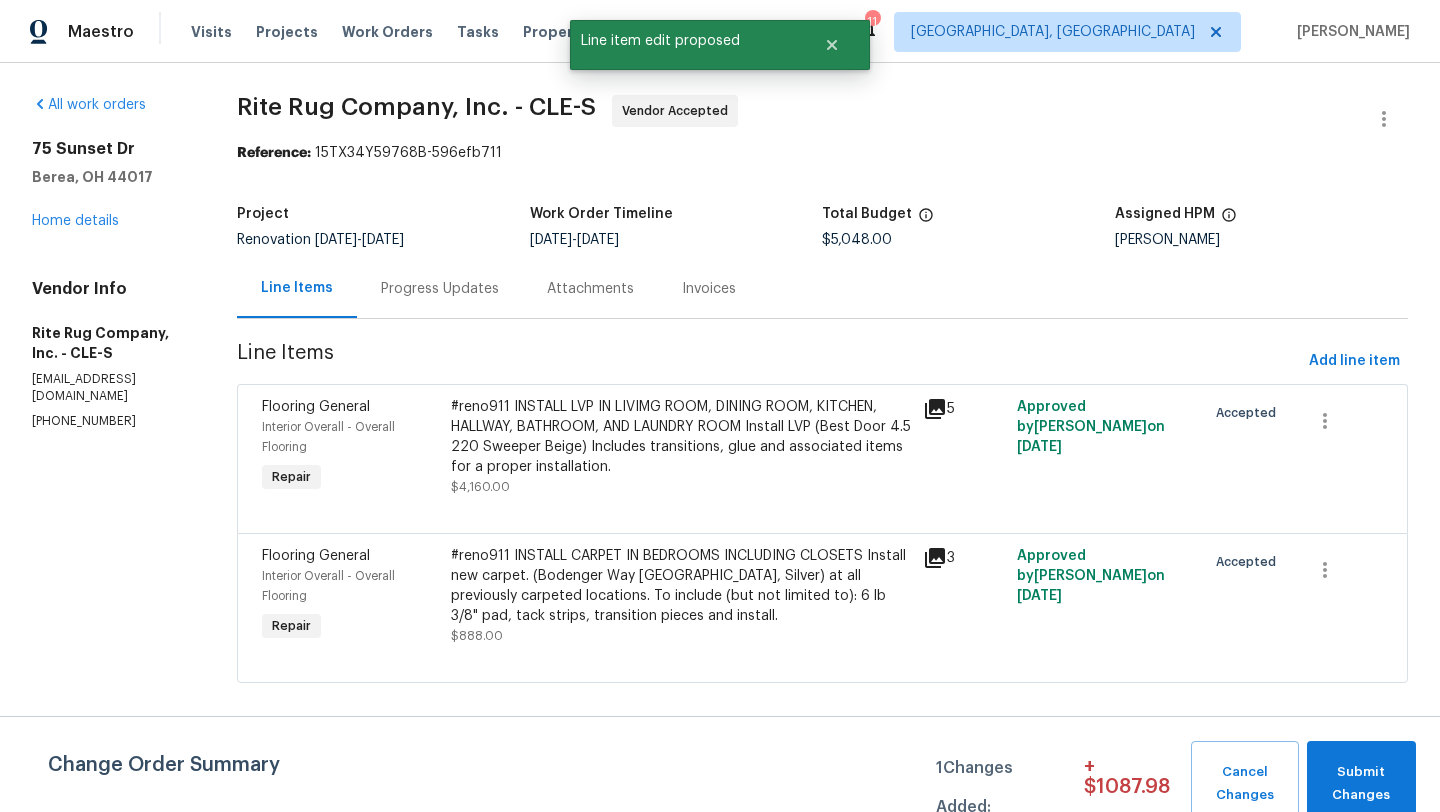 scroll, scrollTop: 0, scrollLeft: 0, axis: both 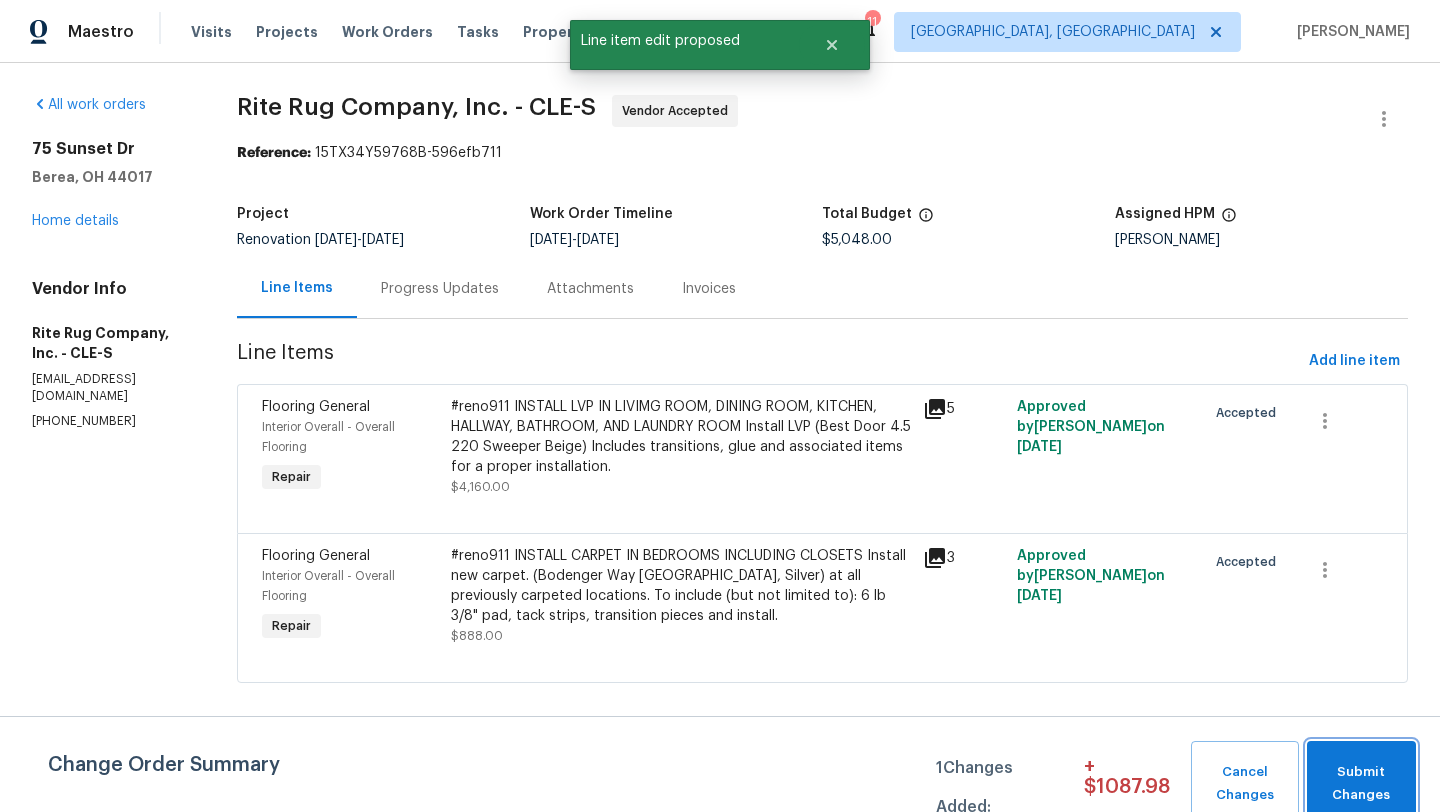 click on "Submit Changes" at bounding box center (1361, 784) 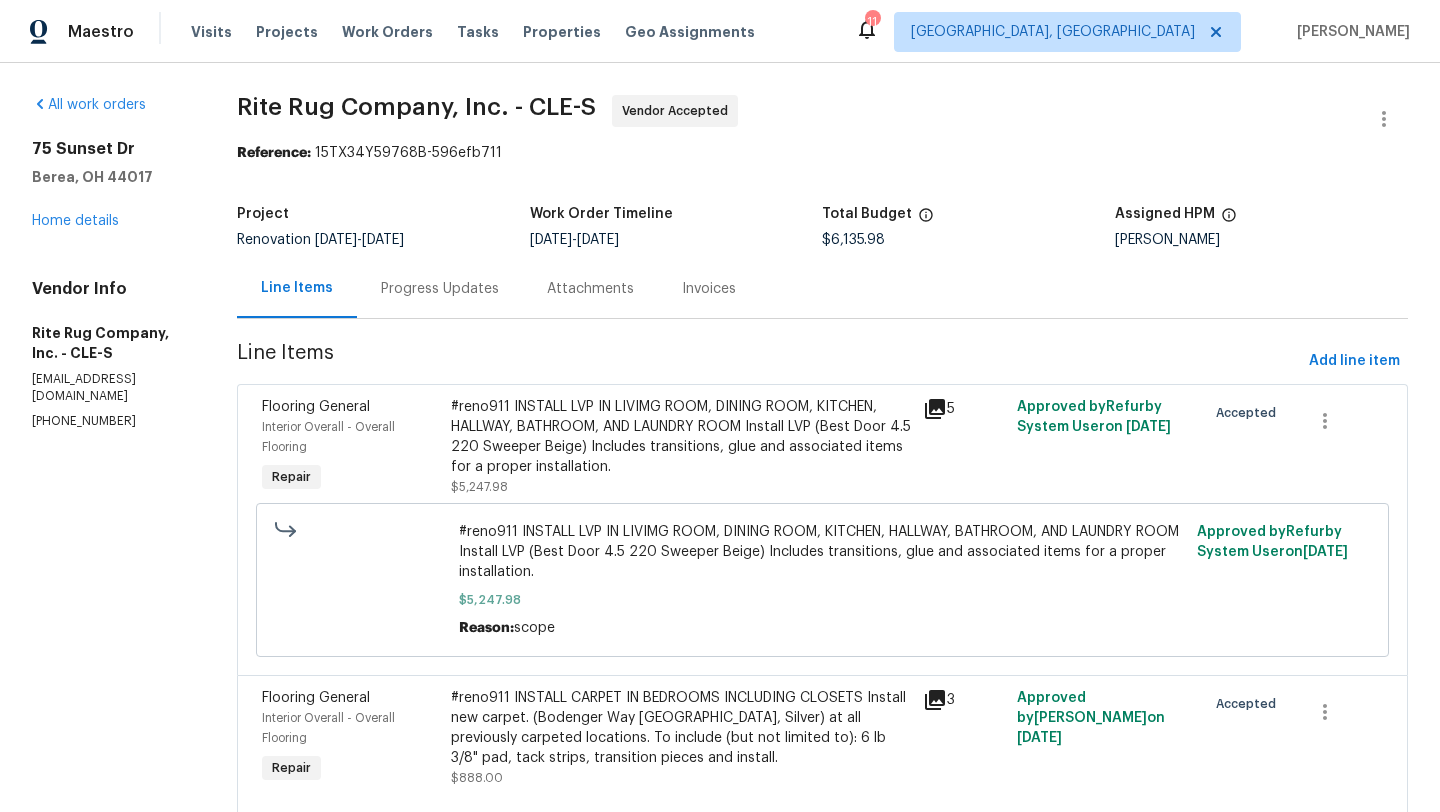scroll, scrollTop: 71, scrollLeft: 0, axis: vertical 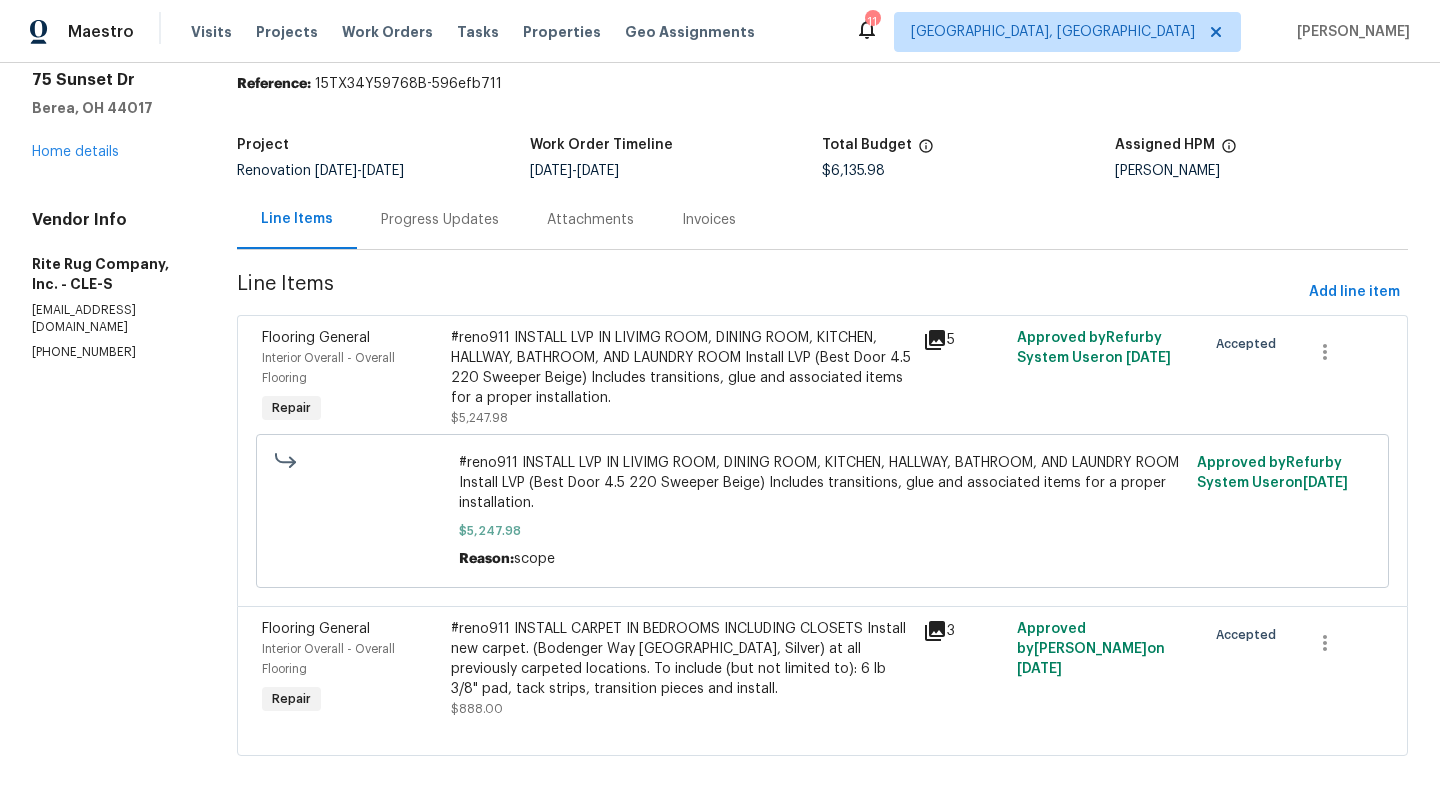 click on "#reno911
INSTALL CARPET IN BEDROOMS INCLUDING CLOSETS
Install new carpet. (Bodenger Way 945 Winter Ash, Silver) at all previously carpeted locations. To include (but not limited to): 6 lb 3/8" pad, tack strips, transition pieces and install." at bounding box center (681, 659) 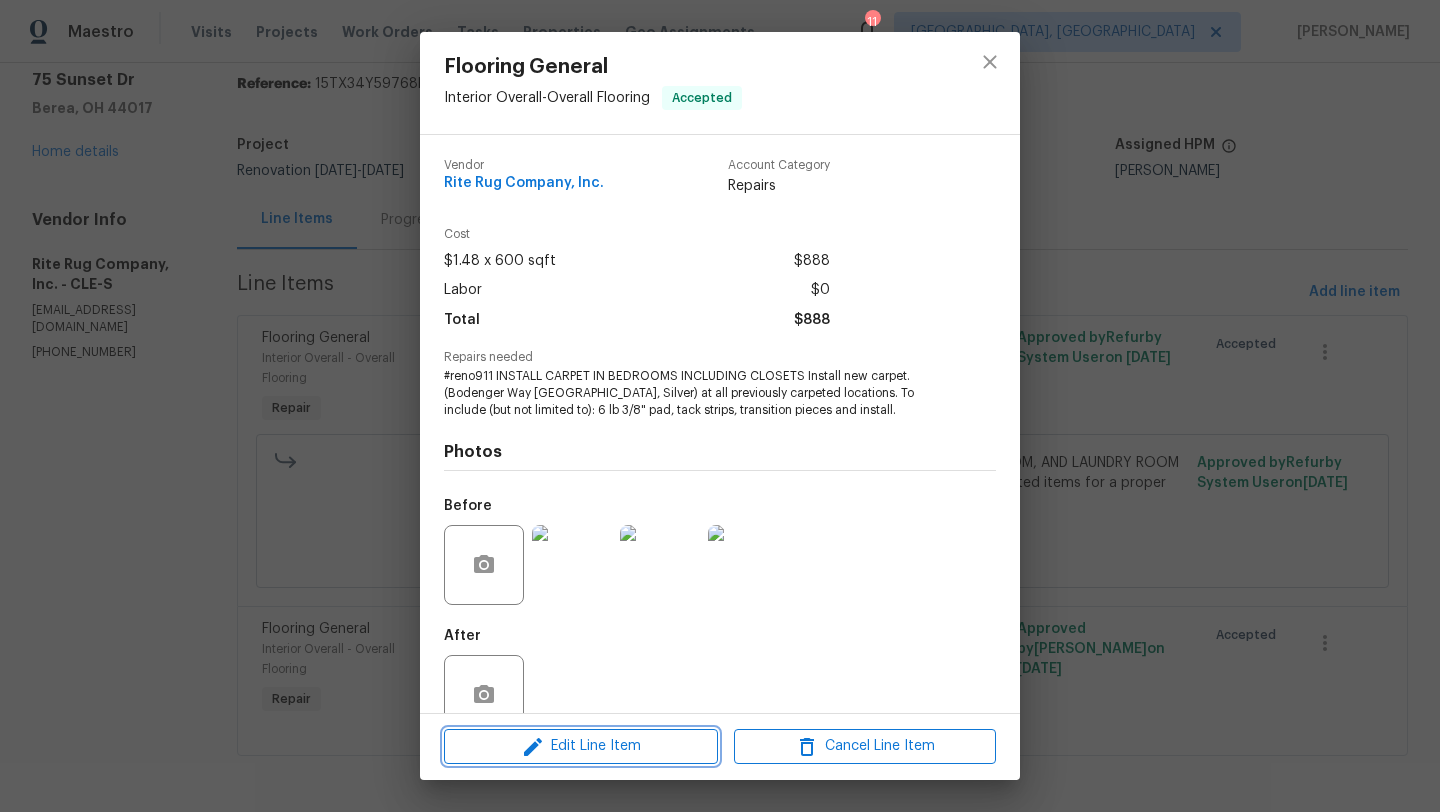 click 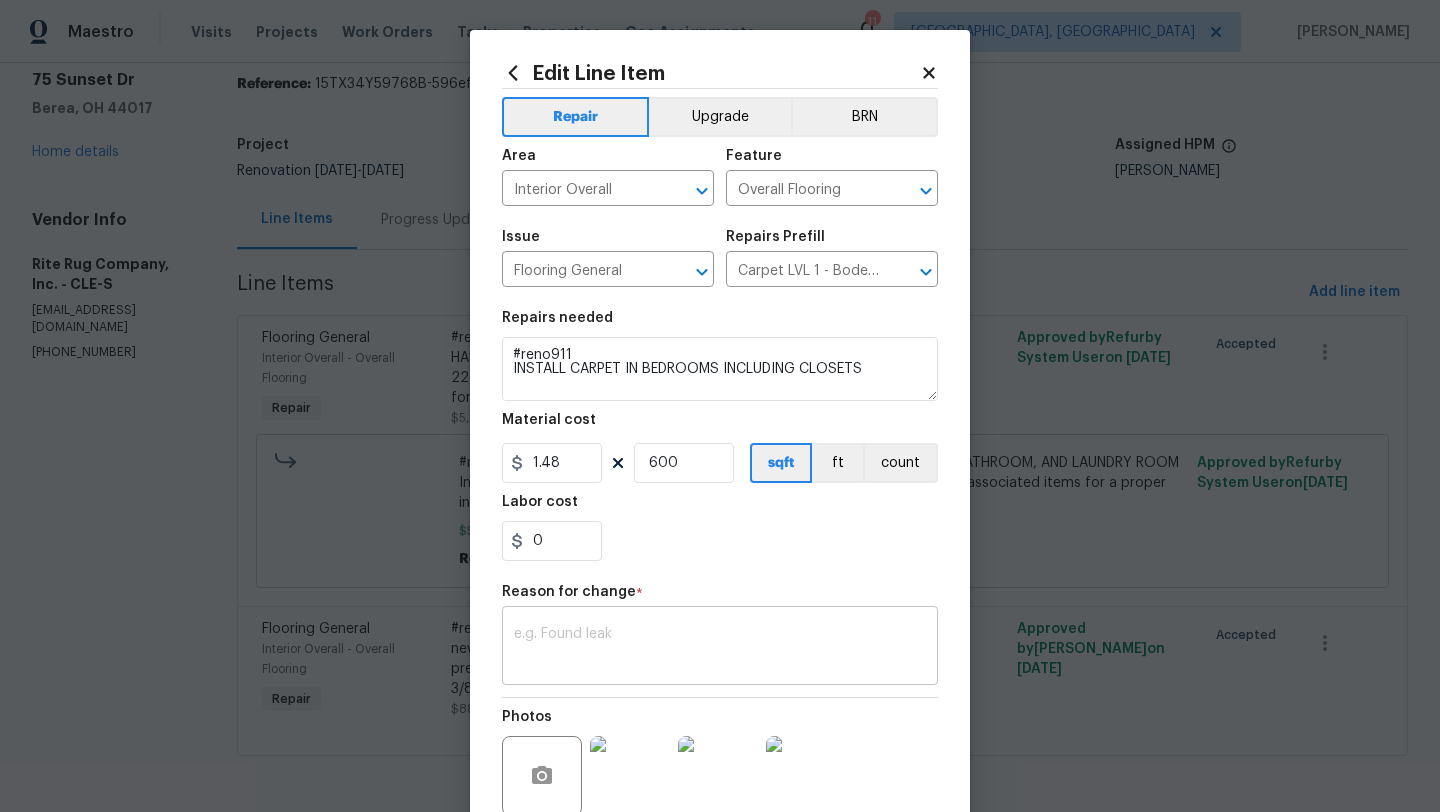 click on "x ​" at bounding box center [720, 648] 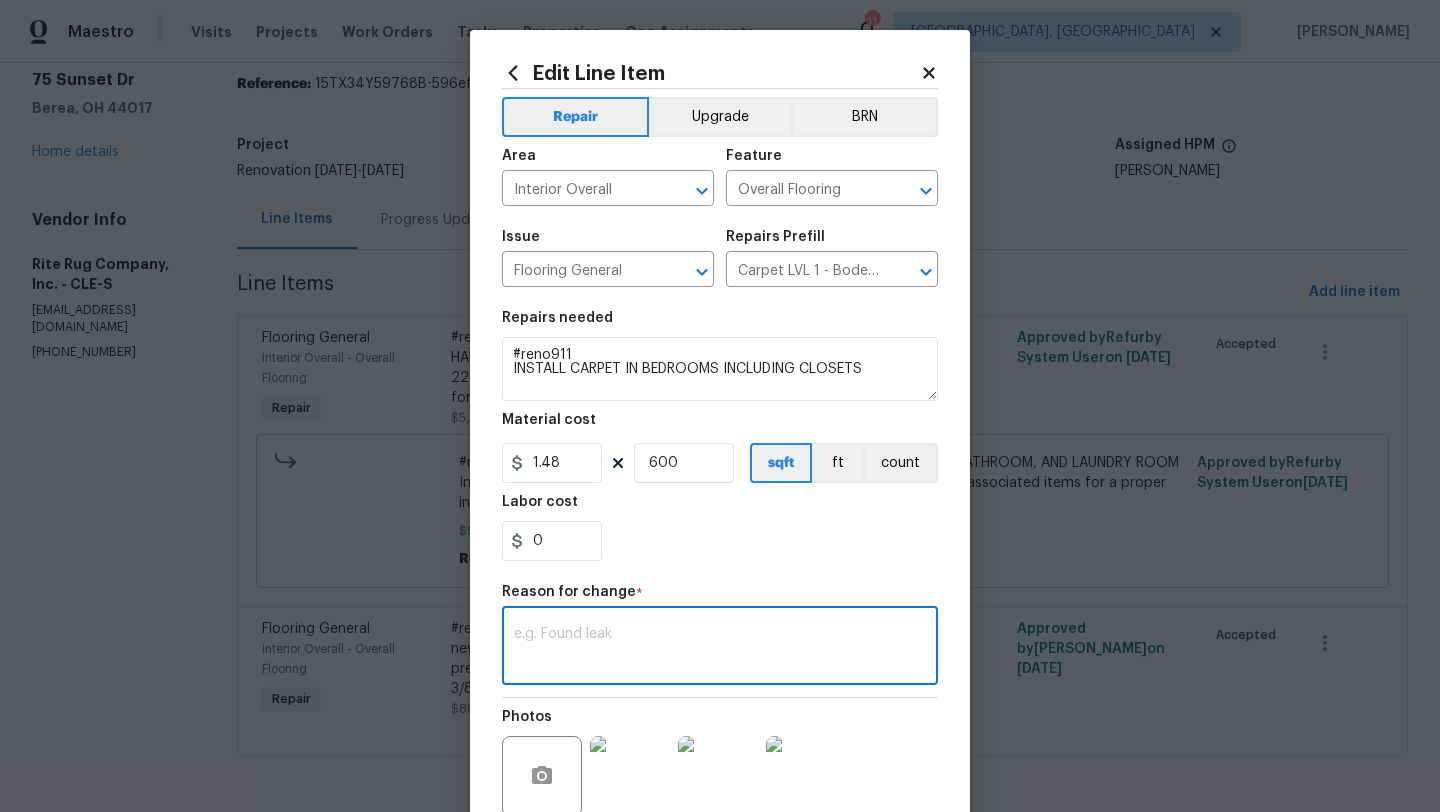 paste on "lvp installation scheduled for 7.21 - $5,247.98 - carpet 7.22 - $1,119.72 - TOTAL= $6,367.70 - pricing based on GC removing tile entry landing pad prior to installation - We will skim coat over the tiled dining room. Please let me know if you have any questions." 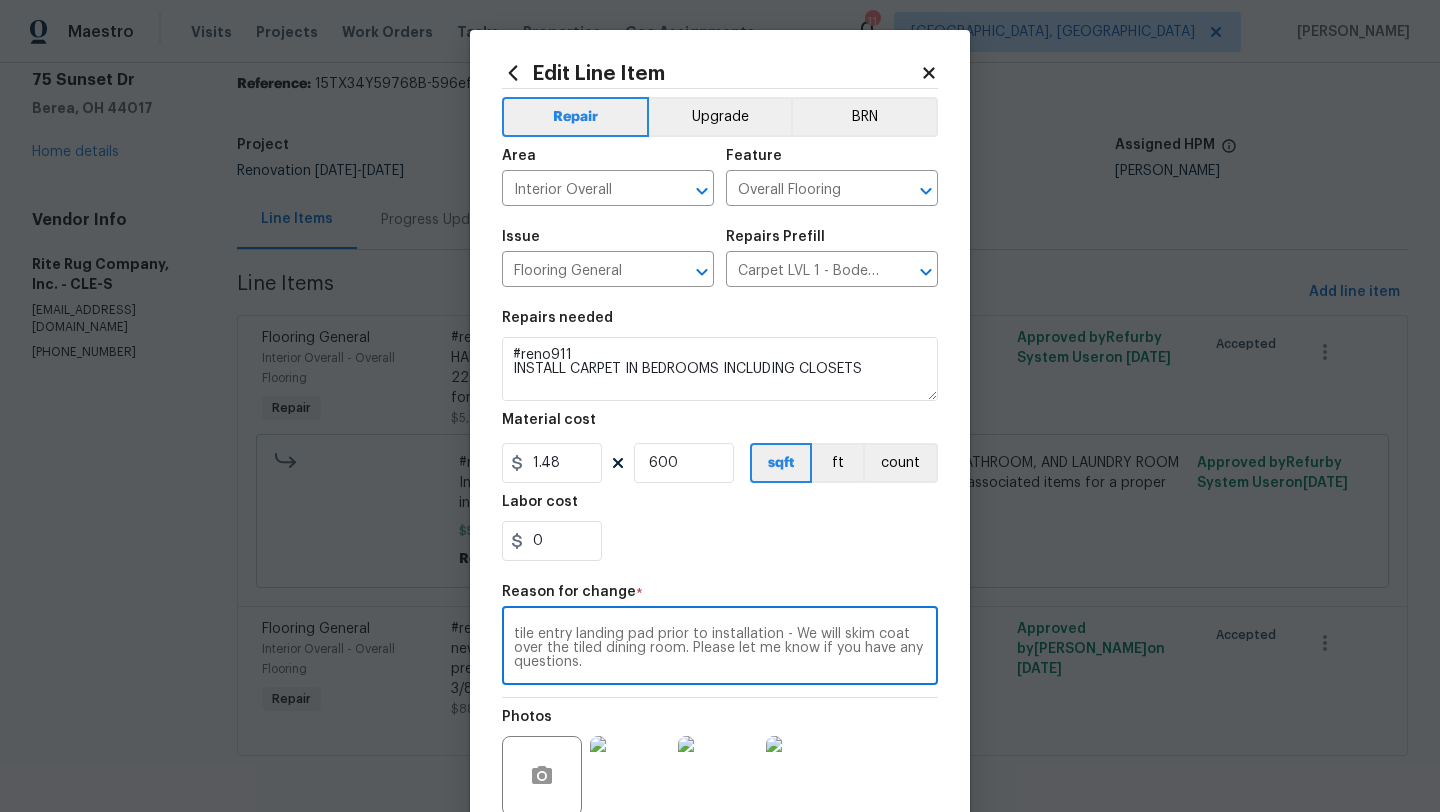 scroll, scrollTop: 0, scrollLeft: 0, axis: both 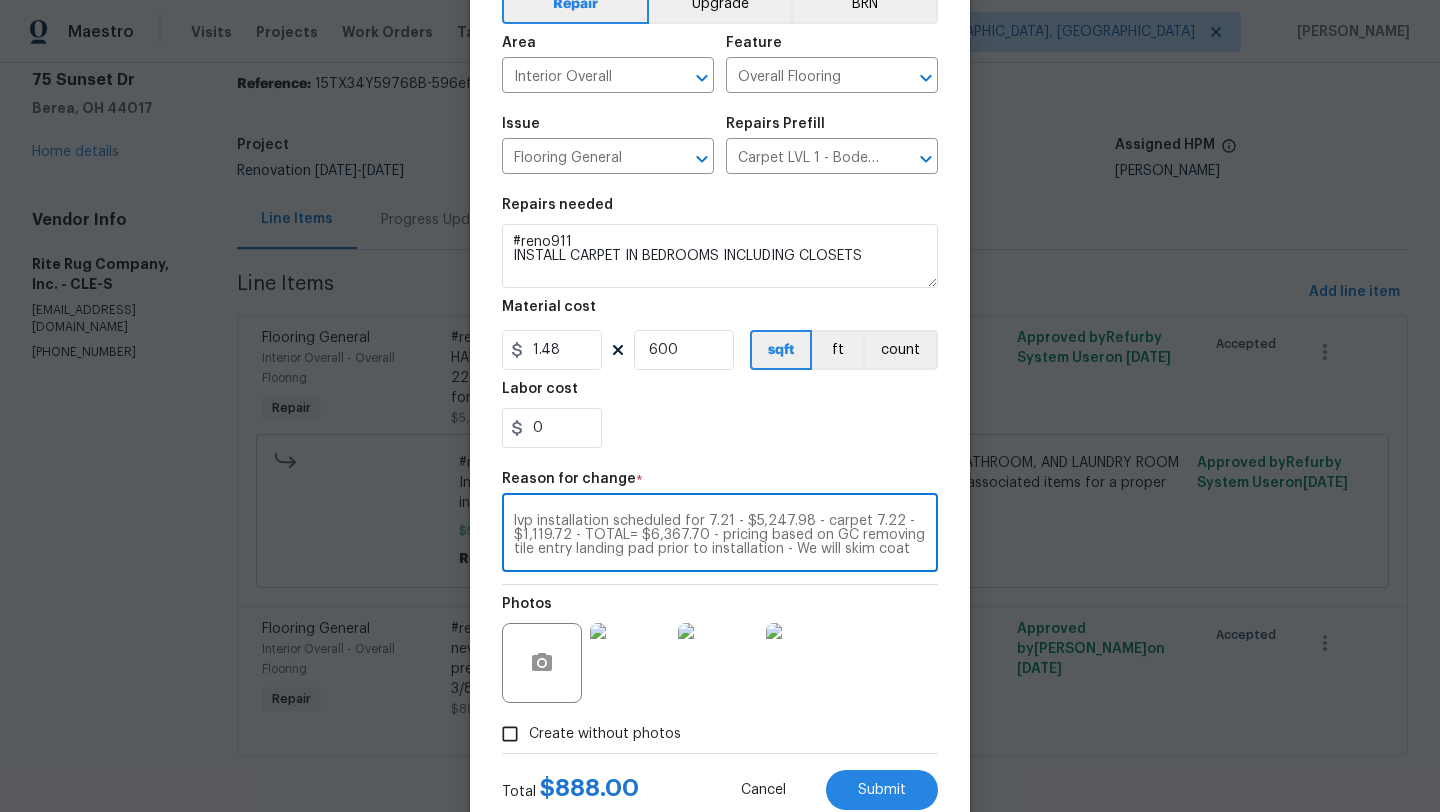 type on "lvp installation scheduled for 7.21 - $5,247.98 - carpet 7.22 - $1,119.72 - TOTAL= $6,367.70 - pricing based on GC removing tile entry landing pad prior to installation - We will skim coat over the tiled dining room. Please let me know if you have any questions." 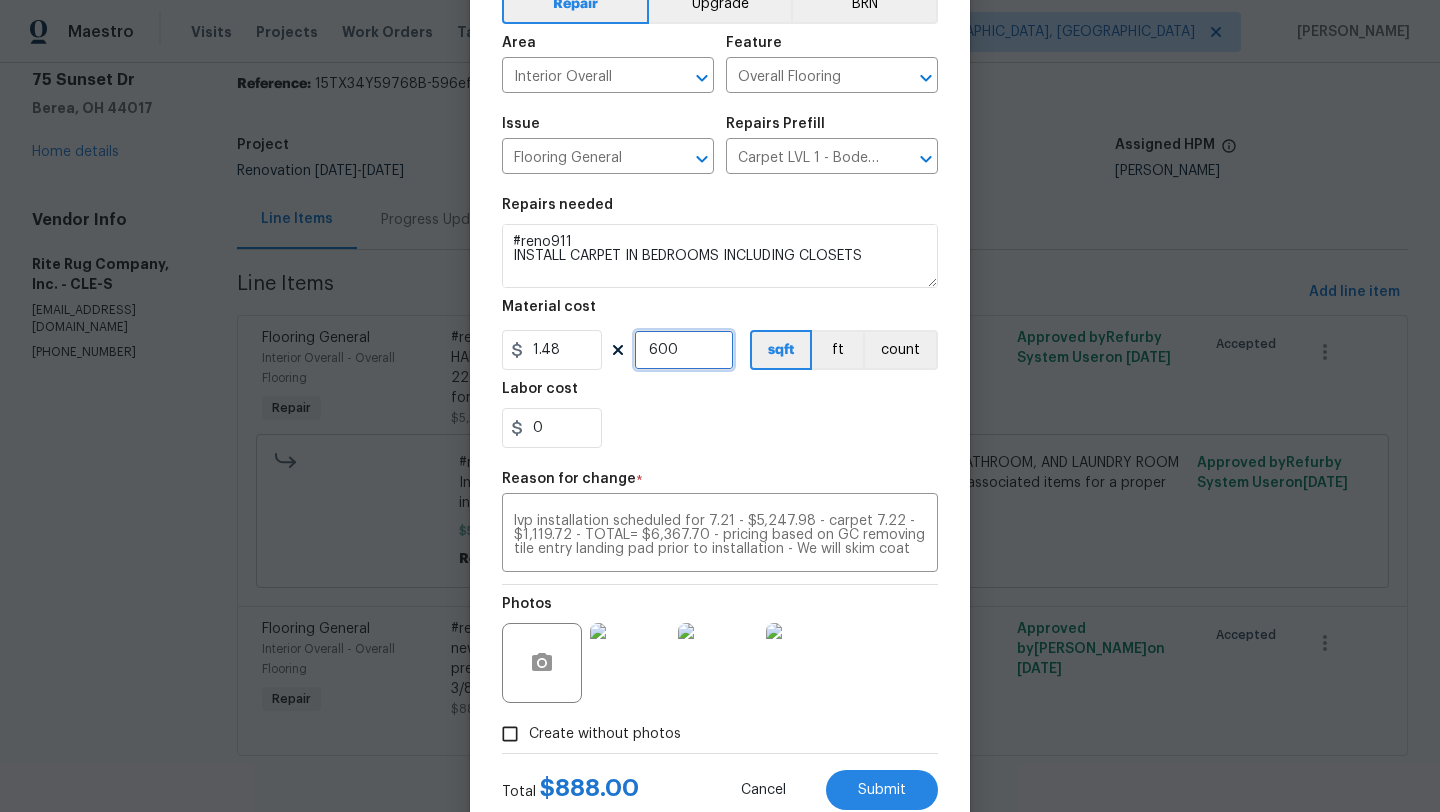 drag, startPoint x: 686, startPoint y: 349, endPoint x: 611, endPoint y: 352, distance: 75.059975 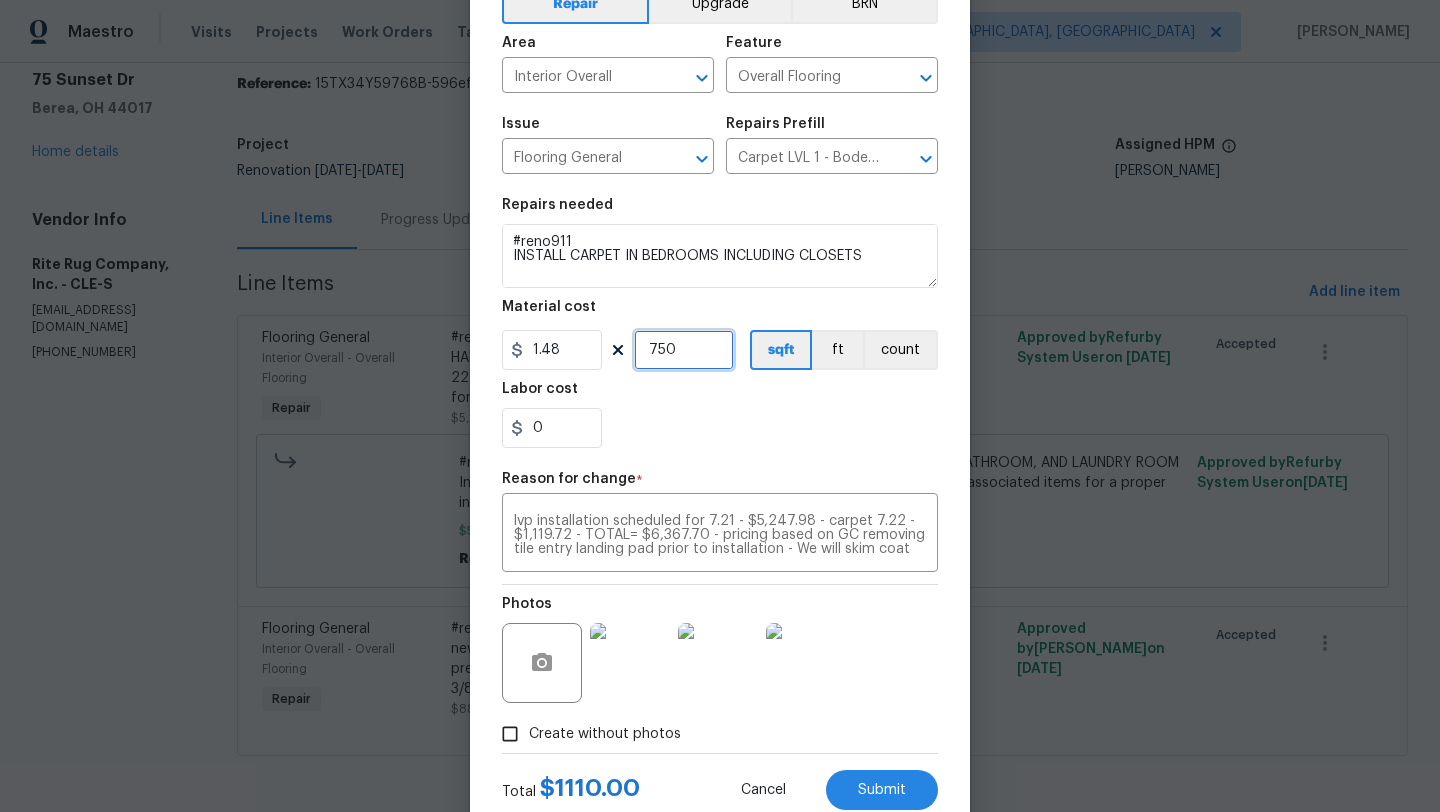 type on "750" 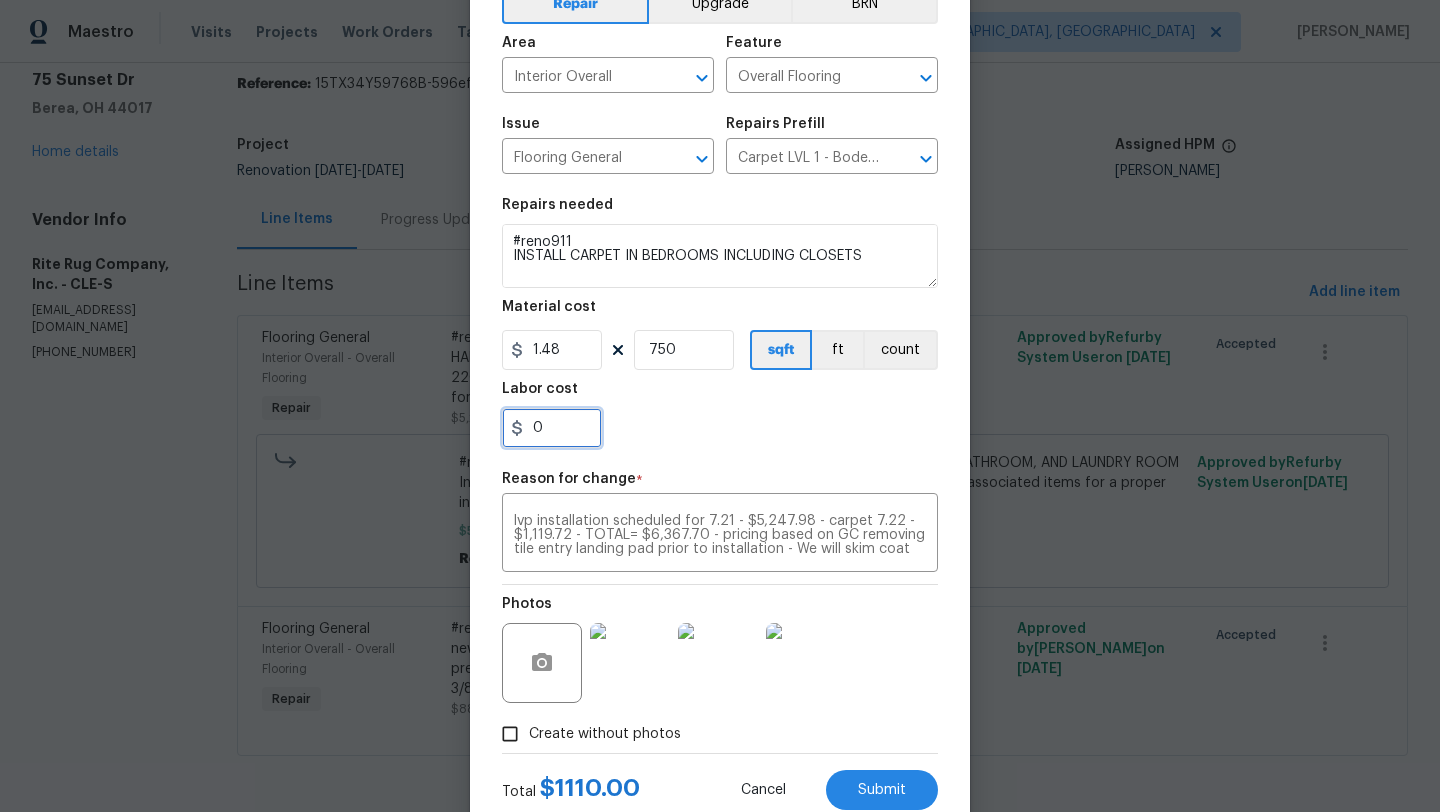 click on "0" at bounding box center [552, 428] 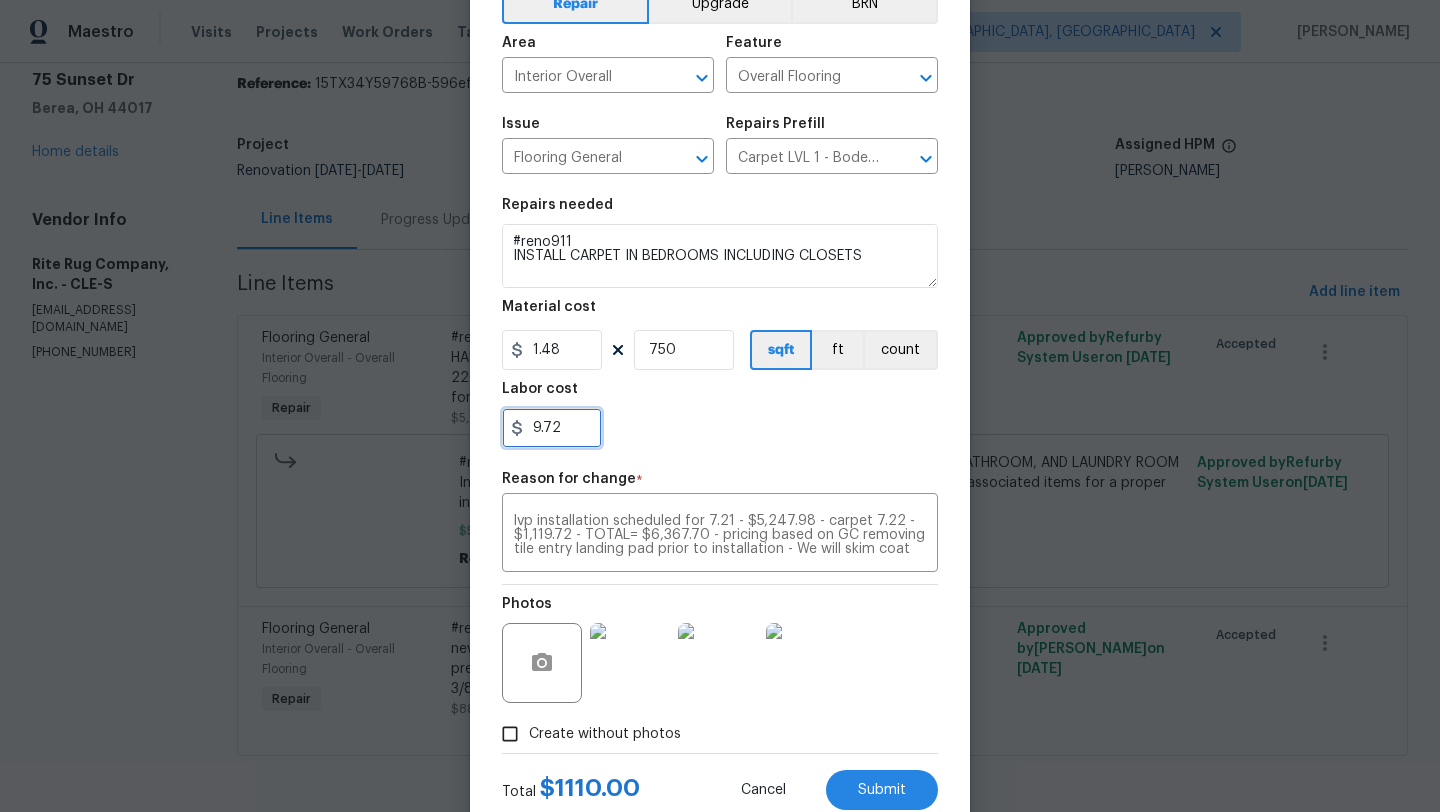 type on "9.72" 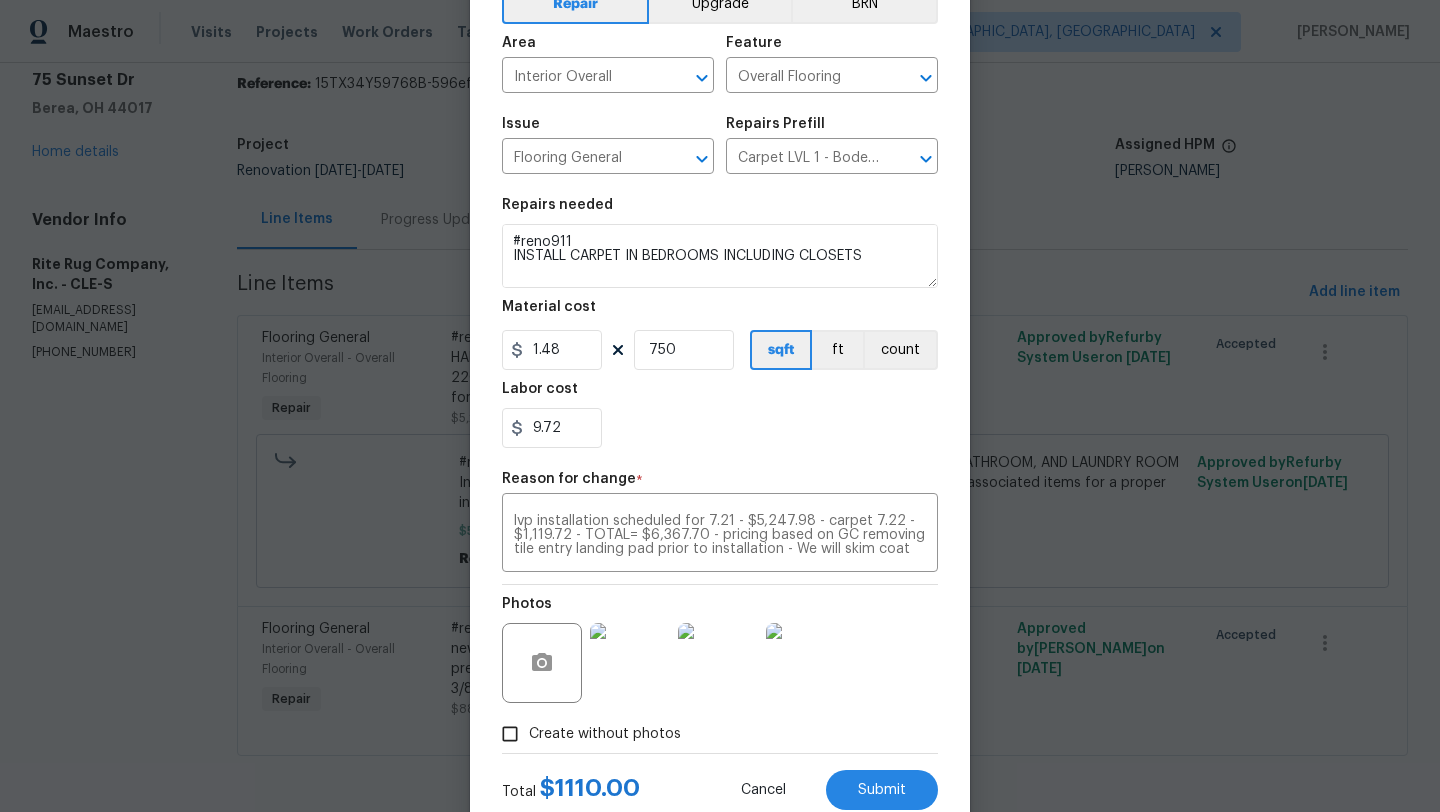 click on "9.72" at bounding box center (720, 428) 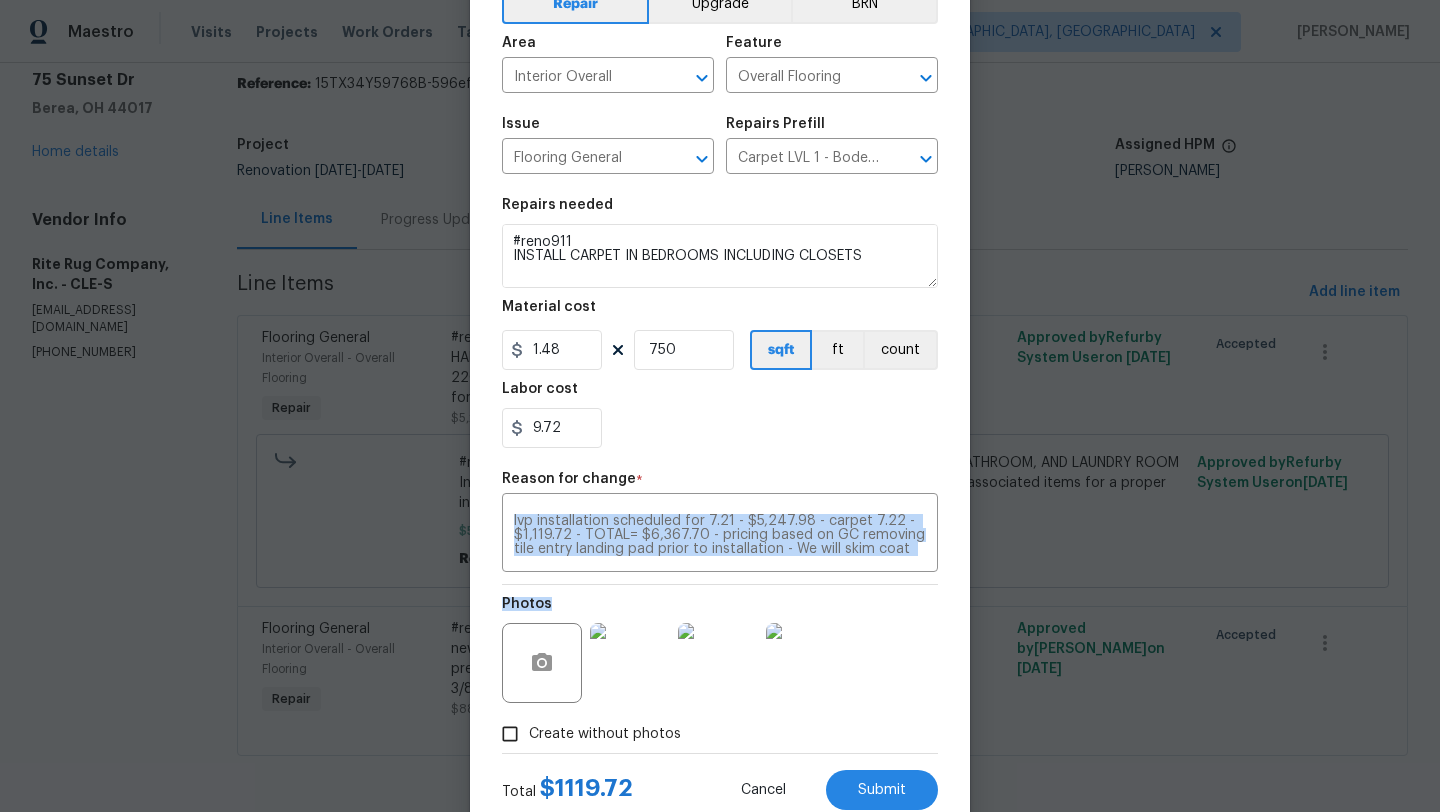 drag, startPoint x: 510, startPoint y: 524, endPoint x: 661, endPoint y: 593, distance: 166.01807 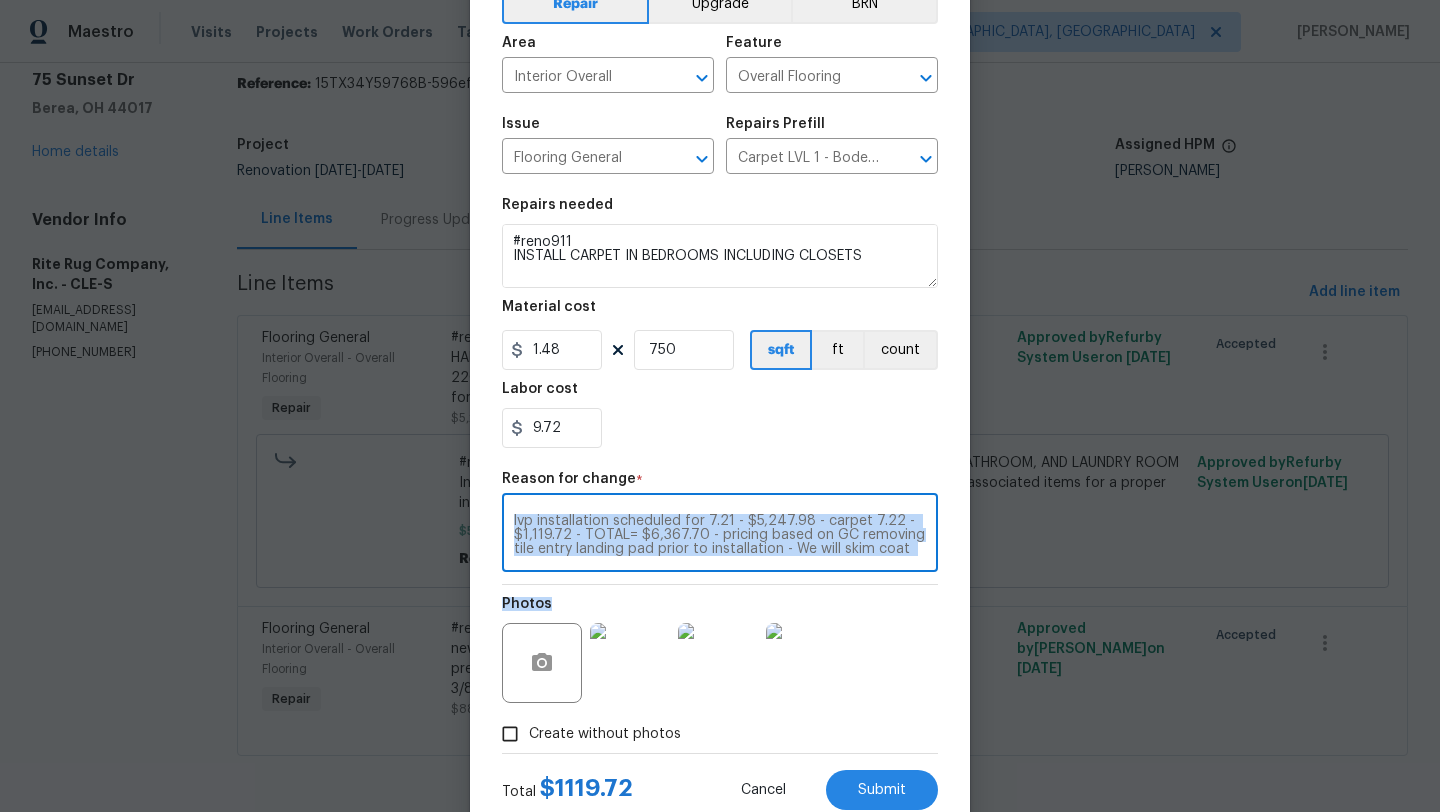 click on "lvp installation scheduled for 7.21 - $5,247.98 - carpet 7.22 - $1,119.72 - TOTAL= $6,367.70 - pricing based on GC removing tile entry landing pad prior to installation - We will skim coat over the tiled dining room. Please let me know if you have any questions." at bounding box center (720, 535) 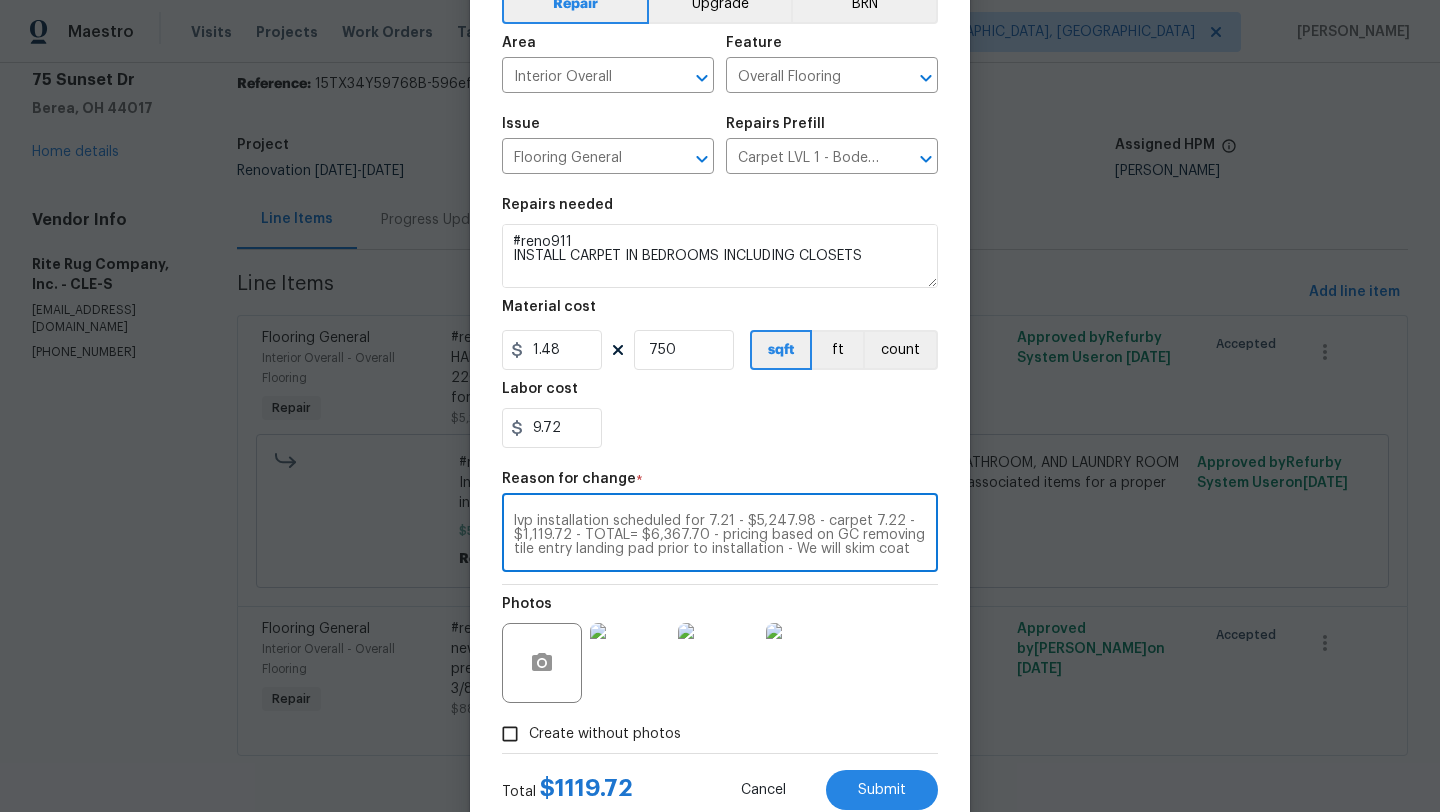 scroll, scrollTop: 28, scrollLeft: 0, axis: vertical 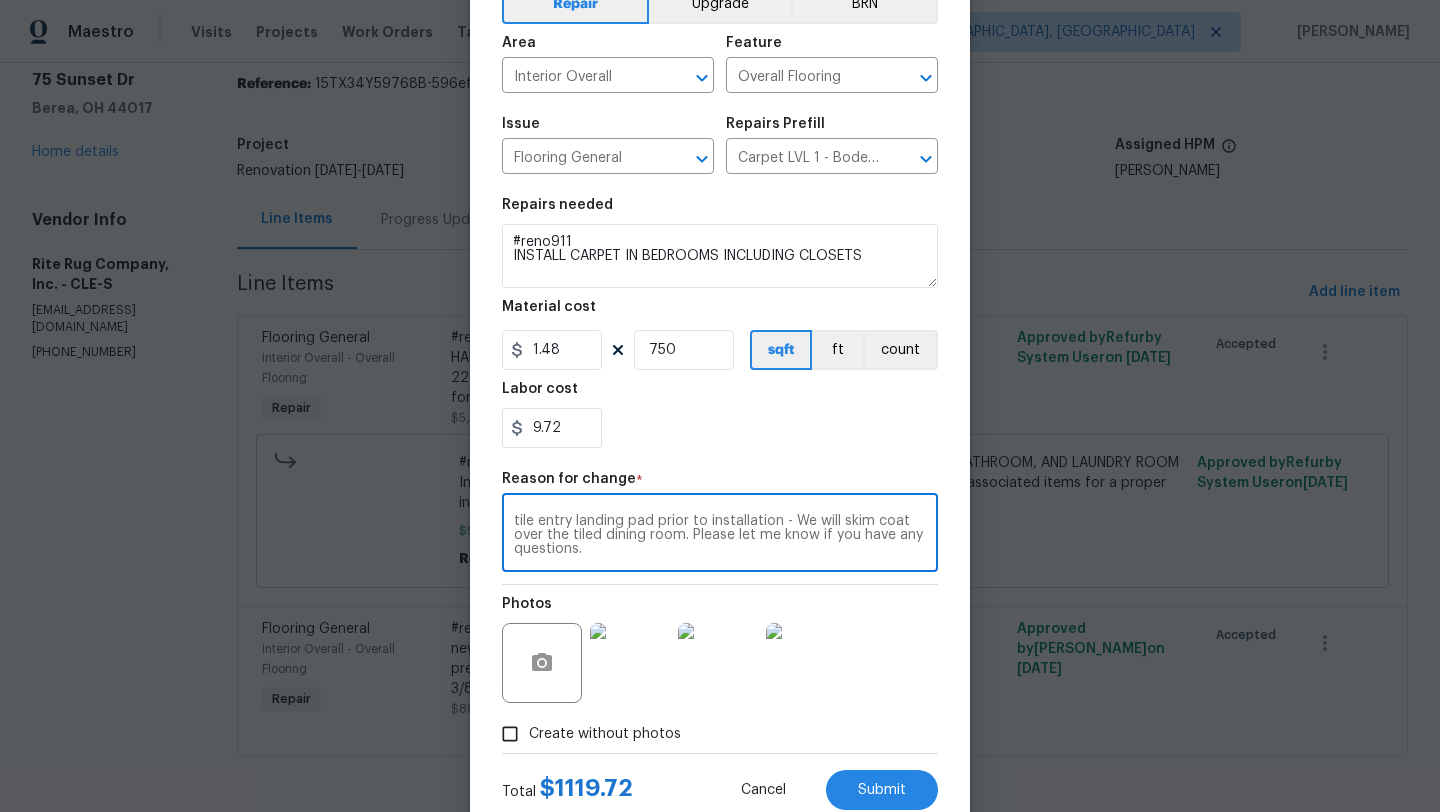 drag, startPoint x: 514, startPoint y: 518, endPoint x: 587, endPoint y: 595, distance: 106.10372 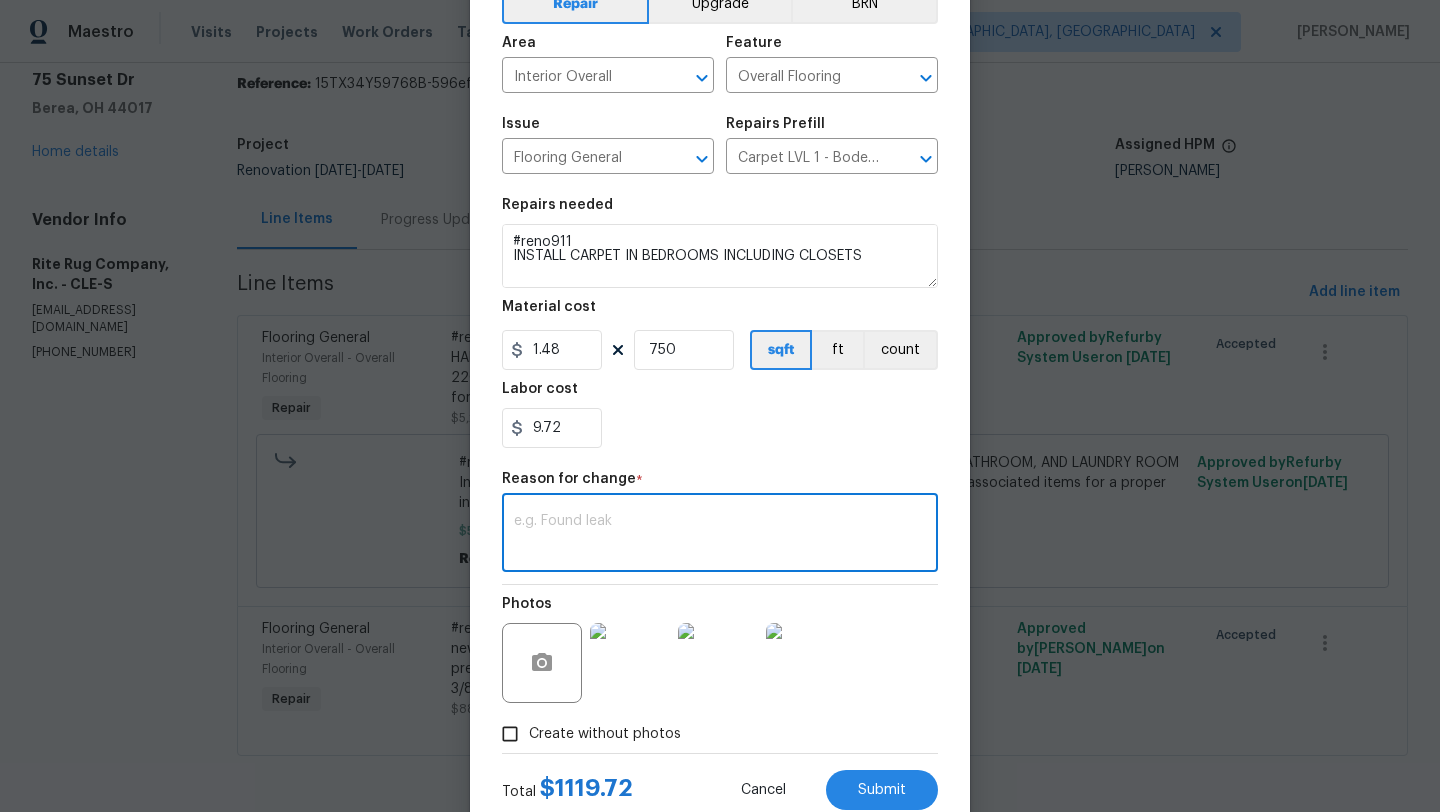 scroll, scrollTop: 0, scrollLeft: 0, axis: both 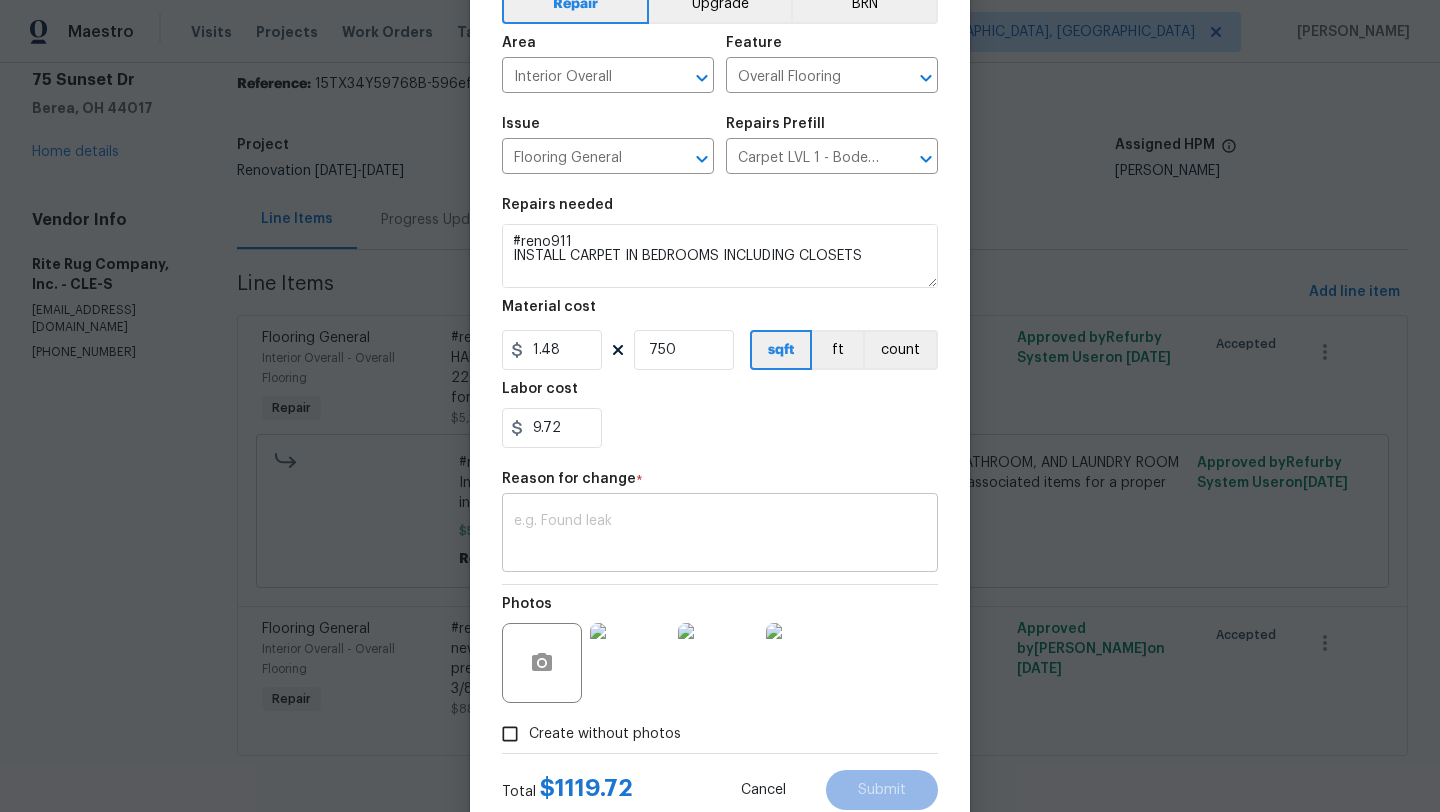 click on "x ​" at bounding box center (720, 535) 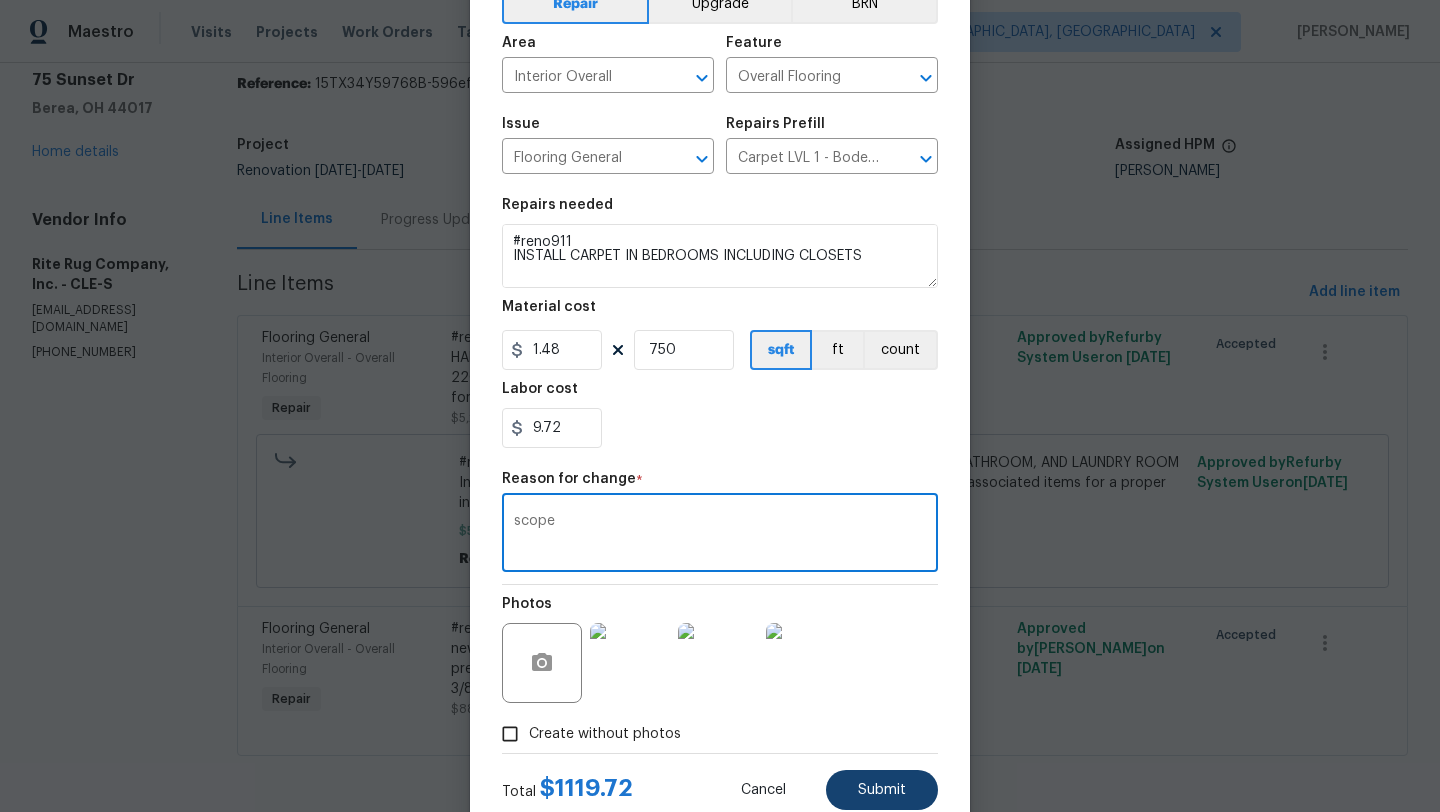 type on "scope" 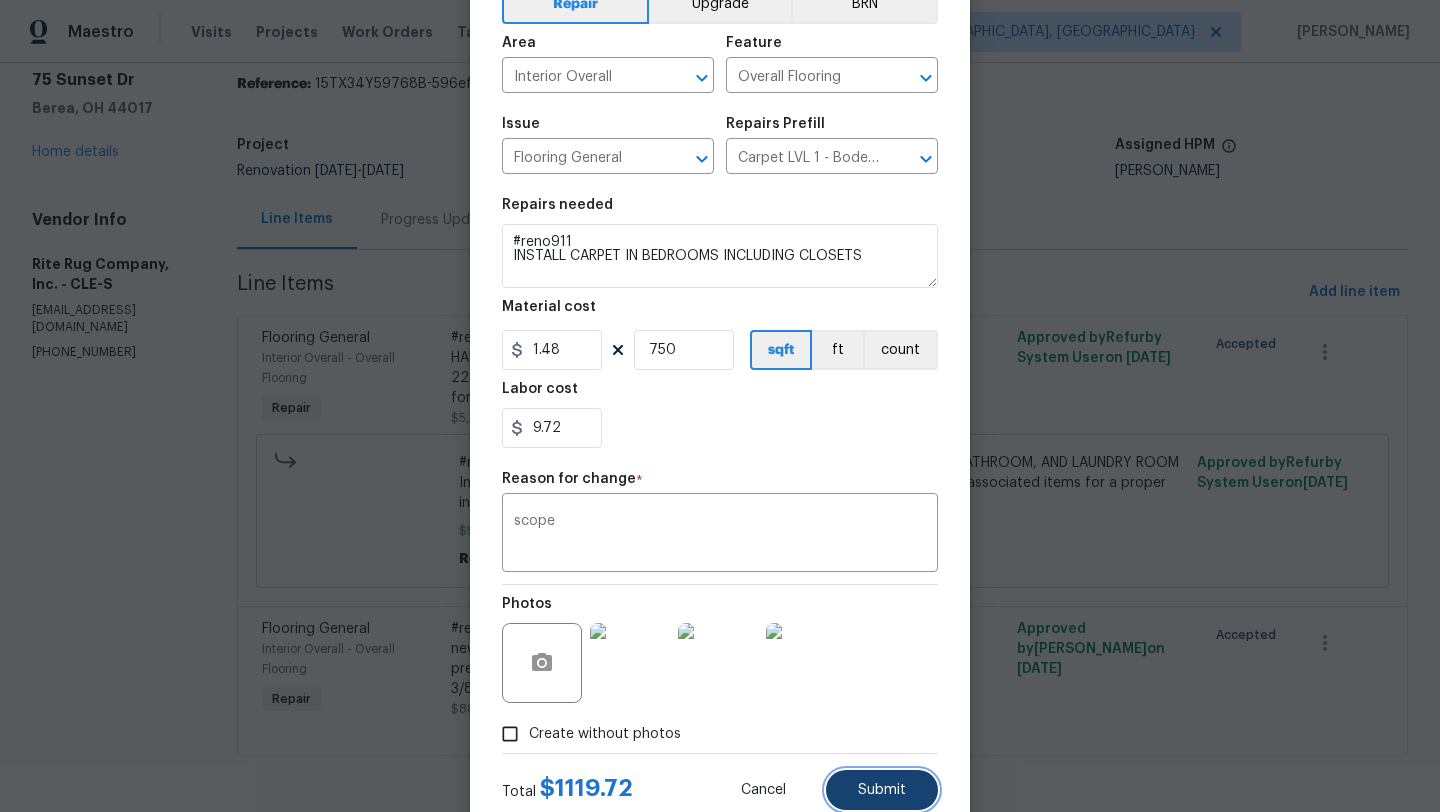 click on "Submit" at bounding box center (882, 790) 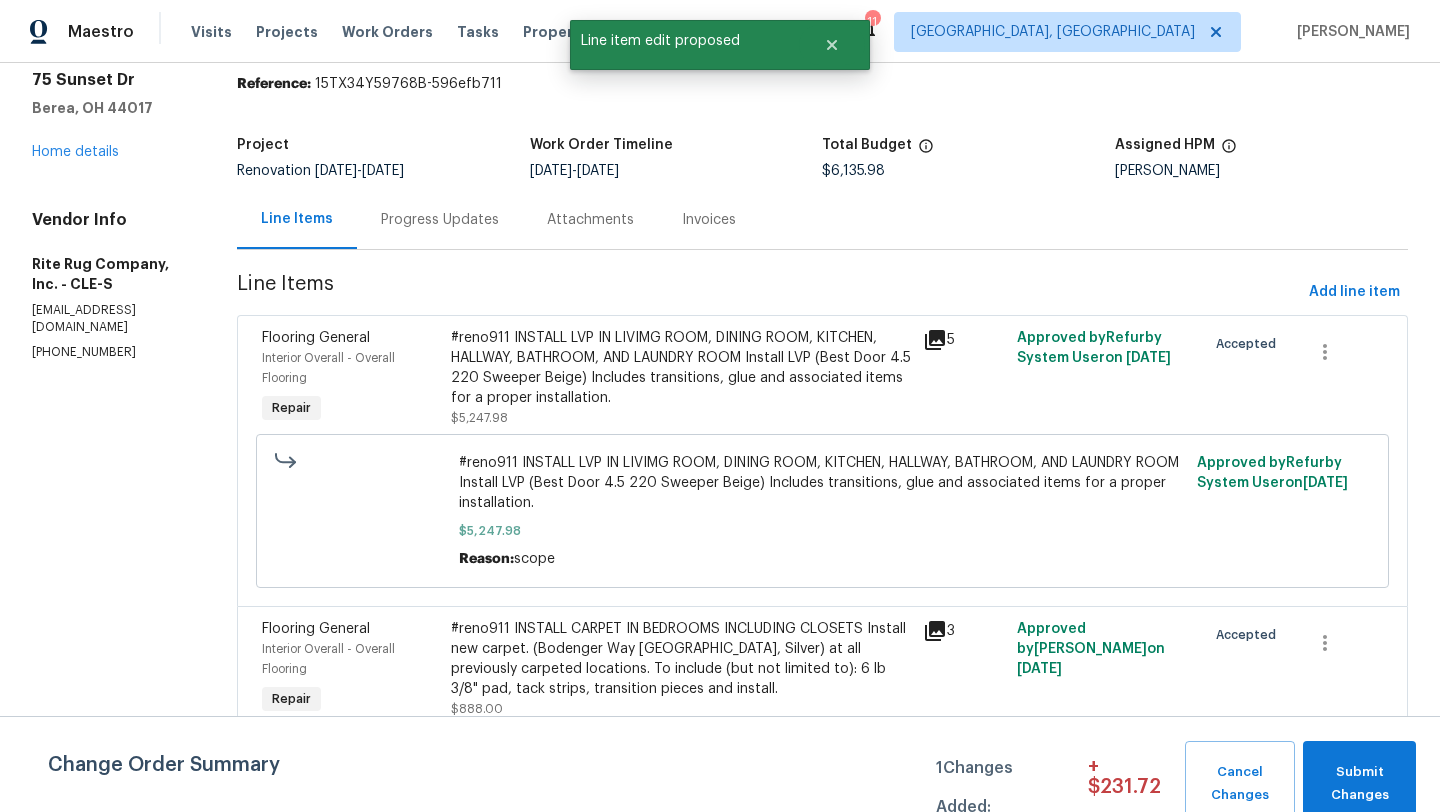 scroll, scrollTop: 0, scrollLeft: 0, axis: both 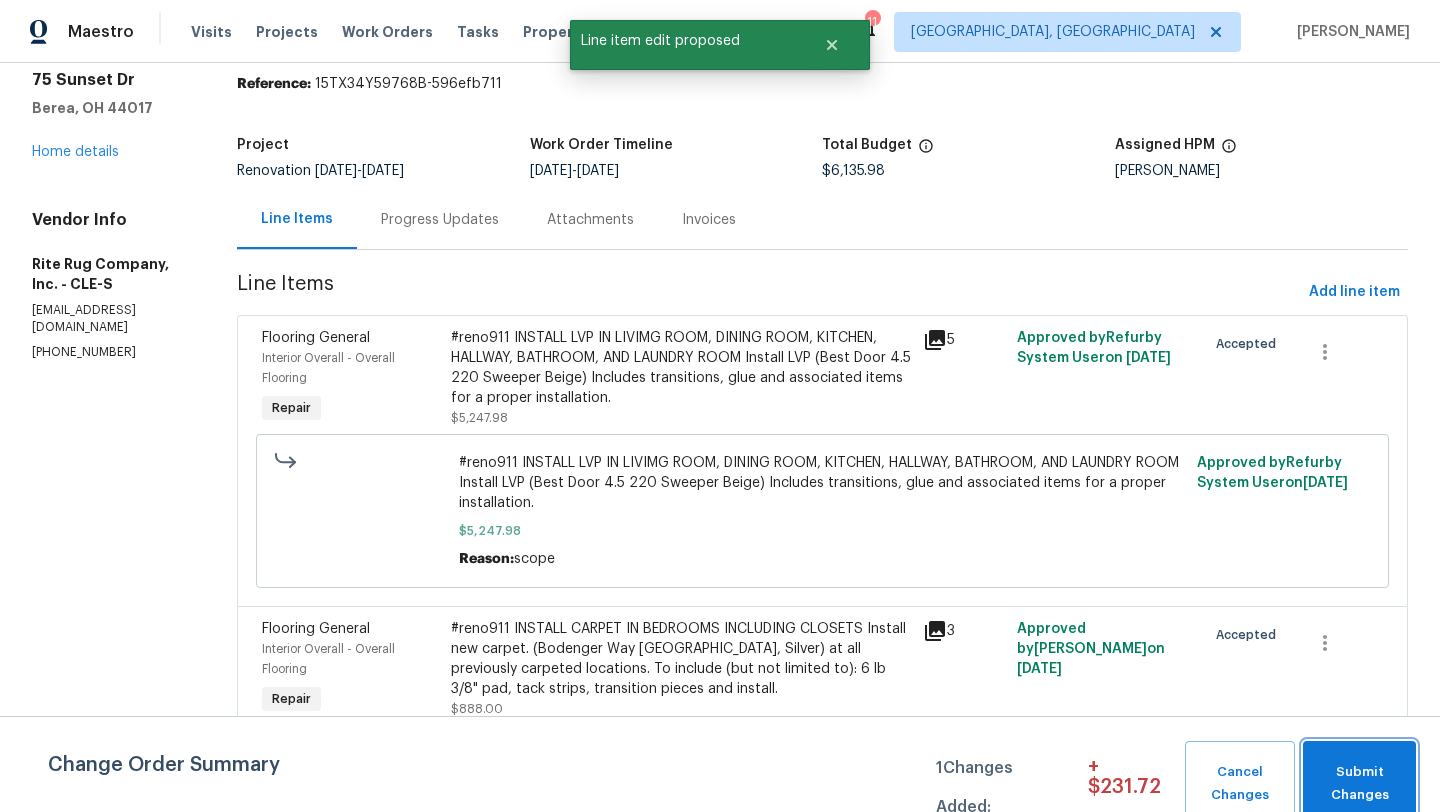 click on "Submit Changes" at bounding box center [1359, 784] 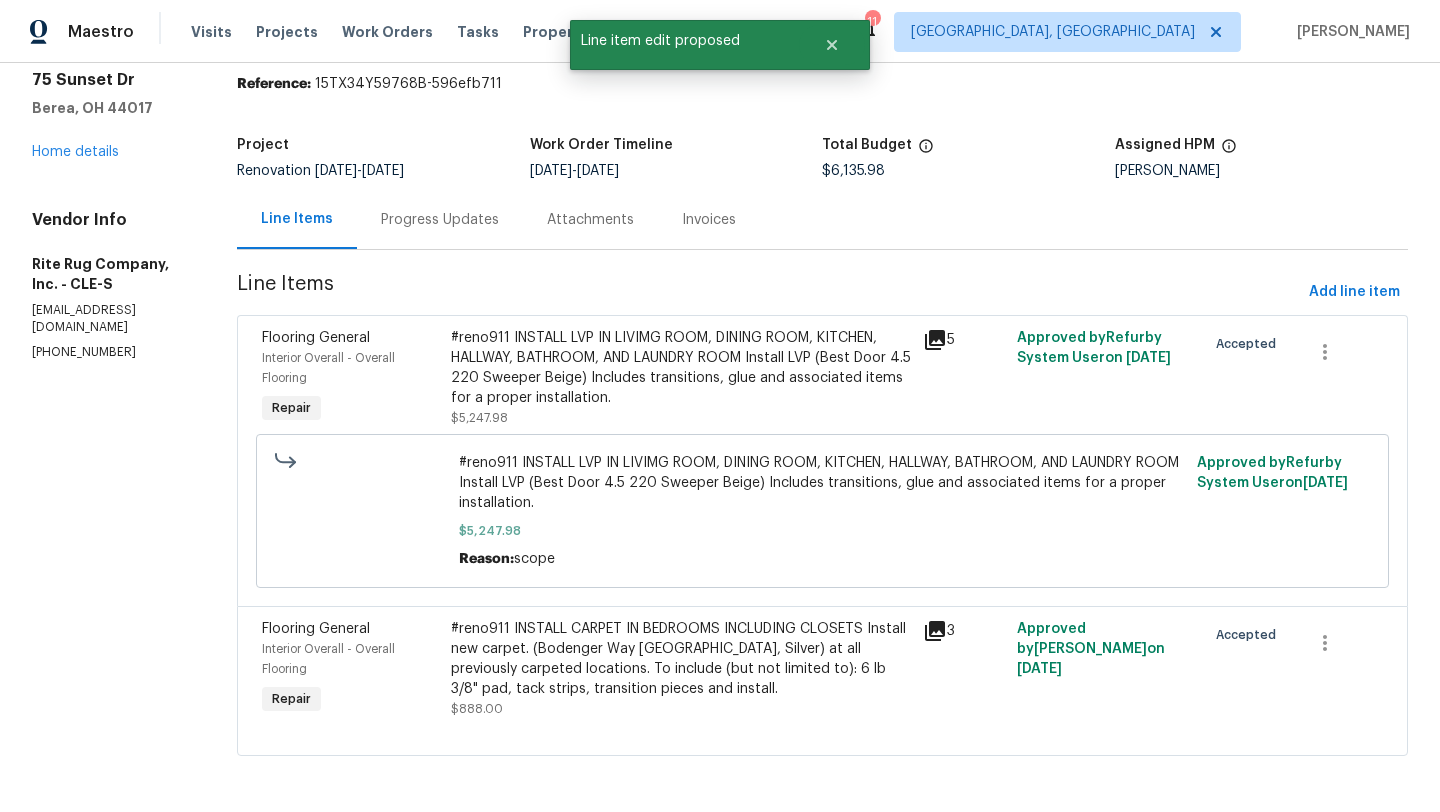 scroll, scrollTop: 0, scrollLeft: 0, axis: both 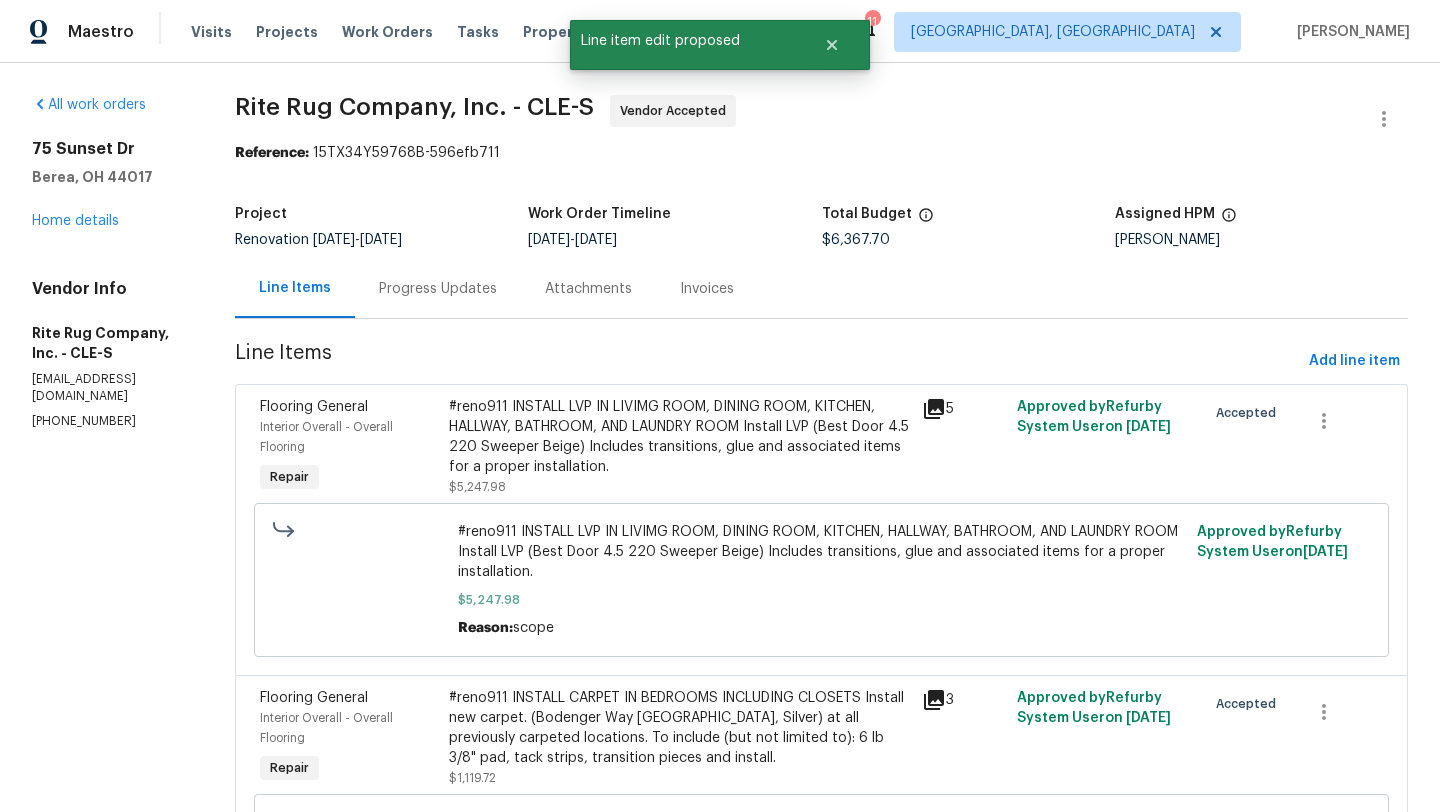 click on "All work orders 75 Sunset Dr Berea, OH 44017 Home details Vendor Info Rite Rug Company, Inc. - CLE-S cleveland.opendoor@riterug.com (404) 425-4110" at bounding box center (109, 262) 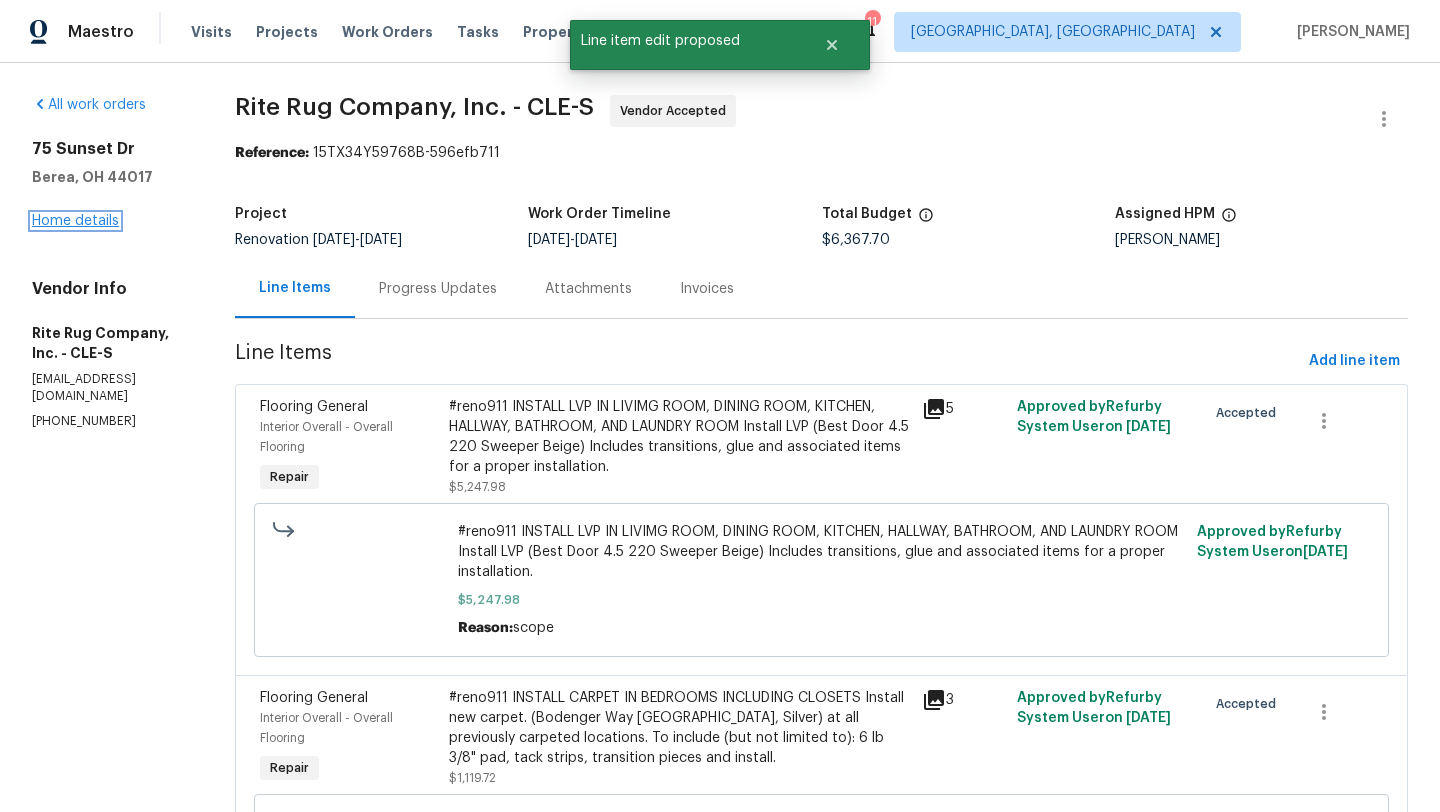 click on "Home details" at bounding box center (75, 221) 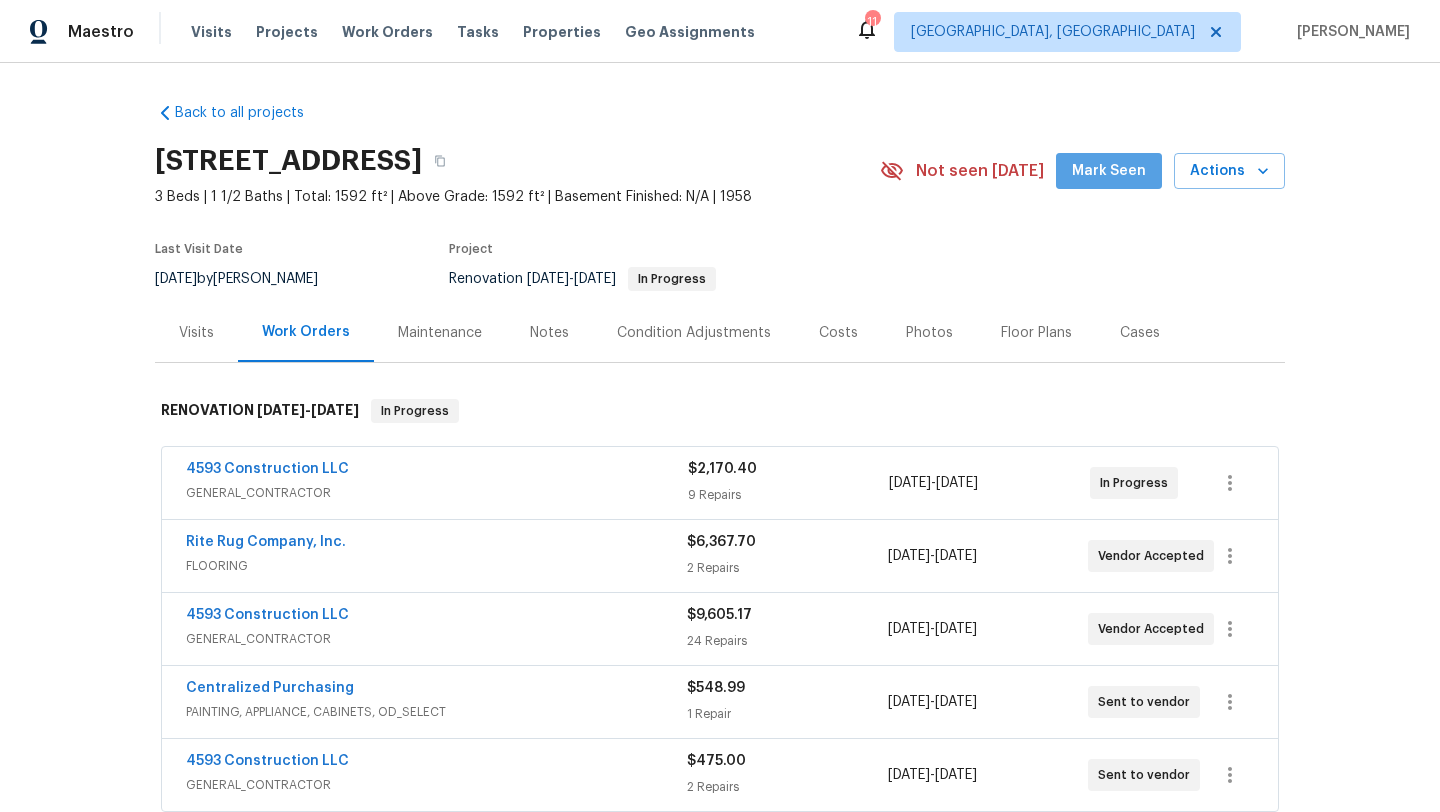 click on "Mark Seen" at bounding box center (1109, 171) 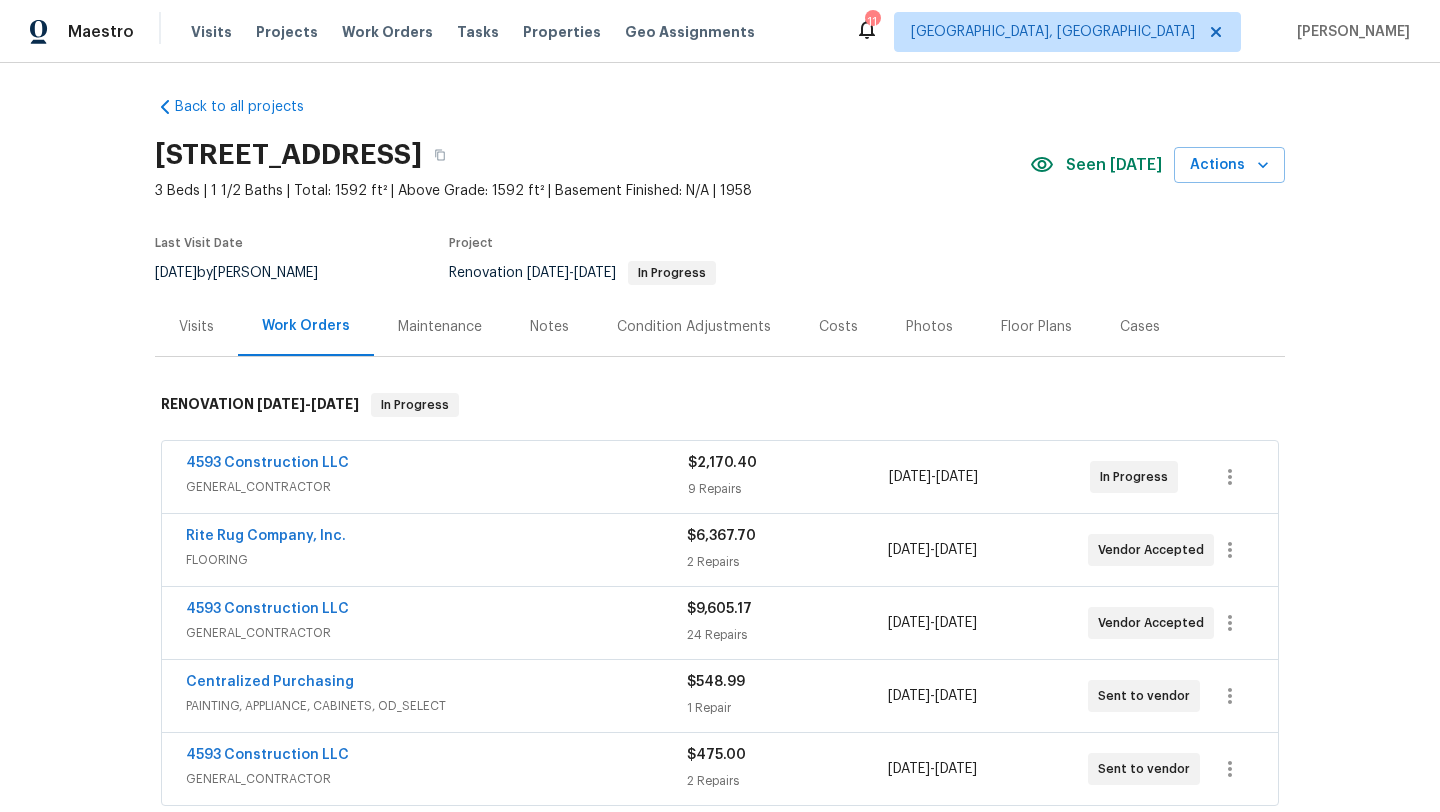 scroll, scrollTop: 0, scrollLeft: 0, axis: both 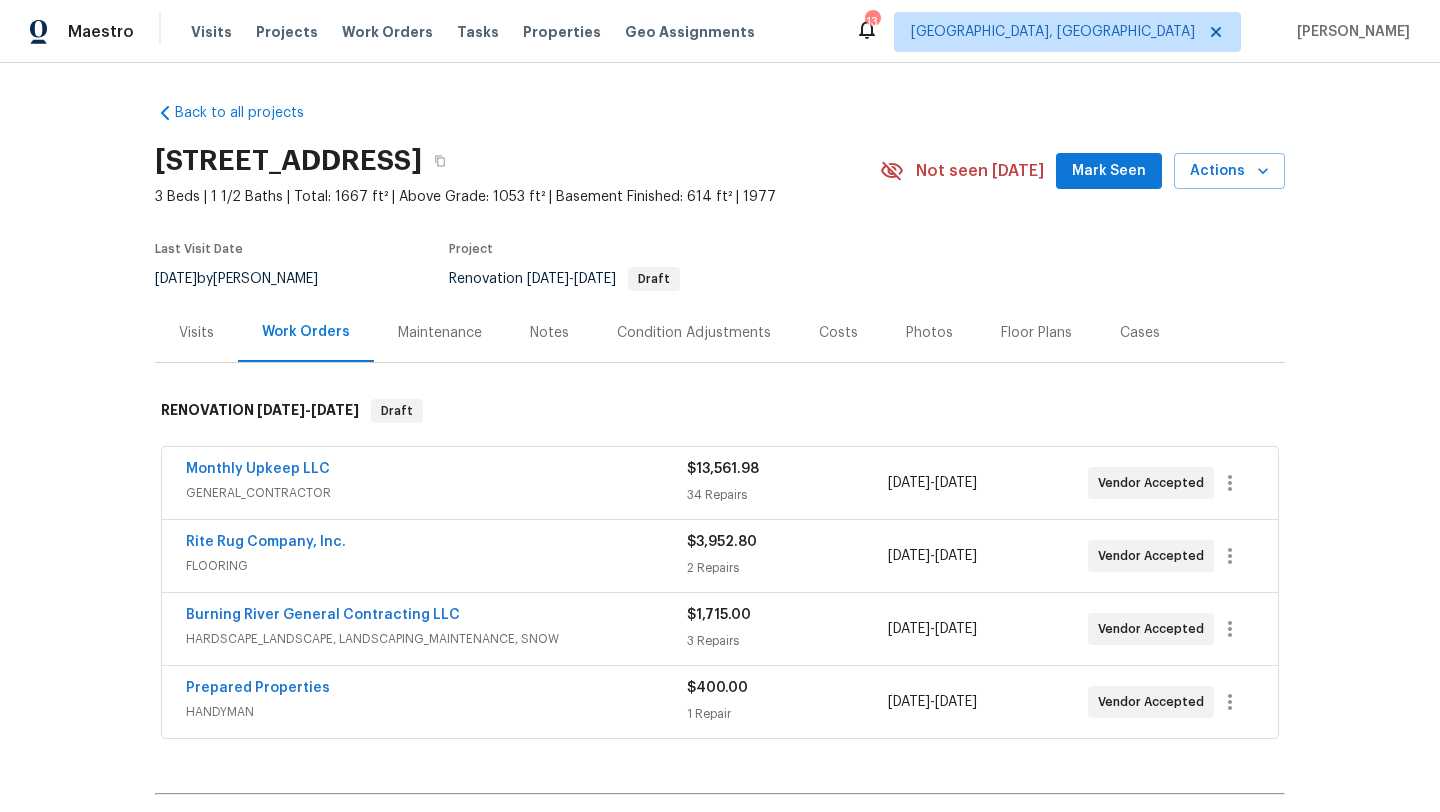 click on "Visits" at bounding box center [196, 333] 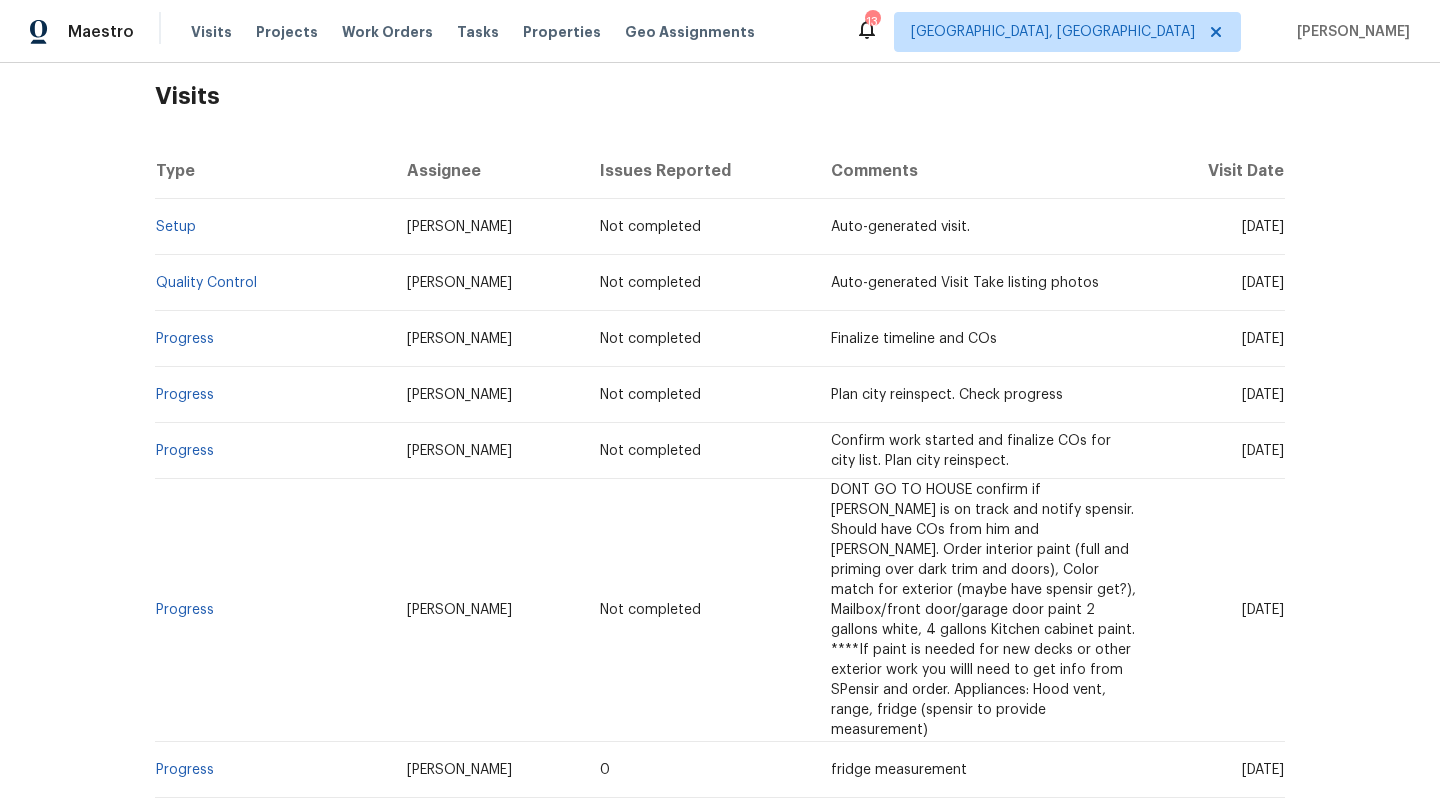scroll, scrollTop: 0, scrollLeft: 0, axis: both 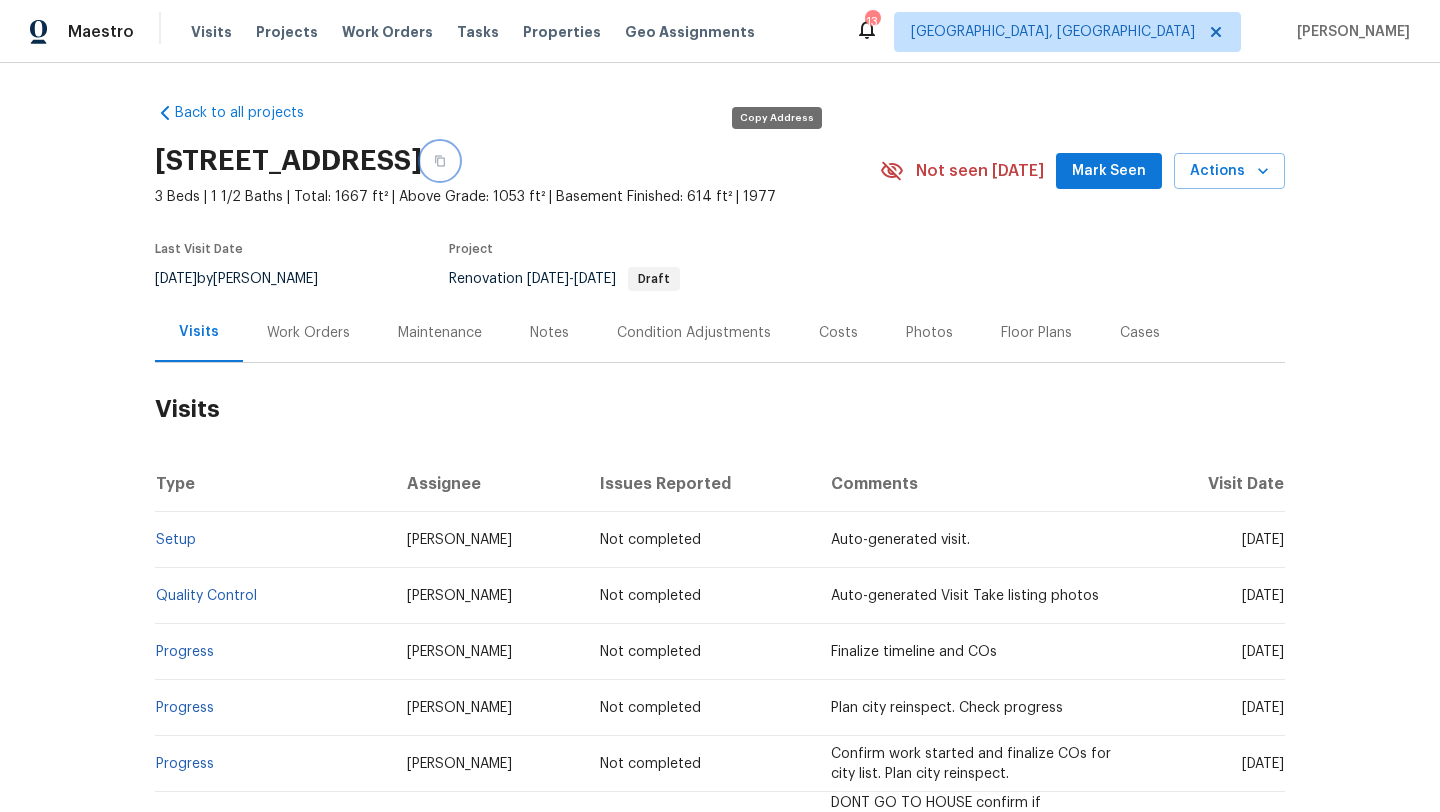 click 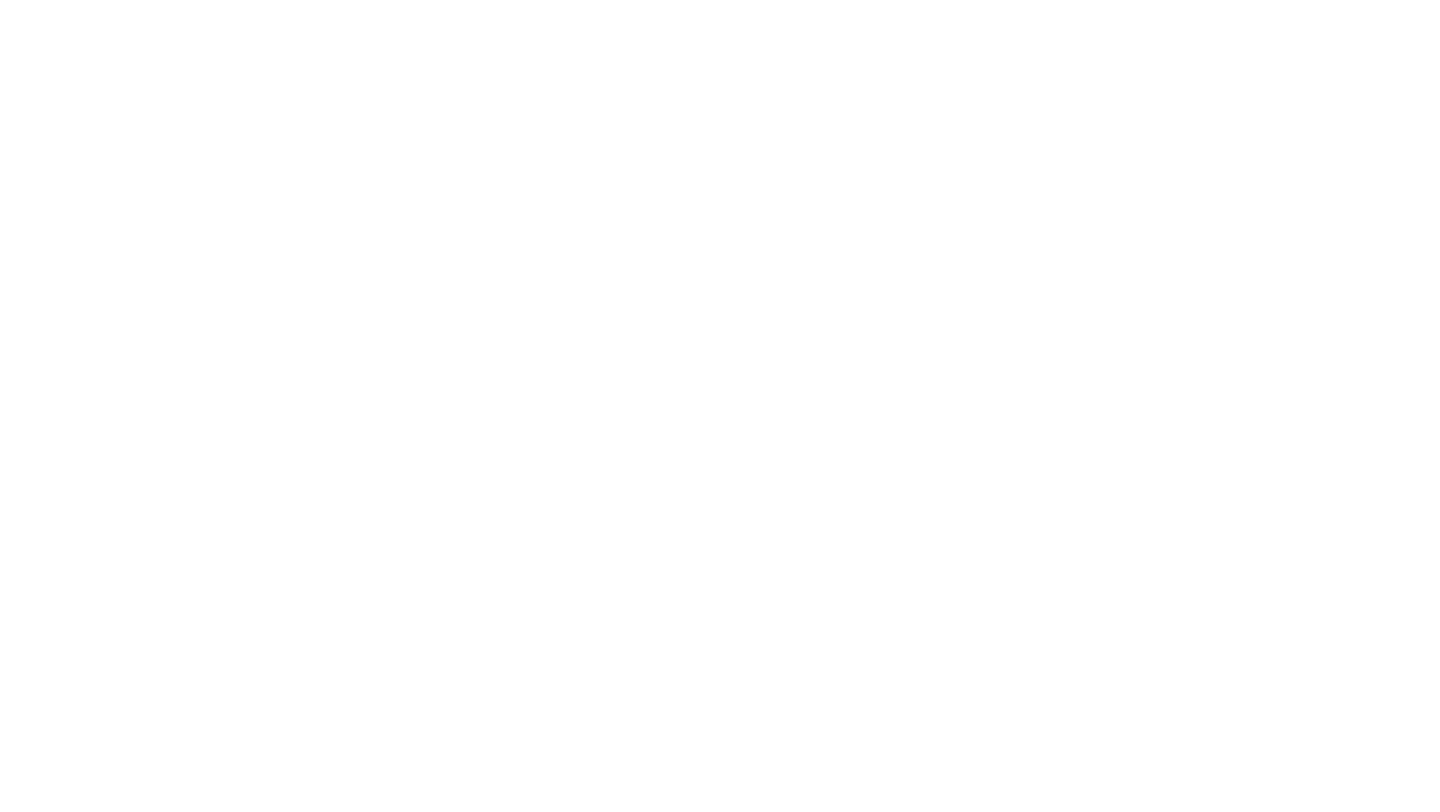 scroll, scrollTop: 0, scrollLeft: 0, axis: both 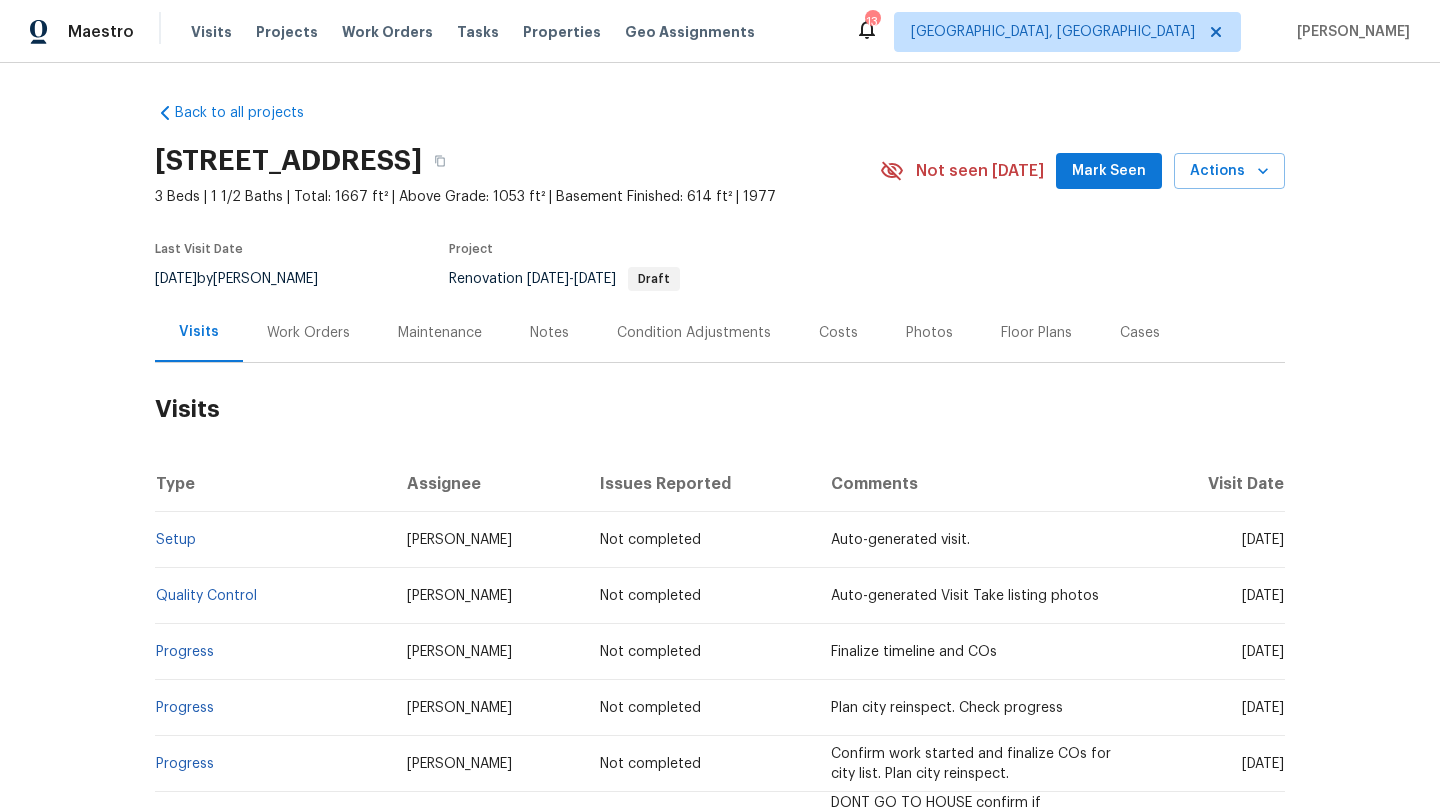 click on "Work Orders" at bounding box center [308, 333] 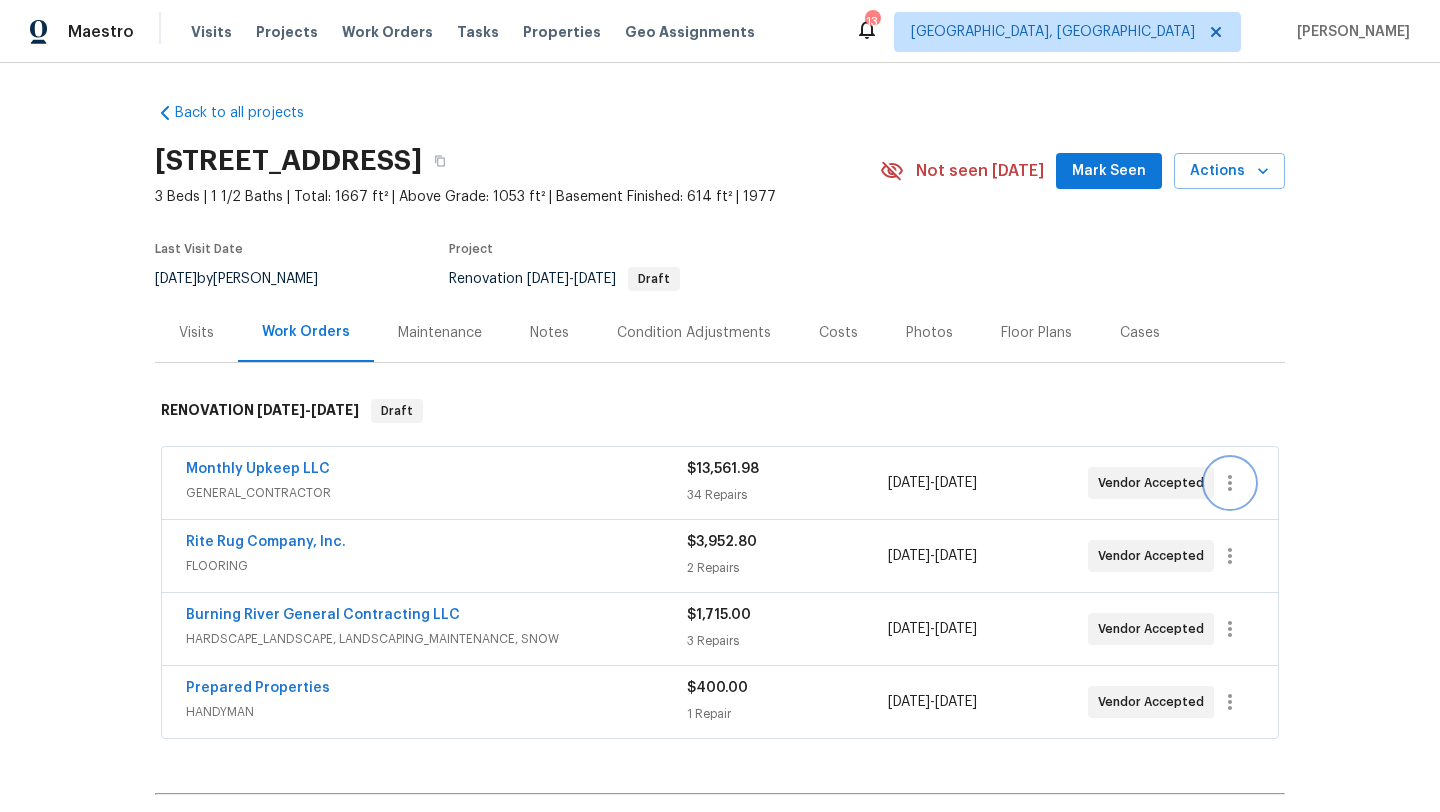 click 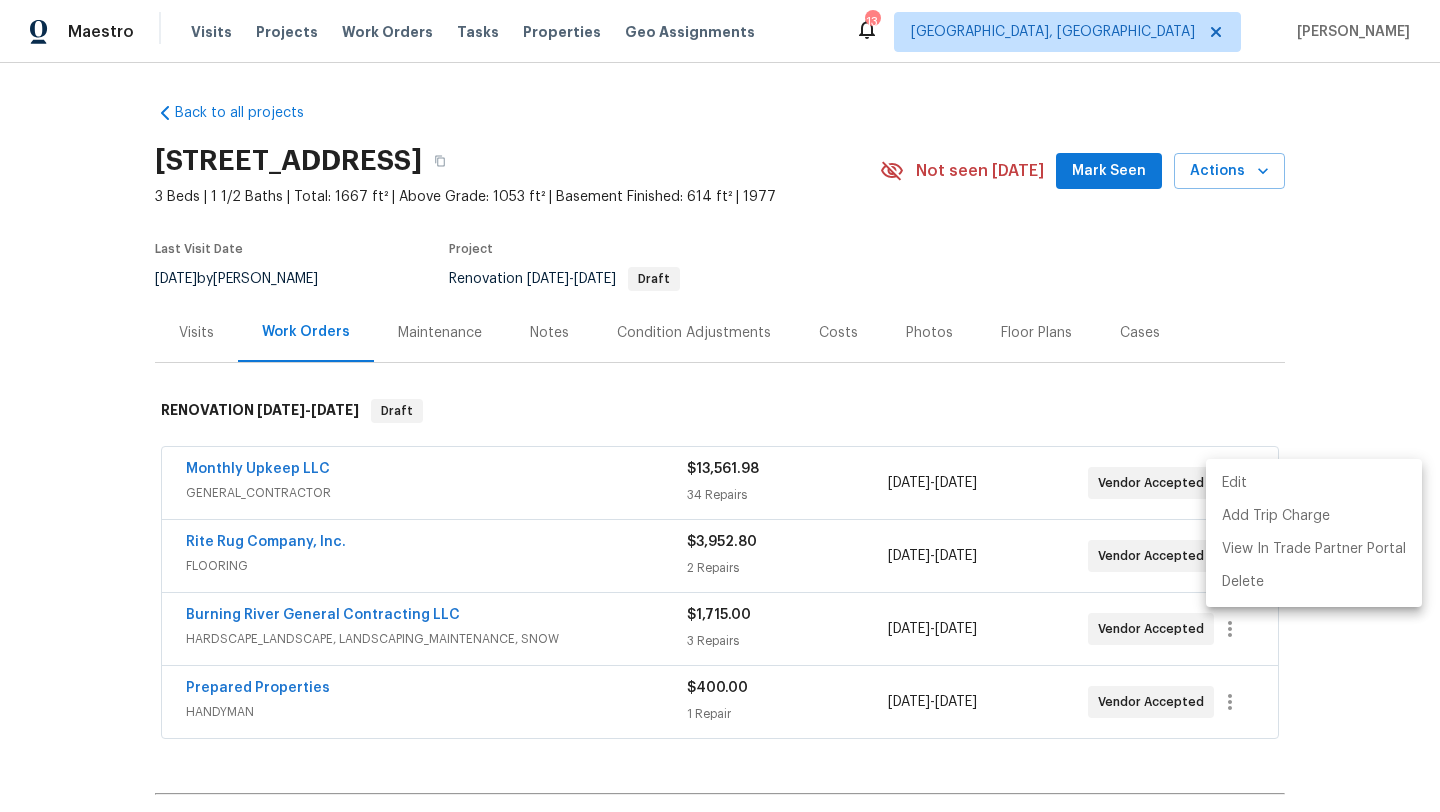 click on "Edit" at bounding box center (1314, 483) 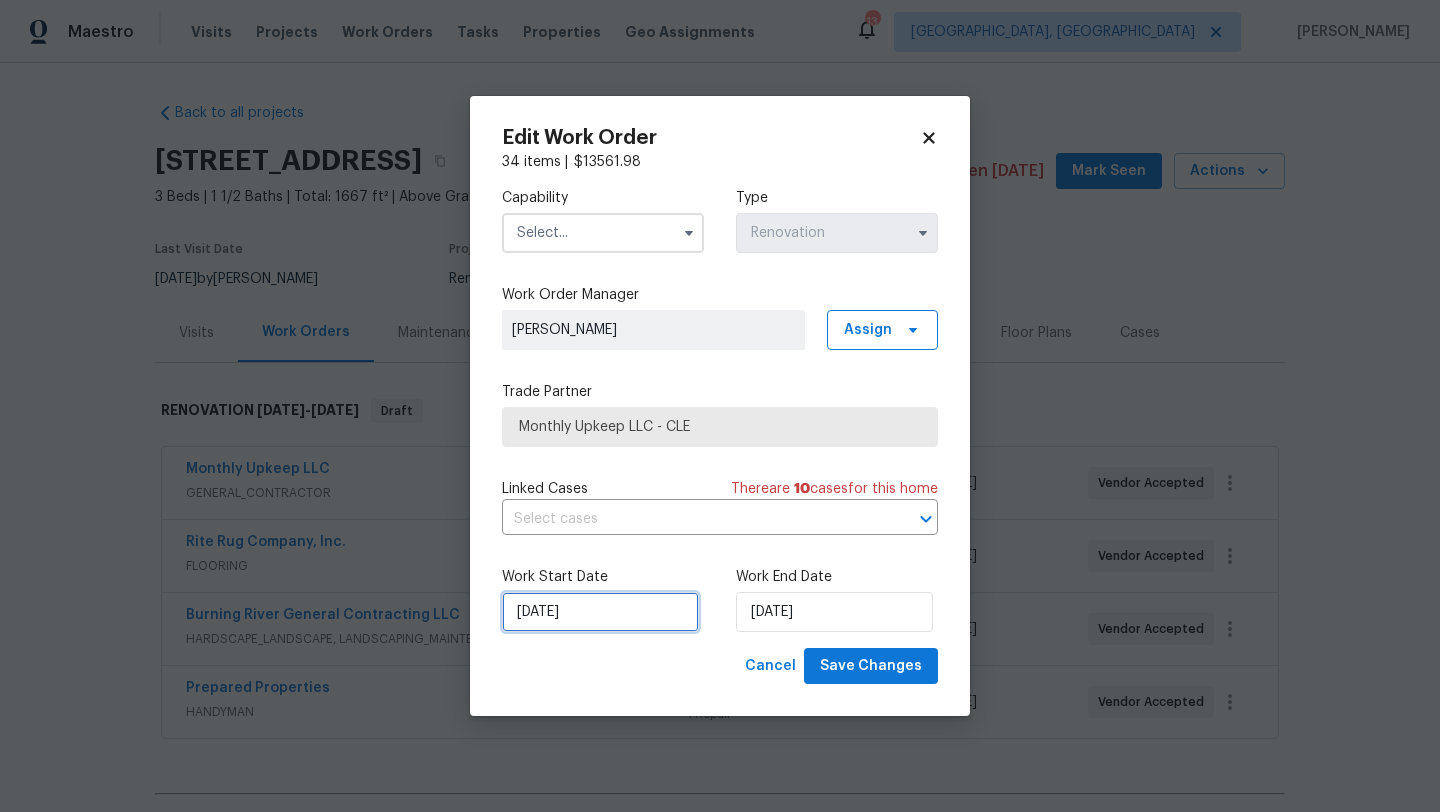 click on "[DATE]" at bounding box center [600, 612] 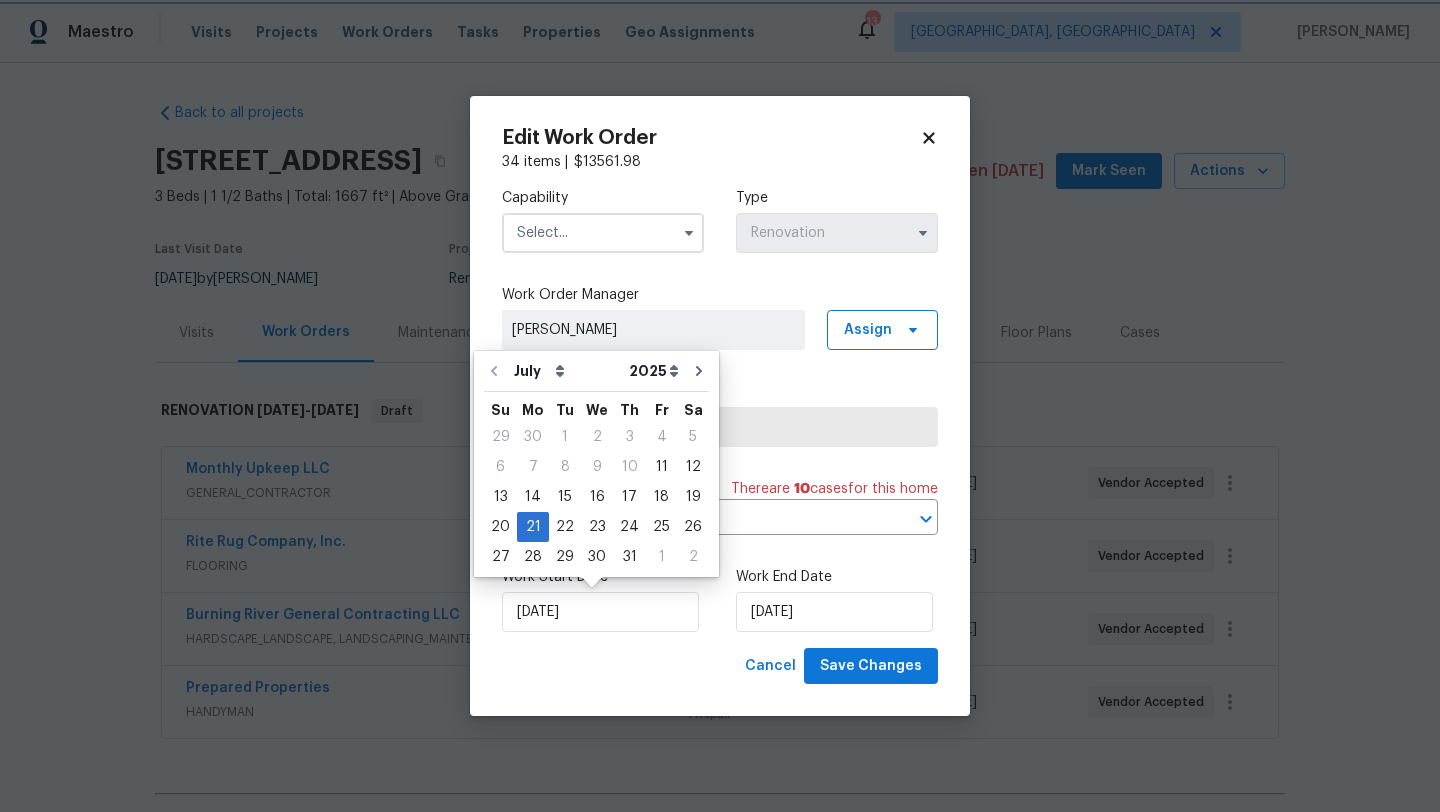 click on "Edit Work Order" at bounding box center (720, 138) 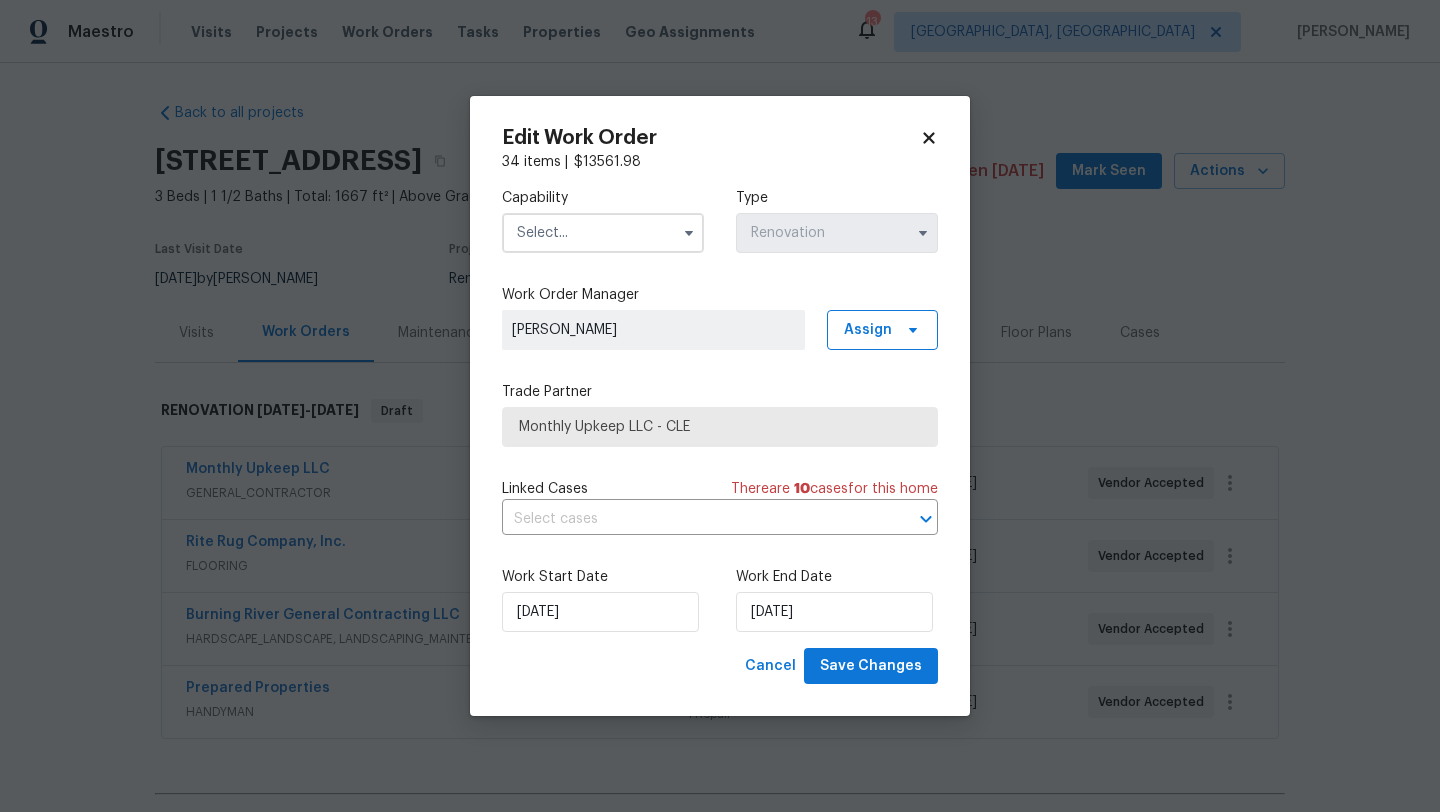 click 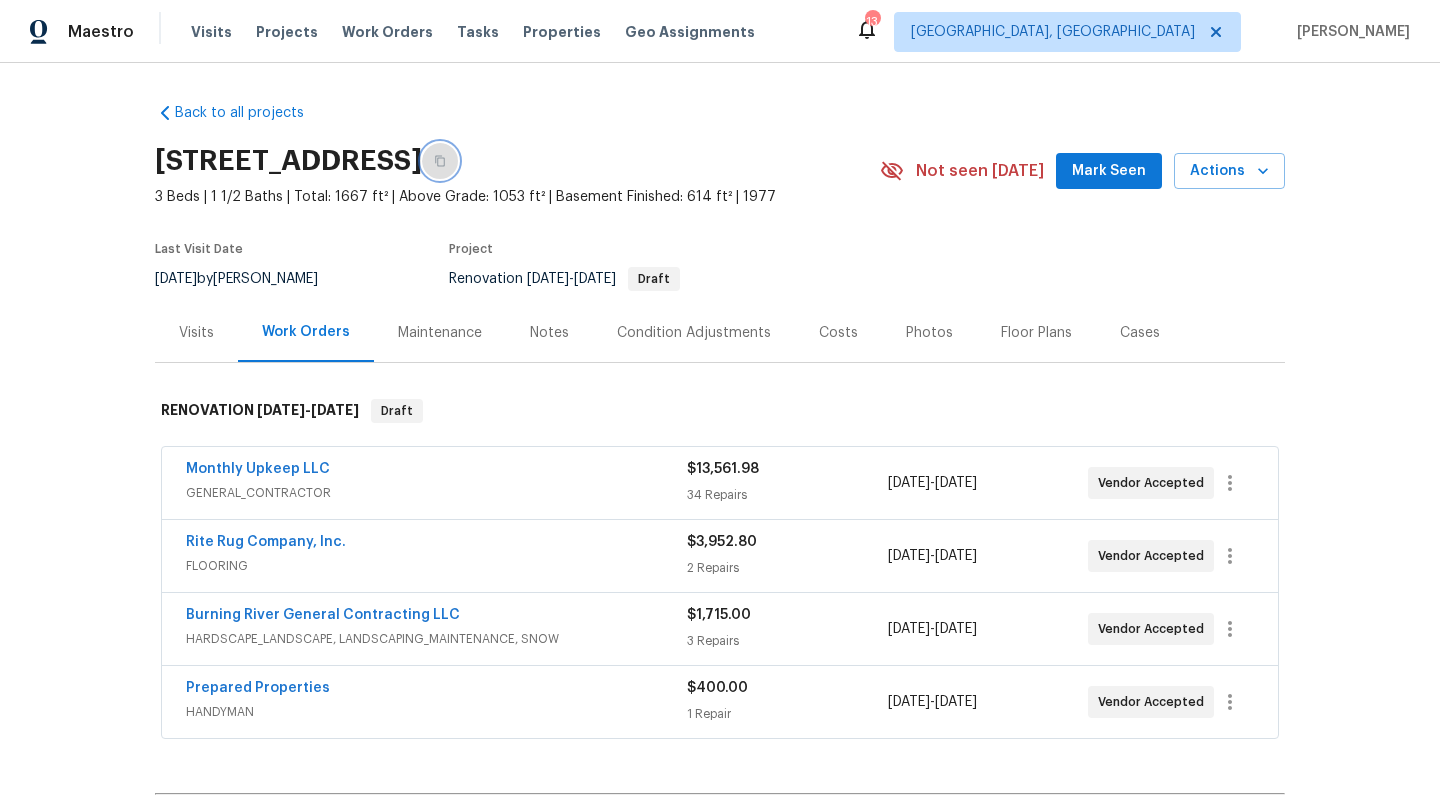 click 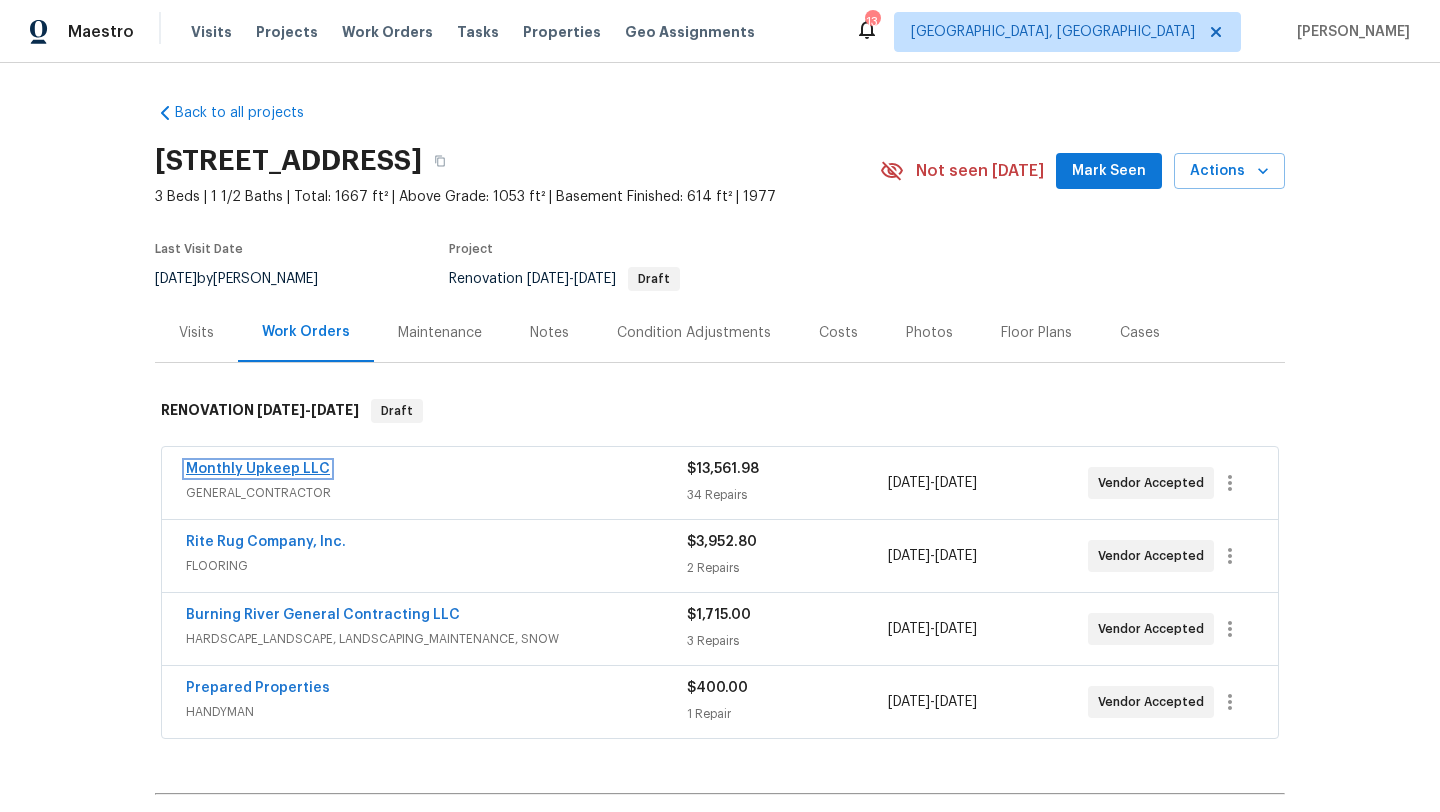 click on "Monthly Upkeep LLC" at bounding box center [258, 469] 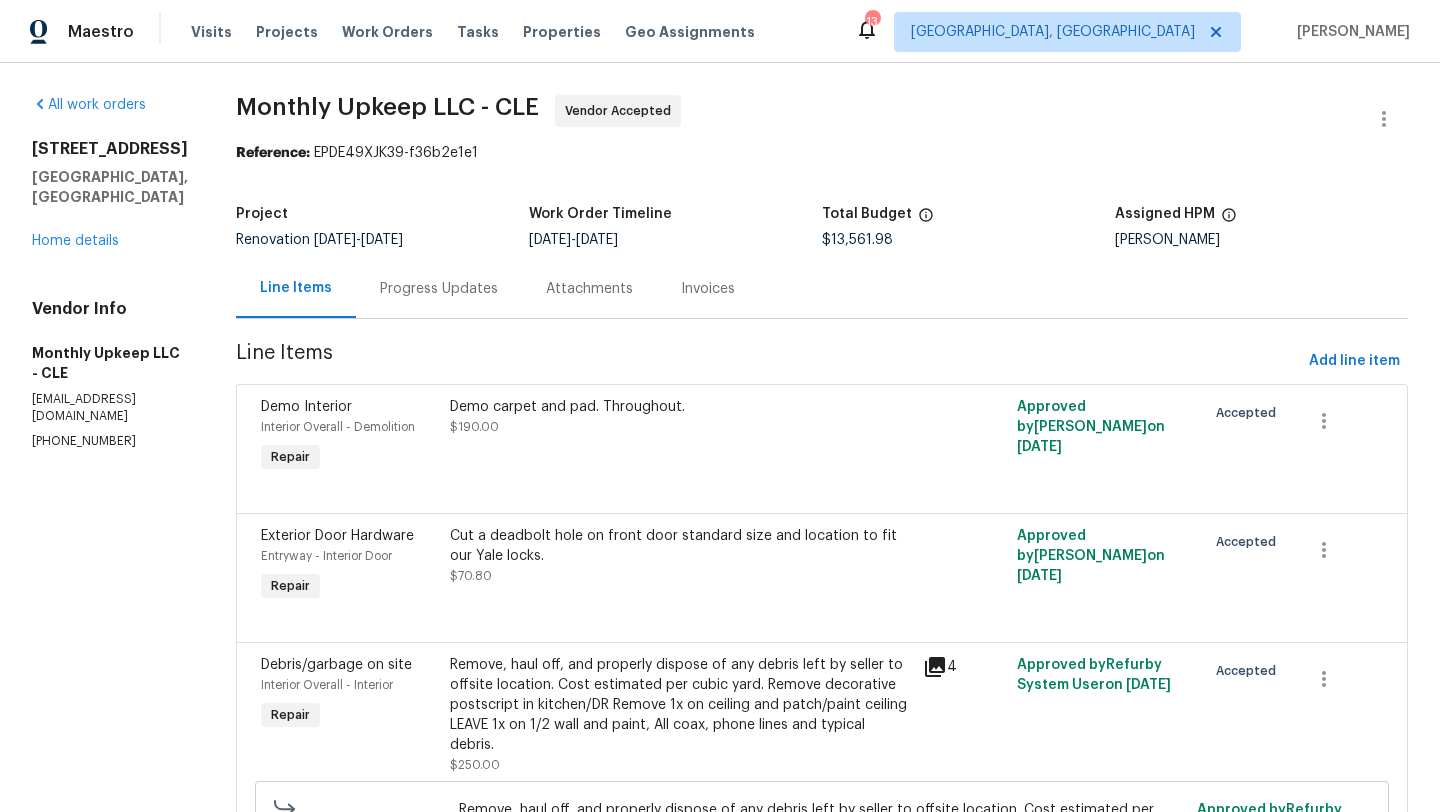 click on "Progress Updates" at bounding box center [439, 288] 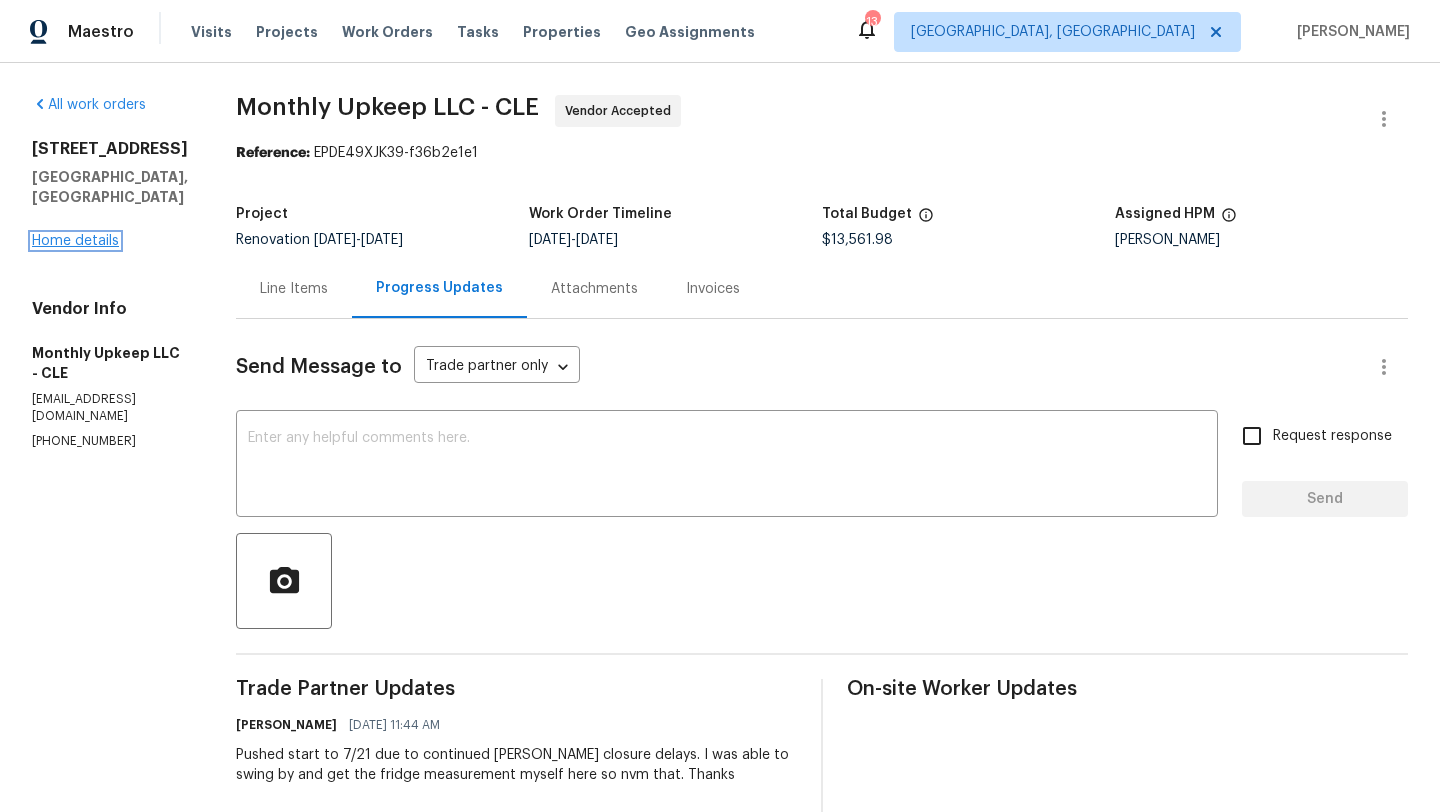 click on "Home details" at bounding box center [75, 241] 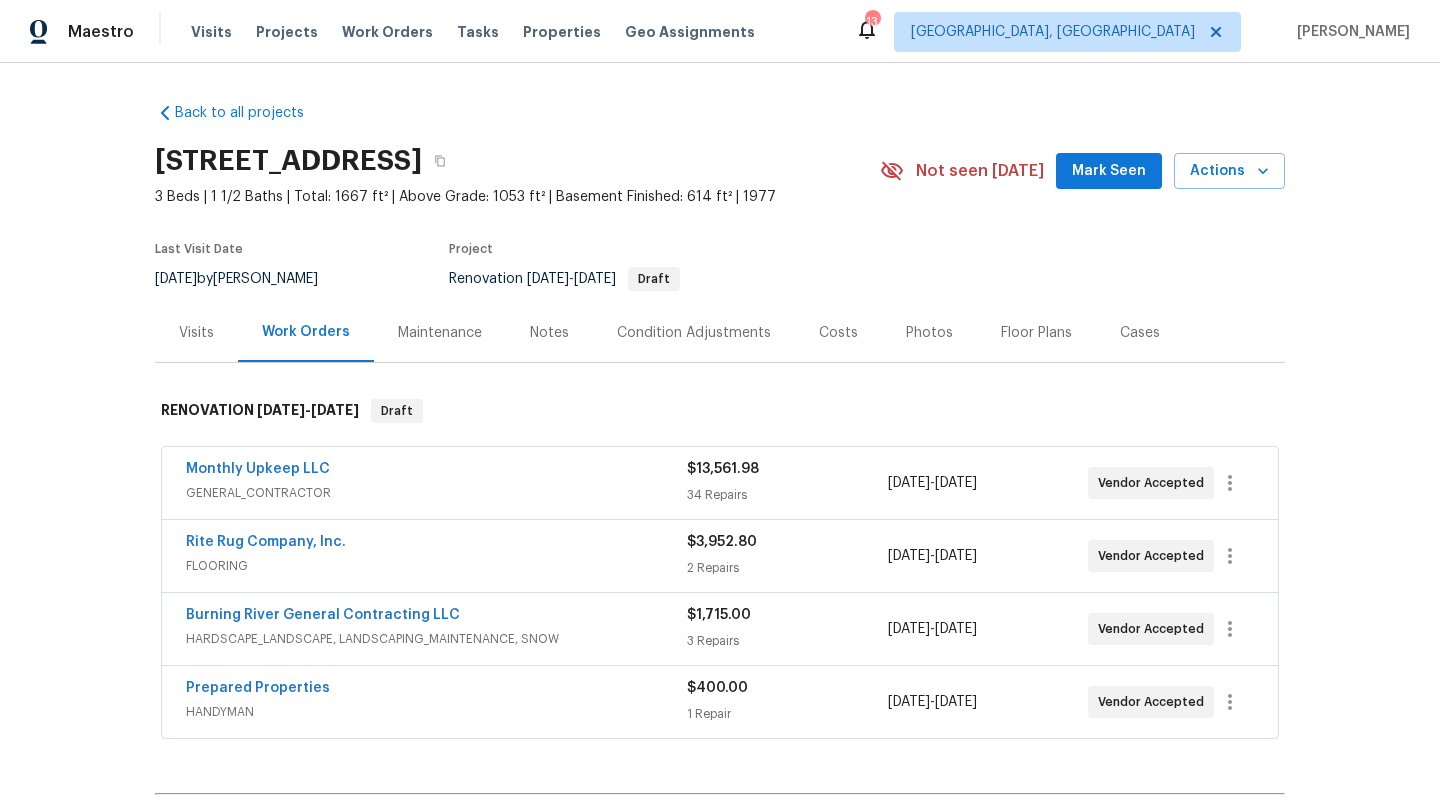 click on "Visits" at bounding box center [196, 333] 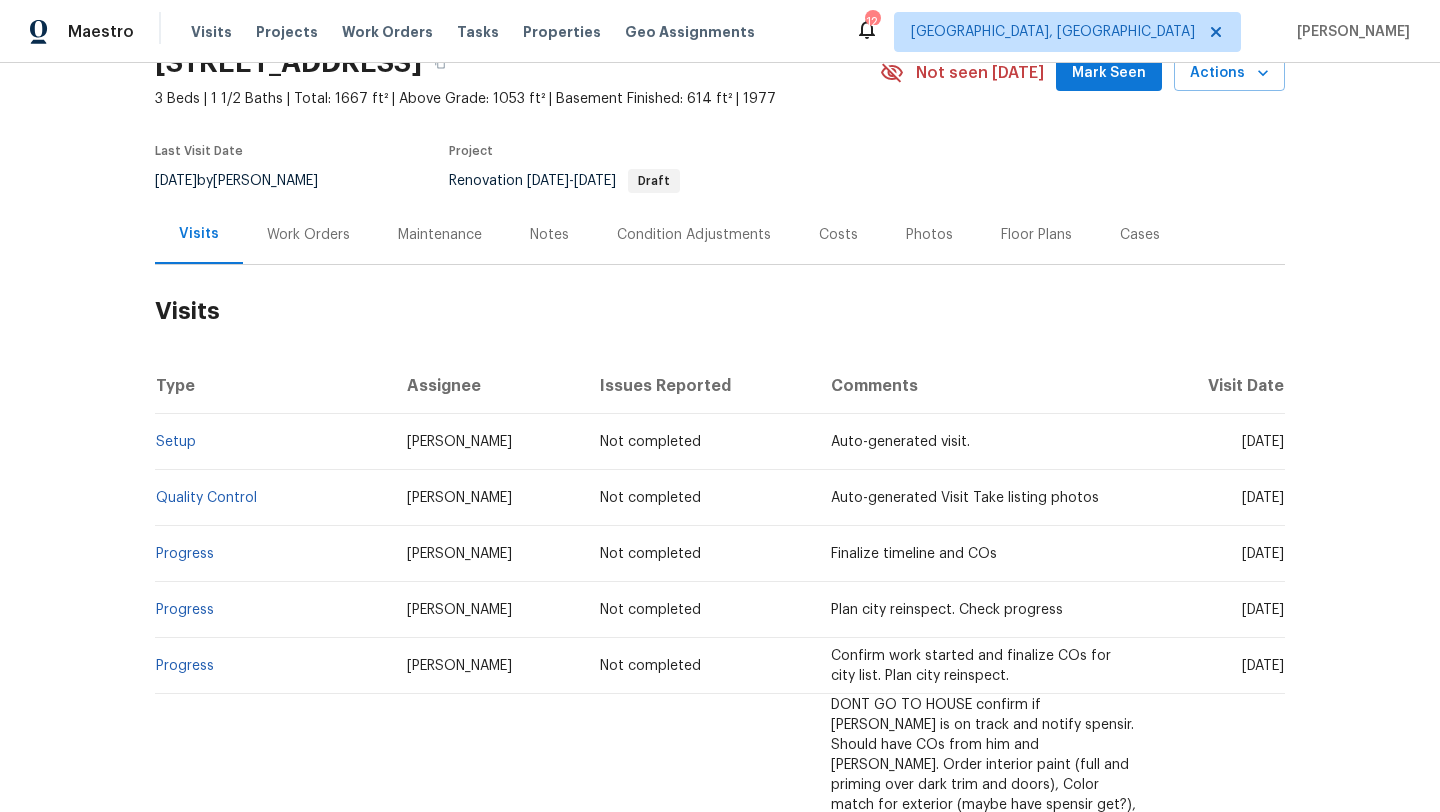 scroll, scrollTop: 69, scrollLeft: 0, axis: vertical 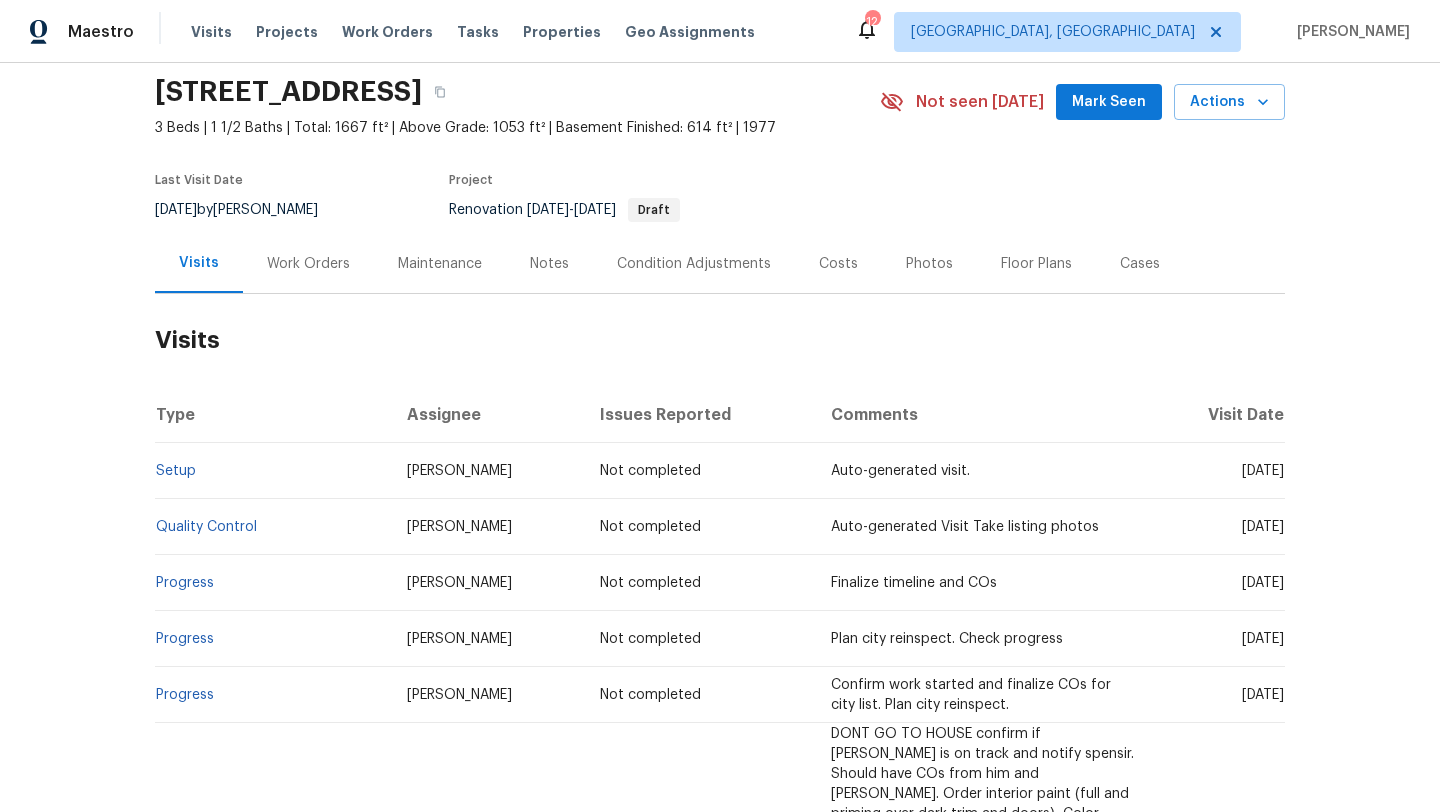 click on "Notes" at bounding box center (549, 264) 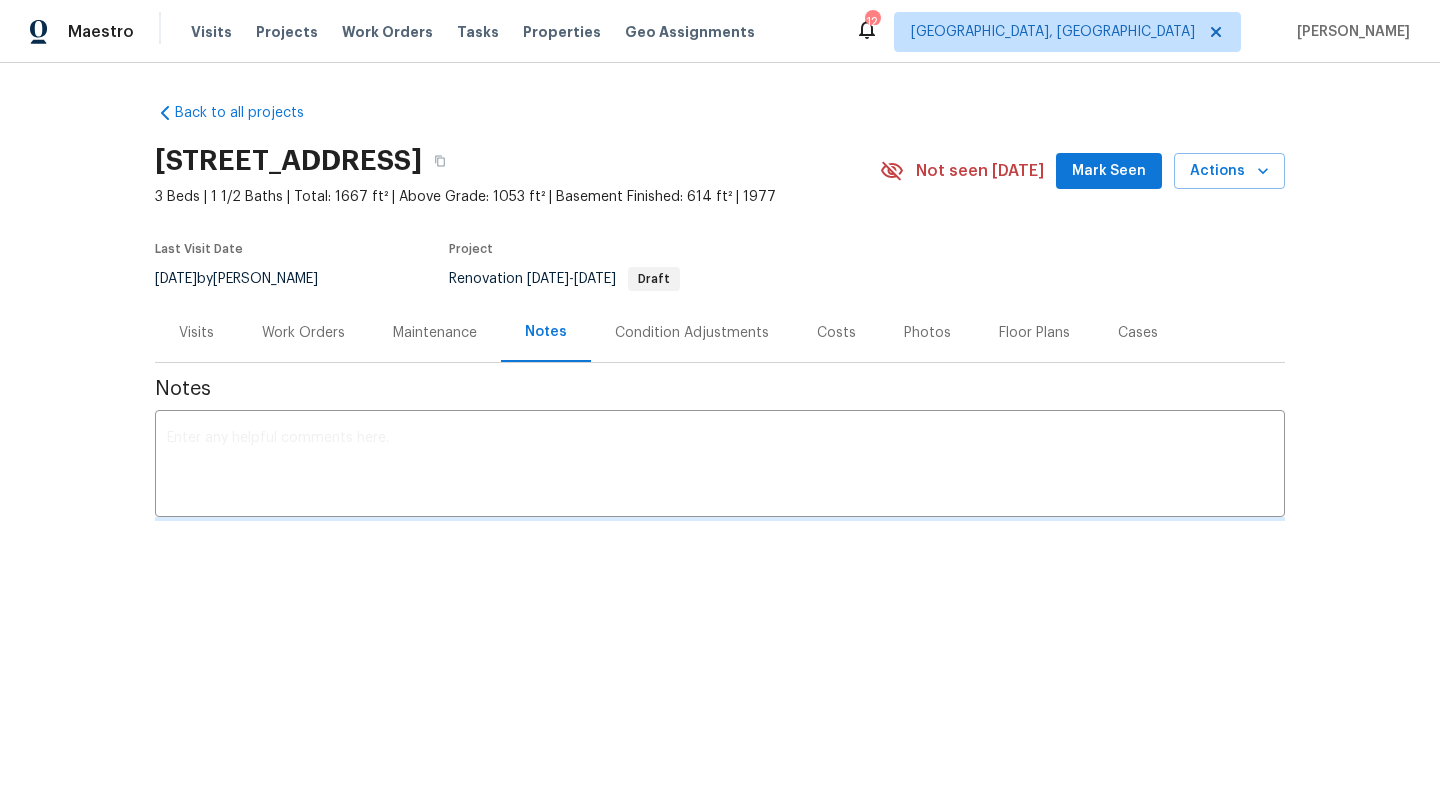 scroll, scrollTop: 0, scrollLeft: 0, axis: both 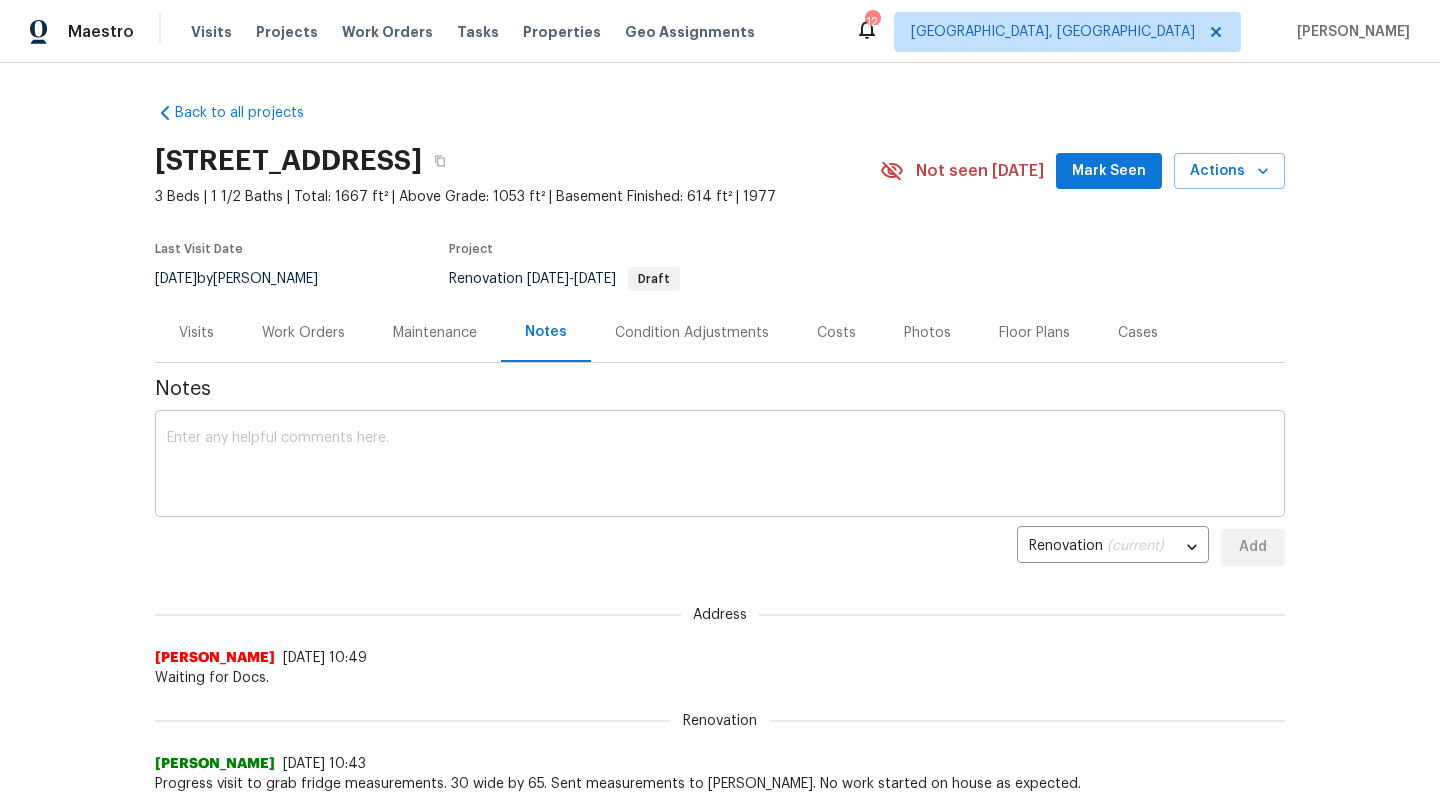 click at bounding box center (720, 466) 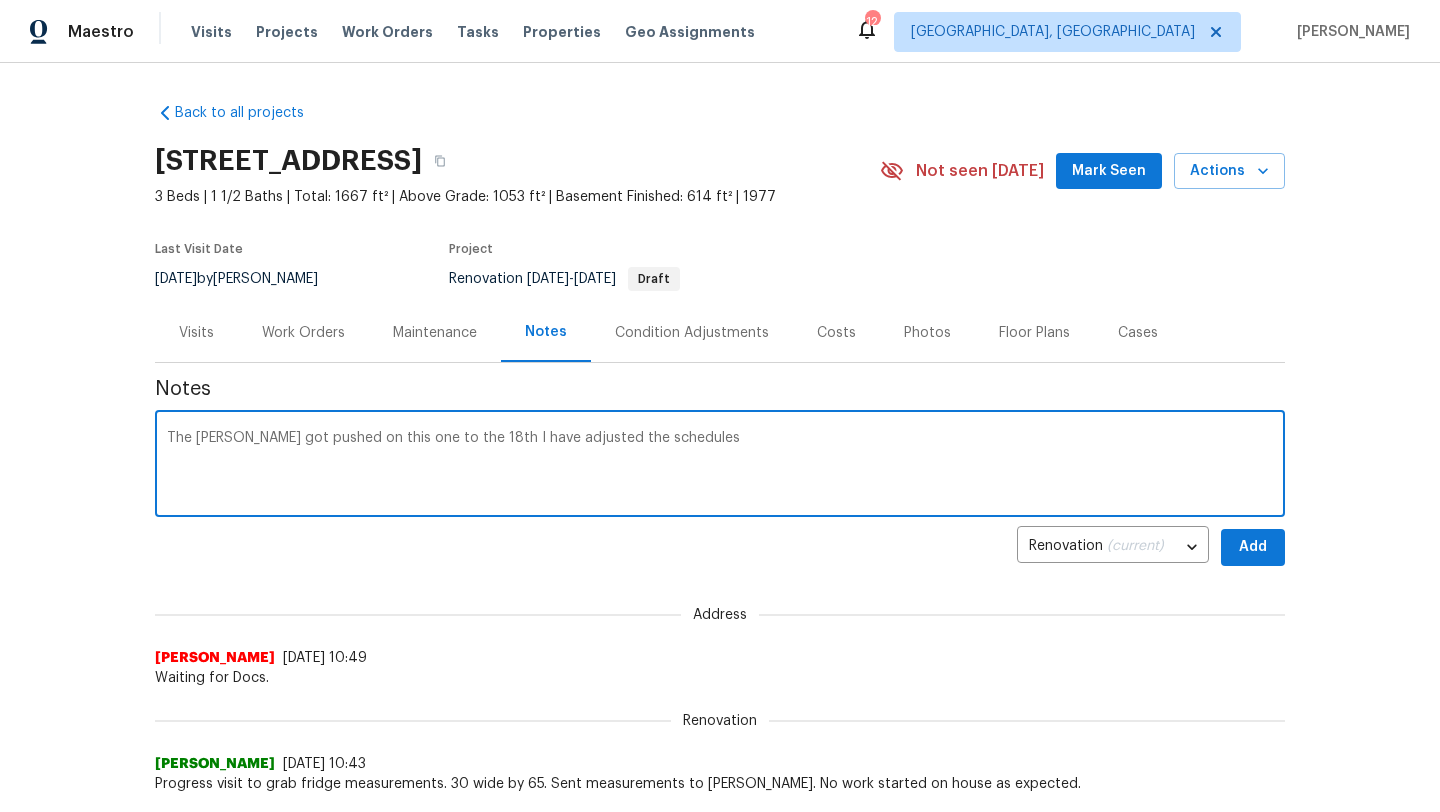 type on "The [PERSON_NAME] got pushed on this one to the 18th I have adjusted the schedules" 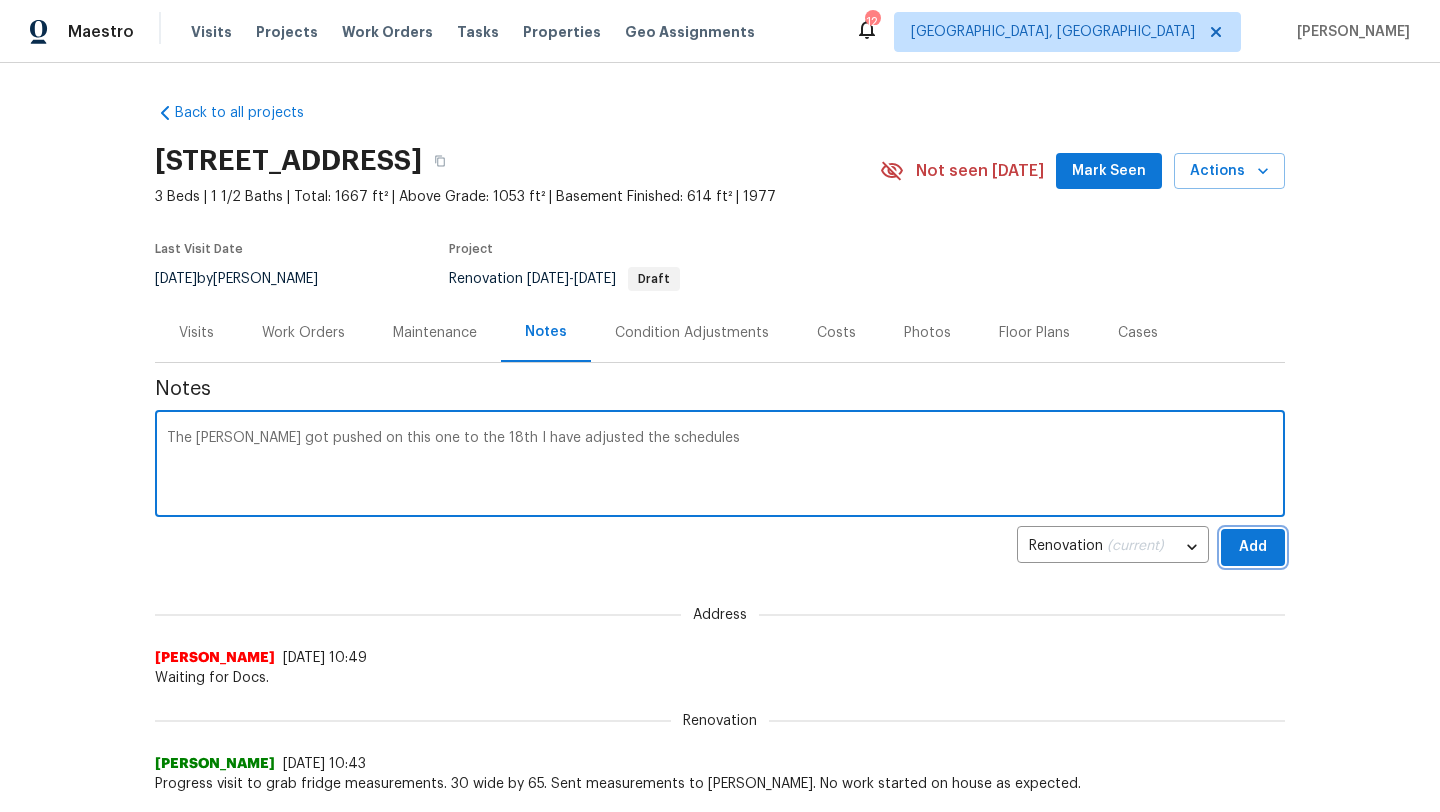 click on "Add" at bounding box center [1253, 547] 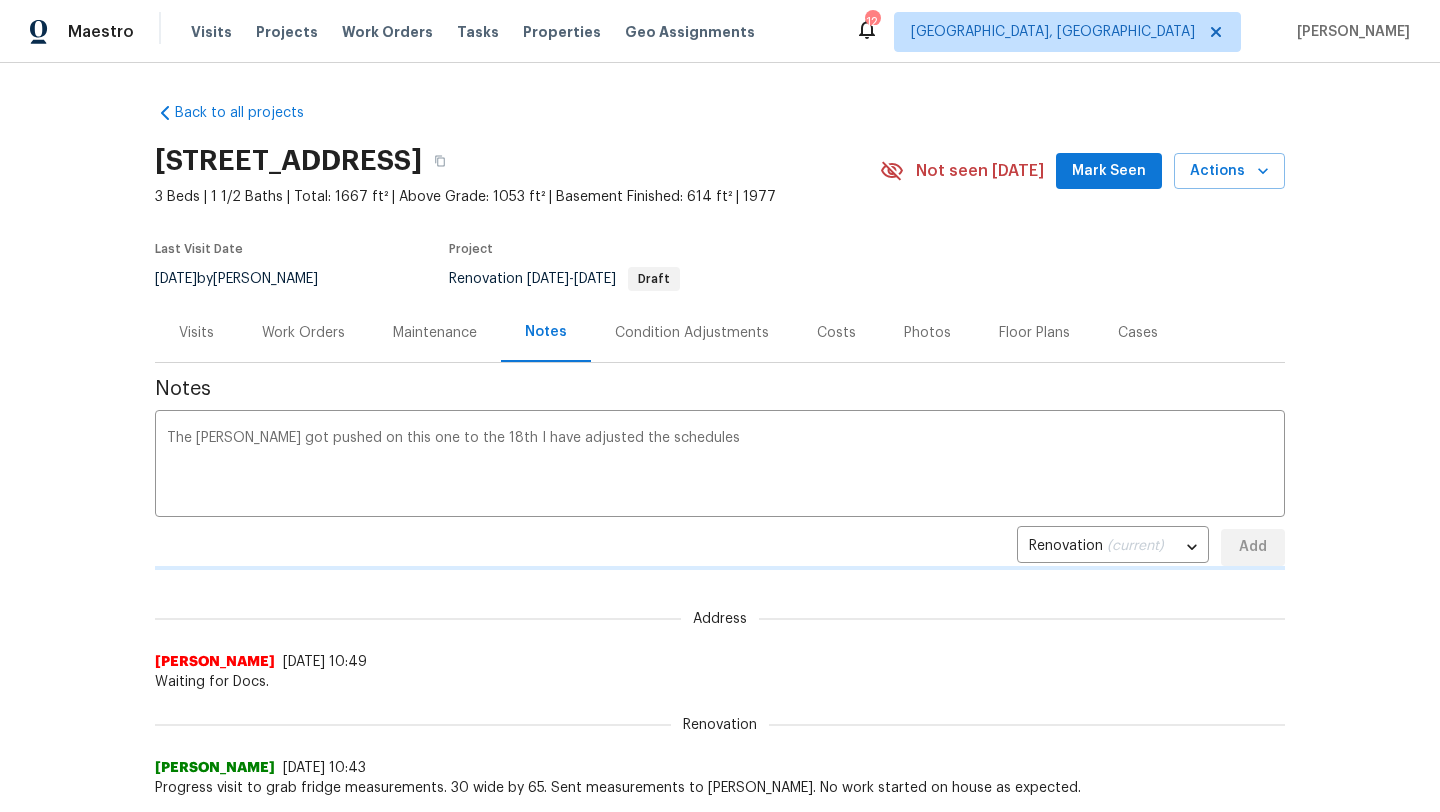 type 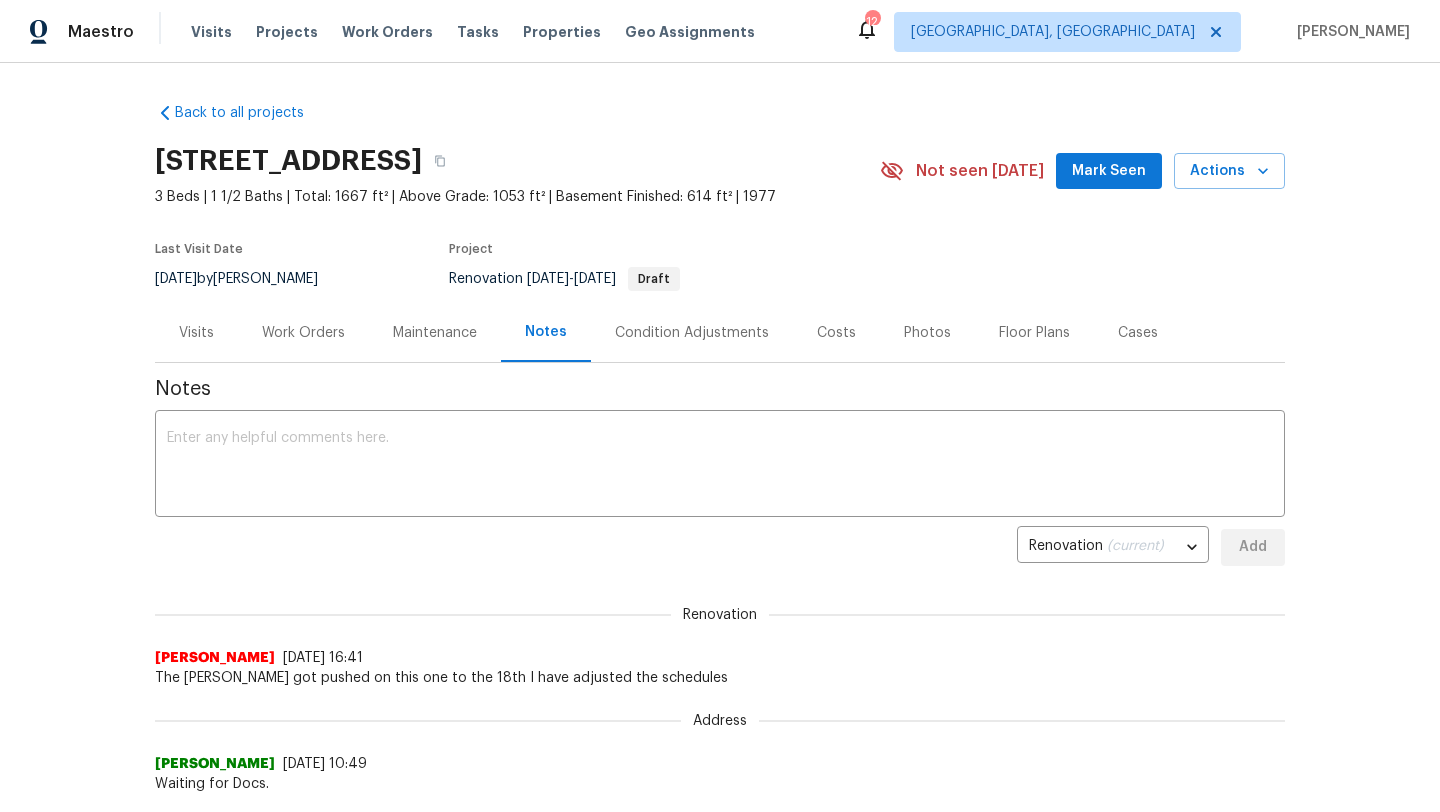 click on "Mark Seen" at bounding box center (1109, 171) 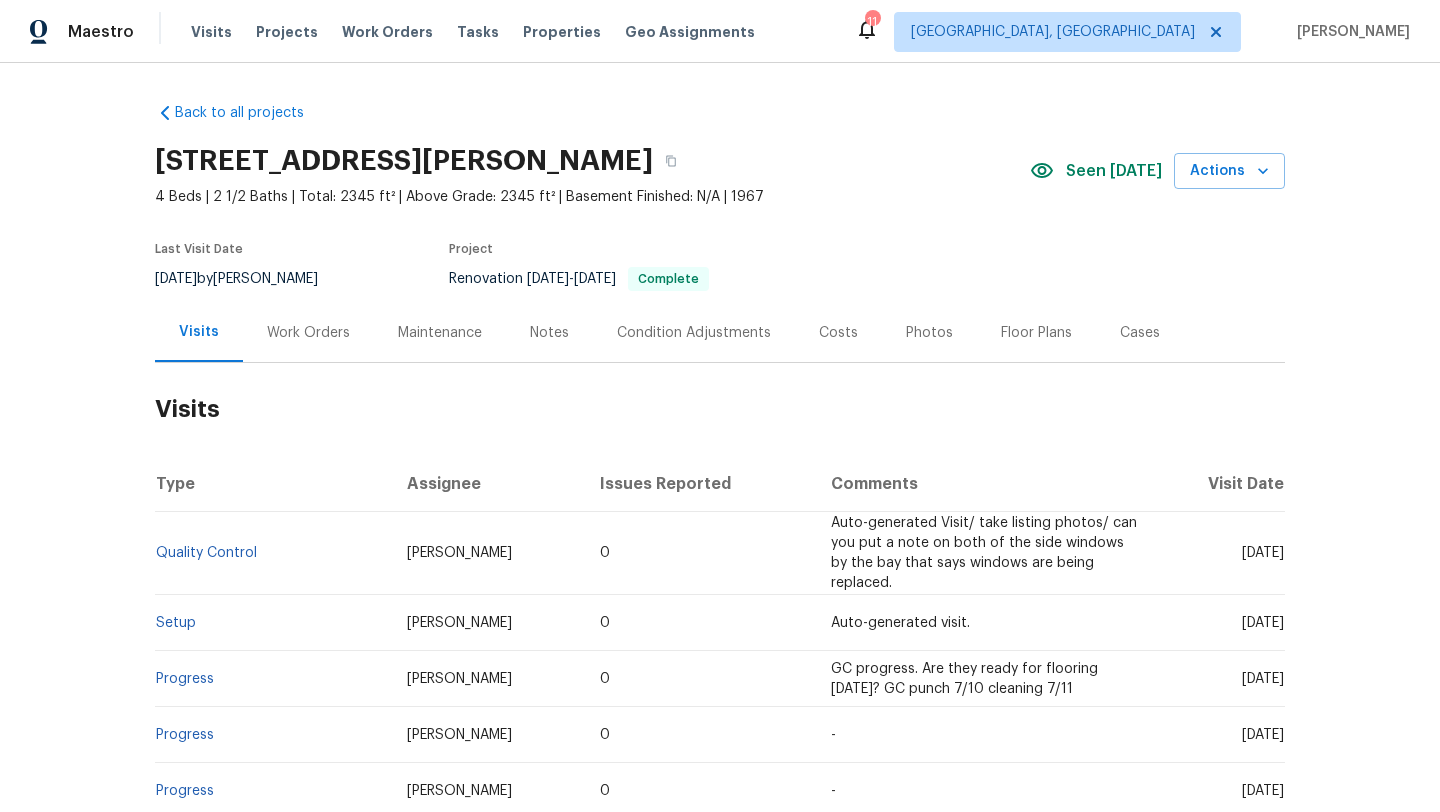 click on "Work Orders" at bounding box center [308, 333] 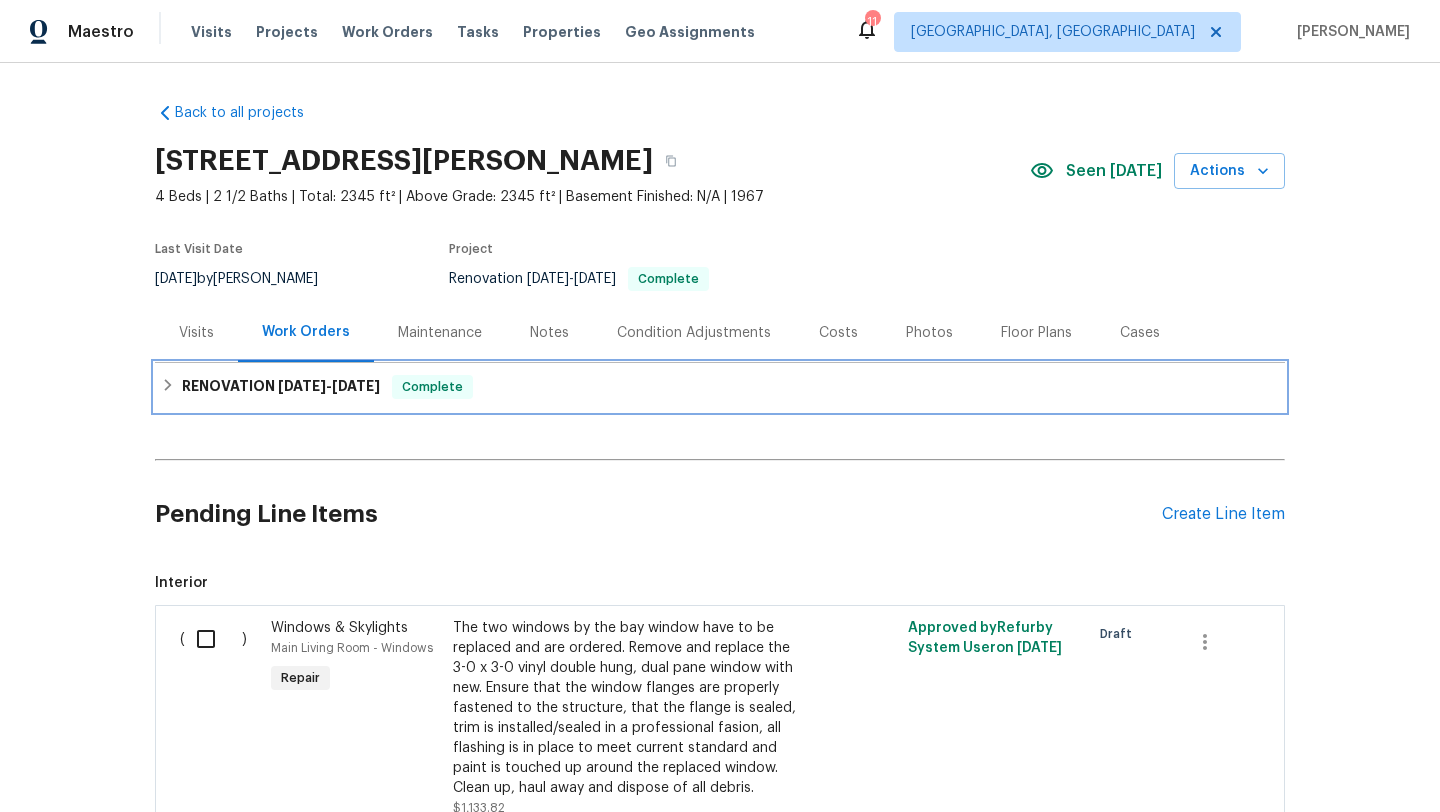 click 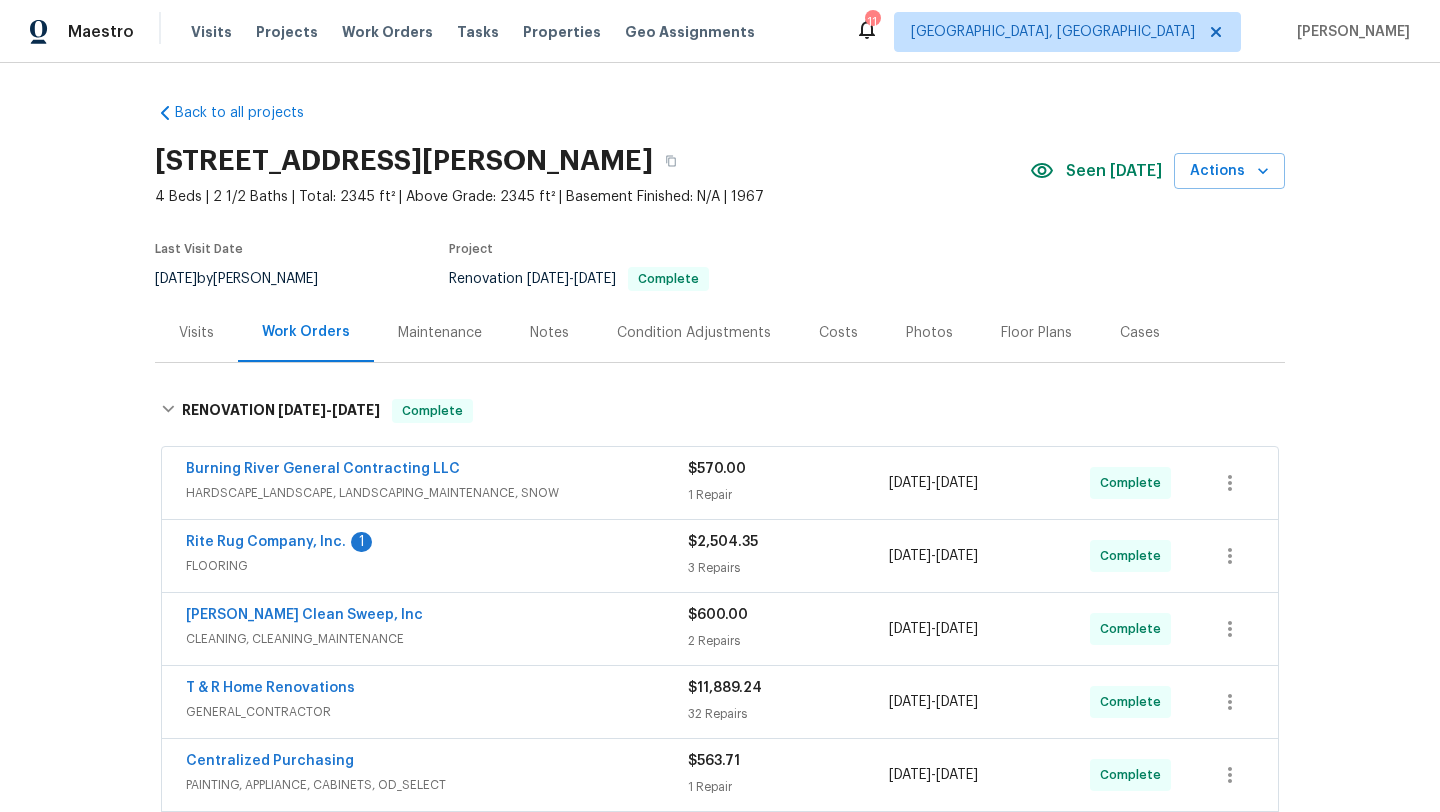 click on "Visits" at bounding box center (196, 333) 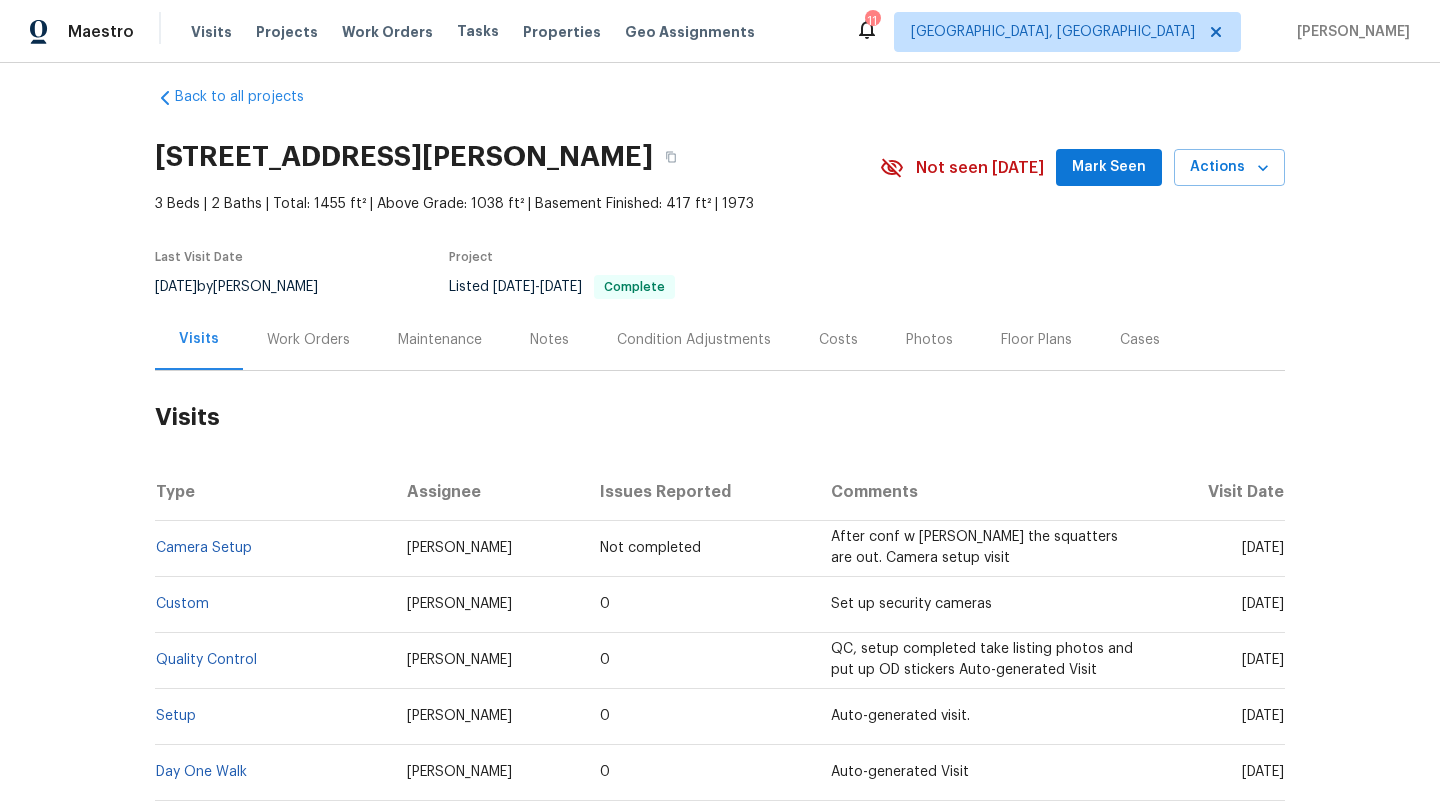 scroll, scrollTop: 0, scrollLeft: 0, axis: both 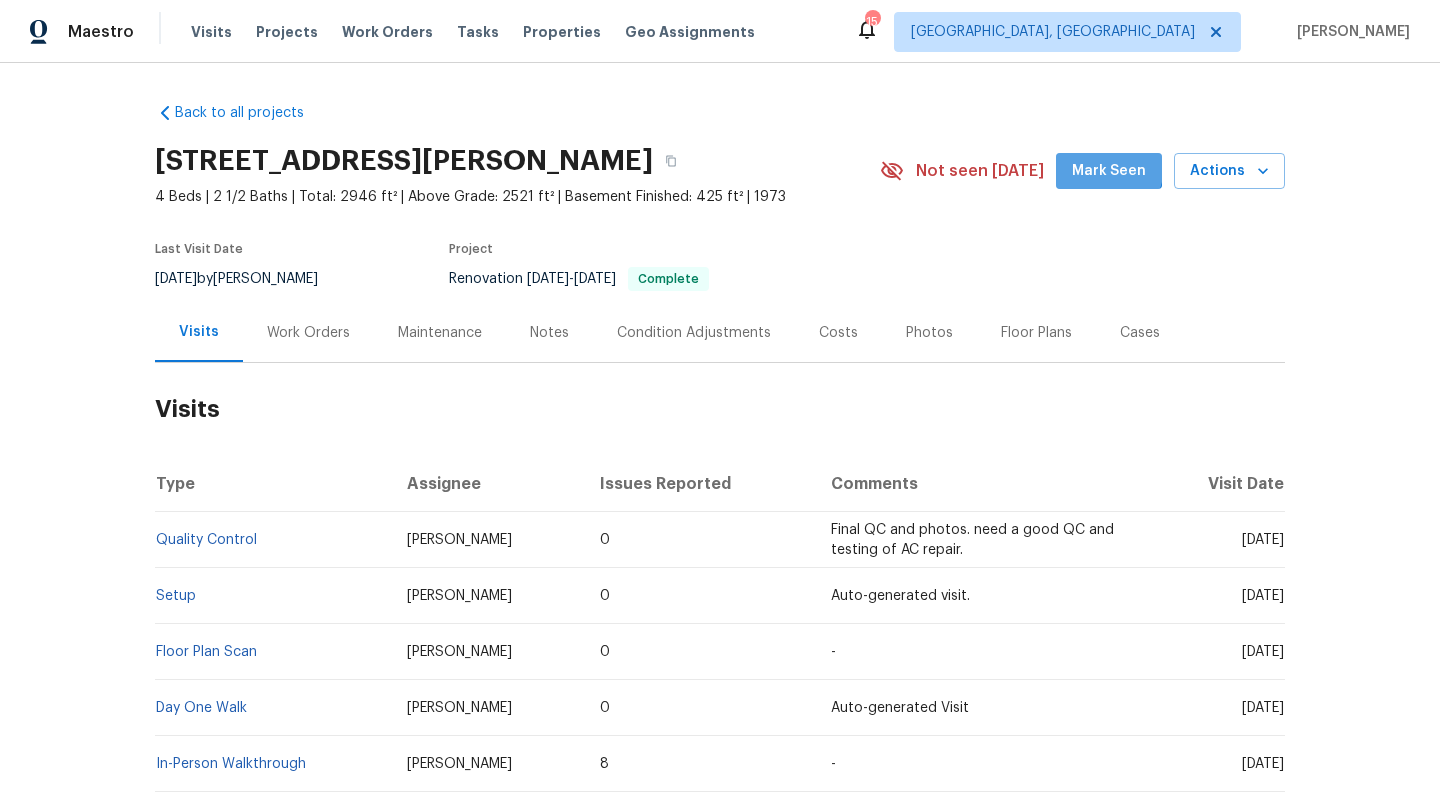 click on "Mark Seen" at bounding box center [1109, 171] 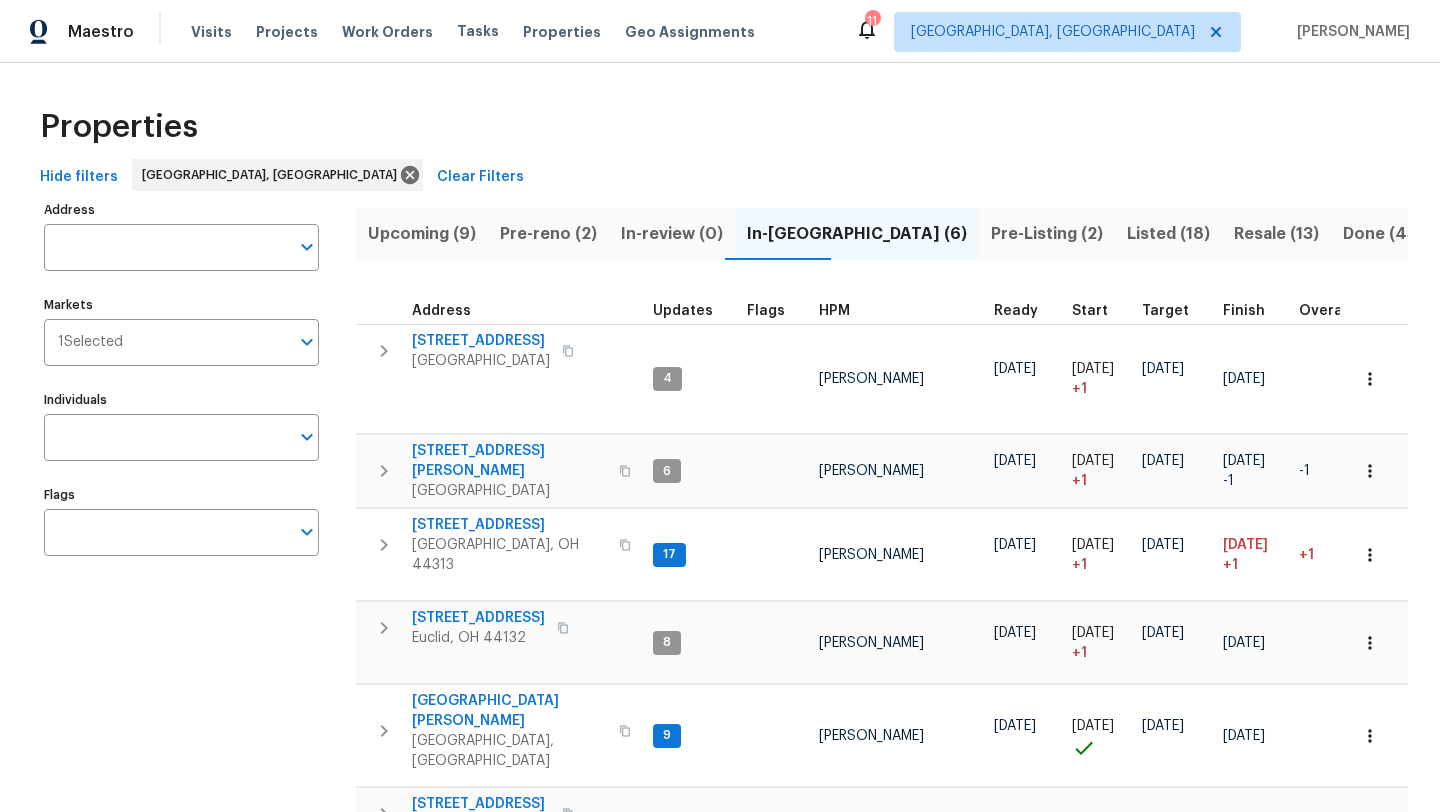scroll, scrollTop: 0, scrollLeft: 0, axis: both 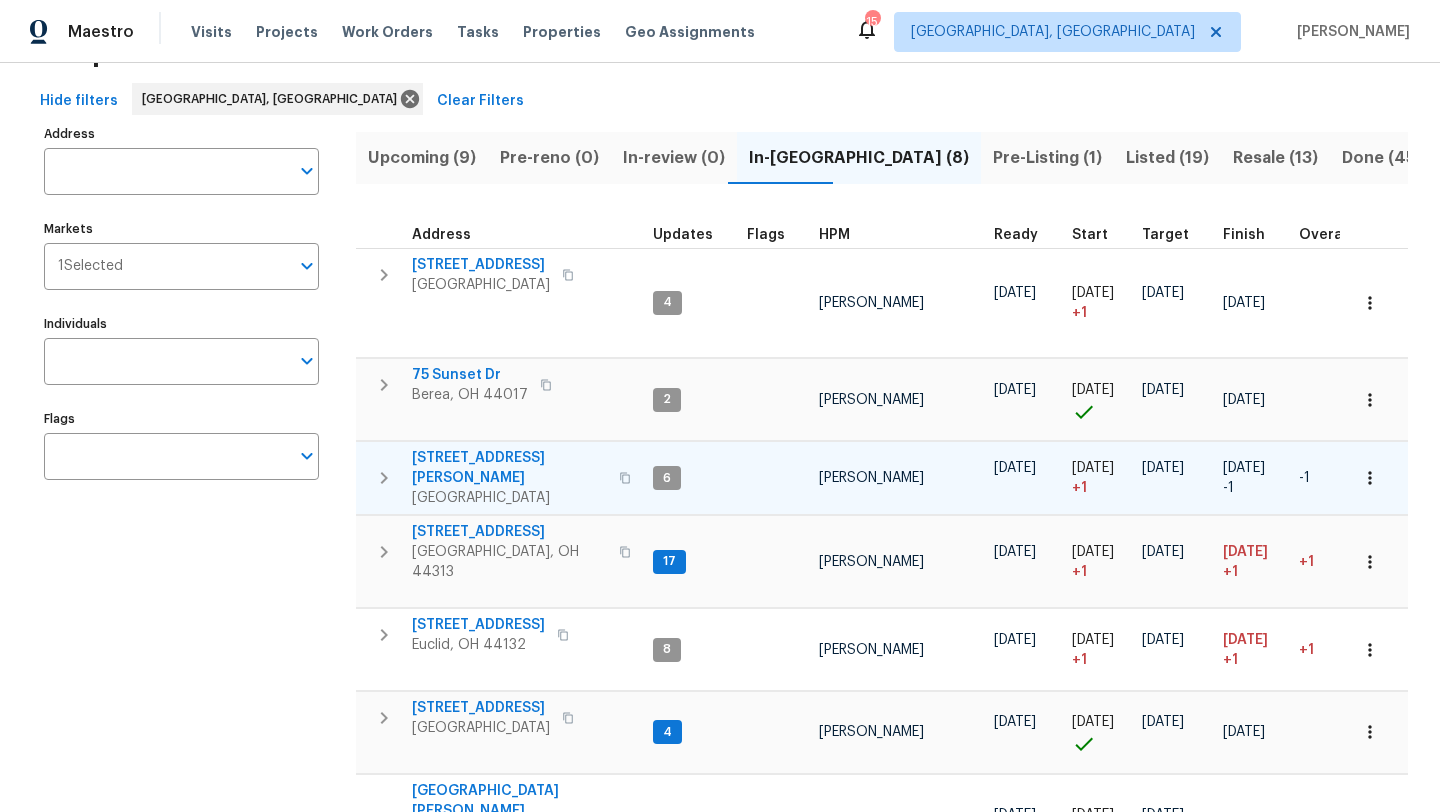 click on "[STREET_ADDRESS][PERSON_NAME]" at bounding box center (509, 468) 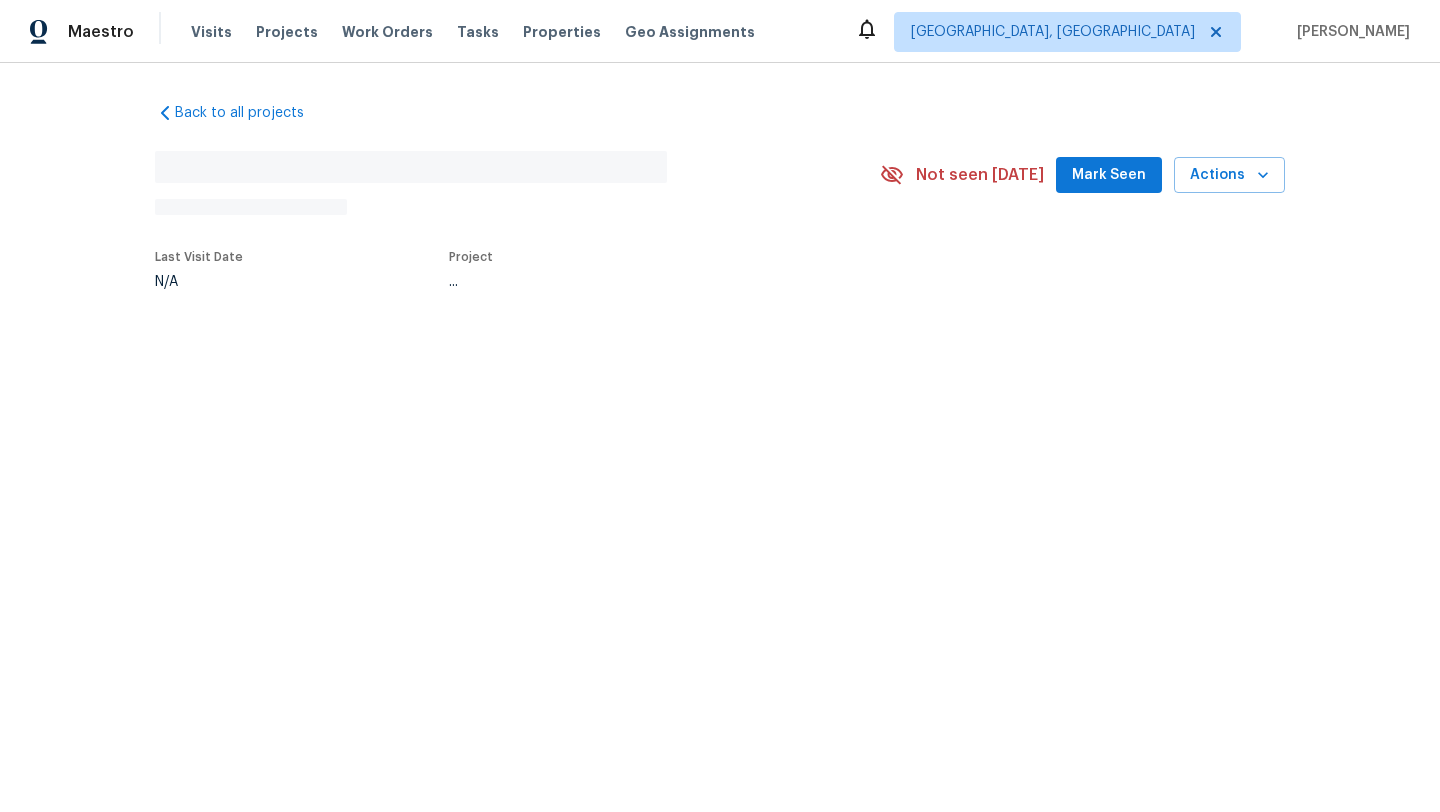 scroll, scrollTop: 0, scrollLeft: 0, axis: both 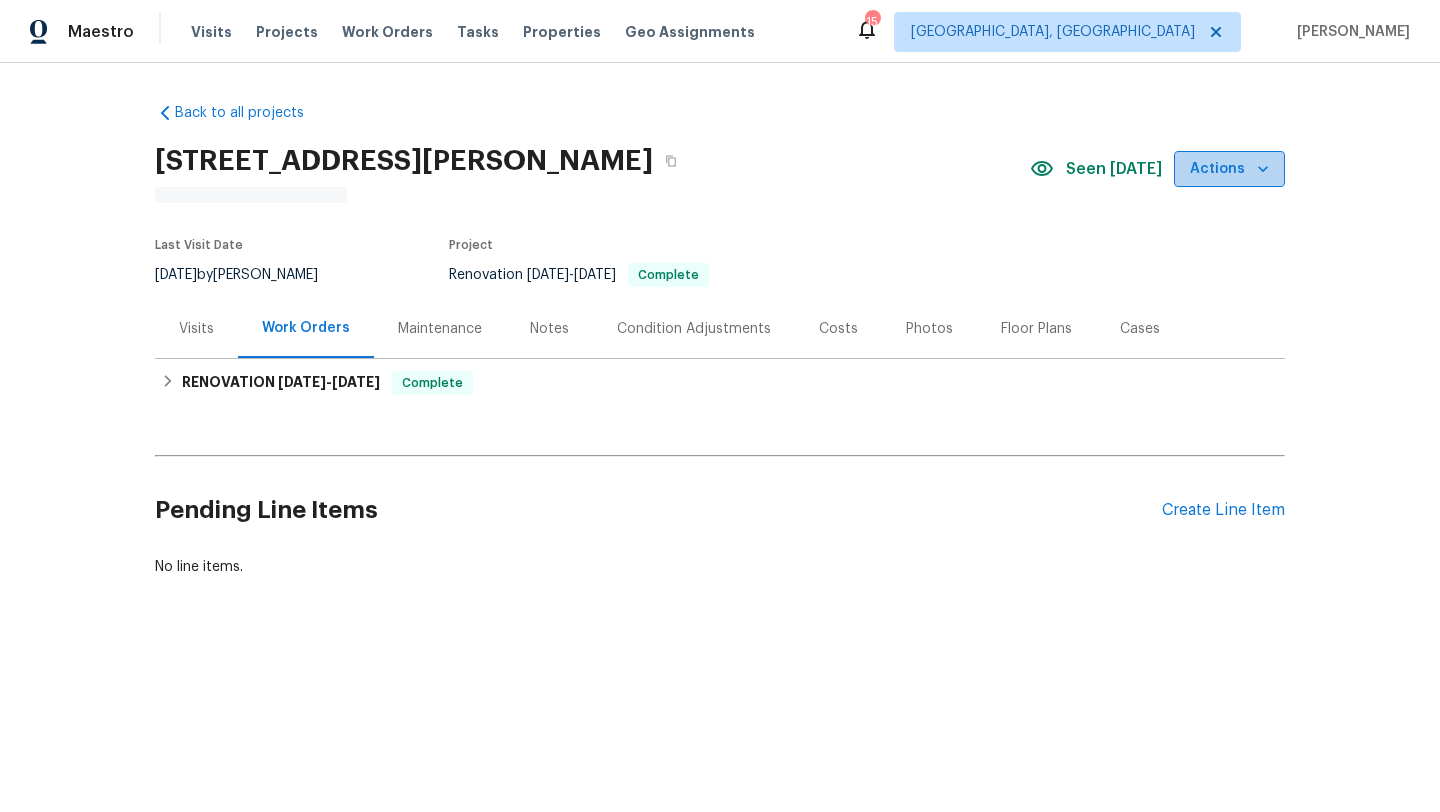 click on "Actions" at bounding box center (1229, 169) 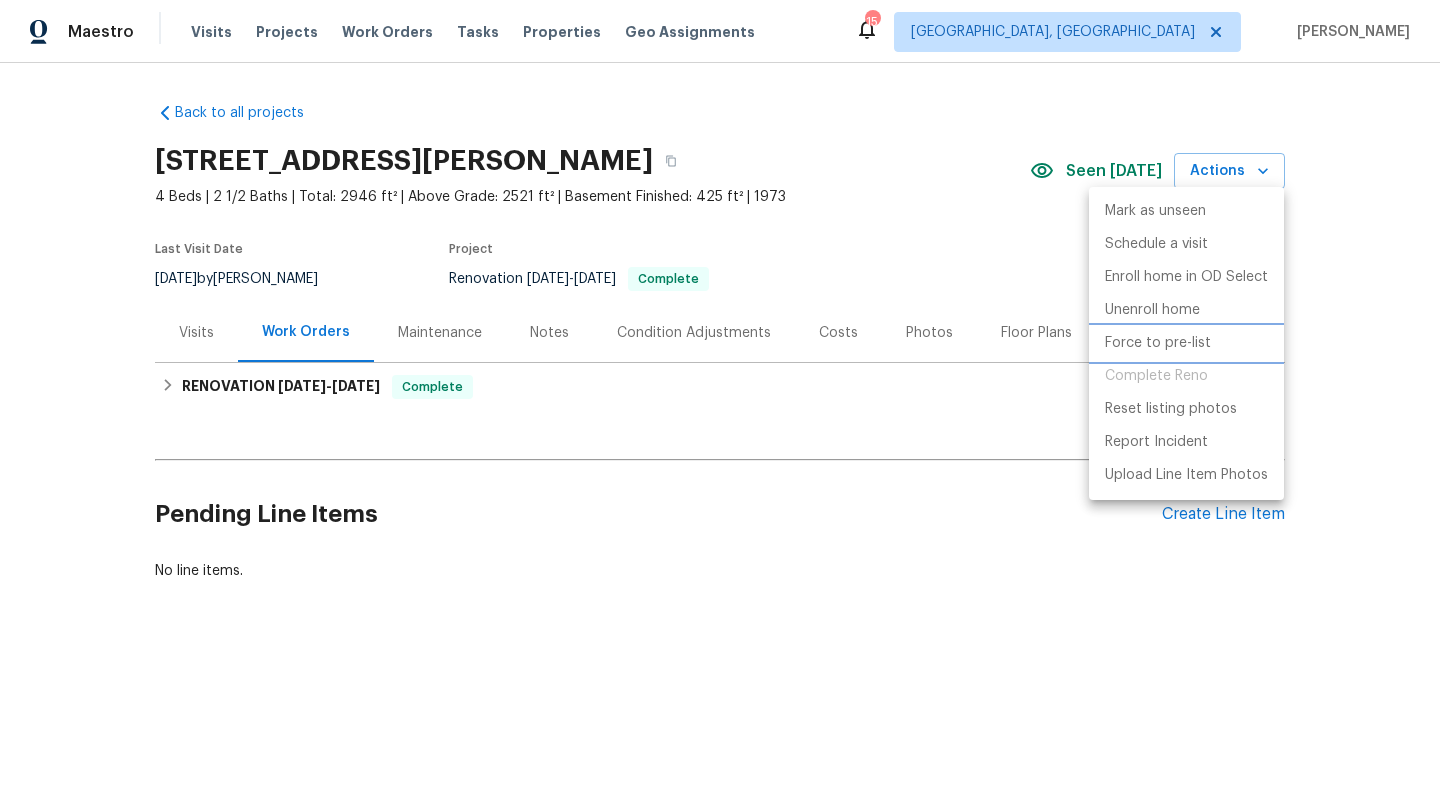 click on "Force to pre-list" at bounding box center [1158, 343] 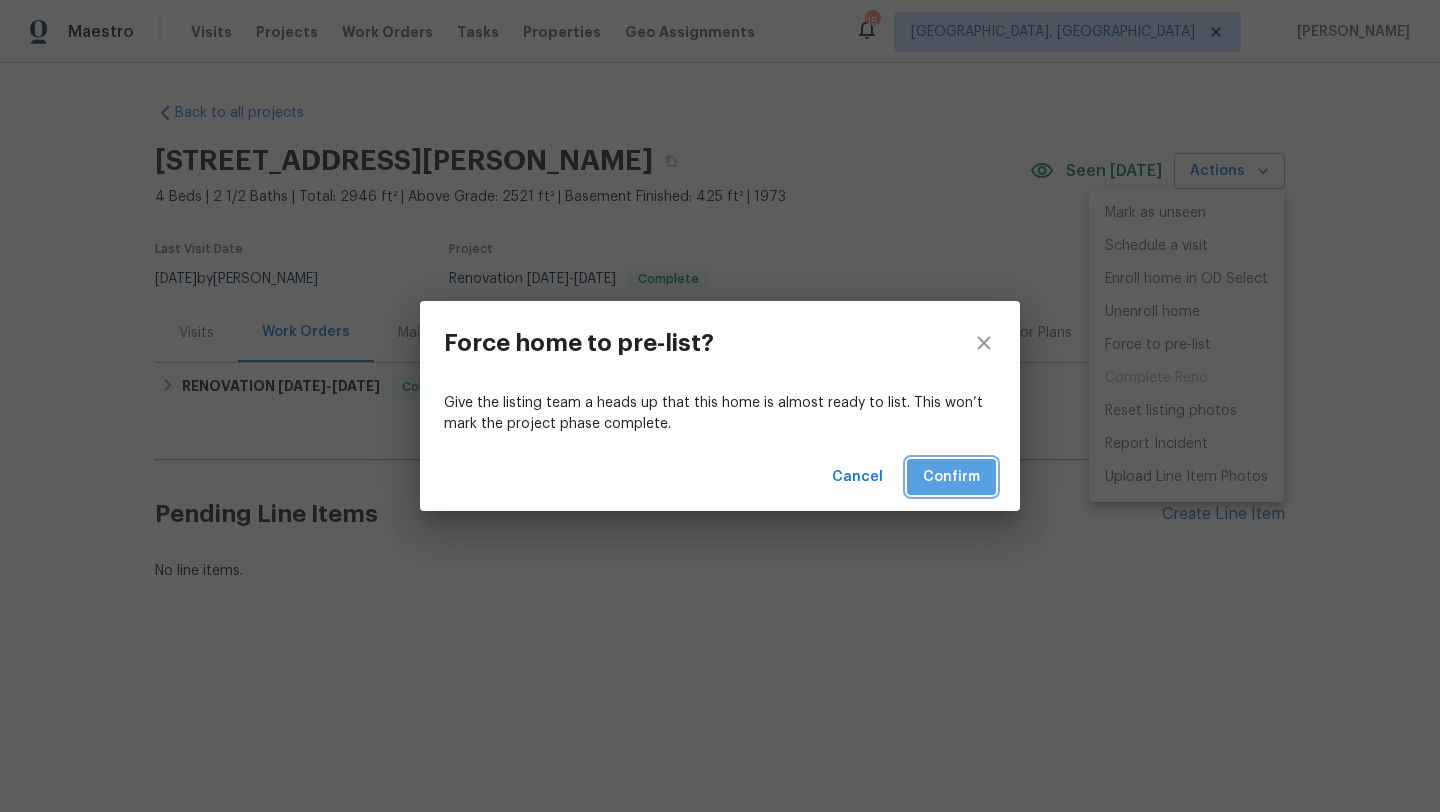 click on "Confirm" at bounding box center [951, 477] 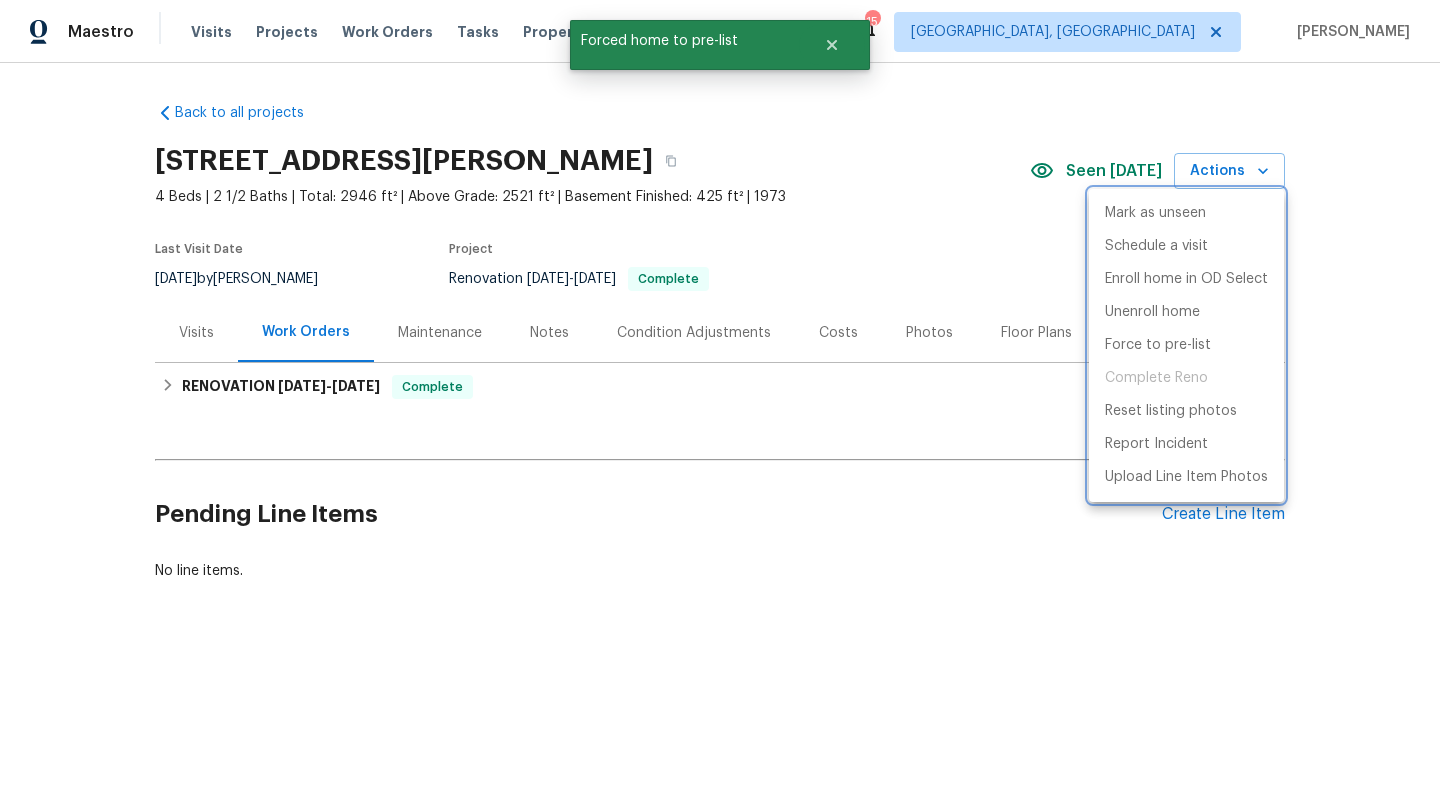 click at bounding box center [720, 406] 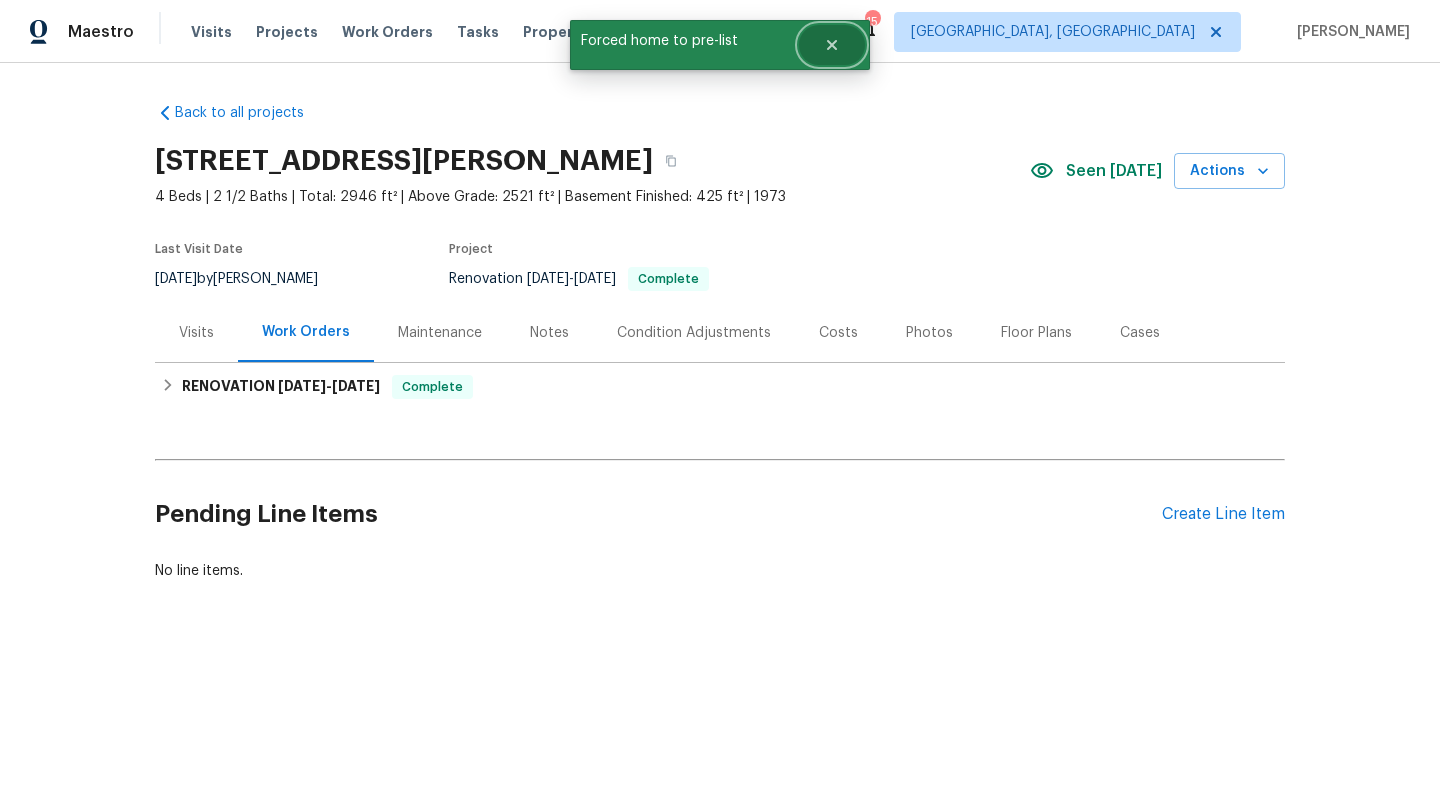 click 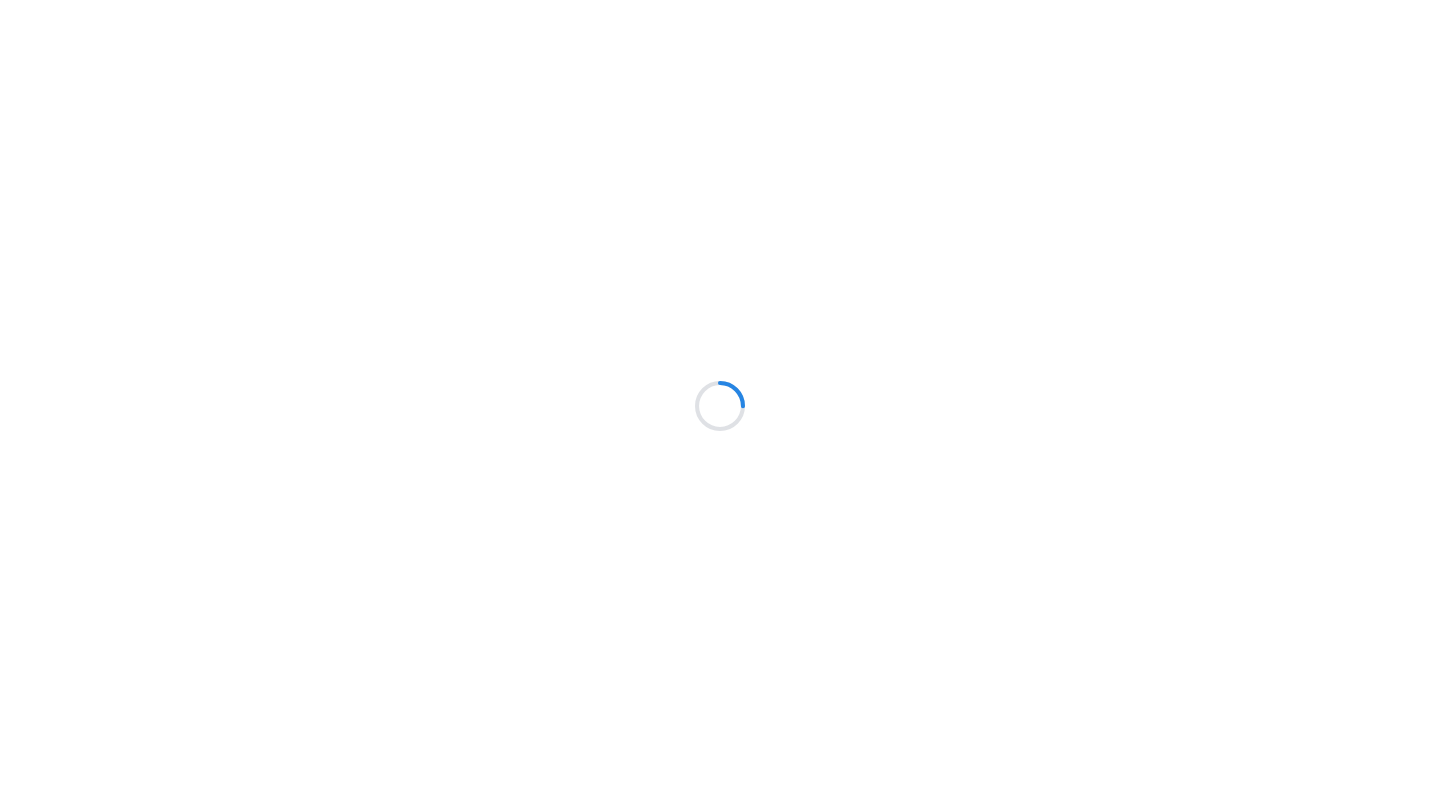 scroll, scrollTop: 0, scrollLeft: 0, axis: both 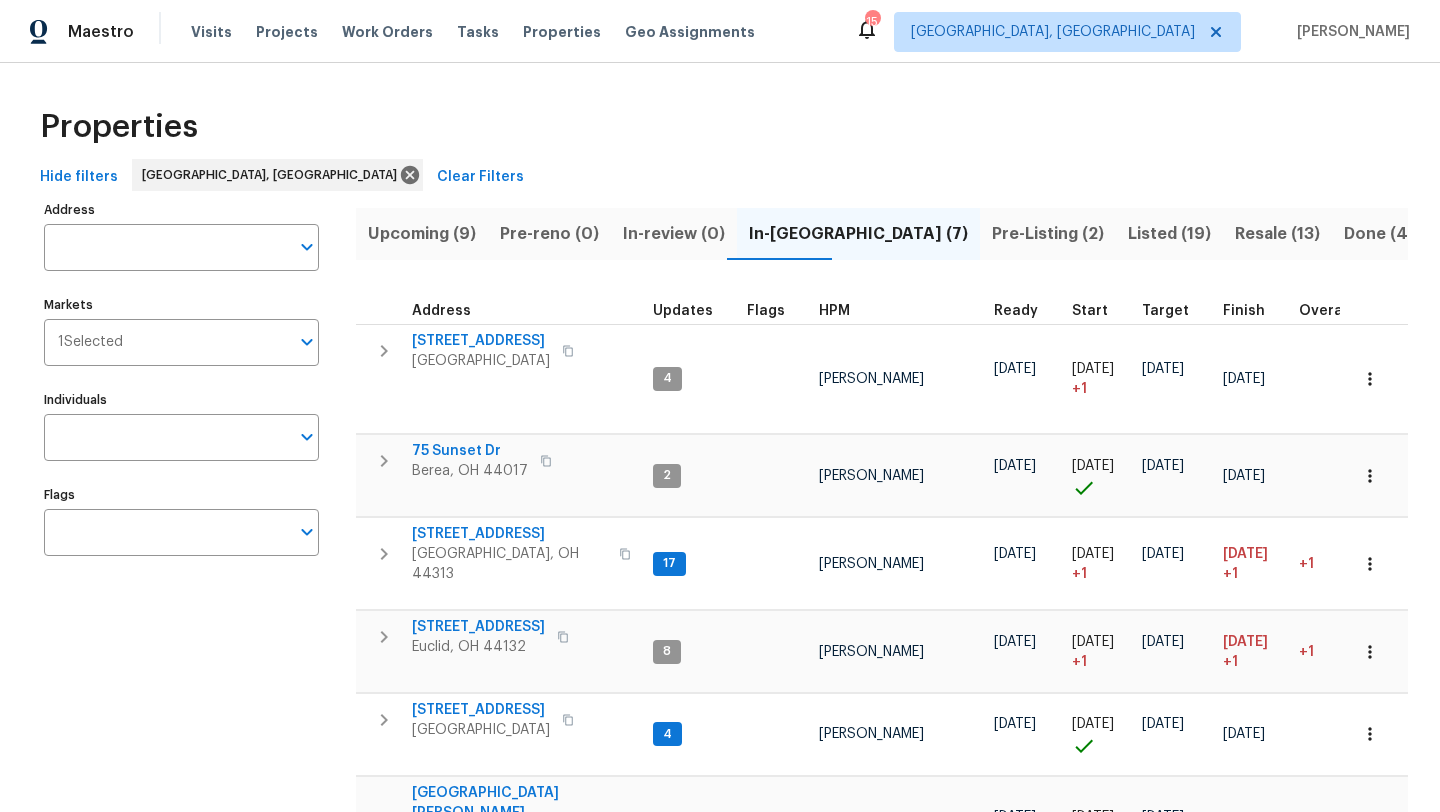 click on "Pre-Listing (2)" at bounding box center (1048, 234) 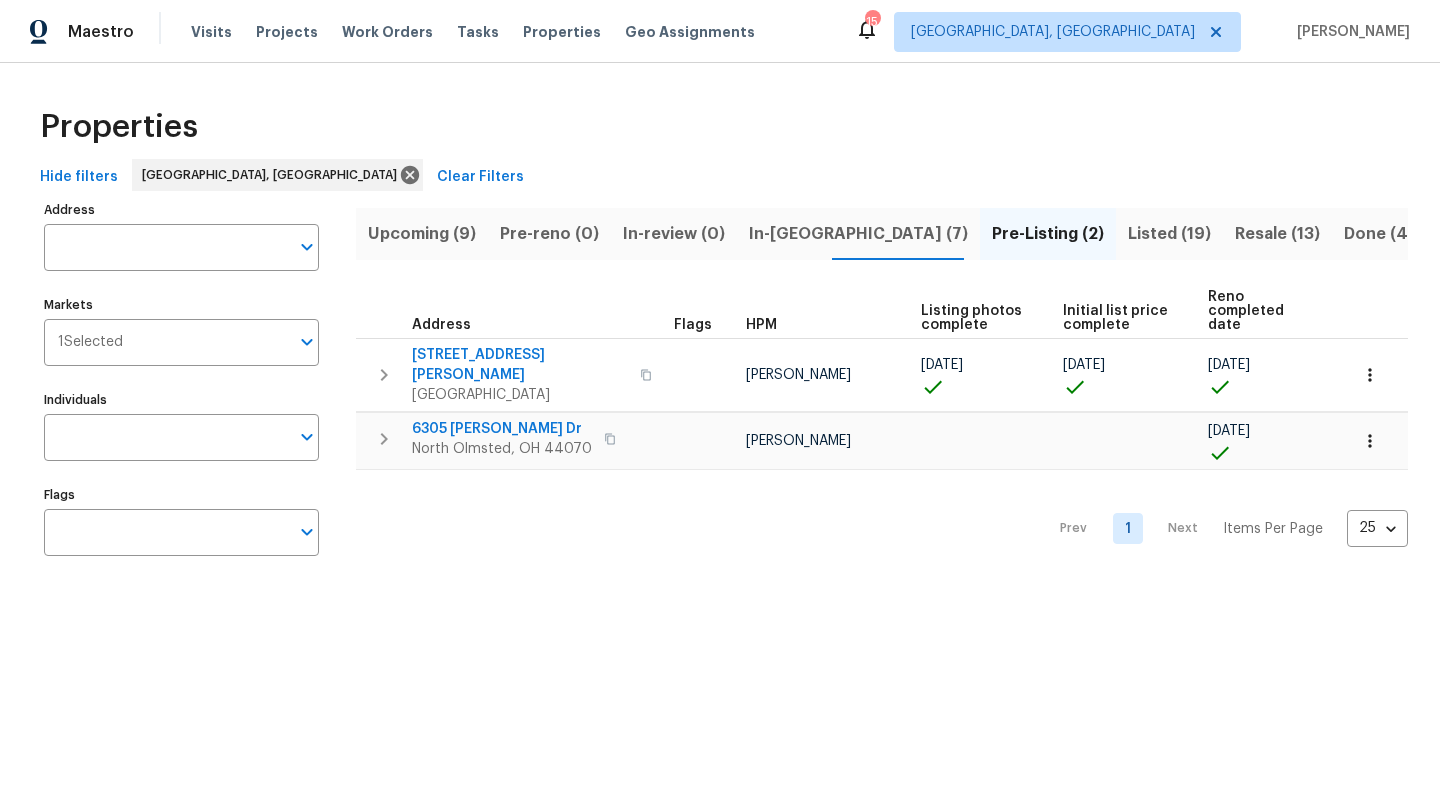 click on "In-reno (7)" at bounding box center [858, 234] 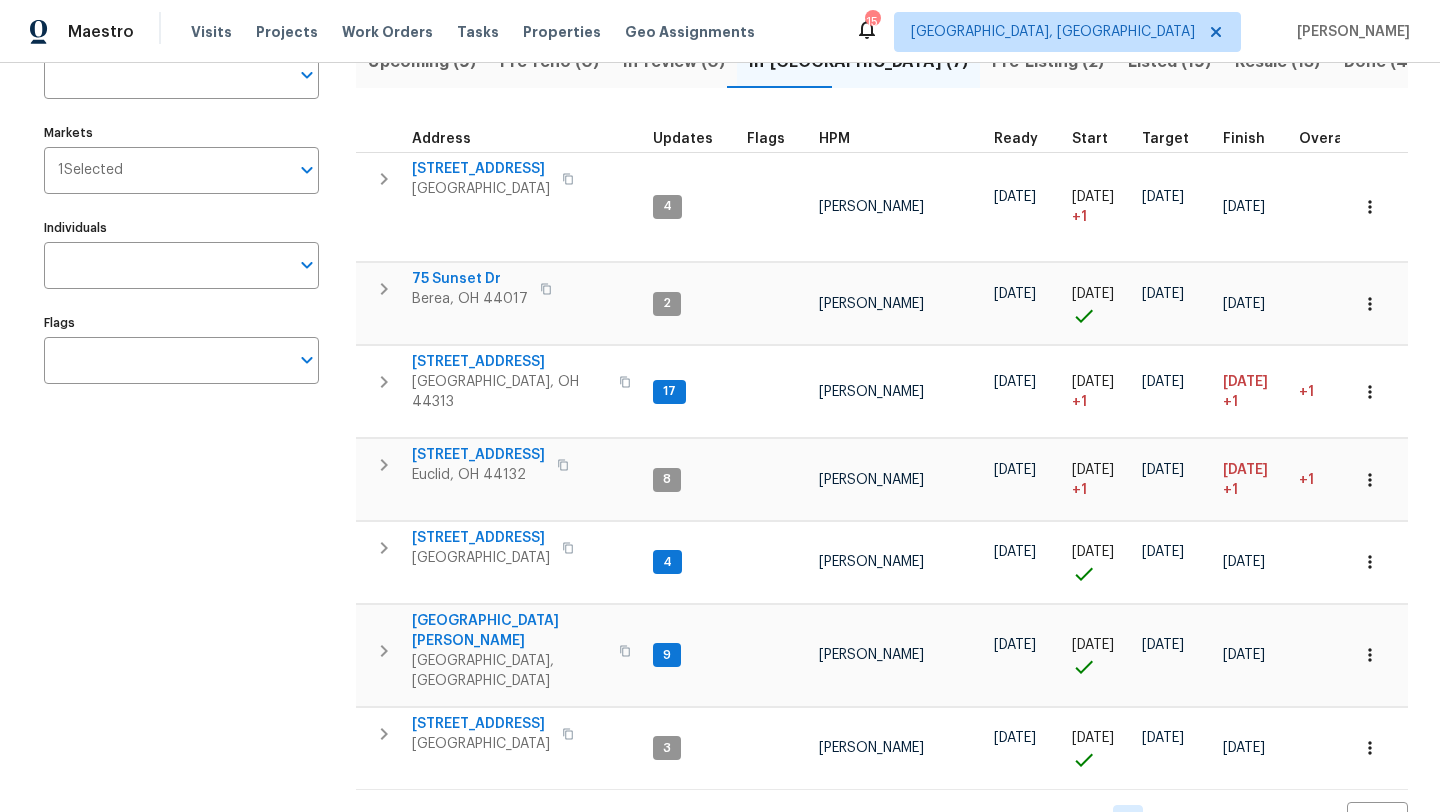 scroll, scrollTop: 0, scrollLeft: 0, axis: both 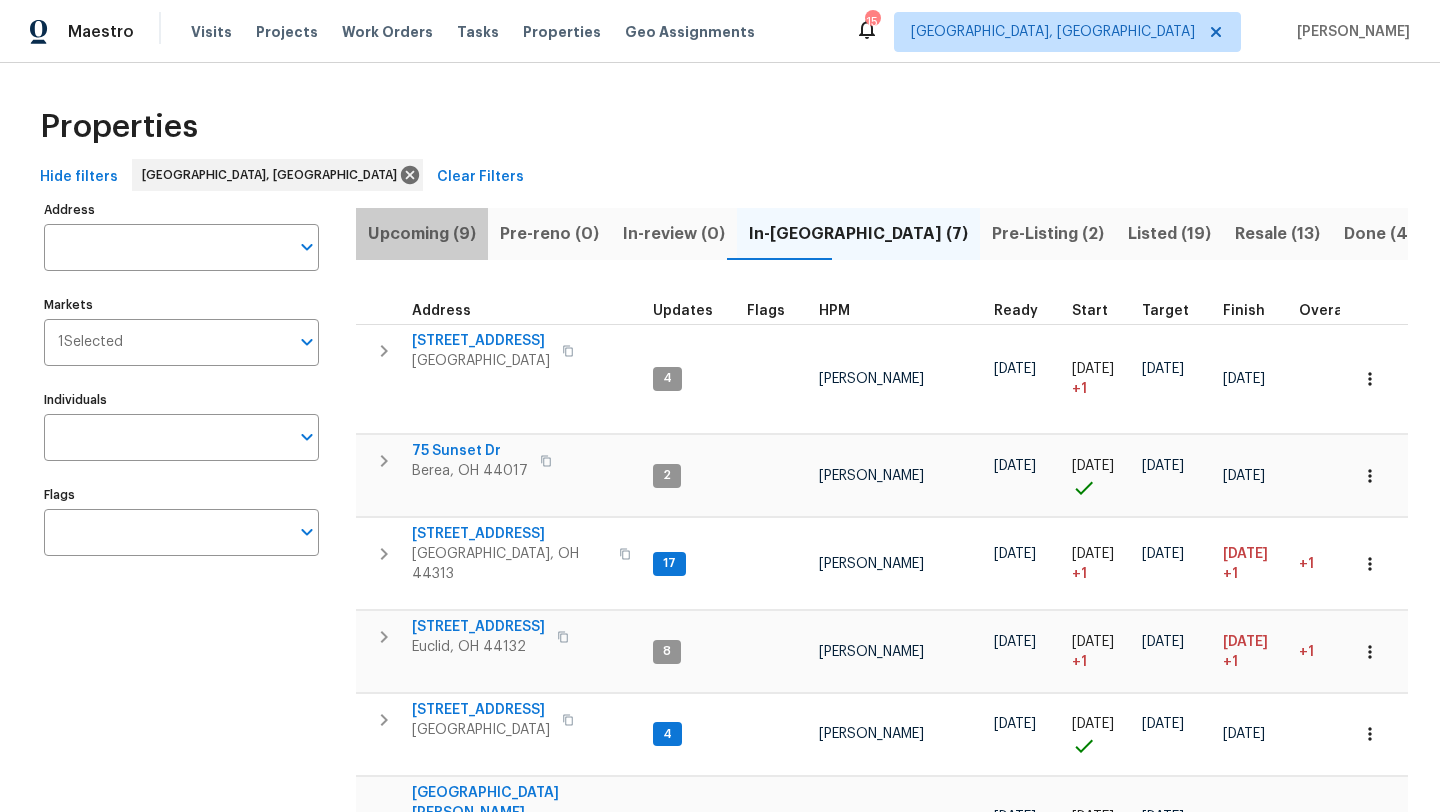 click on "Upcoming (9)" at bounding box center [422, 234] 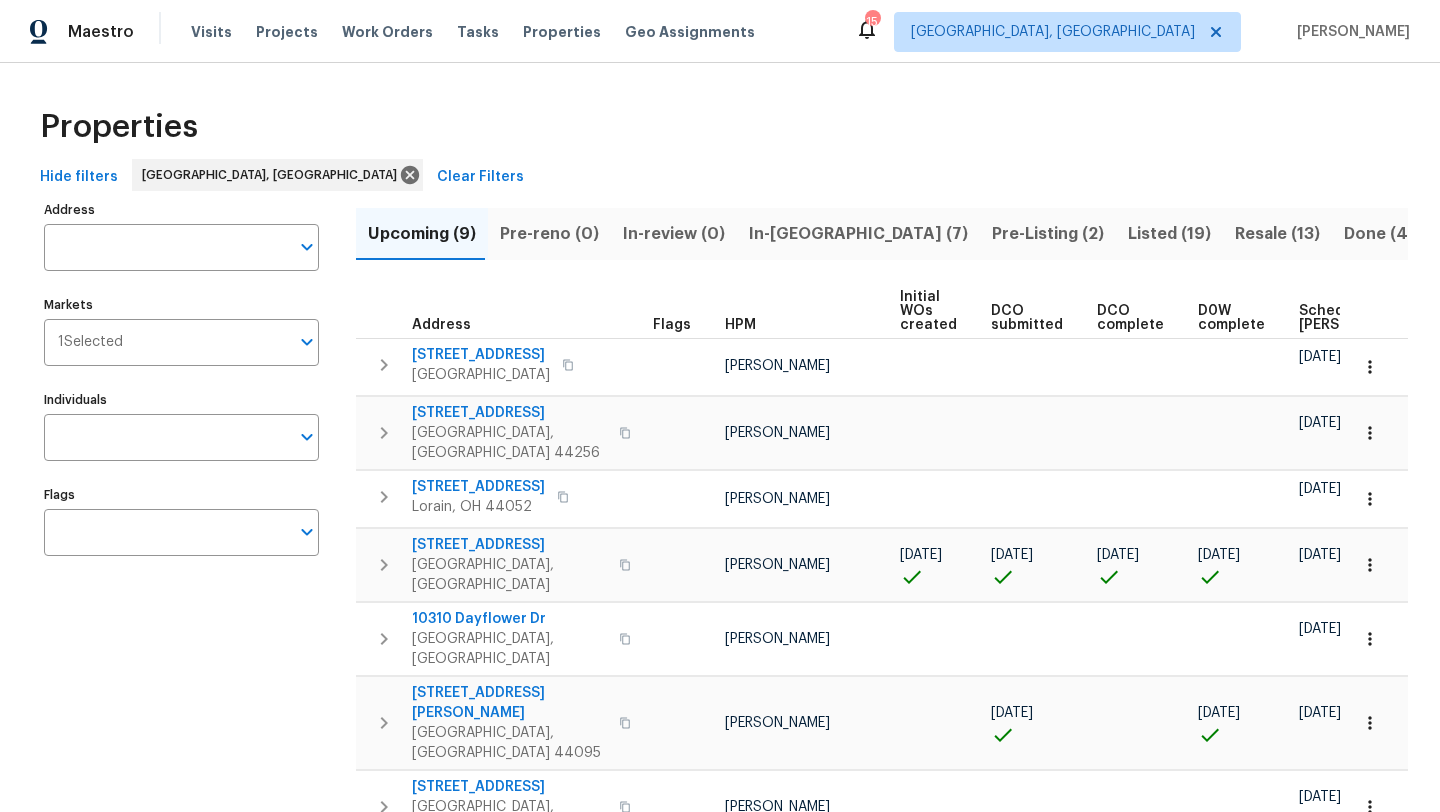 click on "Scheduled COE" at bounding box center [1355, 318] 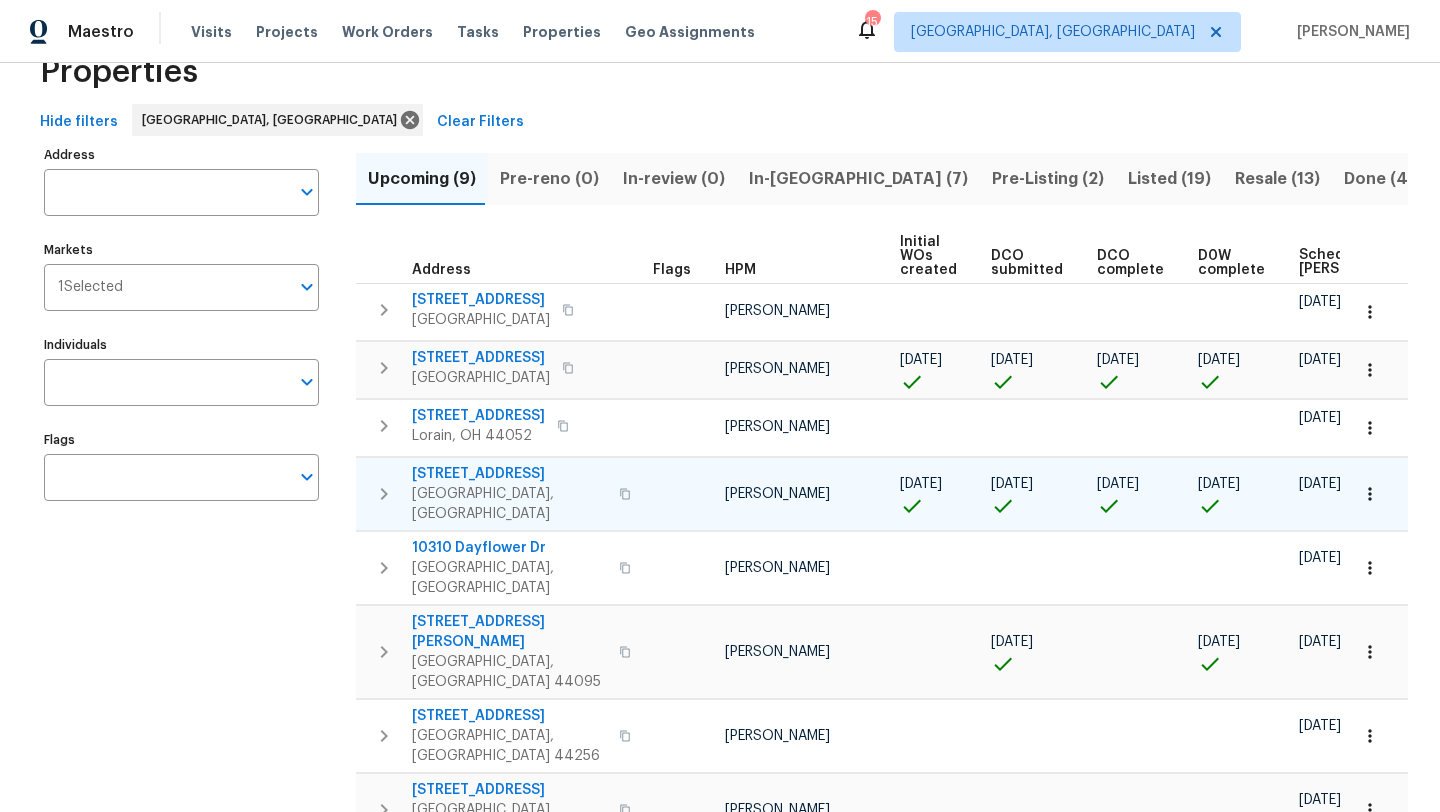 scroll, scrollTop: 60, scrollLeft: 0, axis: vertical 